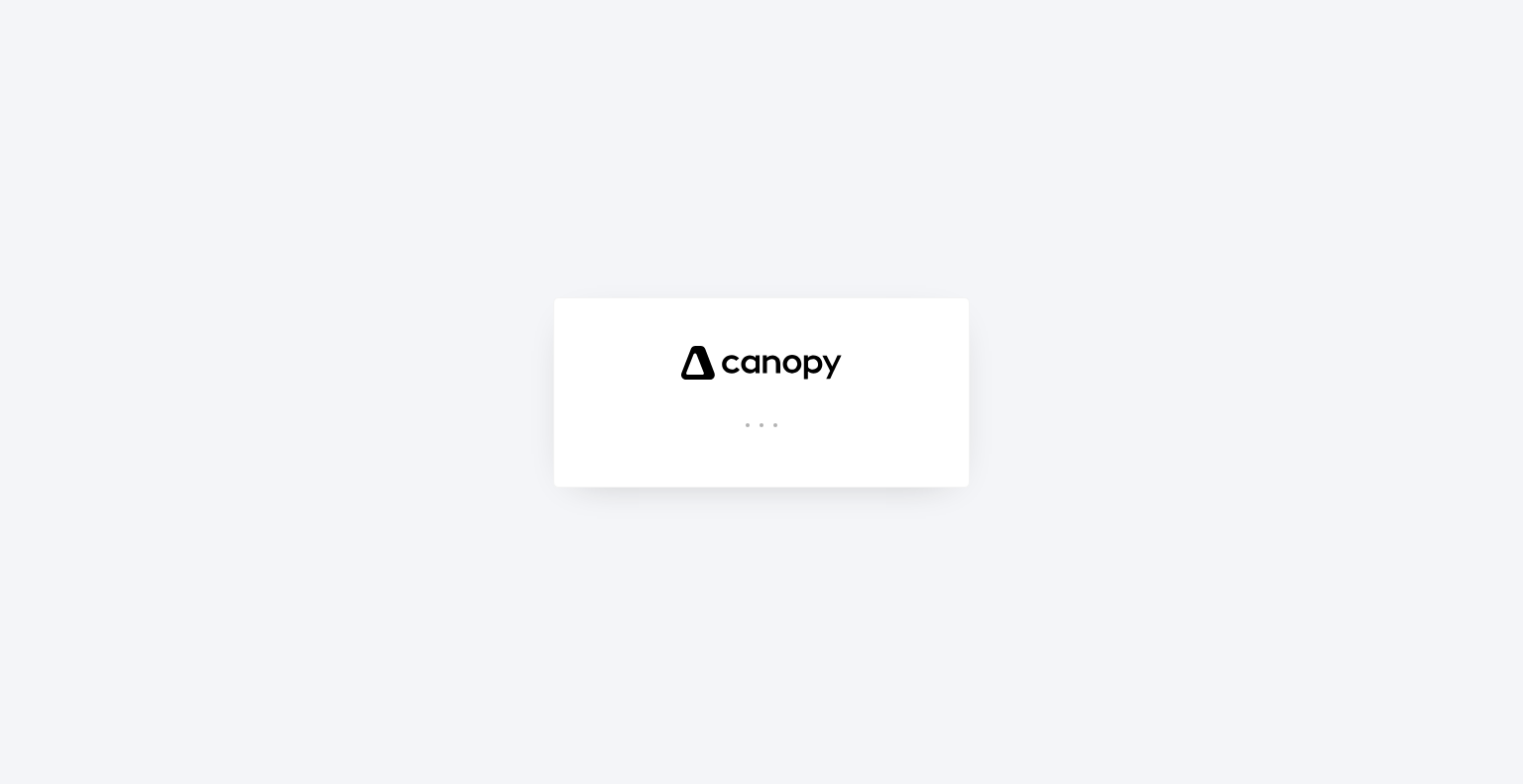 scroll, scrollTop: 0, scrollLeft: 0, axis: both 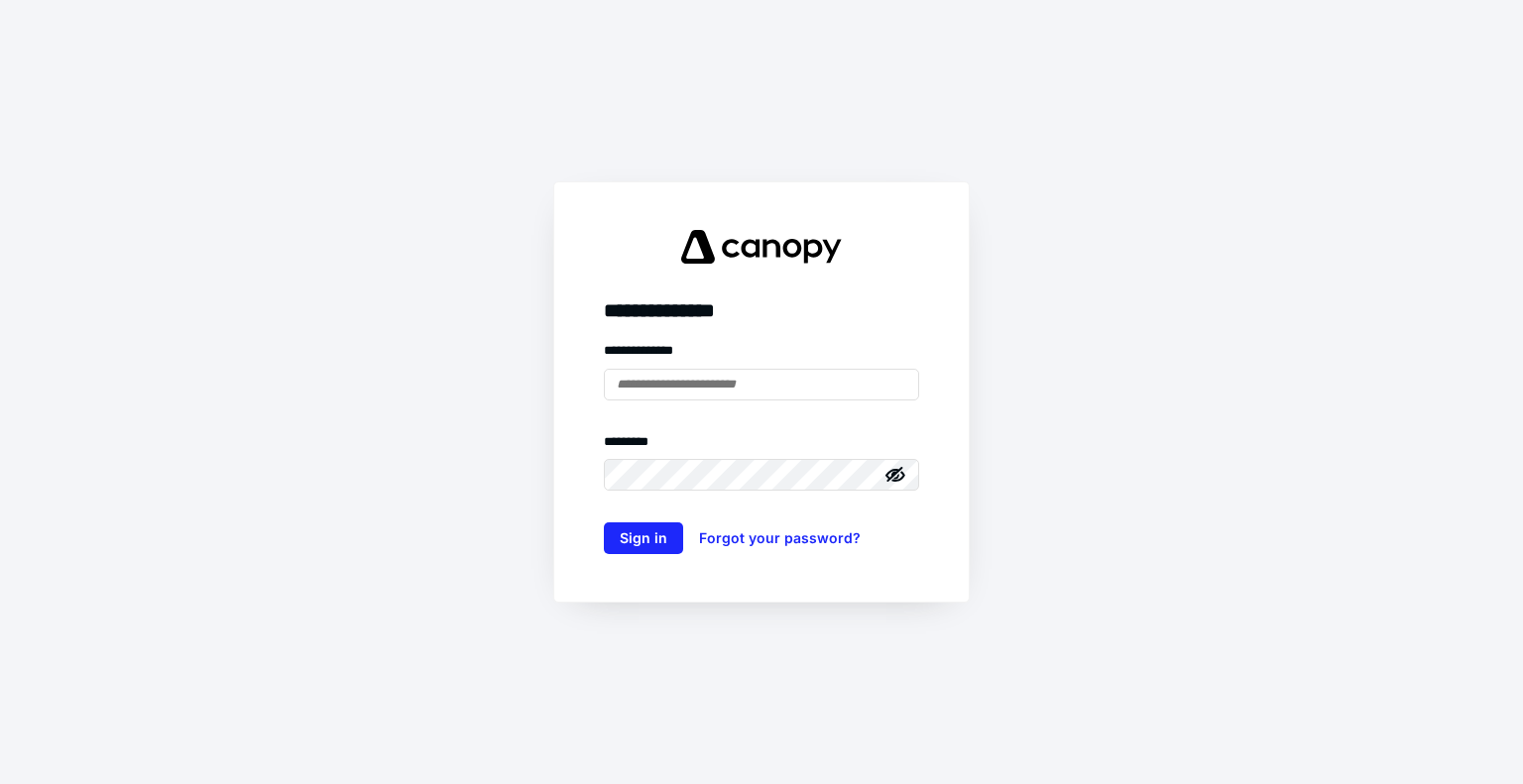 type on "**********" 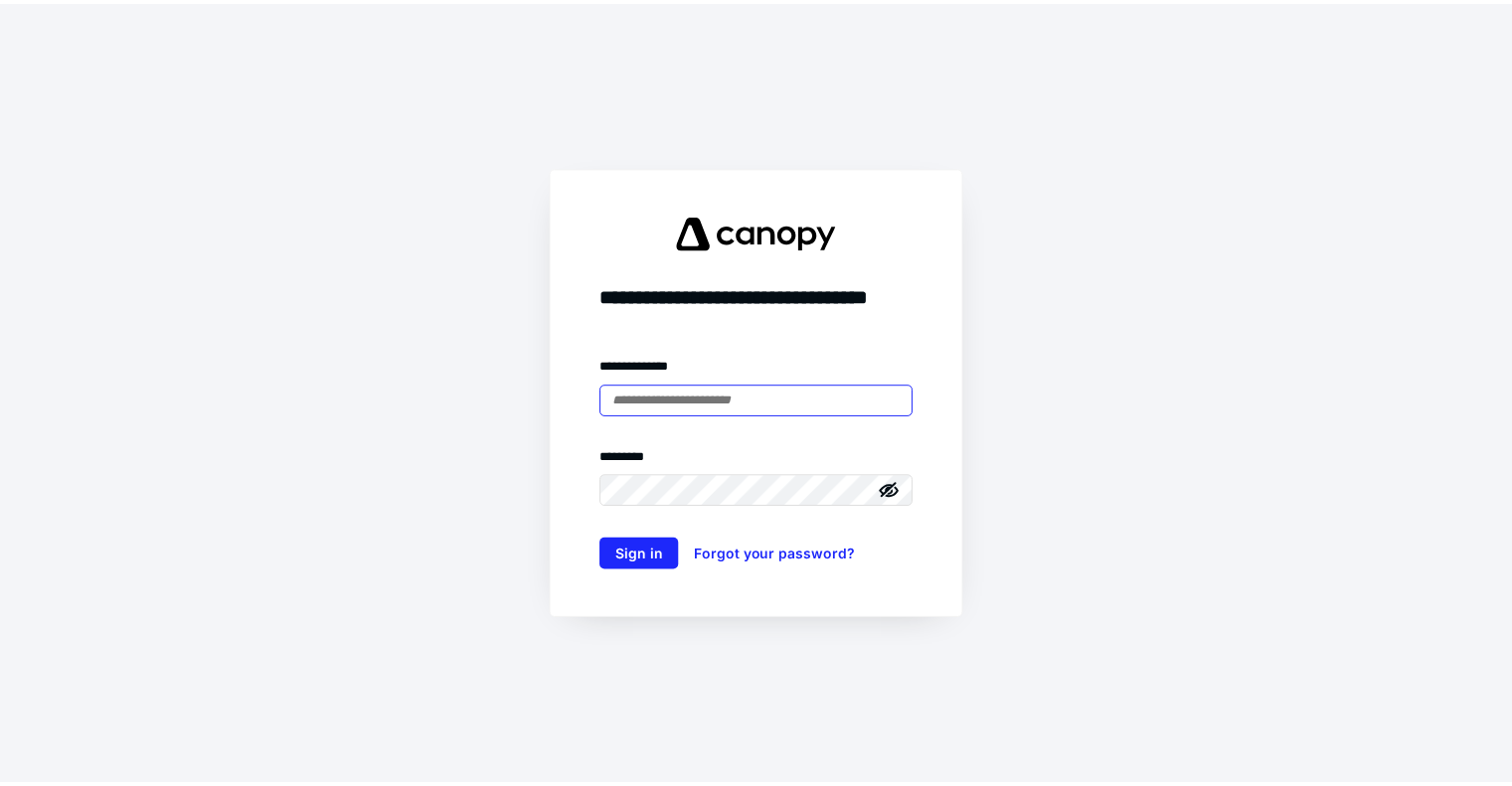 scroll, scrollTop: 0, scrollLeft: 0, axis: both 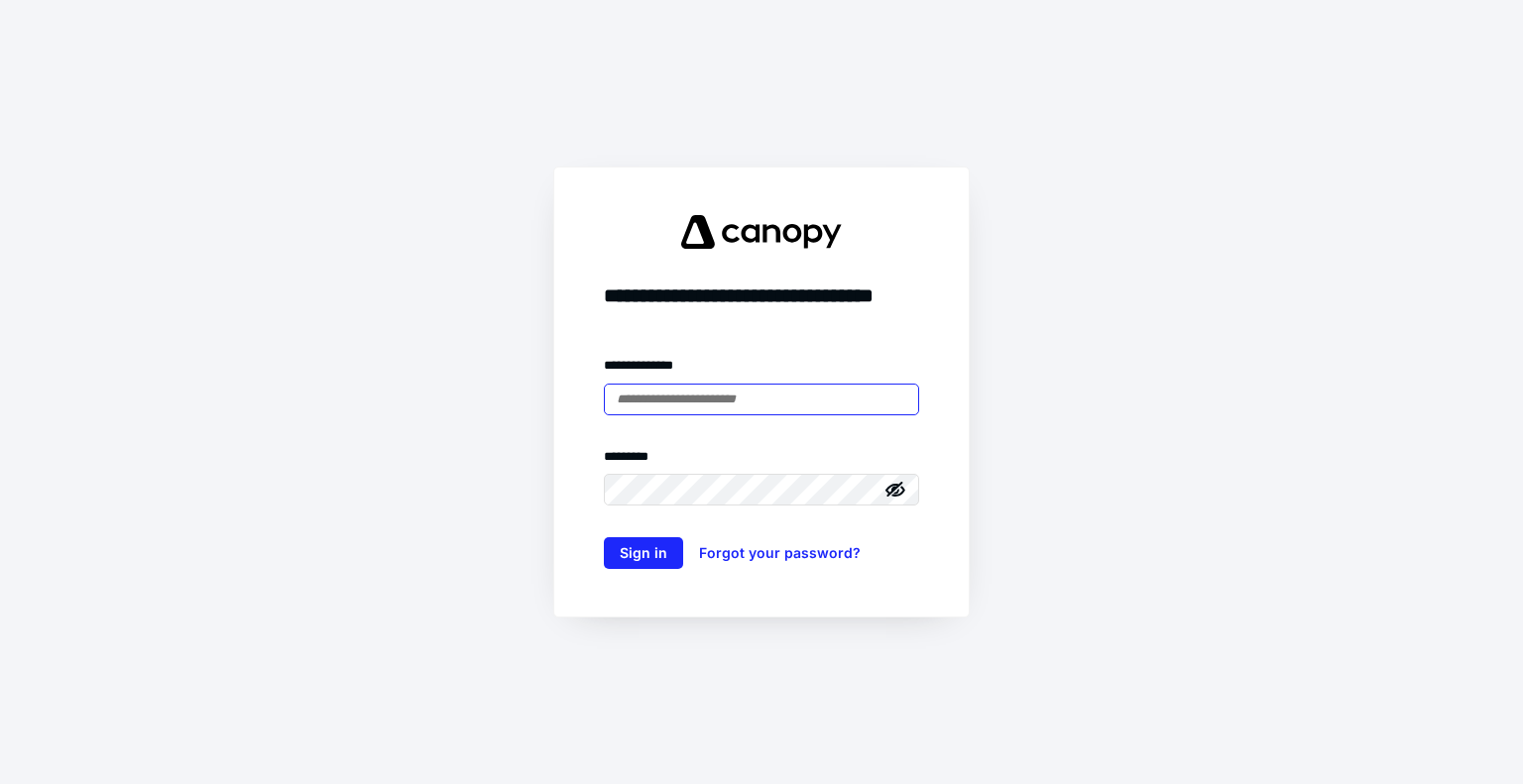 type on "**********" 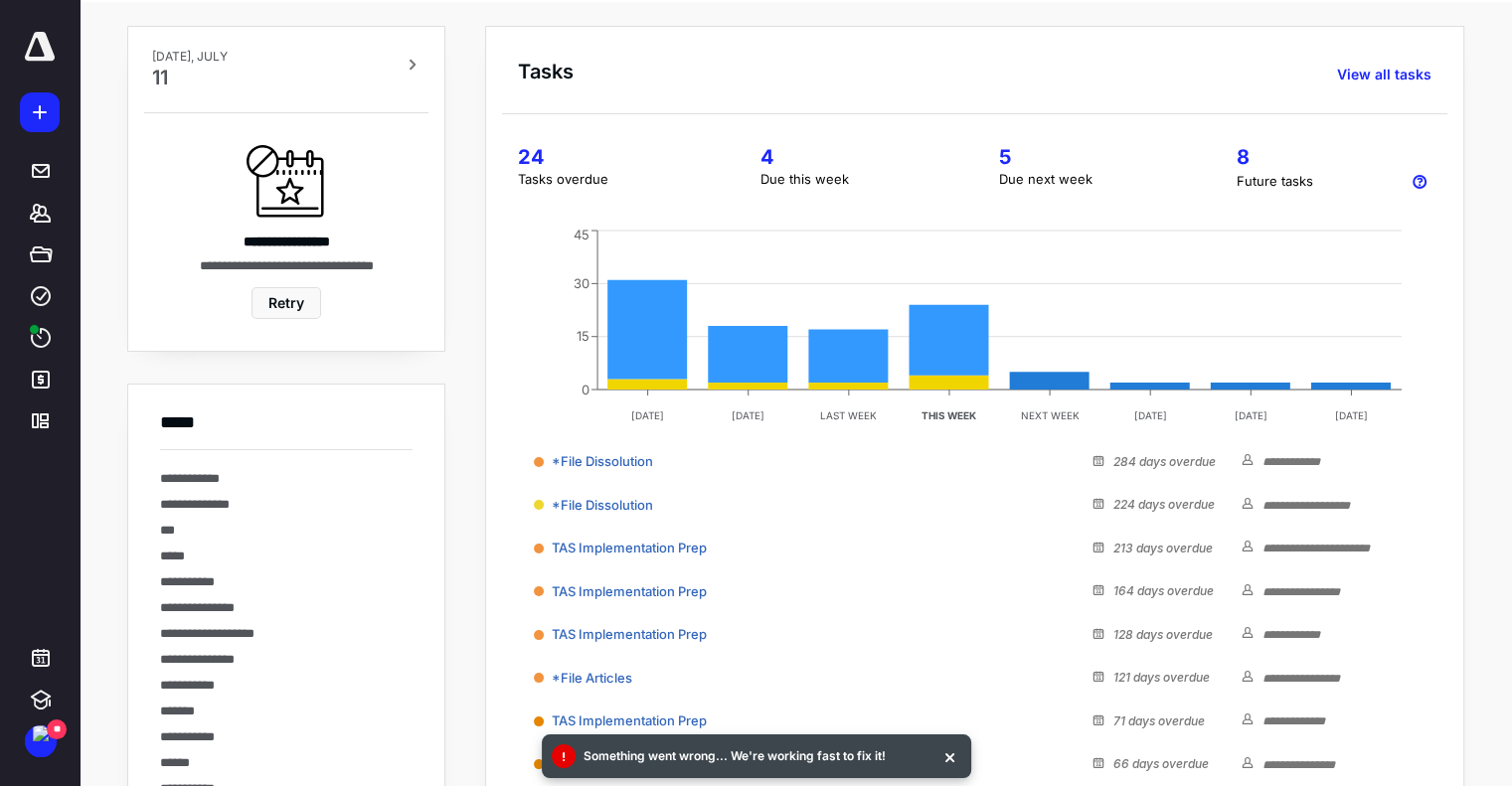 scroll, scrollTop: 0, scrollLeft: 0, axis: both 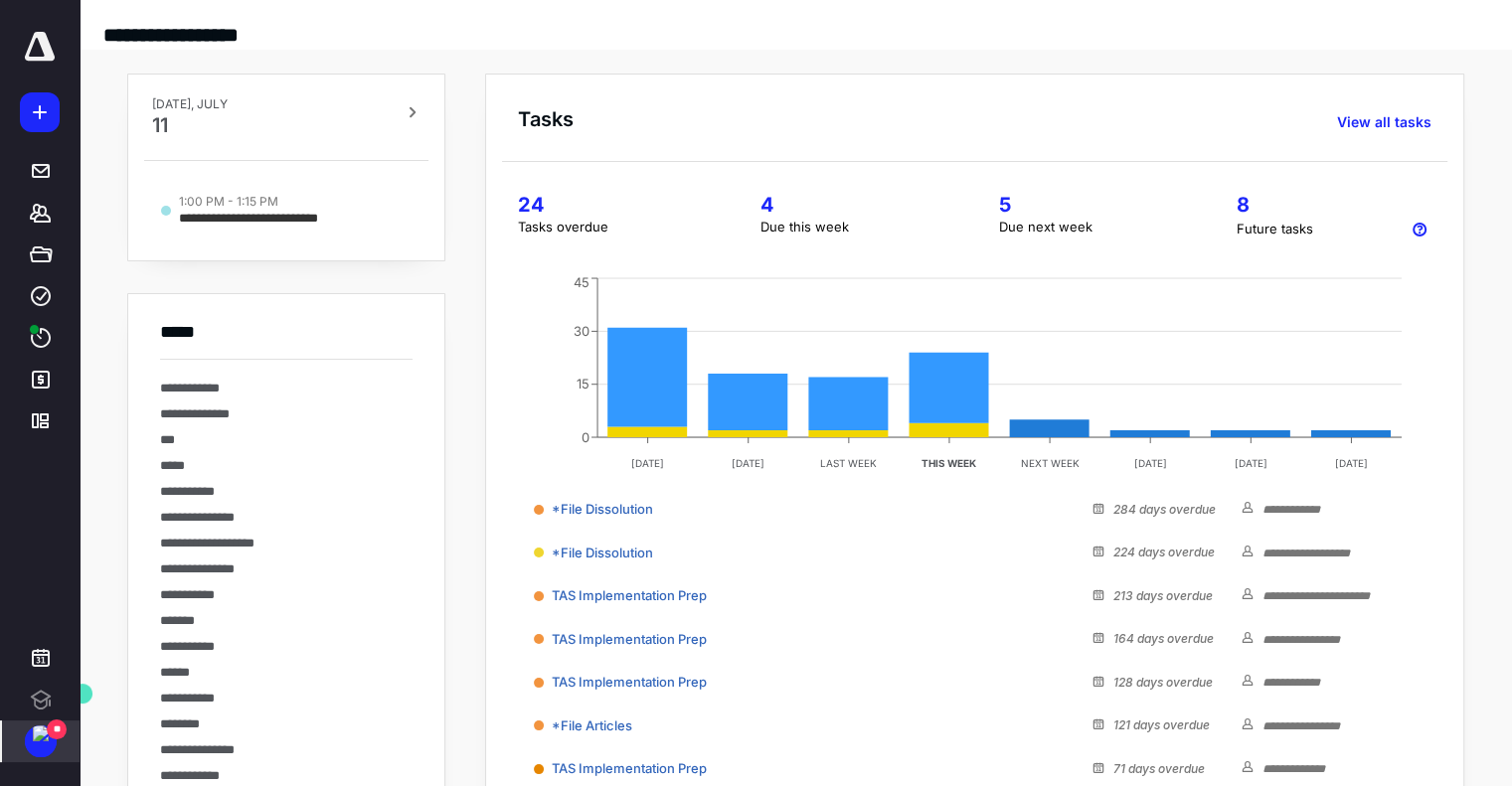 click at bounding box center (41, 733) 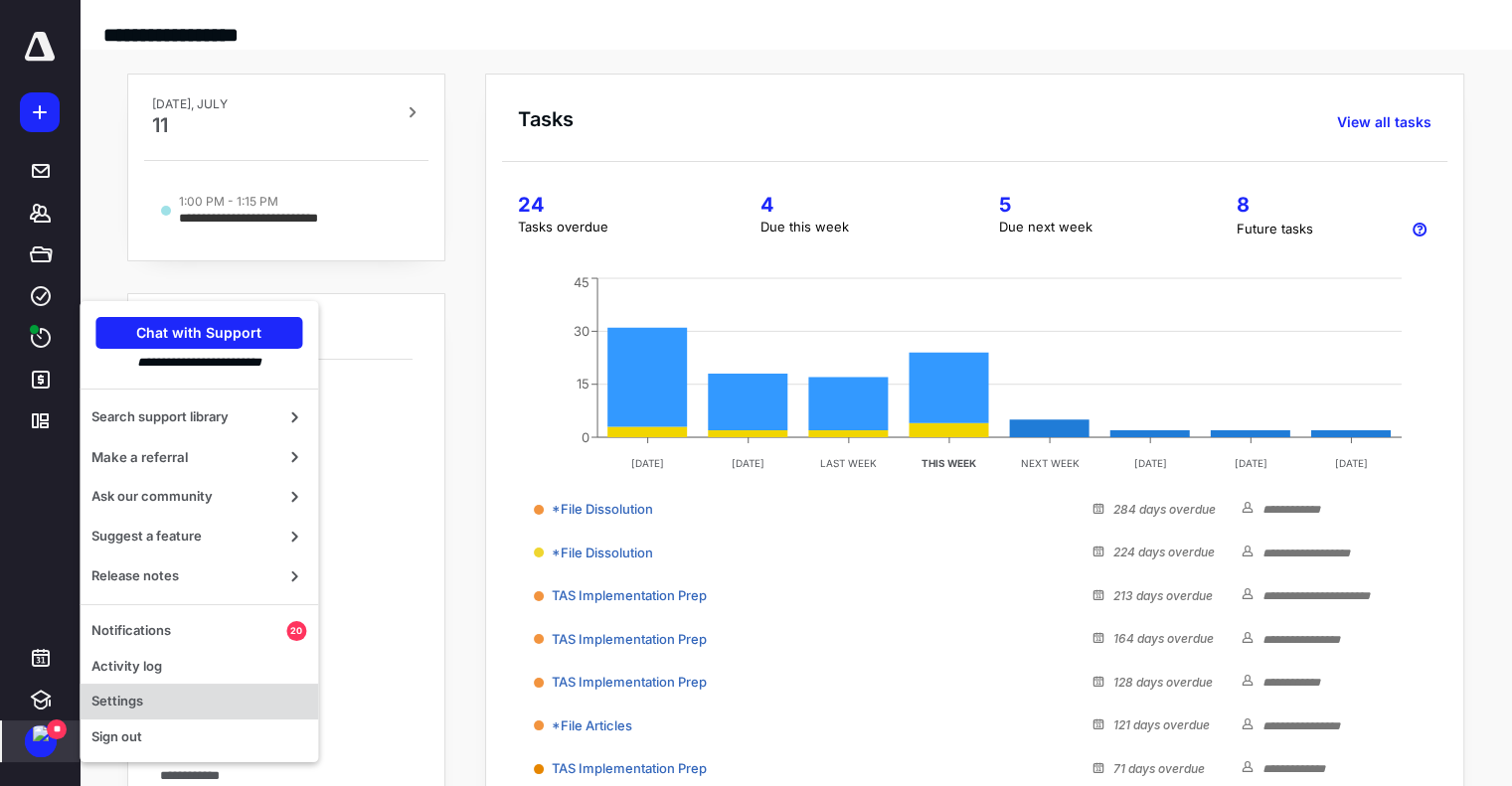 click on "Settings" at bounding box center (199, 702) 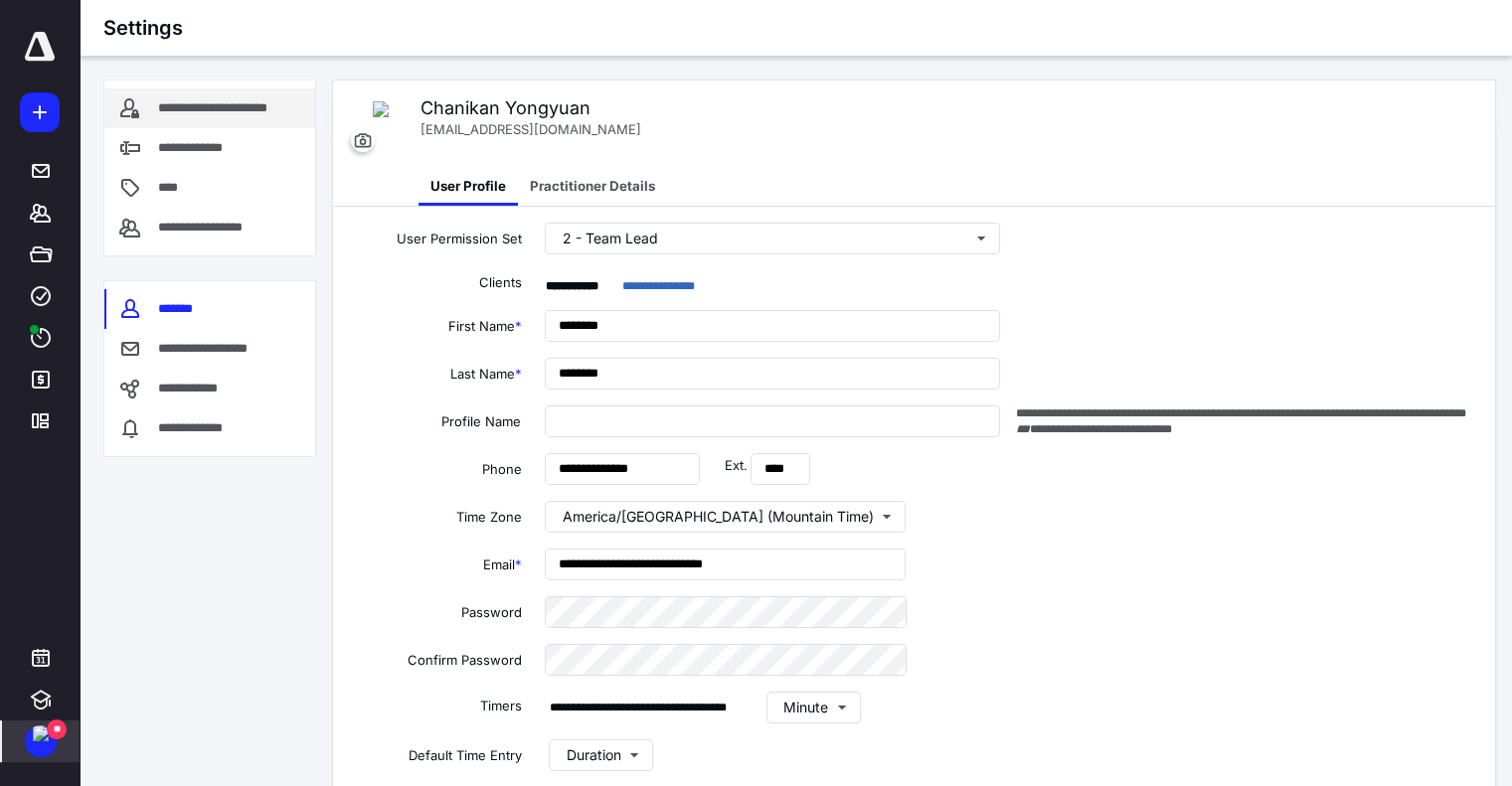 click on "**********" at bounding box center (233, 108) 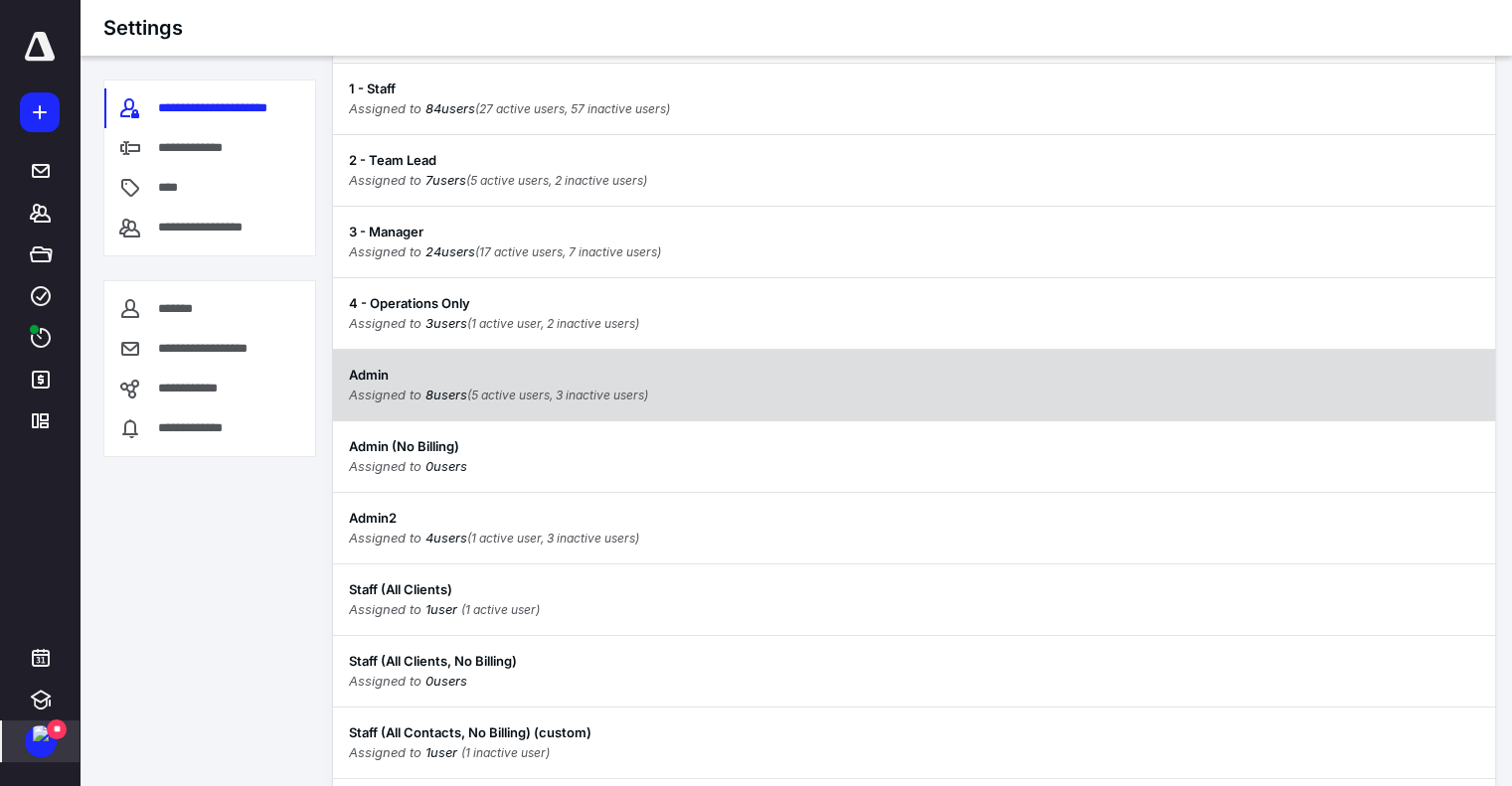 scroll, scrollTop: 0, scrollLeft: 0, axis: both 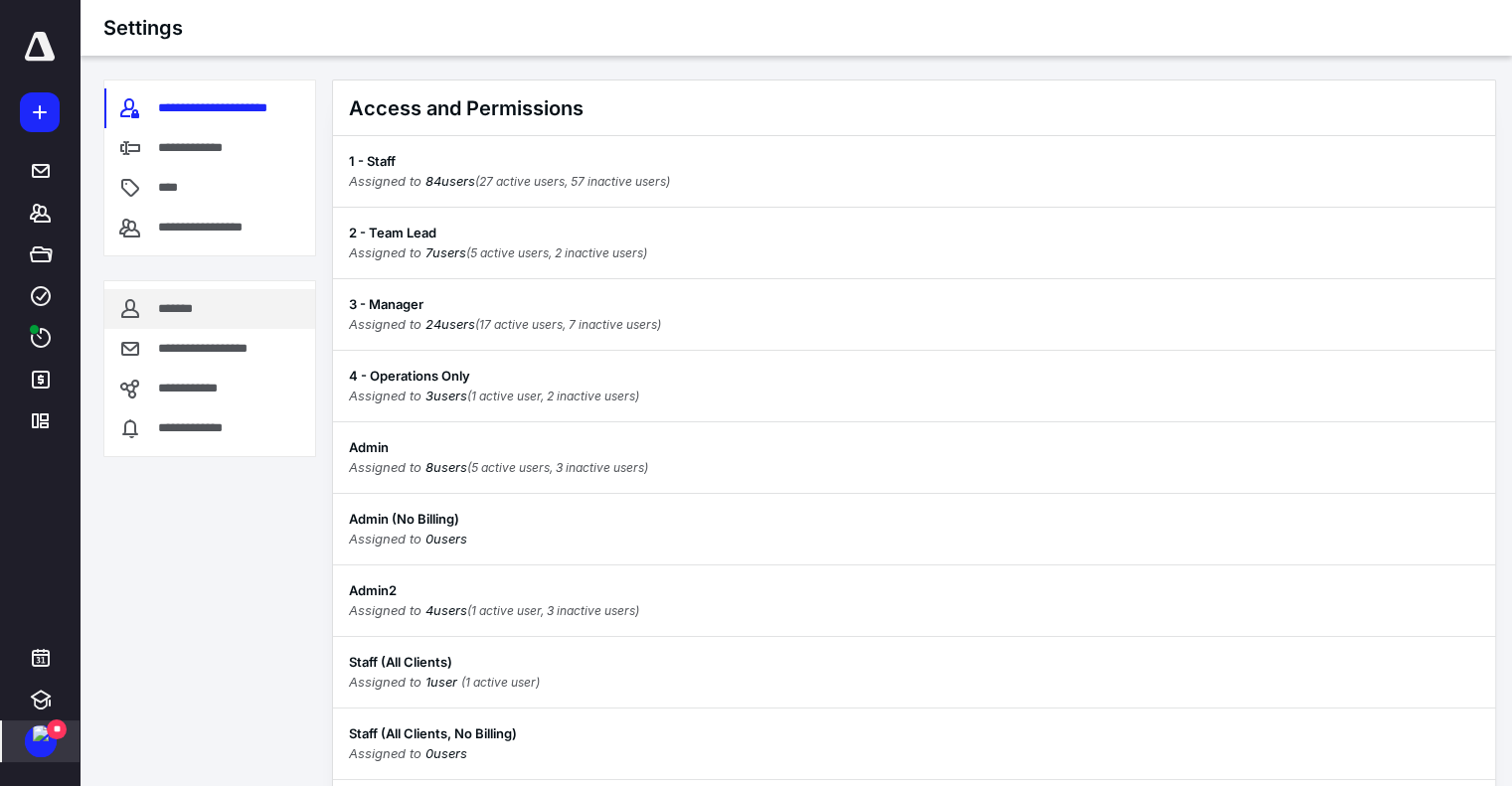 click on "*******" at bounding box center [210, 309] 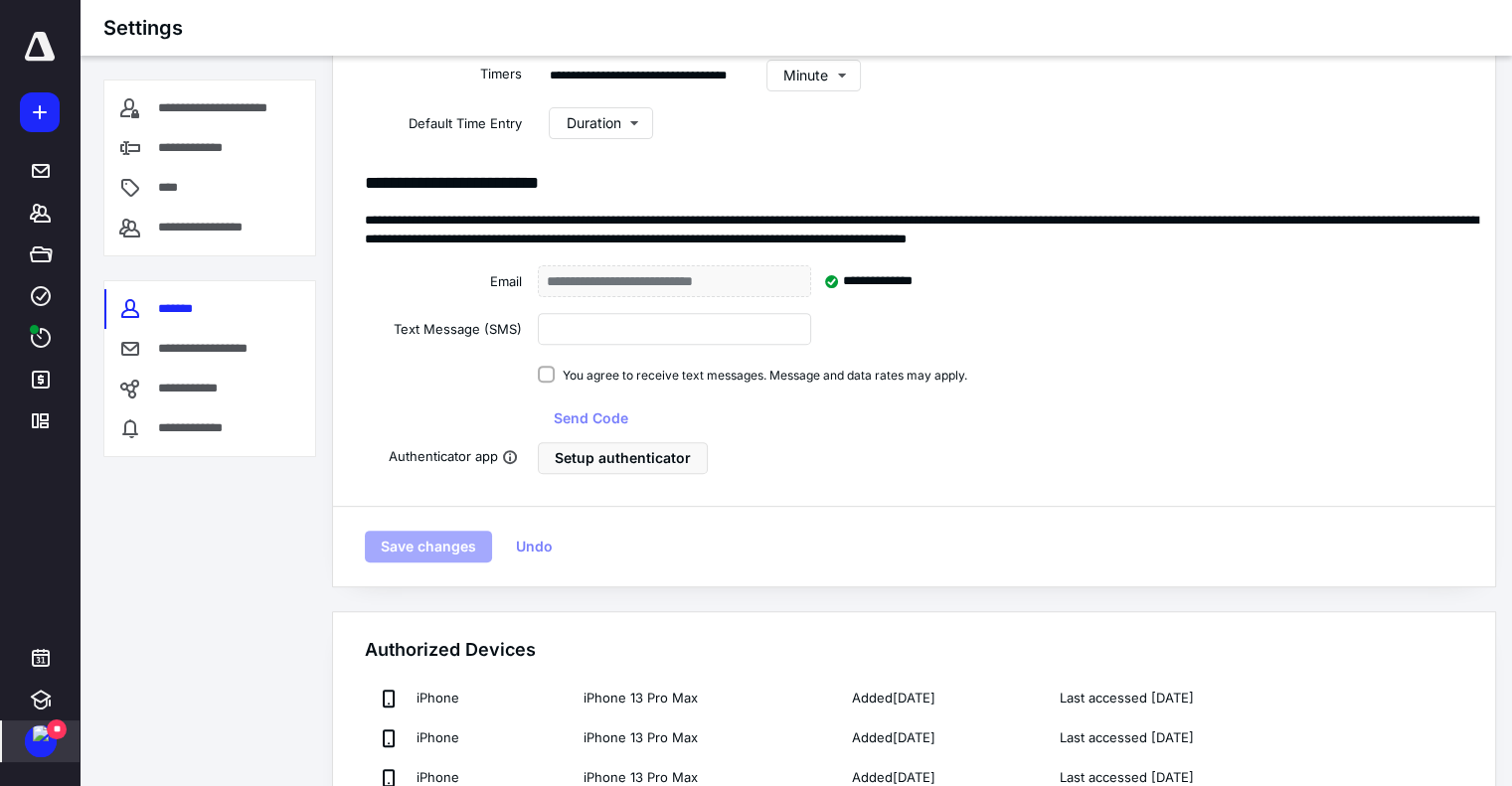 scroll, scrollTop: 666, scrollLeft: 0, axis: vertical 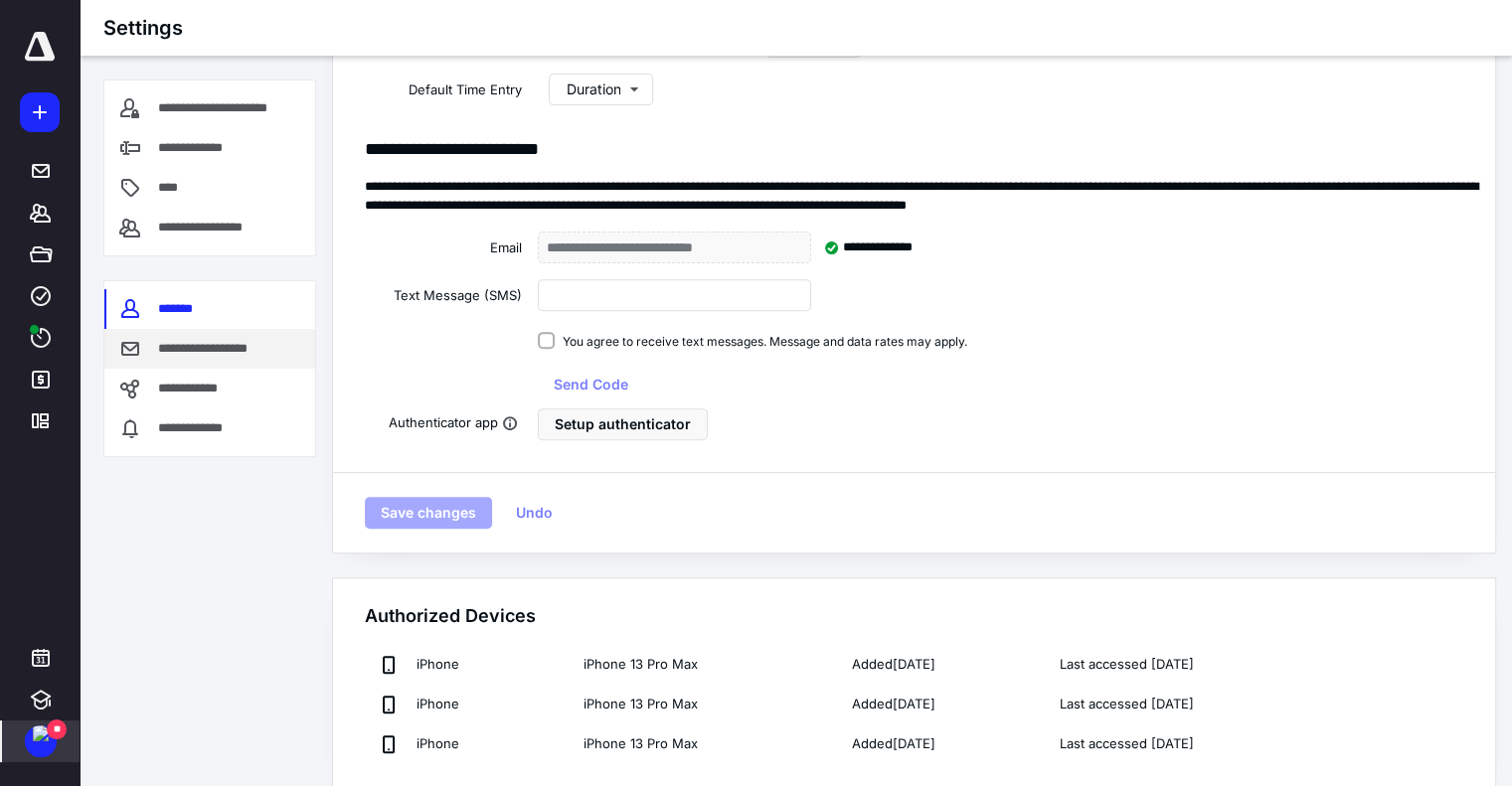 click on "**********" at bounding box center [210, 349] 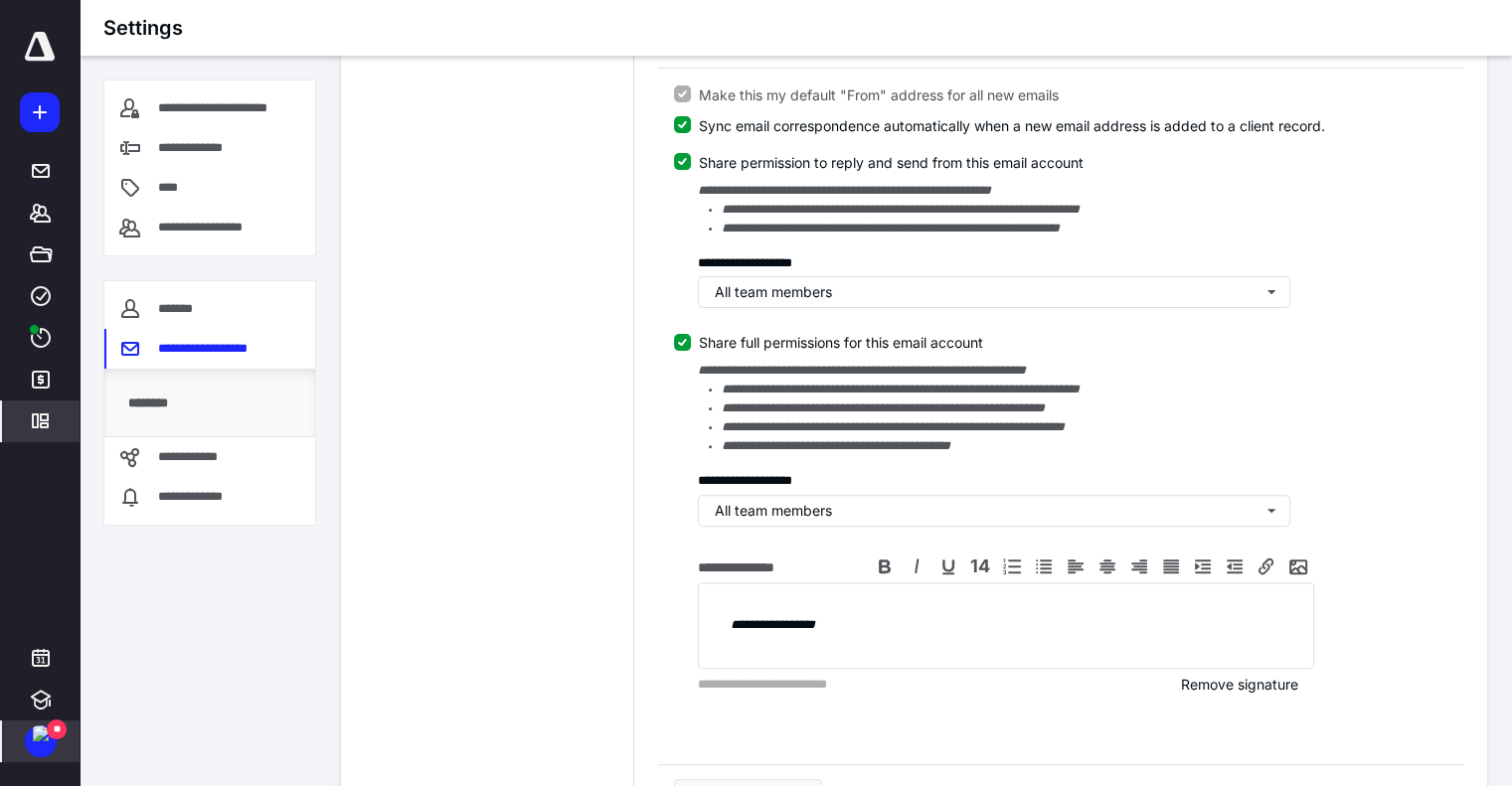 scroll, scrollTop: 573, scrollLeft: 0, axis: vertical 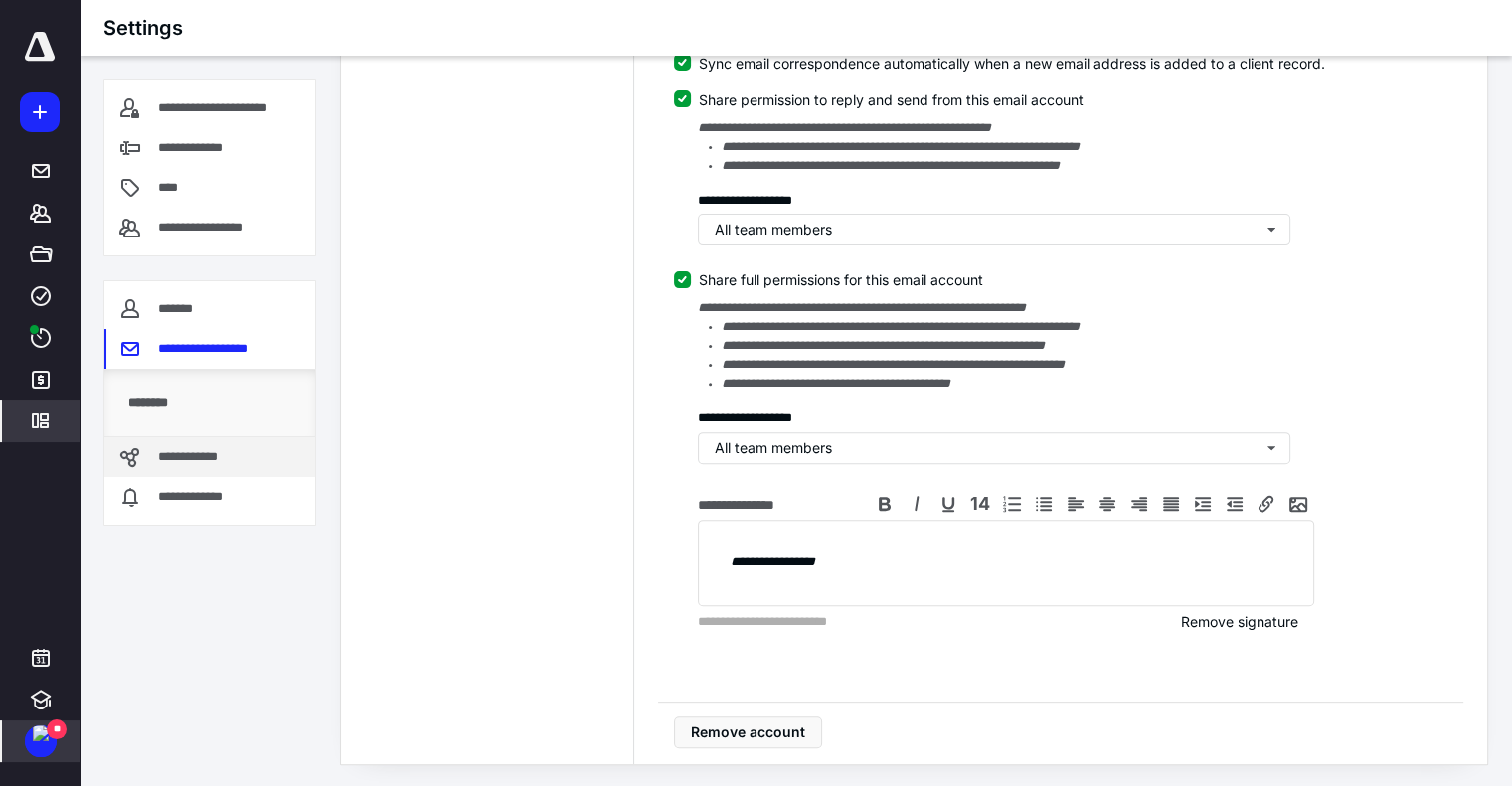 click on "**********" at bounding box center (194, 457) 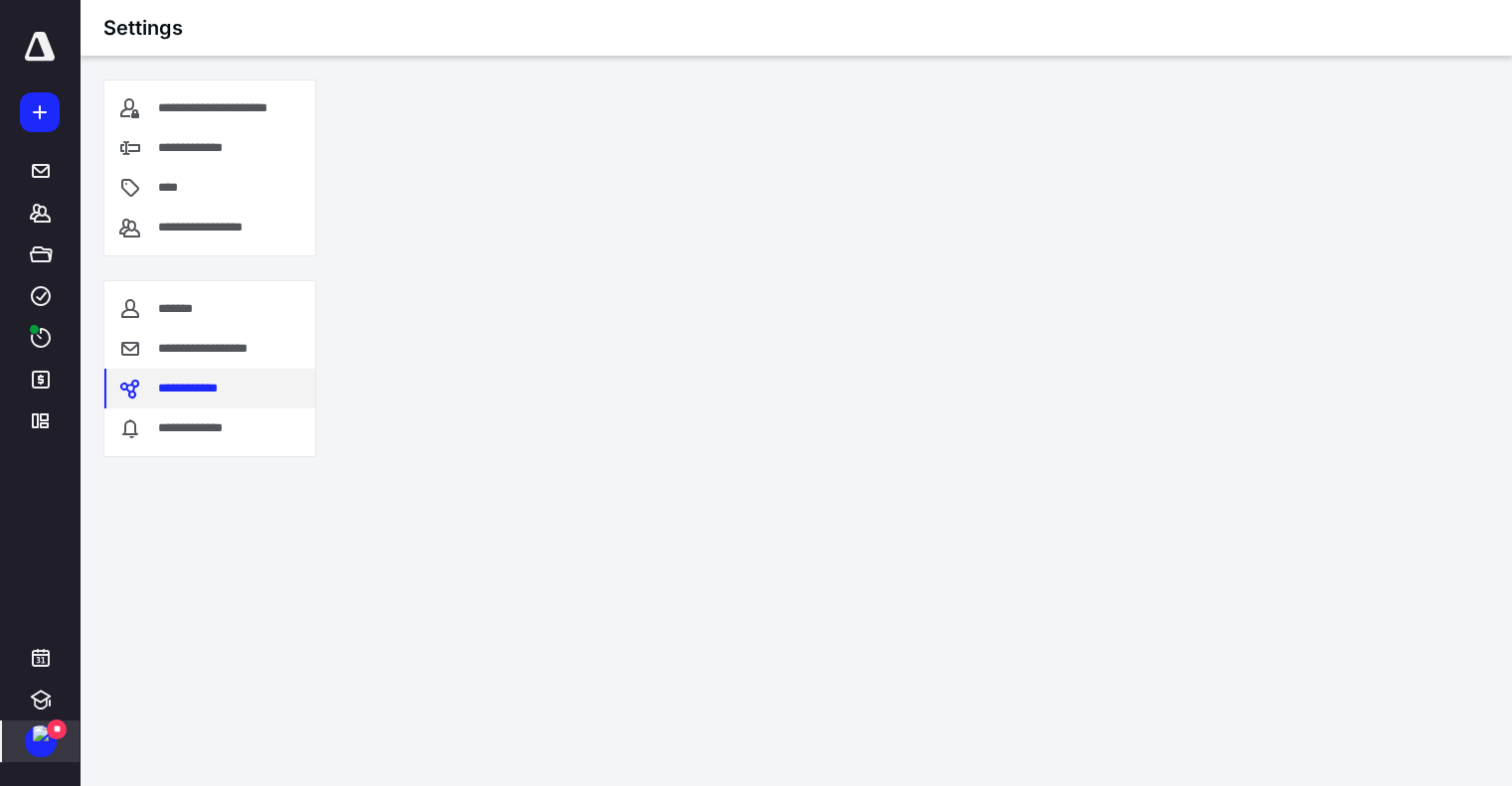 scroll, scrollTop: 0, scrollLeft: 0, axis: both 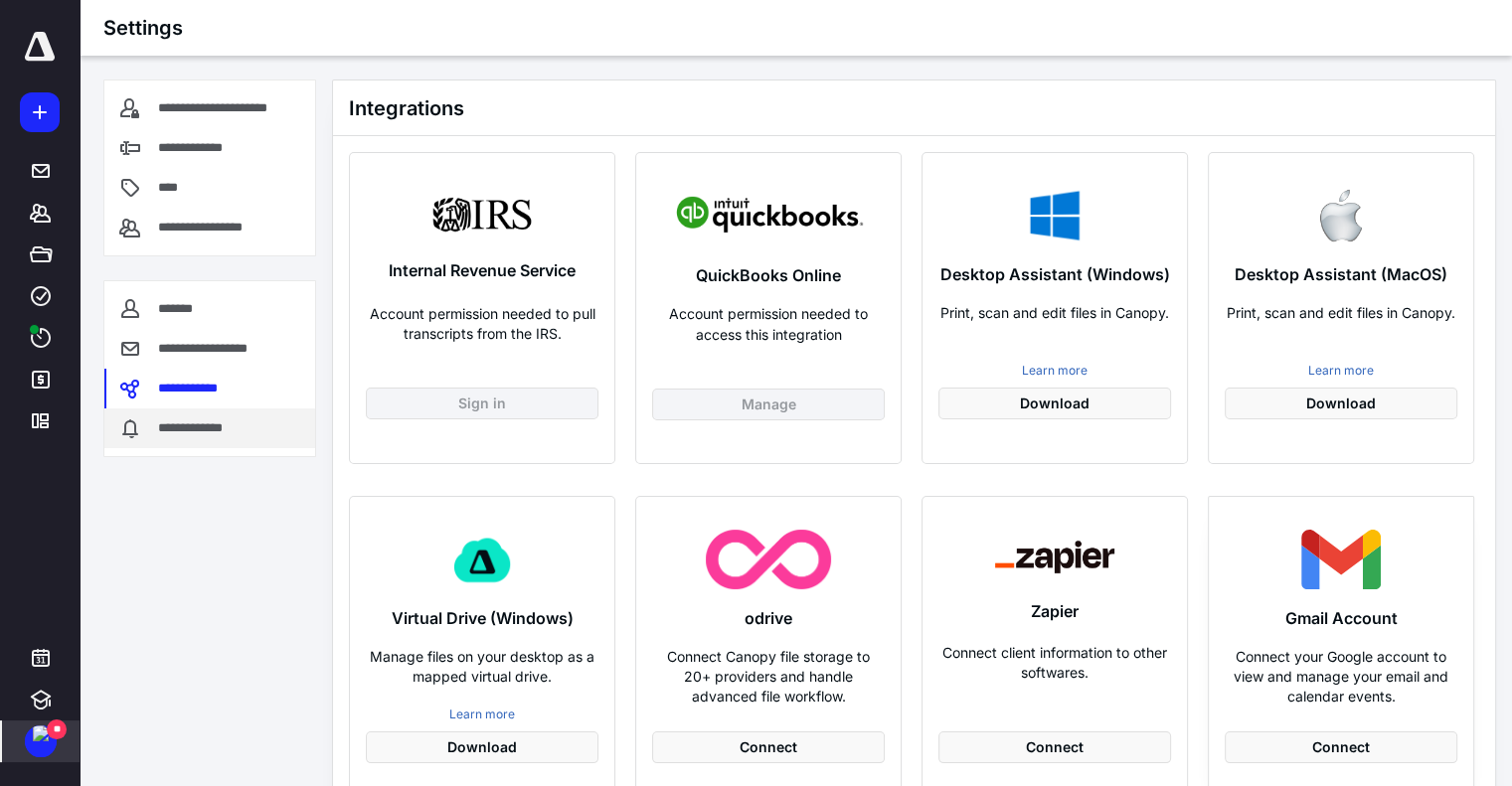 click on "**********" at bounding box center [197, 428] 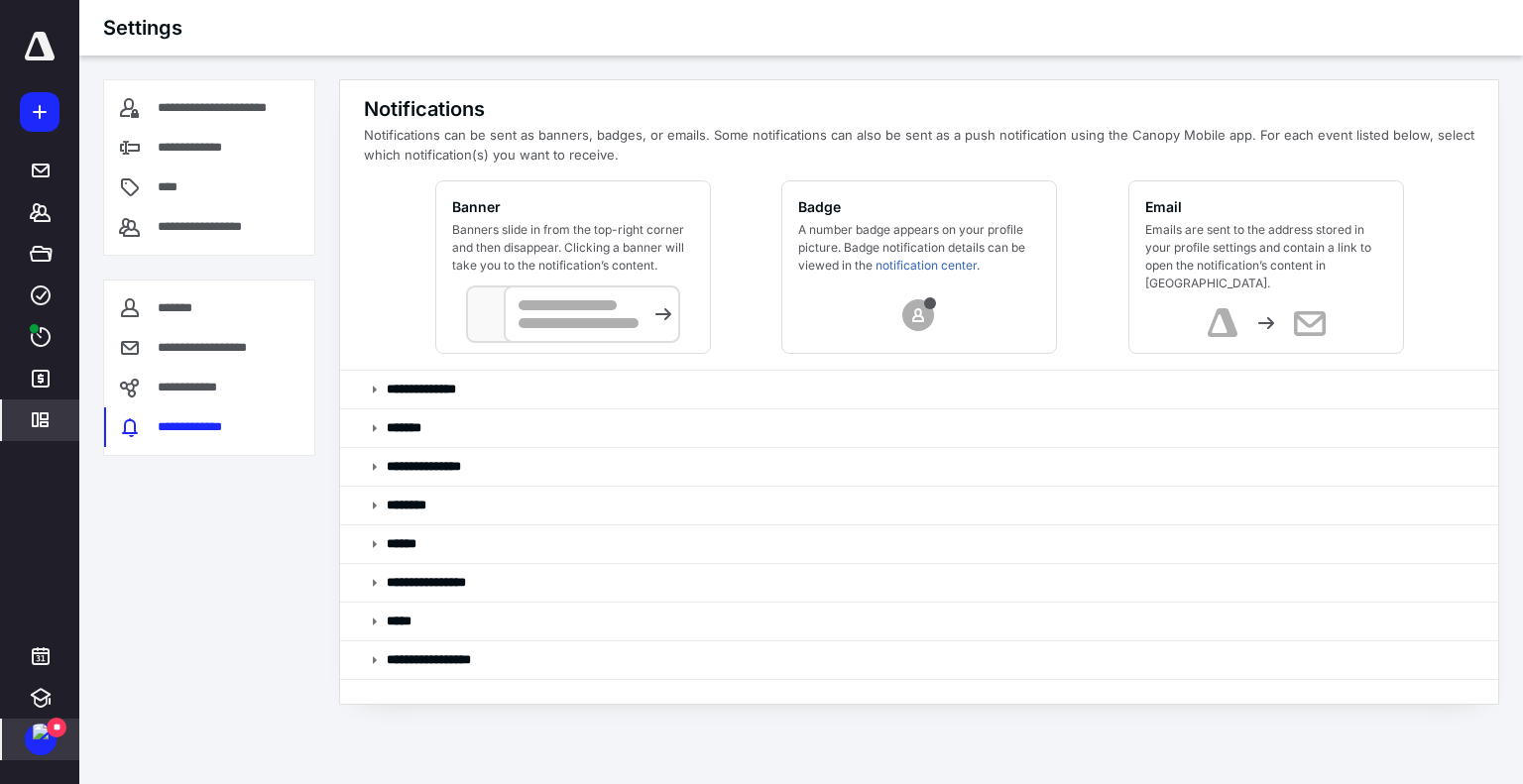 click at bounding box center [40, 47] 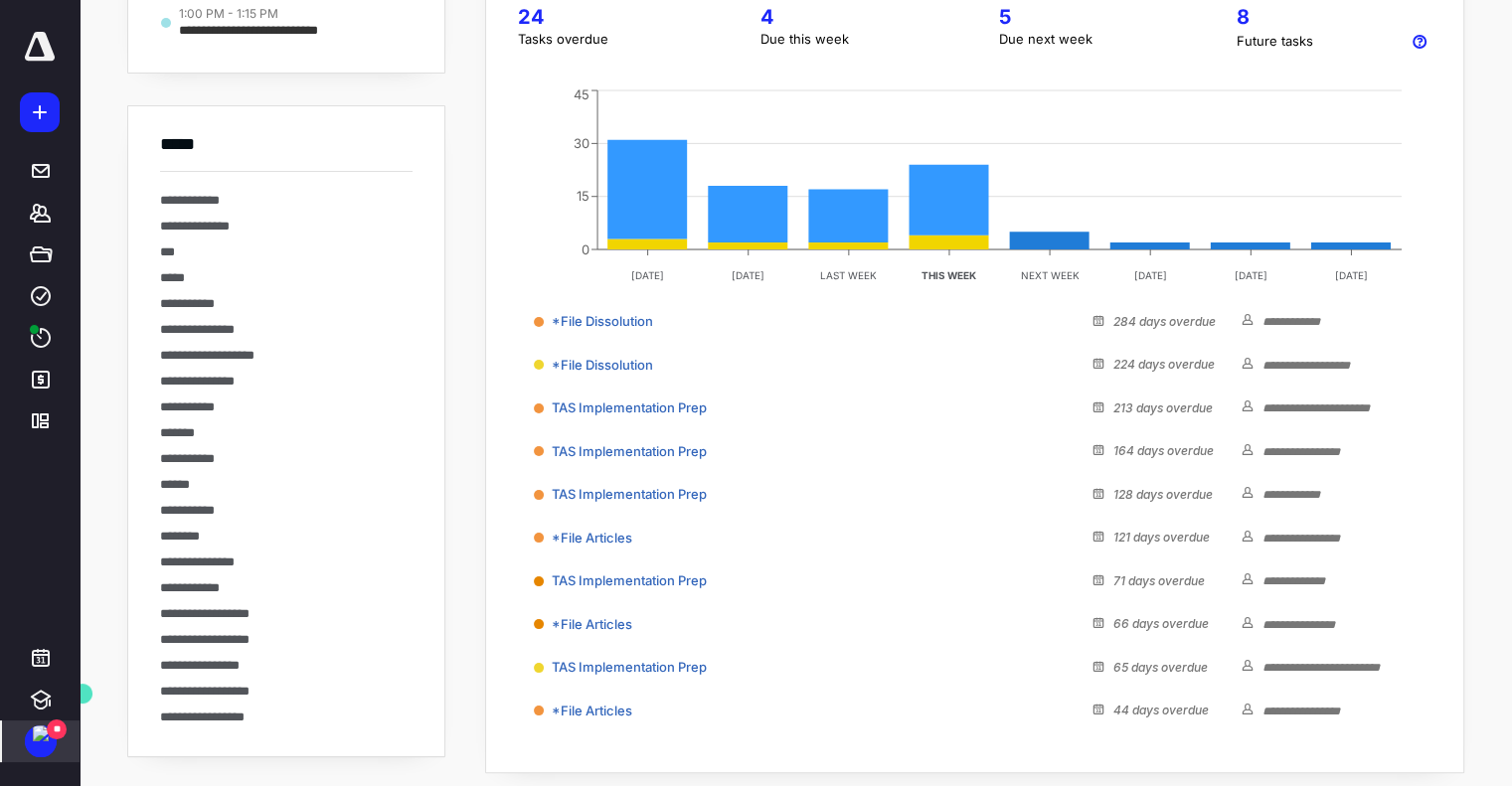 scroll, scrollTop: 199, scrollLeft: 0, axis: vertical 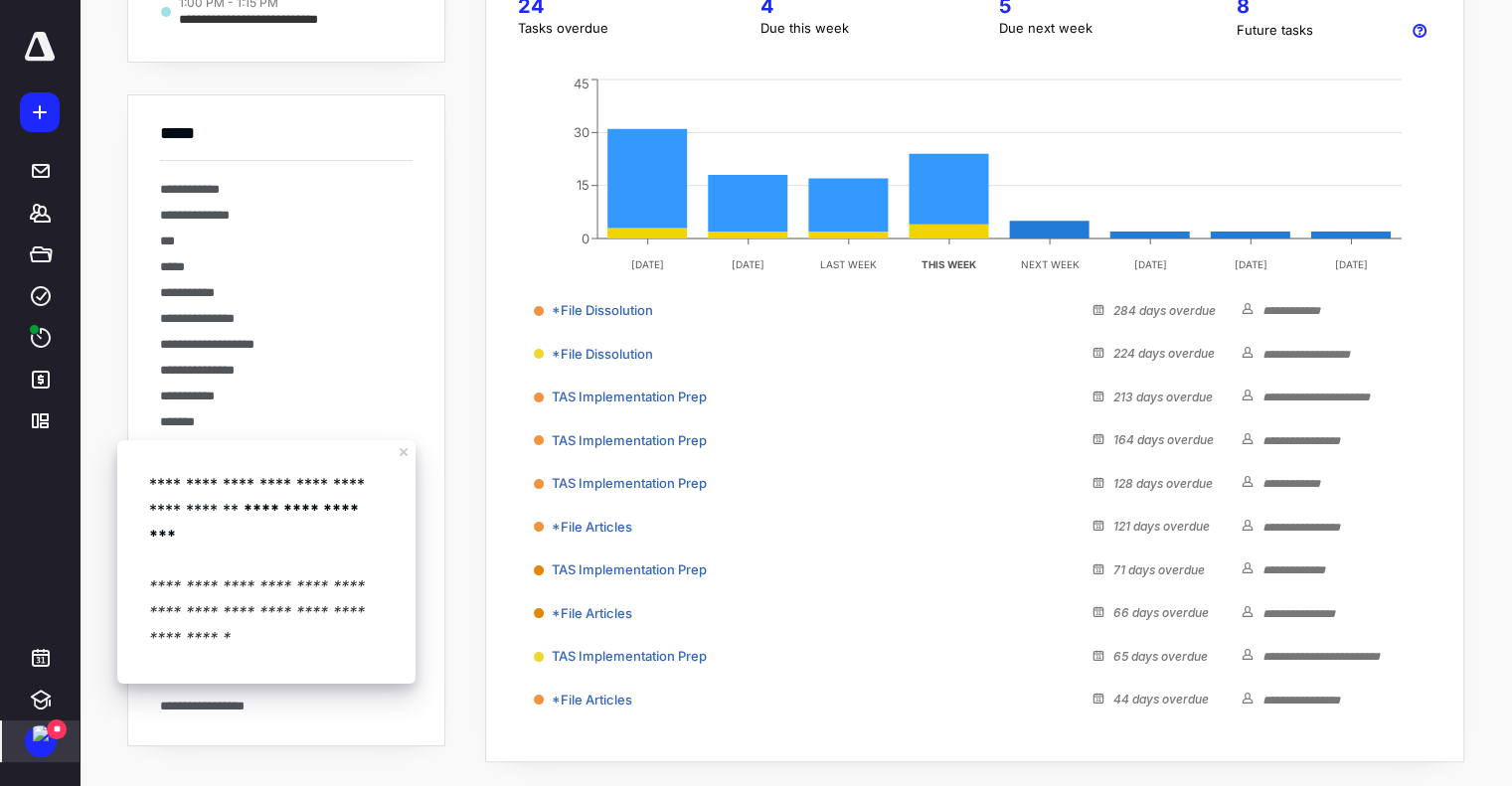 click at bounding box center (41, 733) 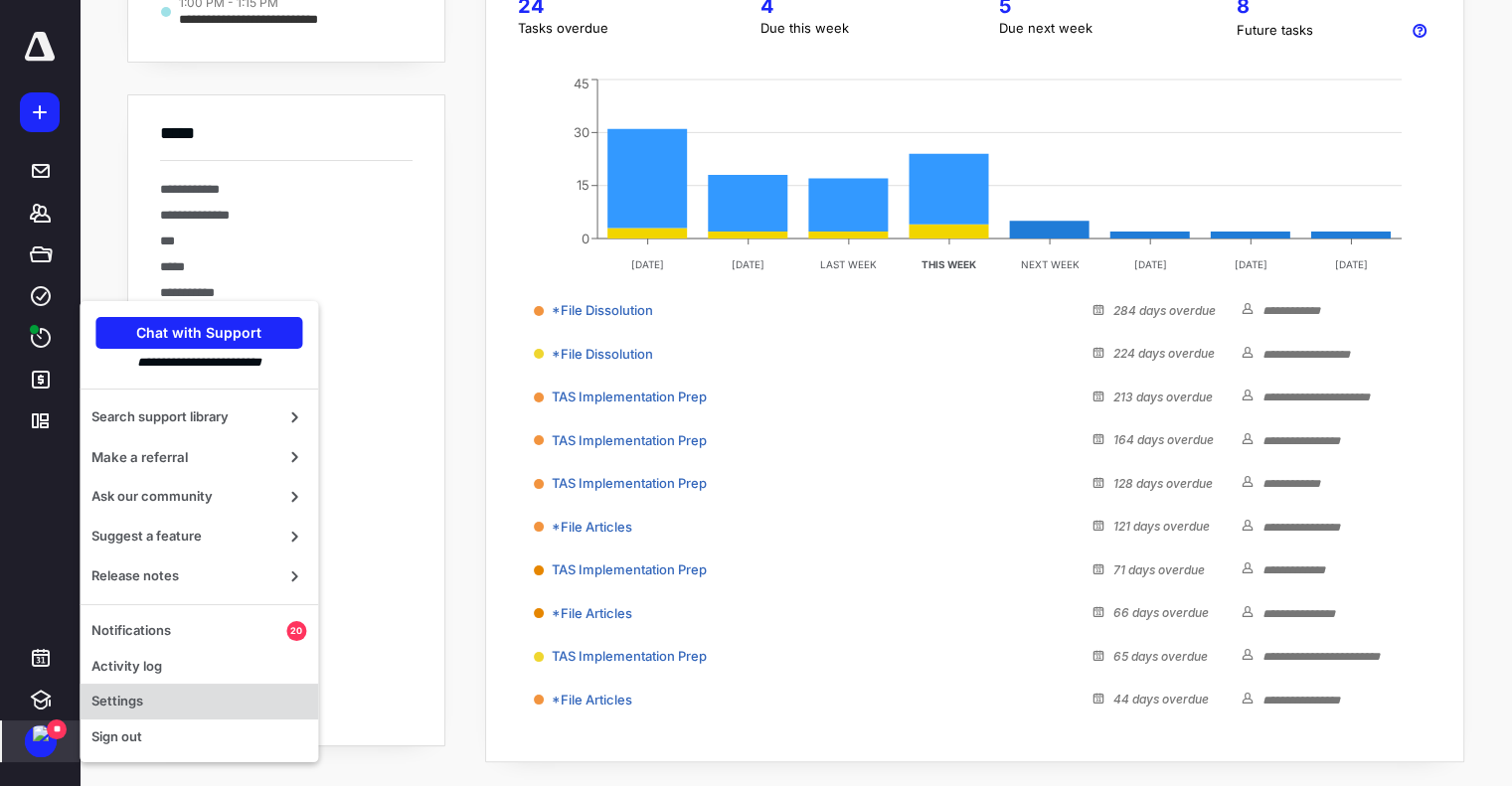 click on "Settings" at bounding box center (199, 702) 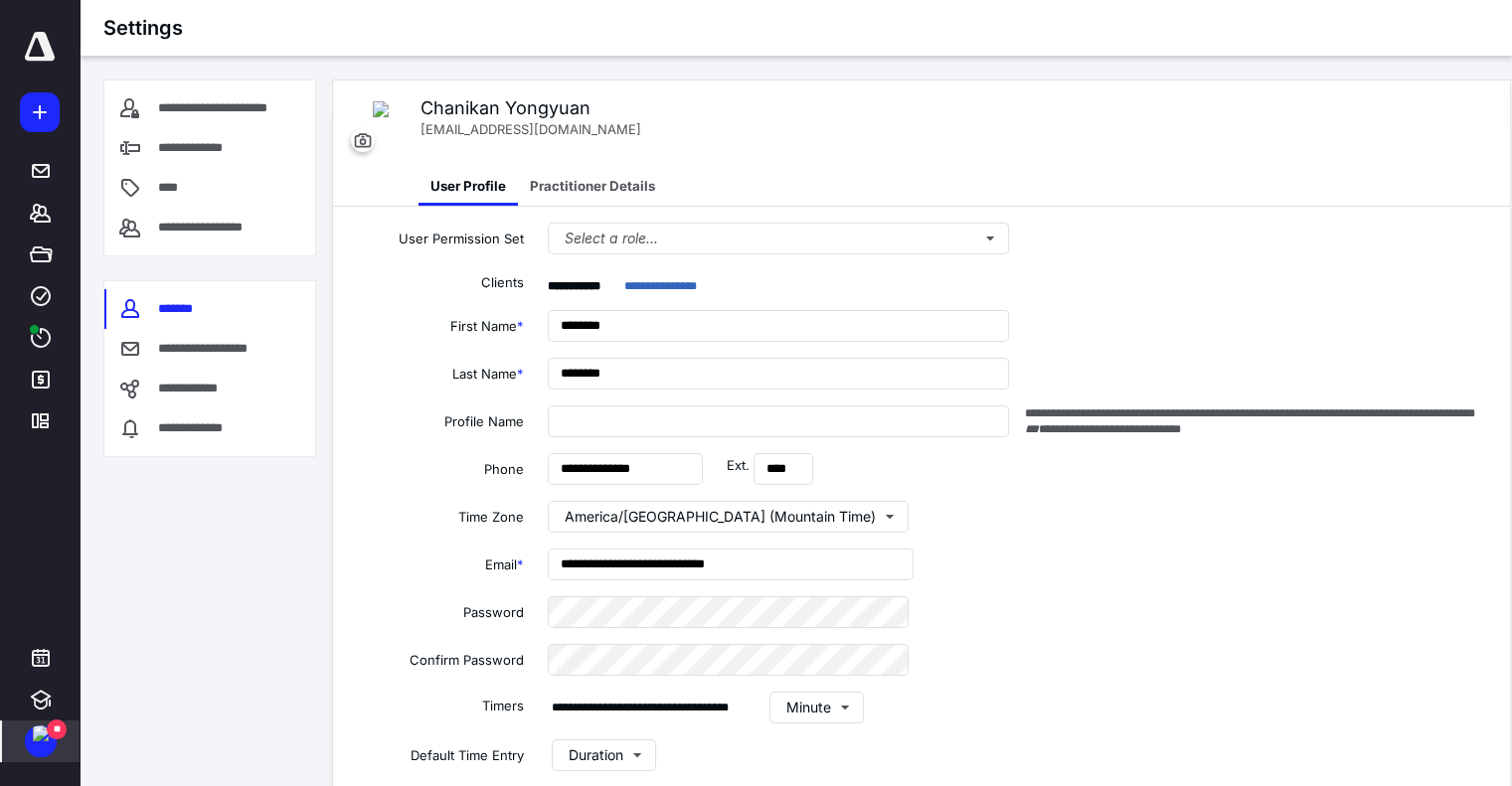 type on "**********" 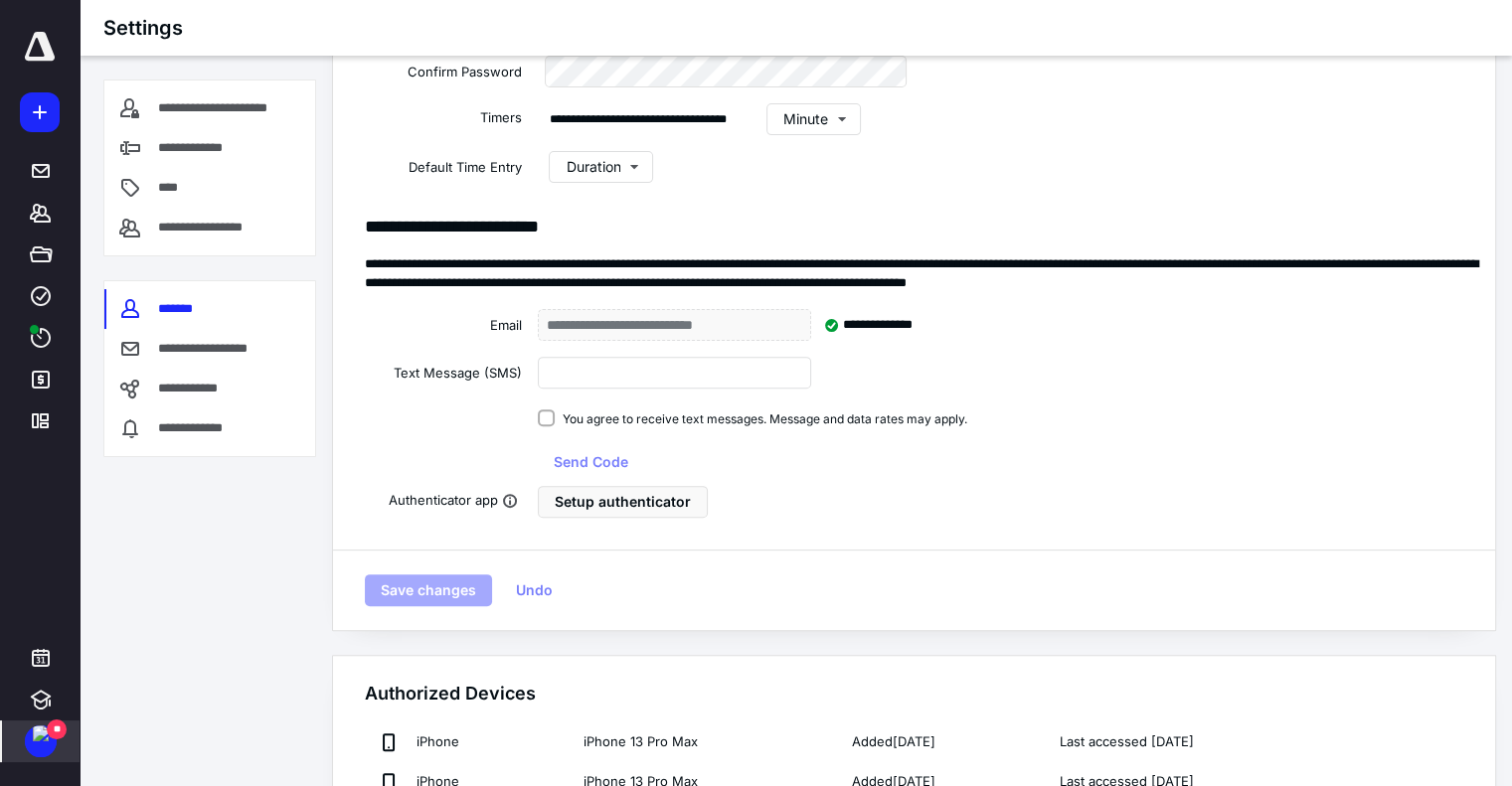 scroll, scrollTop: 666, scrollLeft: 0, axis: vertical 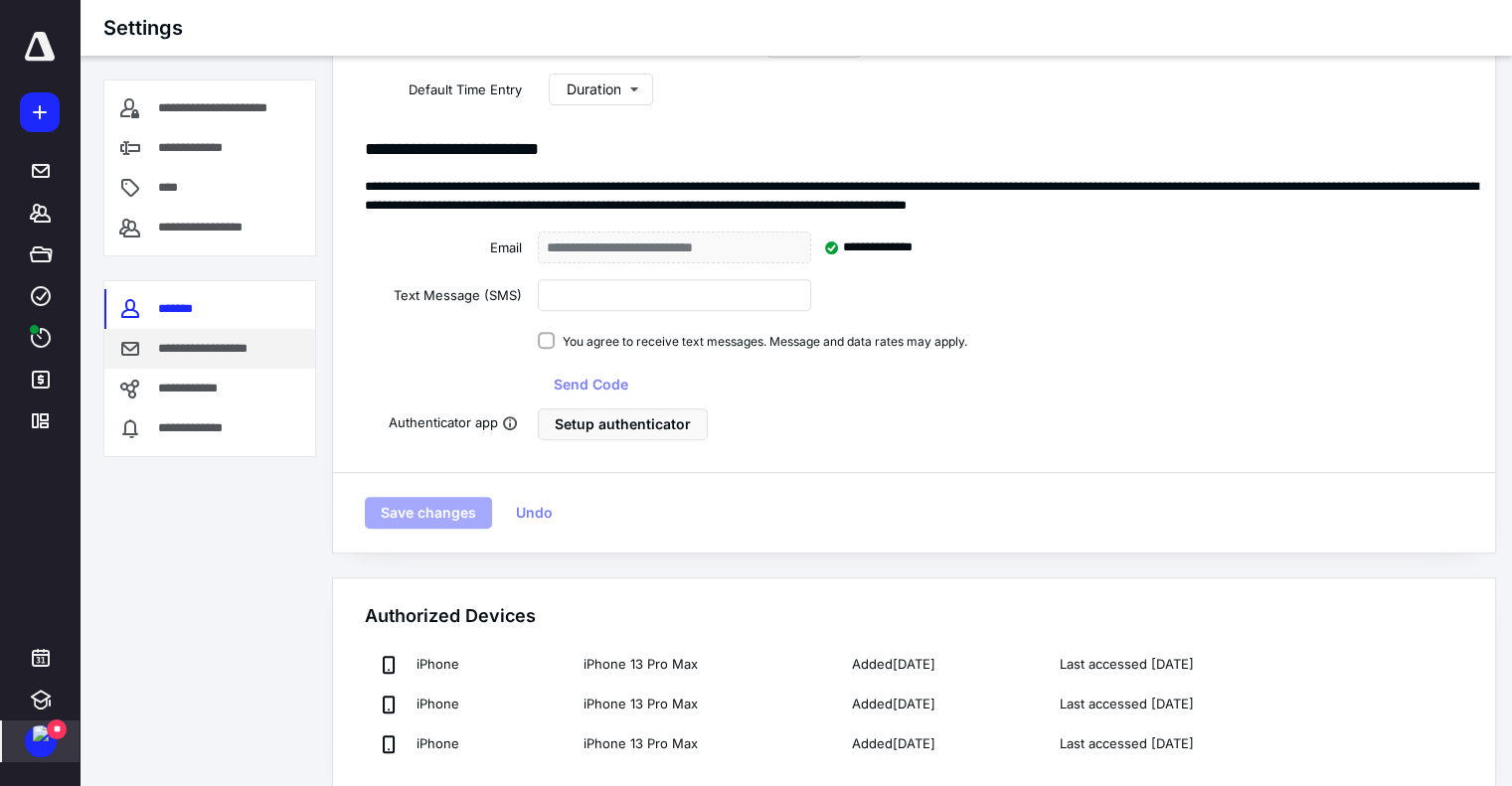click on "**********" at bounding box center [217, 349] 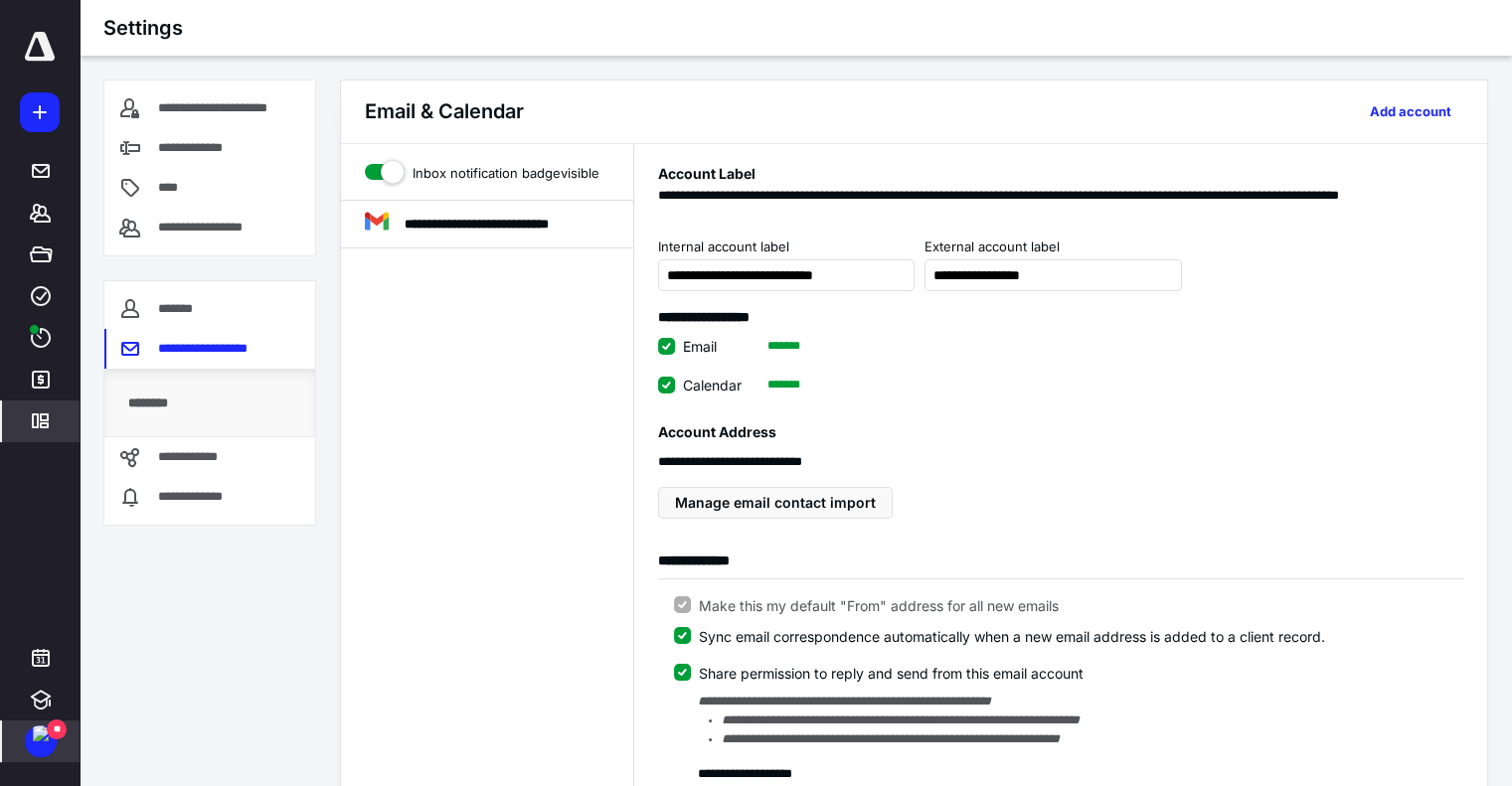click at bounding box center [40, 47] 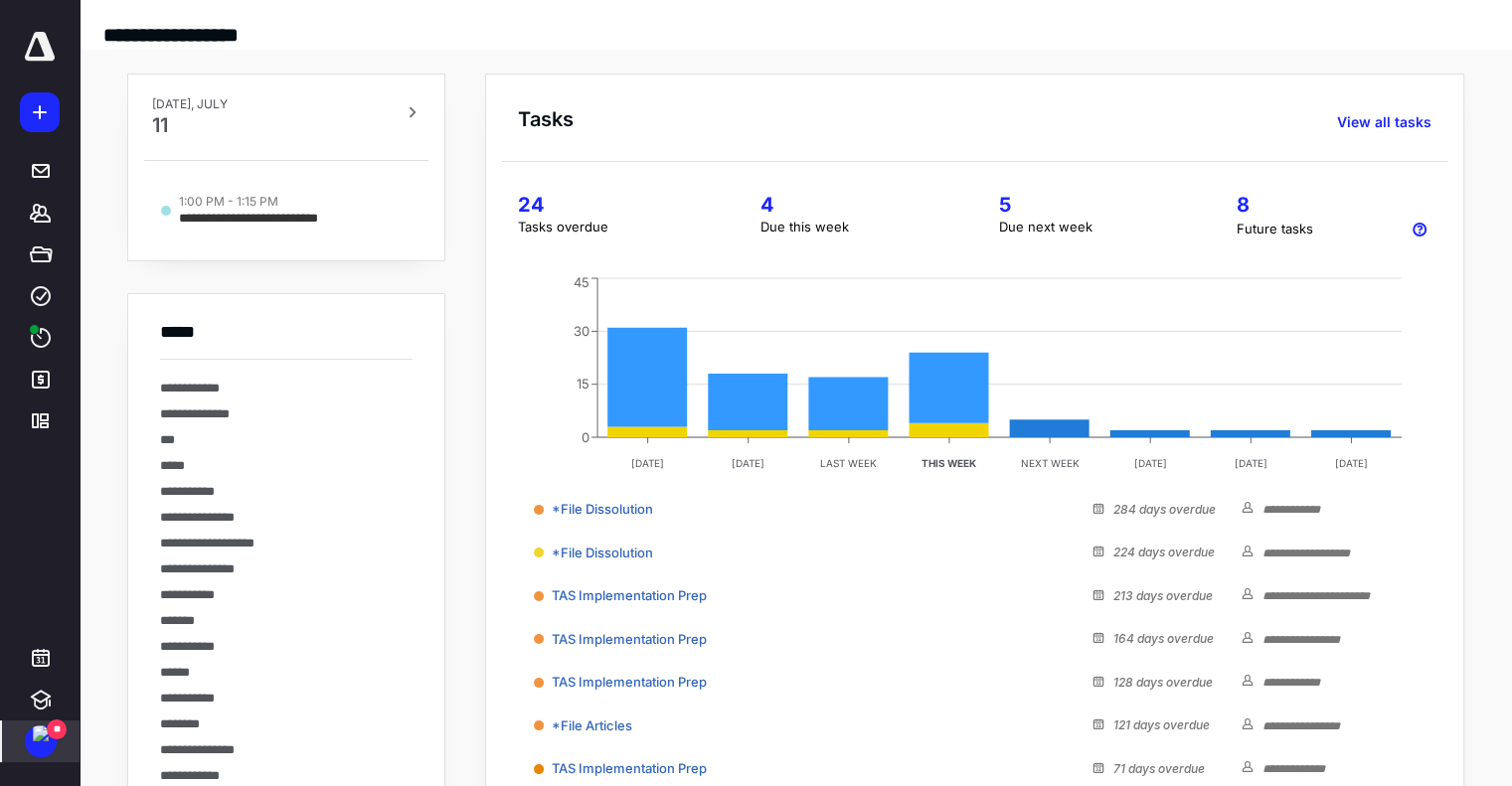 click on "**" at bounding box center [57, 729] 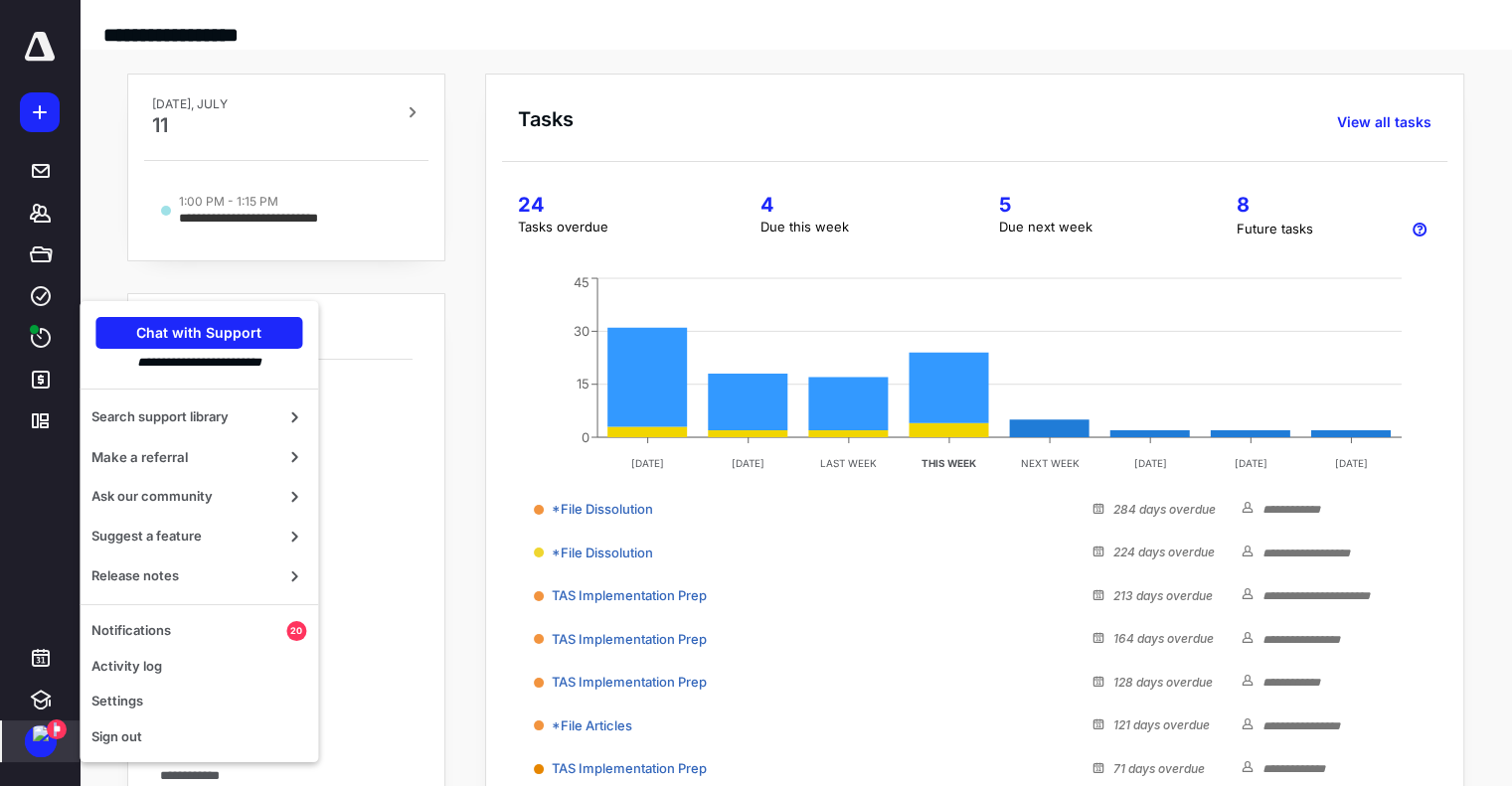 click on "**" at bounding box center (57, 729) 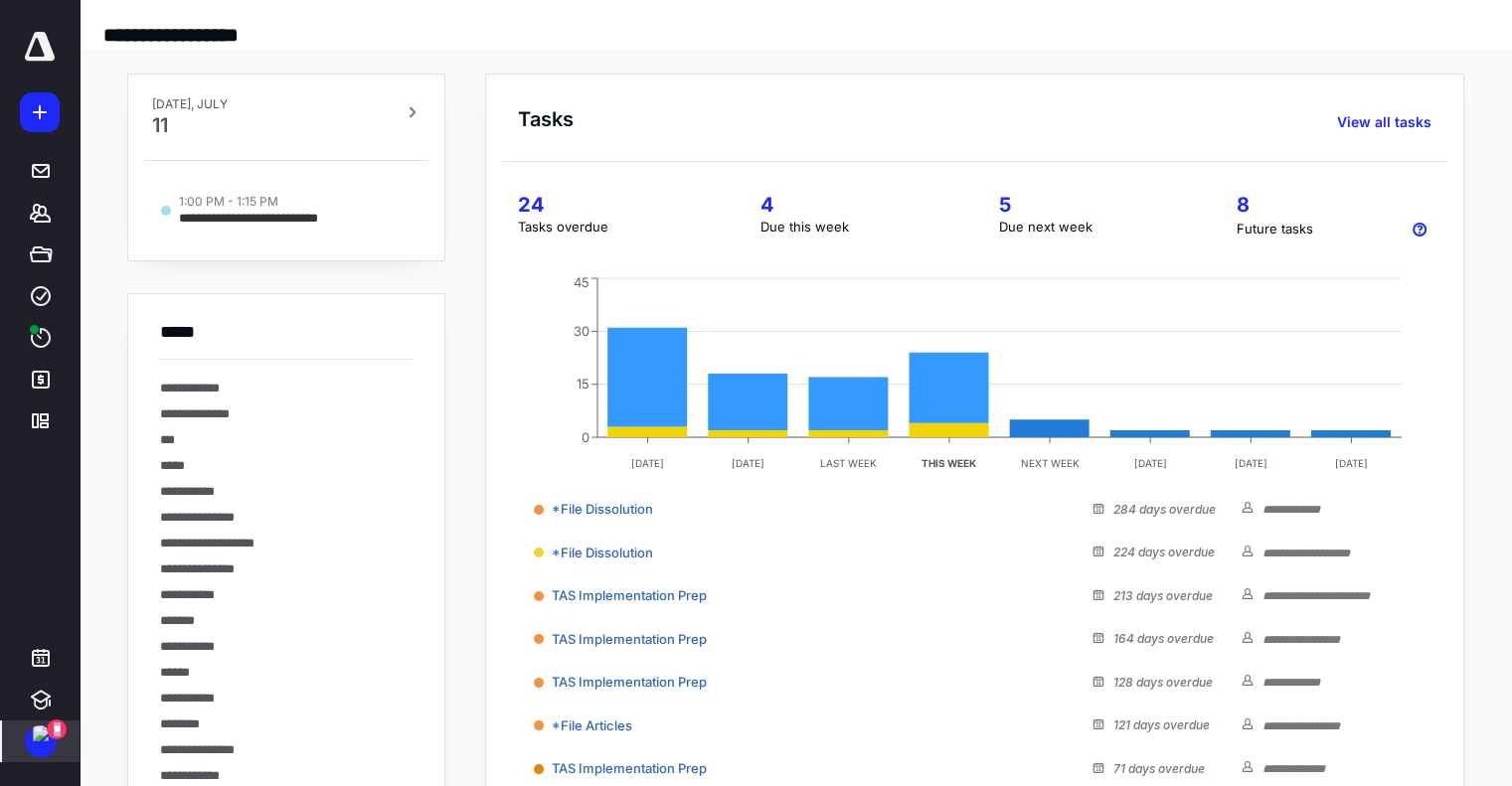 click on "**" at bounding box center (57, 729) 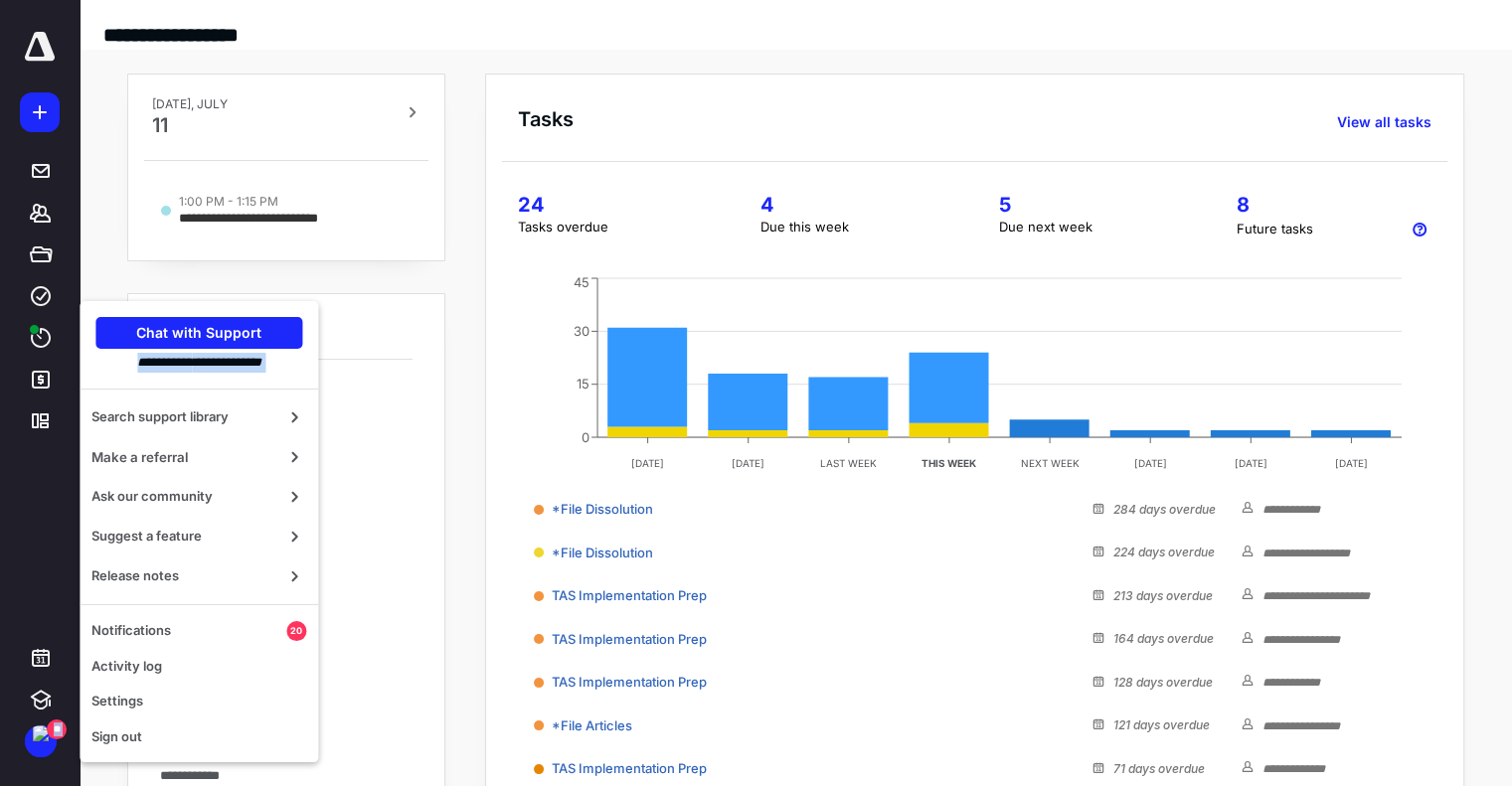 click at bounding box center [40, 47] 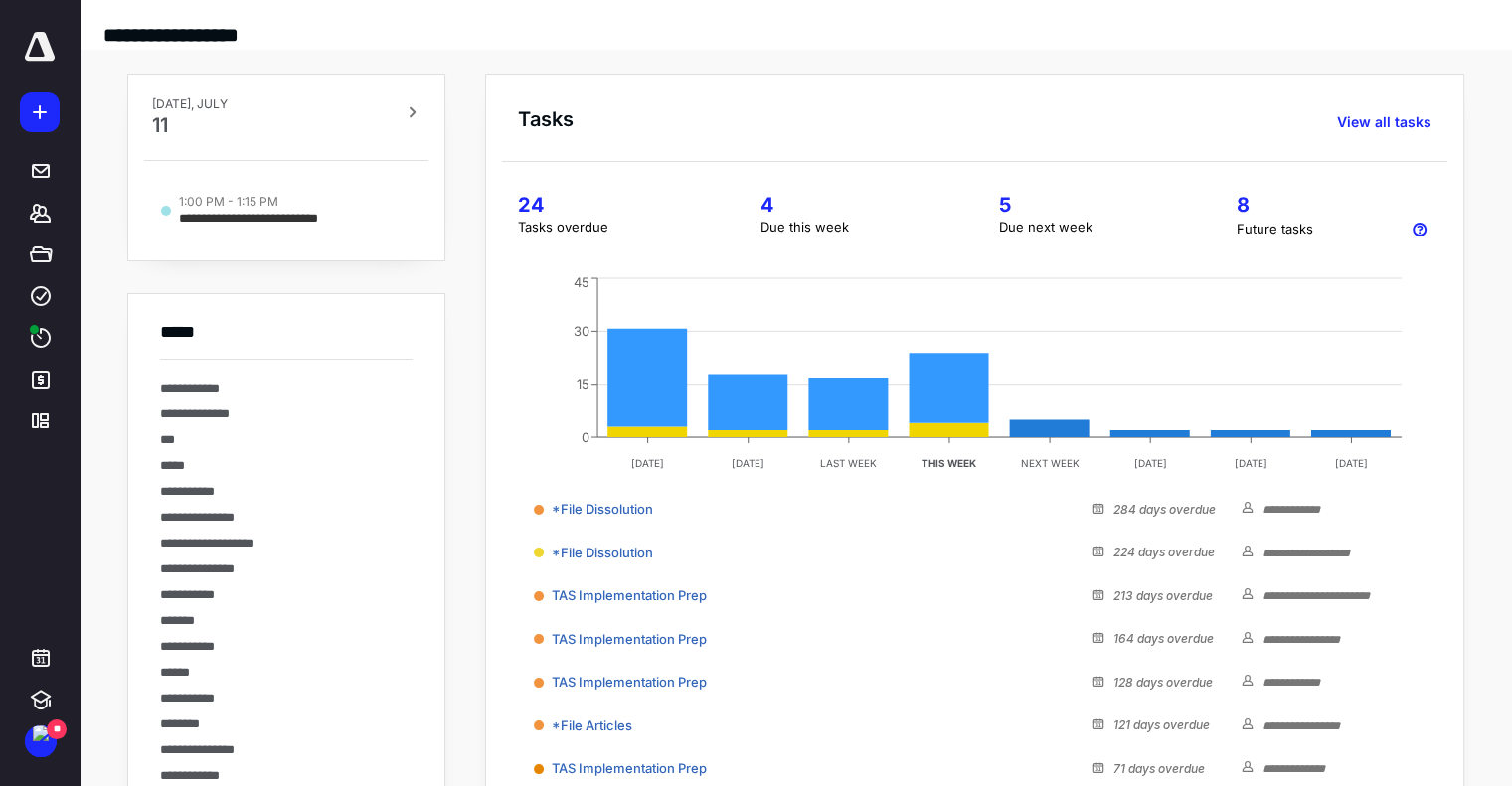 click on "**********" at bounding box center [188, 19] 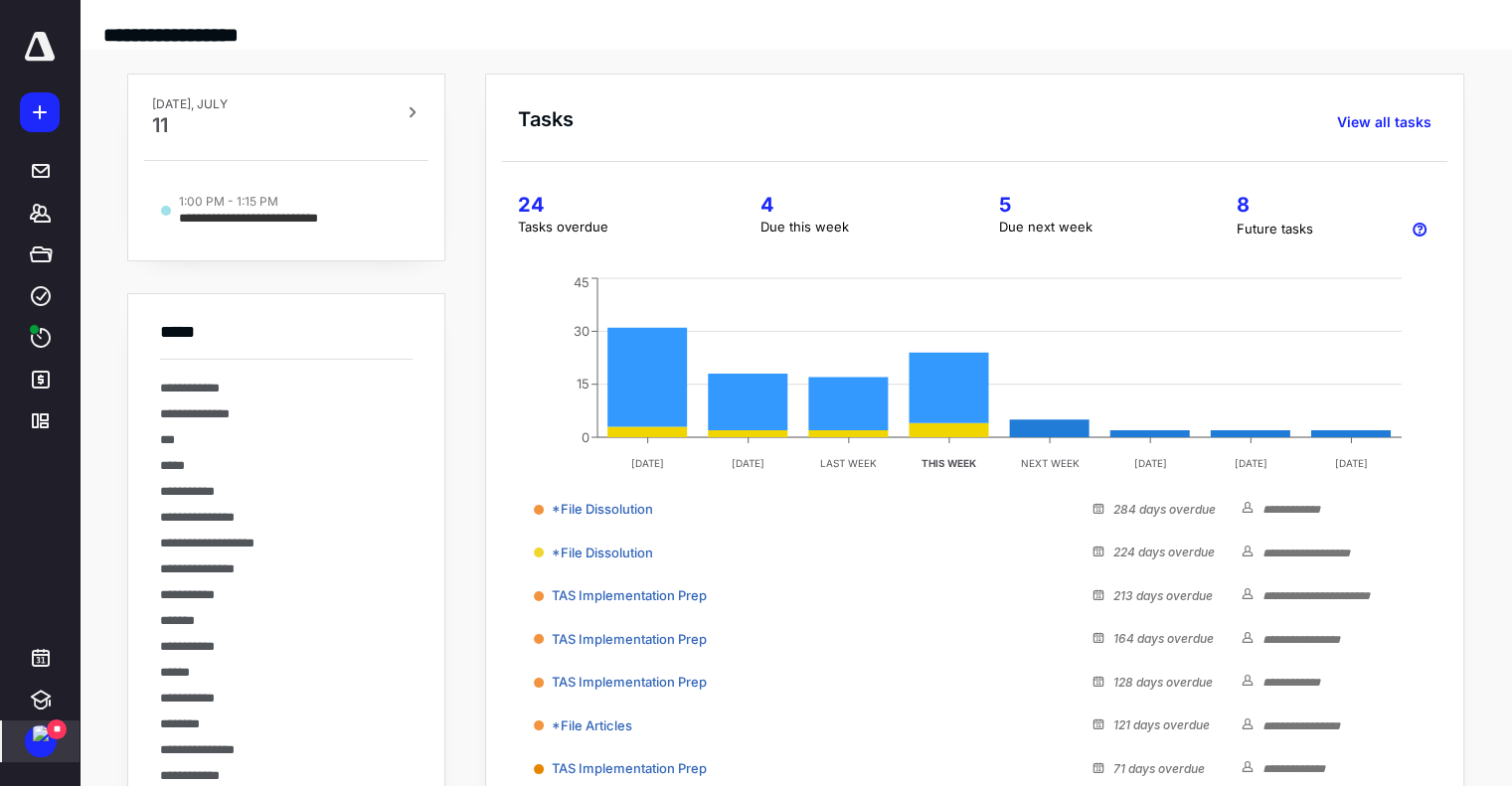 click at bounding box center [41, 733] 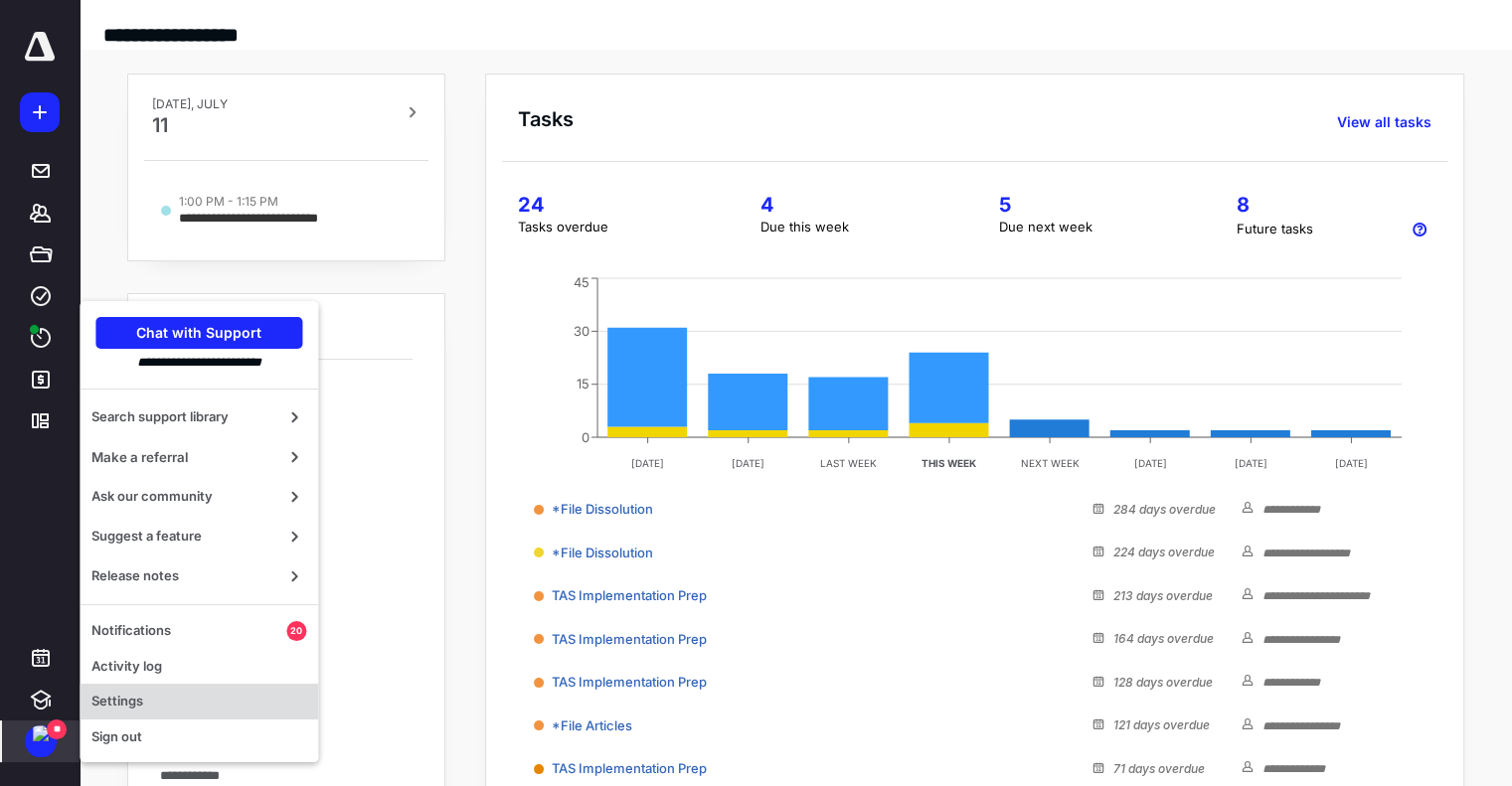 click on "Settings" at bounding box center [199, 702] 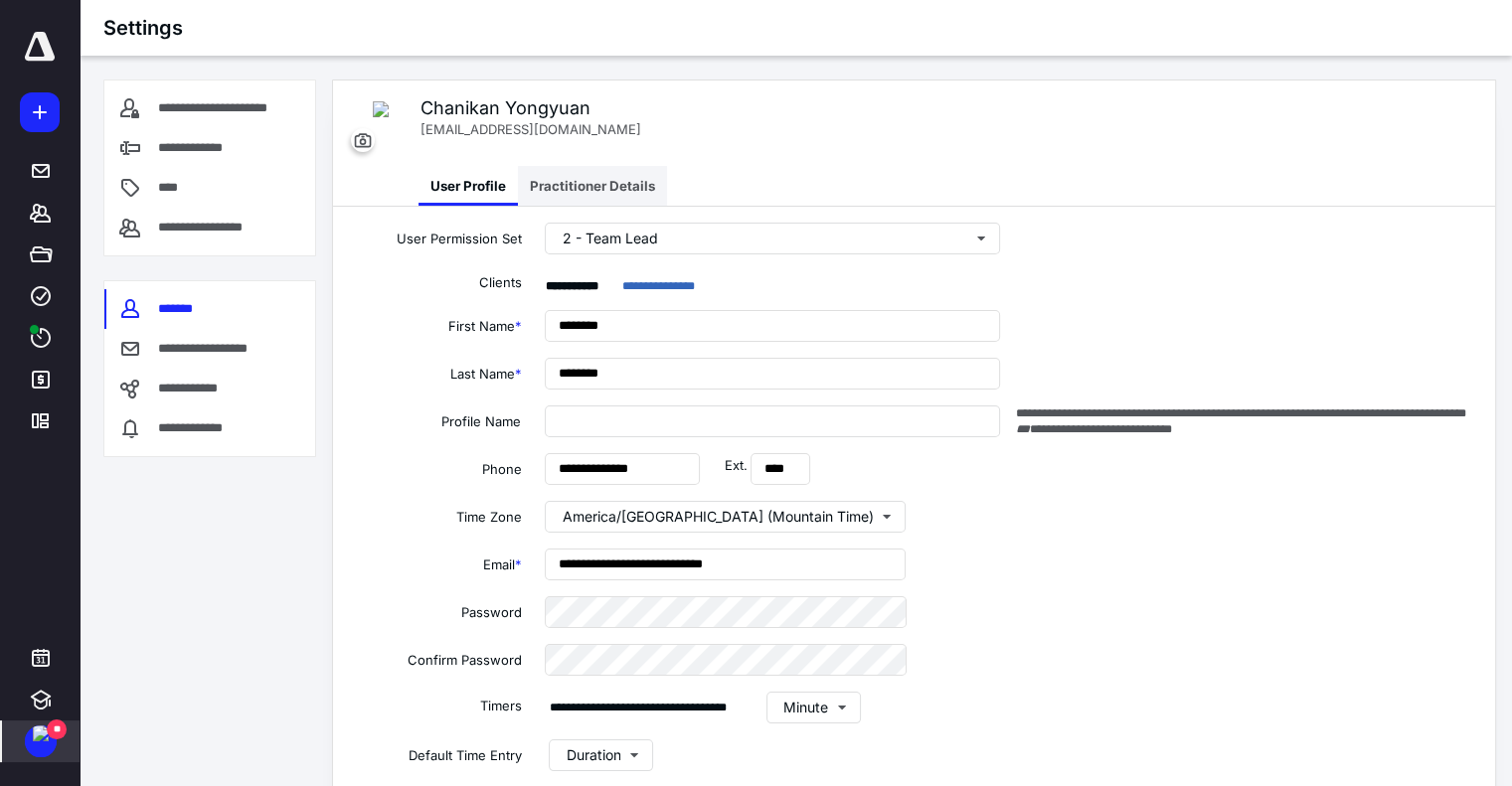 click on "Practitioner Details" at bounding box center [592, 186] 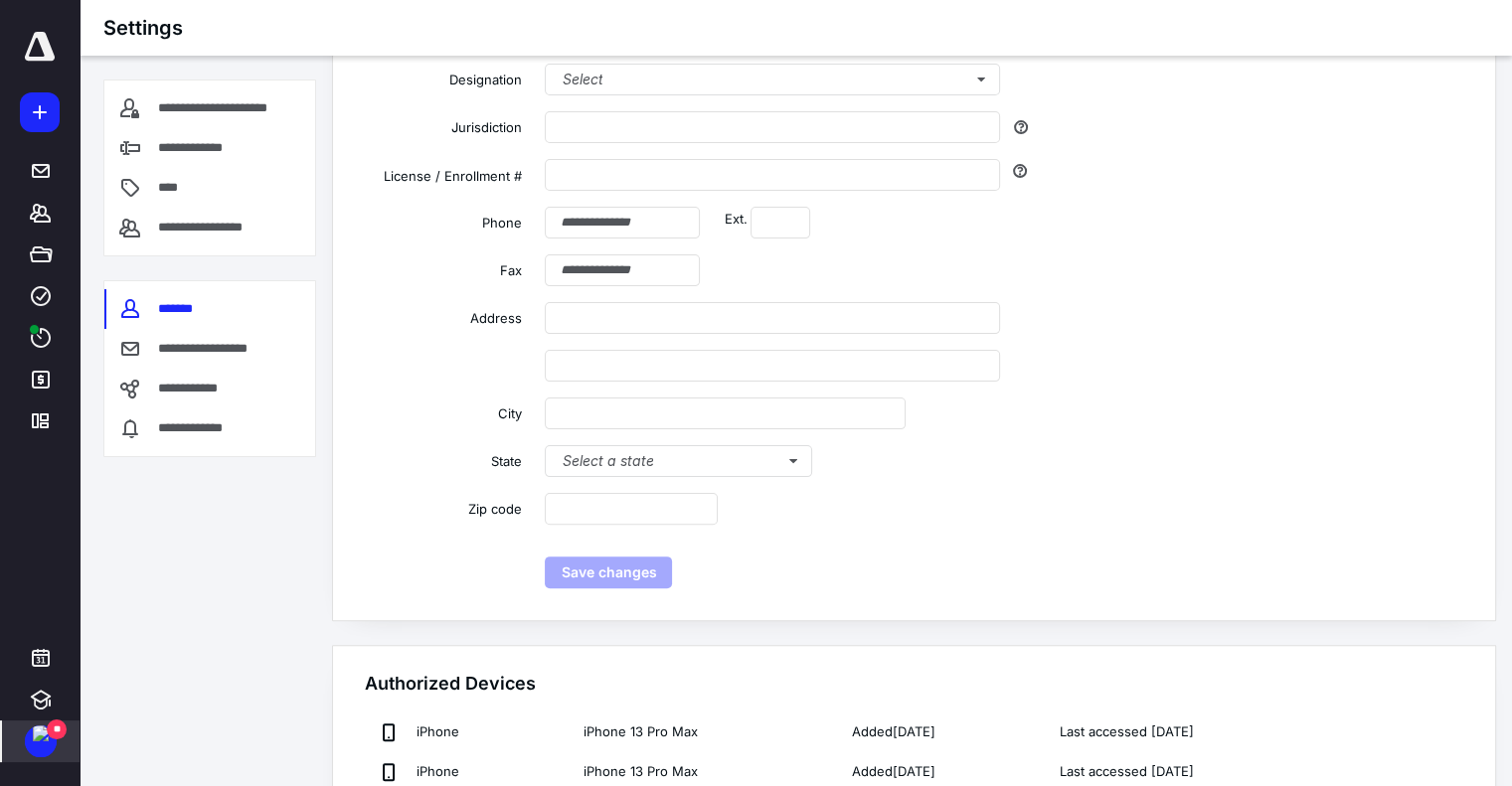 scroll, scrollTop: 513, scrollLeft: 0, axis: vertical 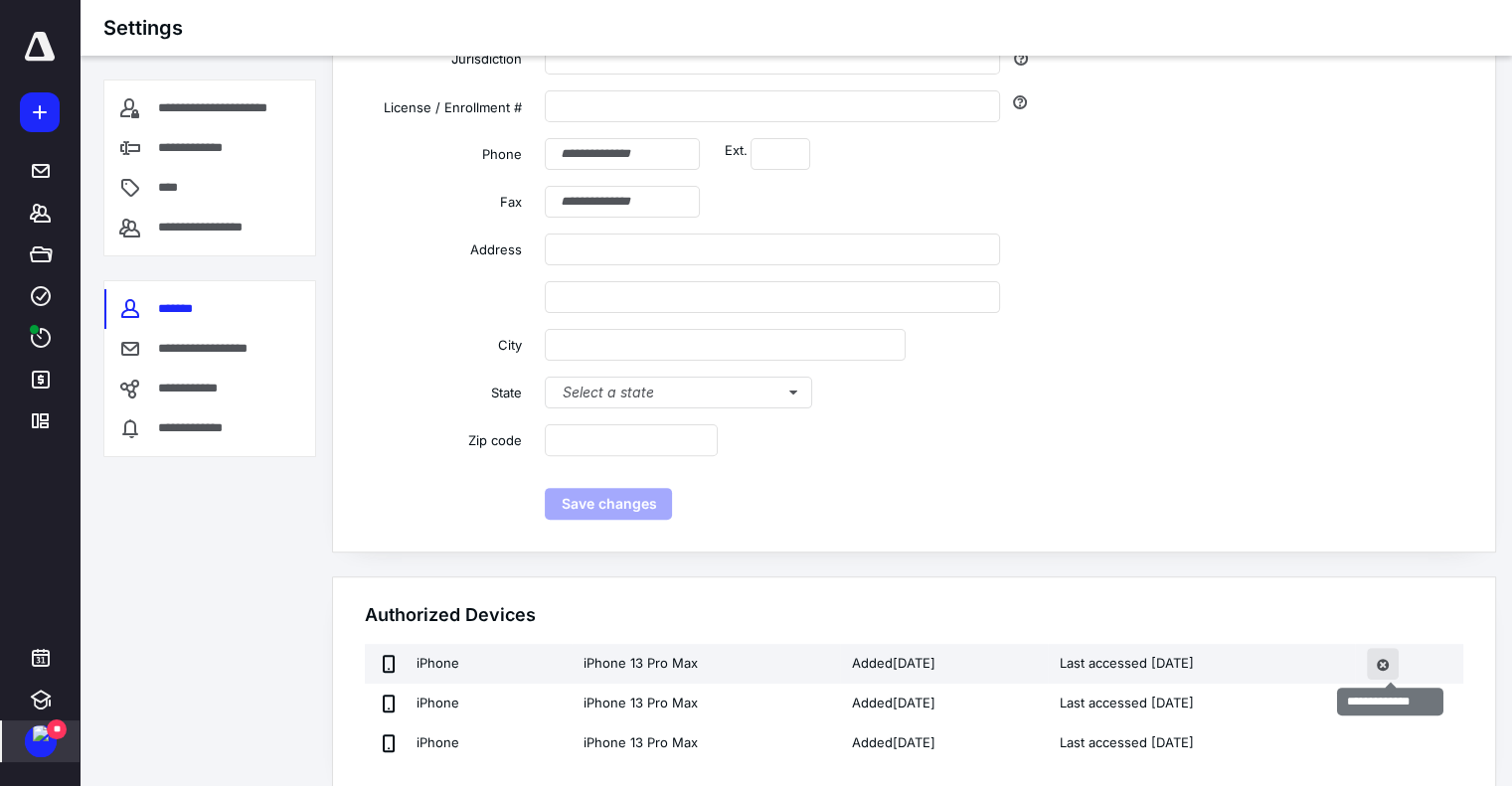 click at bounding box center (1383, 664) 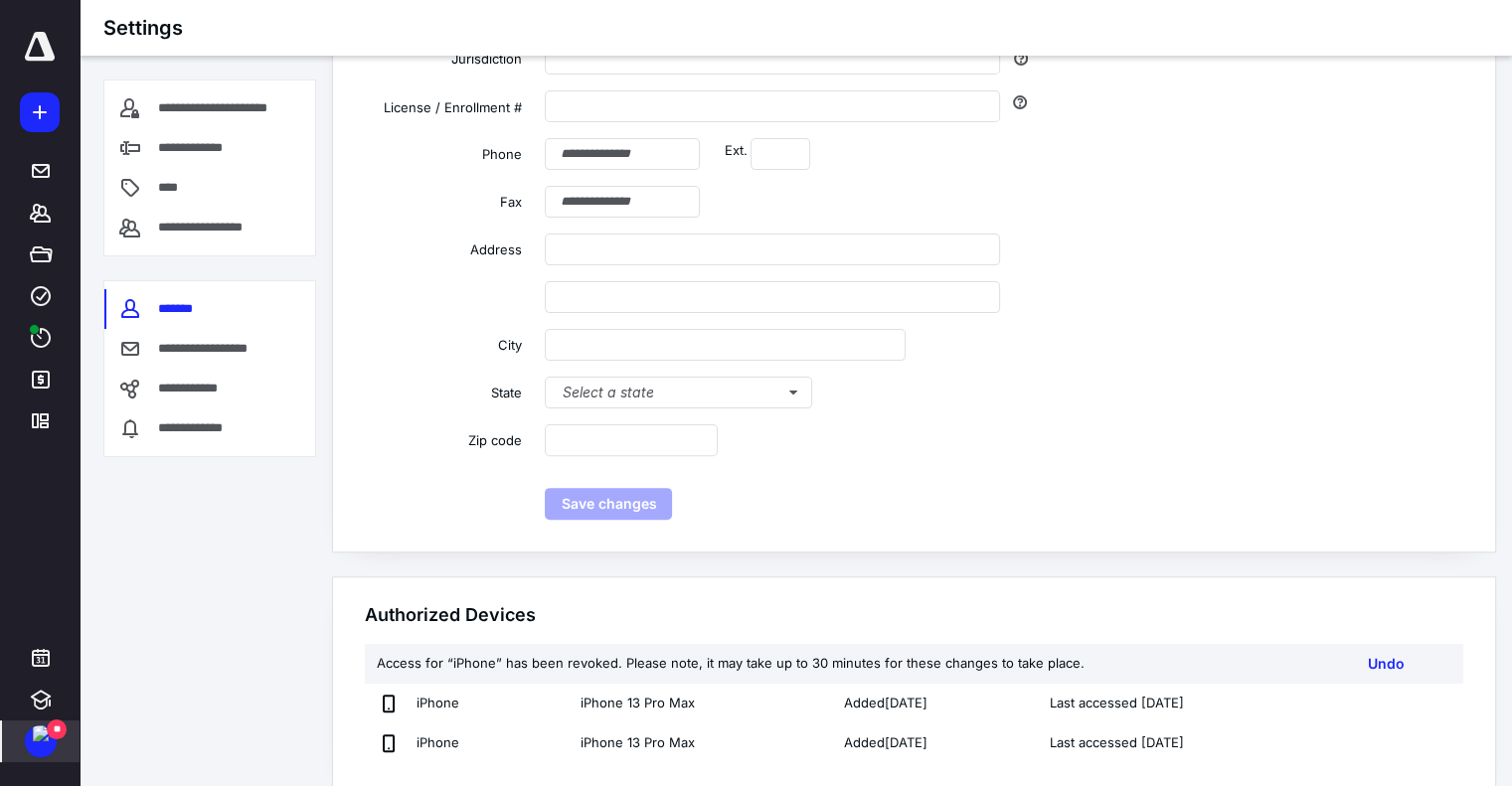 click on "Undo" at bounding box center [1386, 664] 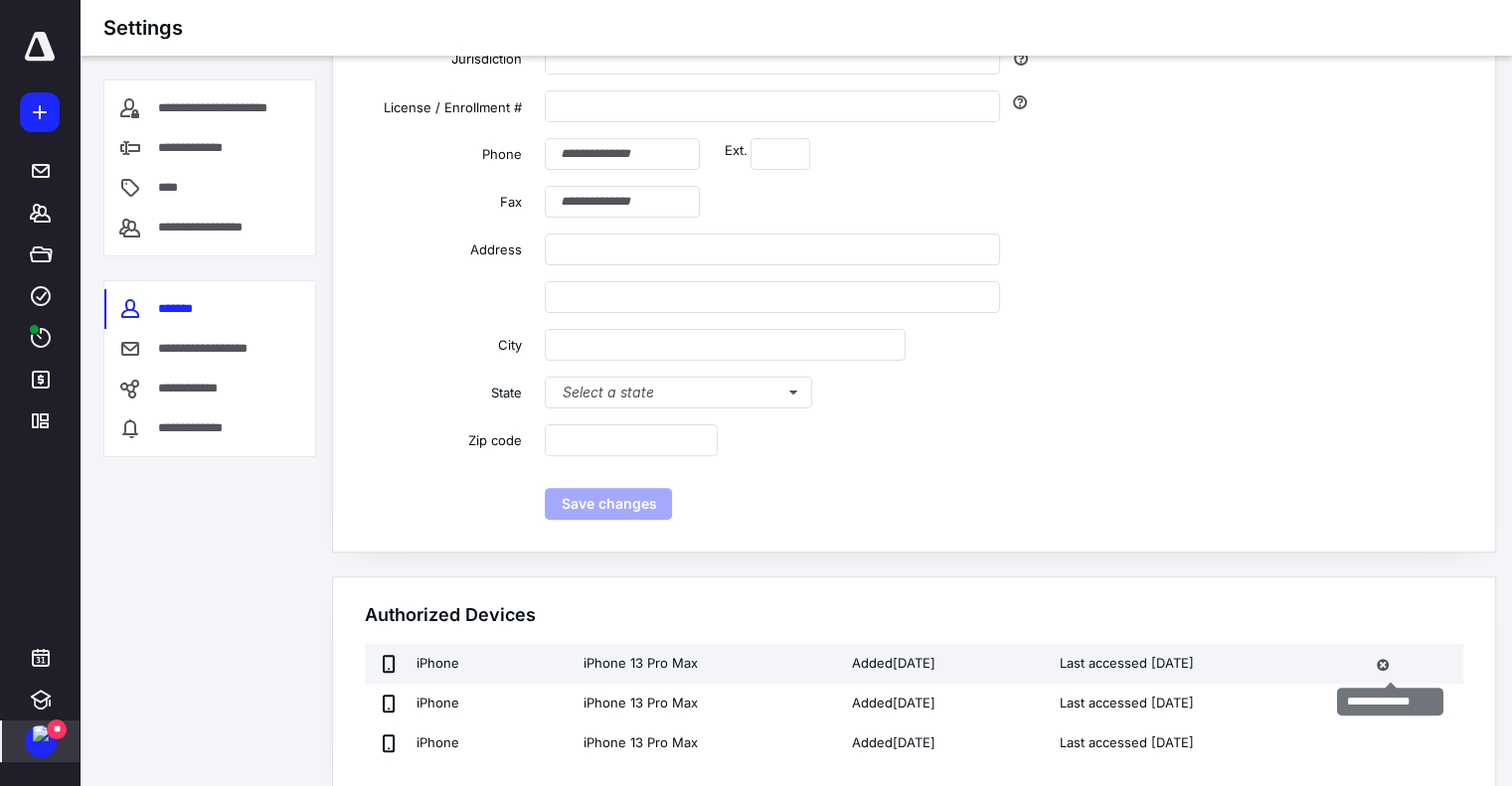 click at bounding box center (1383, 664) 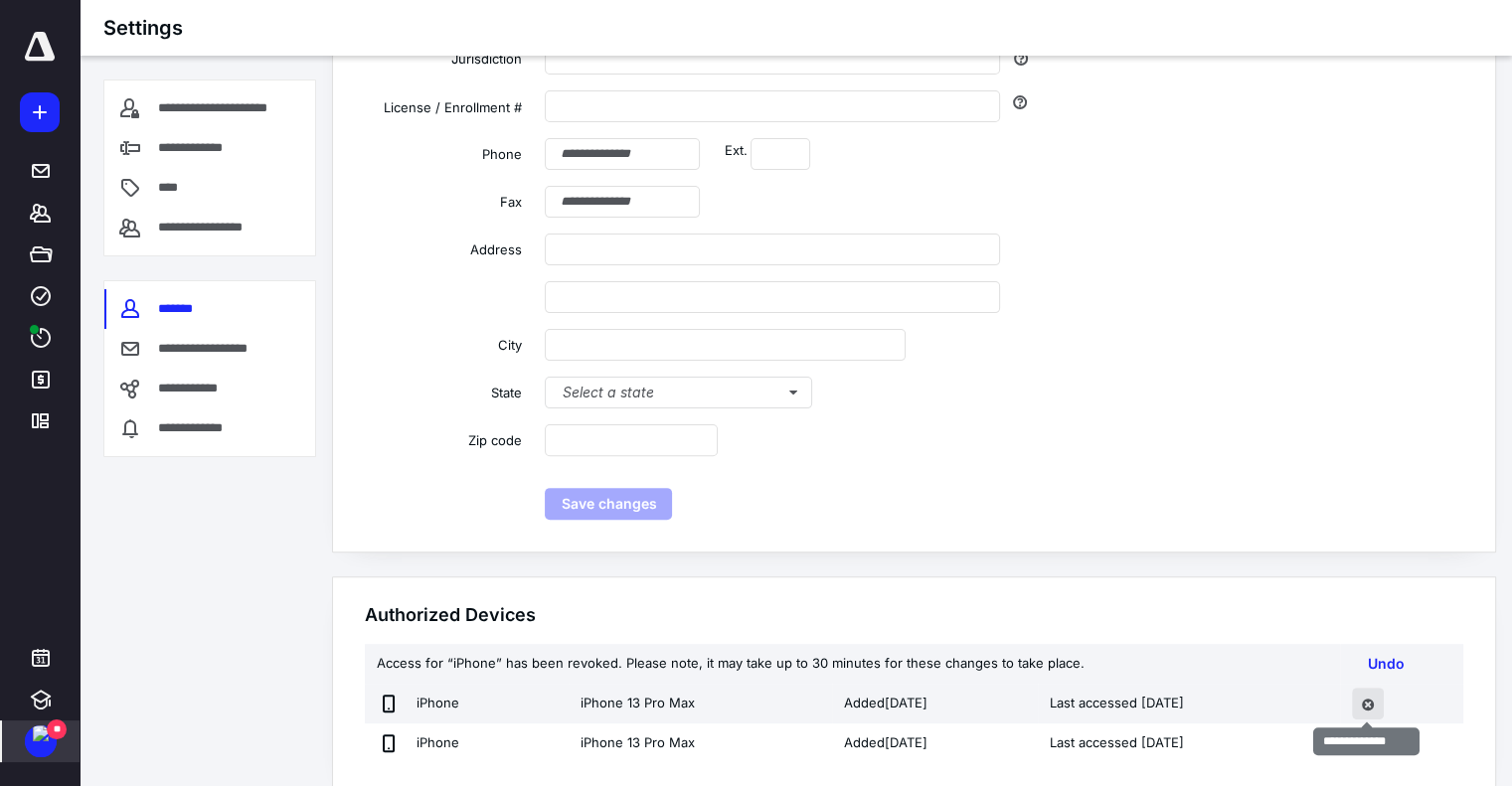 click at bounding box center [1368, 704] 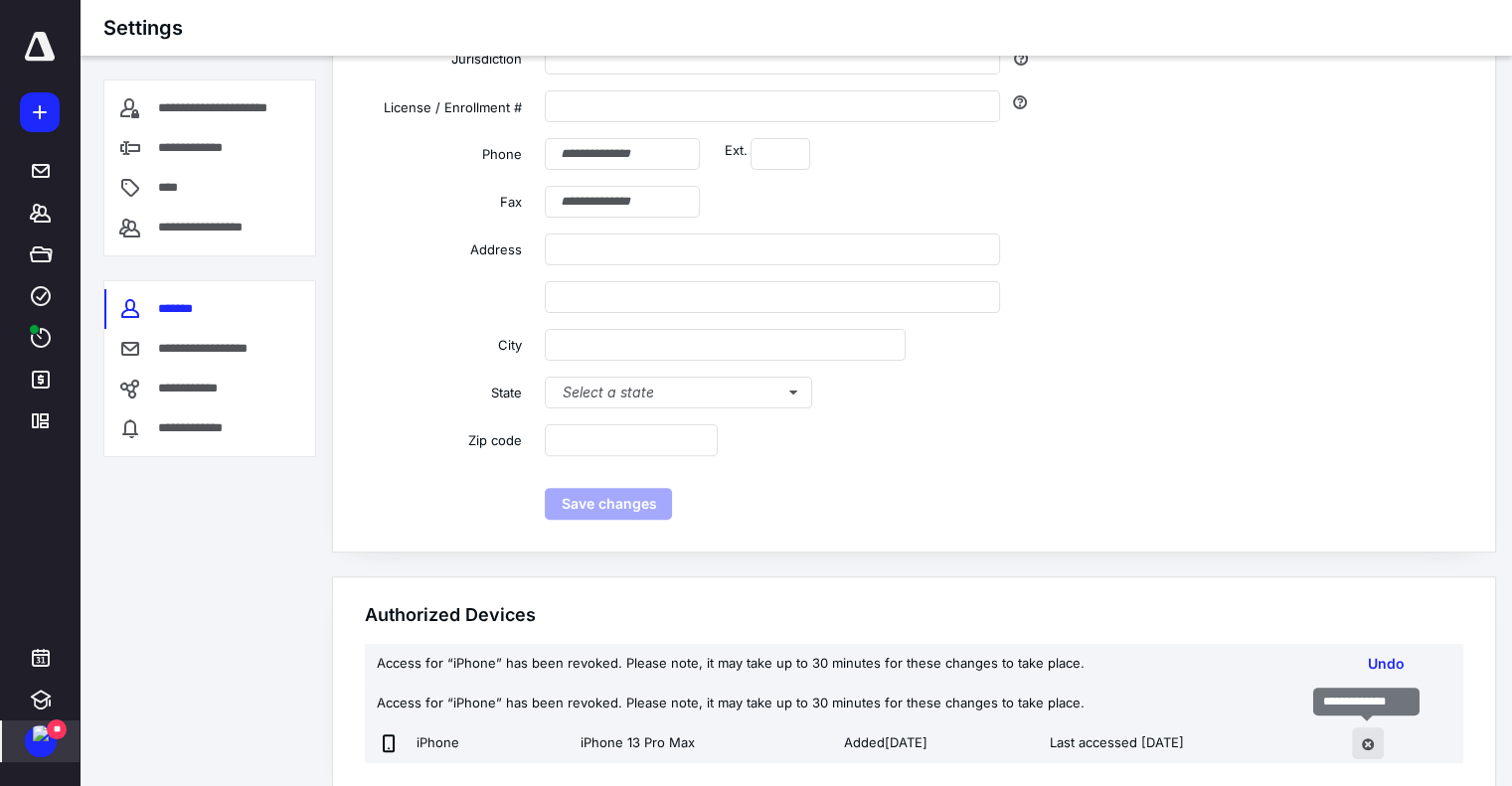 click at bounding box center [1368, 743] 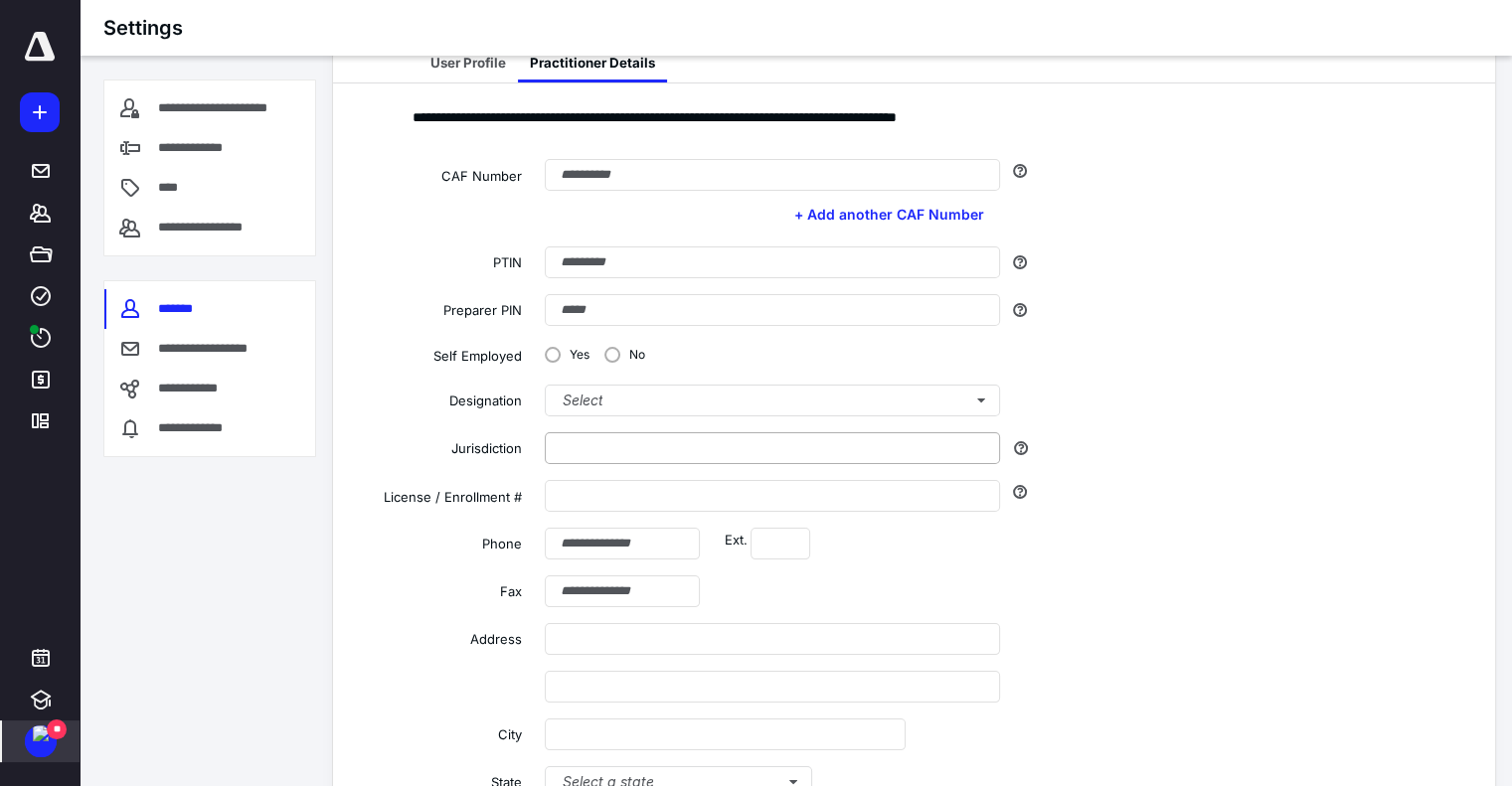scroll, scrollTop: 0, scrollLeft: 0, axis: both 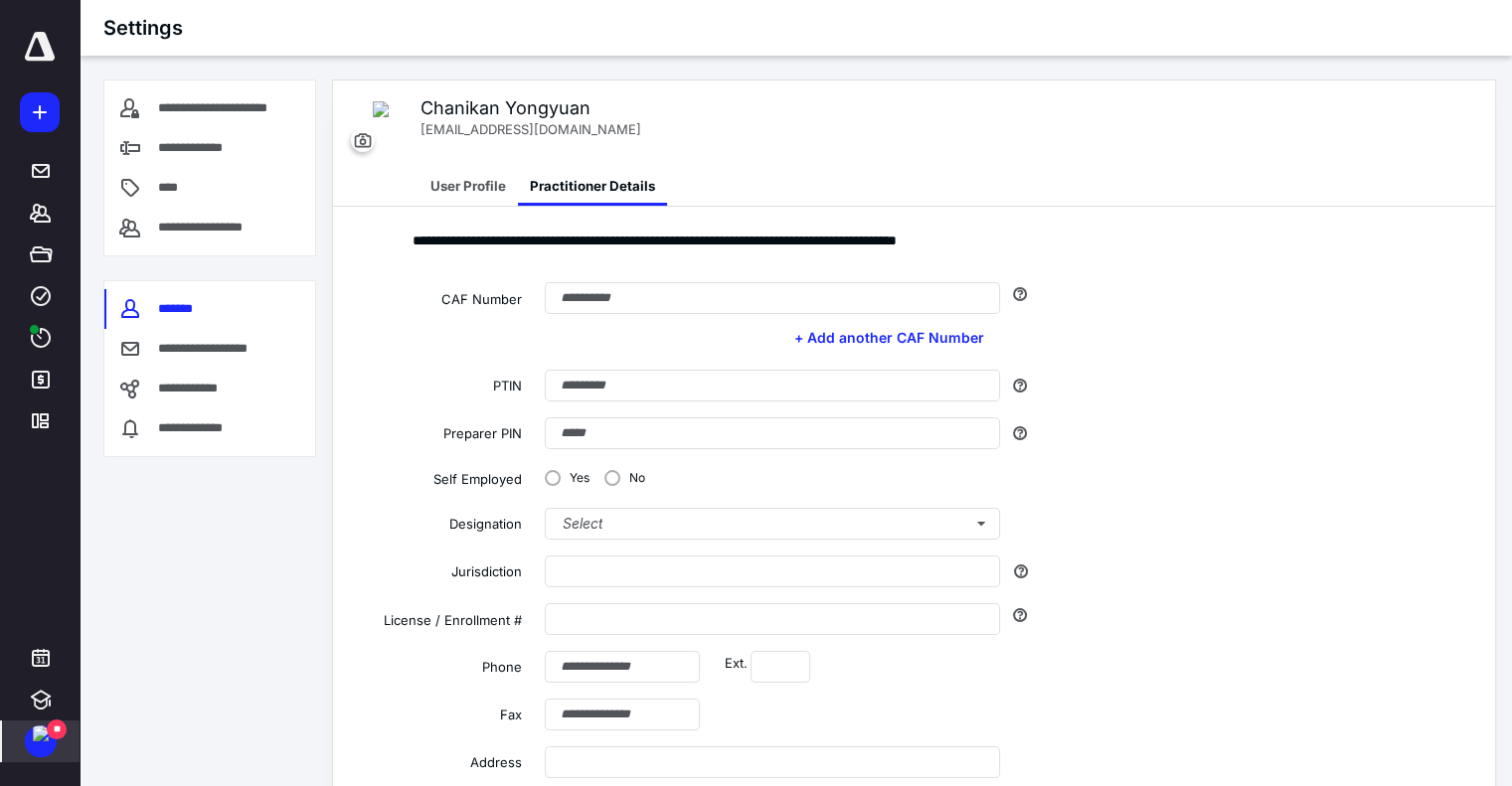 click on "**" at bounding box center [57, 729] 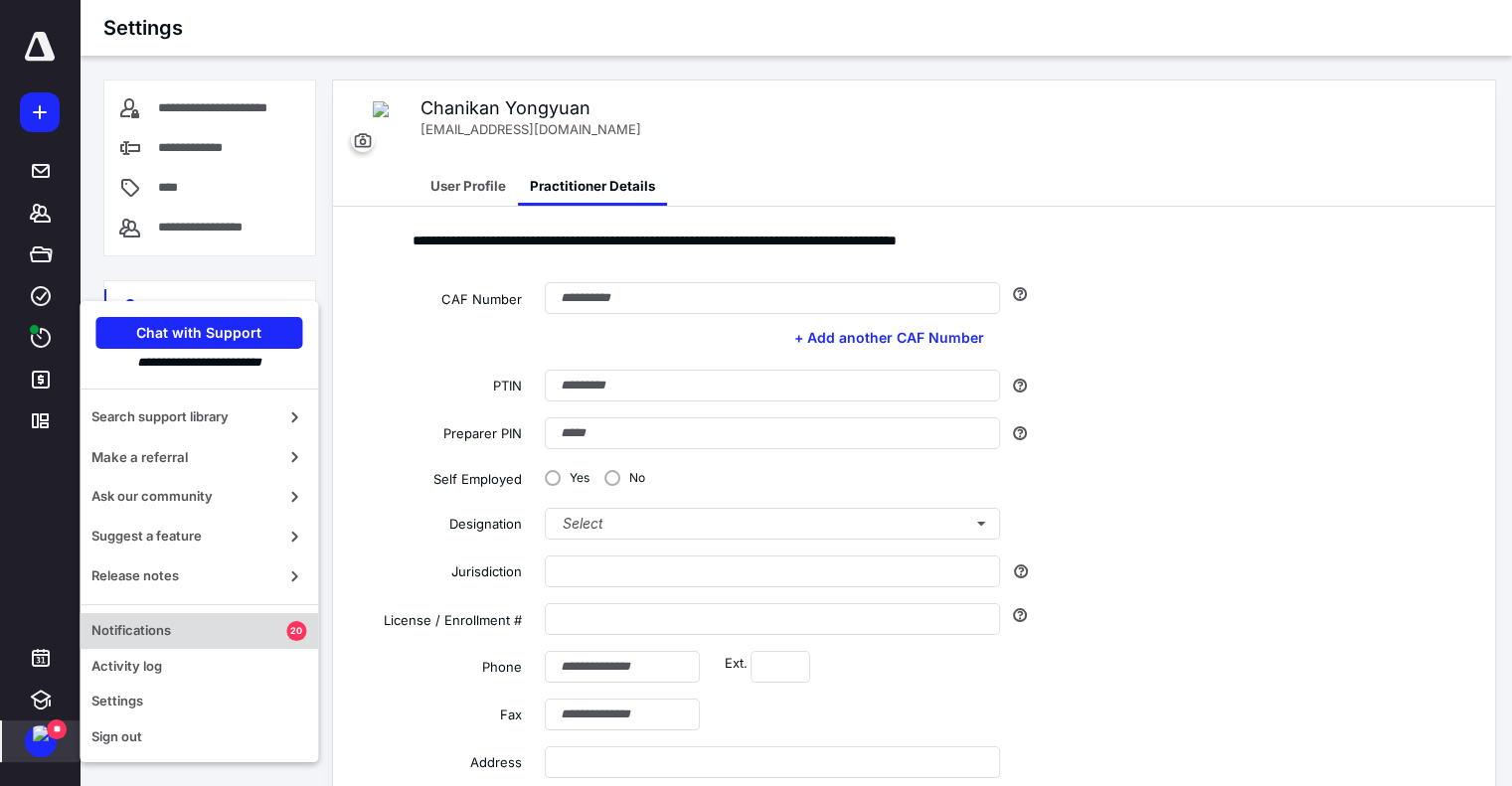 click on "Notifications" at bounding box center [189, 631] 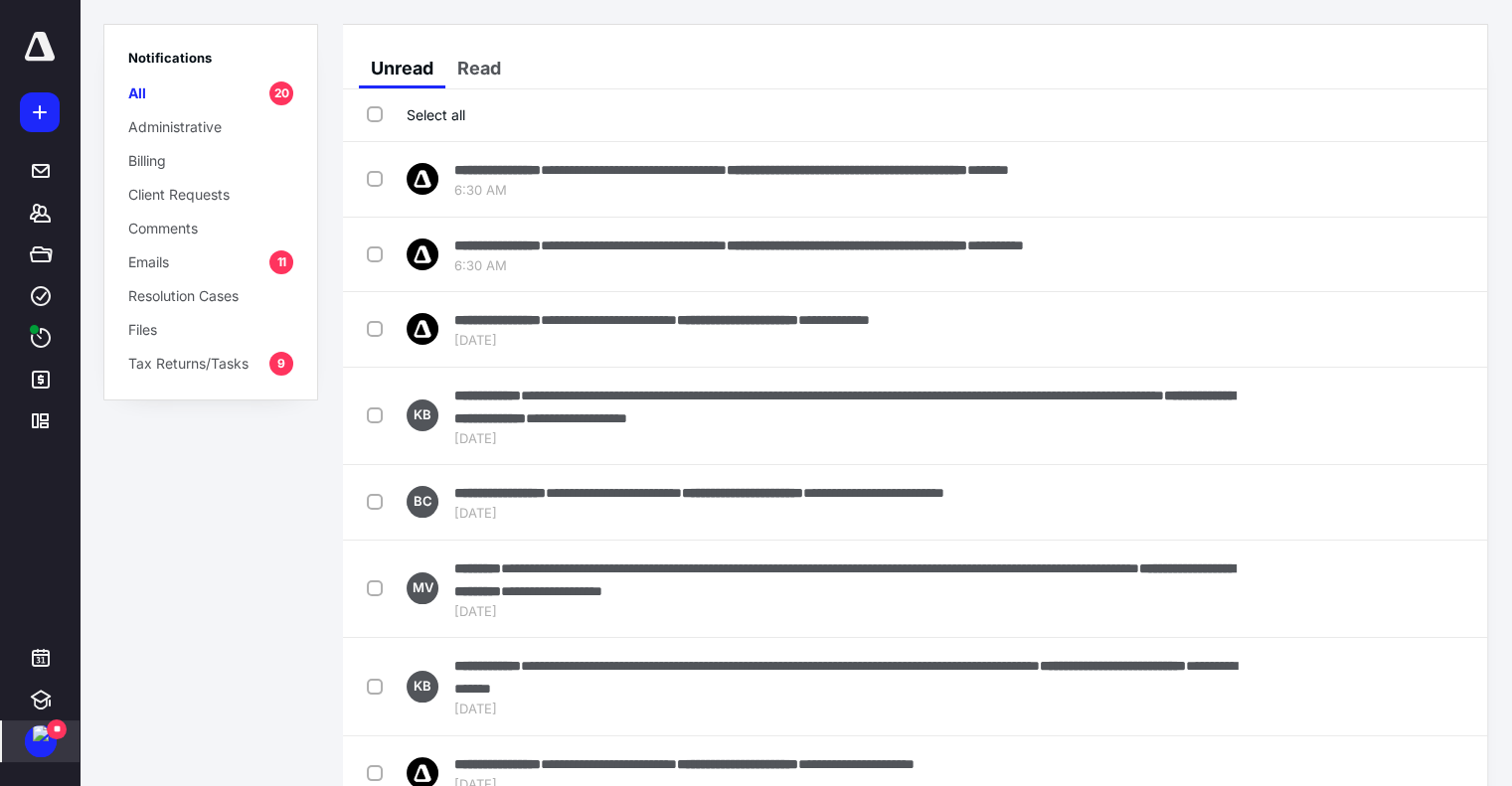 click on "Notifications All 20 Administrative Billing Client Requests Comments Emails 11 Resolution Cases Files Tax Returns/Tasks 9" at bounding box center [211, 393] 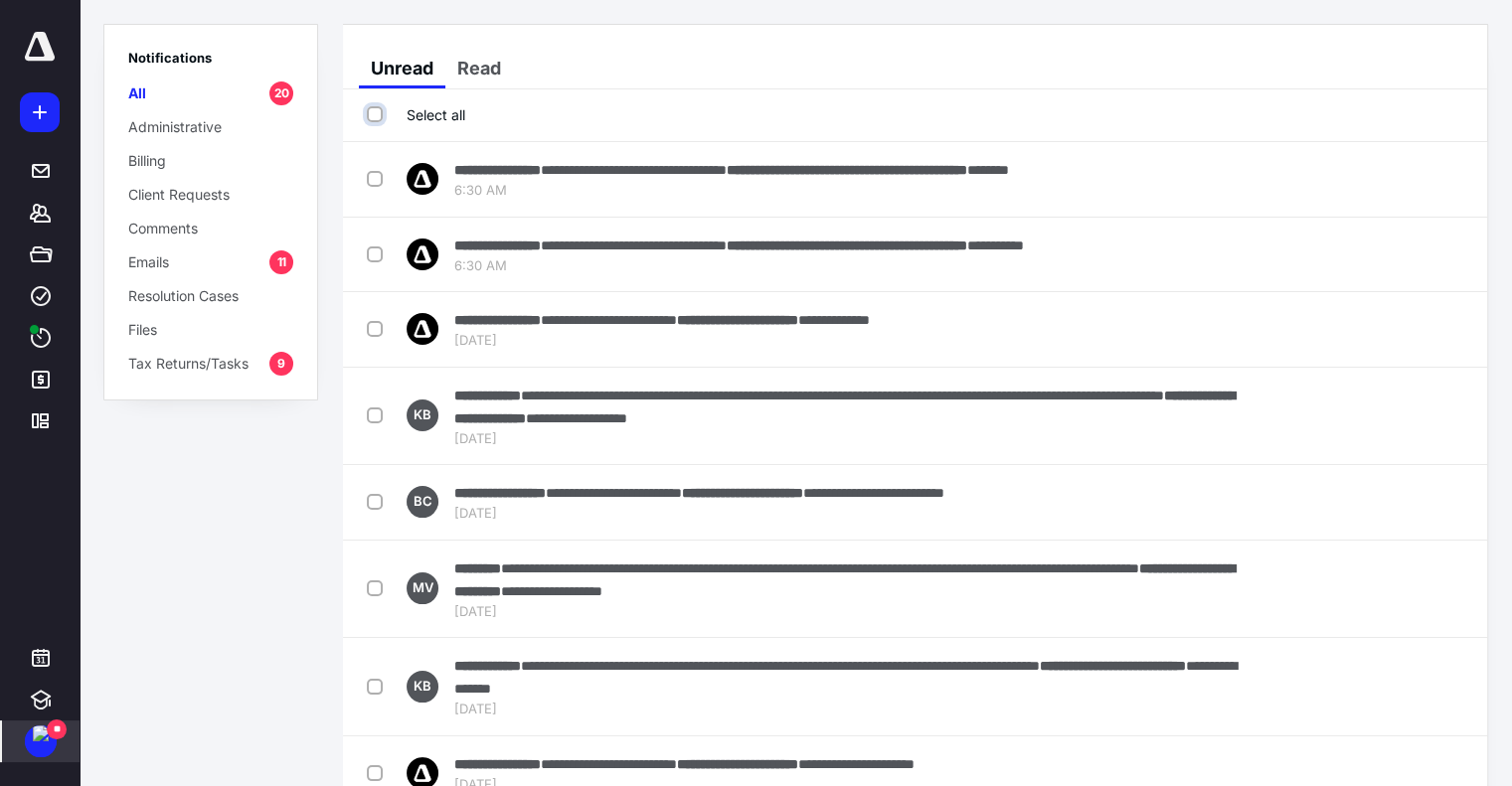 click on "Select all" at bounding box center (377, 114) 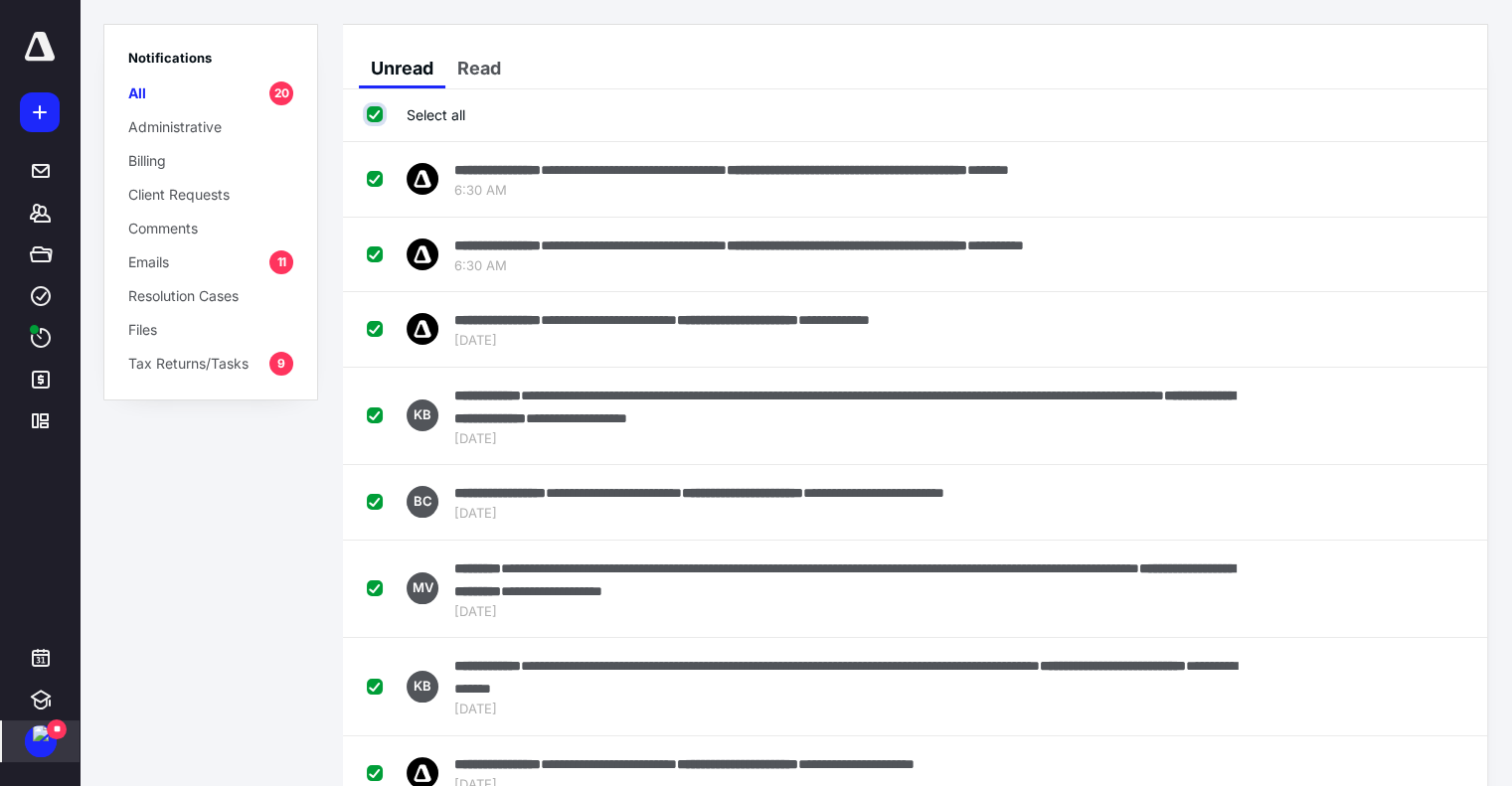 checkbox on "true" 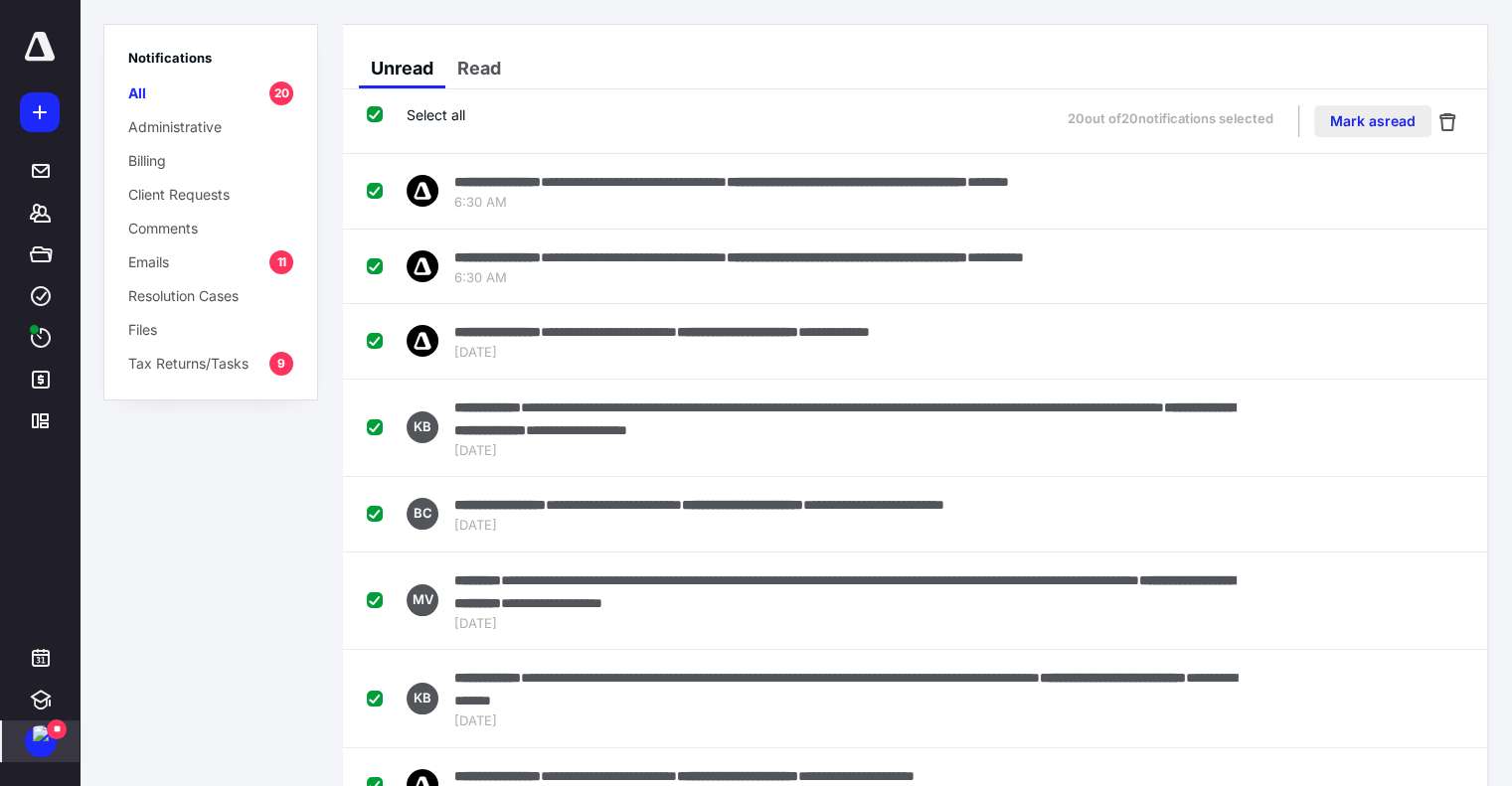 click on "Mark as  read" at bounding box center [1373, 121] 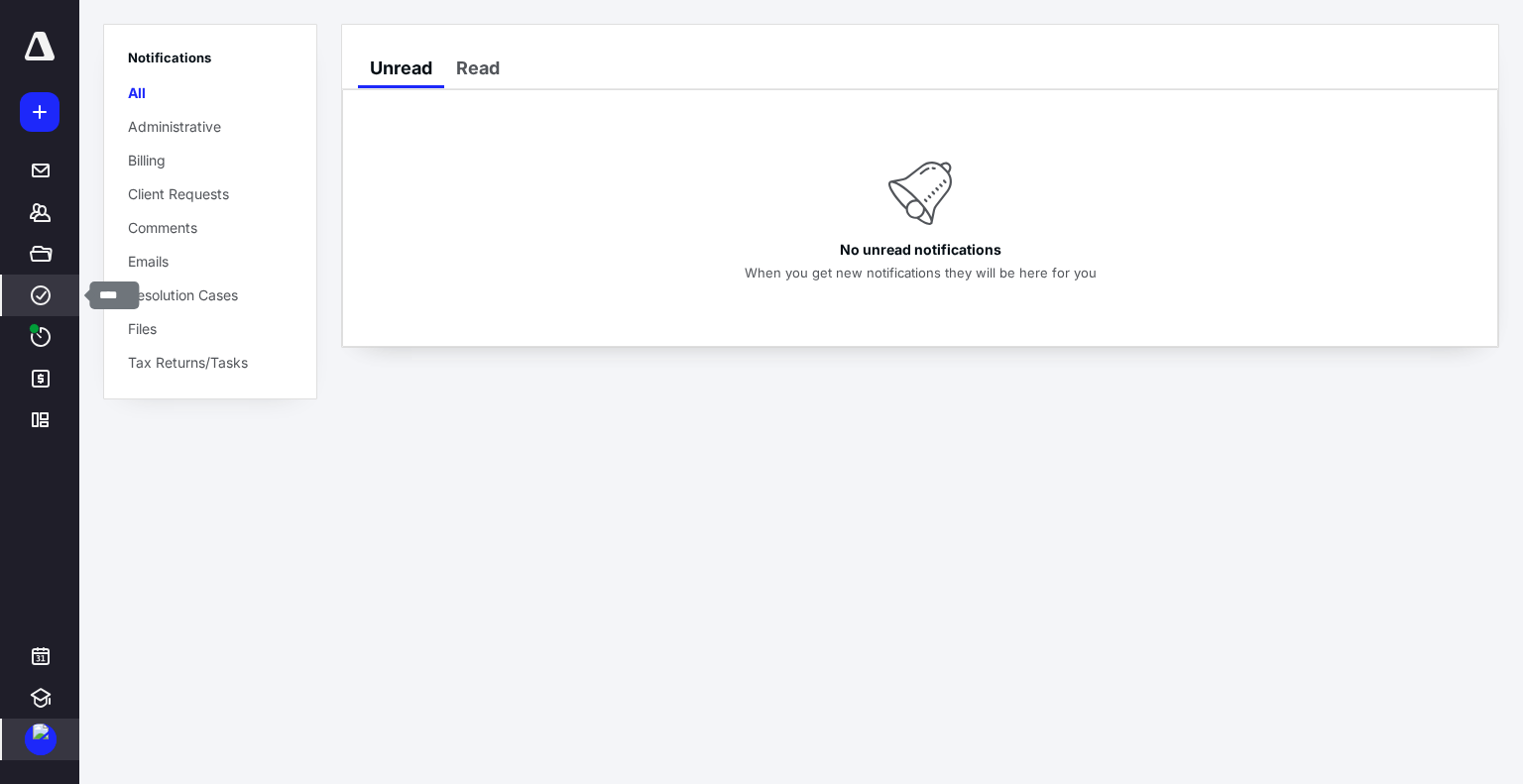 click on "****" at bounding box center (41, 295) 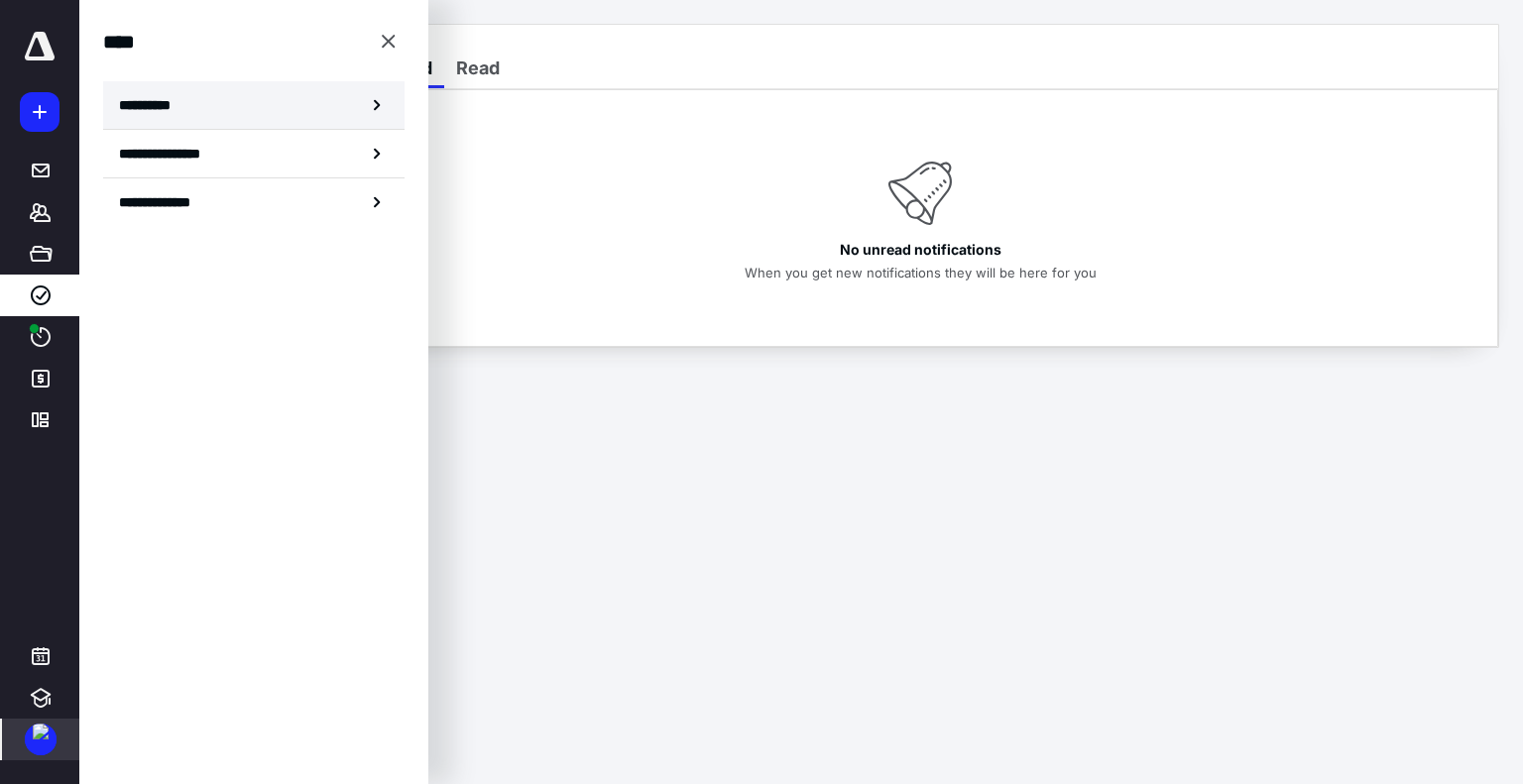 click on "**********" at bounding box center (254, 105) 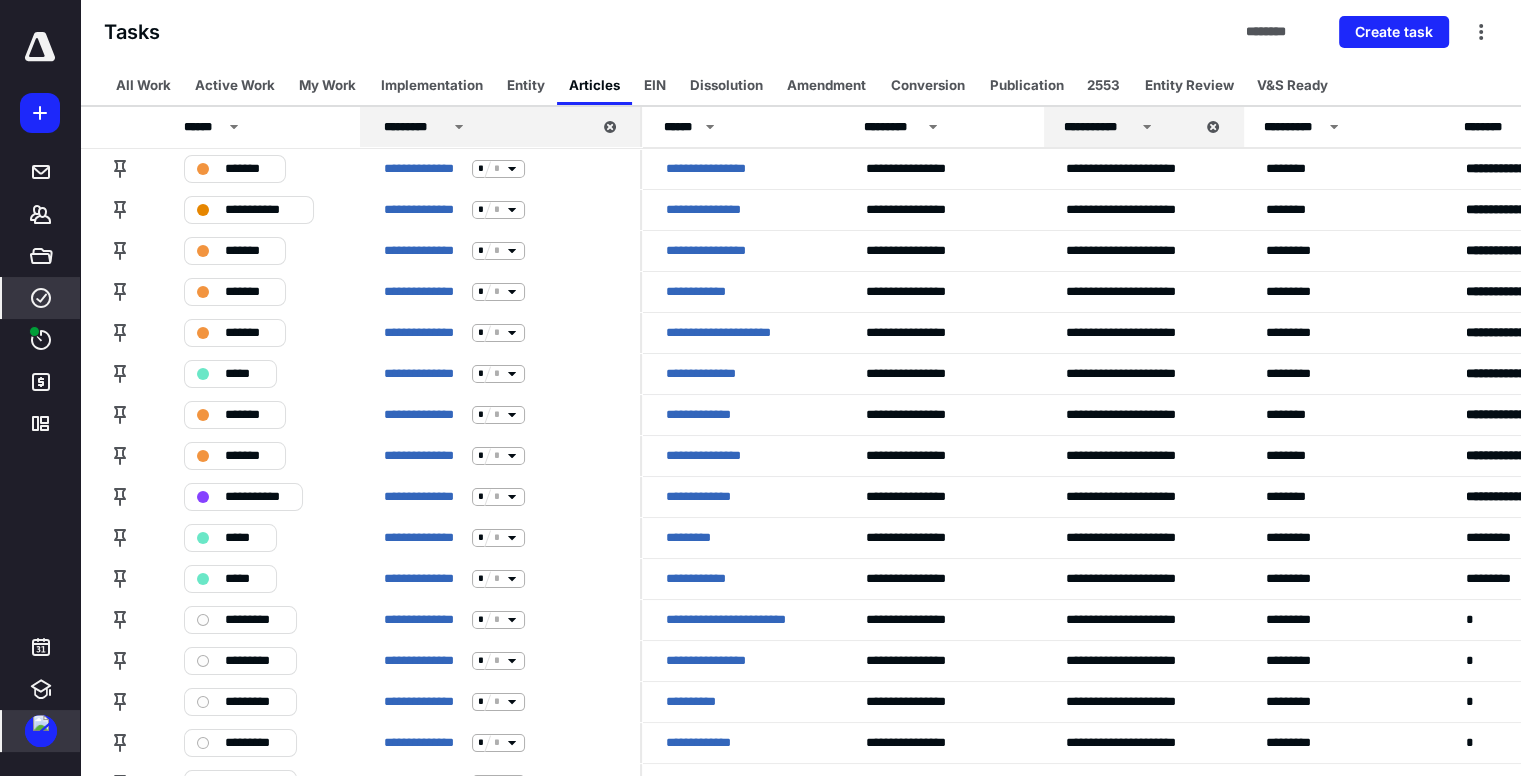 click at bounding box center (41, 723) 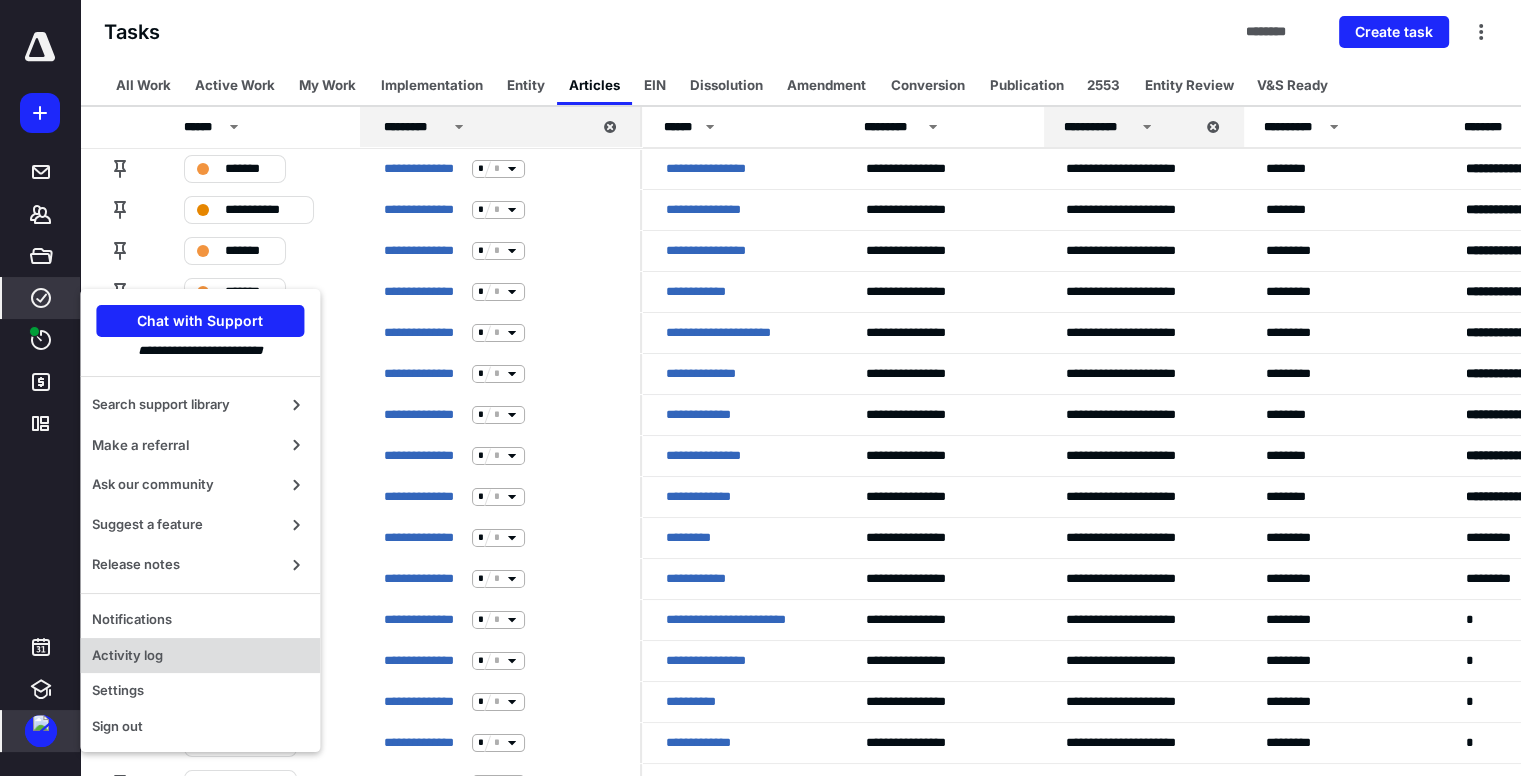 click on "Settings" at bounding box center [200, 691] 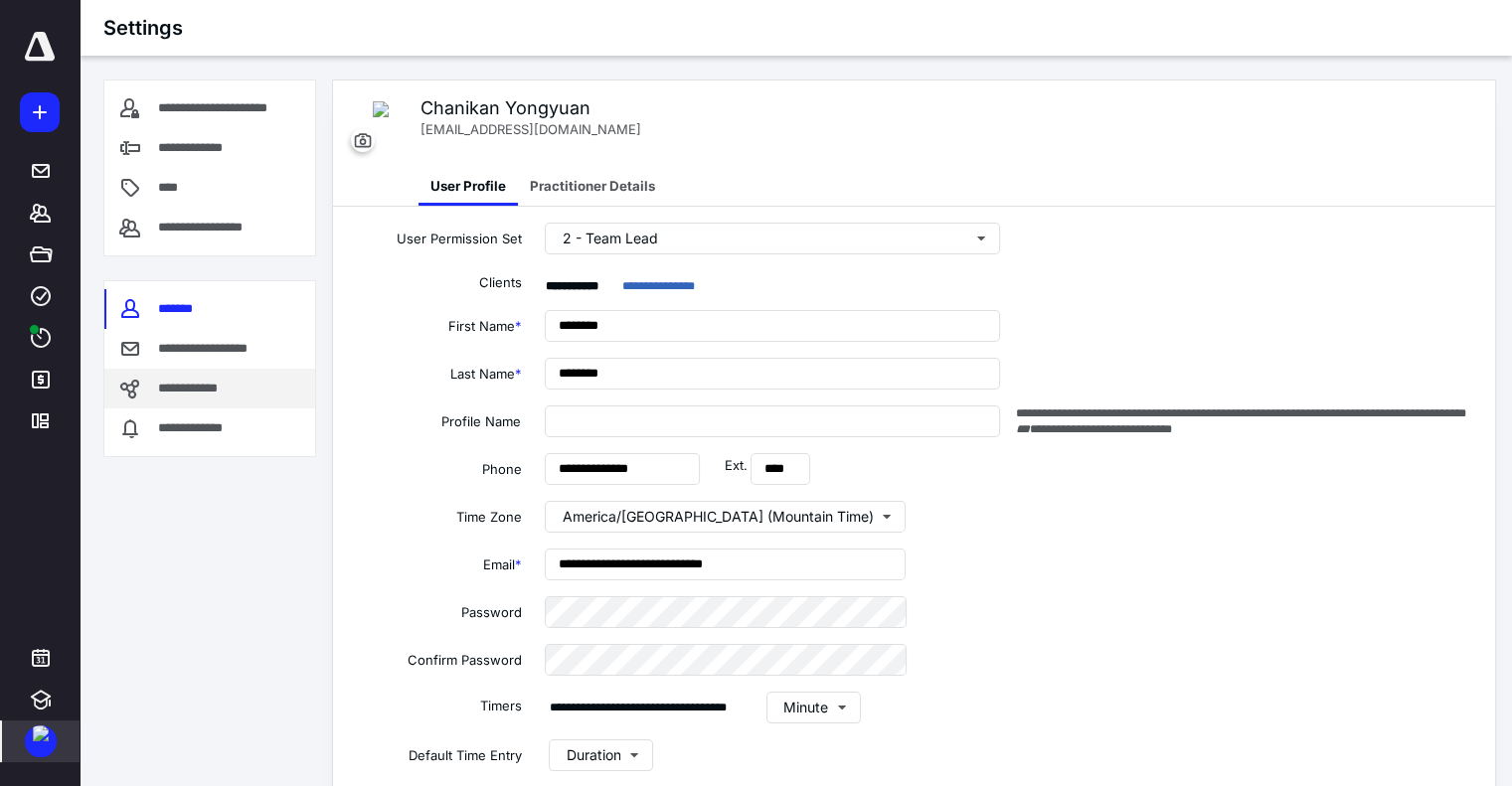 click on "**********" at bounding box center [210, 389] 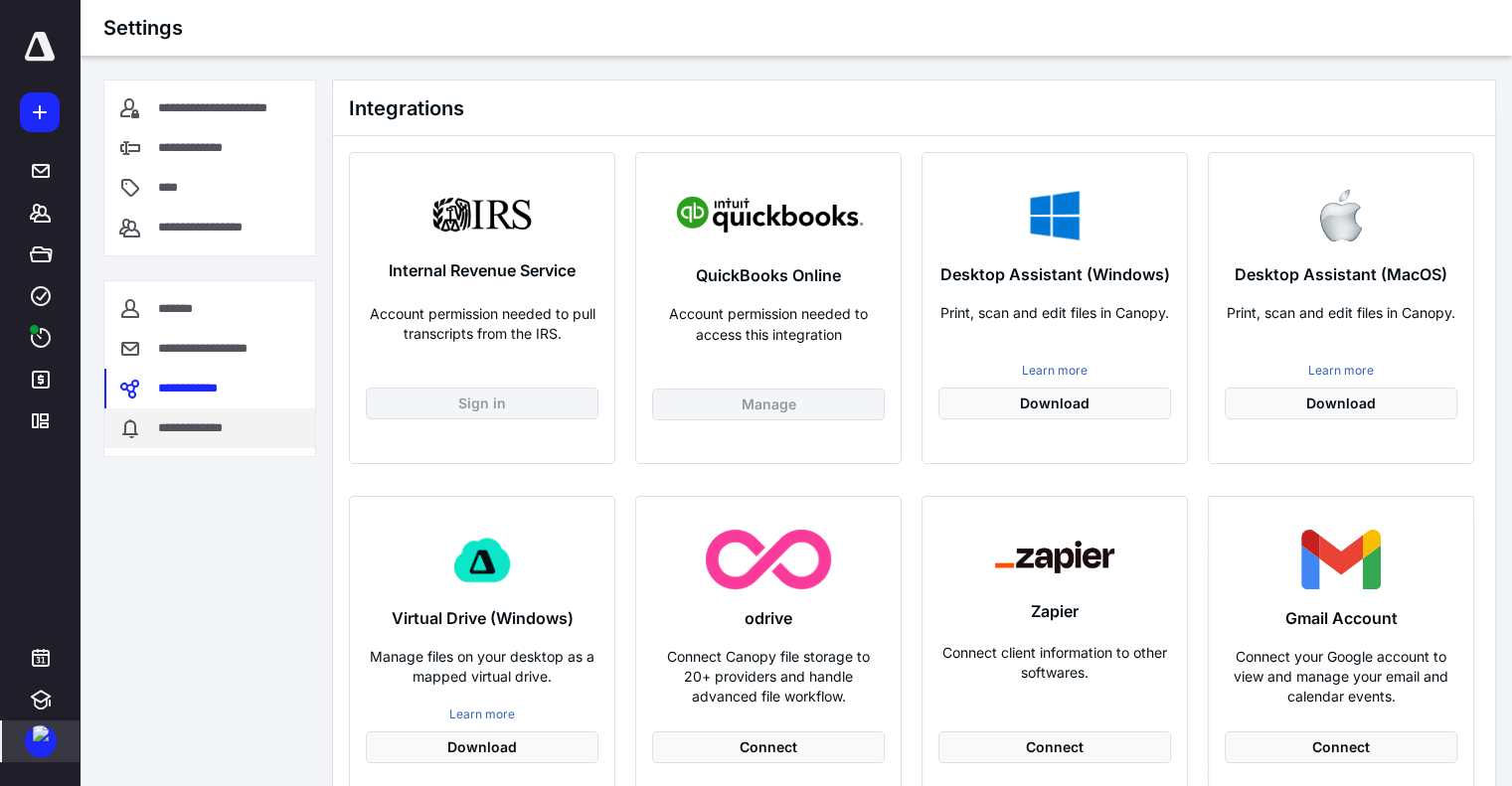 click on "**********" at bounding box center (210, 428) 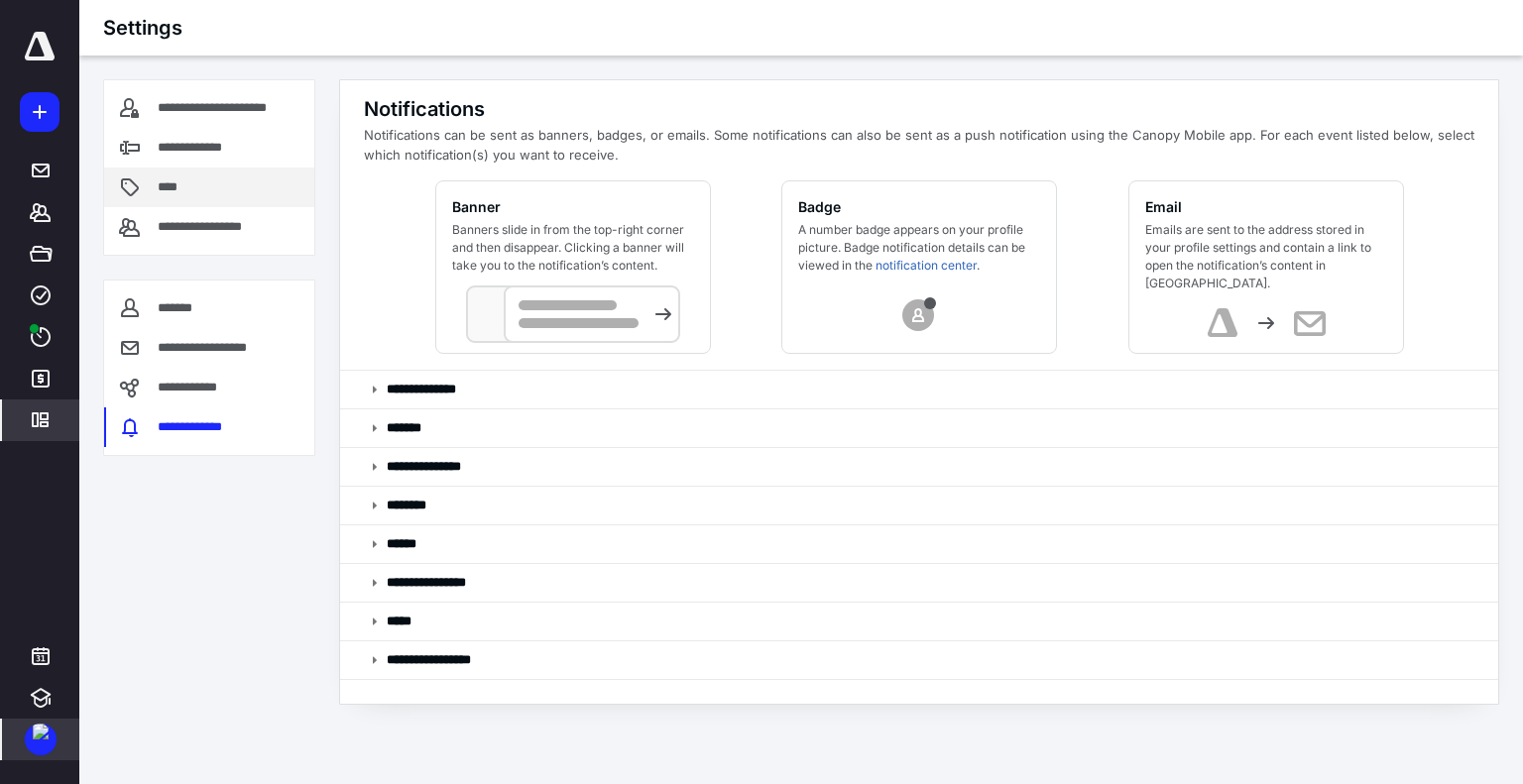 click on "****" at bounding box center (209, 187) 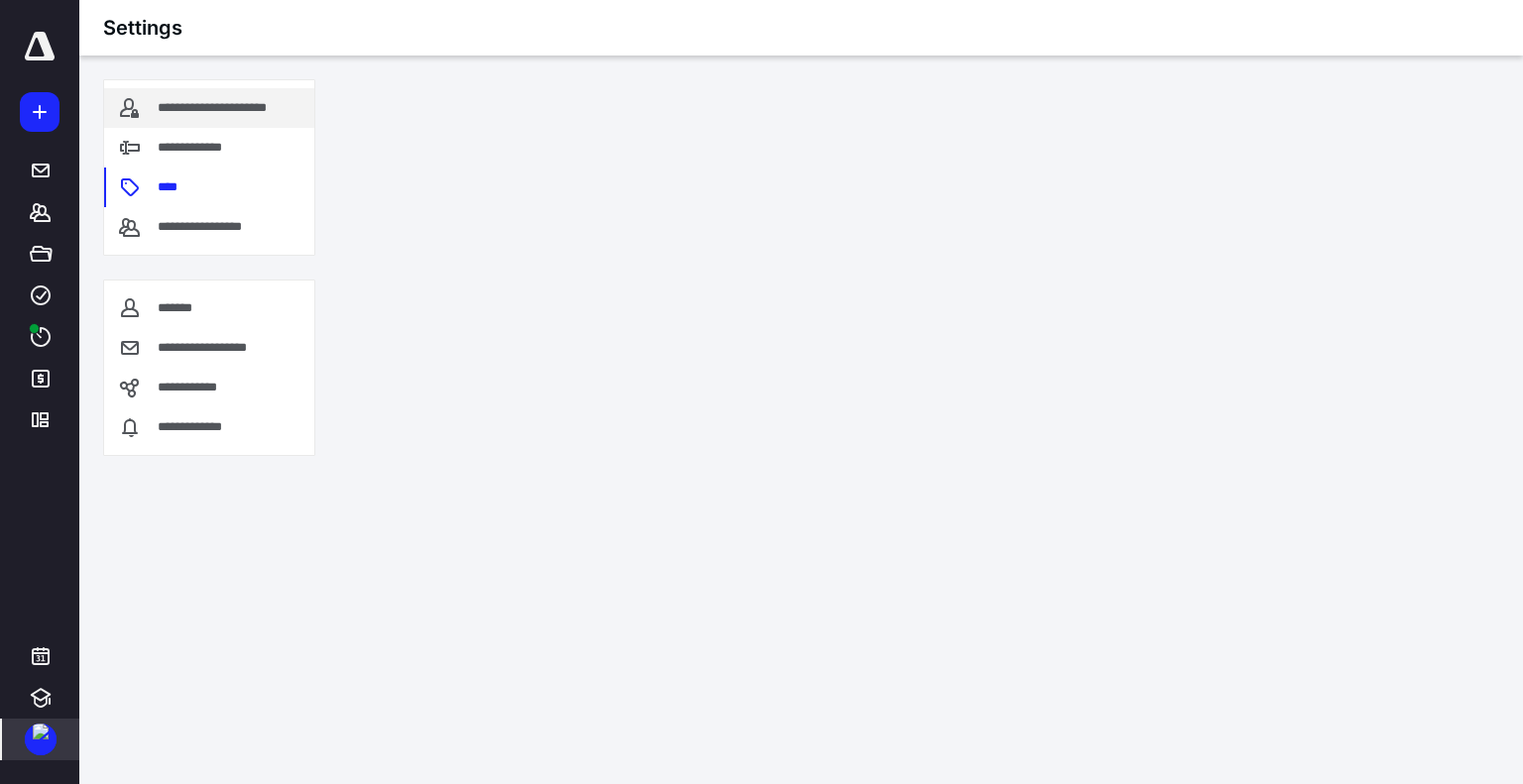 click on "**********" at bounding box center [232, 108] 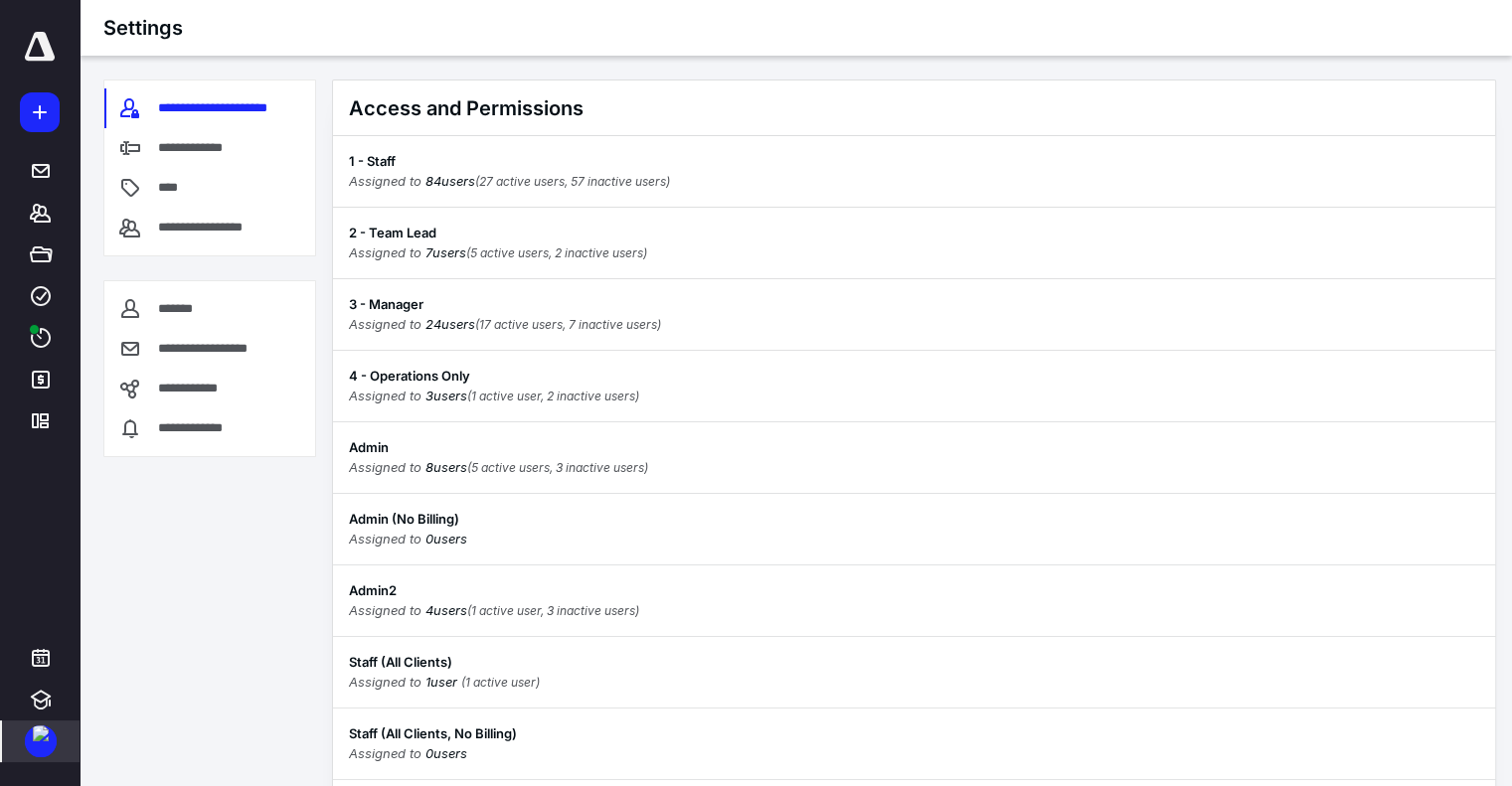 click on "Settings" at bounding box center [143, 28] 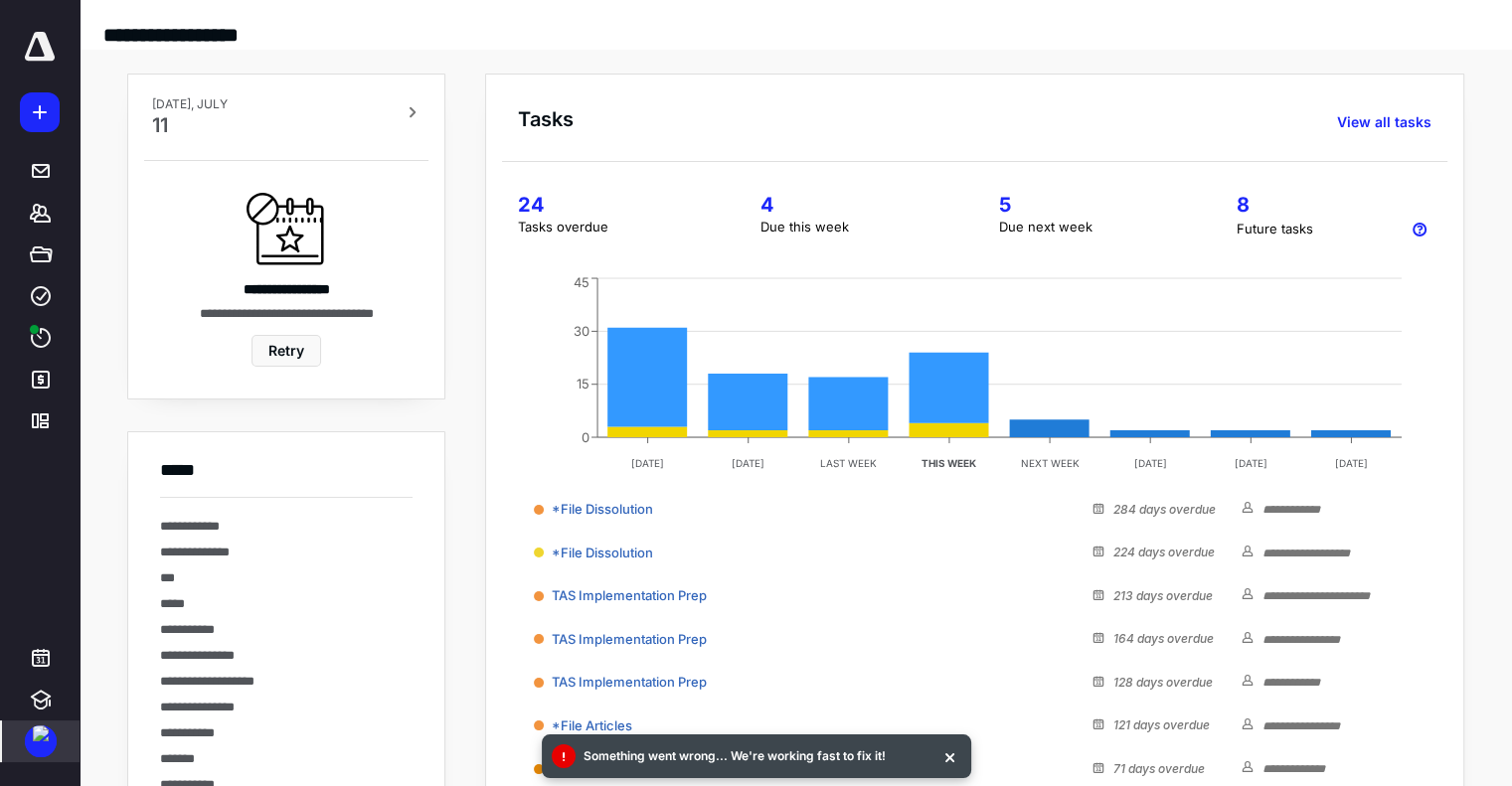 click at bounding box center (41, 733) 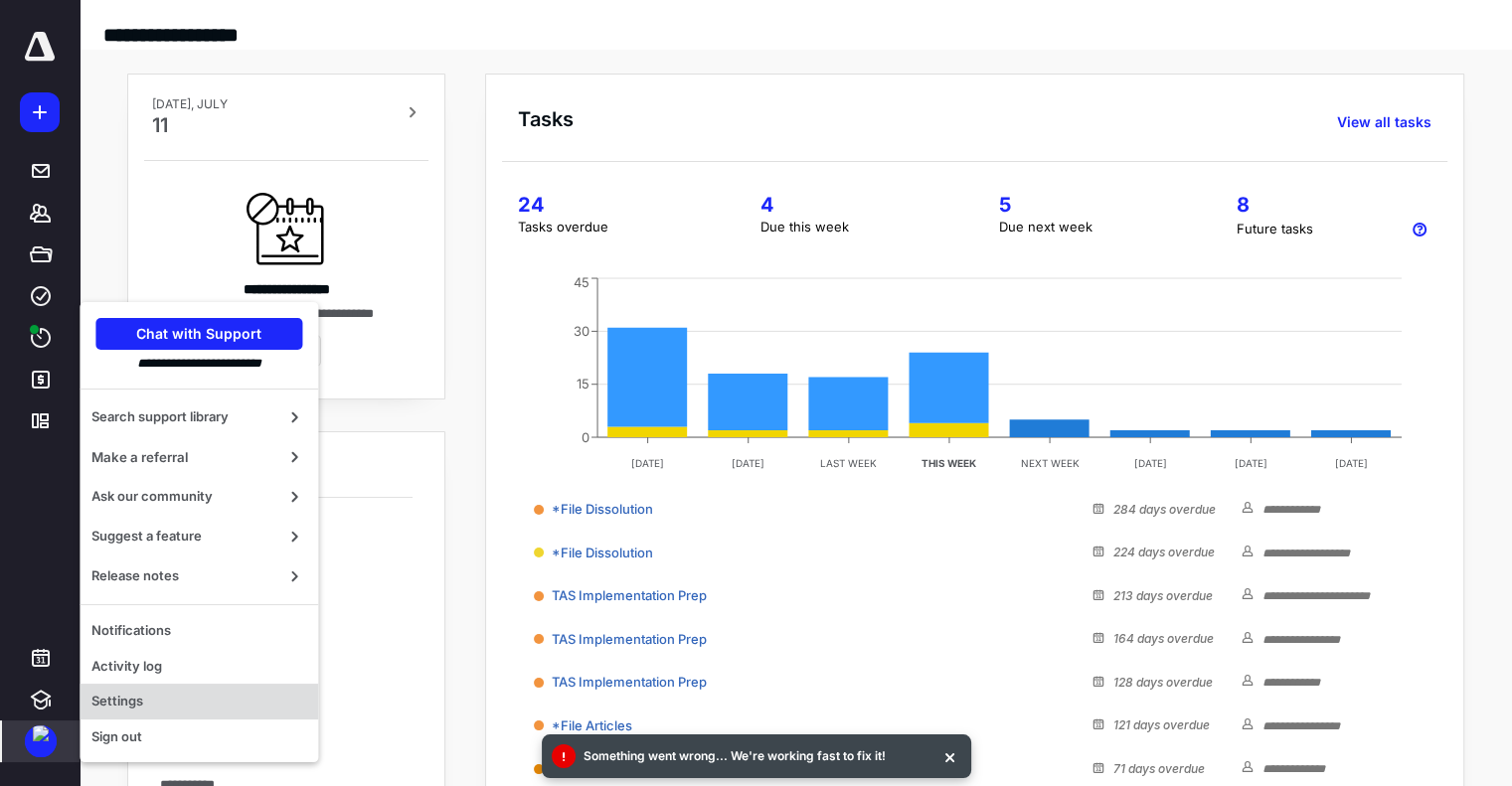 click on "Settings" at bounding box center (199, 702) 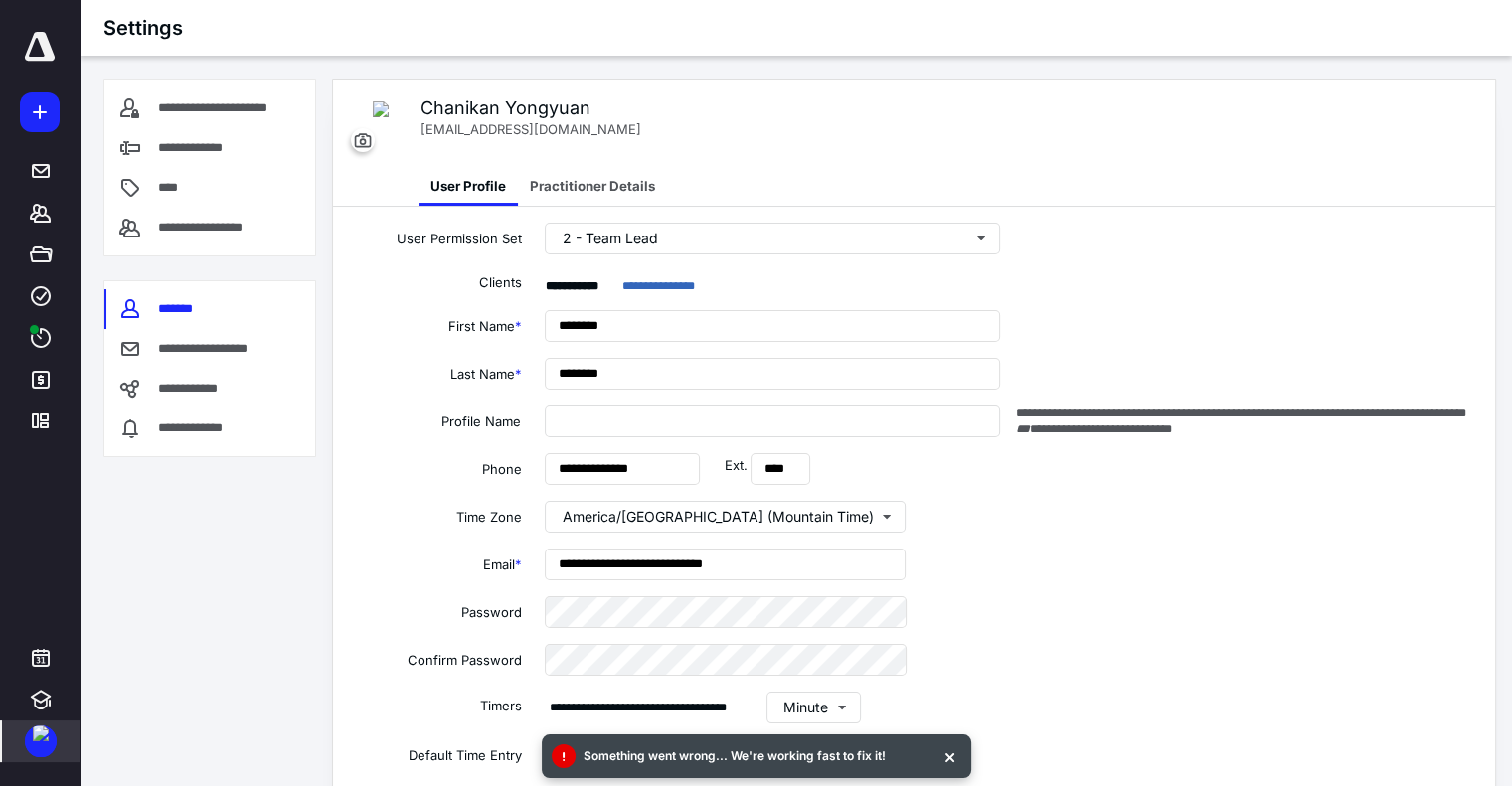 click at bounding box center [41, 733] 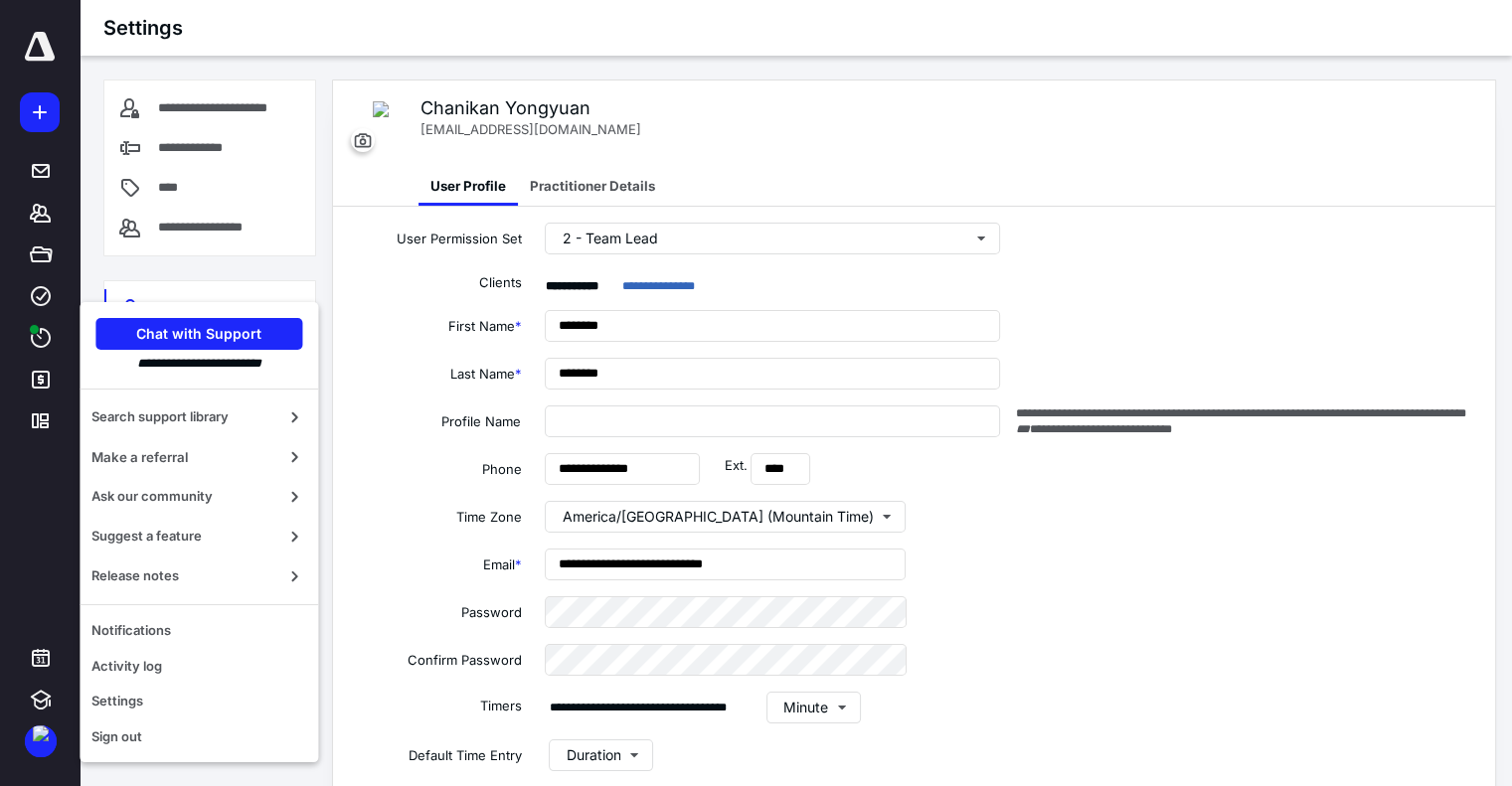 click at bounding box center (40, 47) 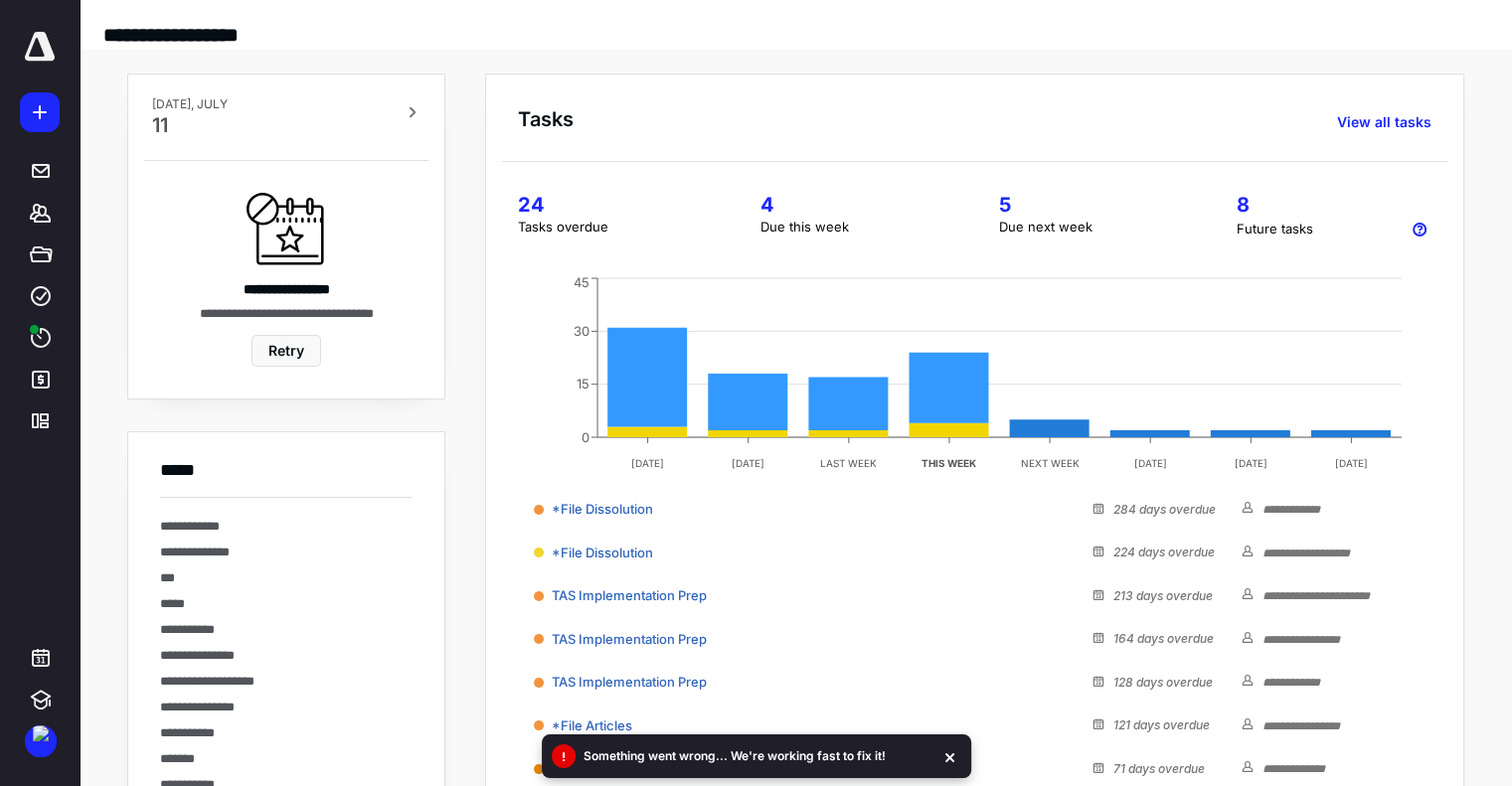click on "Something went wrong... We're working fast to fix it!" at bounding box center (735, 756) 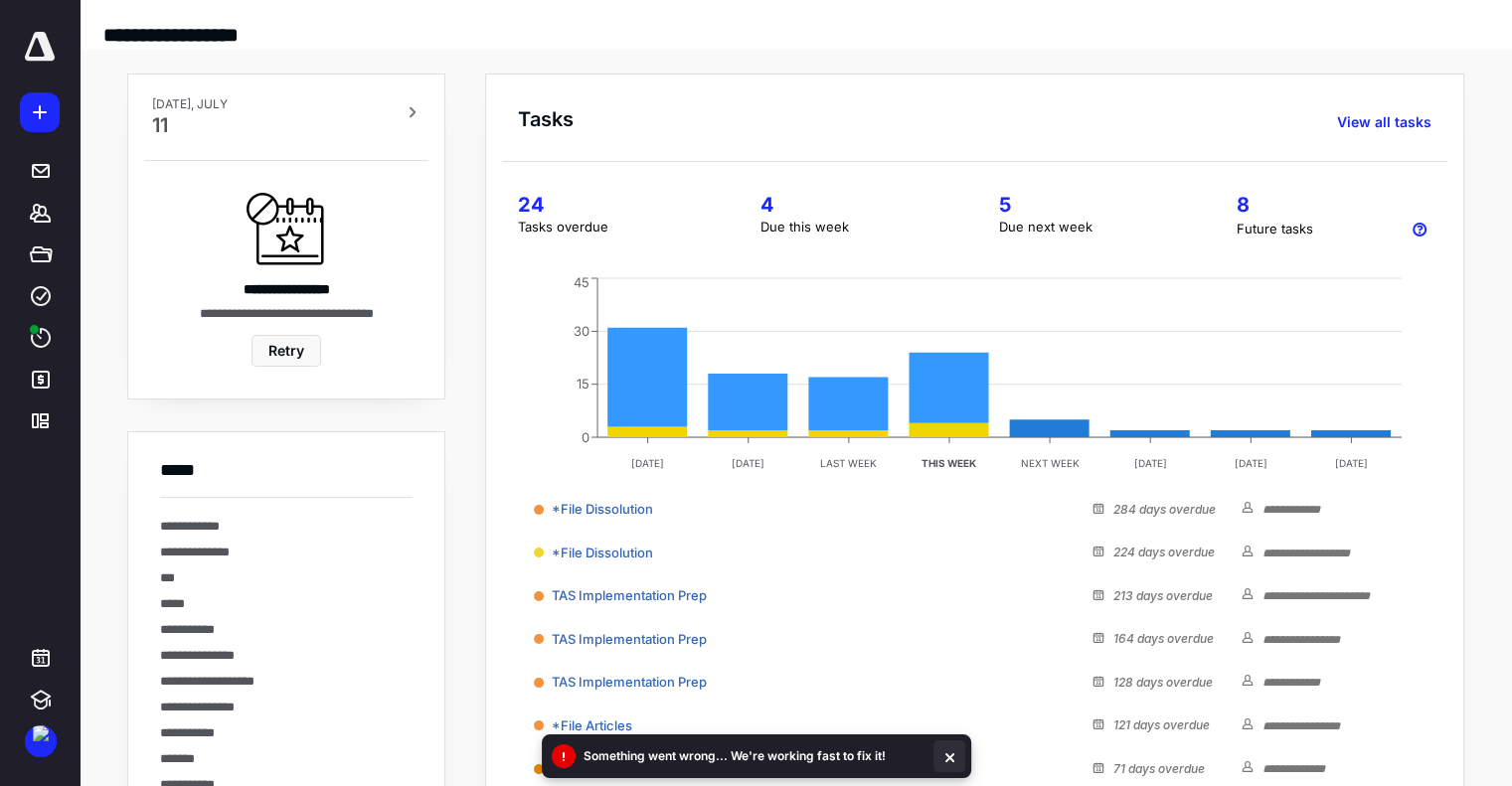 click at bounding box center [949, 756] 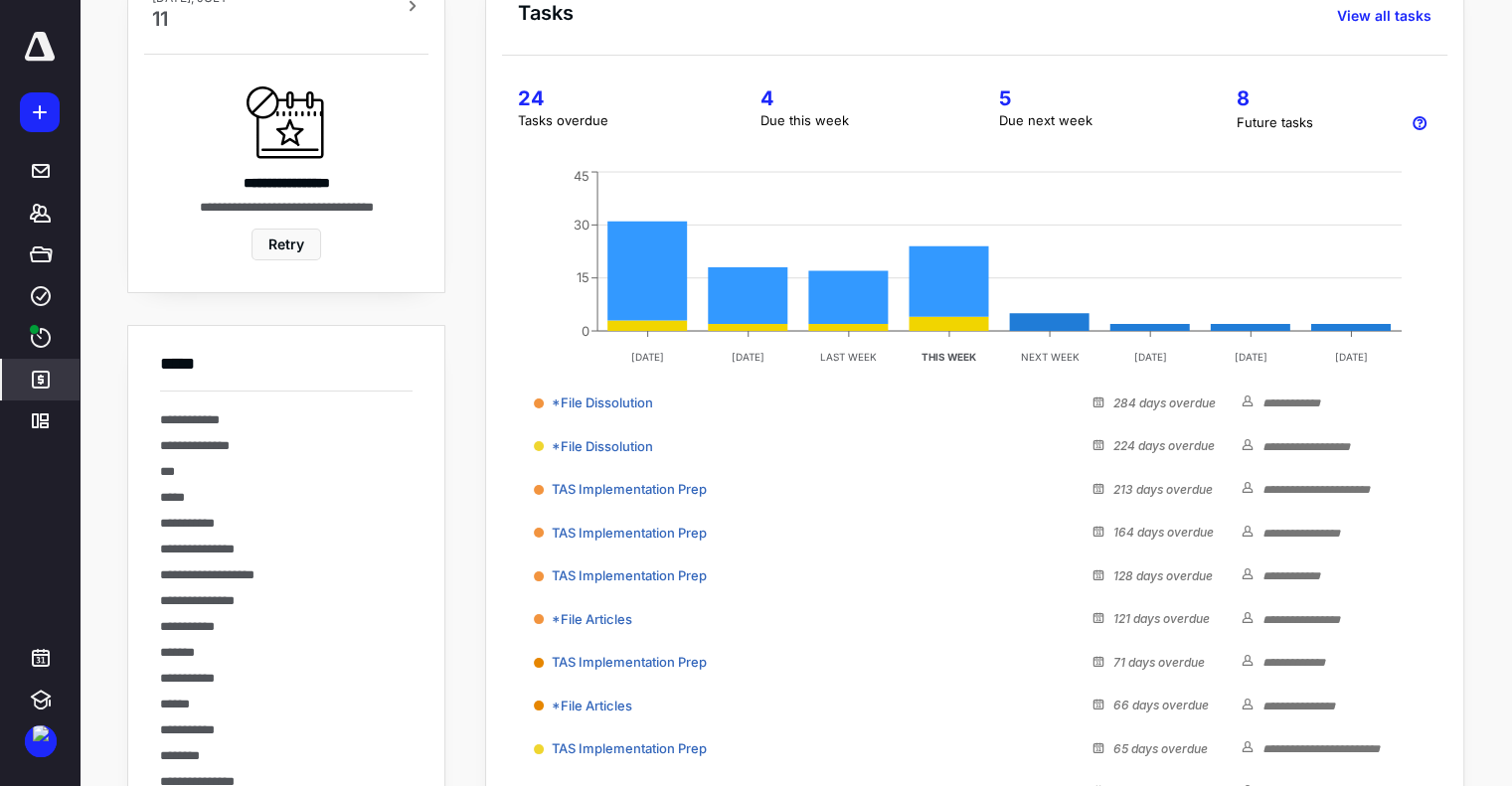 scroll, scrollTop: 36, scrollLeft: 0, axis: vertical 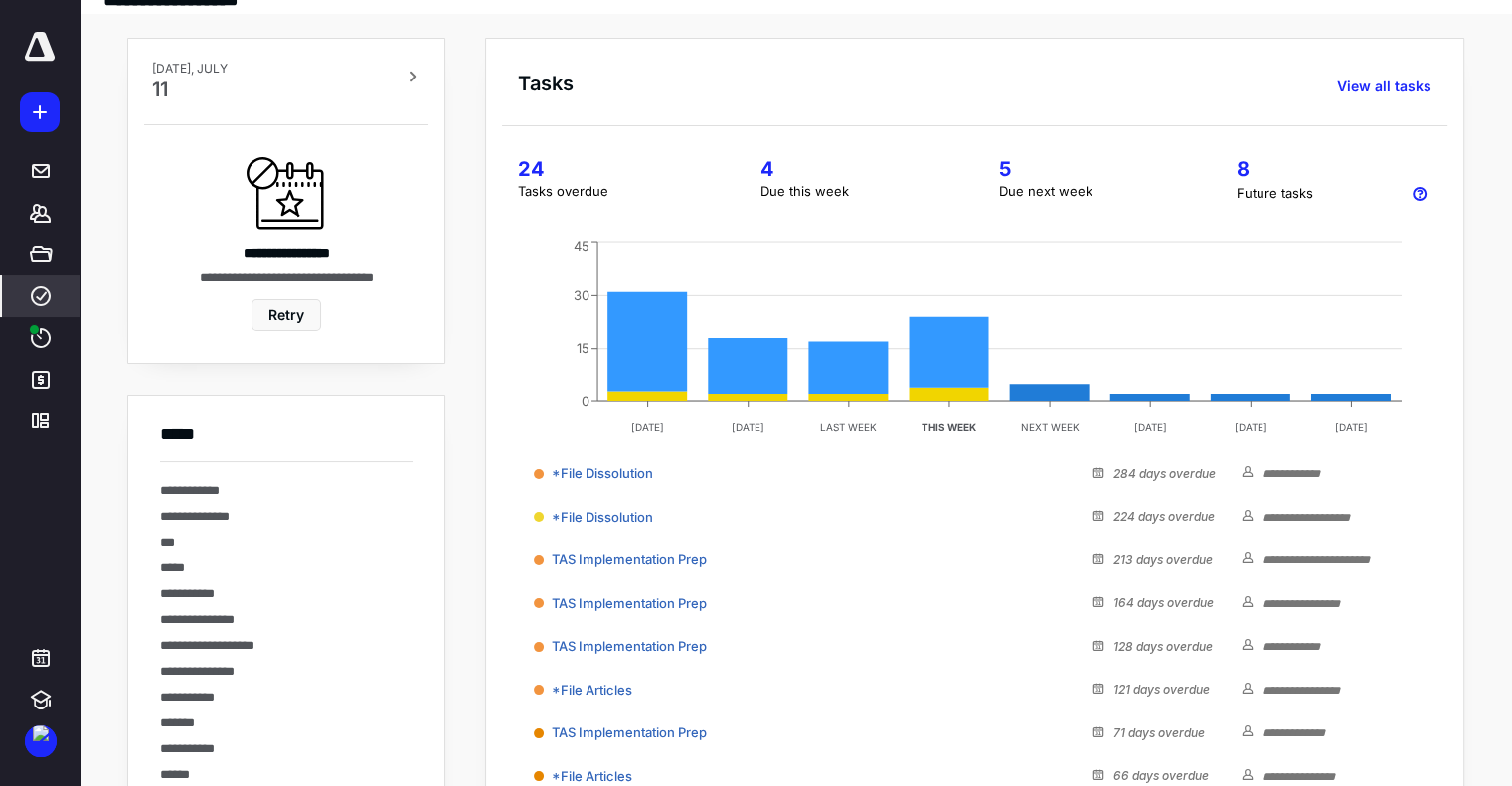 click on "****" at bounding box center (41, 296) 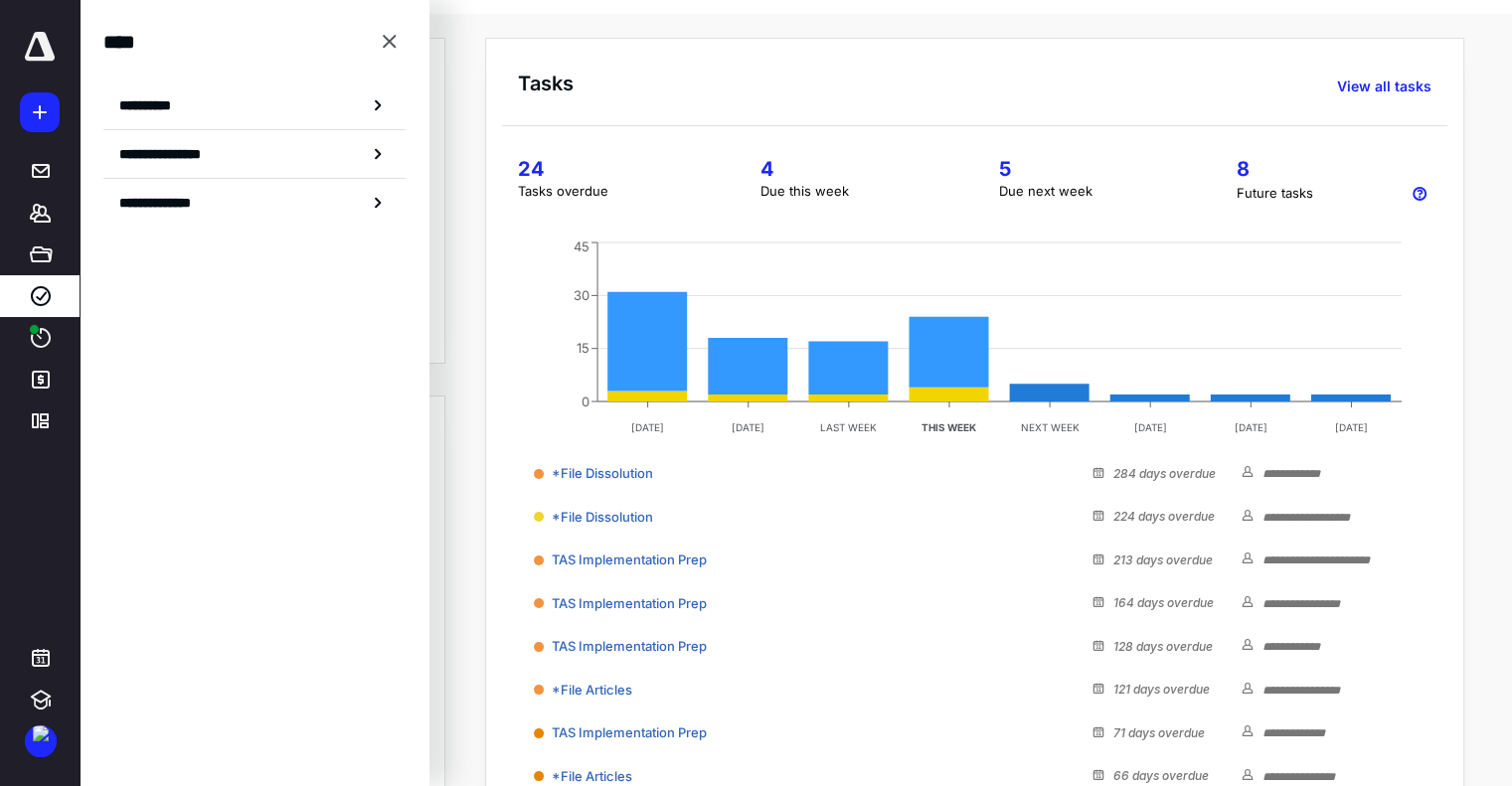 click on "**********" at bounding box center (254, 126) 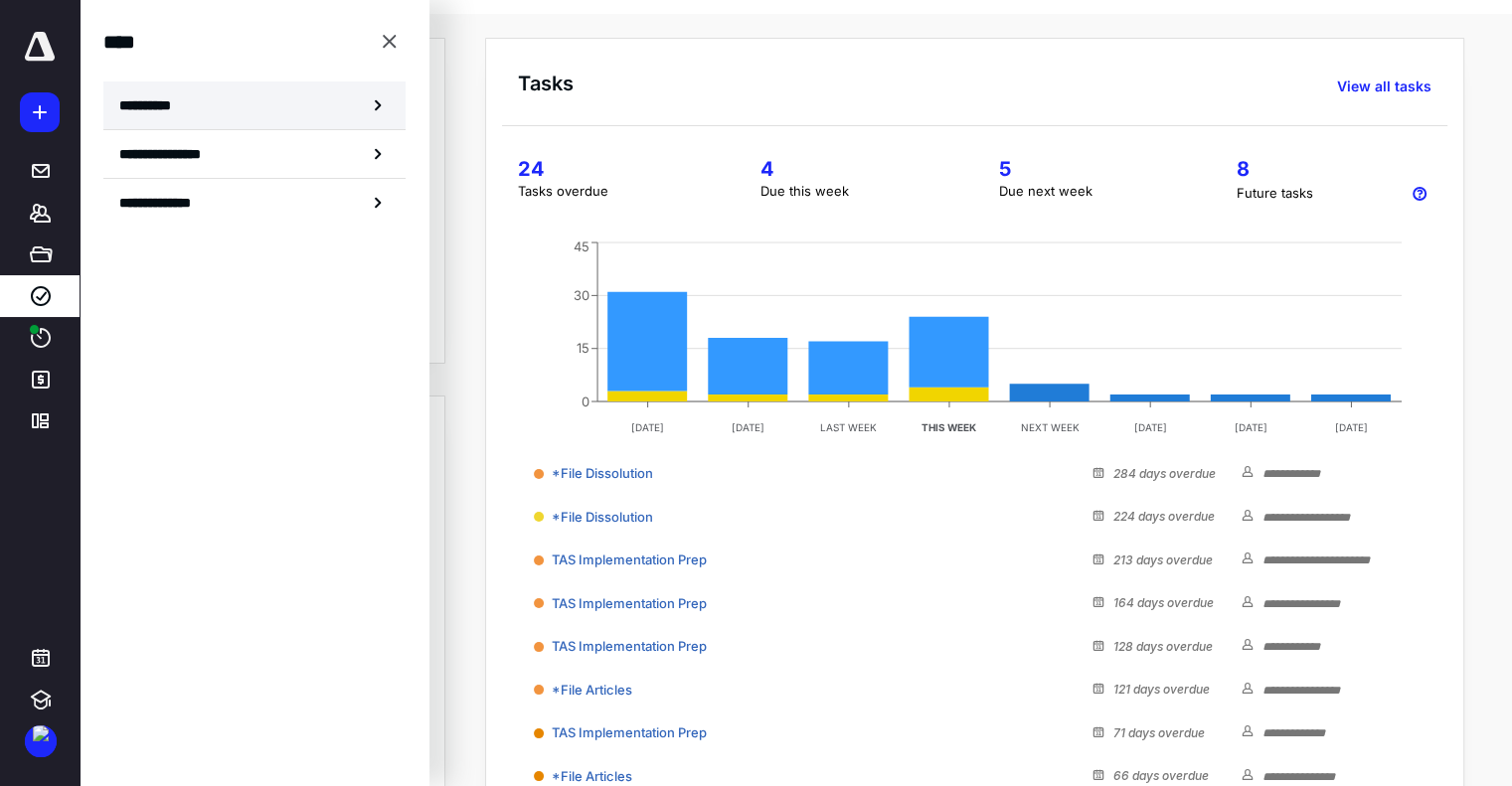 click on "**********" at bounding box center [254, 105] 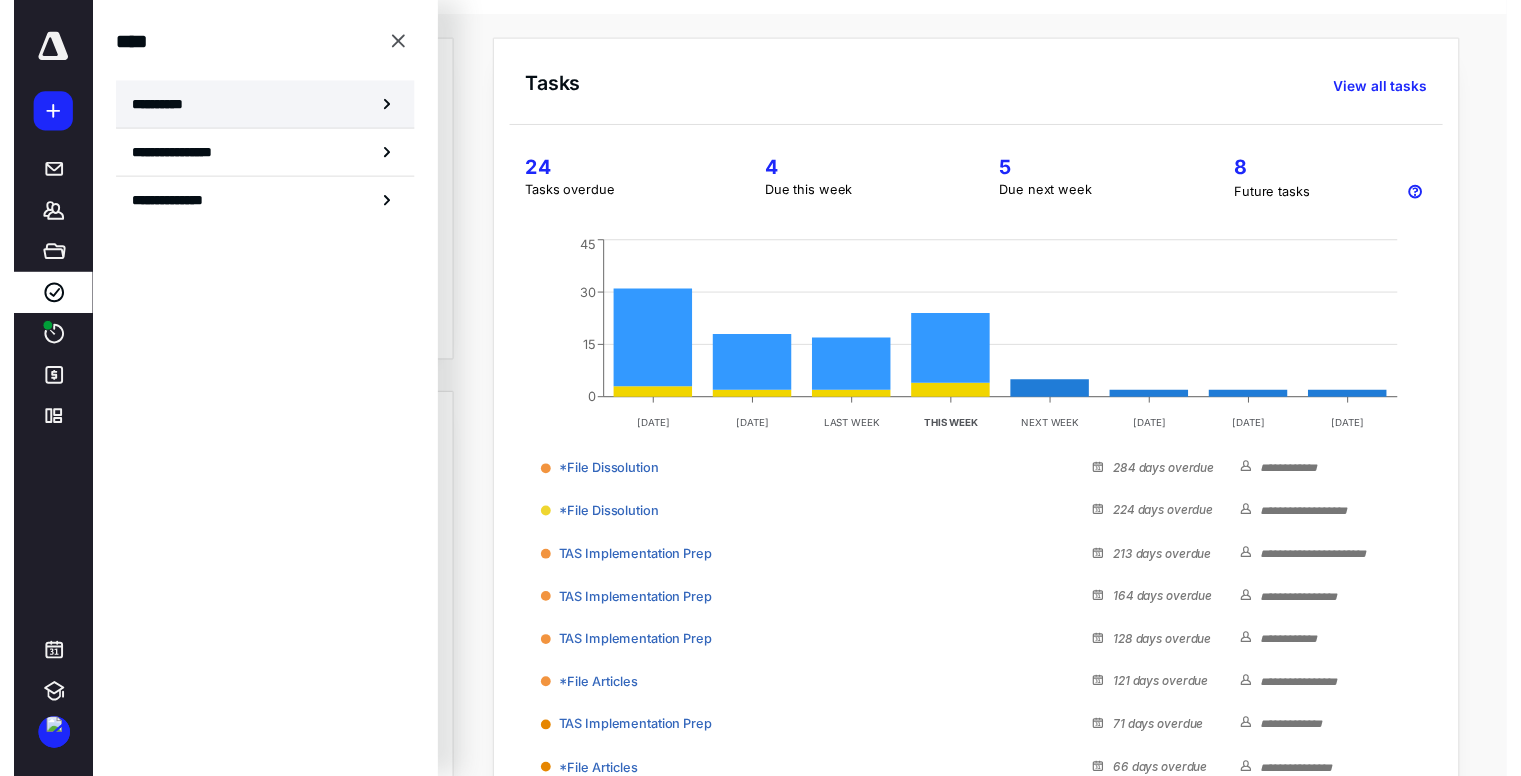 scroll, scrollTop: 0, scrollLeft: 0, axis: both 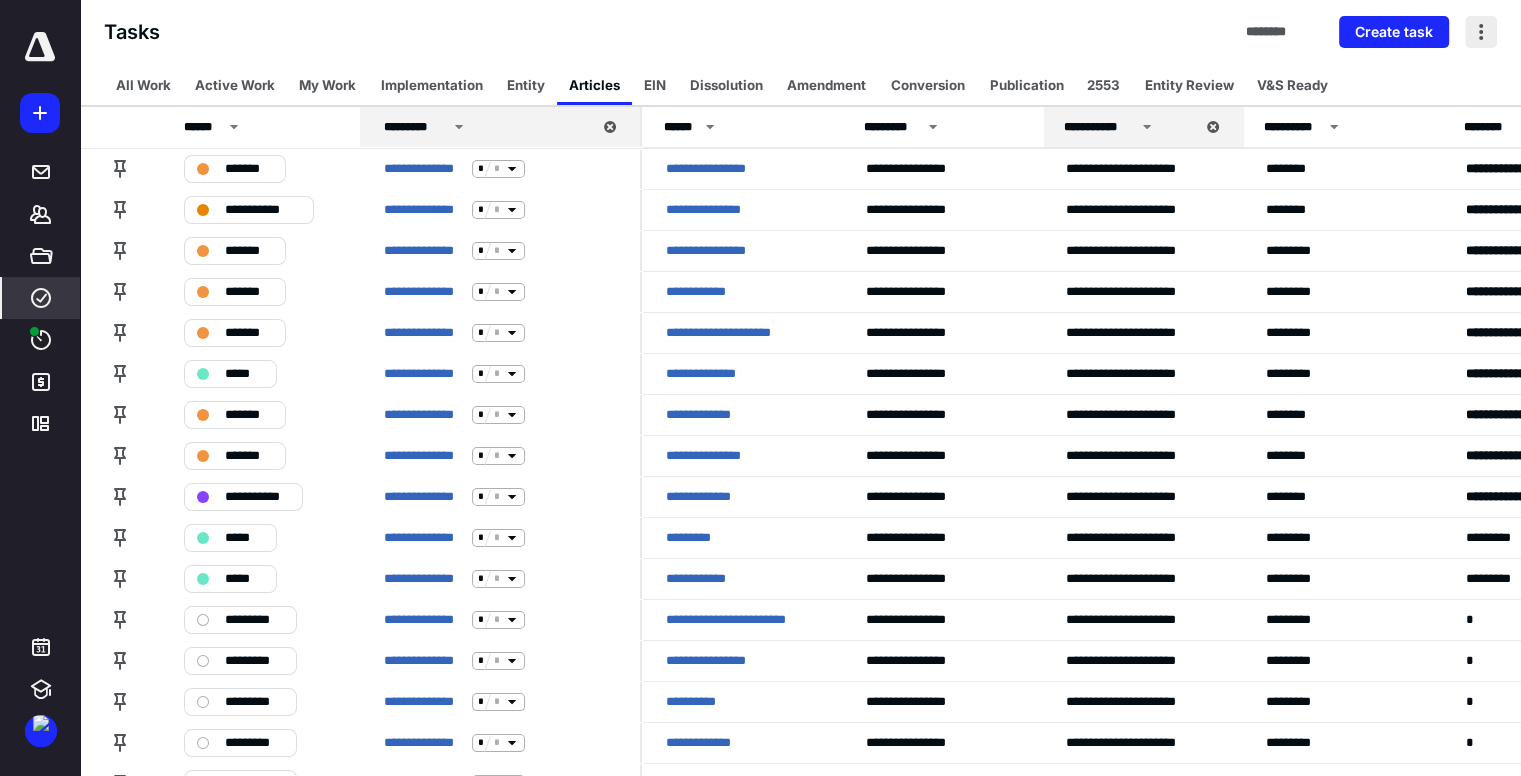 click at bounding box center [1481, 32] 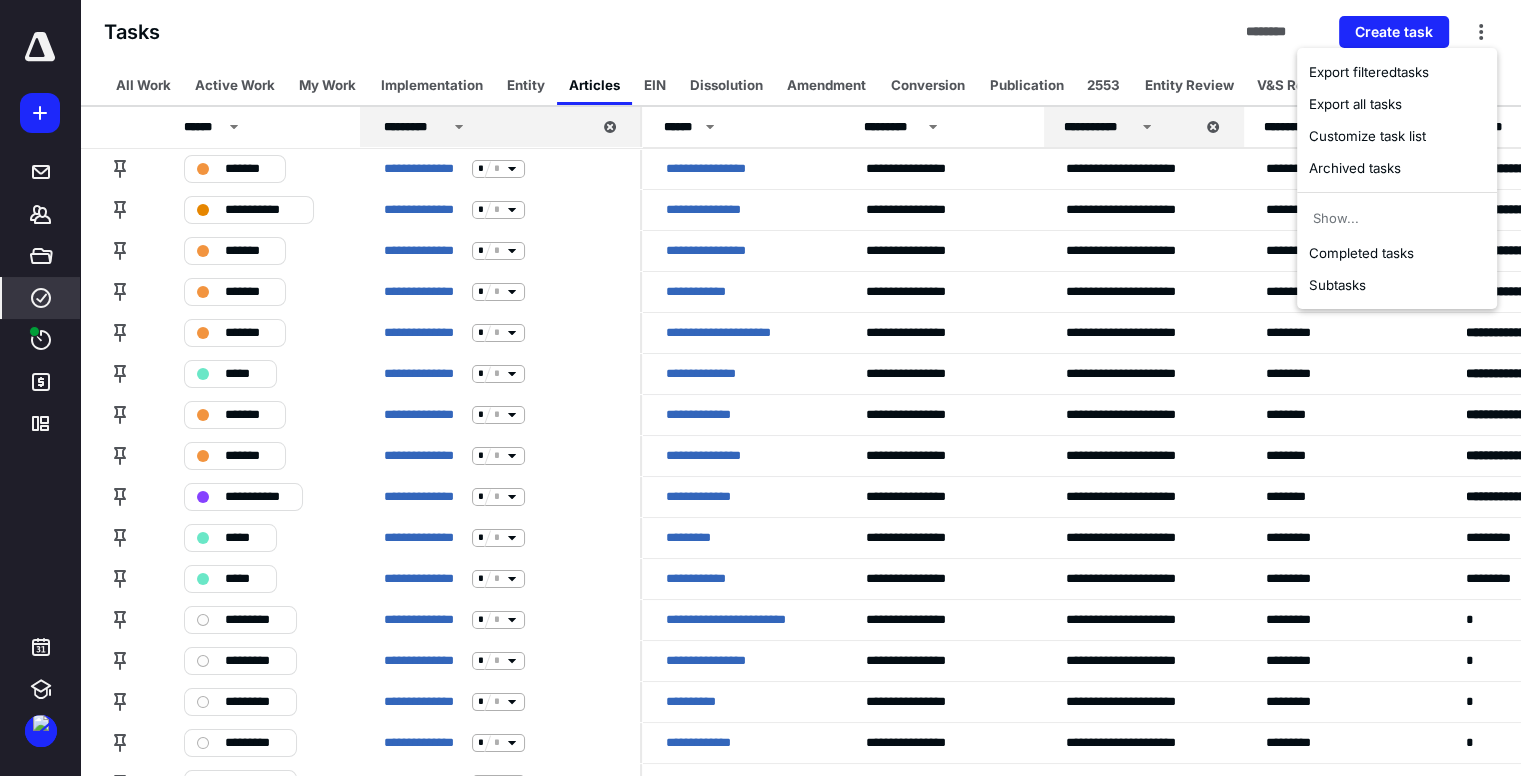 drag, startPoint x: 867, startPoint y: 31, endPoint x: 833, endPoint y: 41, distance: 35.44009 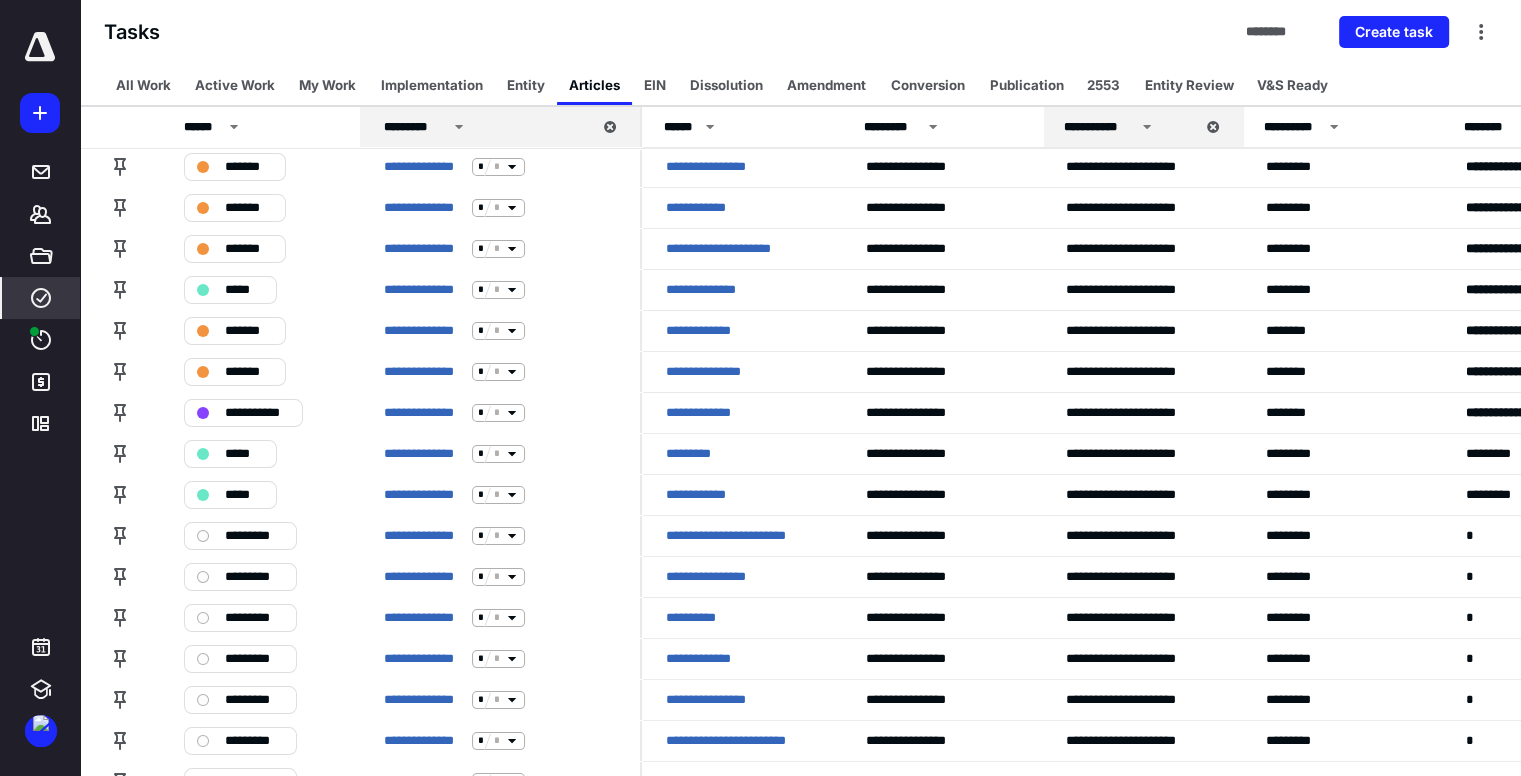 scroll, scrollTop: 300, scrollLeft: 0, axis: vertical 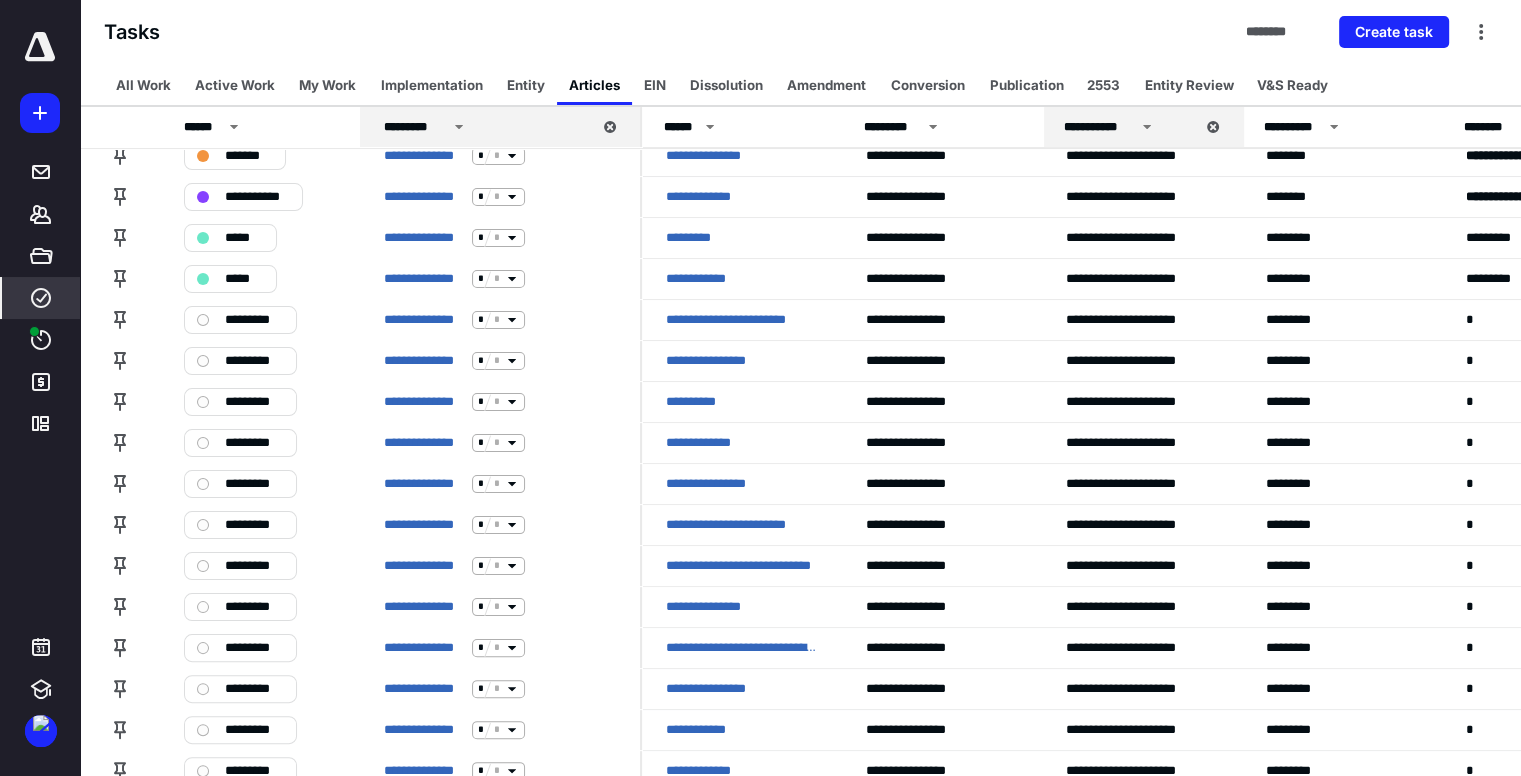 click at bounding box center (40, 701) 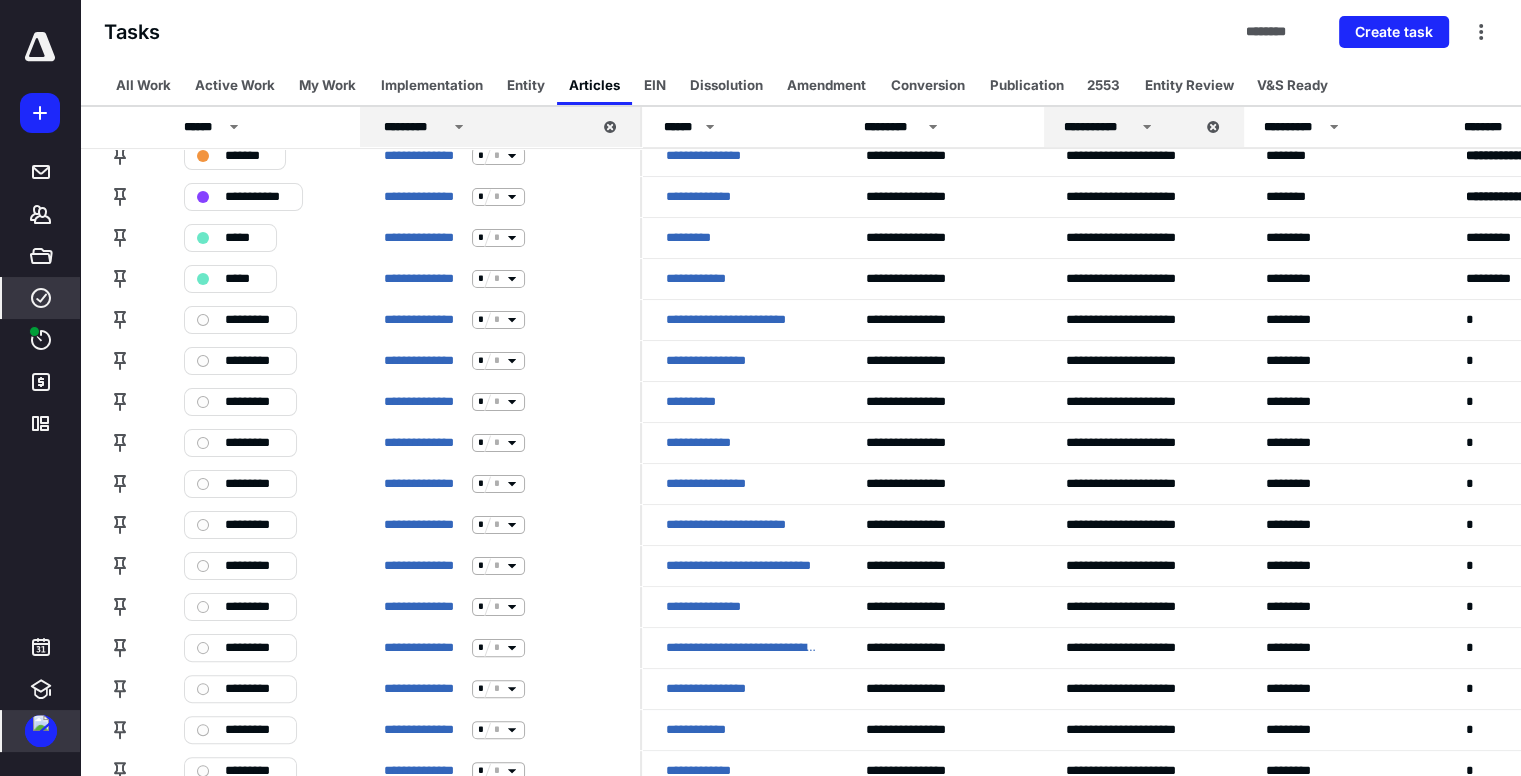 click at bounding box center [41, 723] 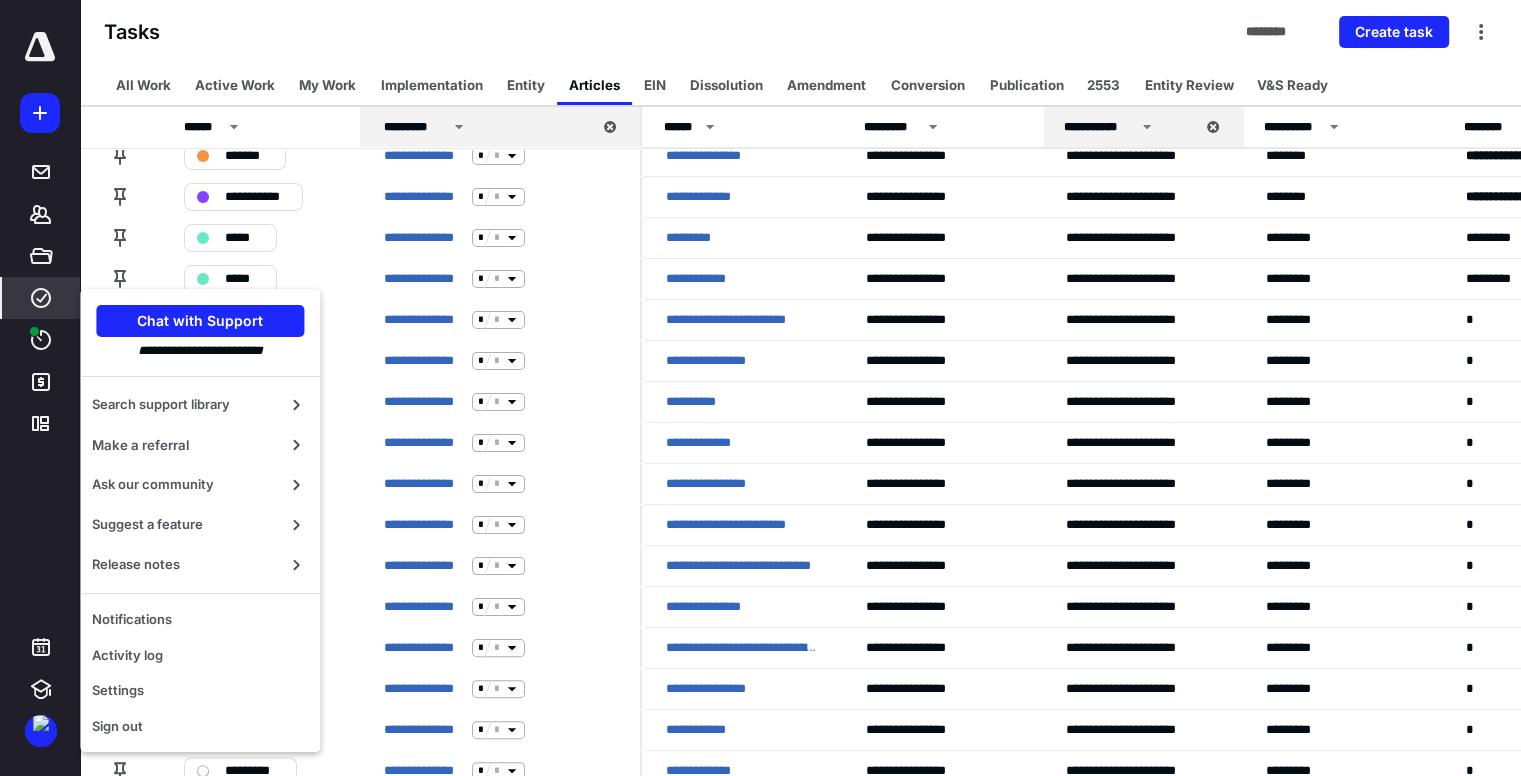 click on "Tasks ******** Create task" at bounding box center (800, 32) 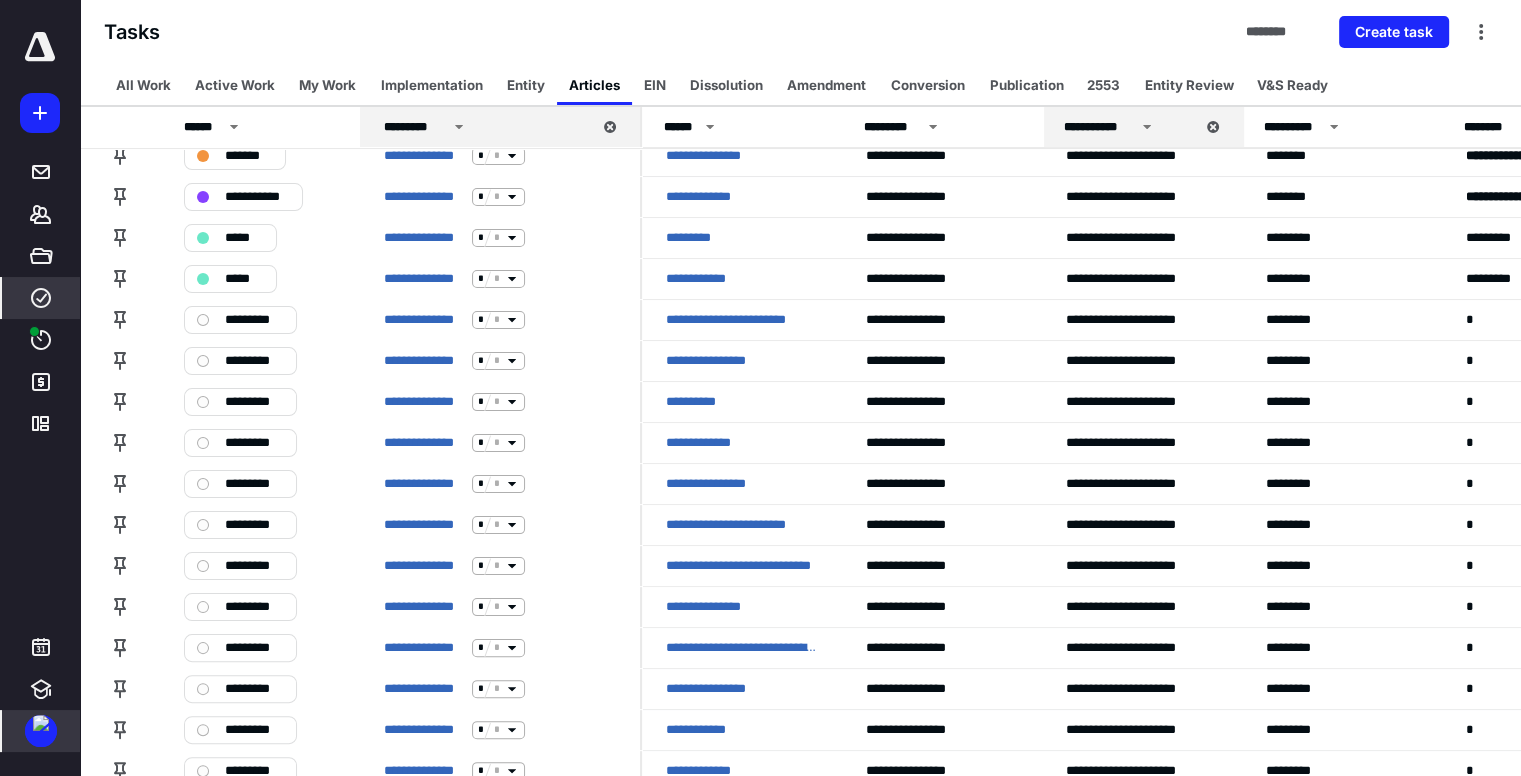 click at bounding box center (41, 723) 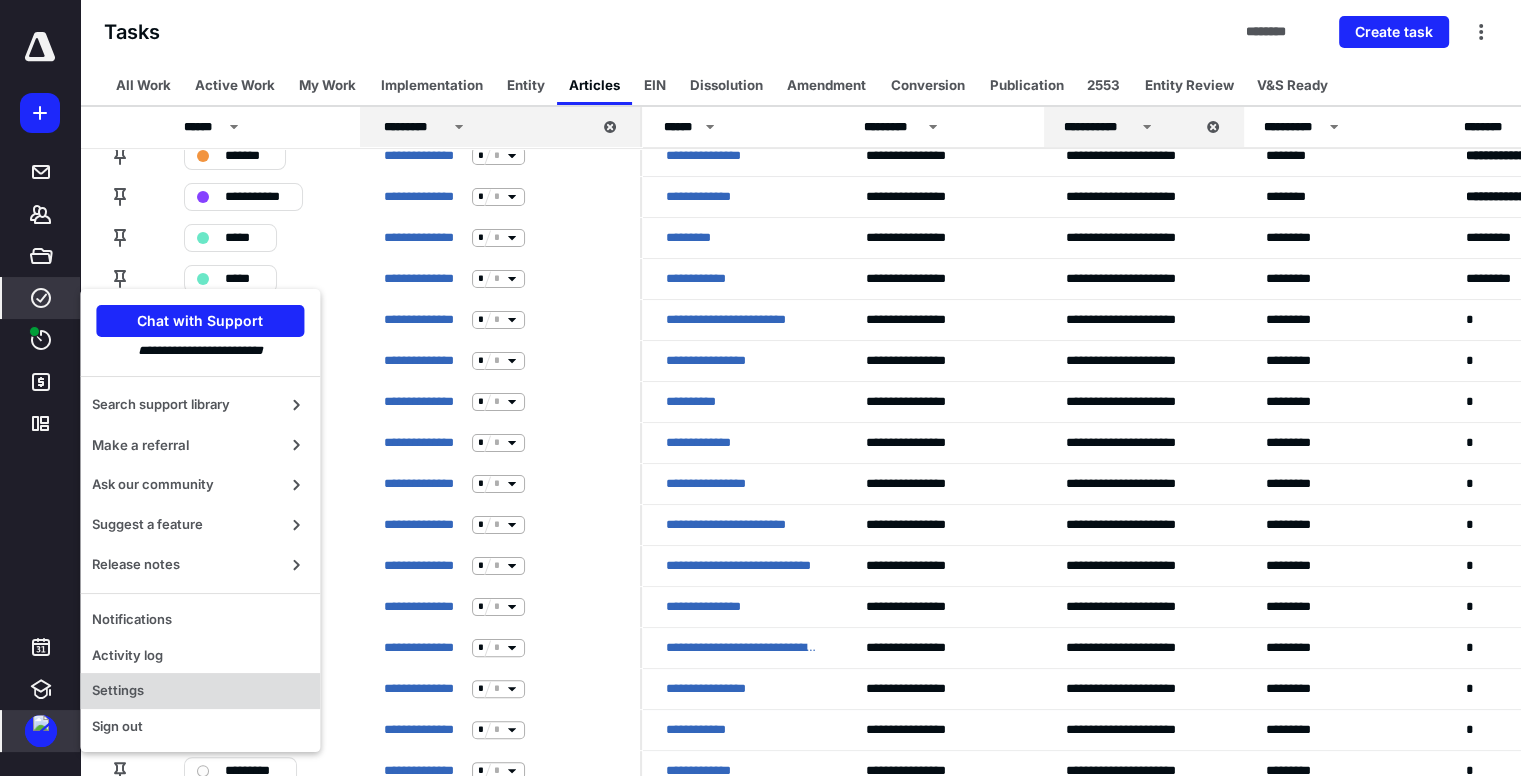 click on "Settings" at bounding box center [200, 691] 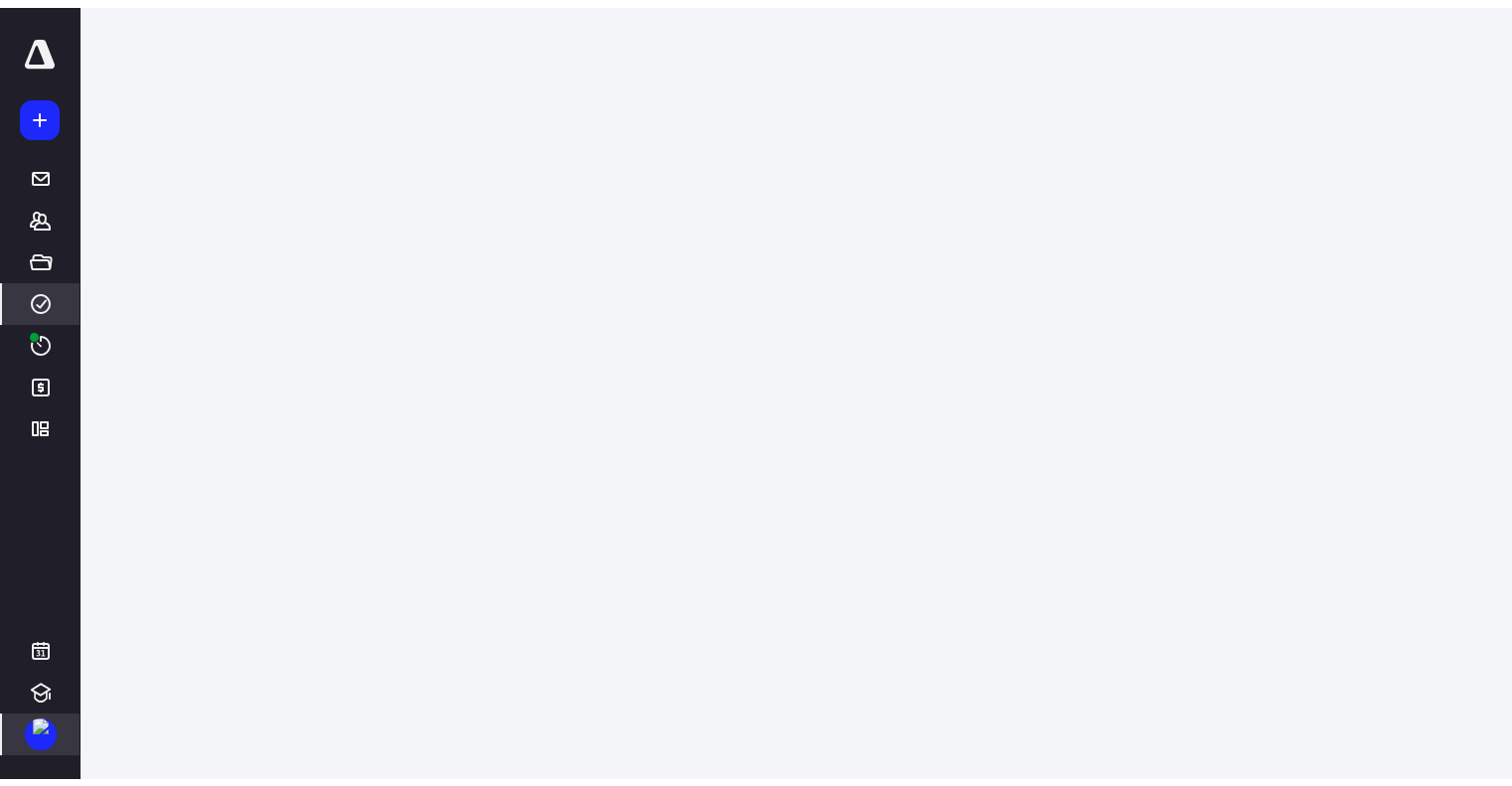 scroll, scrollTop: 0, scrollLeft: 0, axis: both 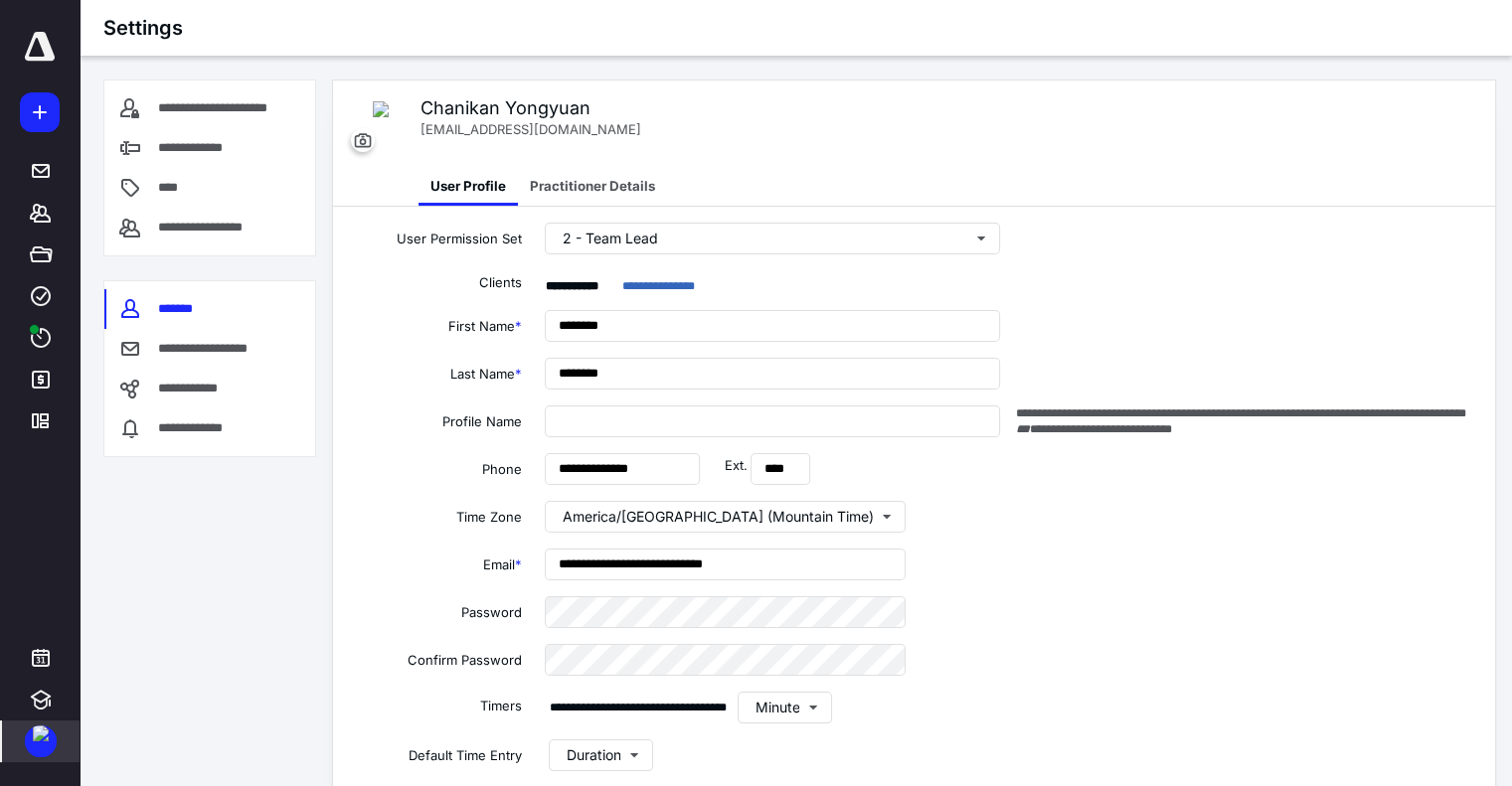 type on "**********" 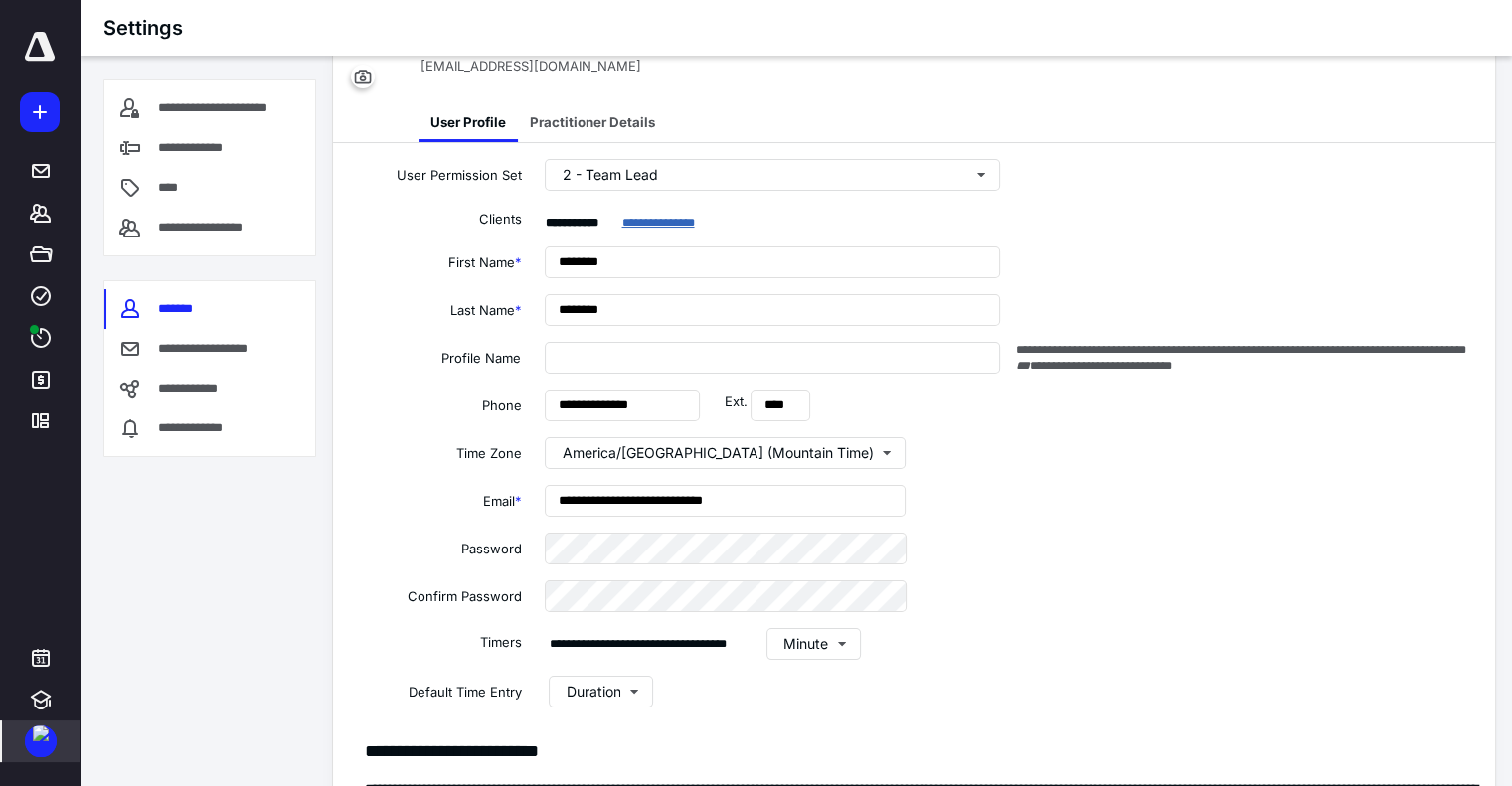 scroll, scrollTop: 99, scrollLeft: 0, axis: vertical 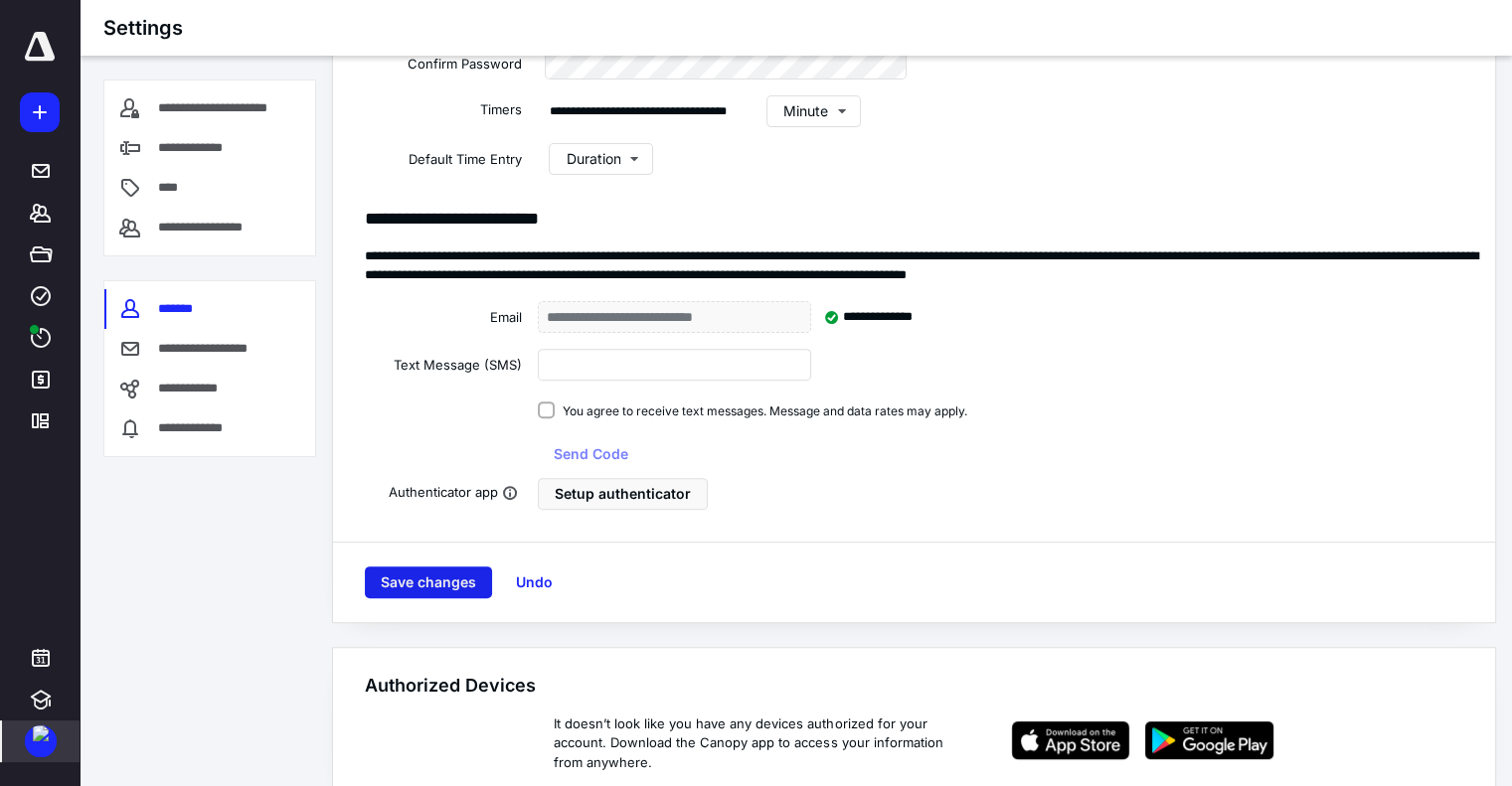 click on "Save changes" at bounding box center [428, 582] 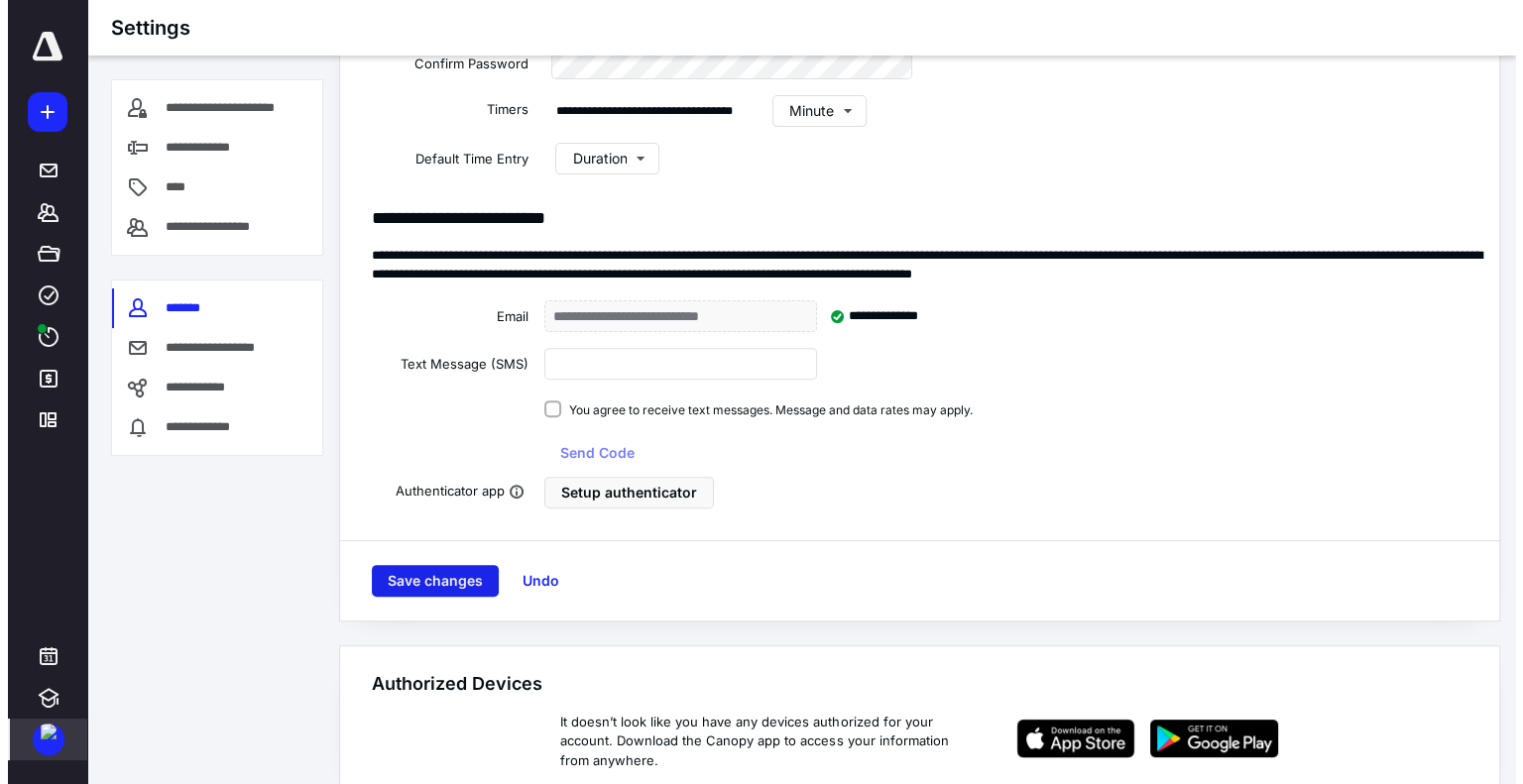 scroll, scrollTop: 0, scrollLeft: 0, axis: both 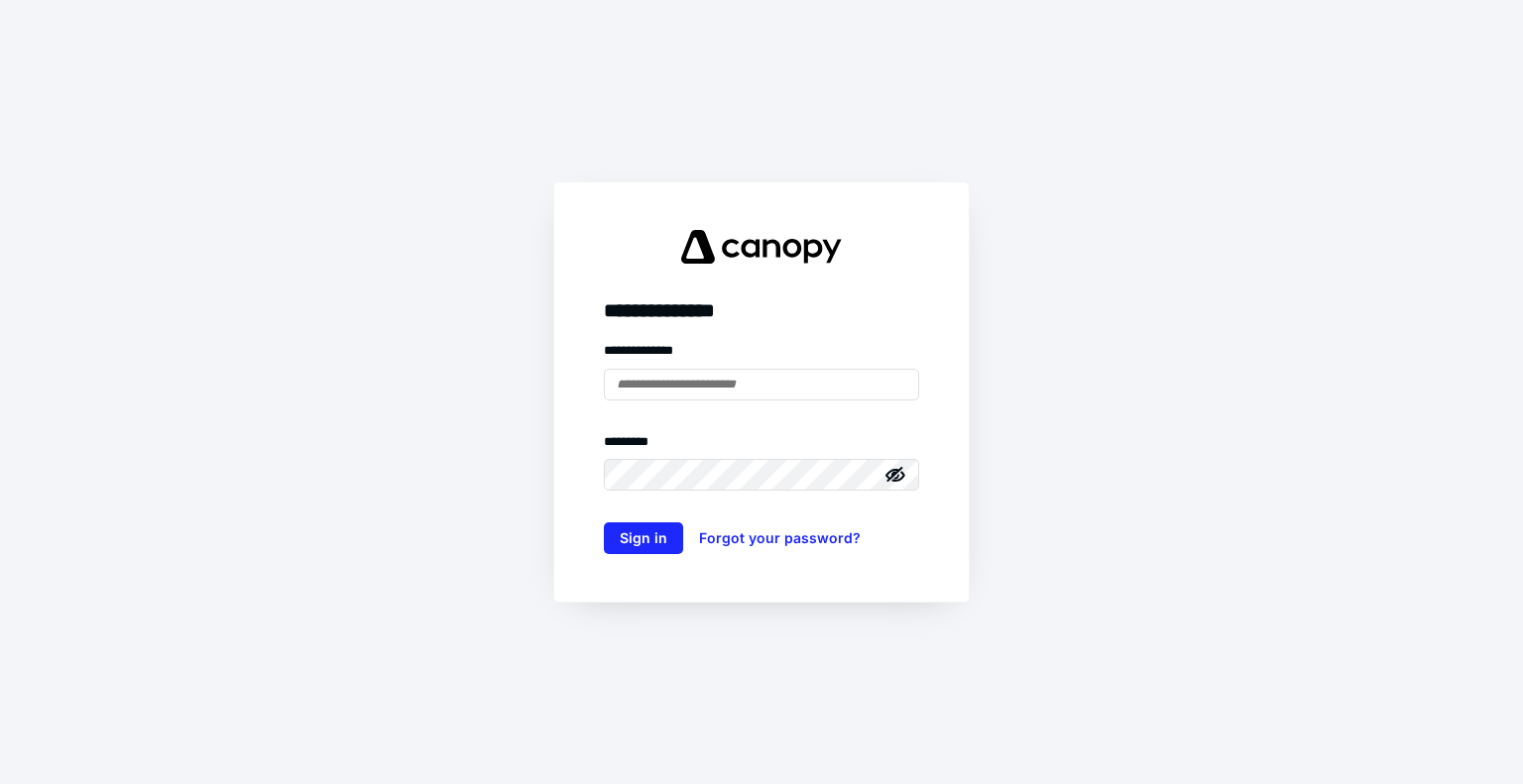 type on "**********" 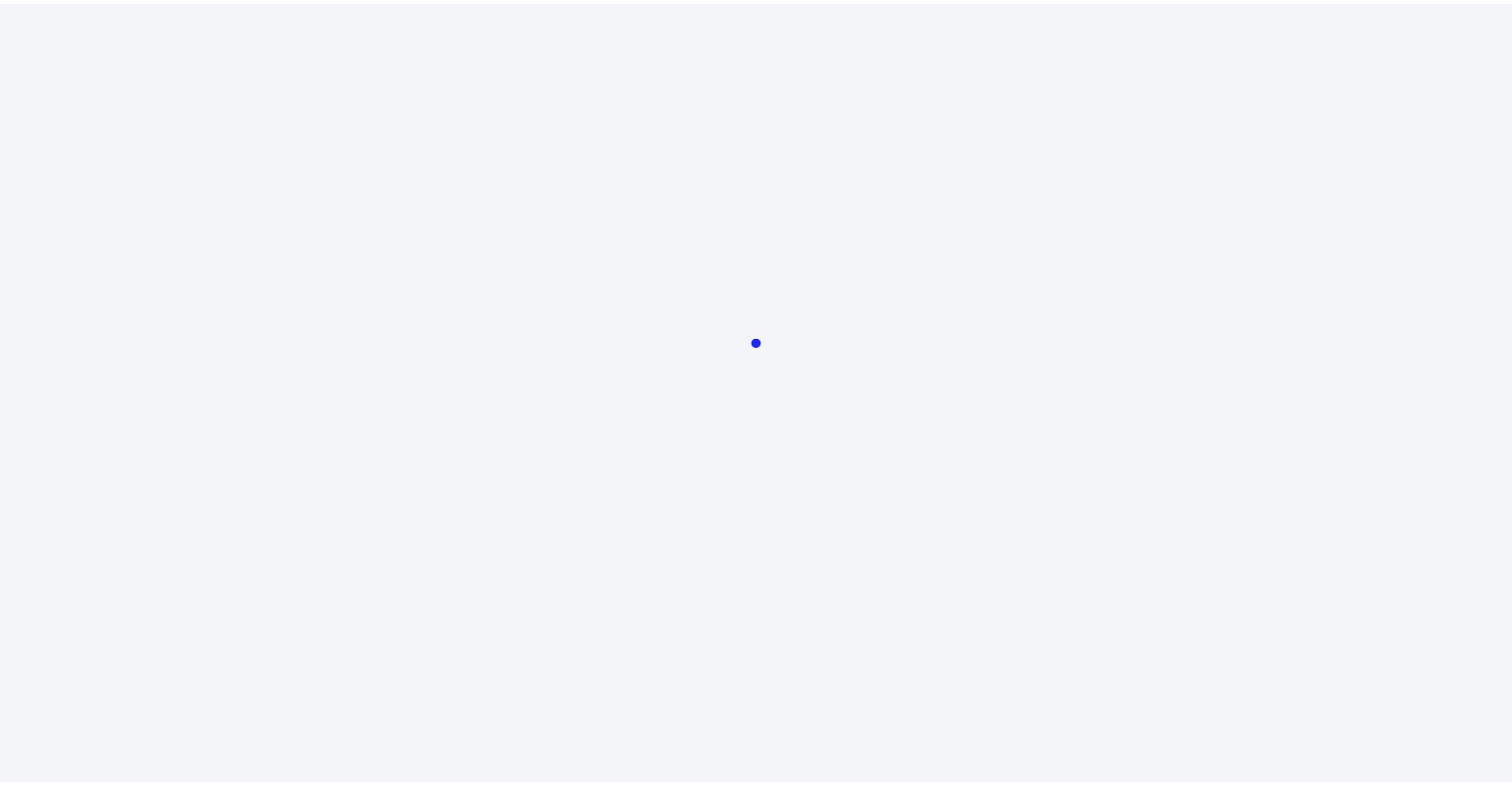 scroll, scrollTop: 0, scrollLeft: 0, axis: both 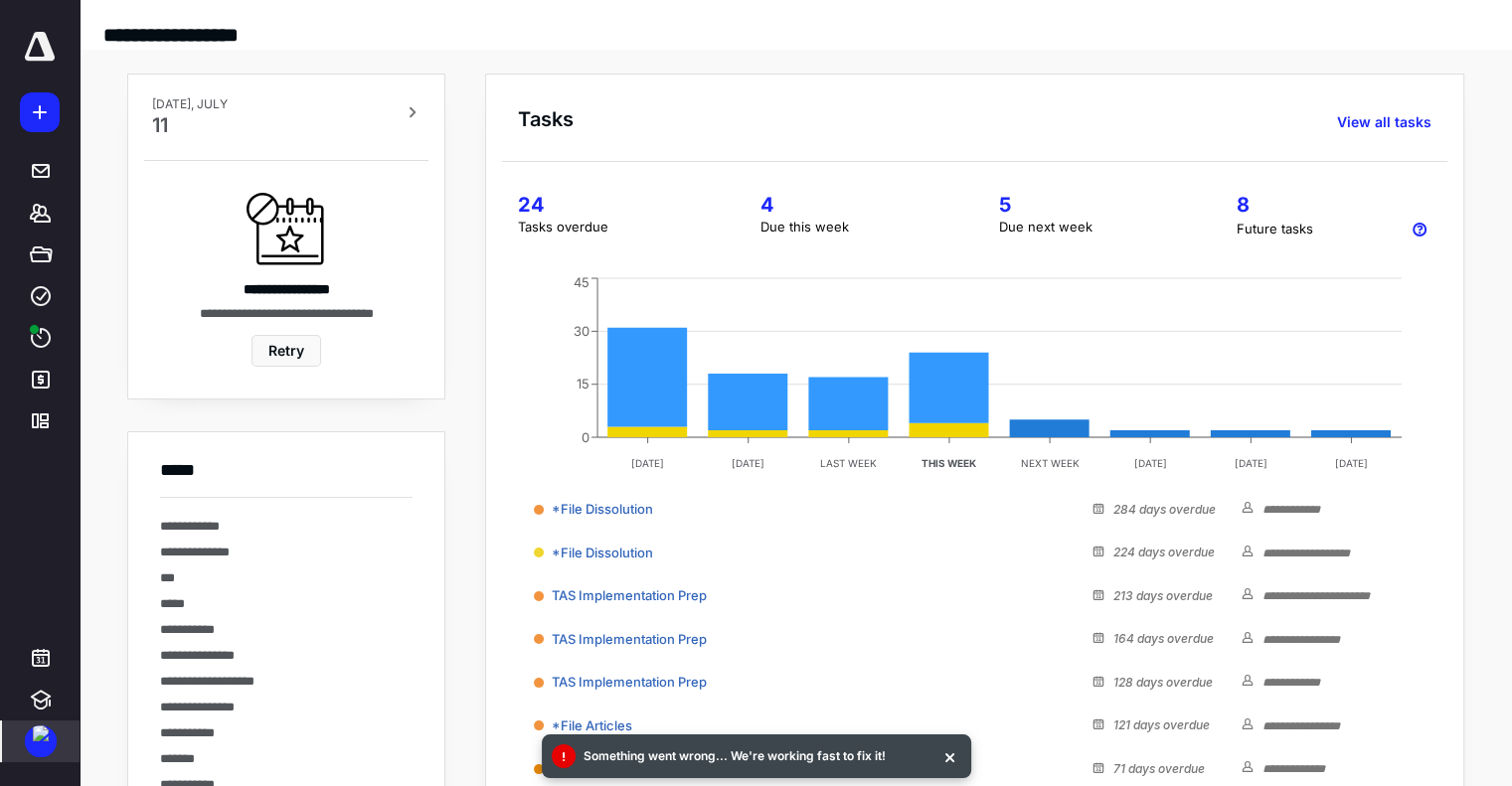 click at bounding box center (41, 741) 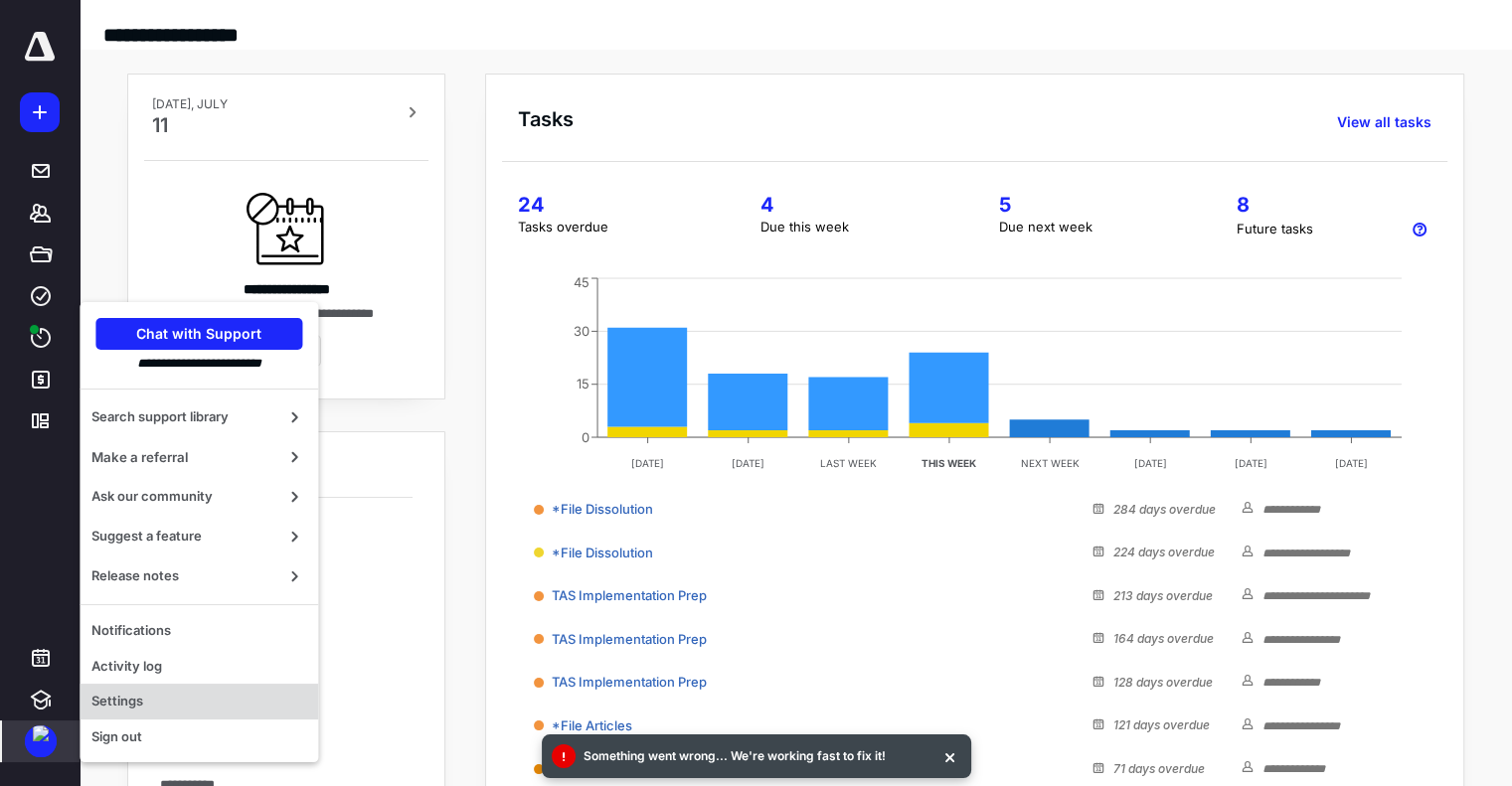 click on "Settings" at bounding box center (199, 702) 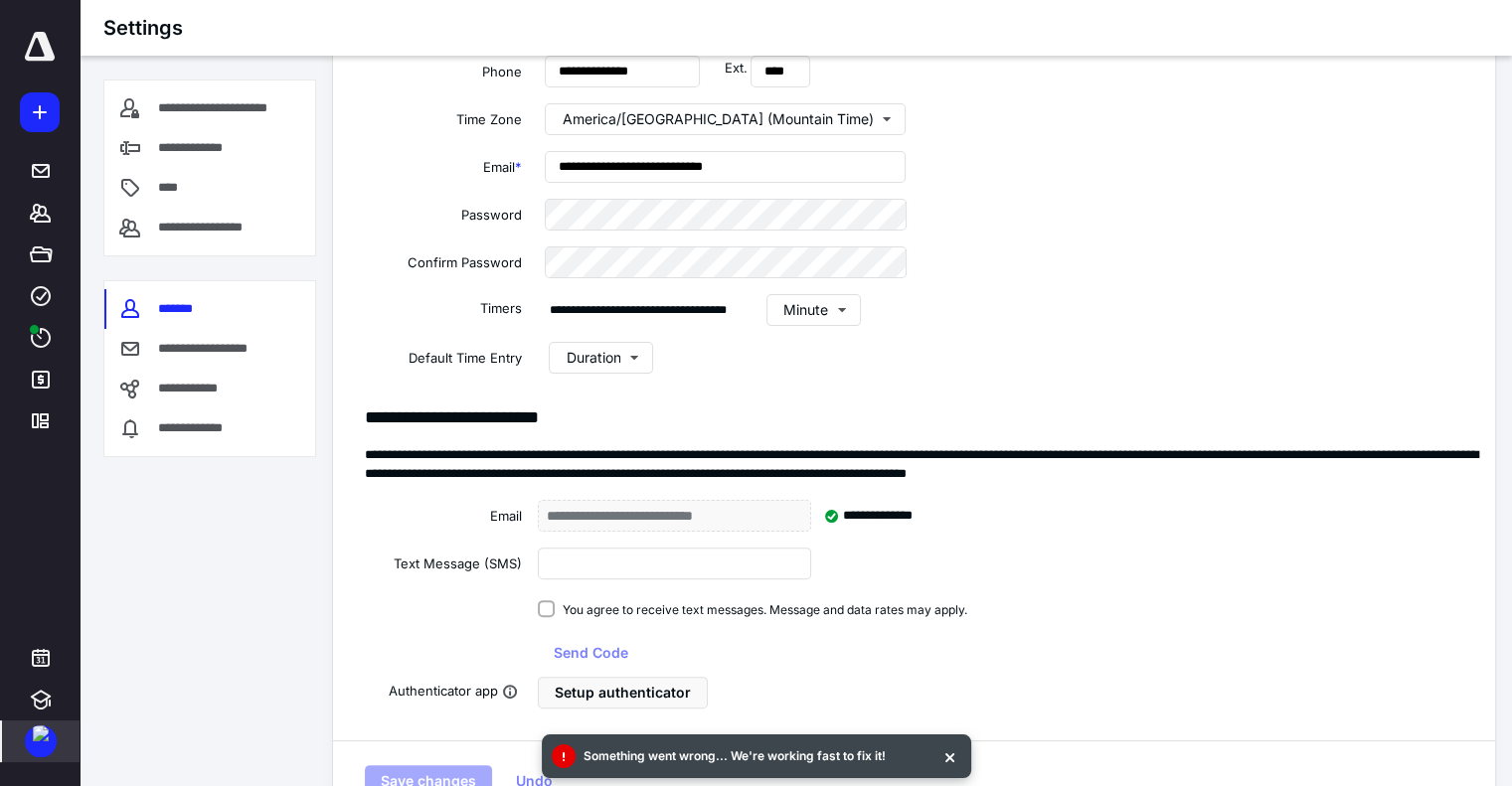 scroll, scrollTop: 497, scrollLeft: 0, axis: vertical 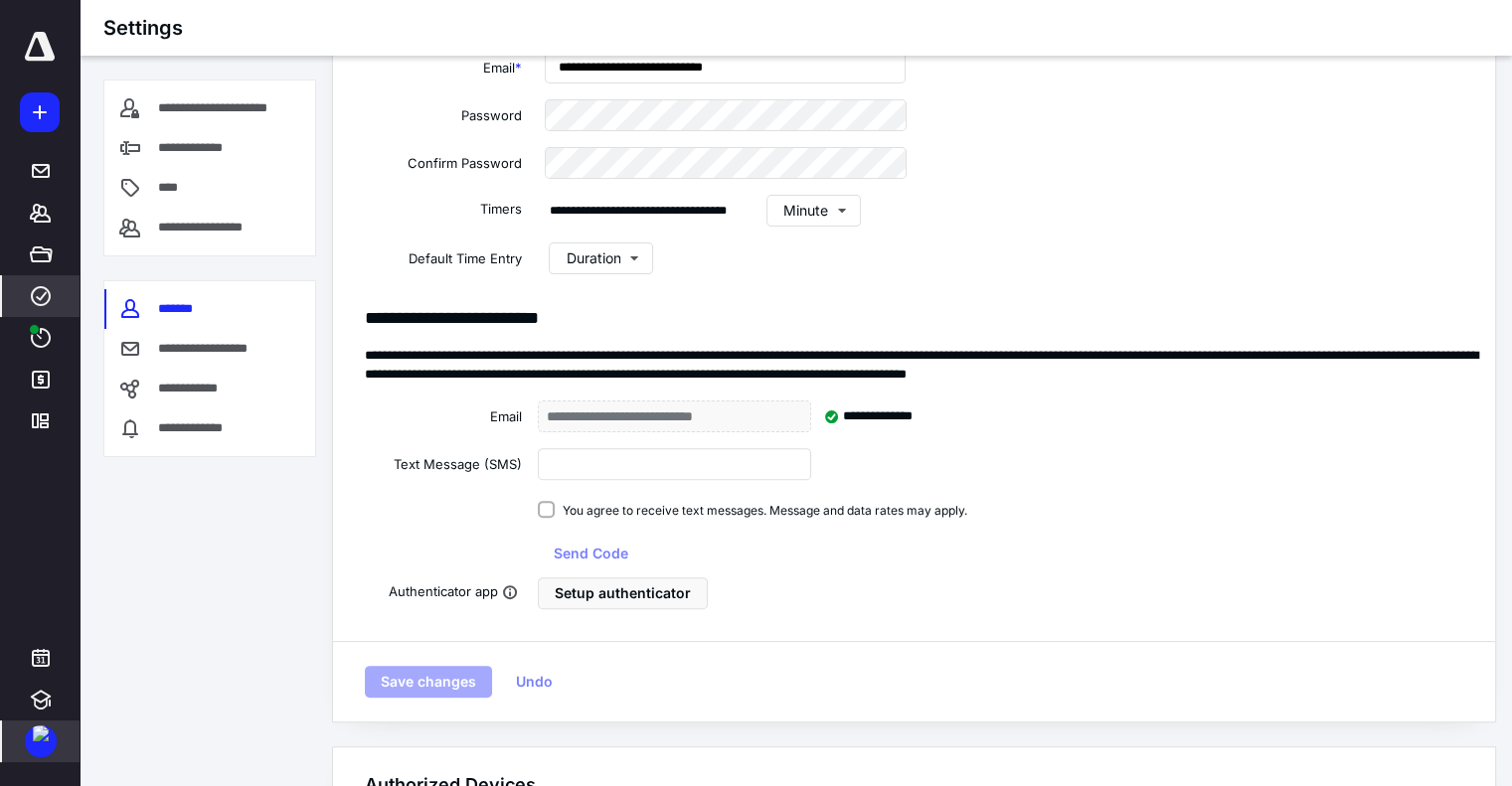 click on "****" at bounding box center (41, 296) 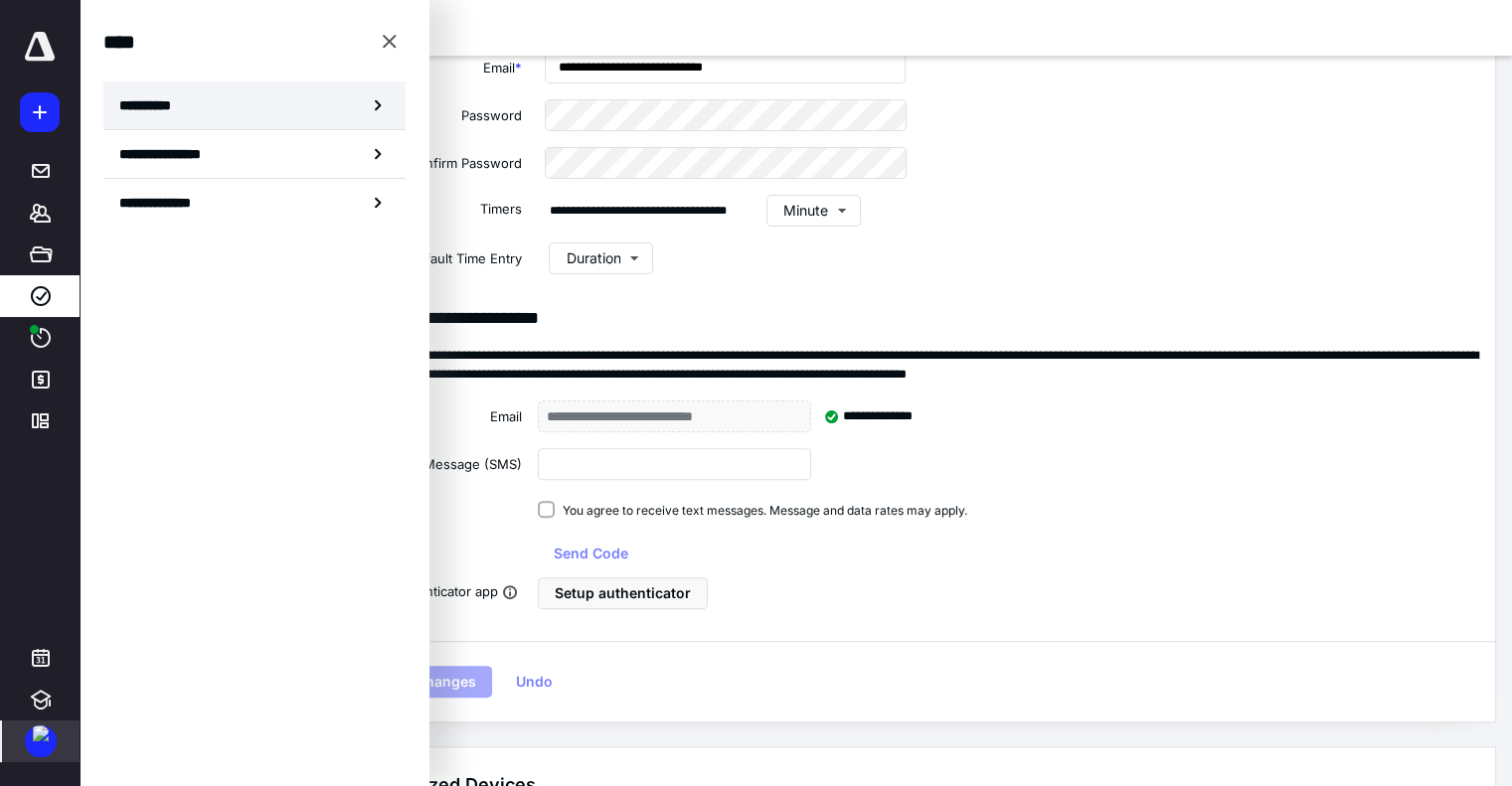 click on "**********" at bounding box center [254, 105] 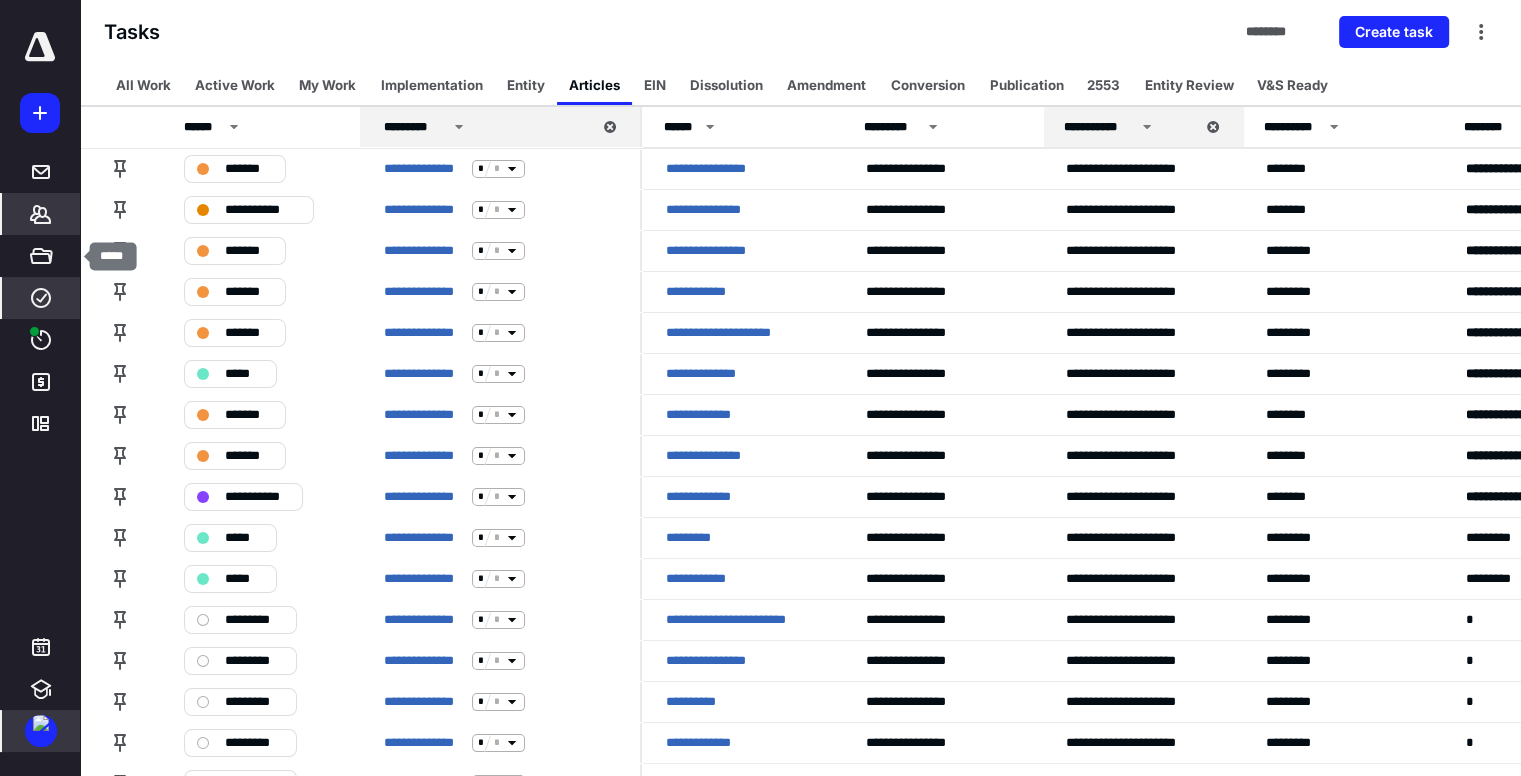 click on "*******" at bounding box center (41, 214) 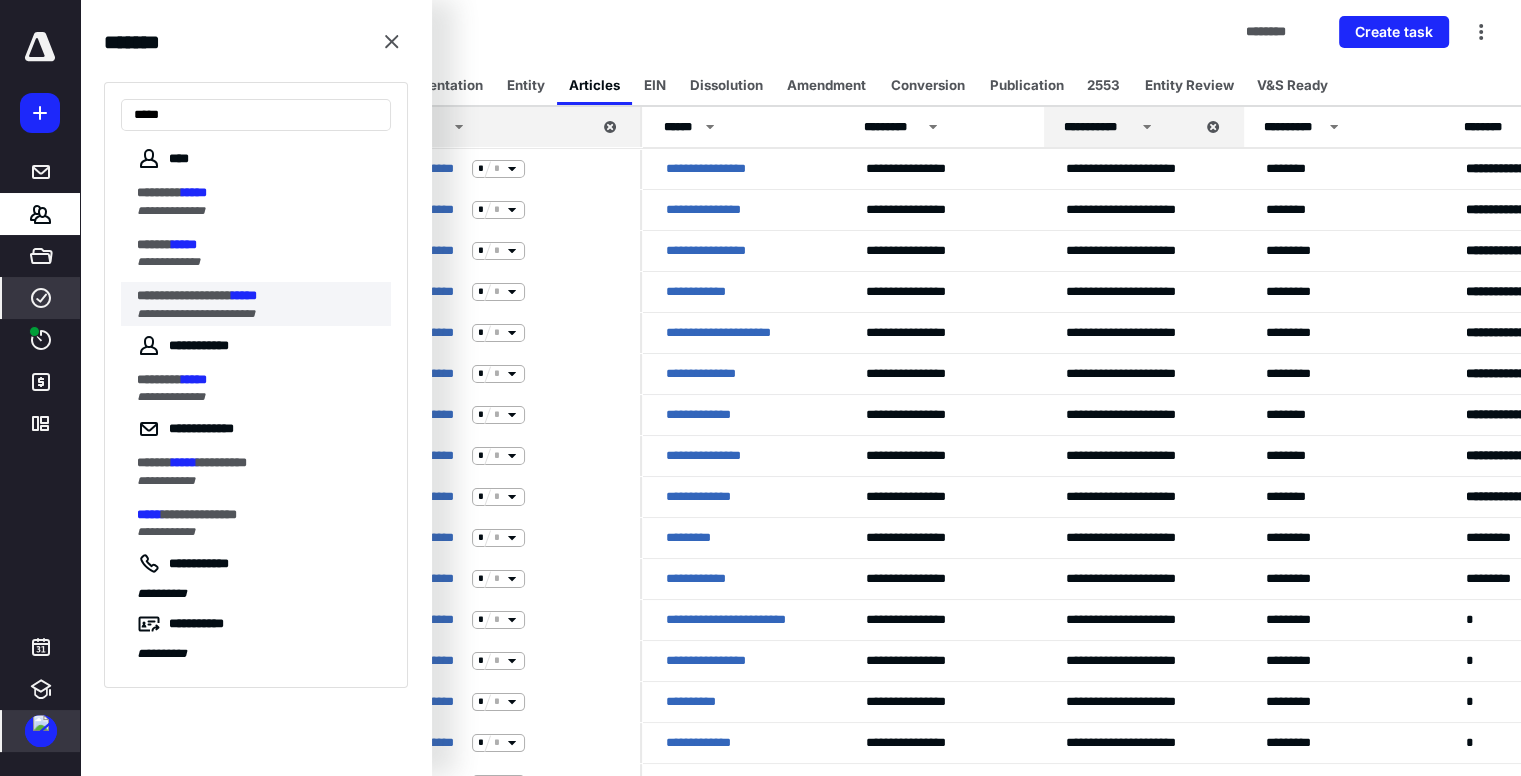 type on "*****" 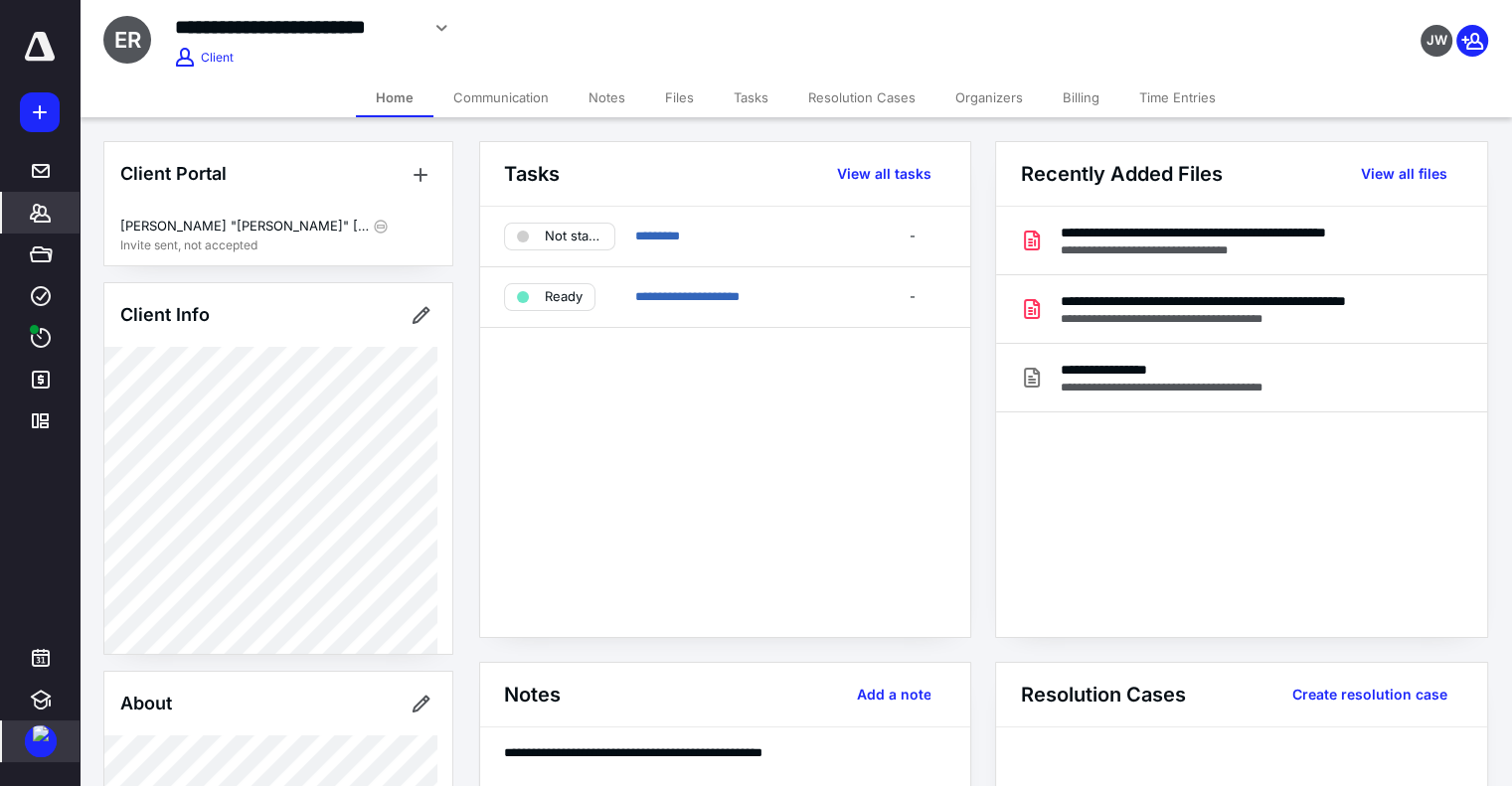 click on "Notes" at bounding box center [606, 97] 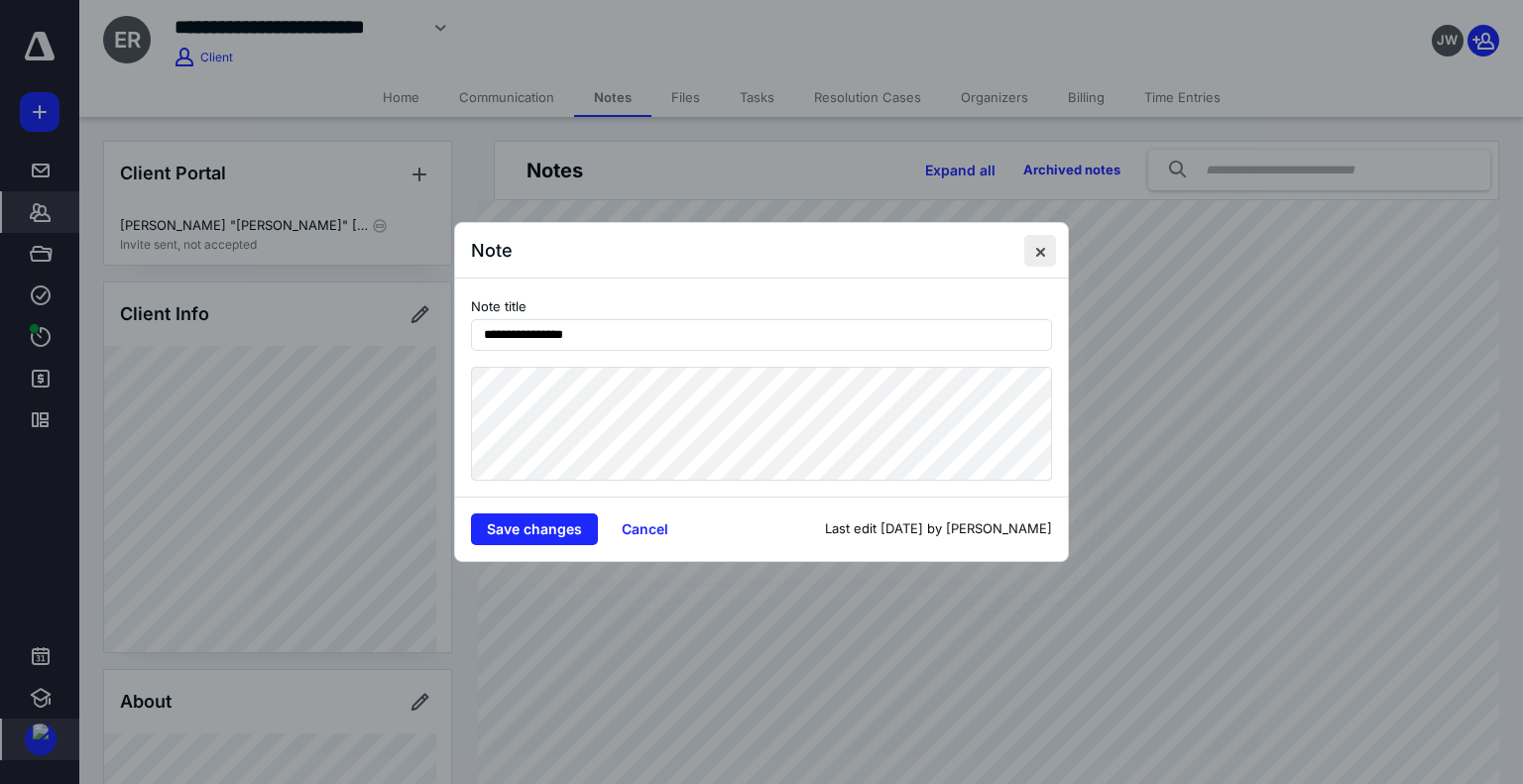 click at bounding box center (1040, 251) 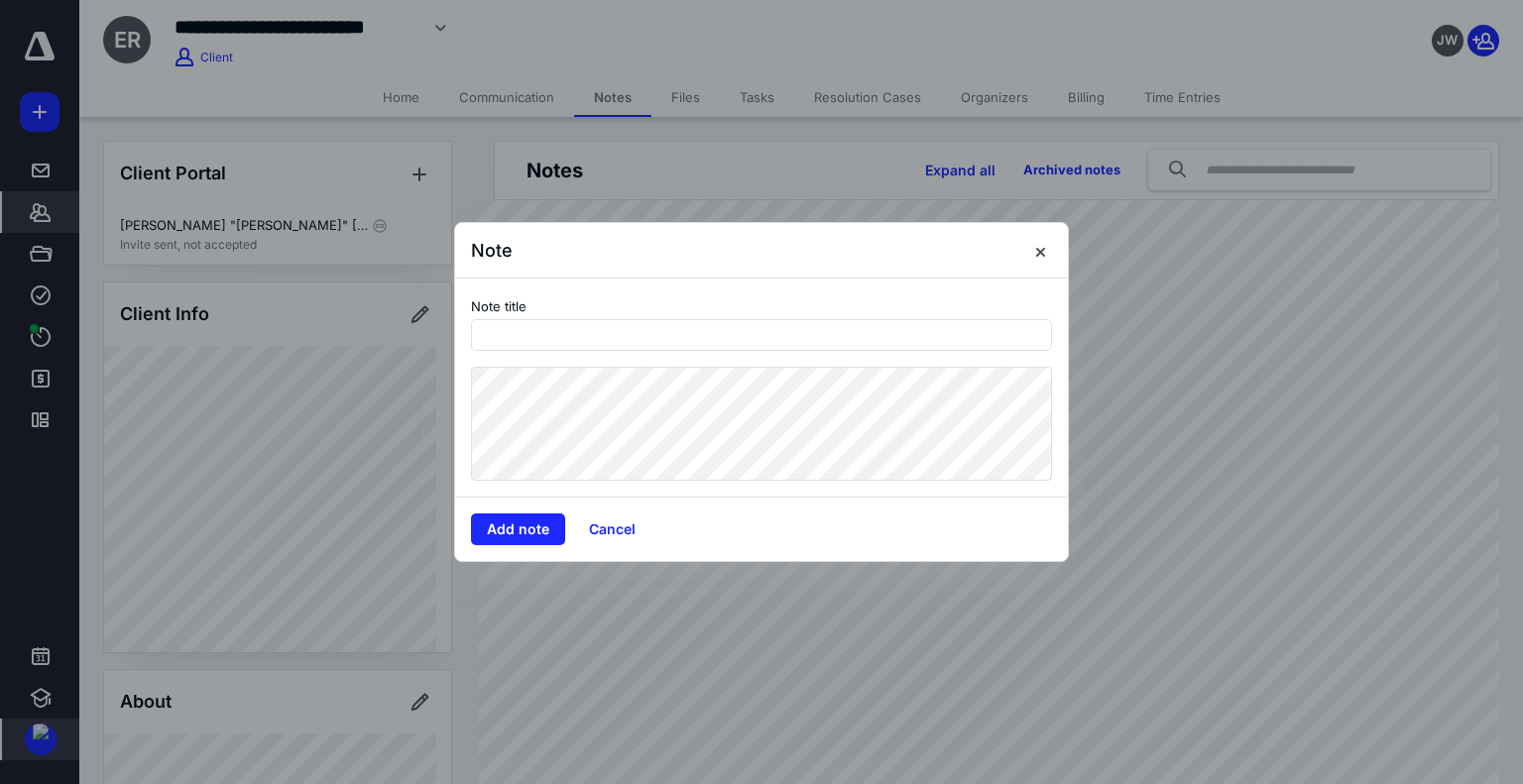 type on "*" 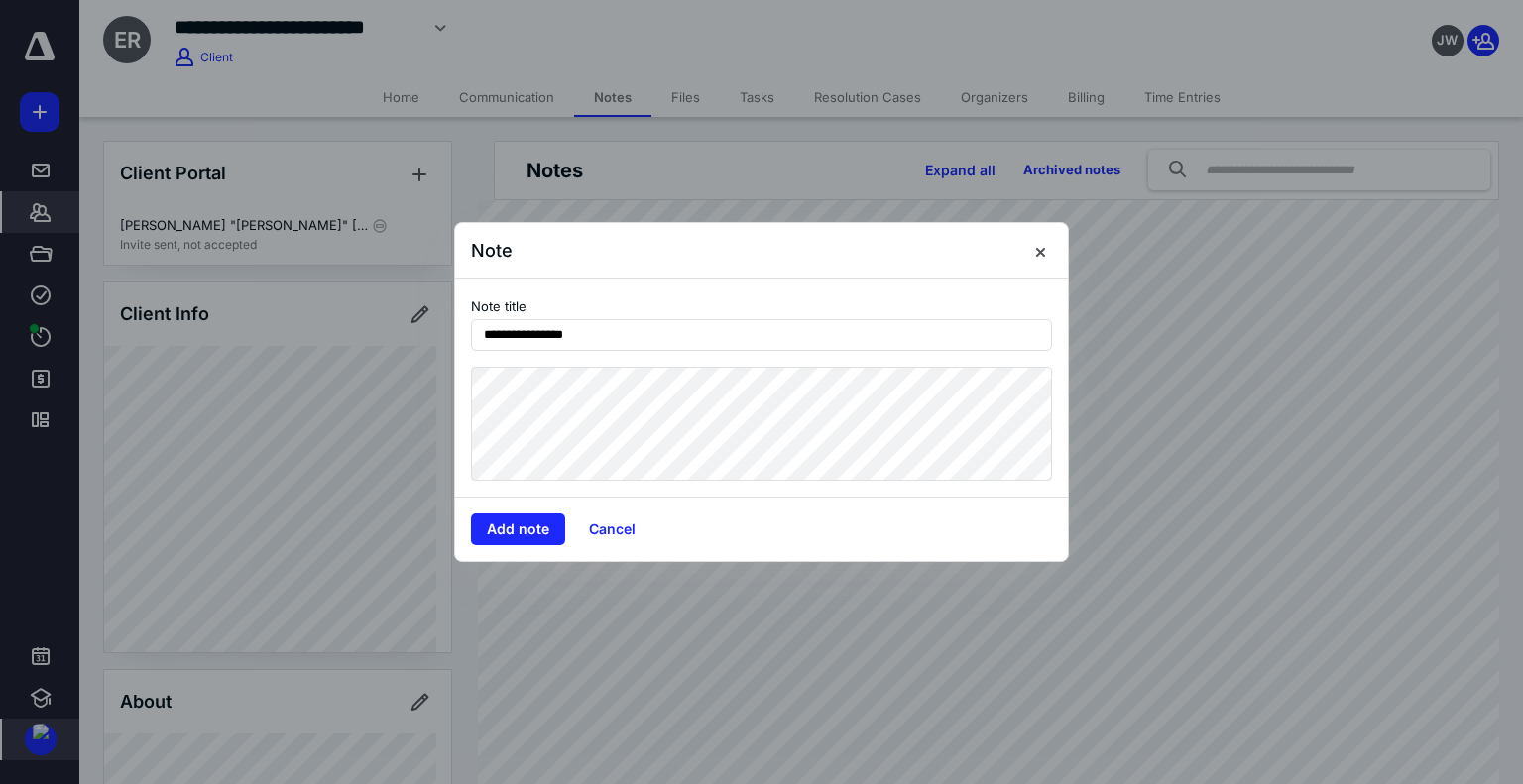 type on "**********" 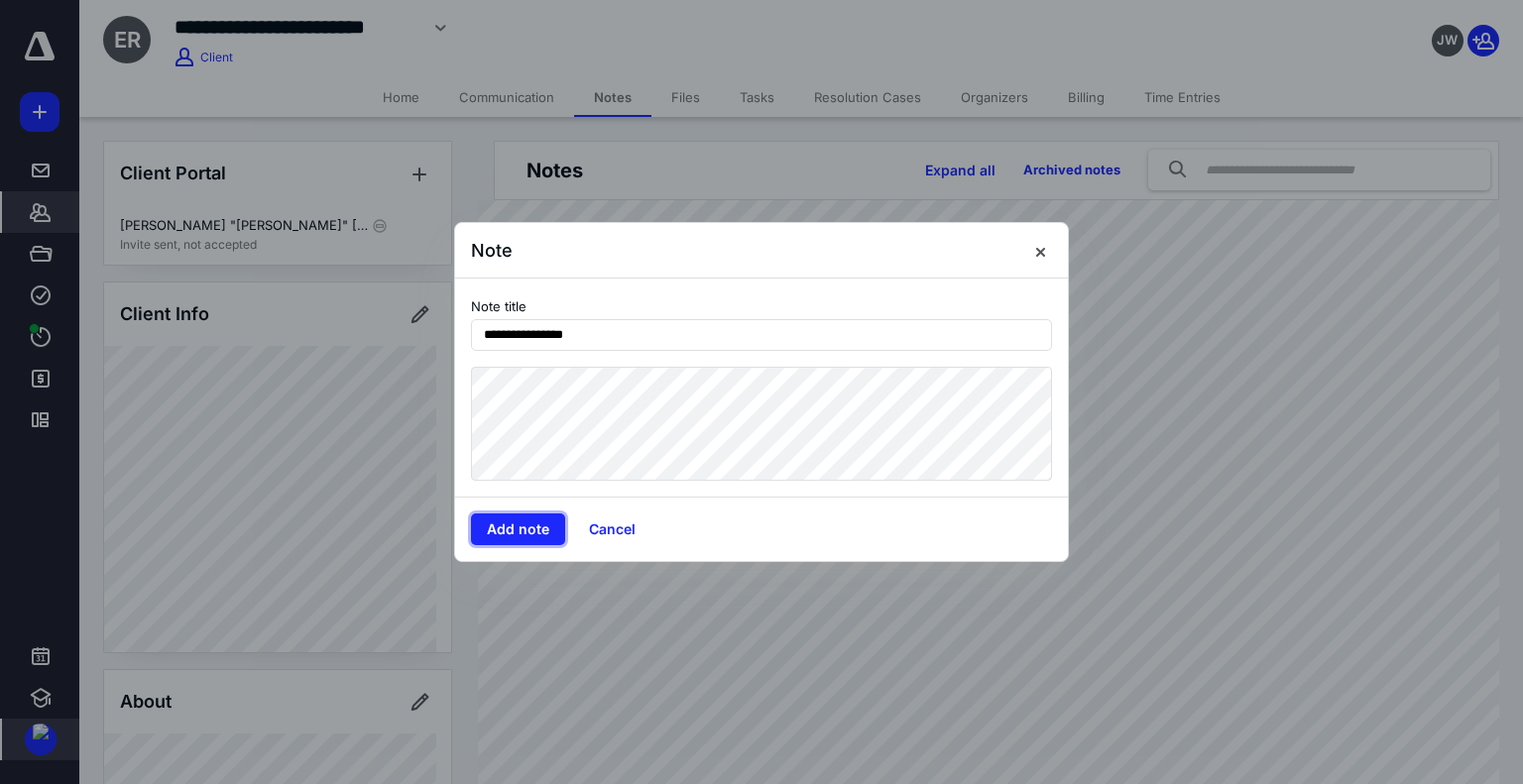 type 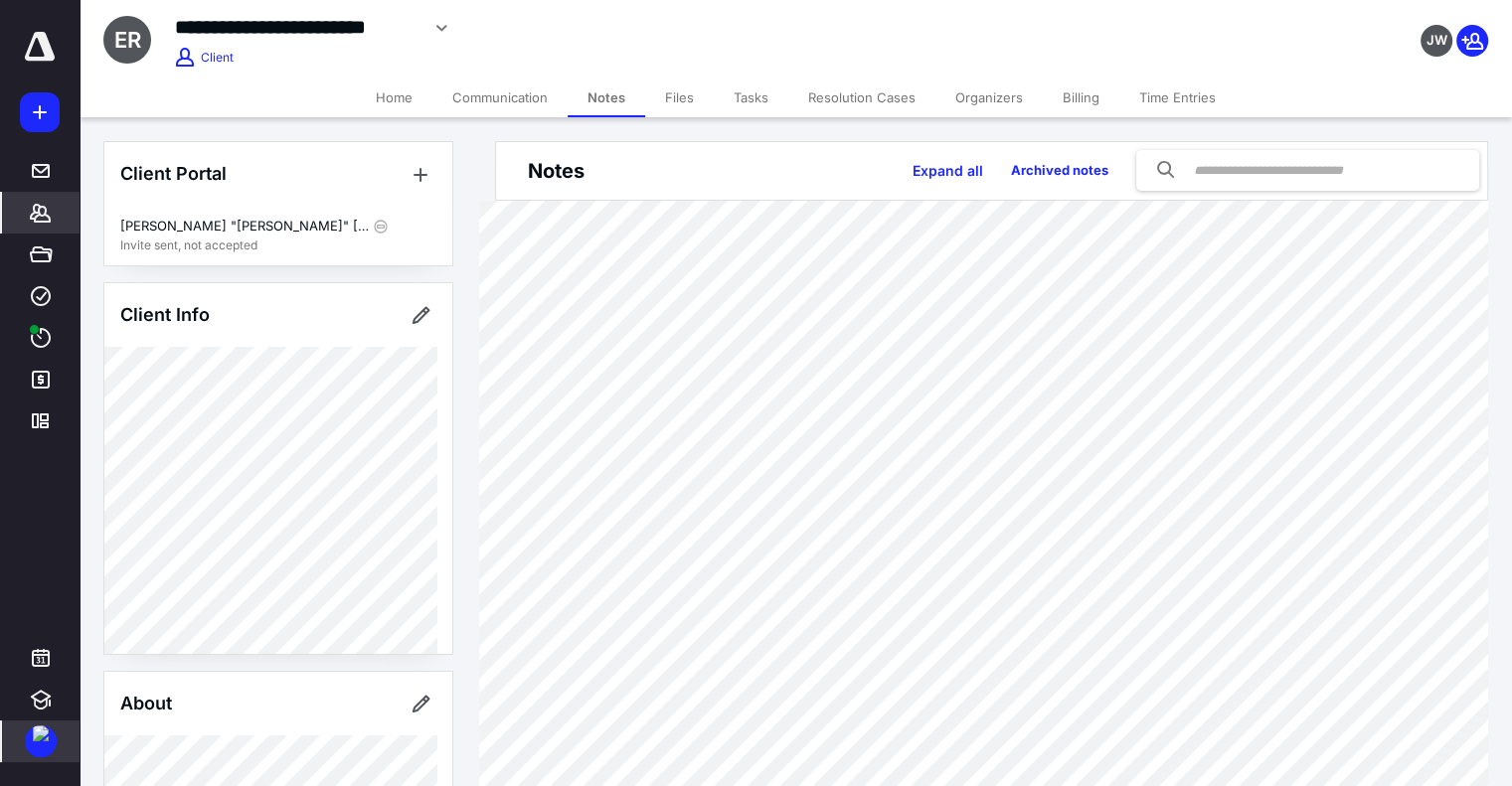 click on "Tasks" at bounding box center (751, 97) 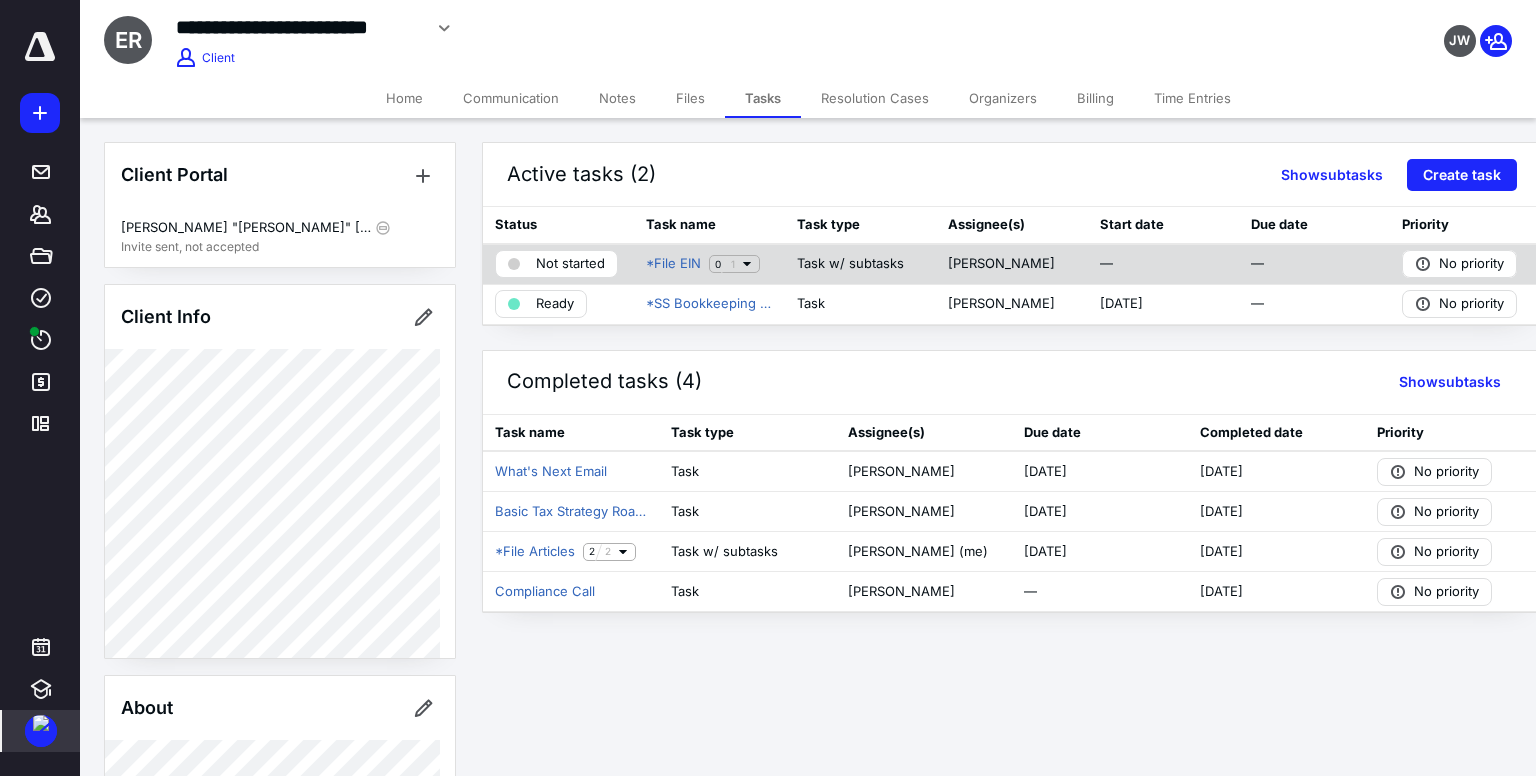 click on "Not started" at bounding box center [570, 264] 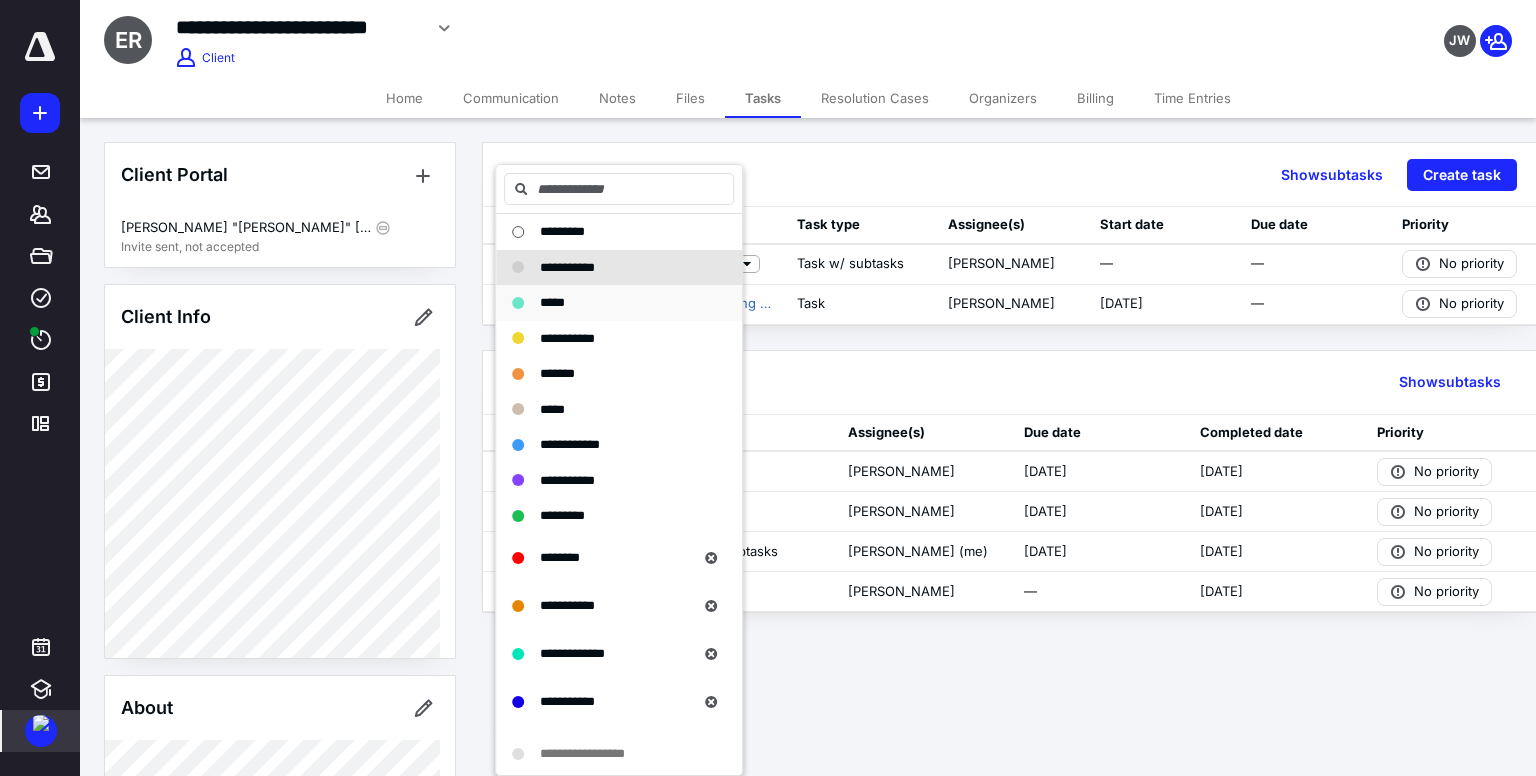 click on "*****" at bounding box center [619, 303] 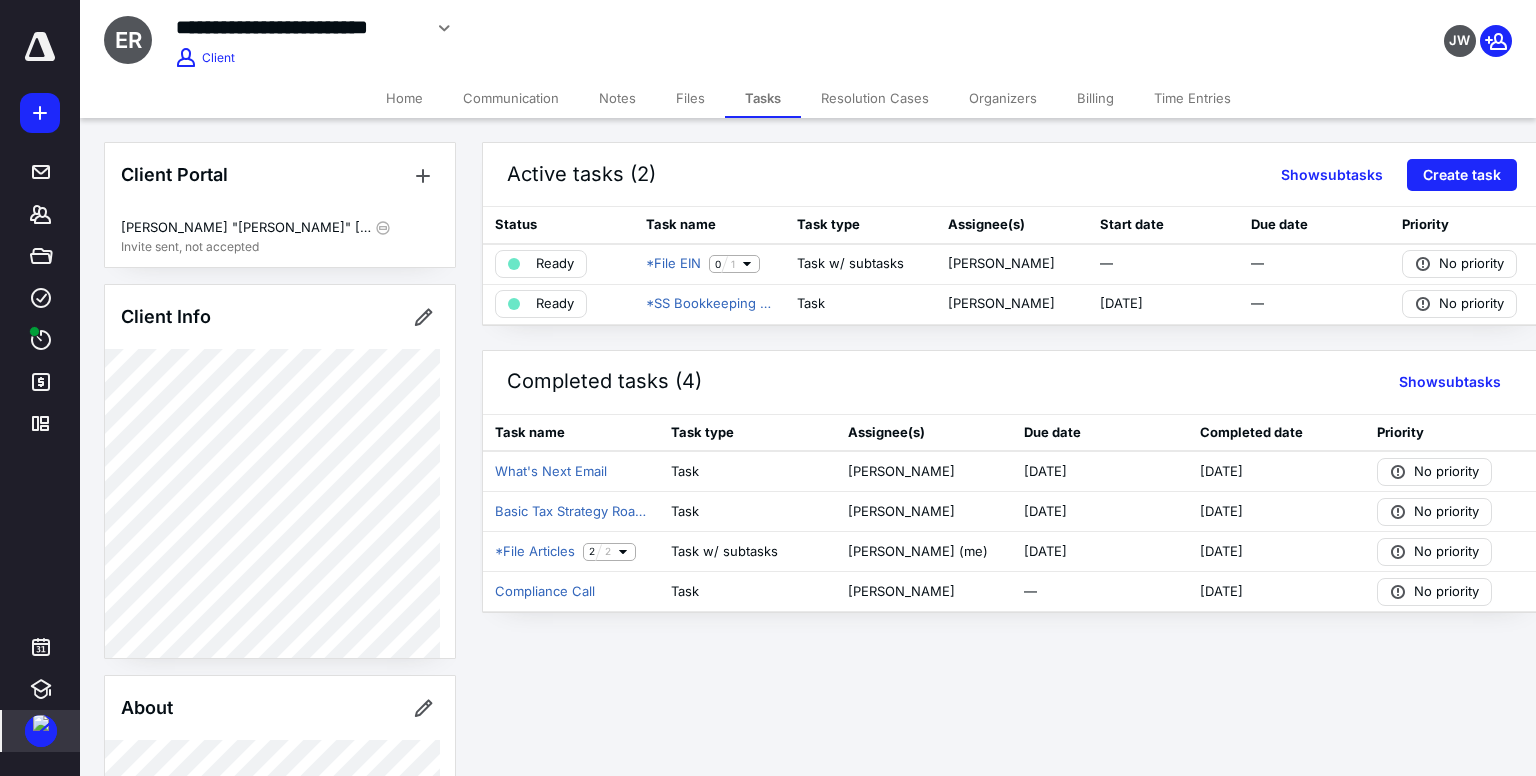 click on "Files" at bounding box center (690, 98) 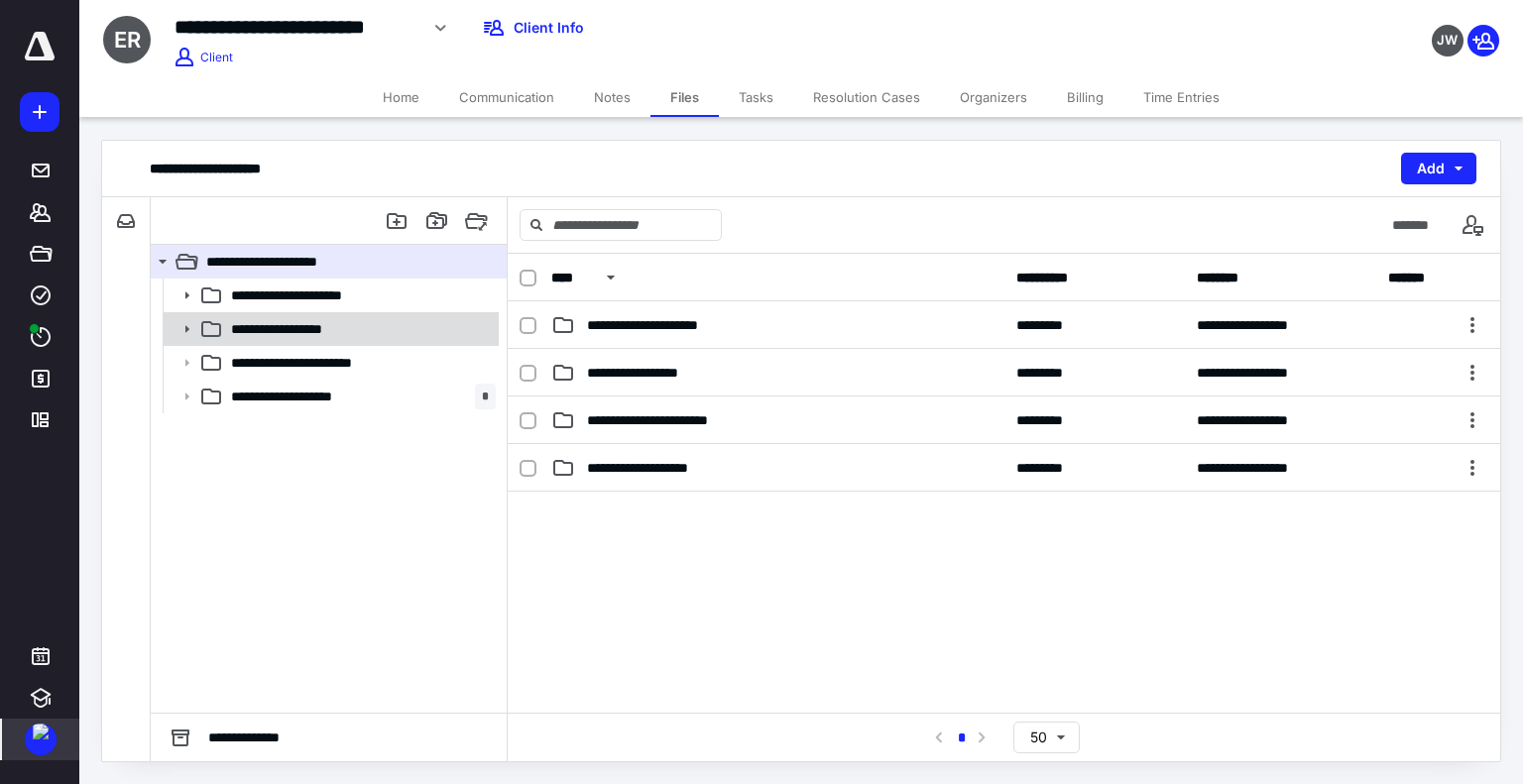 click 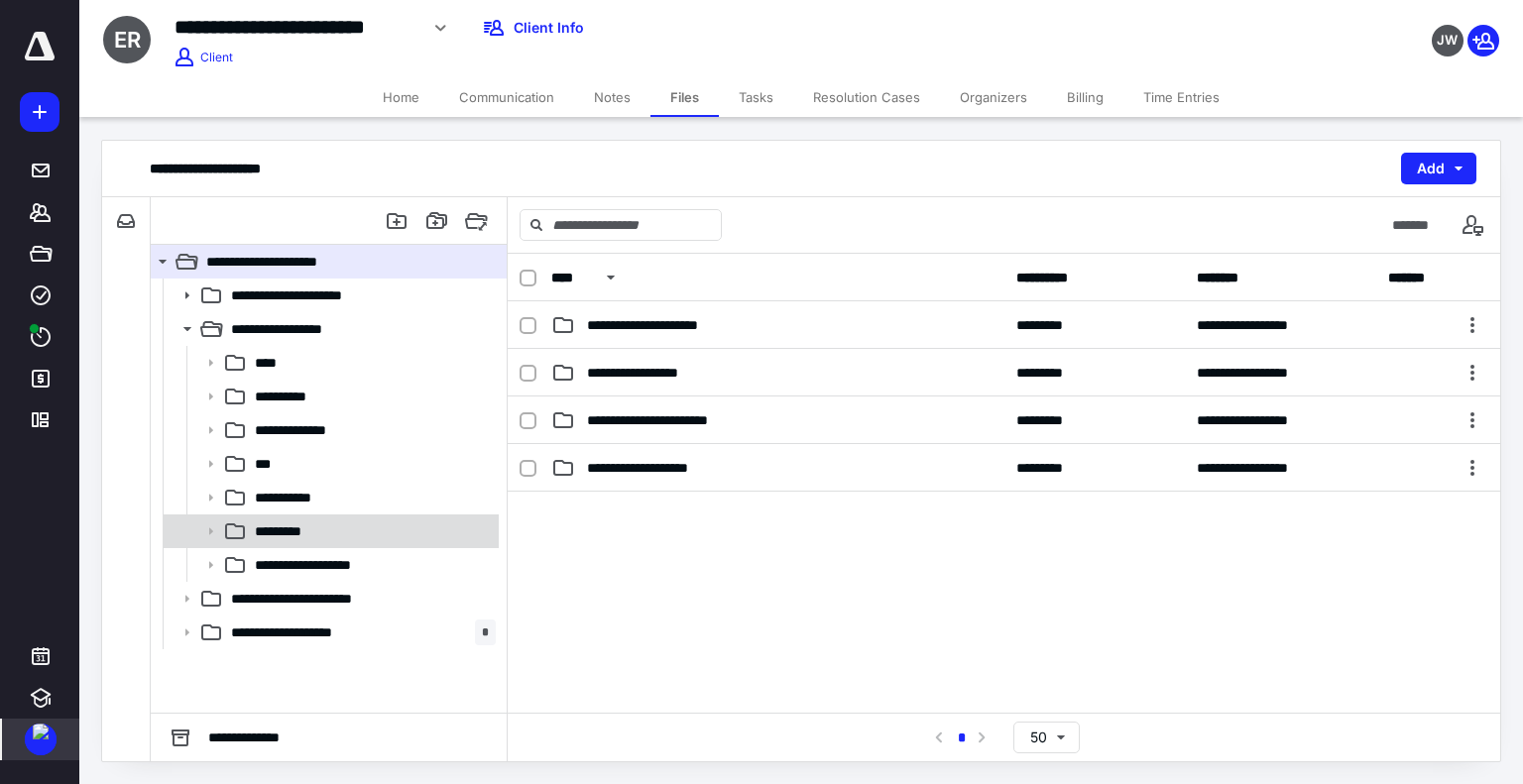 click on "*********" at bounding box center [371, 531] 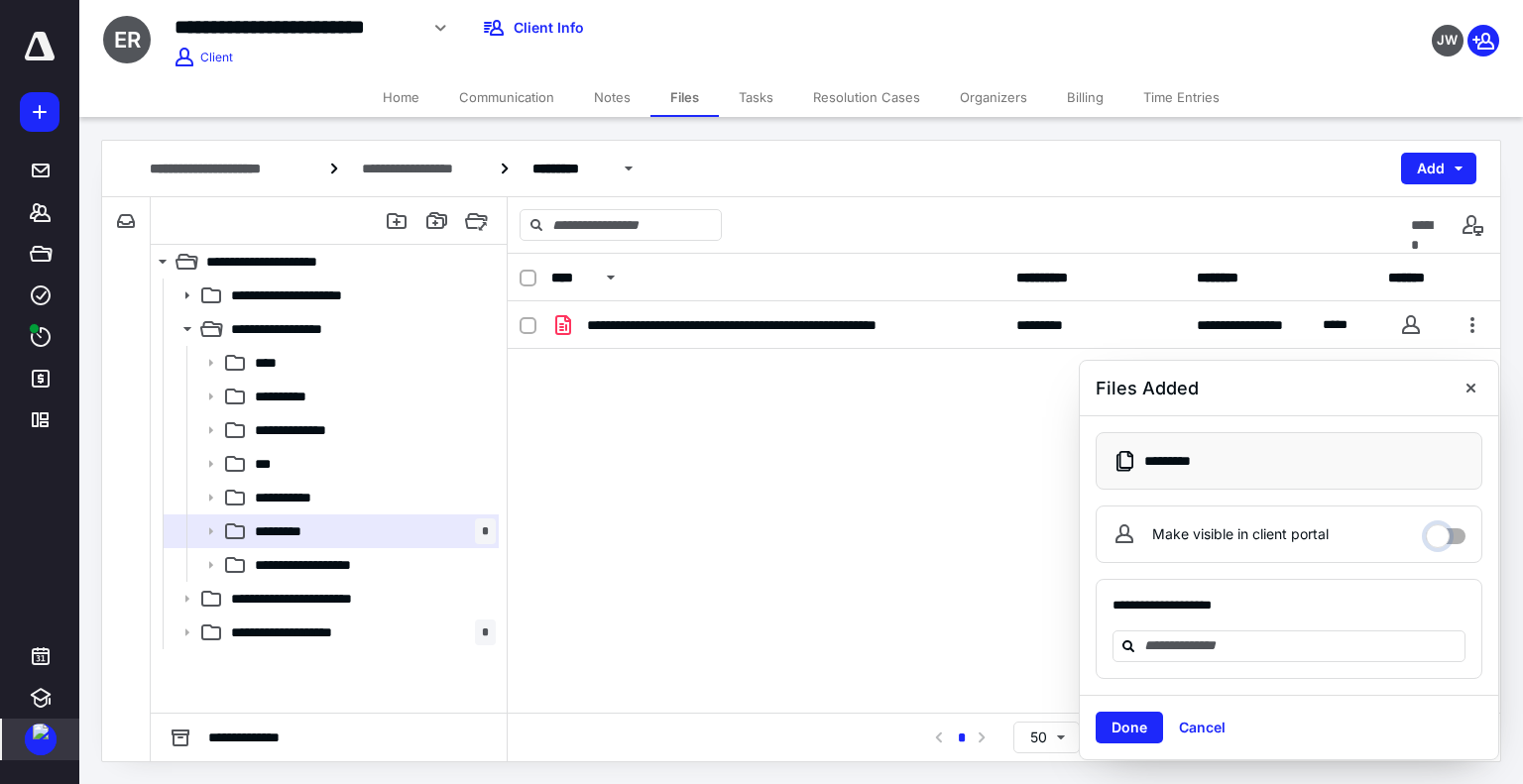 click on "Make visible in client portal" at bounding box center (1446, 531) 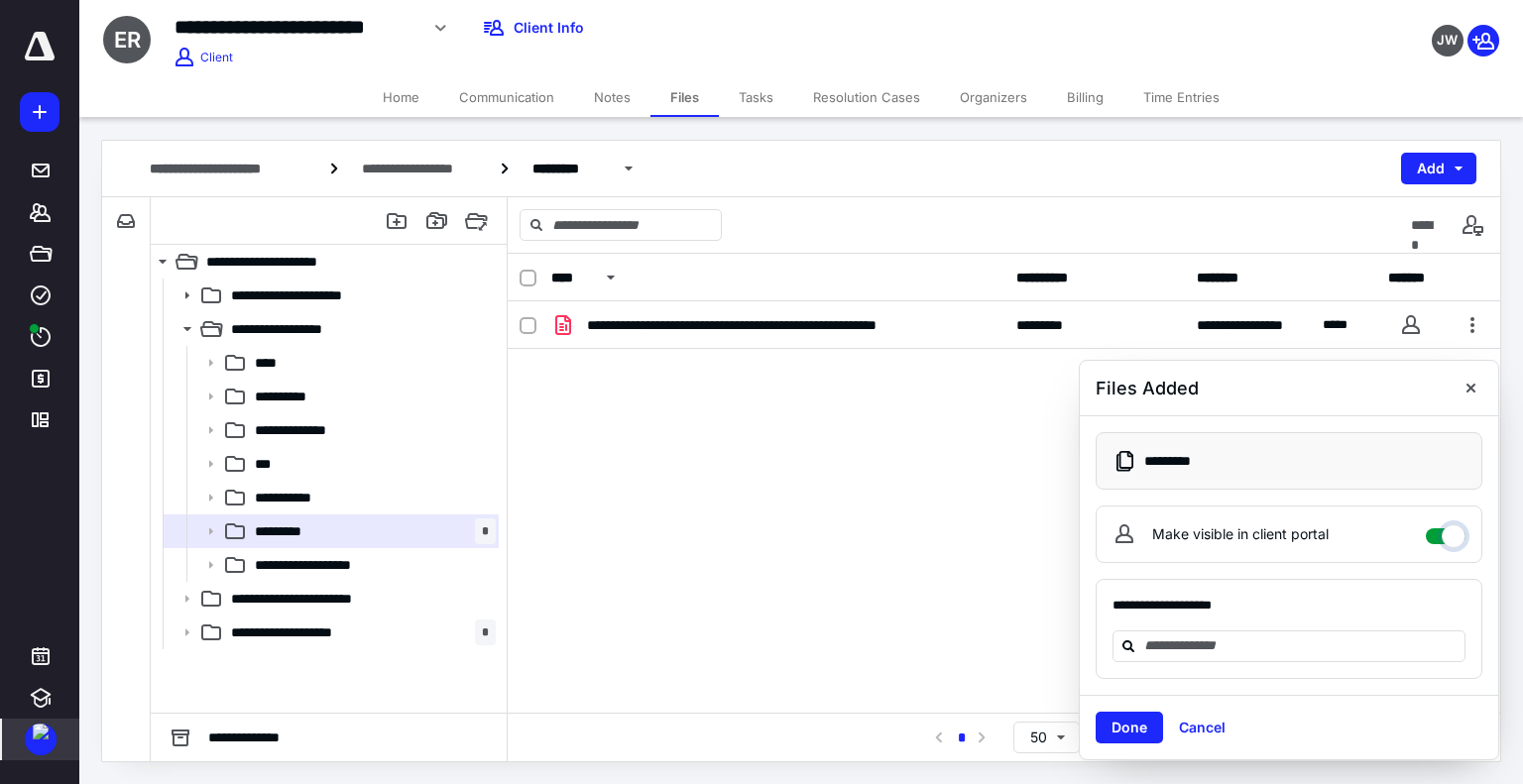 checkbox on "****" 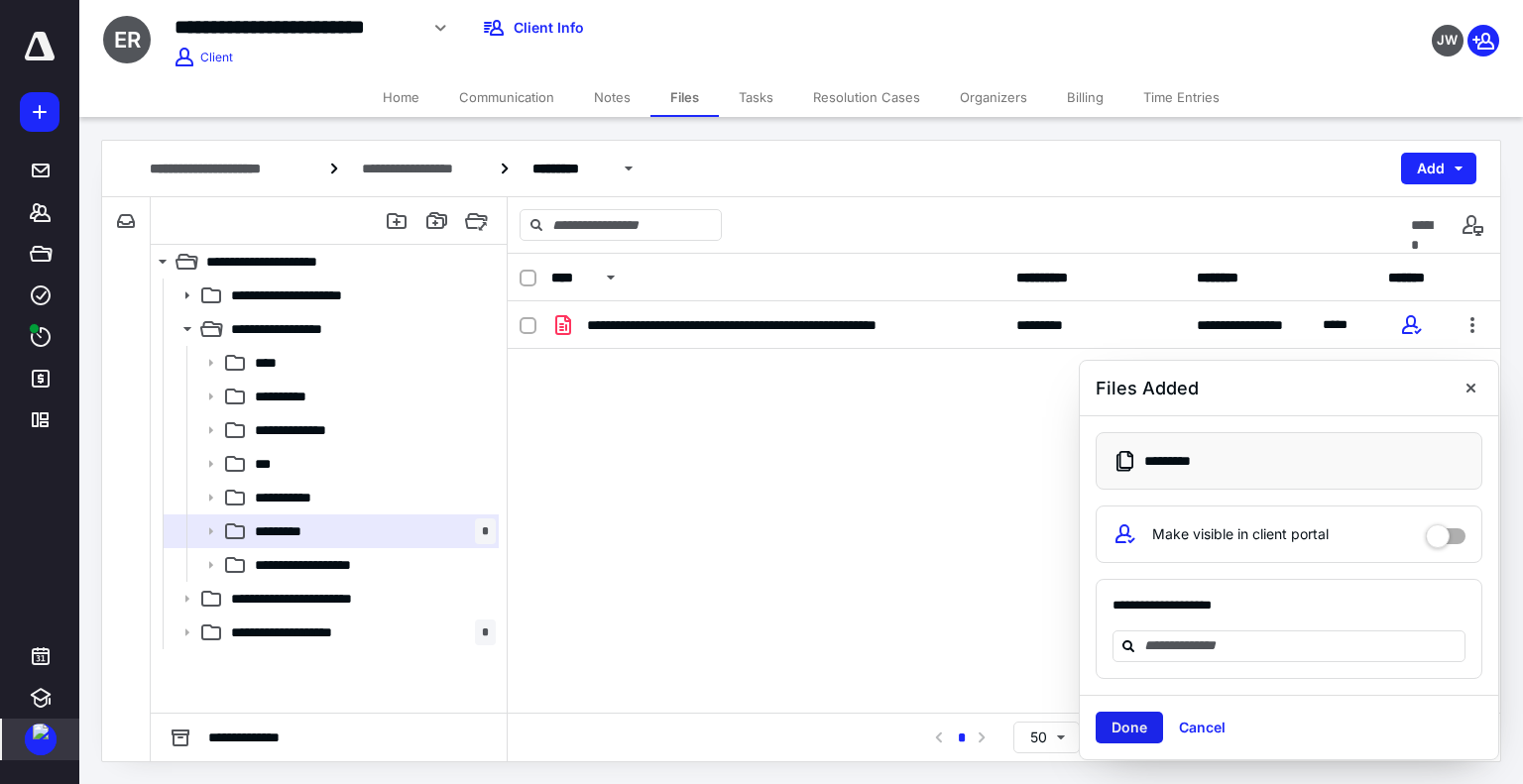 click on "Done" at bounding box center [1129, 728] 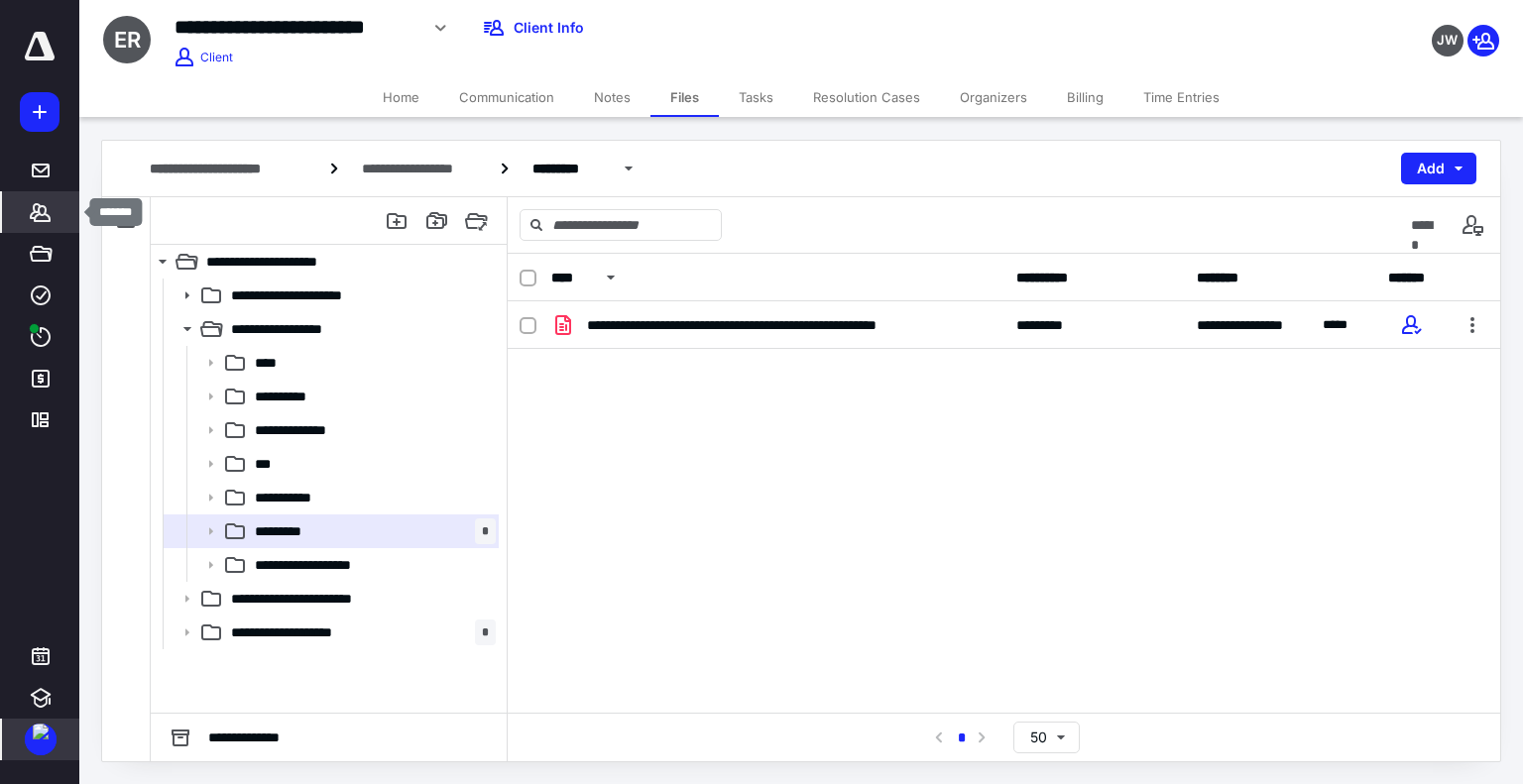 click on "*******" at bounding box center [41, 212] 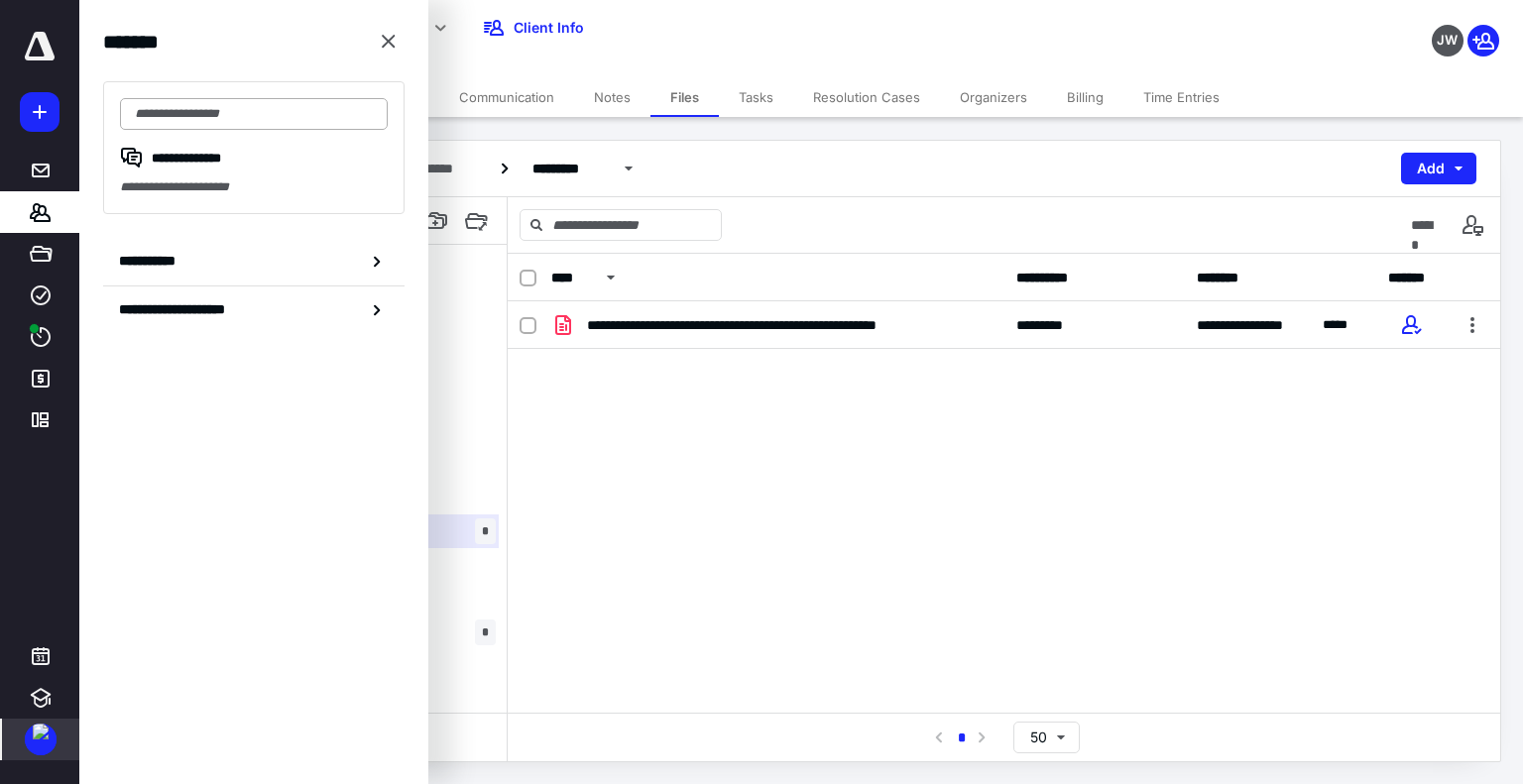 click at bounding box center [254, 114] 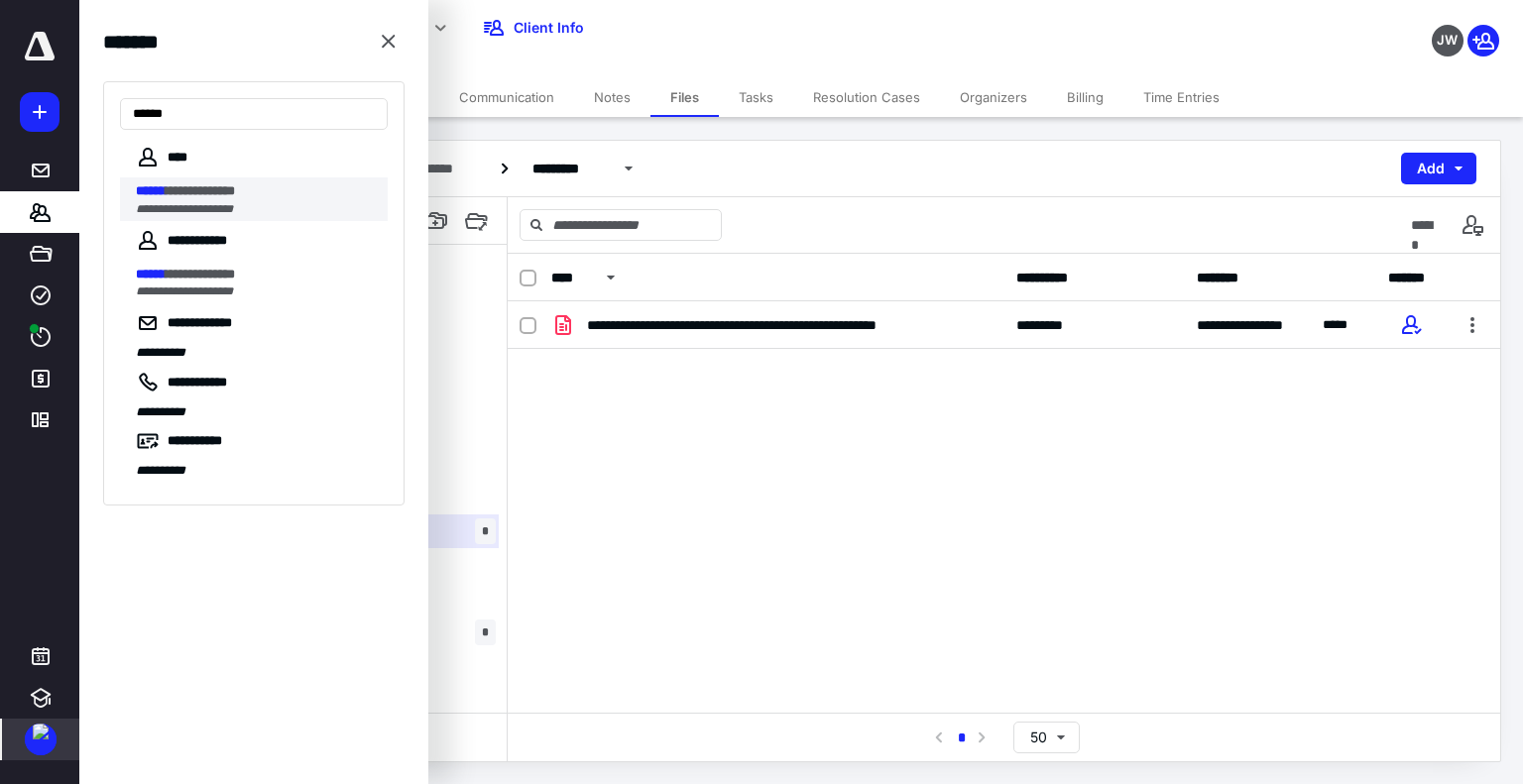 type on "******" 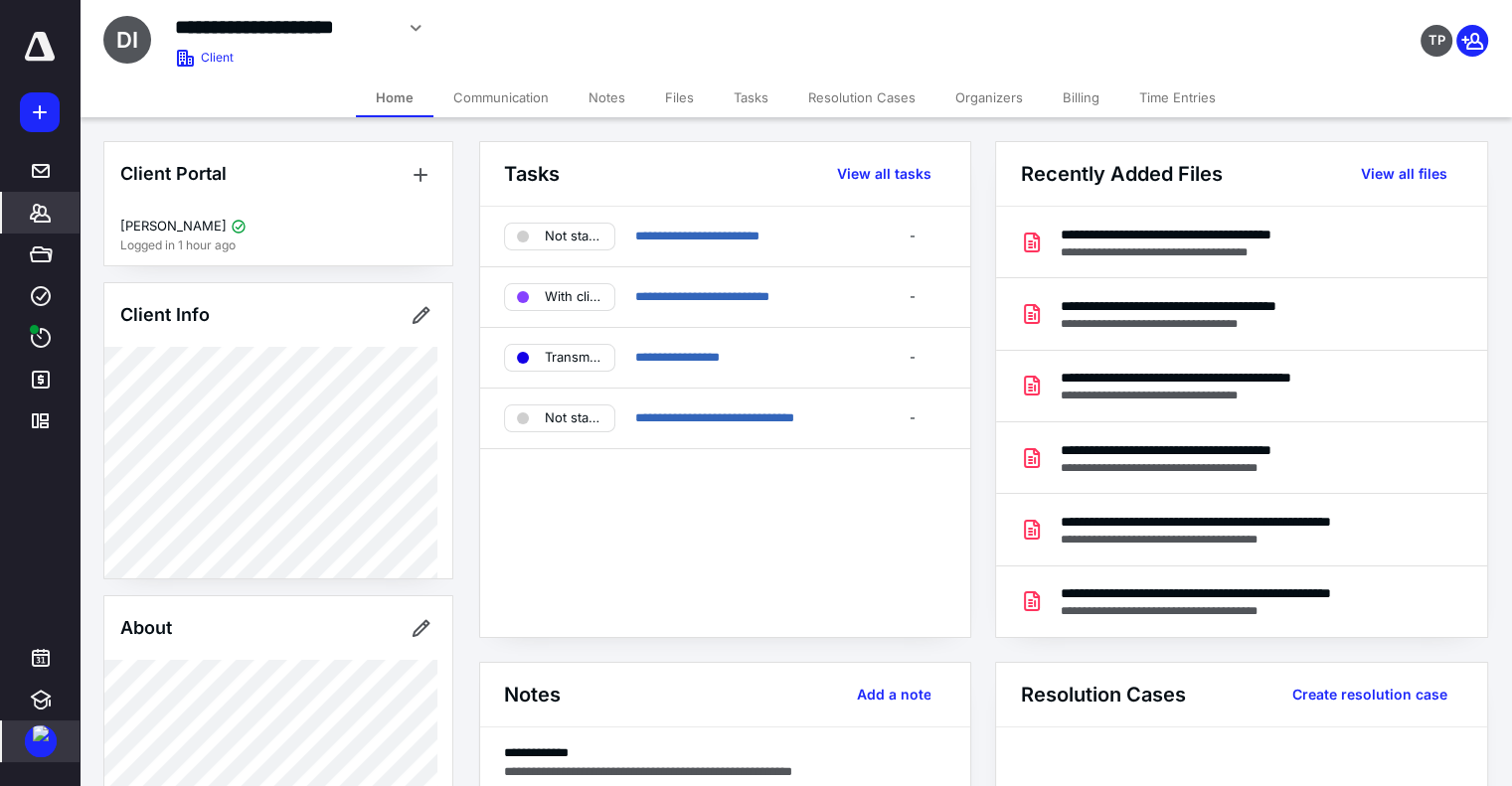 click on "Files" at bounding box center [679, 97] 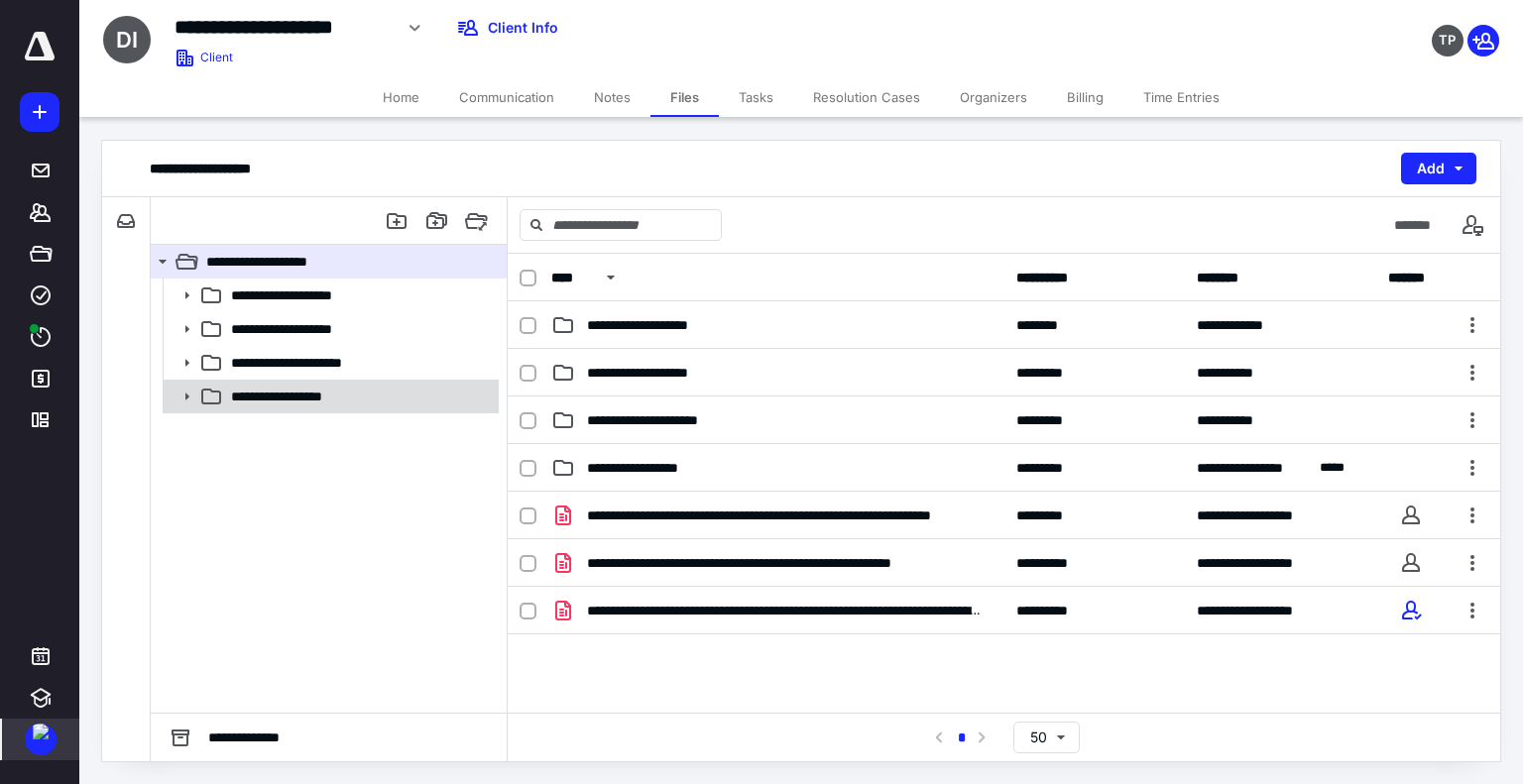 click 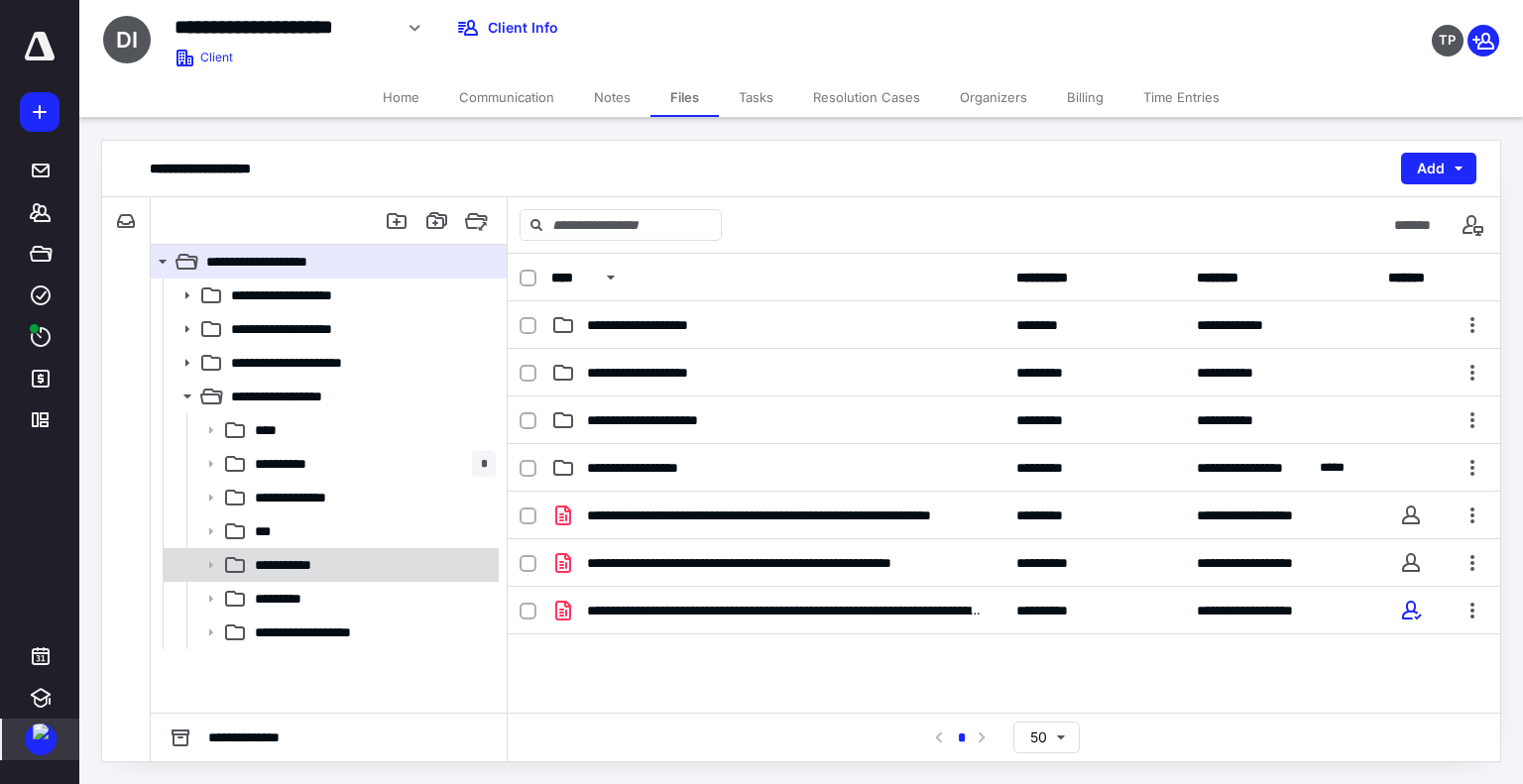 click on "**********" at bounding box center [291, 565] 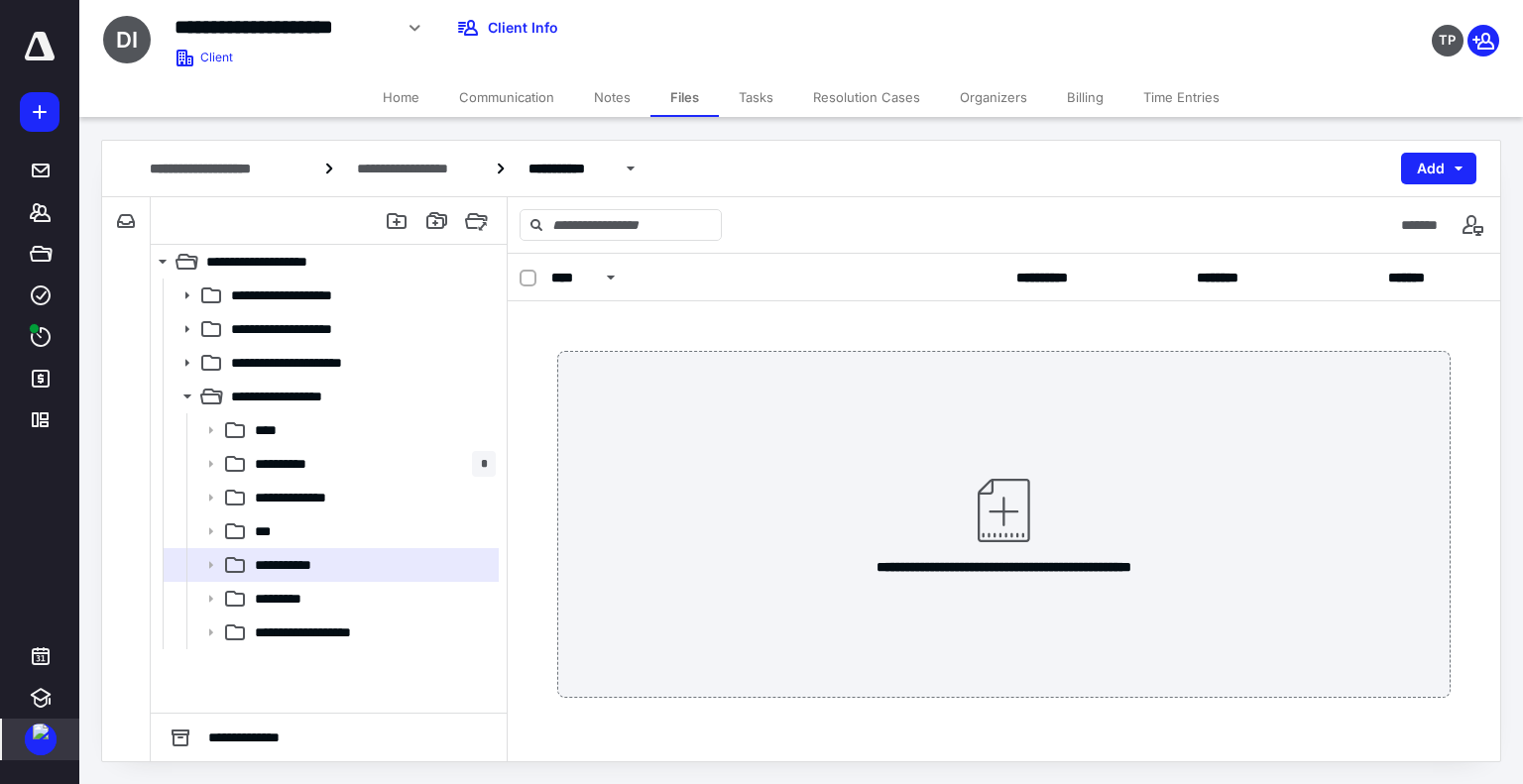 click on "**********" at bounding box center (1003, 524) 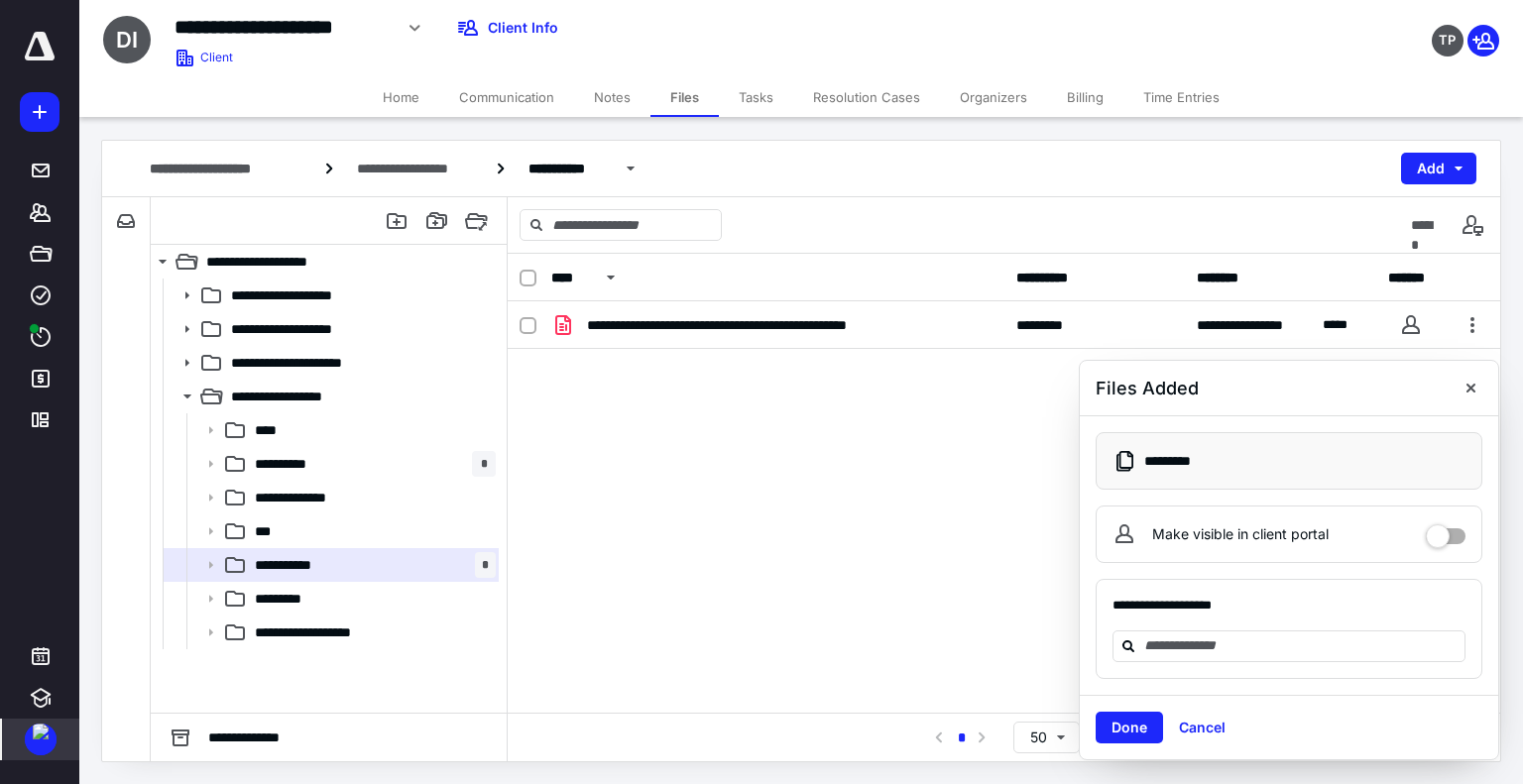 click at bounding box center (1446, 529) 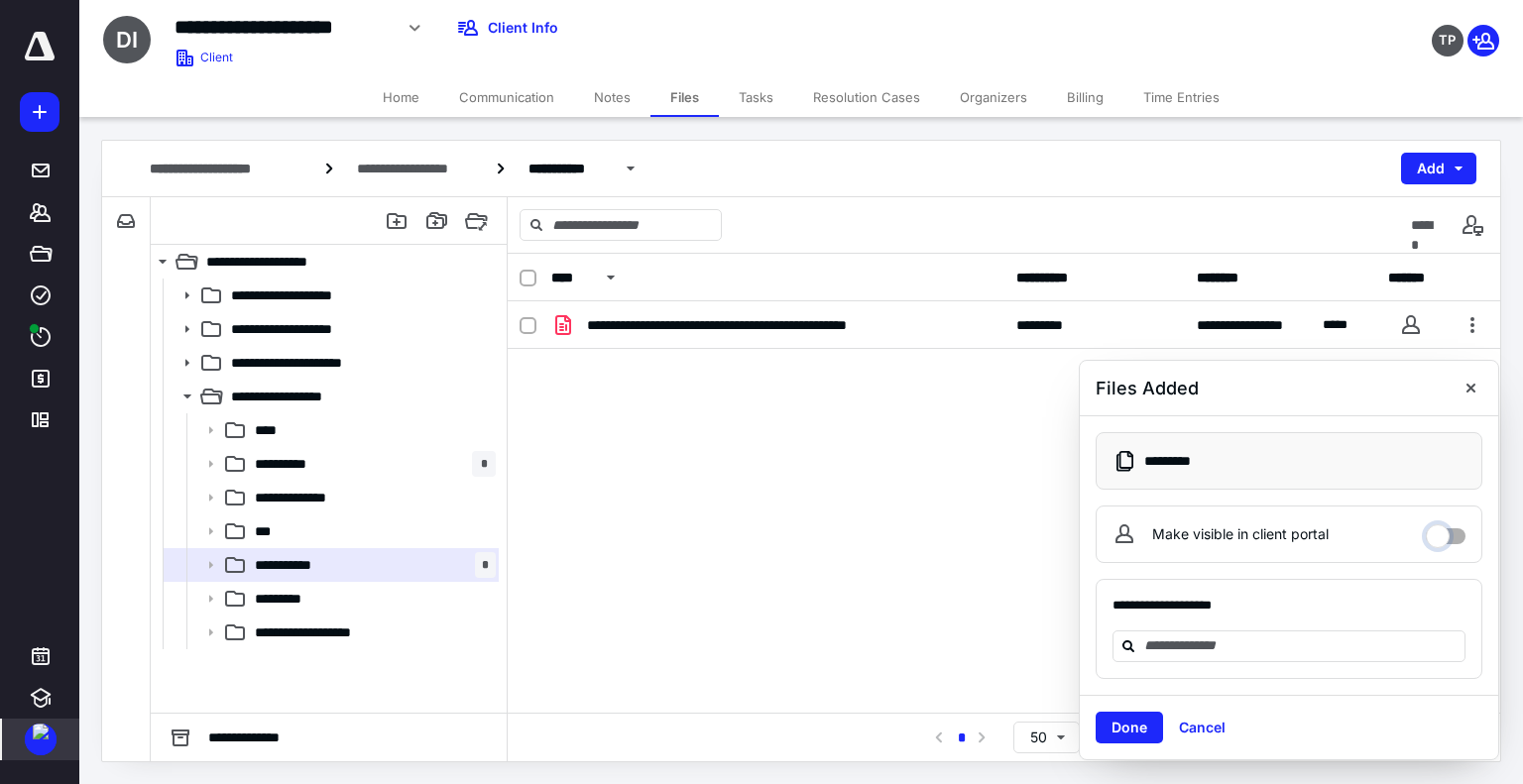 click on "Make visible in client portal" at bounding box center (1446, 531) 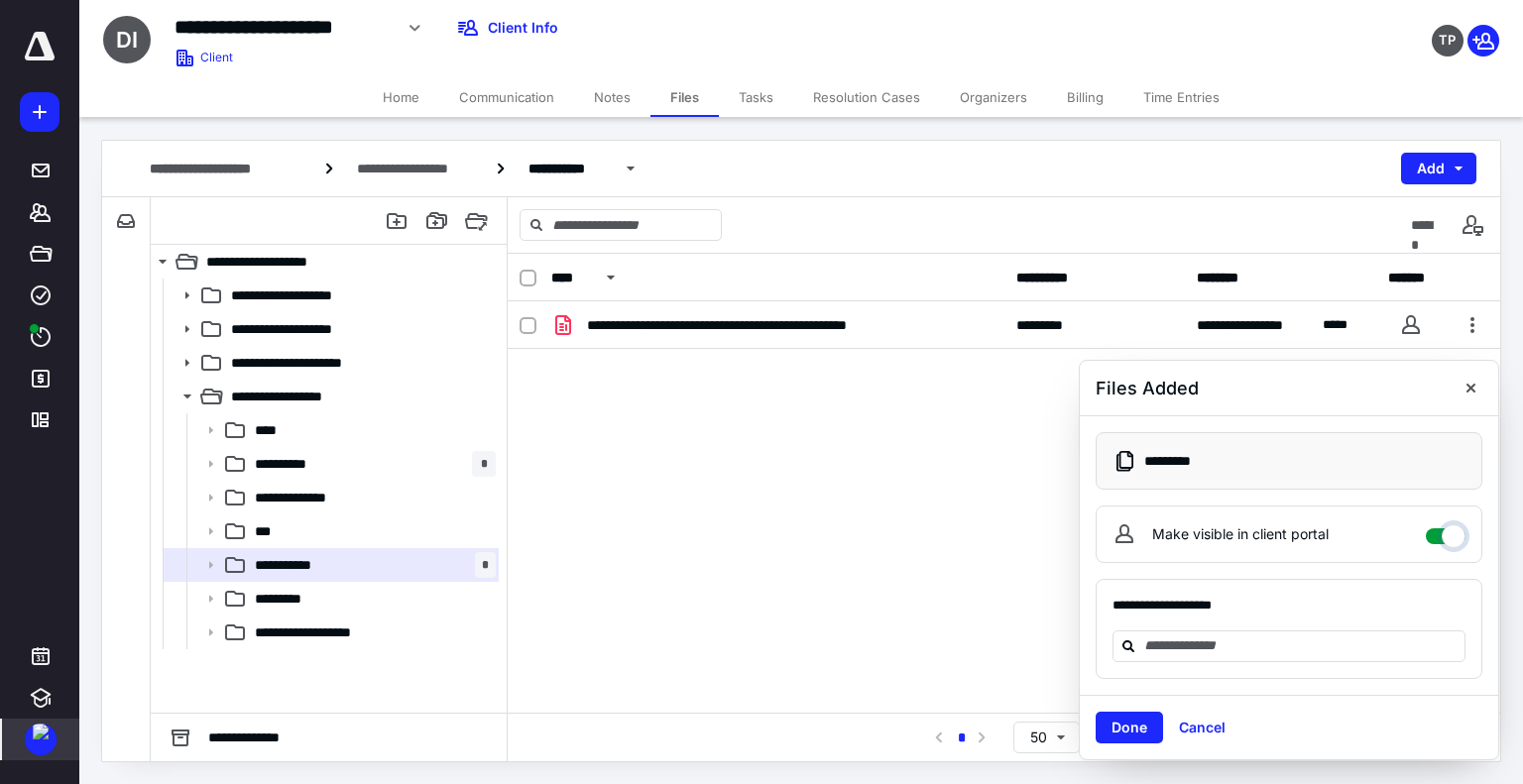 checkbox on "****" 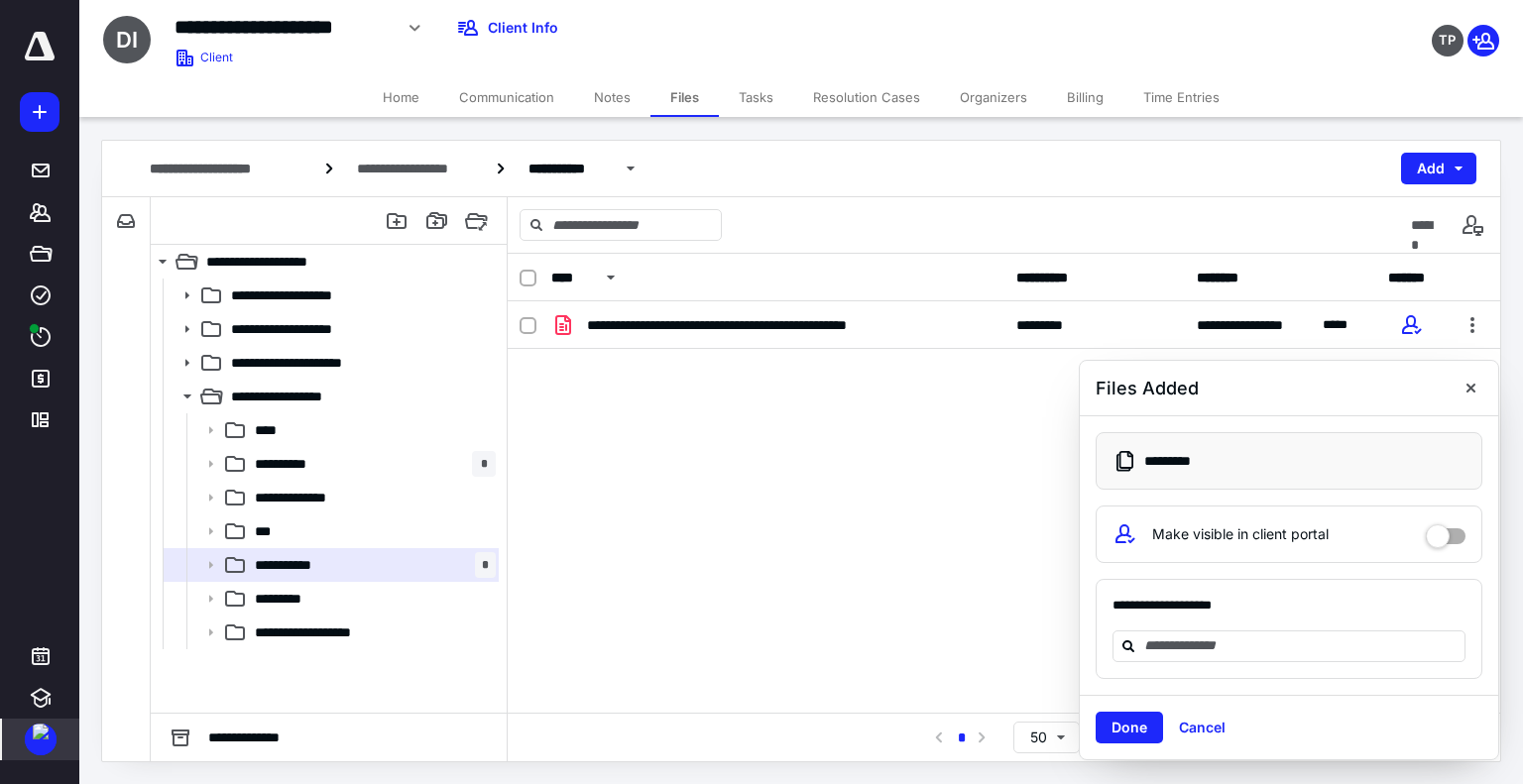 click on "Done" at bounding box center [1129, 728] 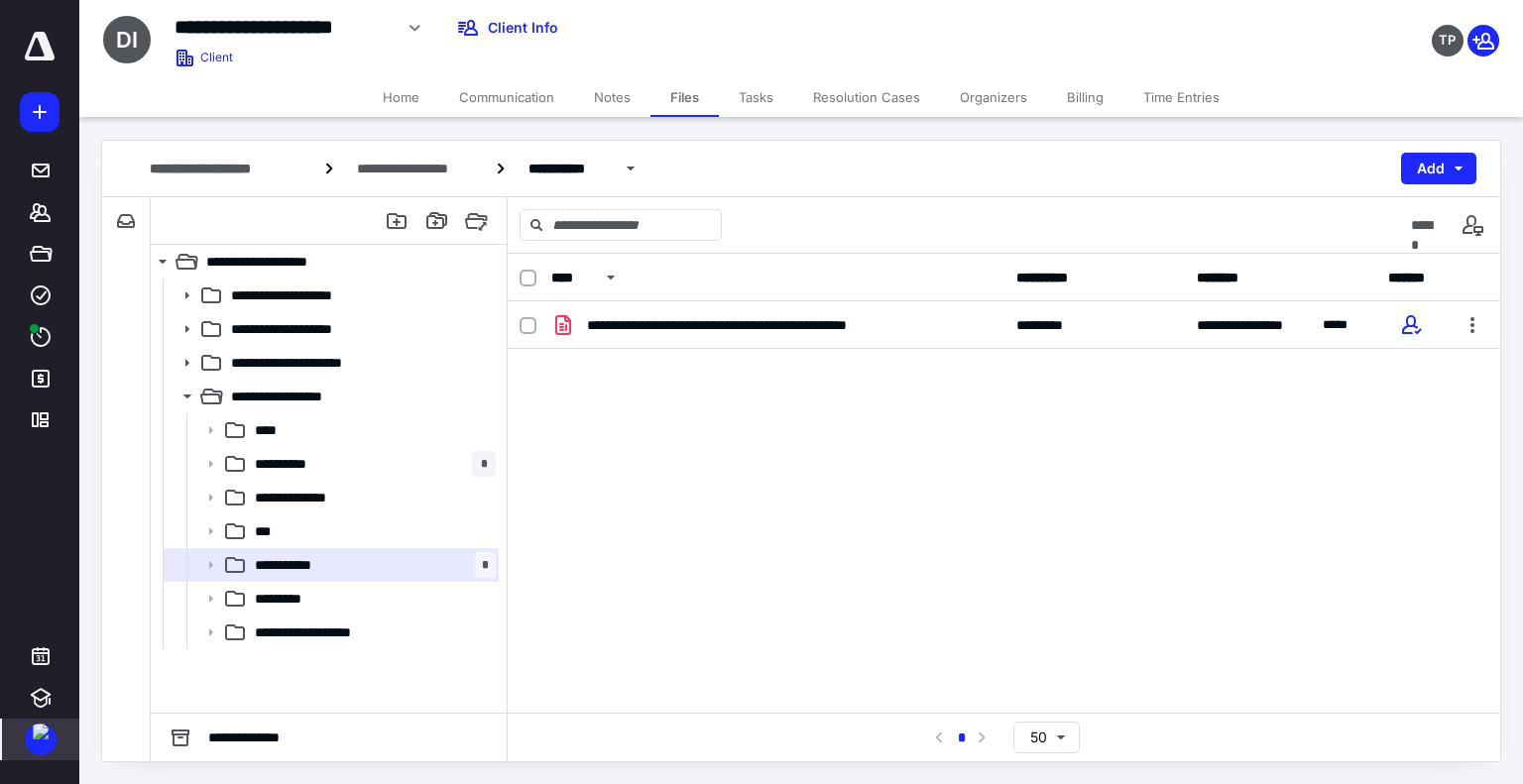 click on "Tasks" at bounding box center [756, 97] 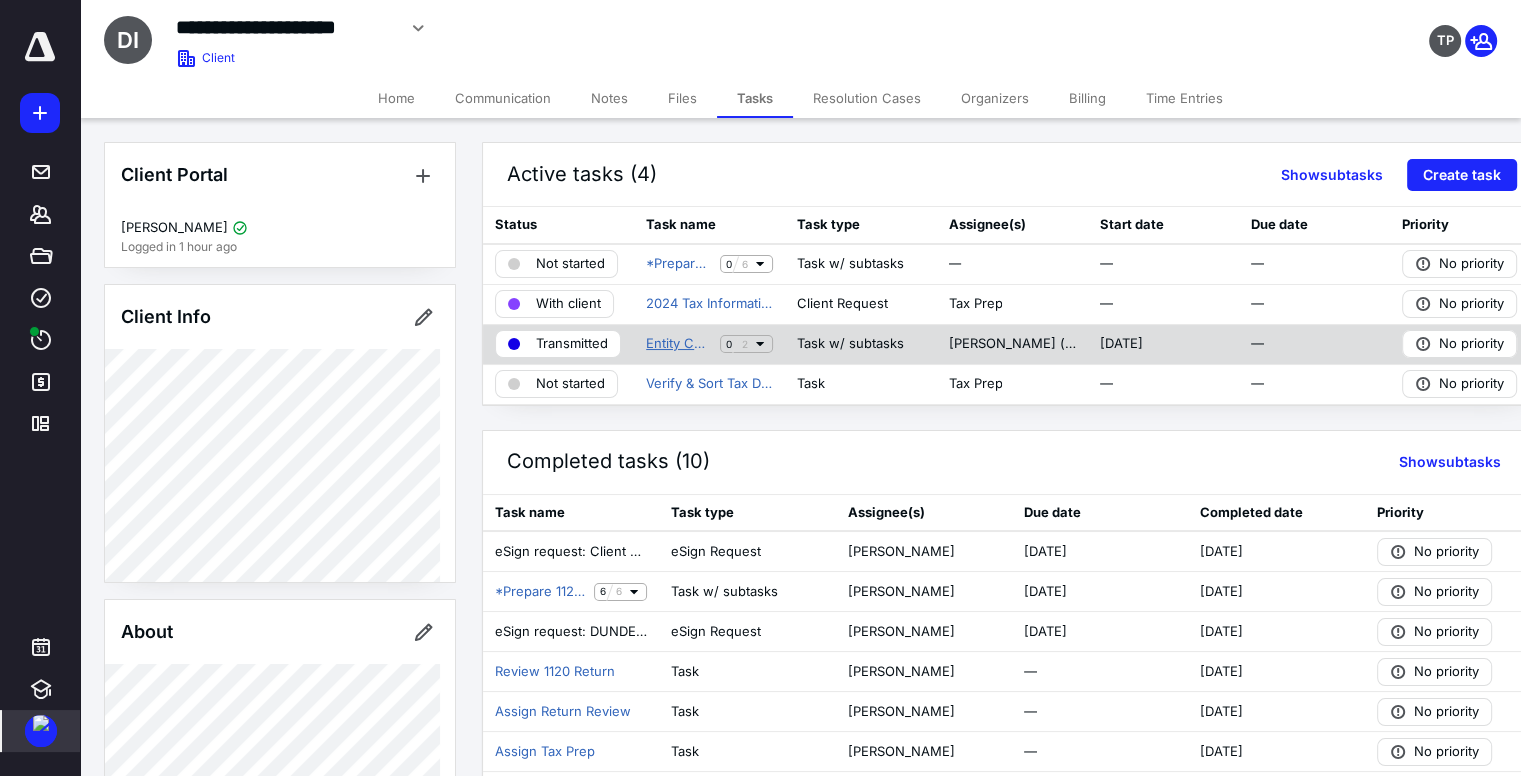 click on "Entity Conversion" at bounding box center [679, 344] 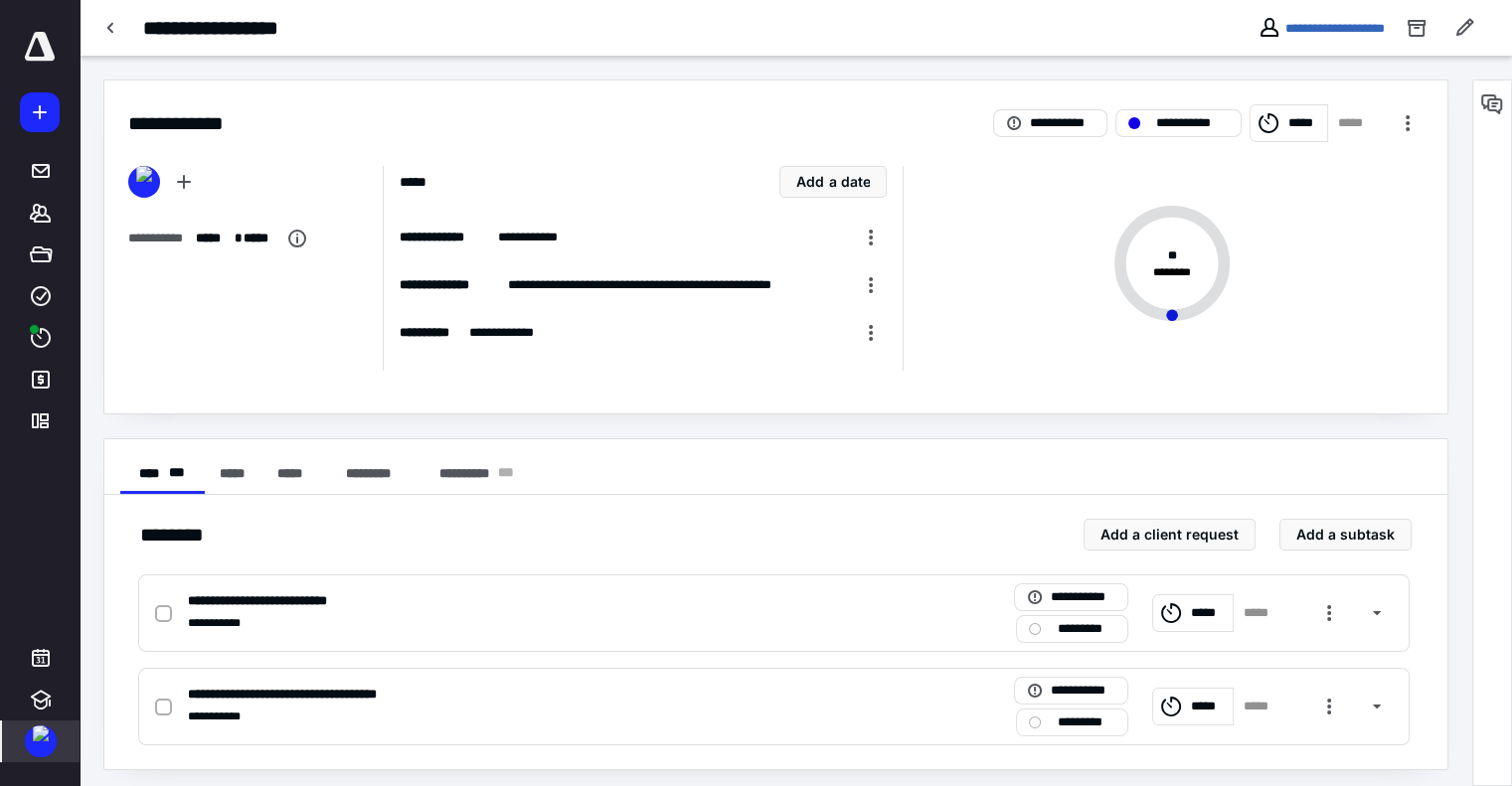 click on "*****" at bounding box center (1288, 123) 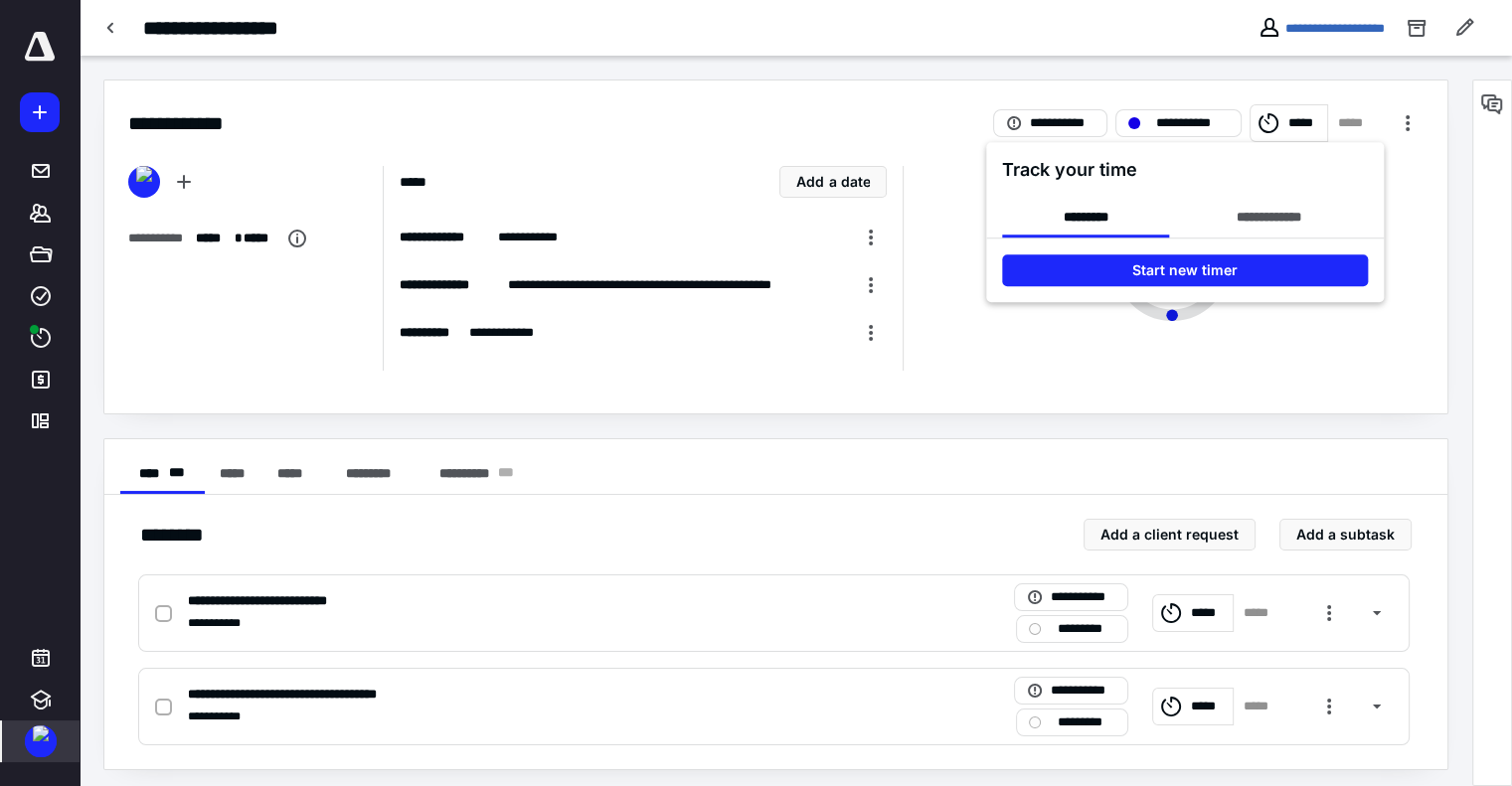 drag, startPoint x: 1282, startPoint y: 272, endPoint x: 1294, endPoint y: 158, distance: 114.62984 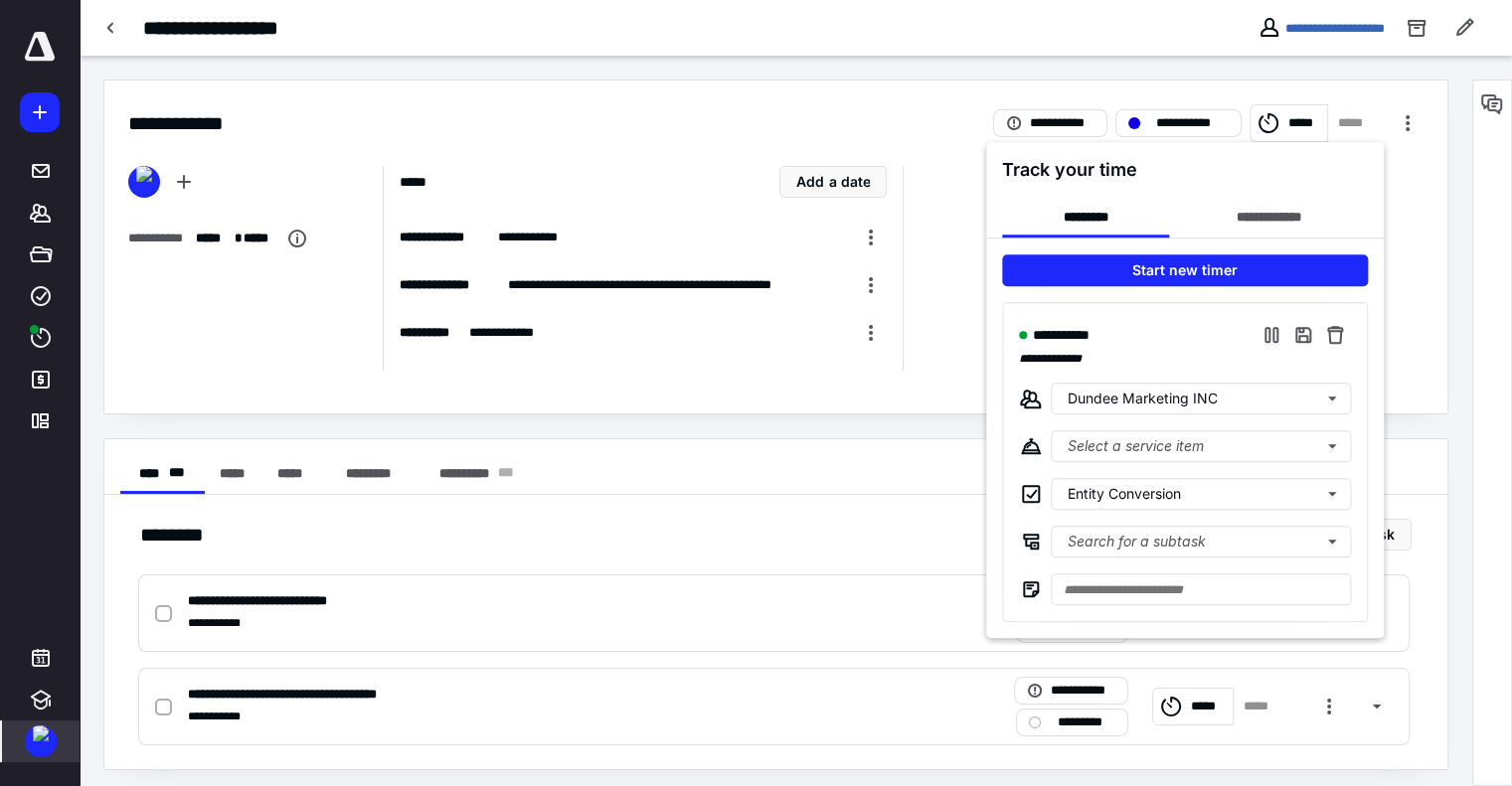 click at bounding box center (756, 393) 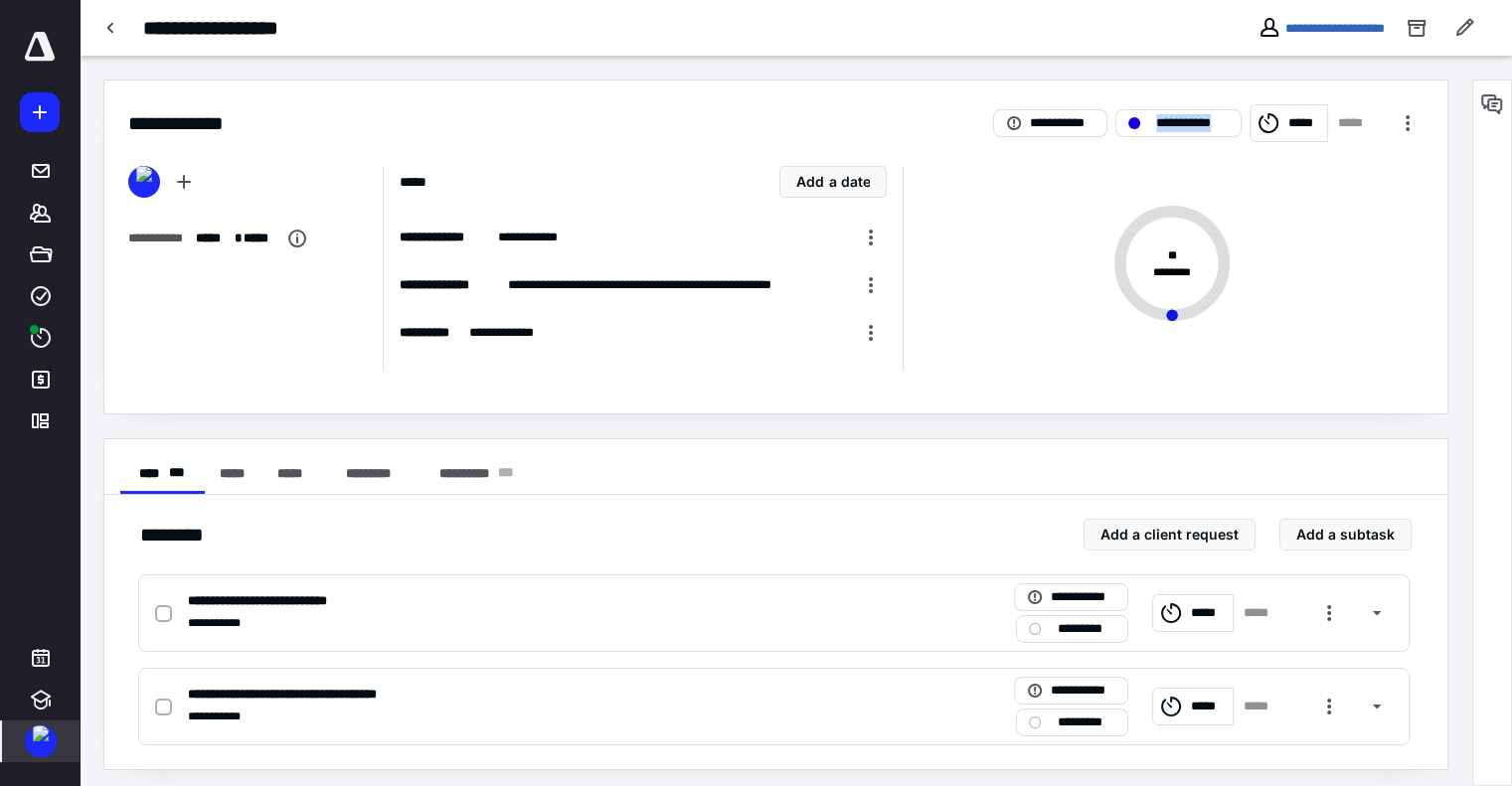click on "**********" at bounding box center (1192, 123) 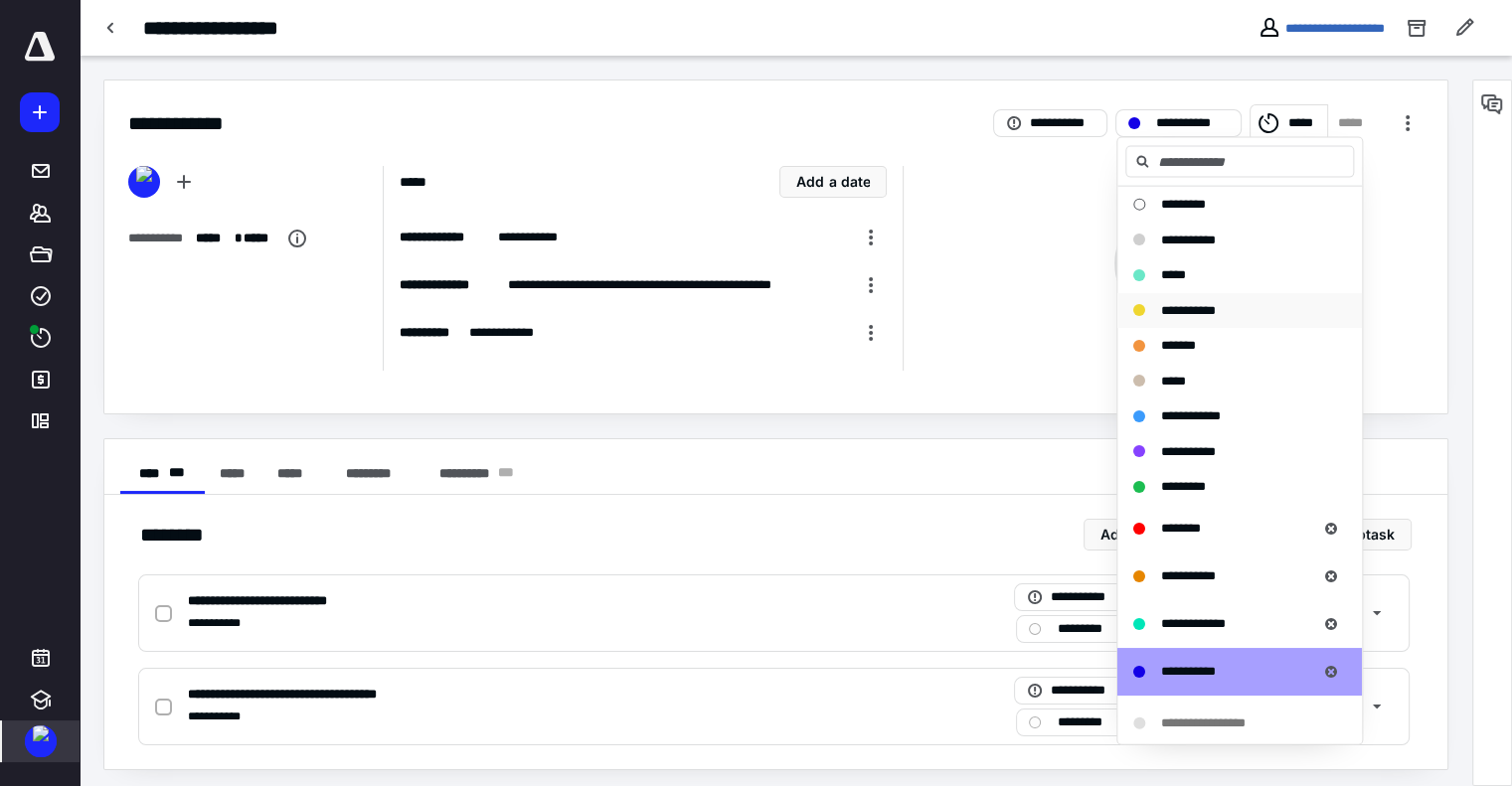 click on "**********" at bounding box center [1188, 309] 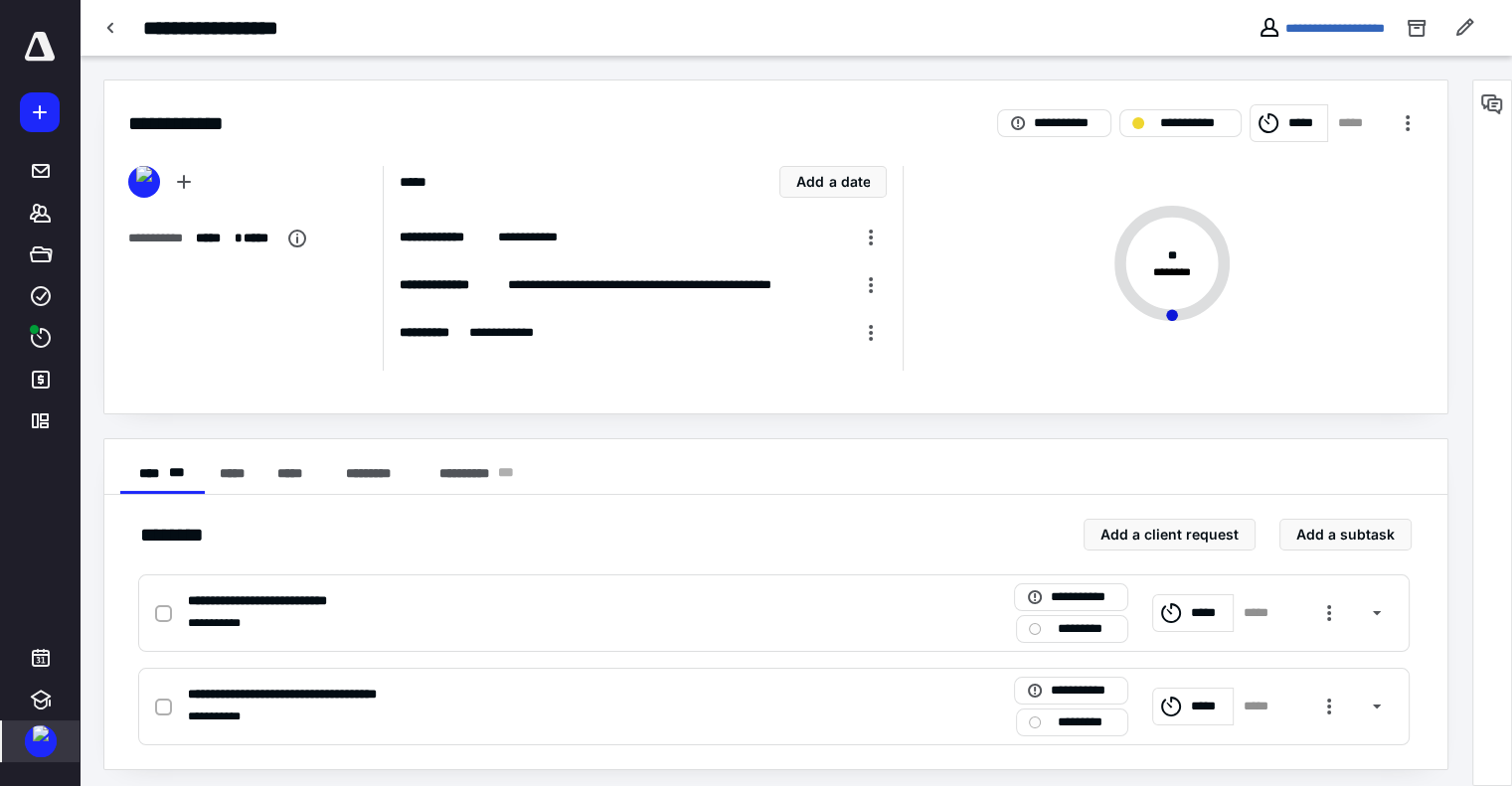 click on "**********" at bounding box center (1321, 28) 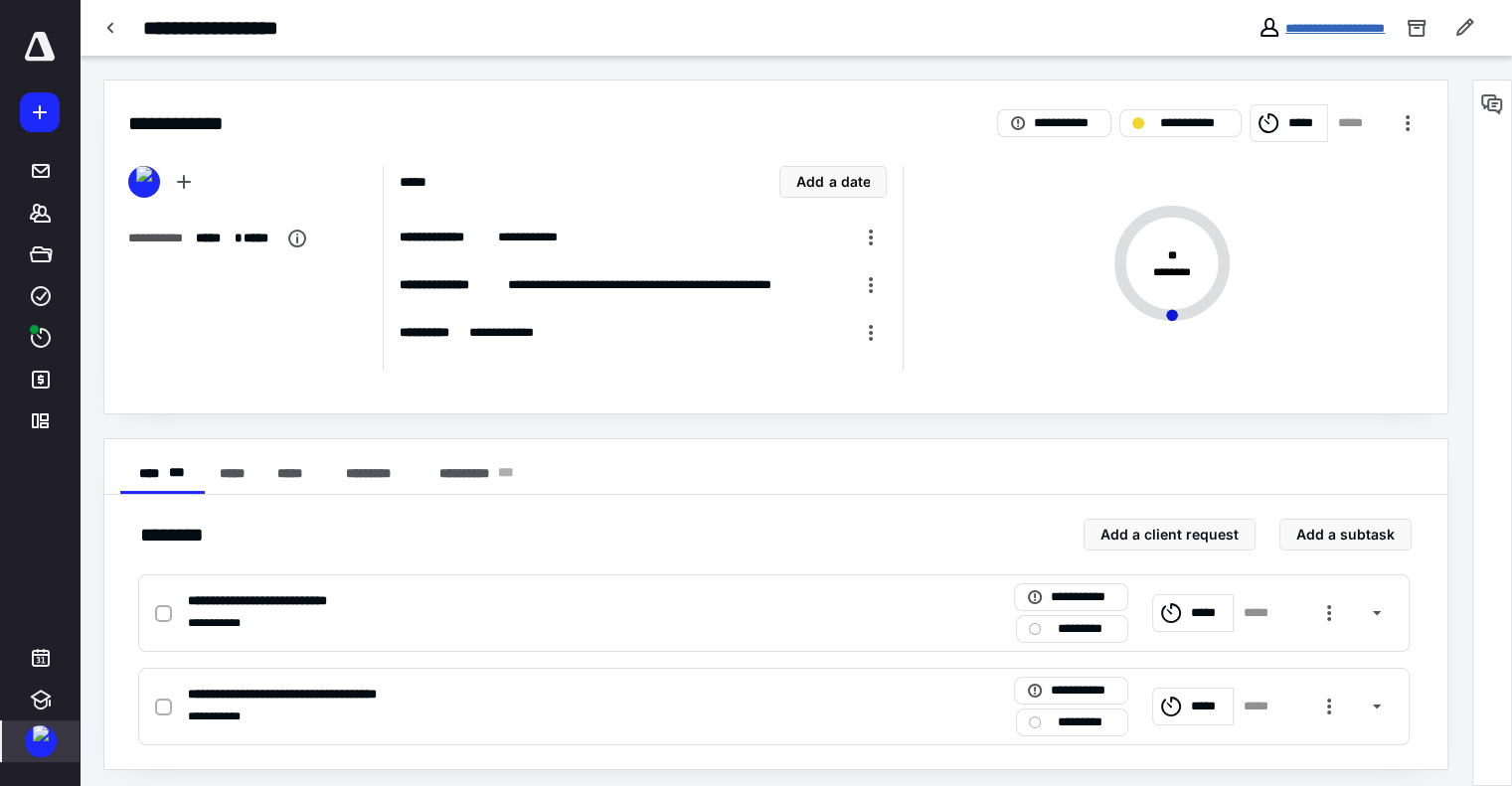 click on "**********" at bounding box center [1335, 28] 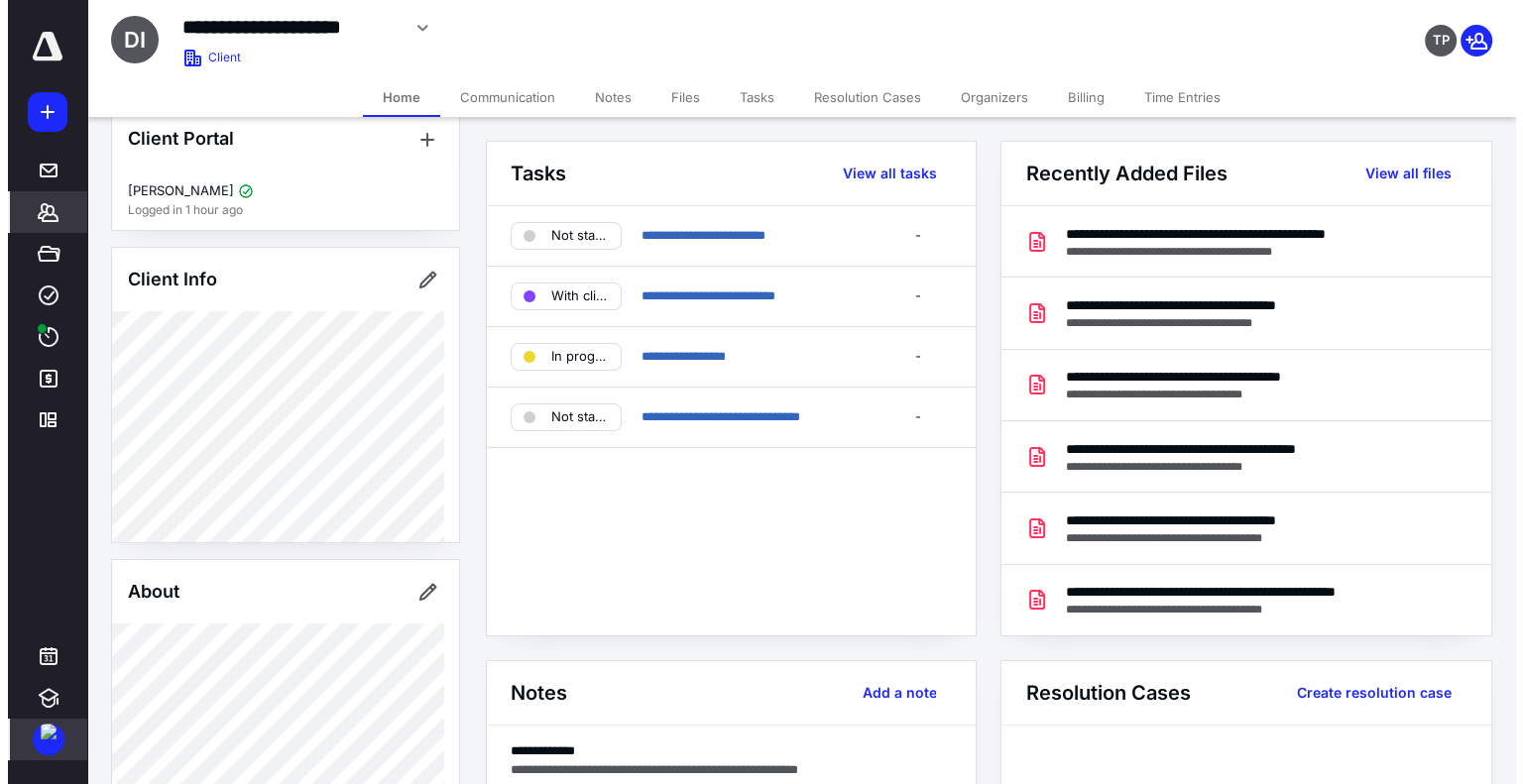 scroll, scrollTop: 0, scrollLeft: 0, axis: both 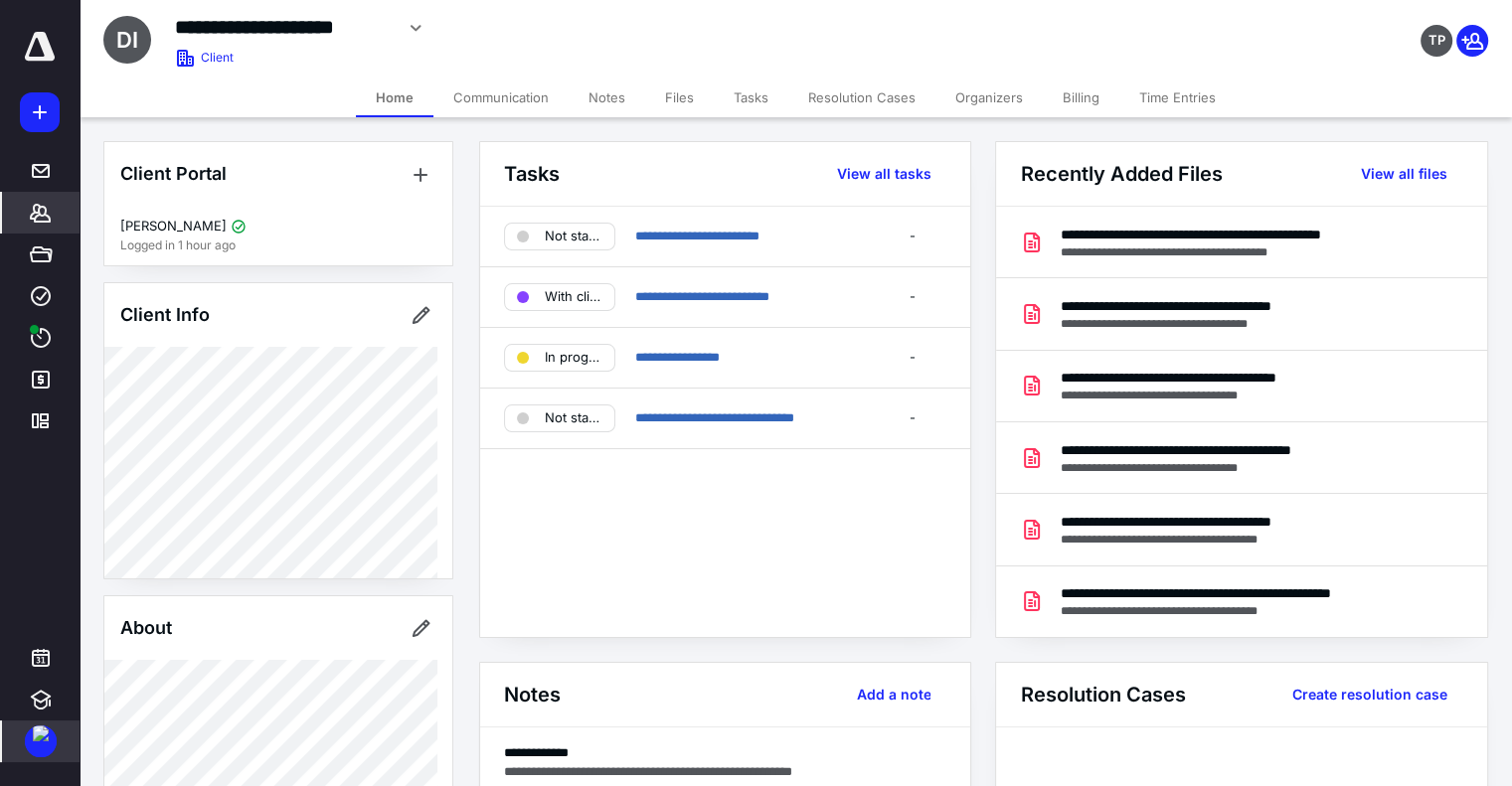 click on "Files" at bounding box center (679, 97) 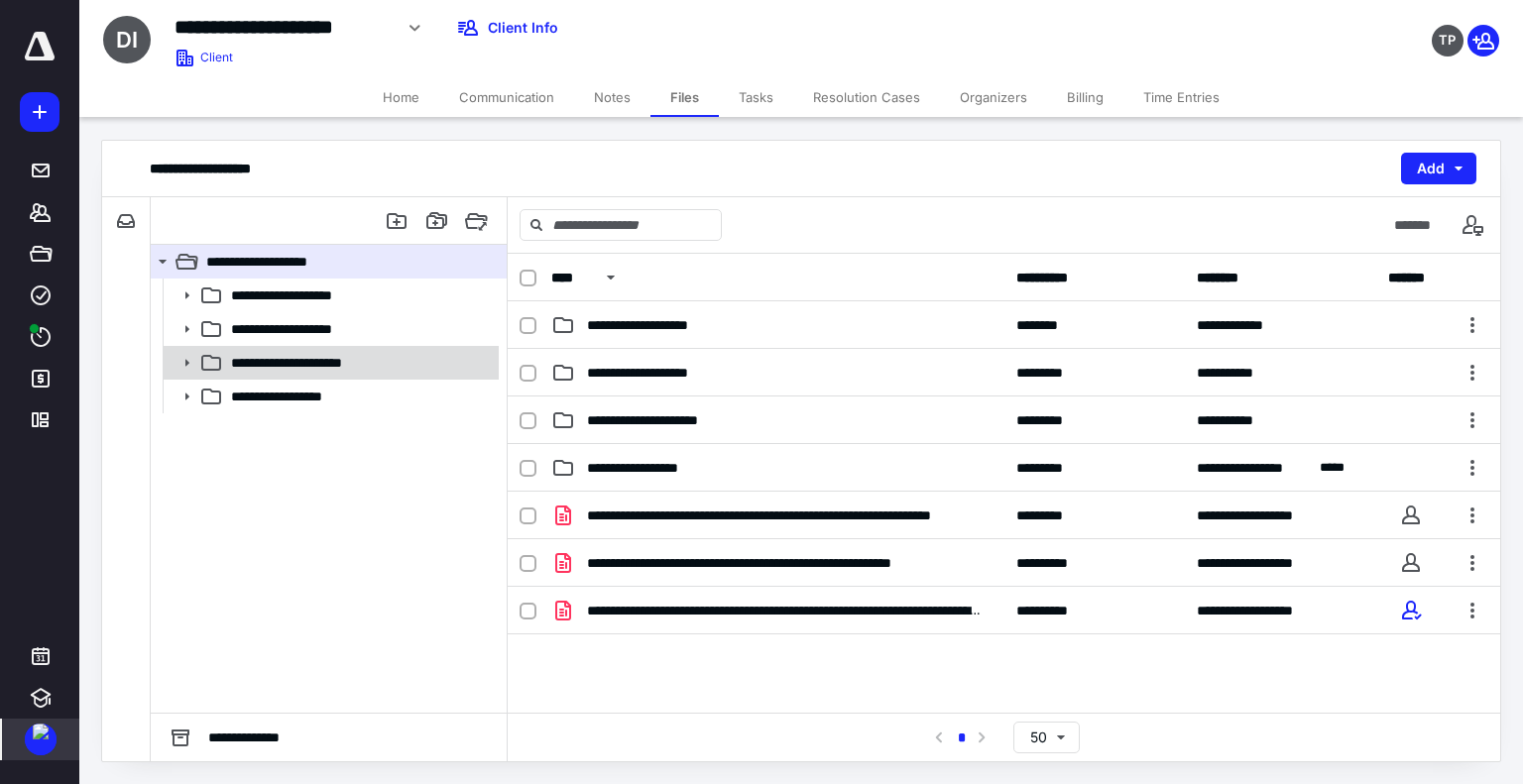 click 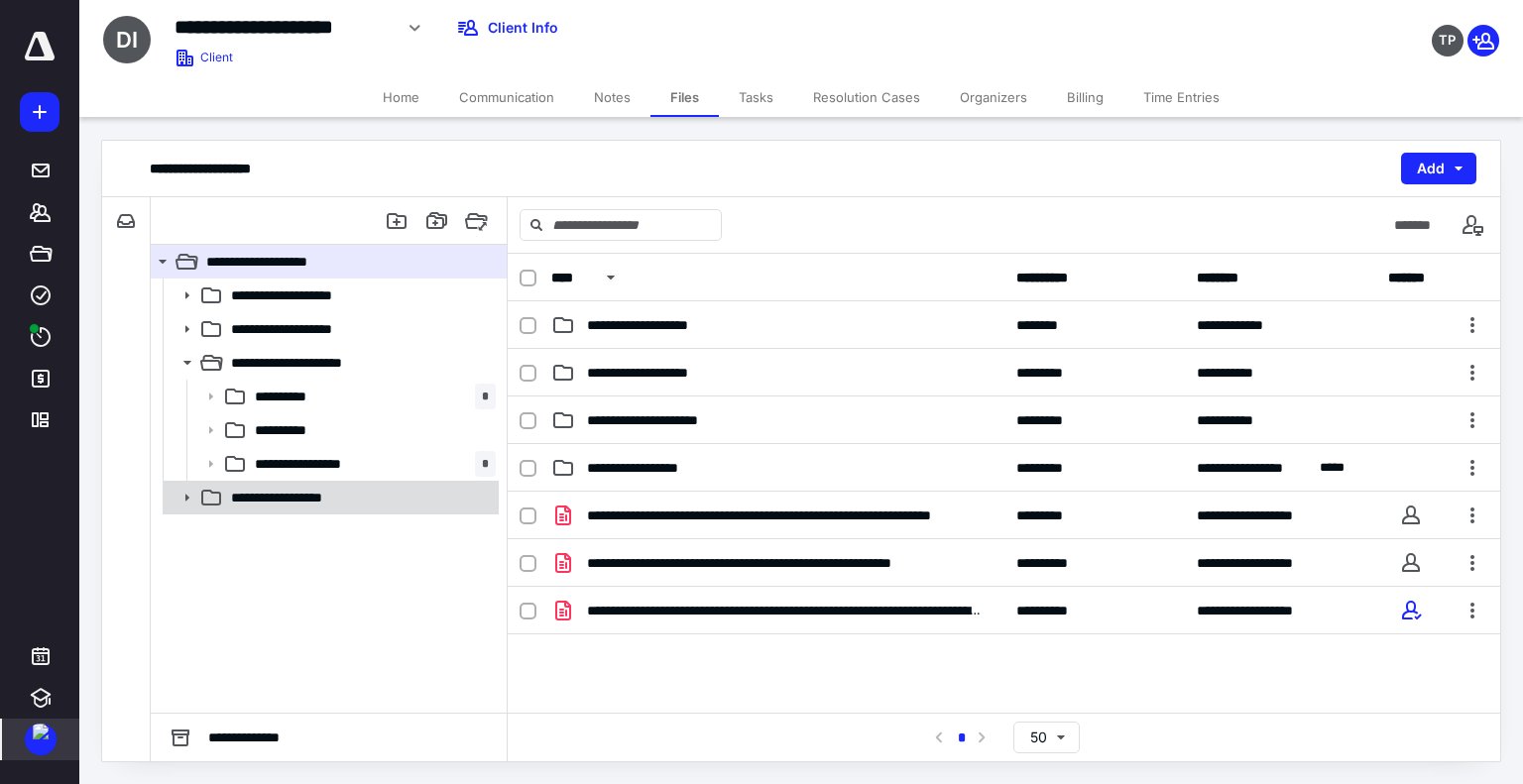 click 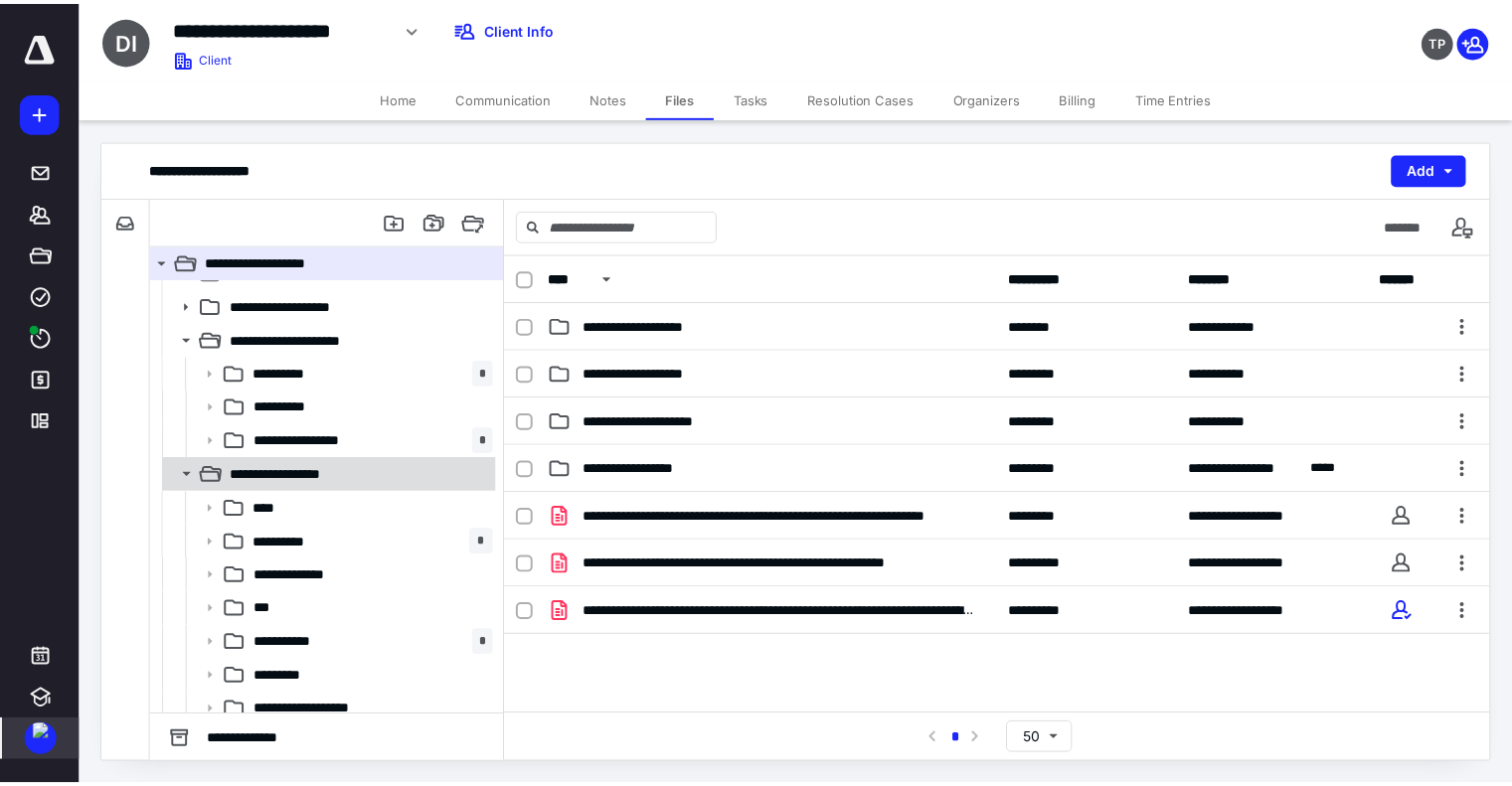 scroll, scrollTop: 36, scrollLeft: 0, axis: vertical 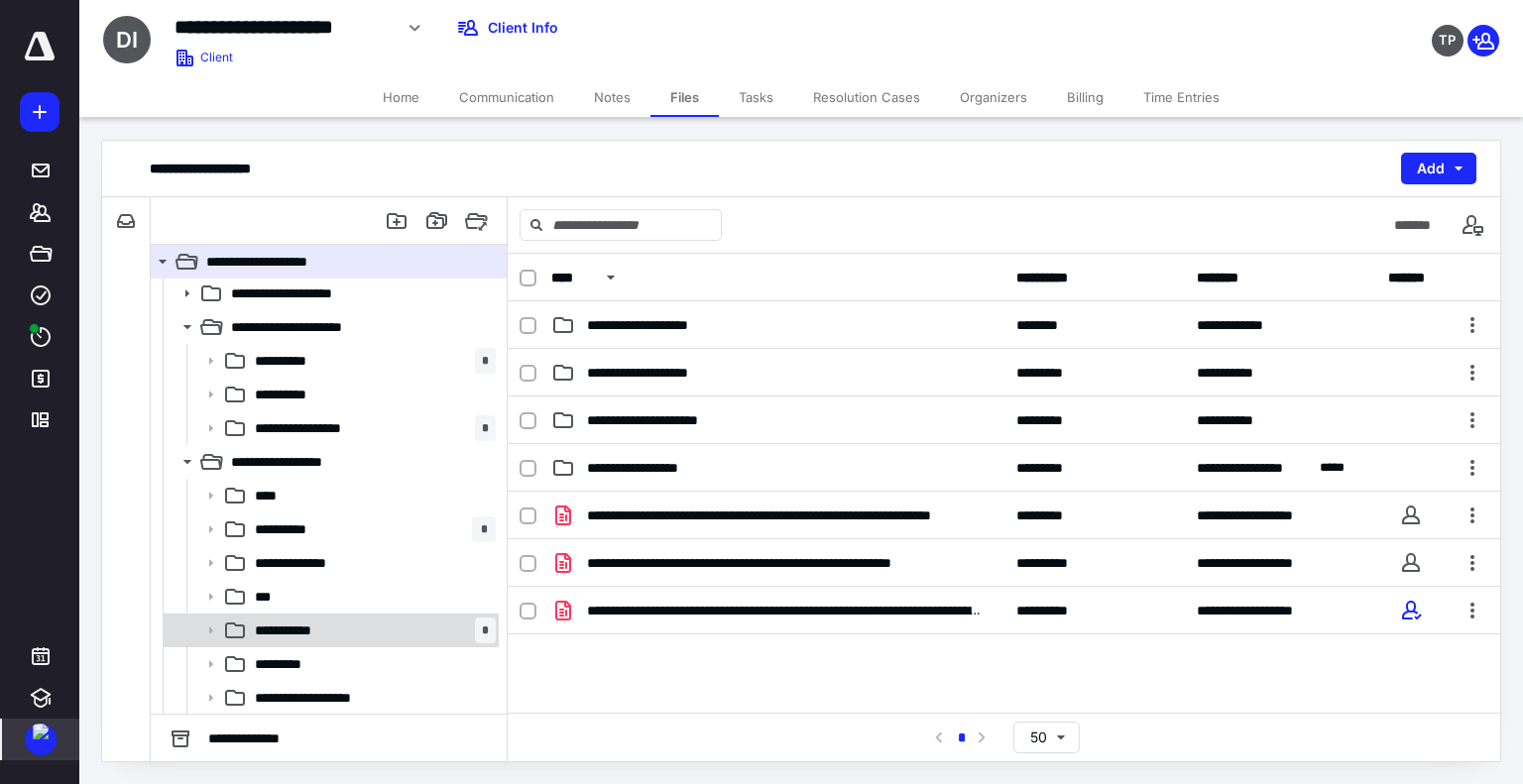 click on "**********" at bounding box center [291, 630] 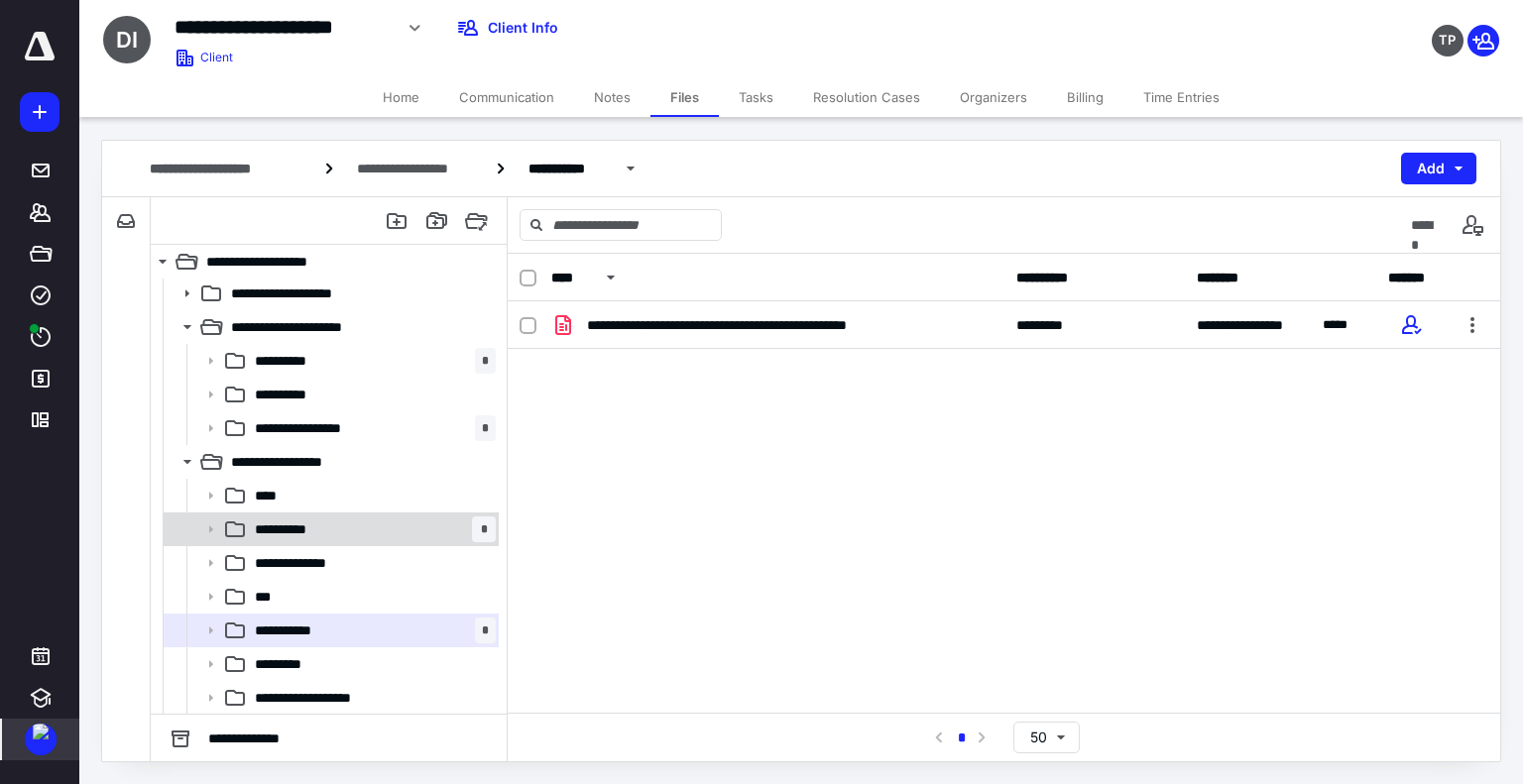 click on "**********" at bounding box center (371, 529) 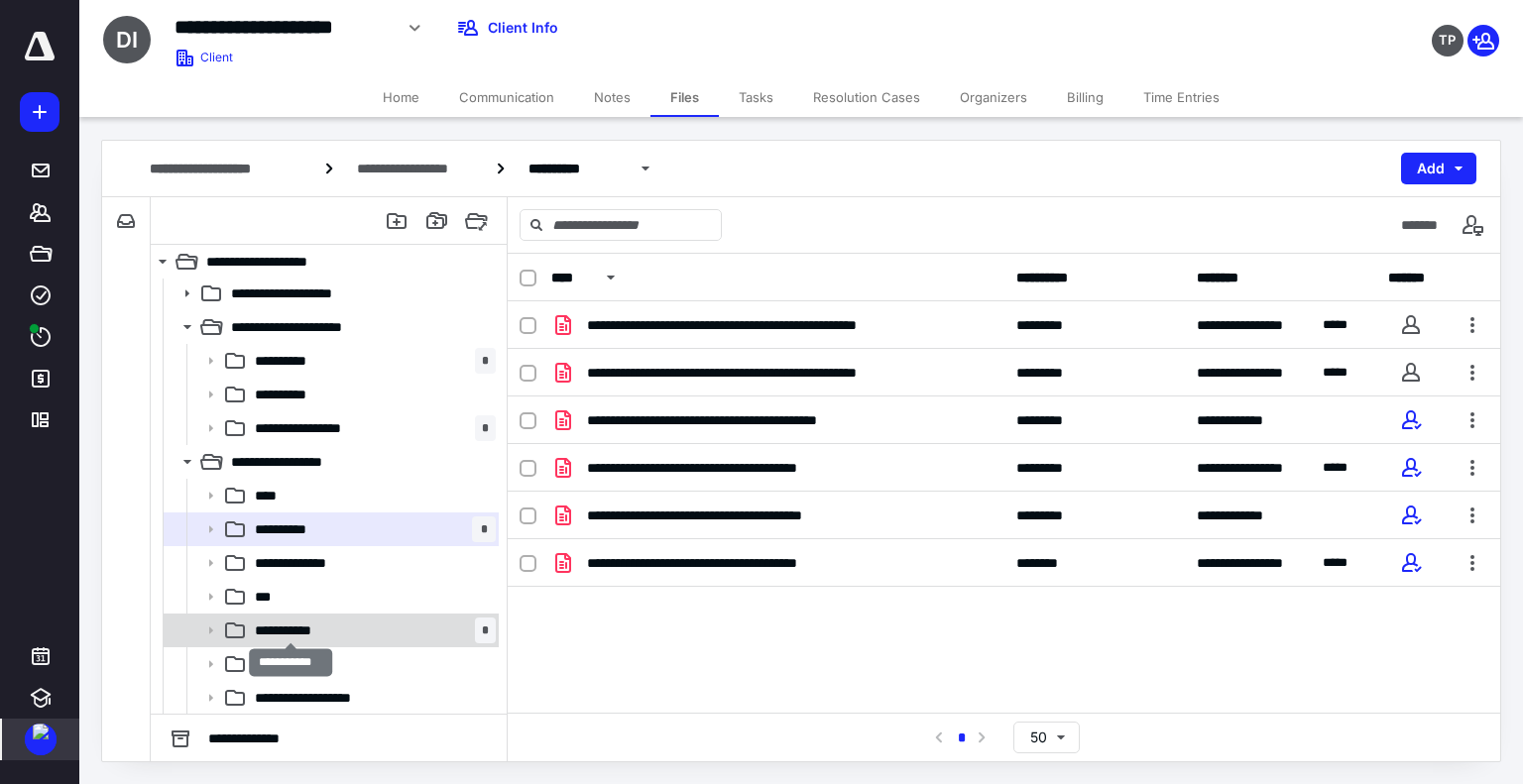 click on "**********" at bounding box center (291, 630) 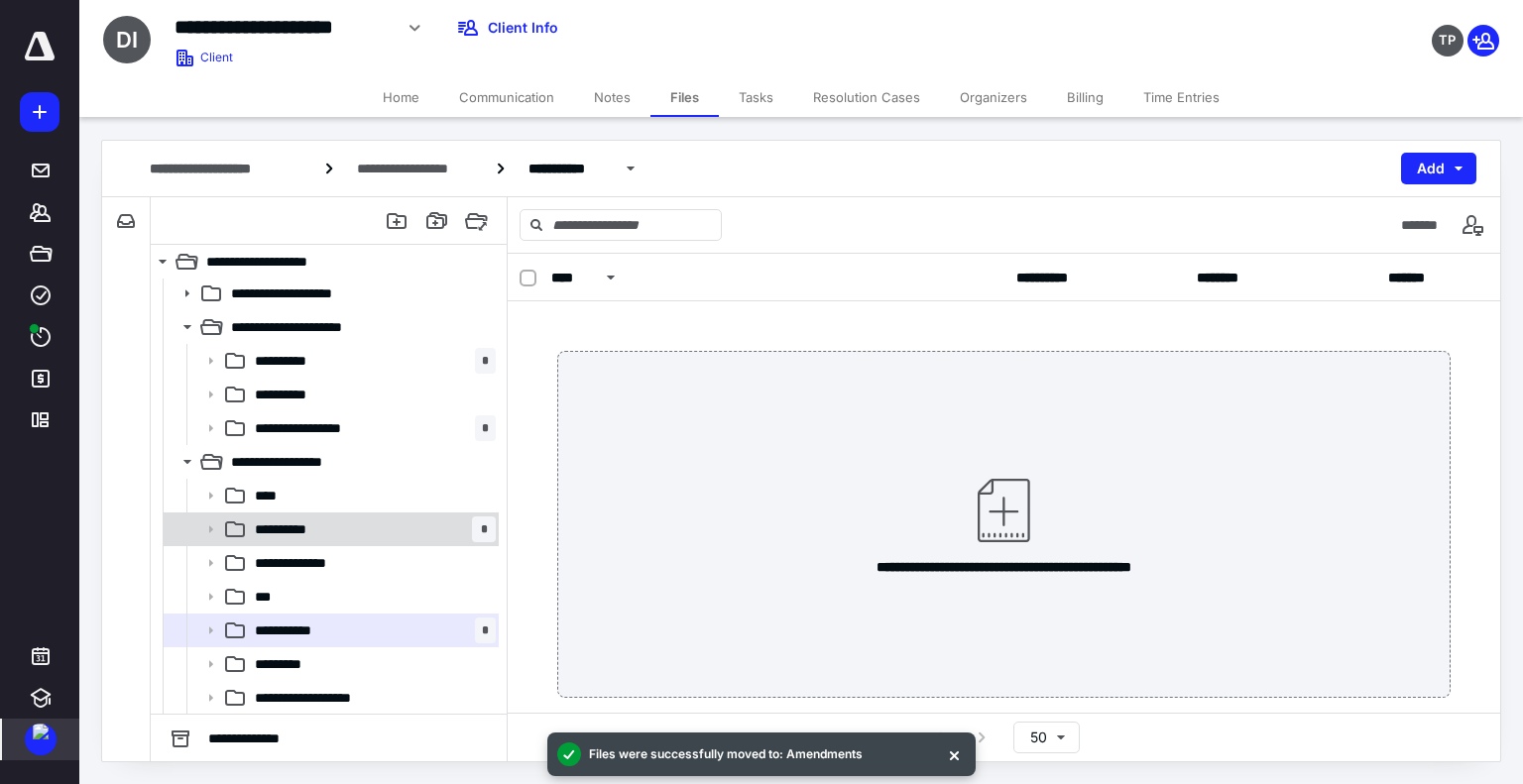click on "**********" at bounding box center (371, 529) 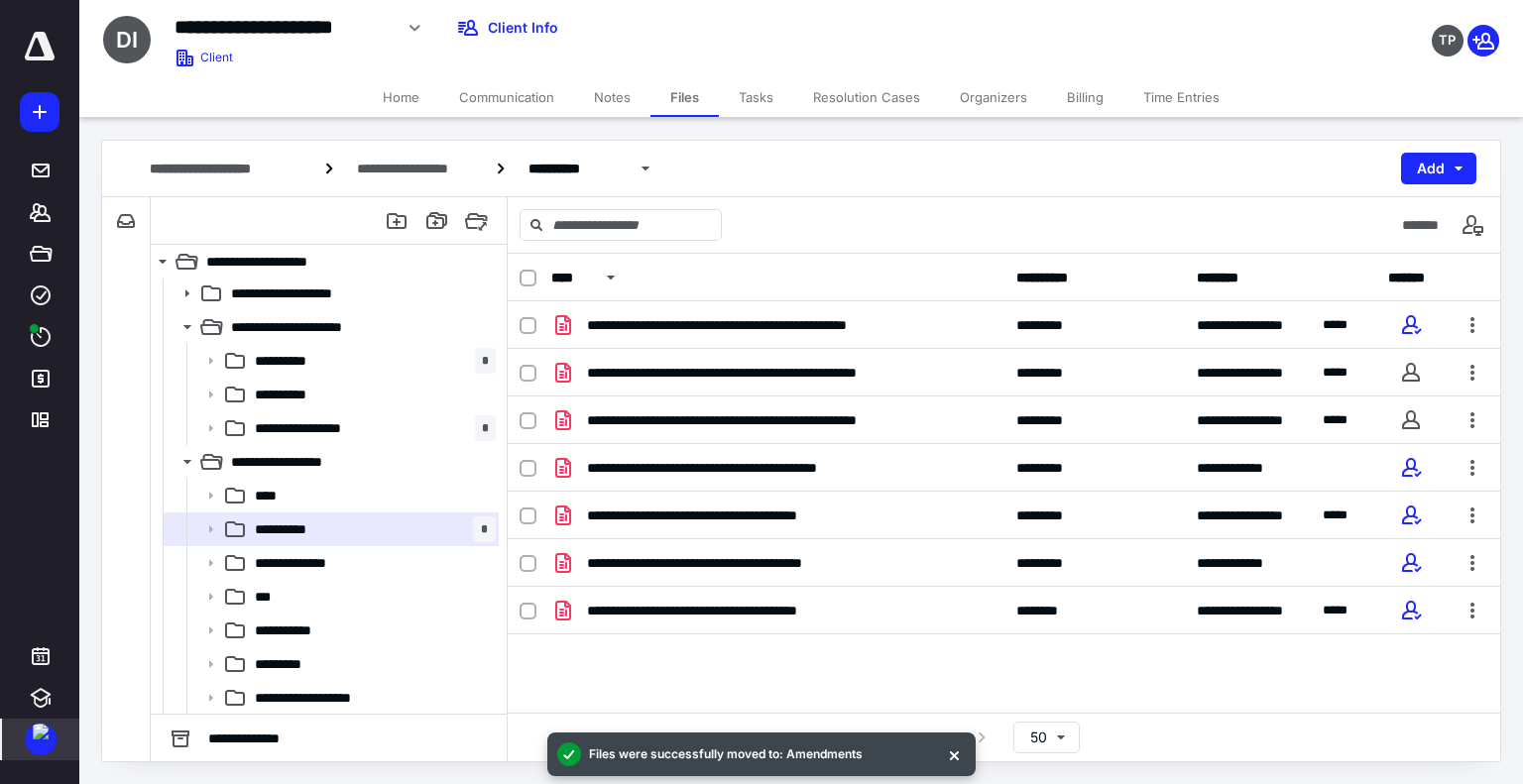 click on "Notes" at bounding box center [612, 97] 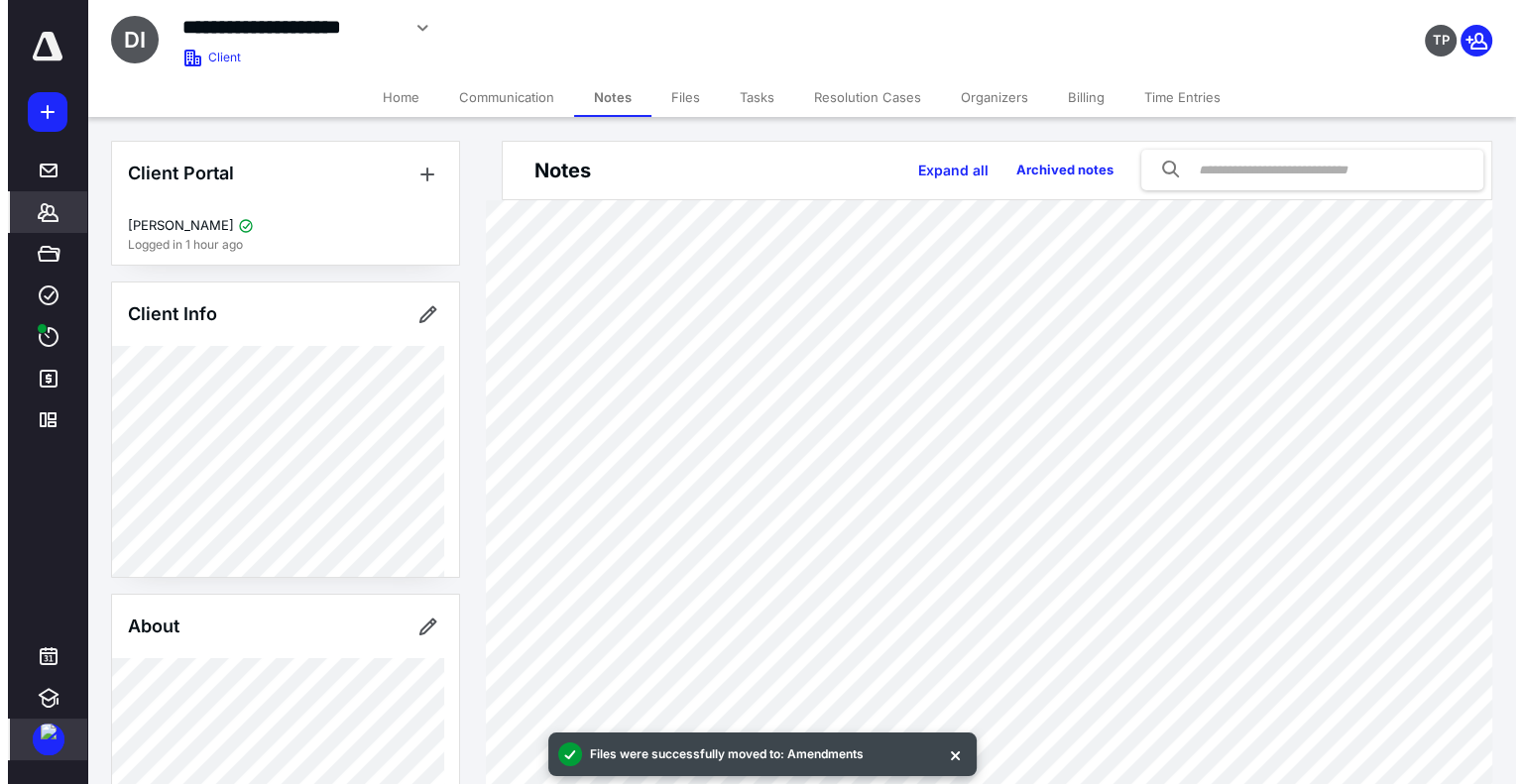 scroll, scrollTop: 544, scrollLeft: 0, axis: vertical 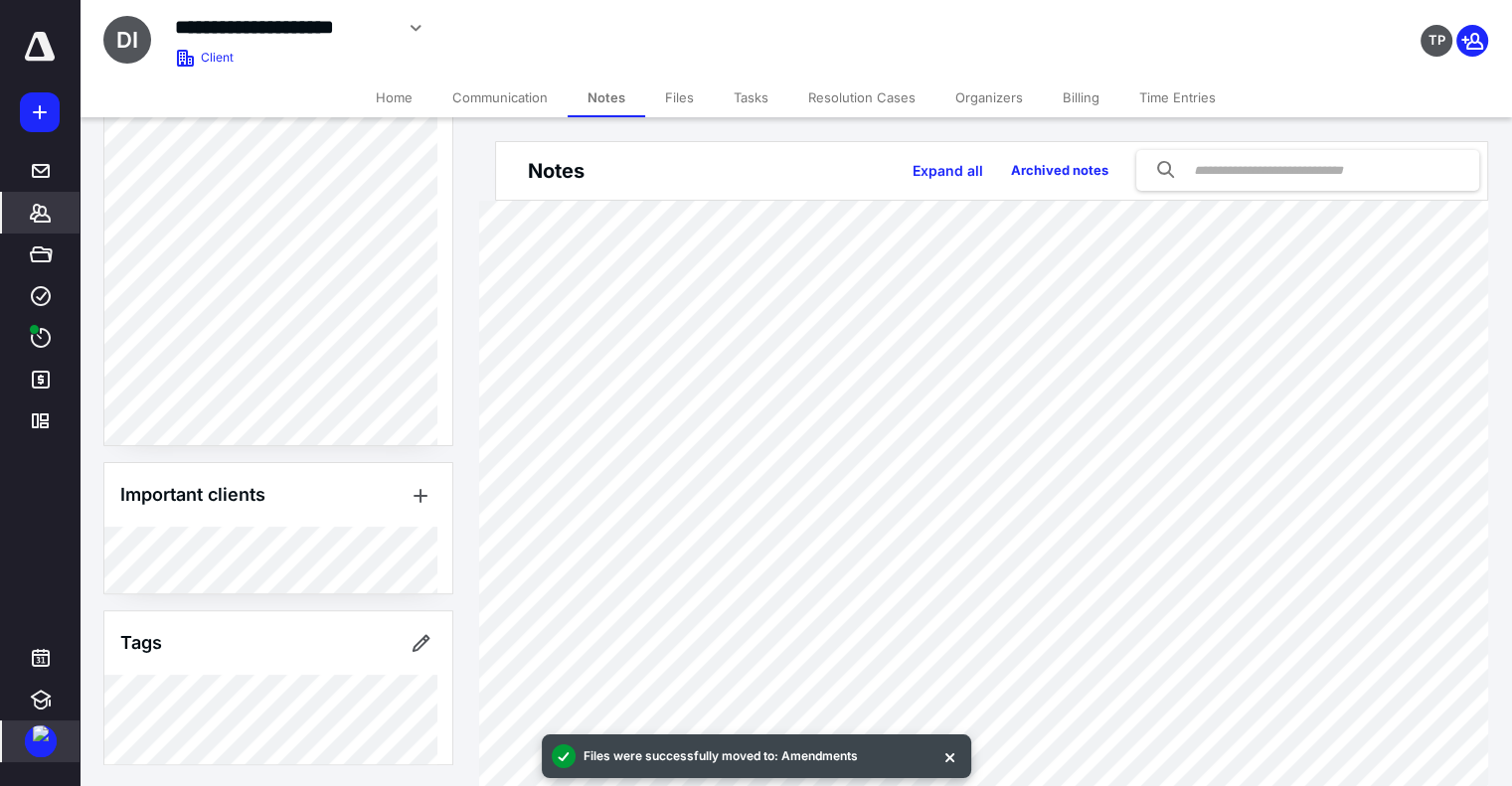 click on "Files" at bounding box center [679, 97] 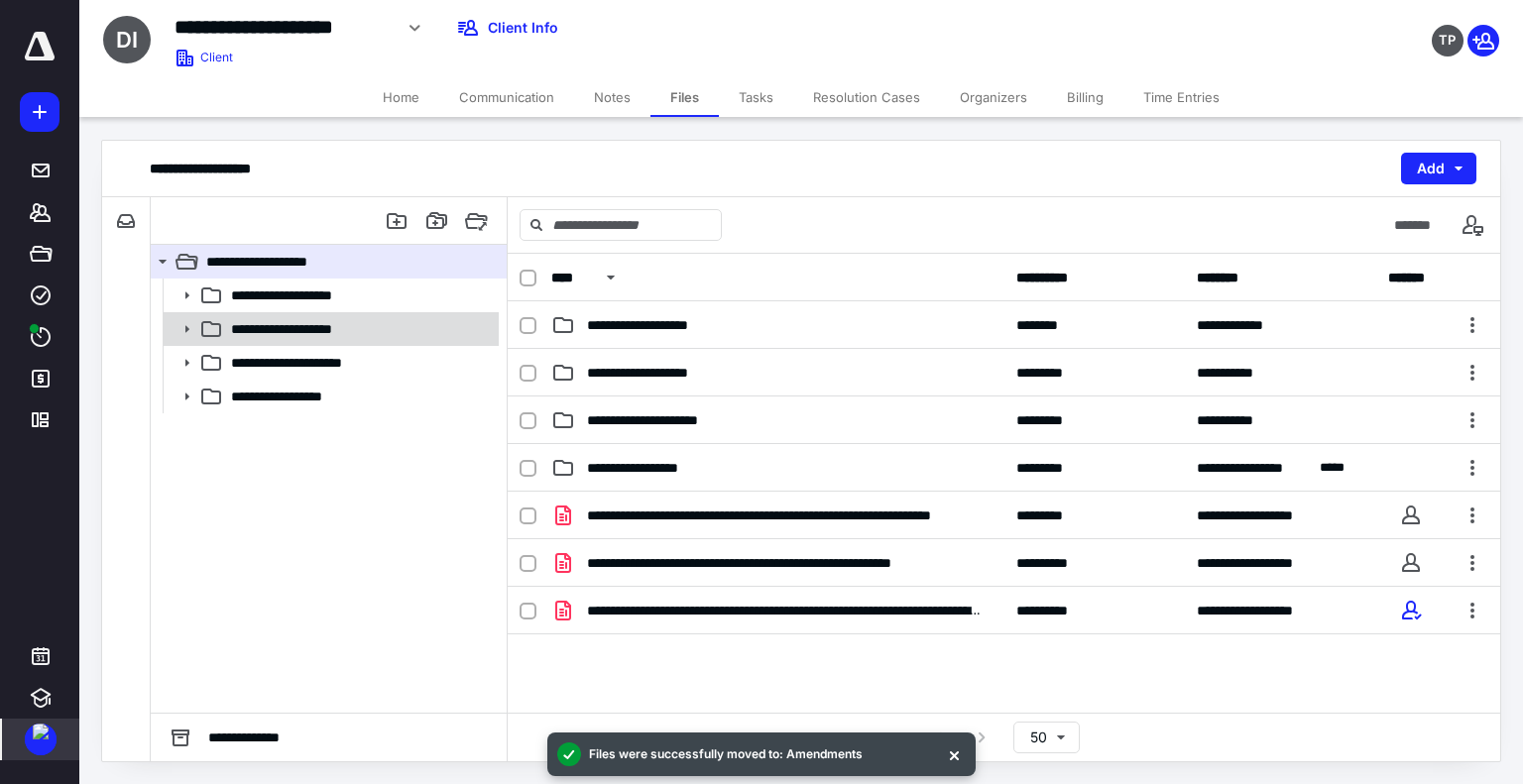 click 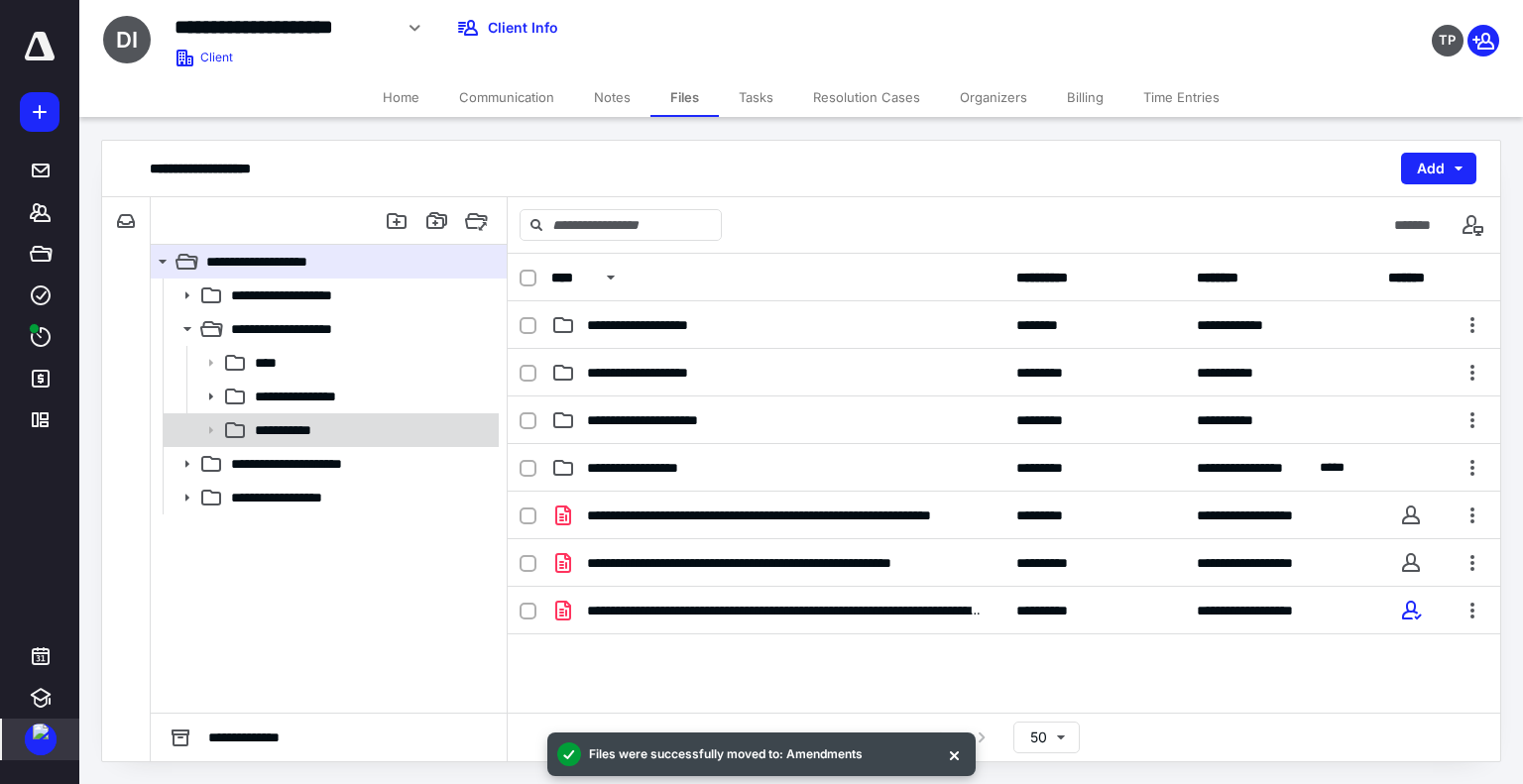 click 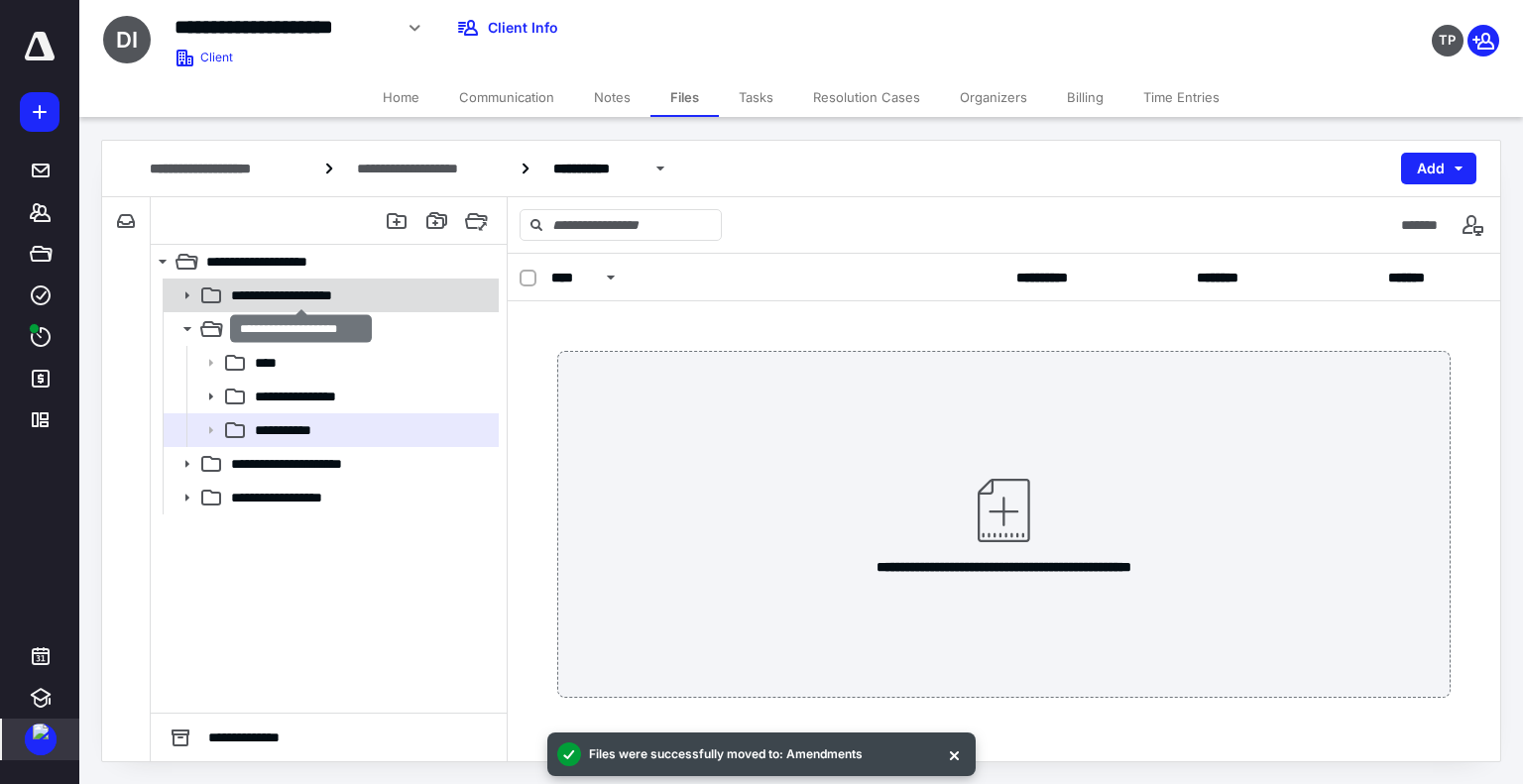 click on "**********" at bounding box center (300, 295) 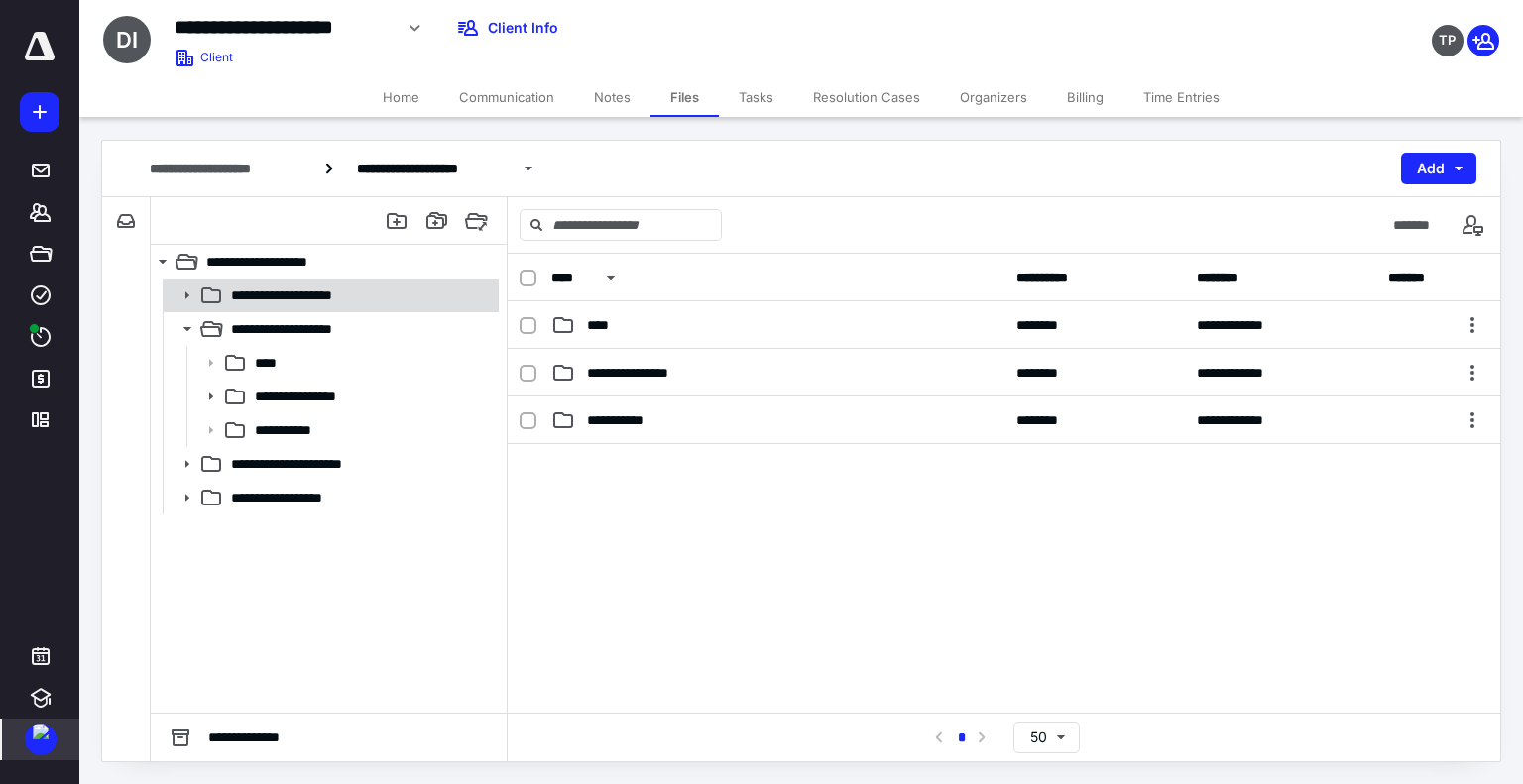 click 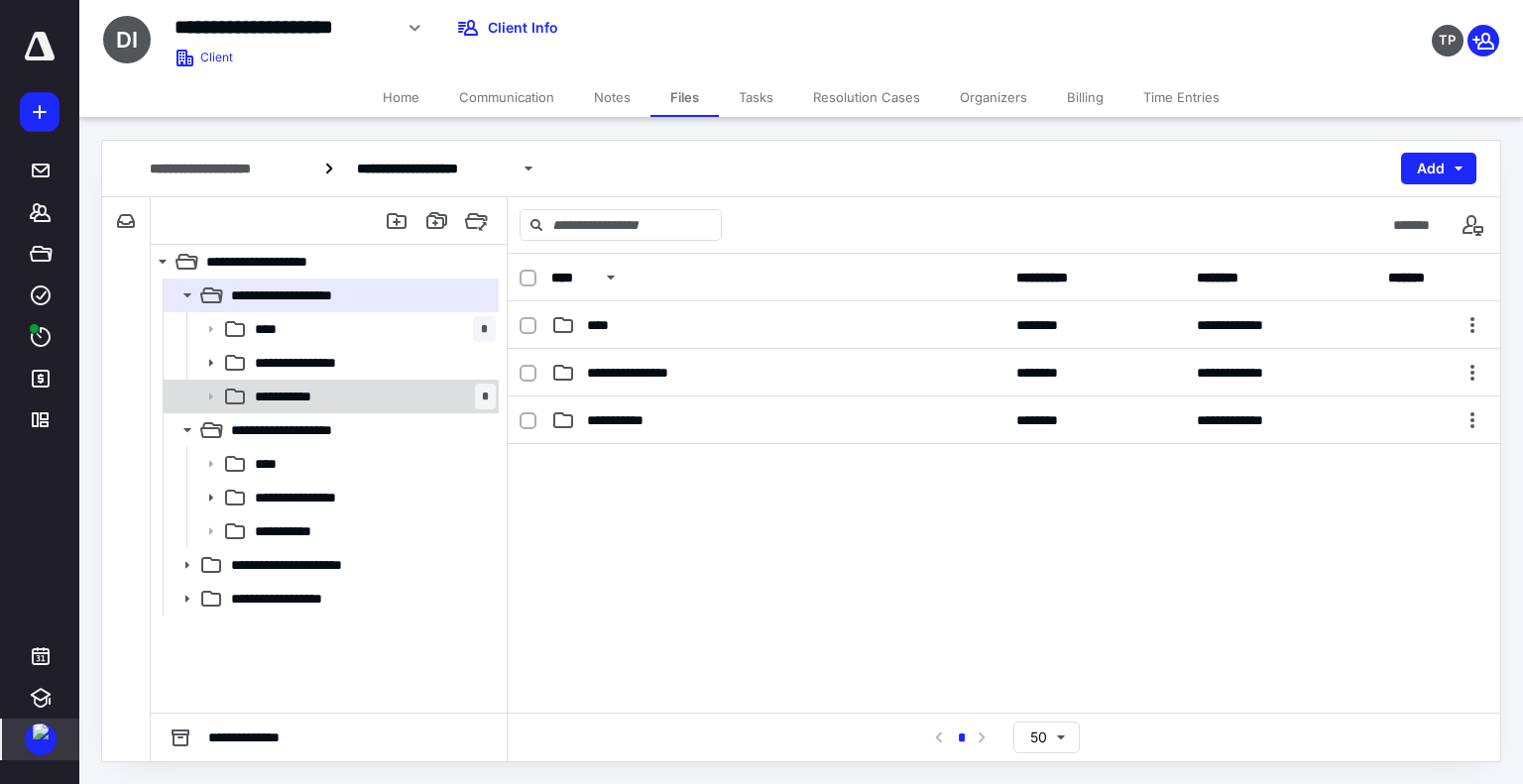 click on "**********" at bounding box center [293, 396] 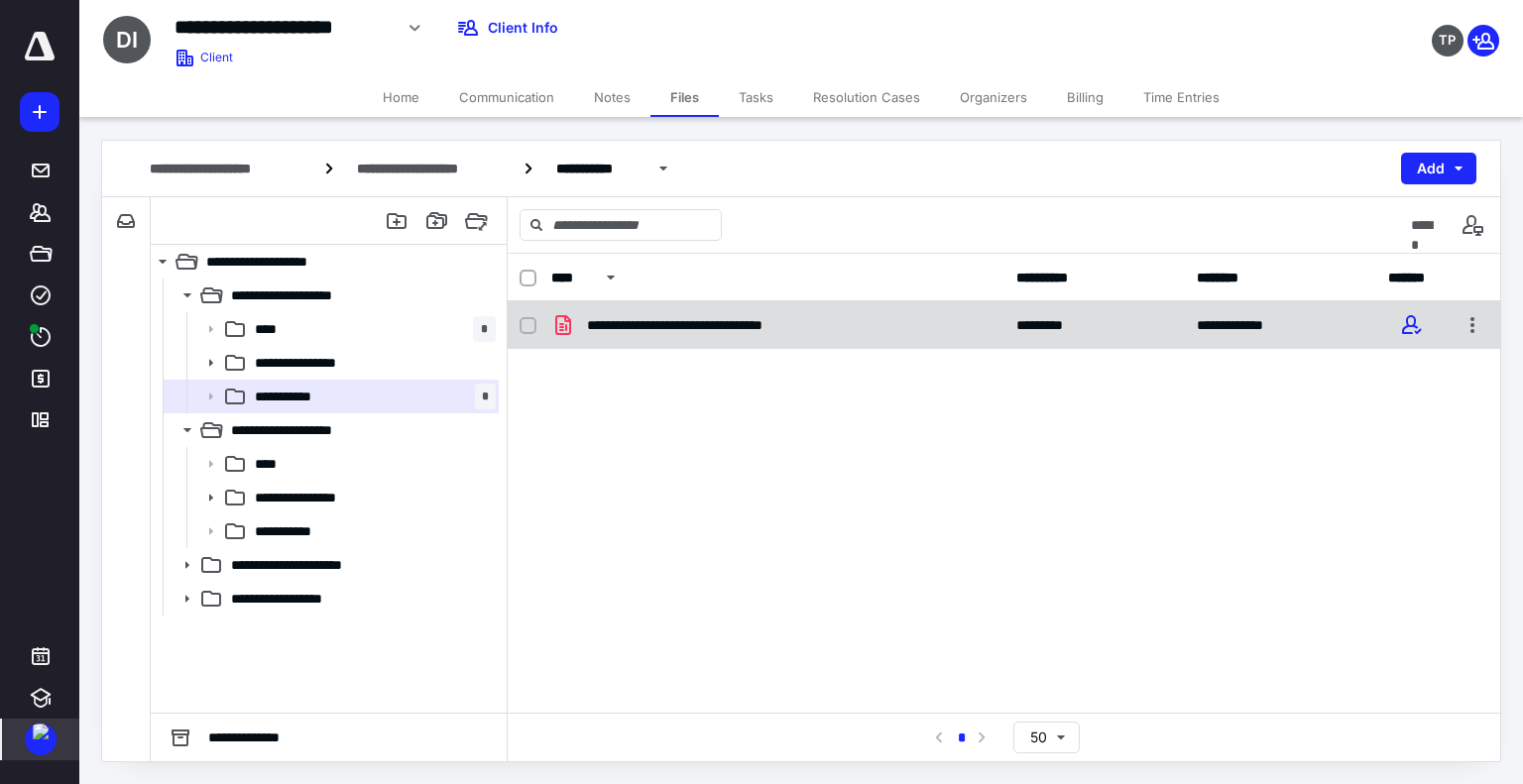 click on "**********" at bounding box center (718, 325) 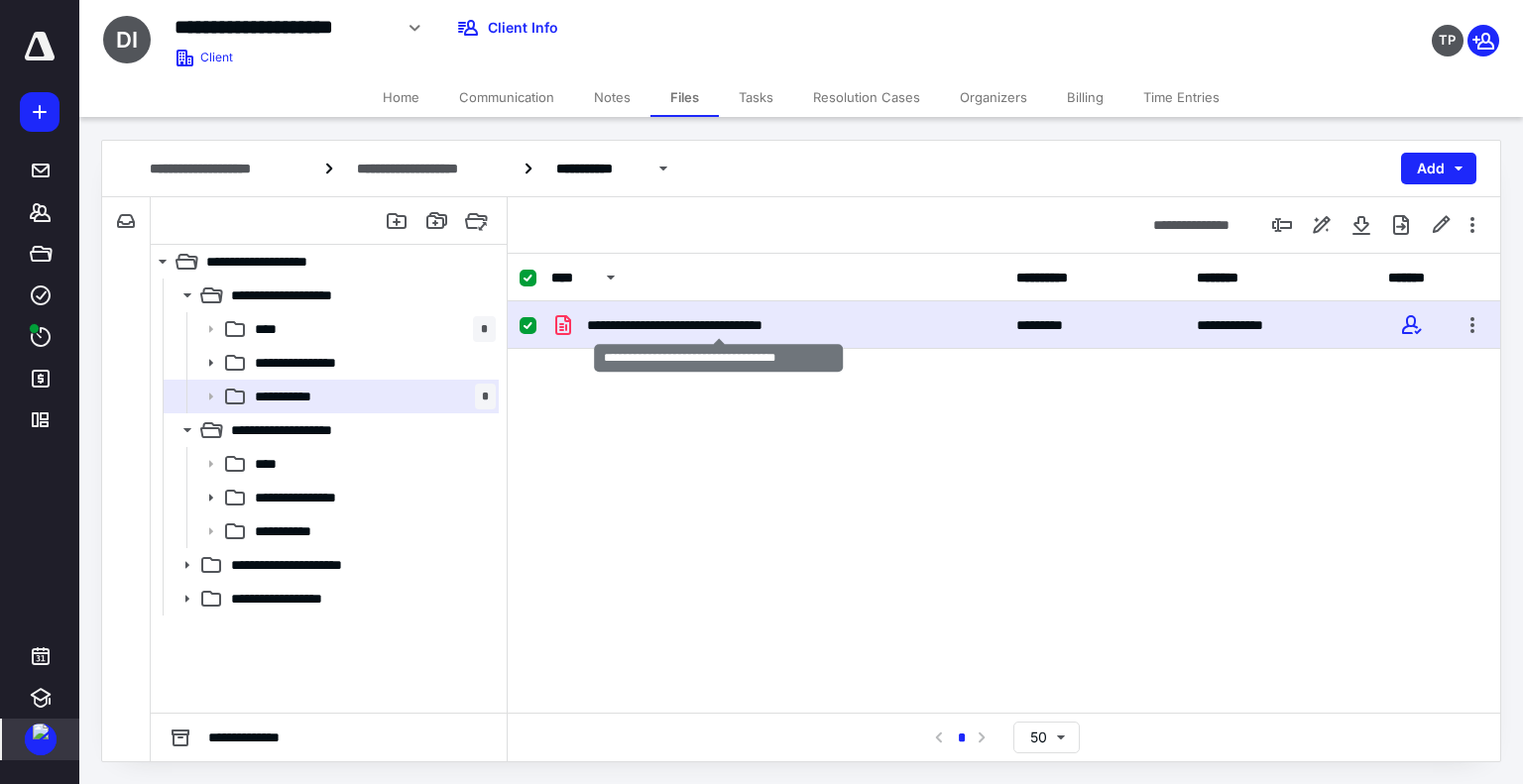 click on "**********" at bounding box center [718, 325] 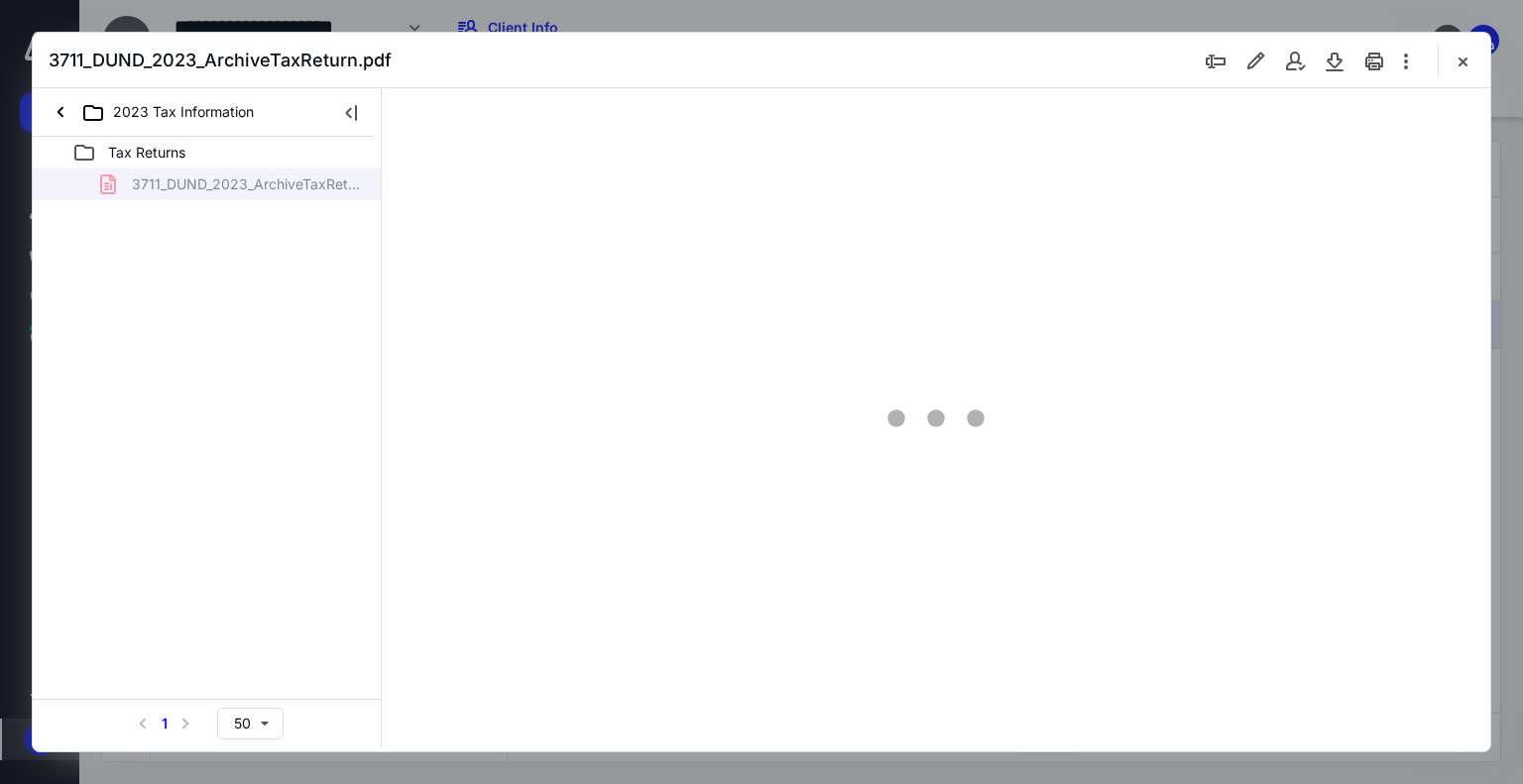 scroll, scrollTop: 0, scrollLeft: 0, axis: both 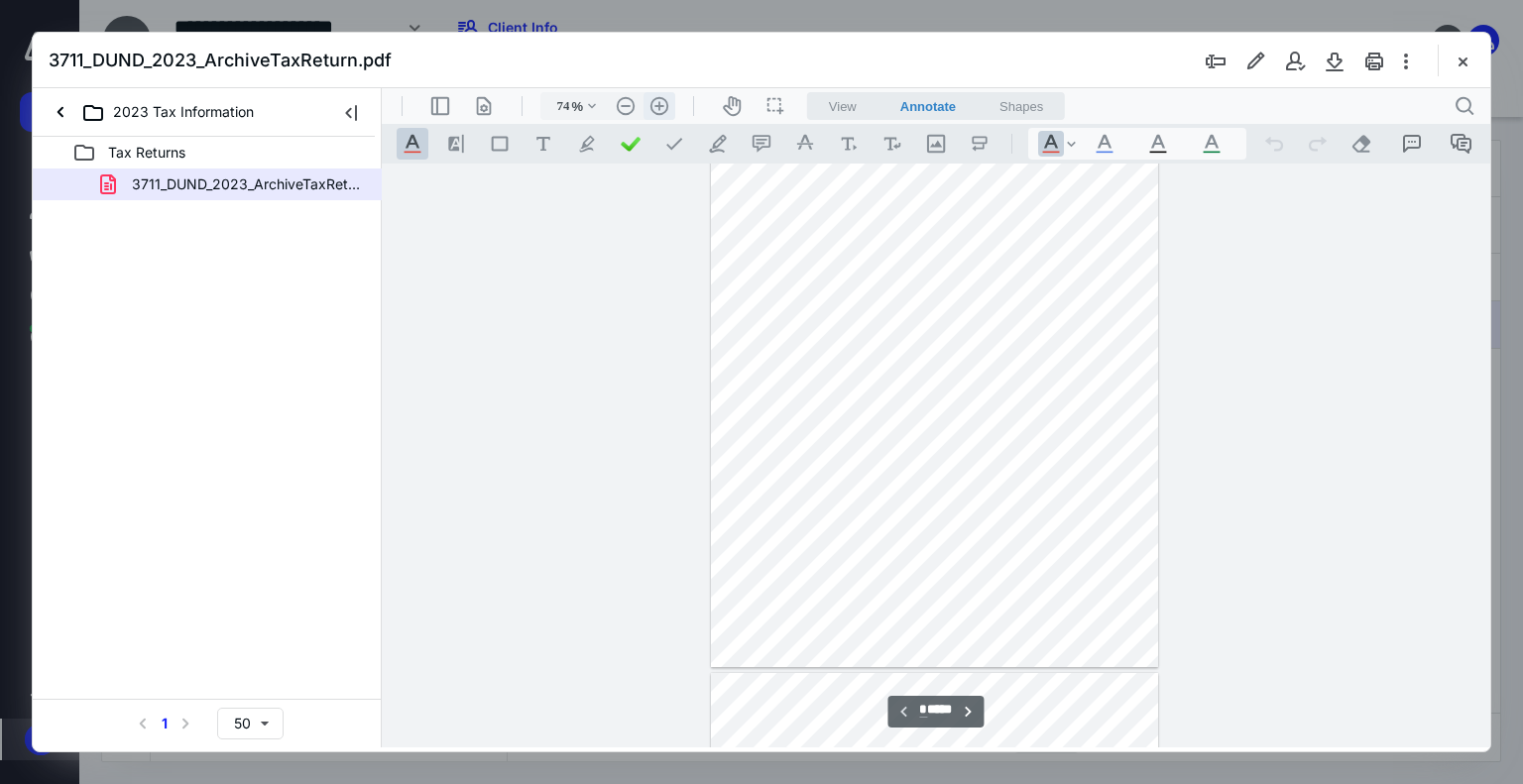 click on ".cls-1{fill:#abb0c4;} icon - header - zoom - in - line" at bounding box center [659, 106] 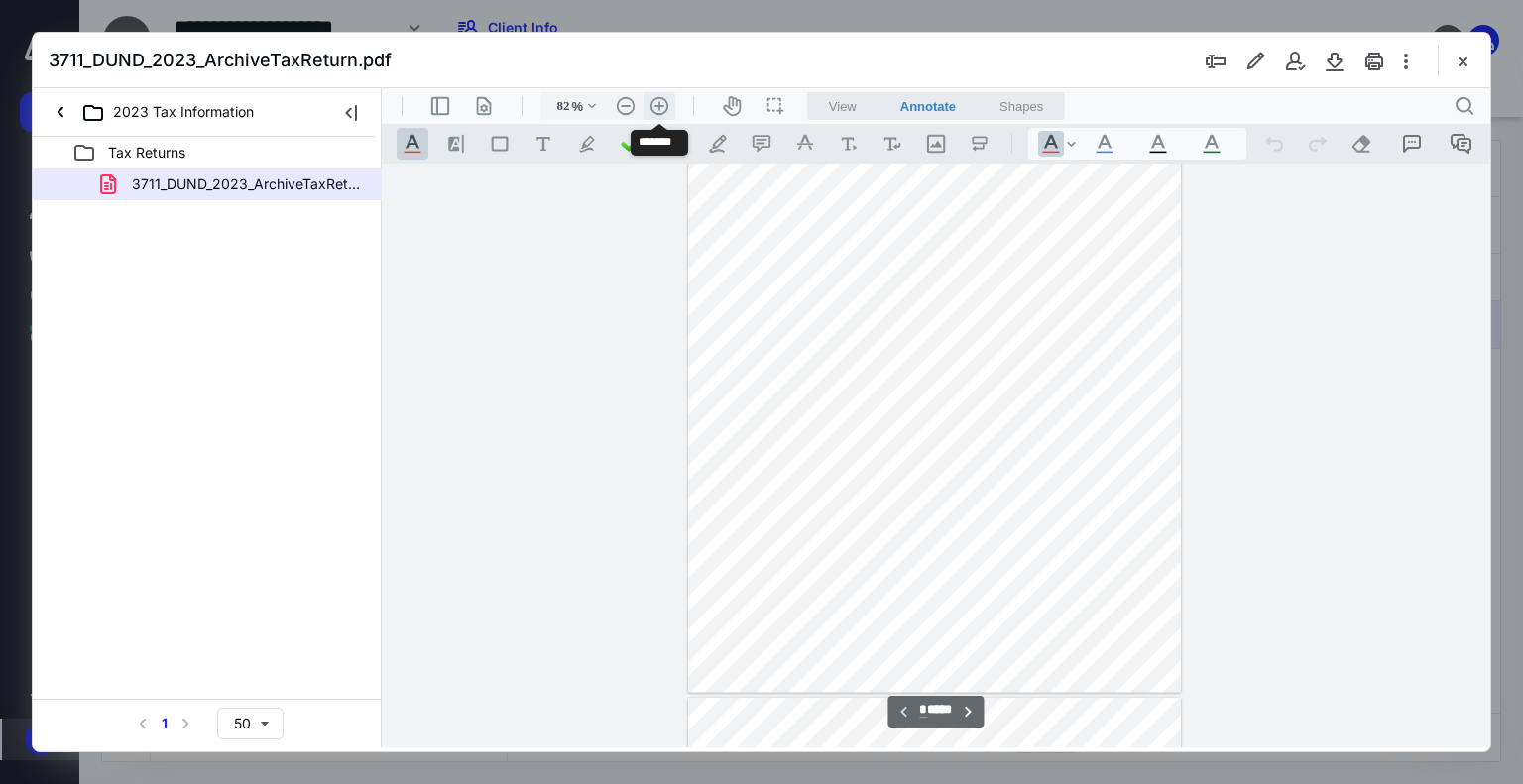 click on ".cls-1{fill:#abb0c4;} icon - header - zoom - in - line" at bounding box center (659, 106) 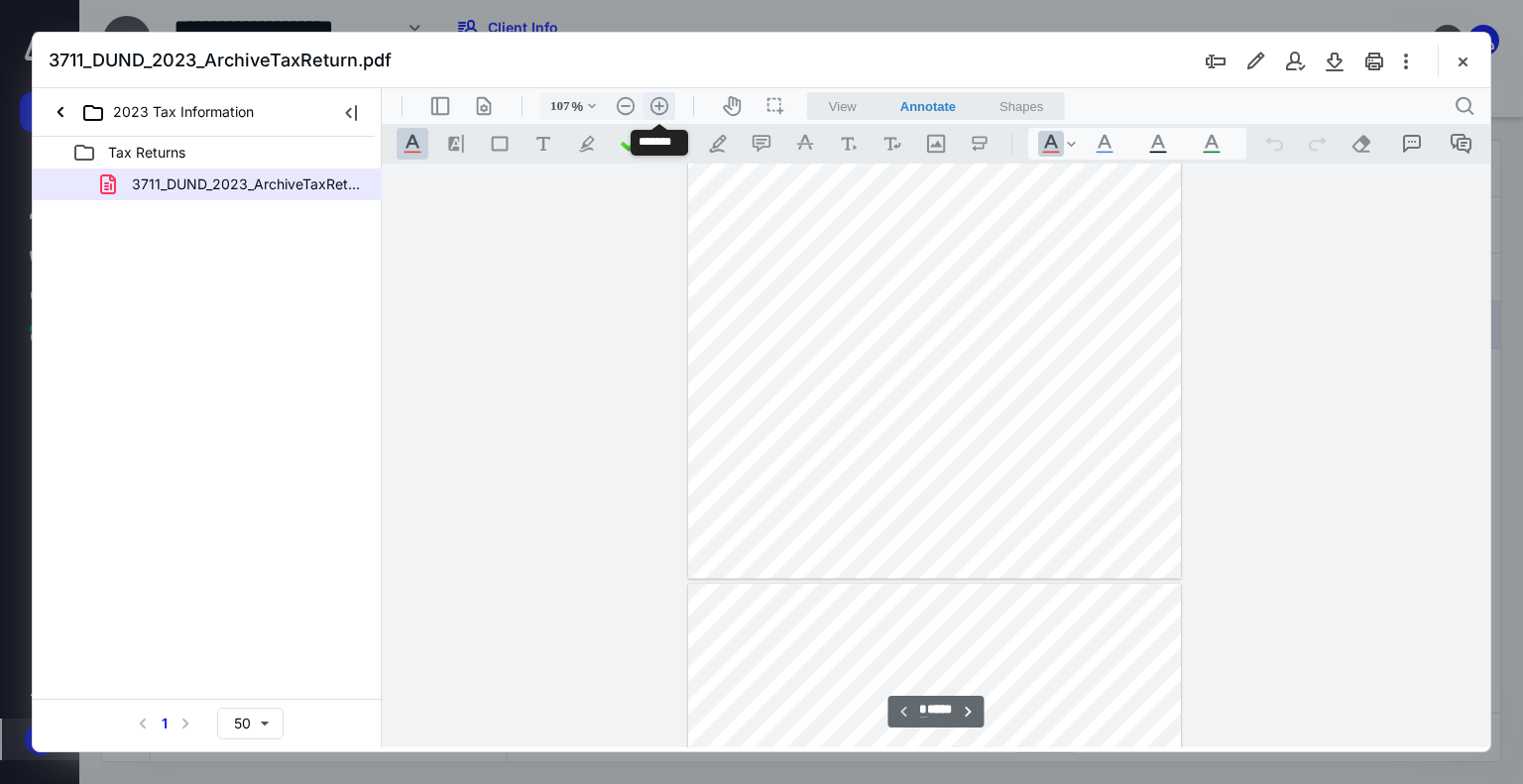 click on ".cls-1{fill:#abb0c4;} icon - header - zoom - in - line" at bounding box center [659, 106] 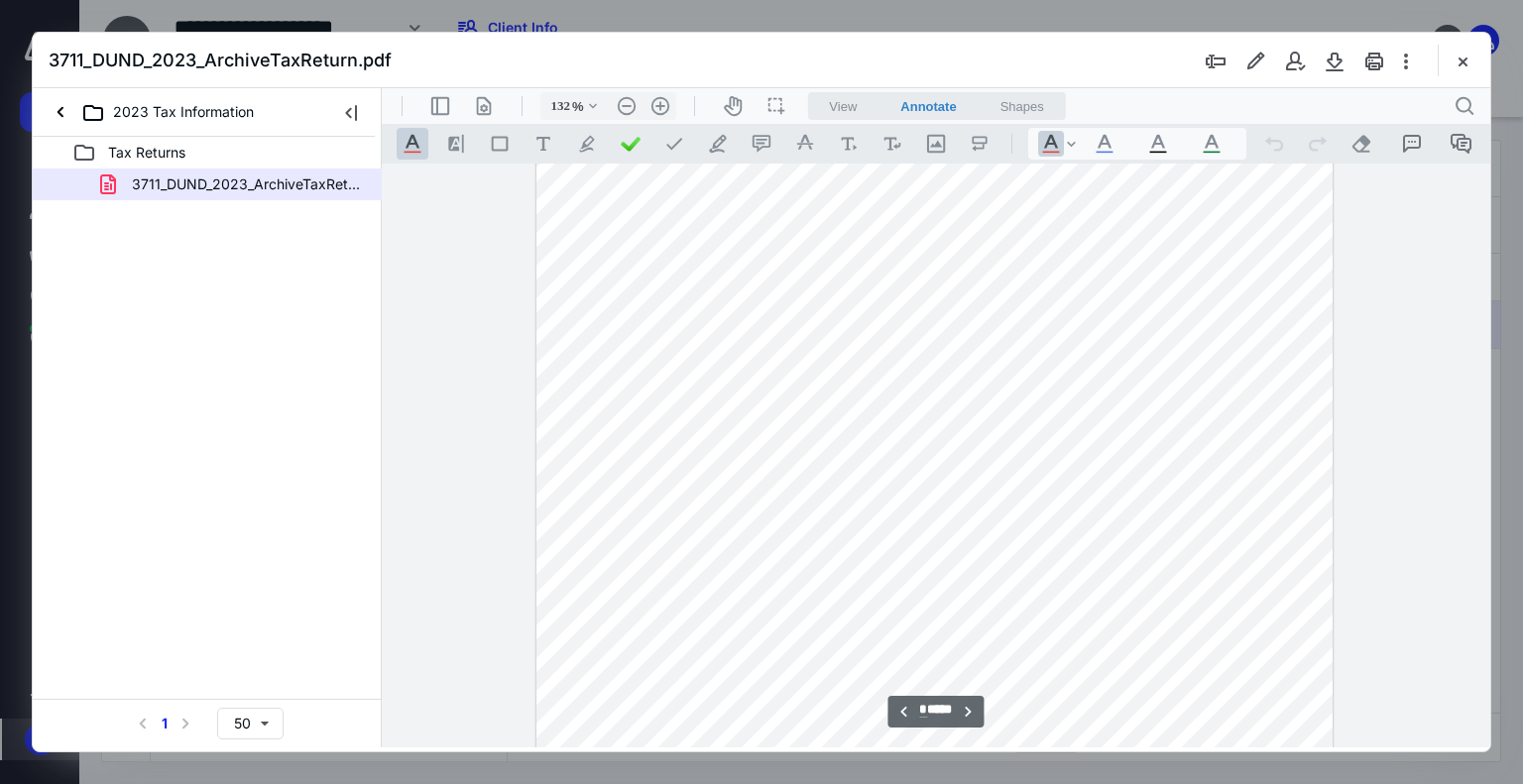 scroll, scrollTop: 3073, scrollLeft: 0, axis: vertical 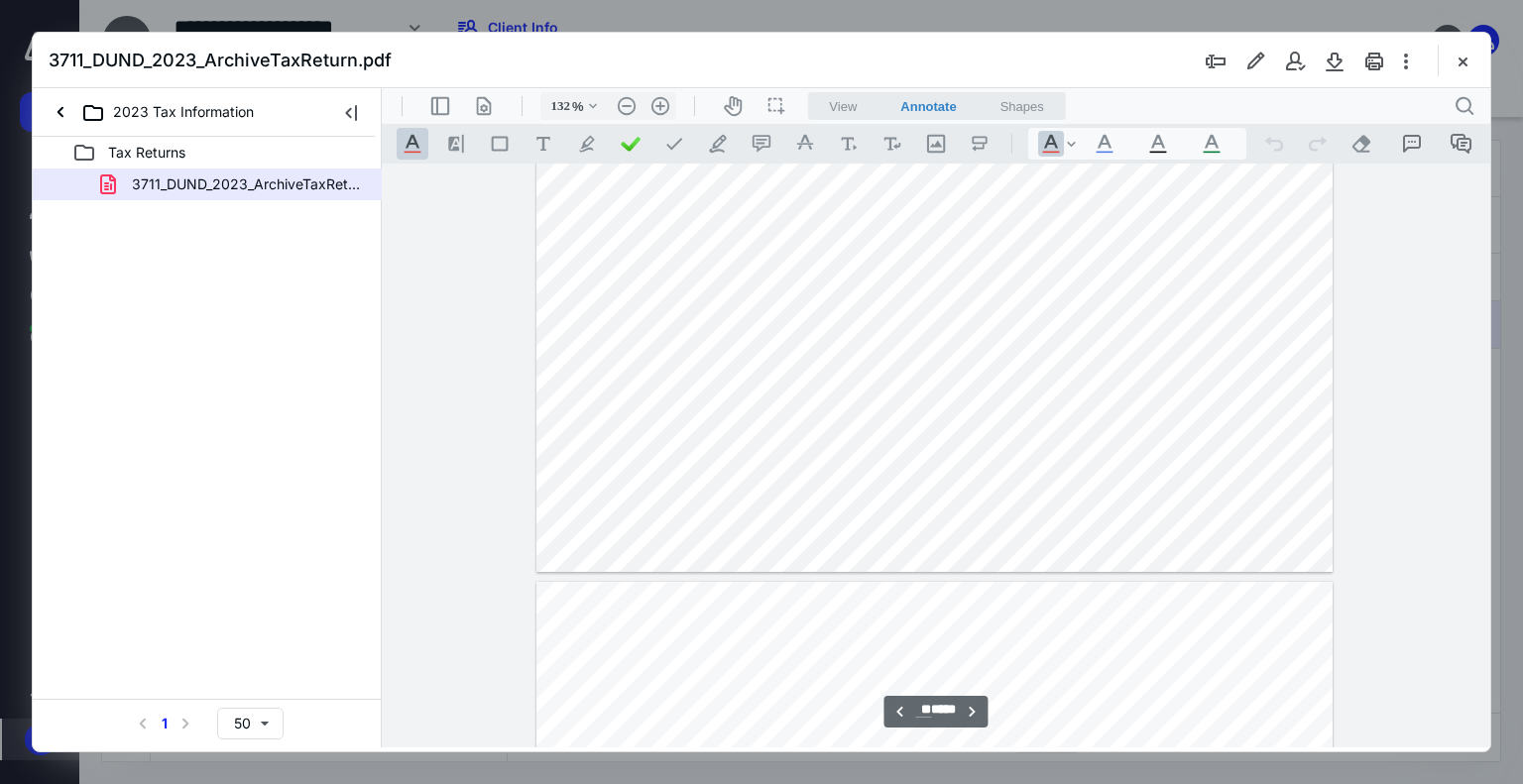 type on "**" 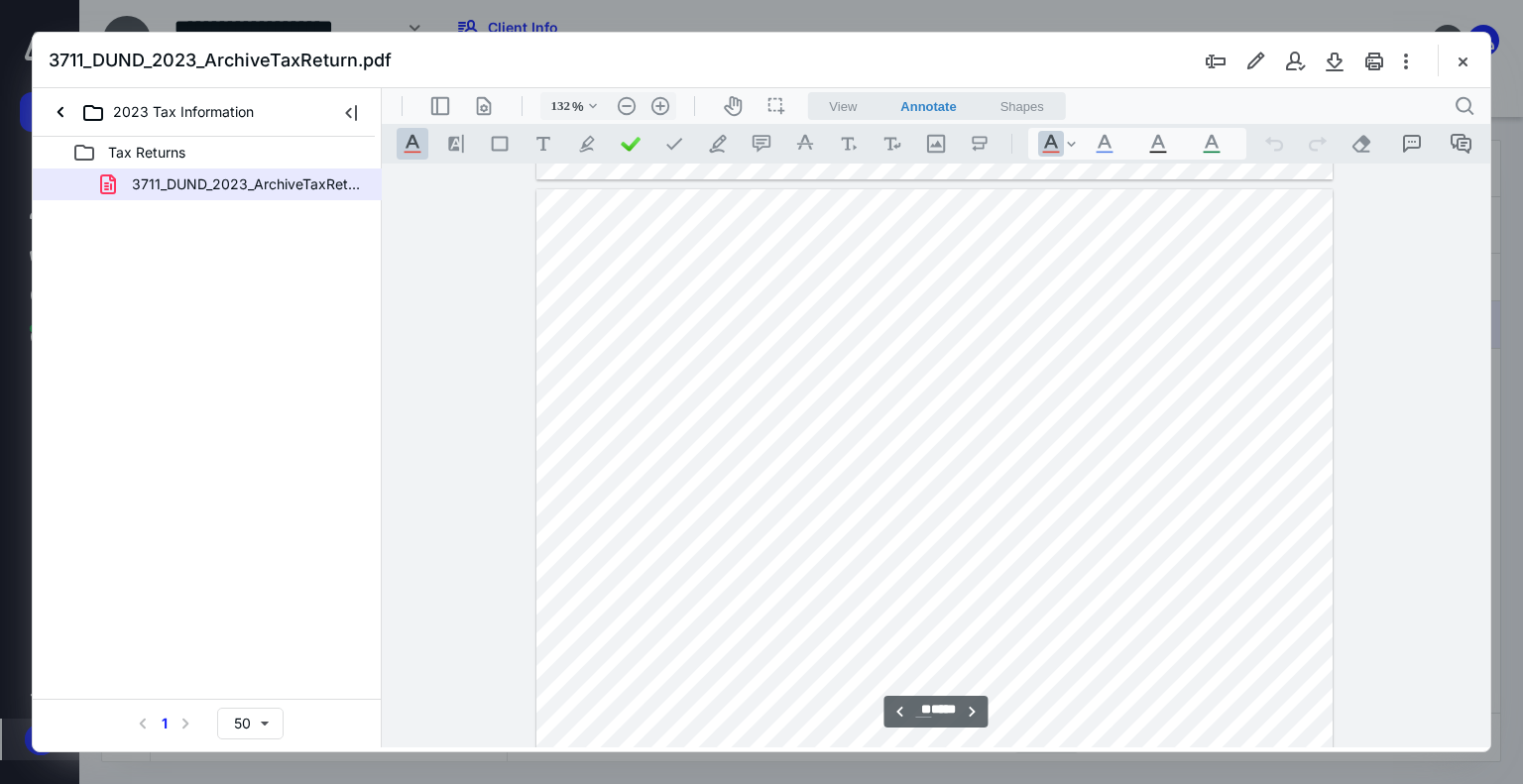 scroll, scrollTop: 10407, scrollLeft: 0, axis: vertical 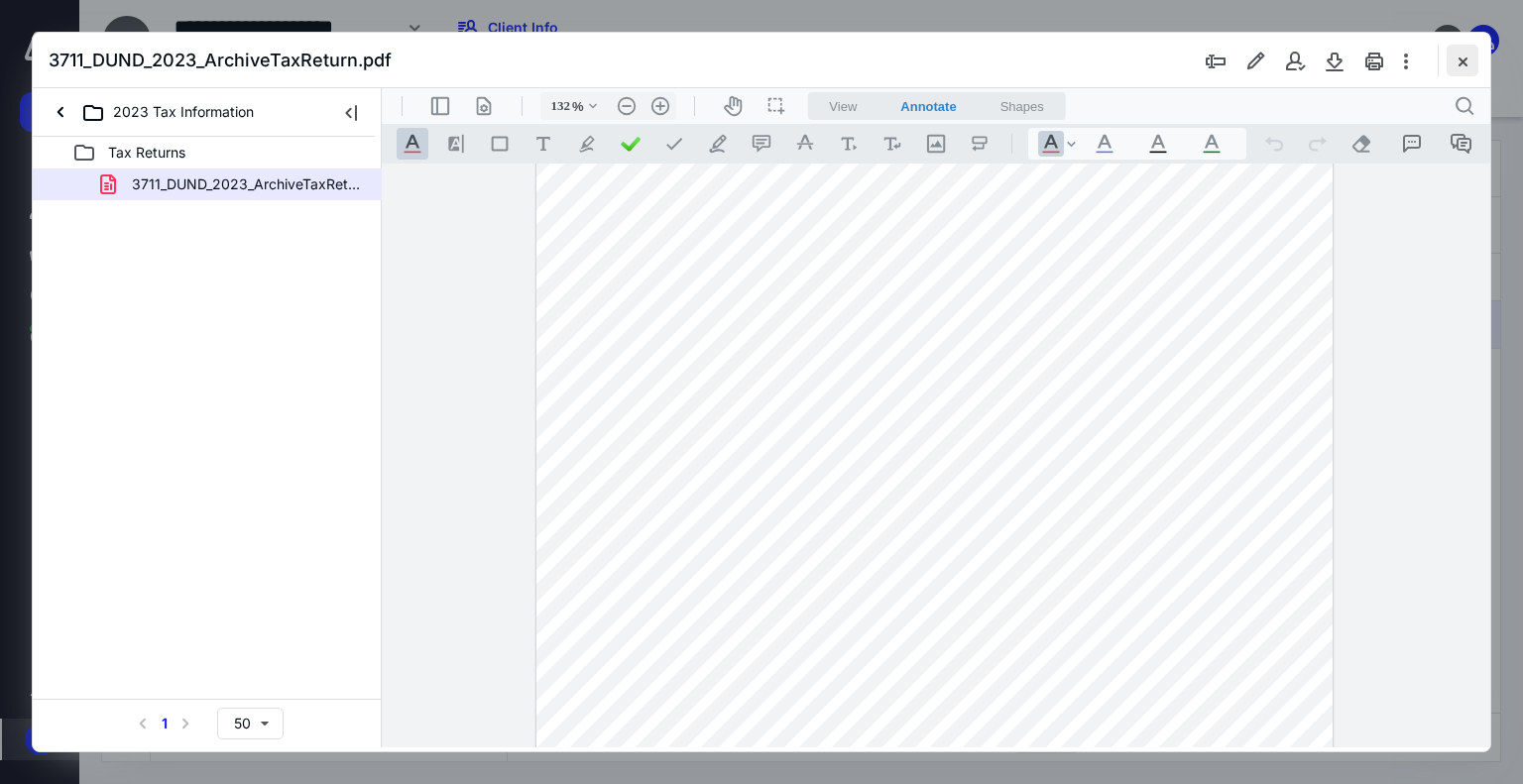 click at bounding box center [1463, 60] 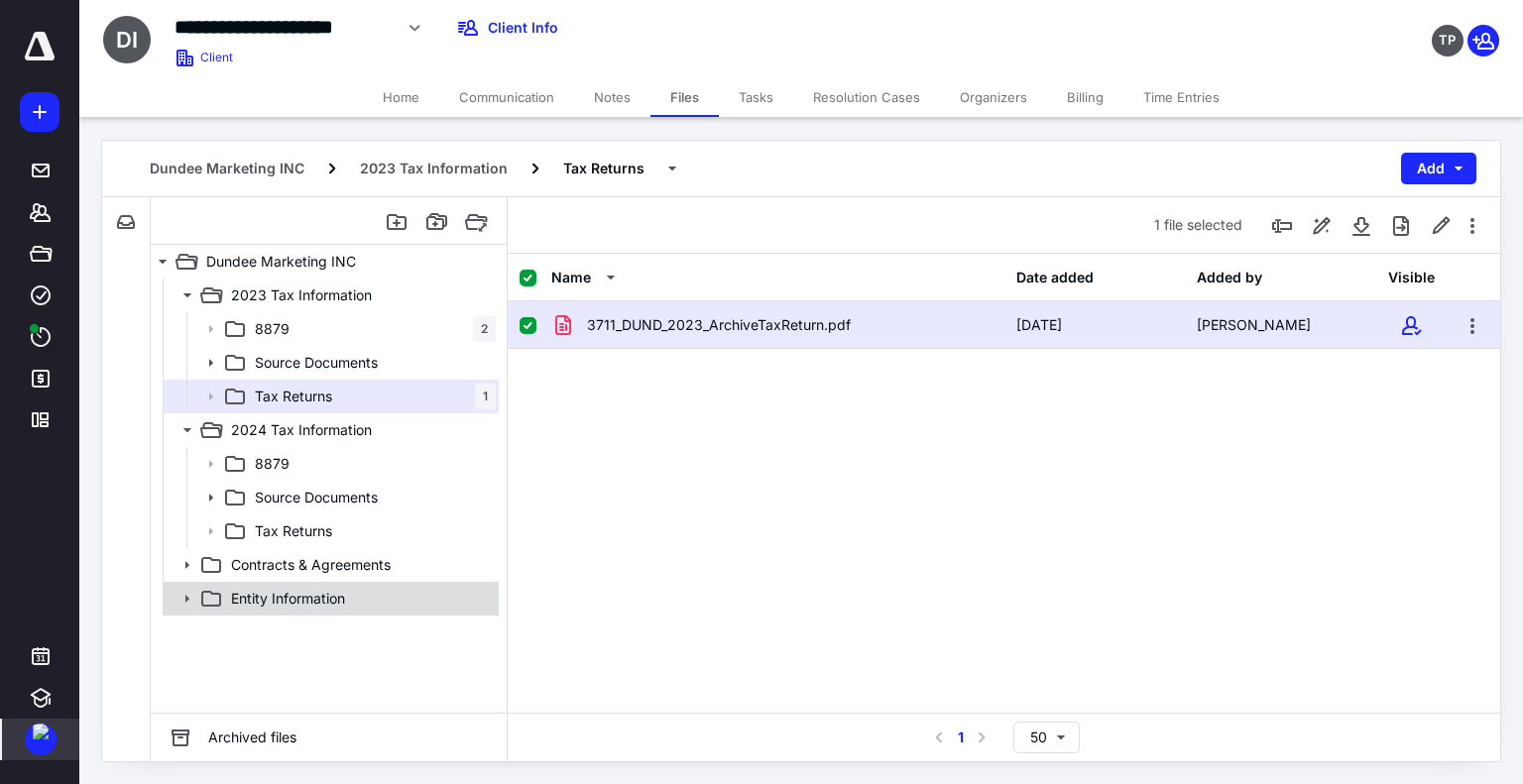 click on "Entity Information" at bounding box center (288, 599) 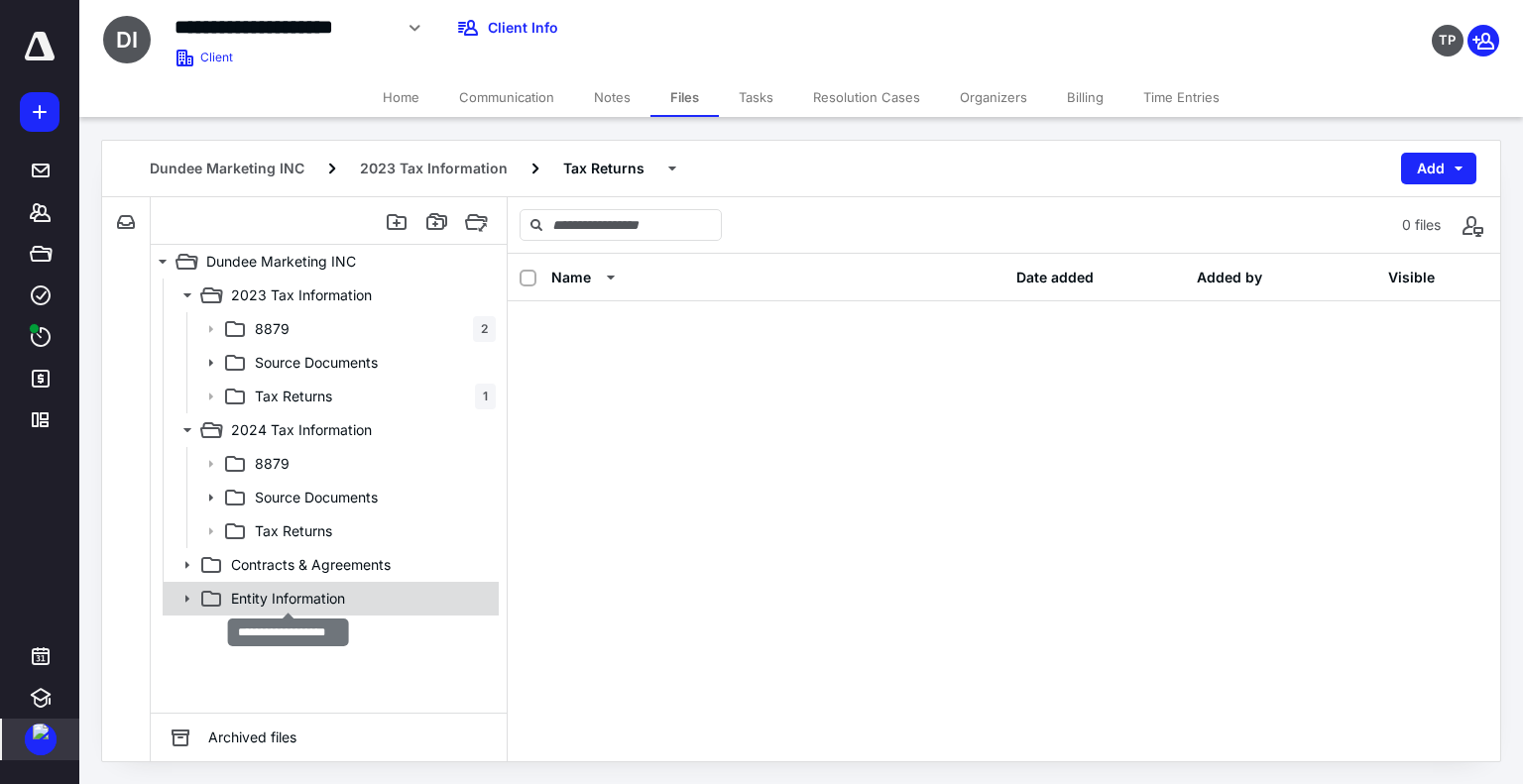 click on "Entity Information" at bounding box center (288, 599) 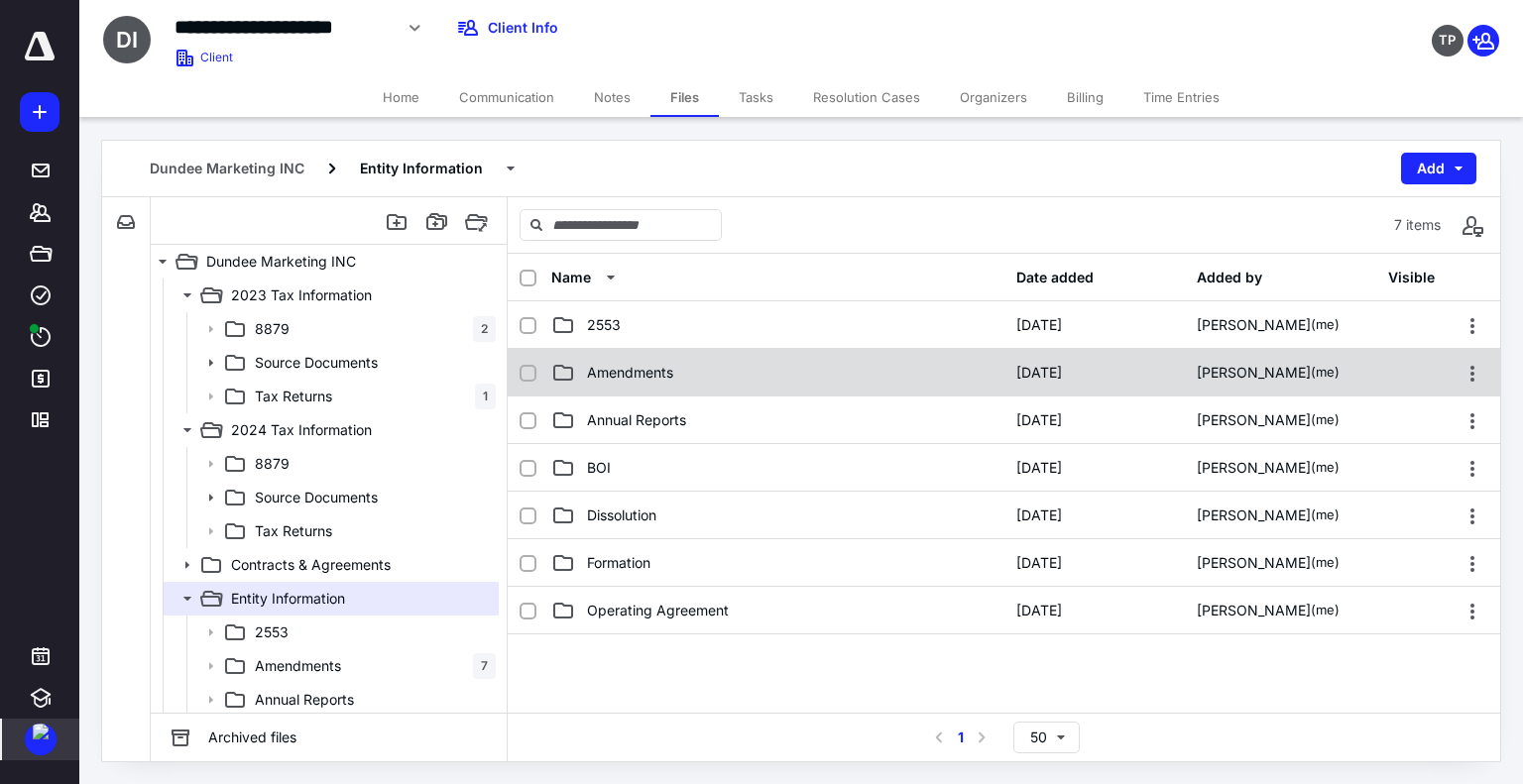 click on "Amendments" at bounding box center (777, 373) 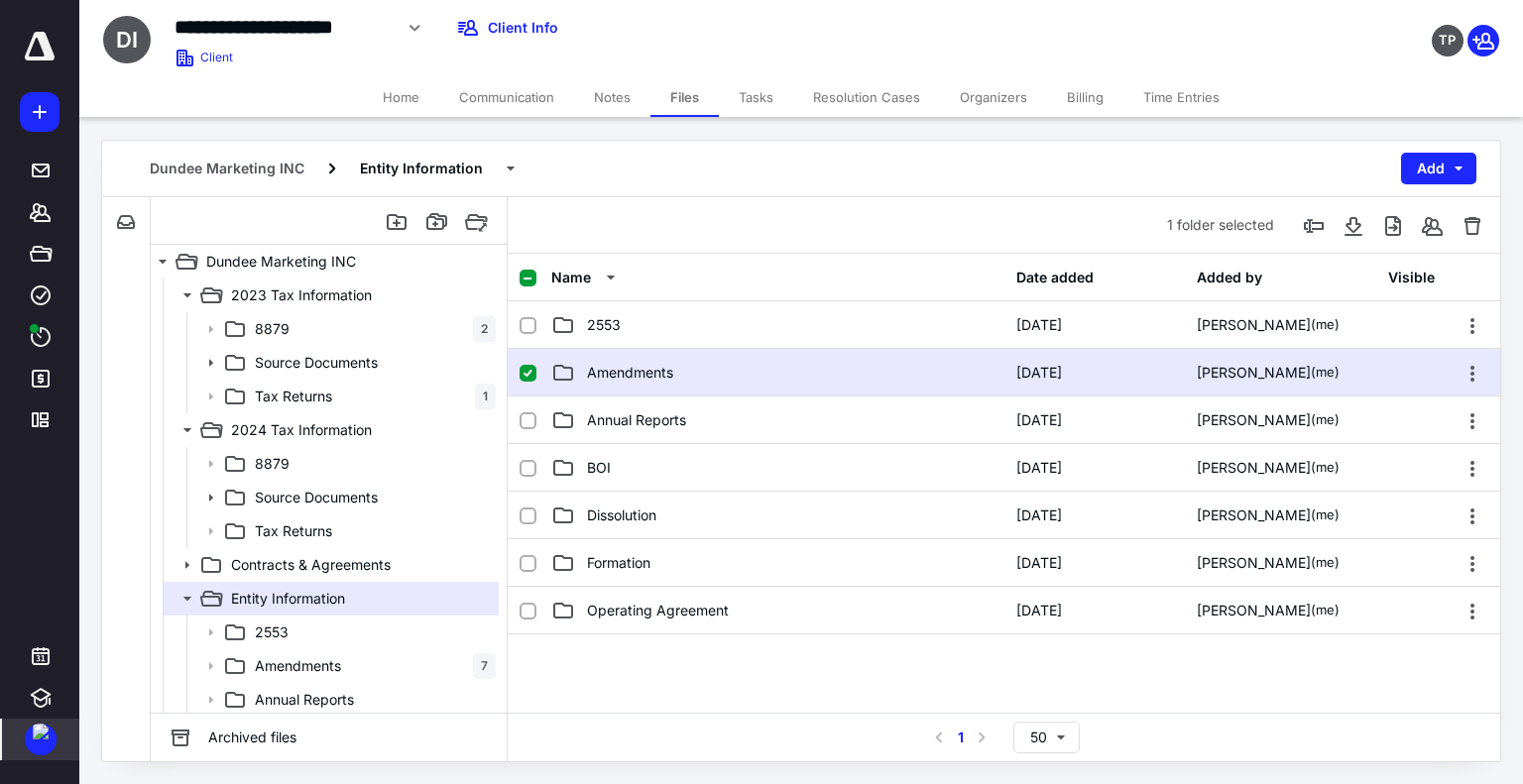 click on "Amendments" at bounding box center (777, 373) 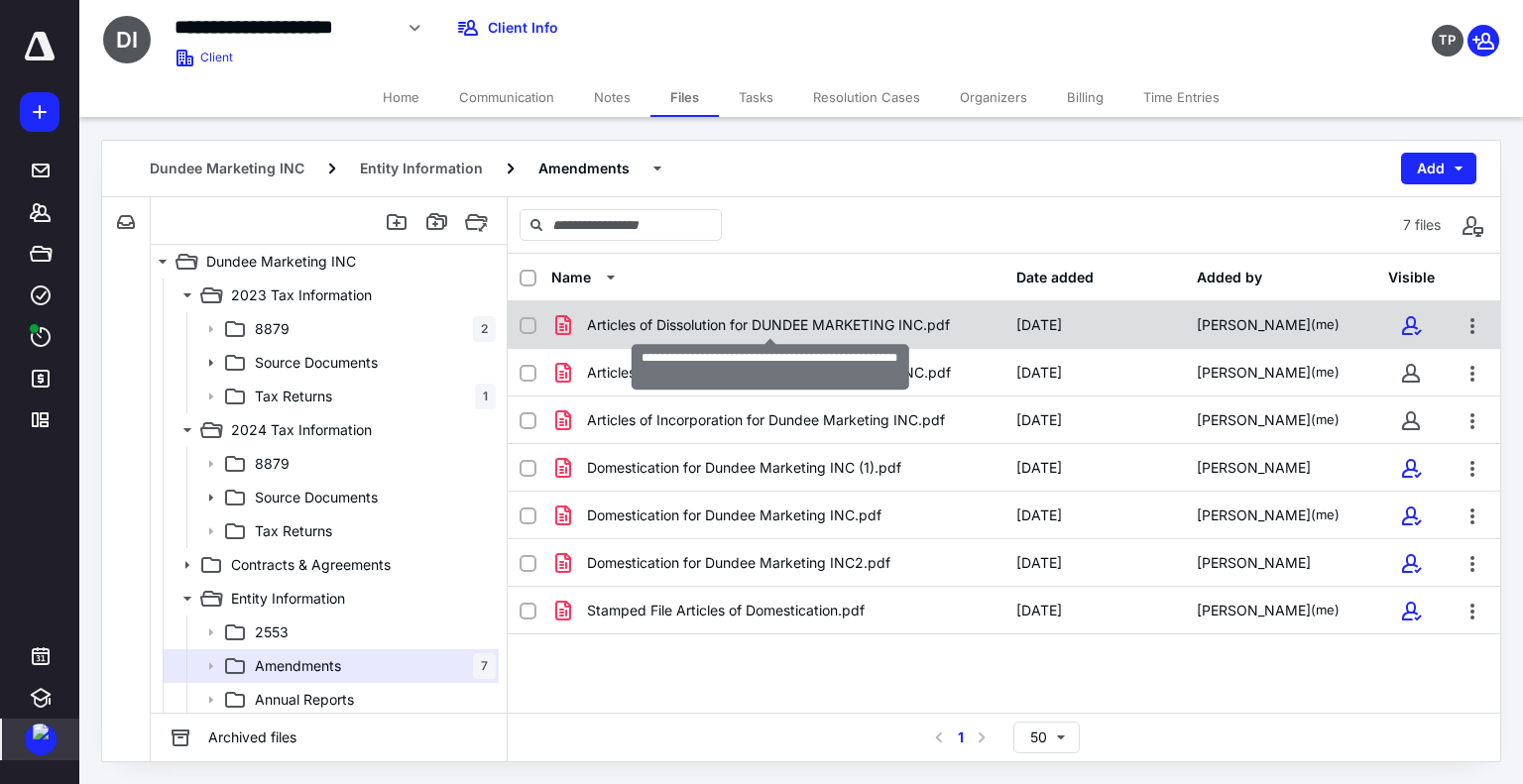 click on "Articles of Dissolution for DUNDEE MARKETING INC.pdf" at bounding box center (768, 325) 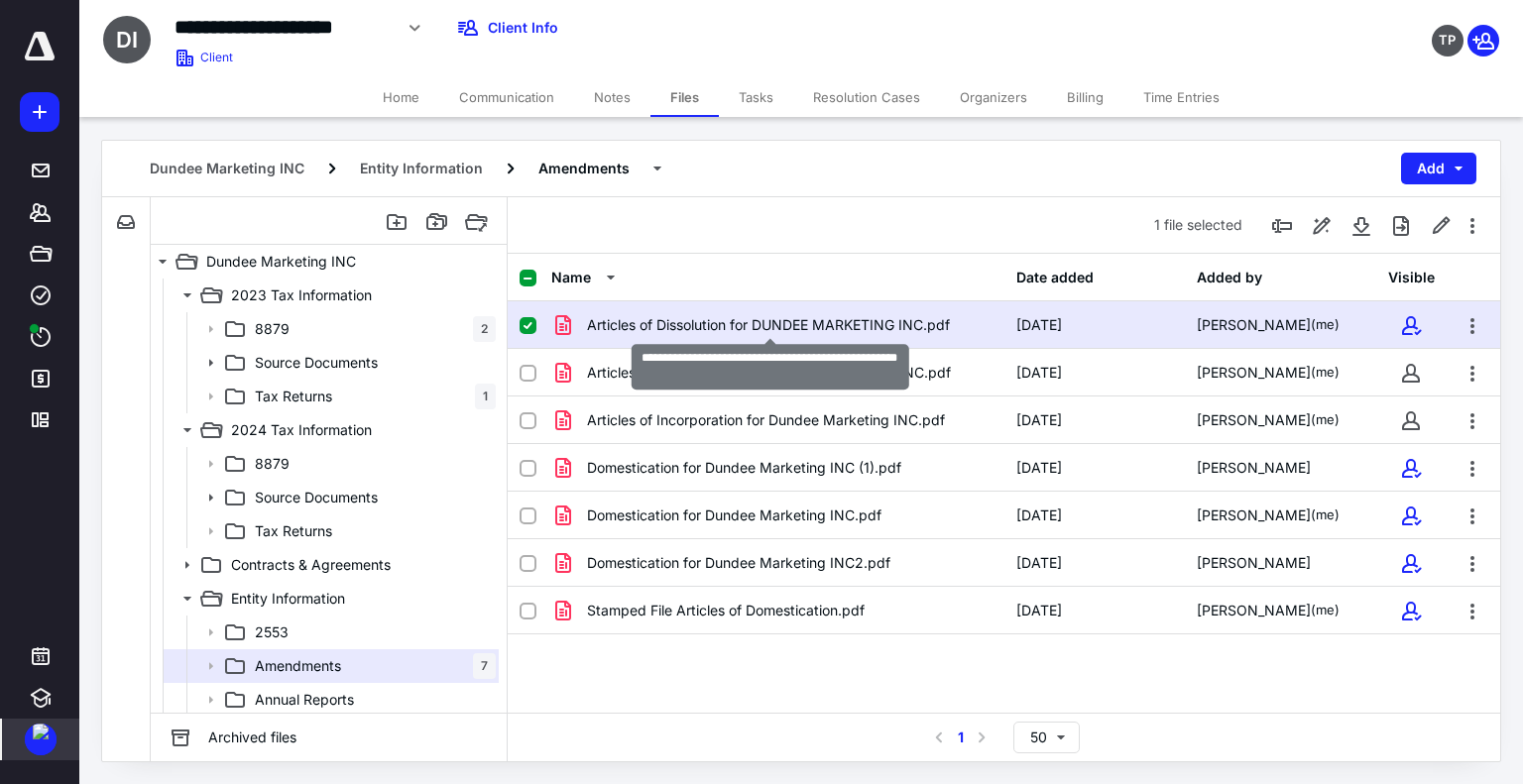 click on "Articles of Dissolution for DUNDEE MARKETING INC.pdf" at bounding box center (768, 325) 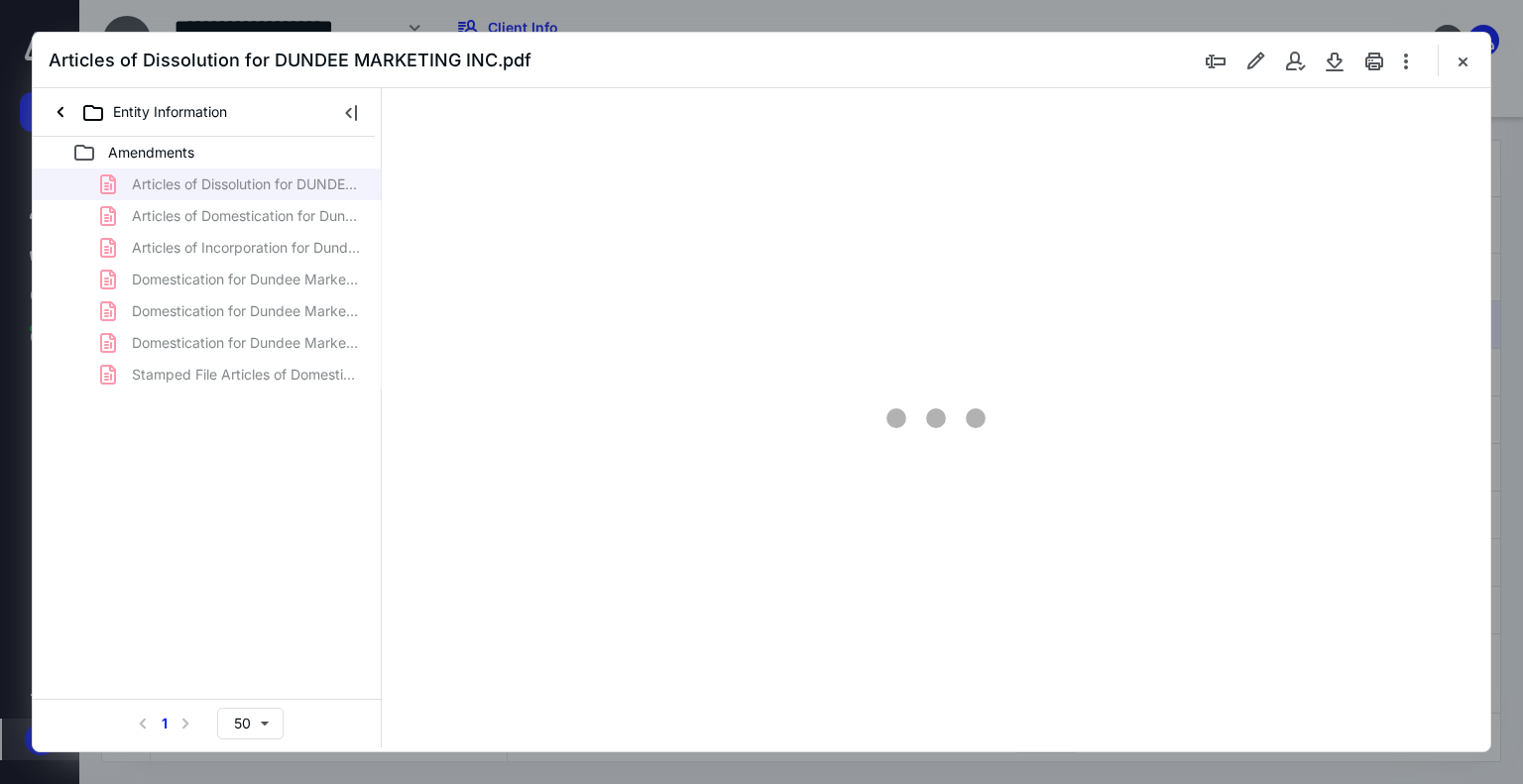 scroll, scrollTop: 0, scrollLeft: 0, axis: both 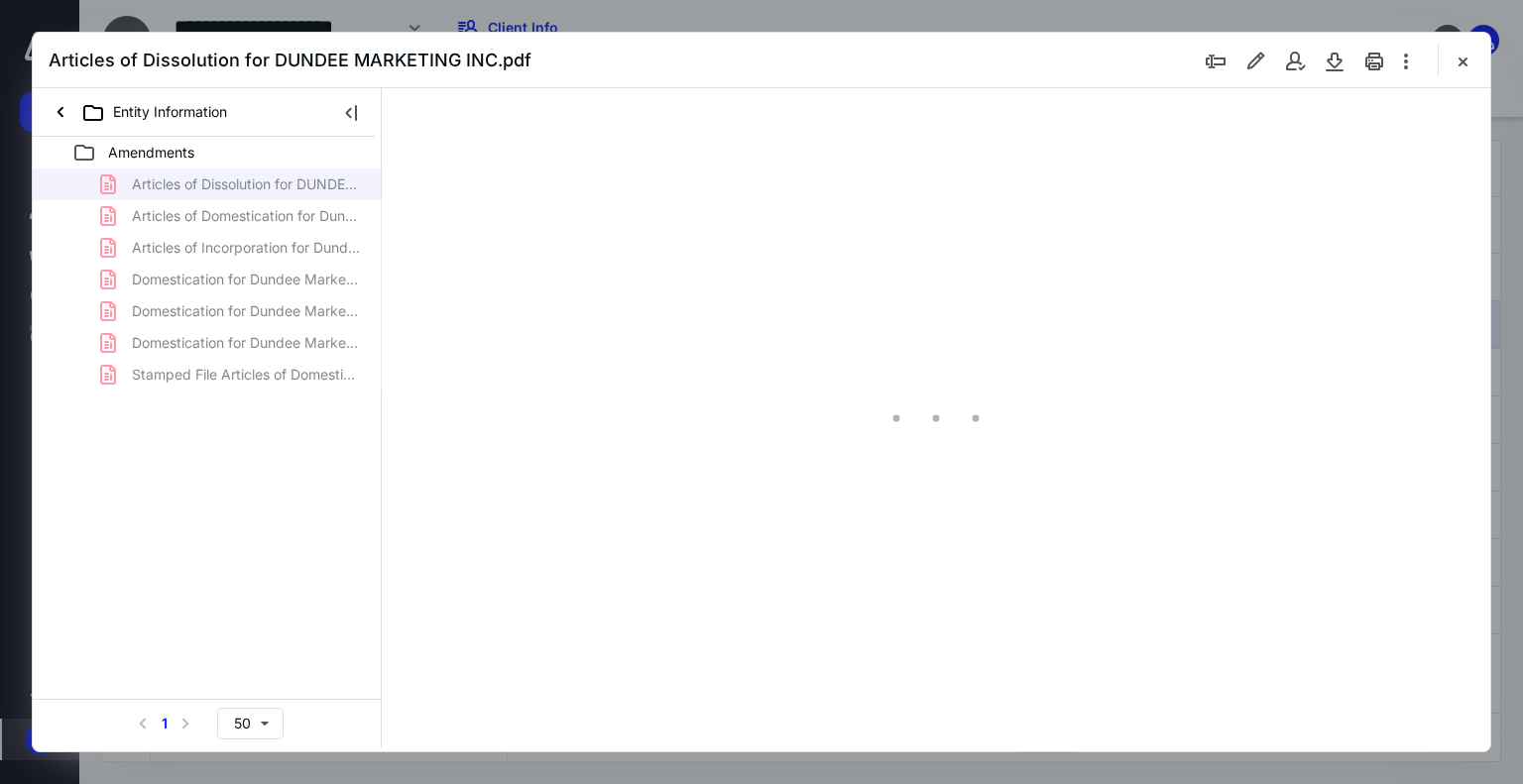 type on "74" 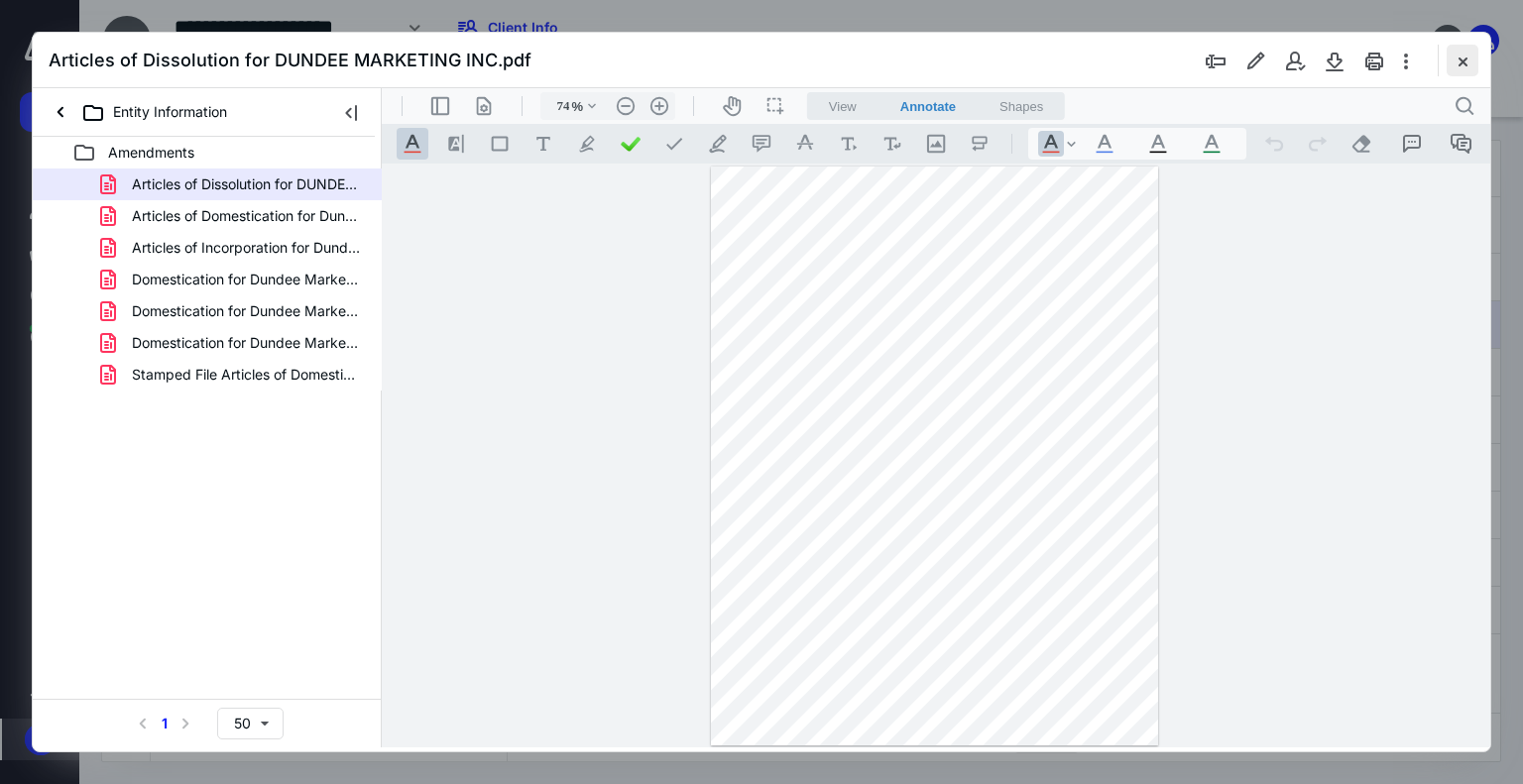 click at bounding box center [1463, 60] 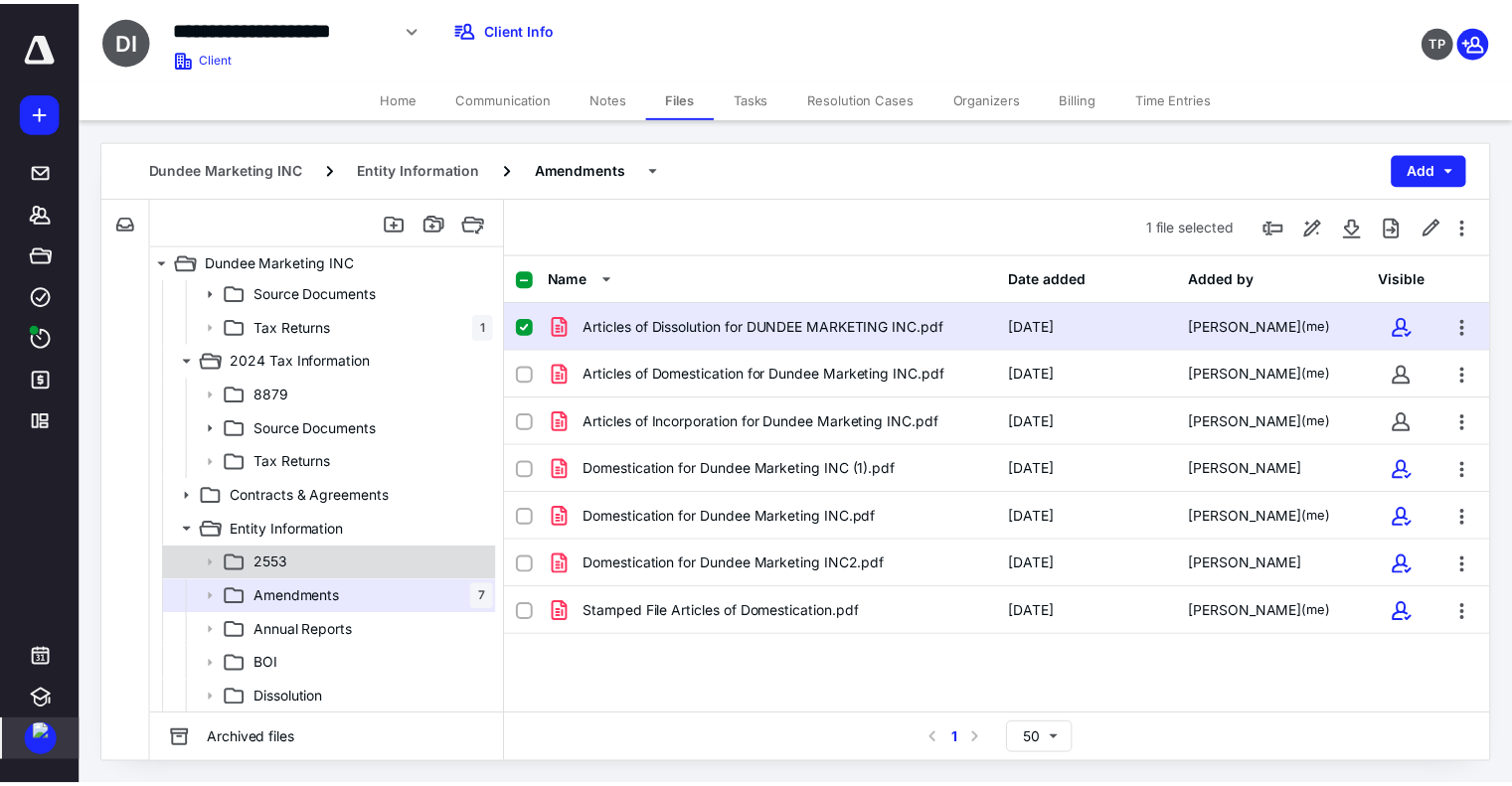 scroll, scrollTop: 137, scrollLeft: 0, axis: vertical 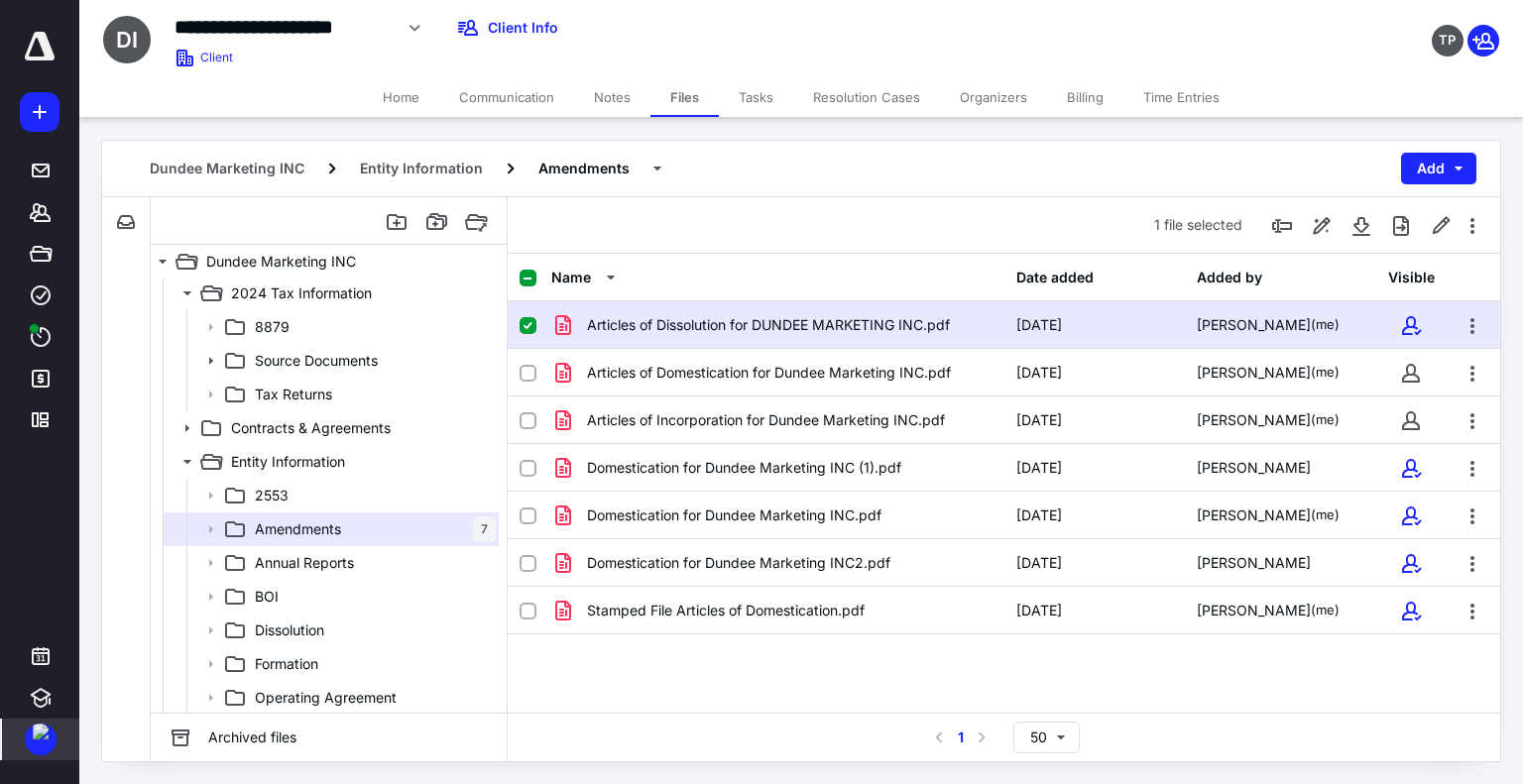 click on "Notes" at bounding box center (612, 97) 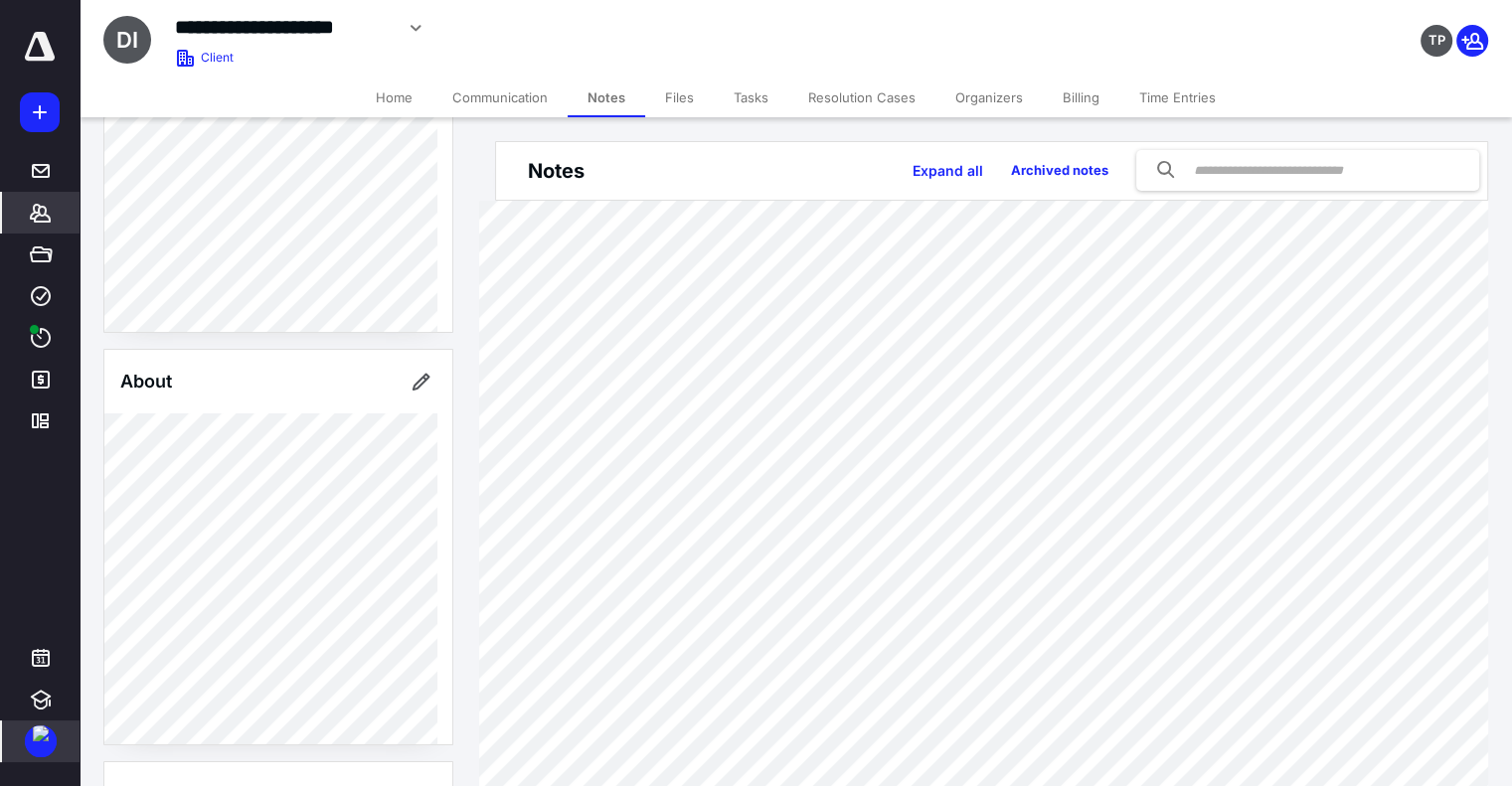 scroll, scrollTop: 546, scrollLeft: 0, axis: vertical 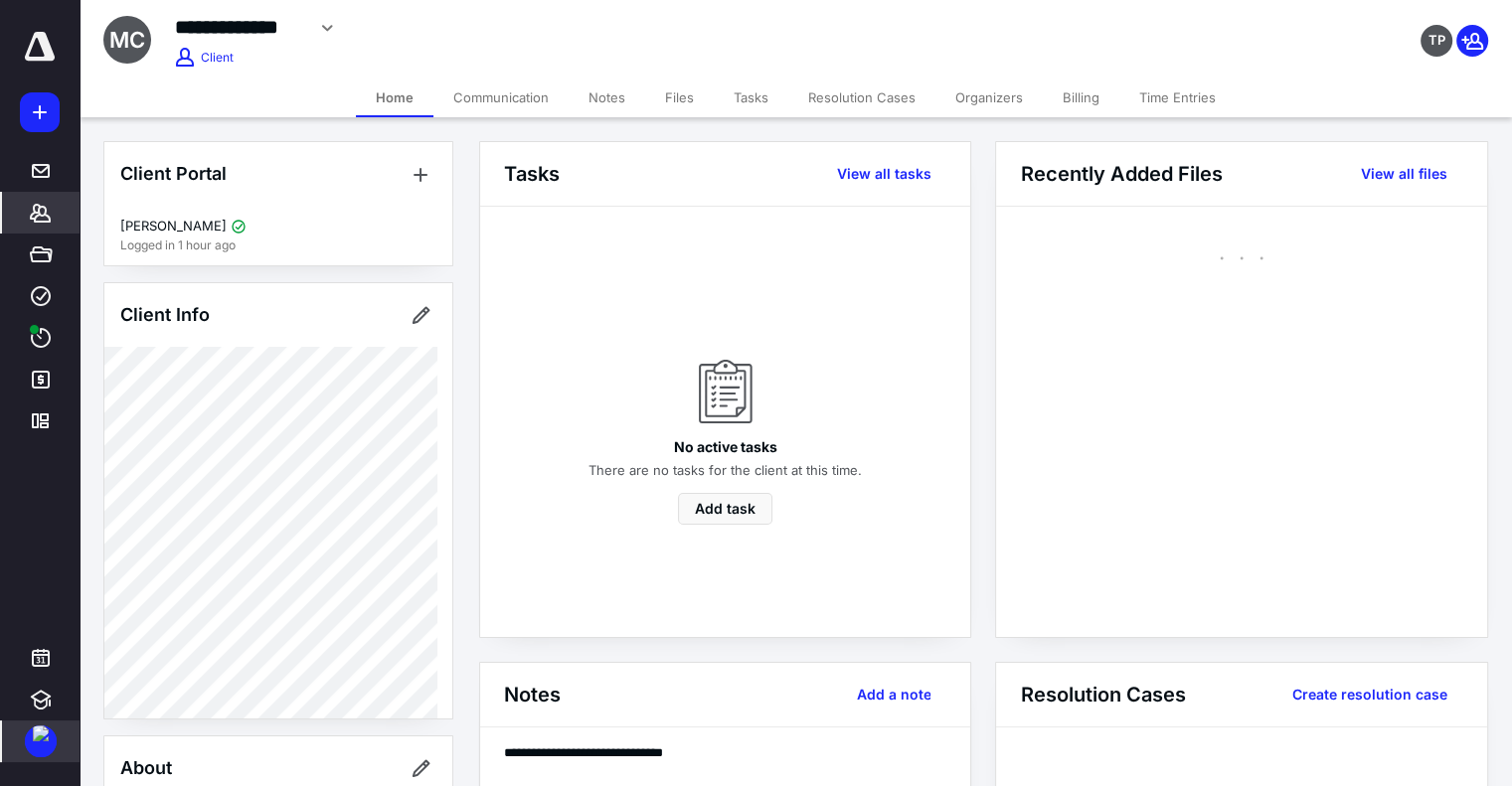 click on "Files" at bounding box center (679, 97) 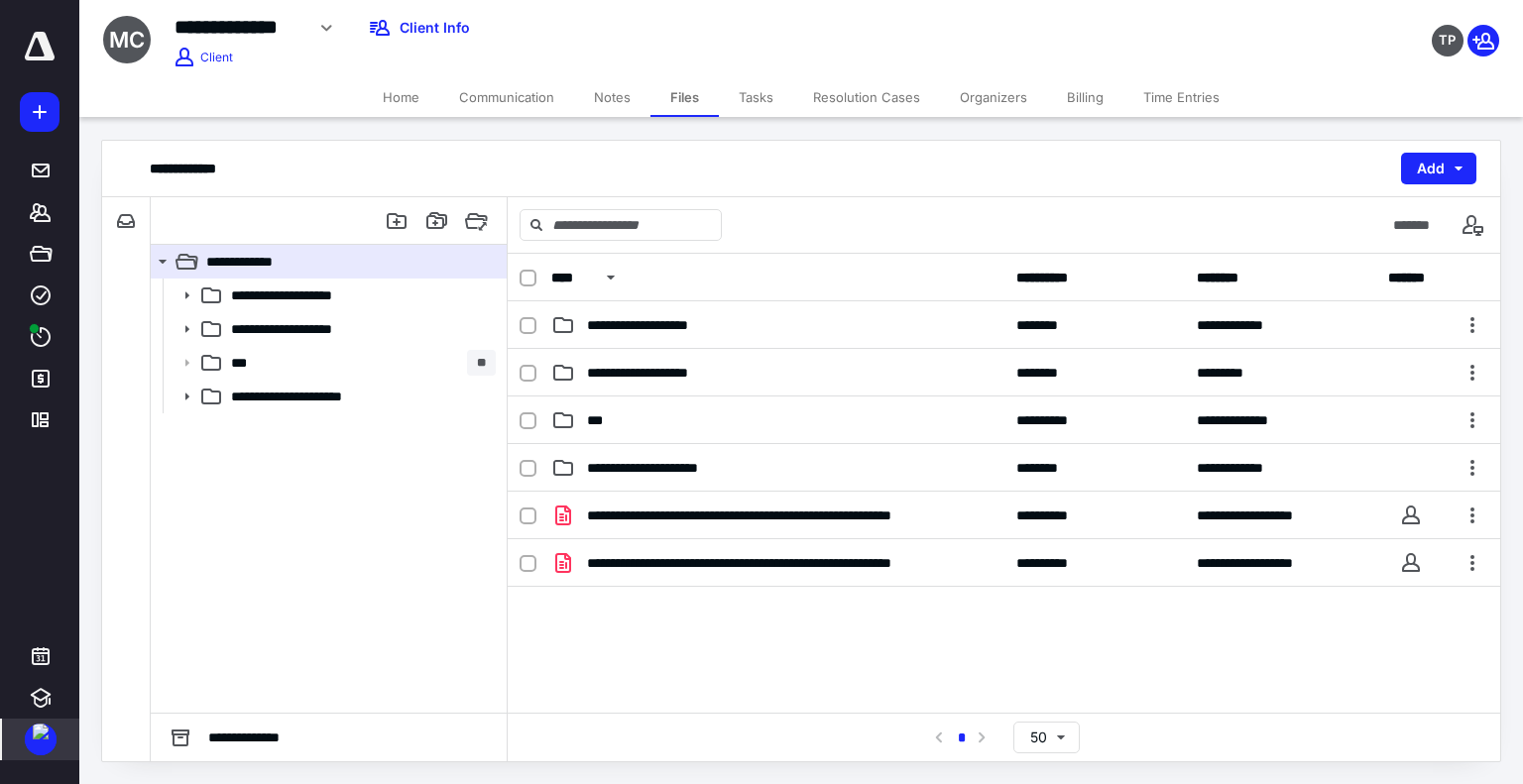 click on "Notes" at bounding box center (612, 97) 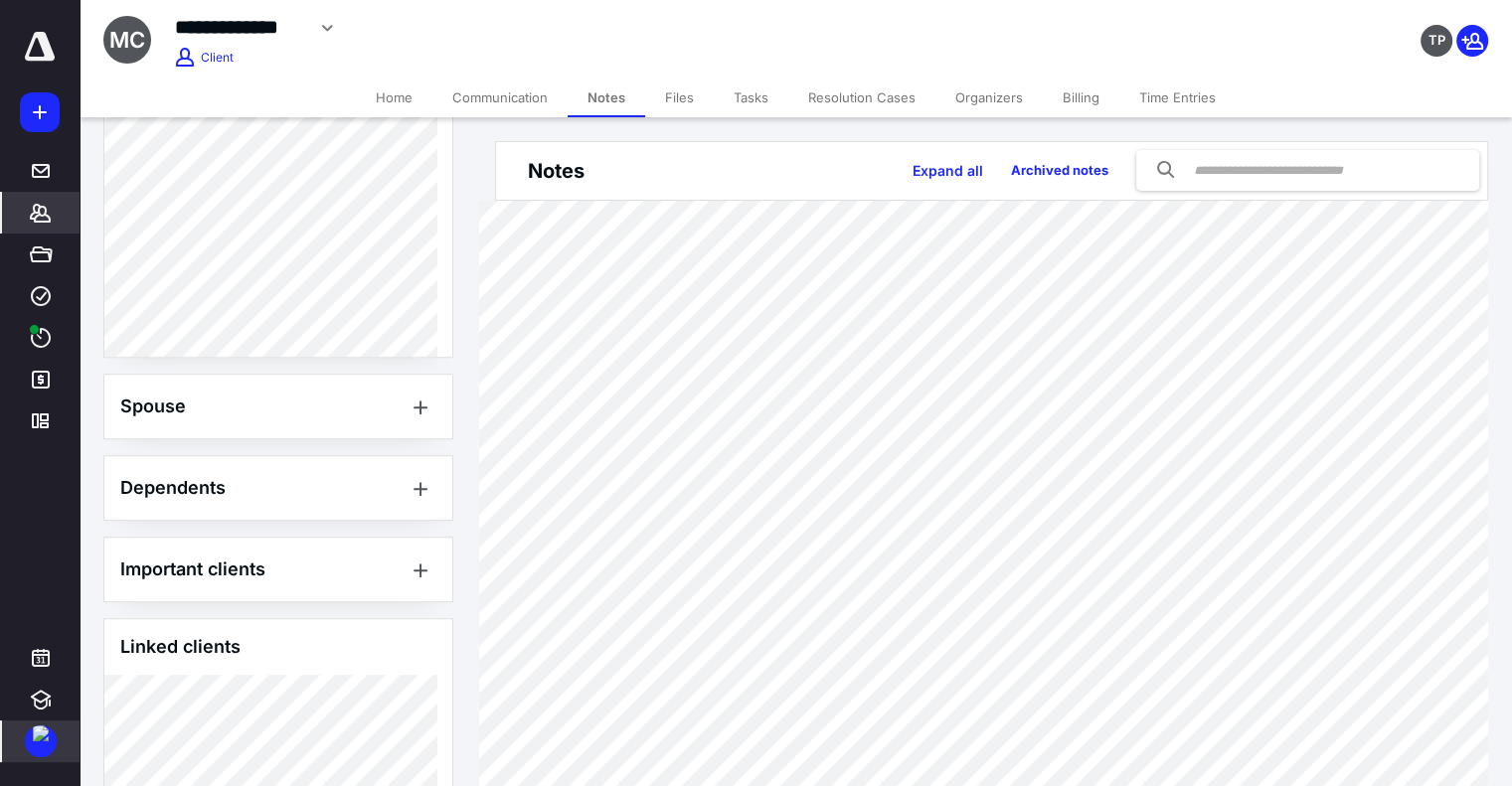 scroll, scrollTop: 1292, scrollLeft: 0, axis: vertical 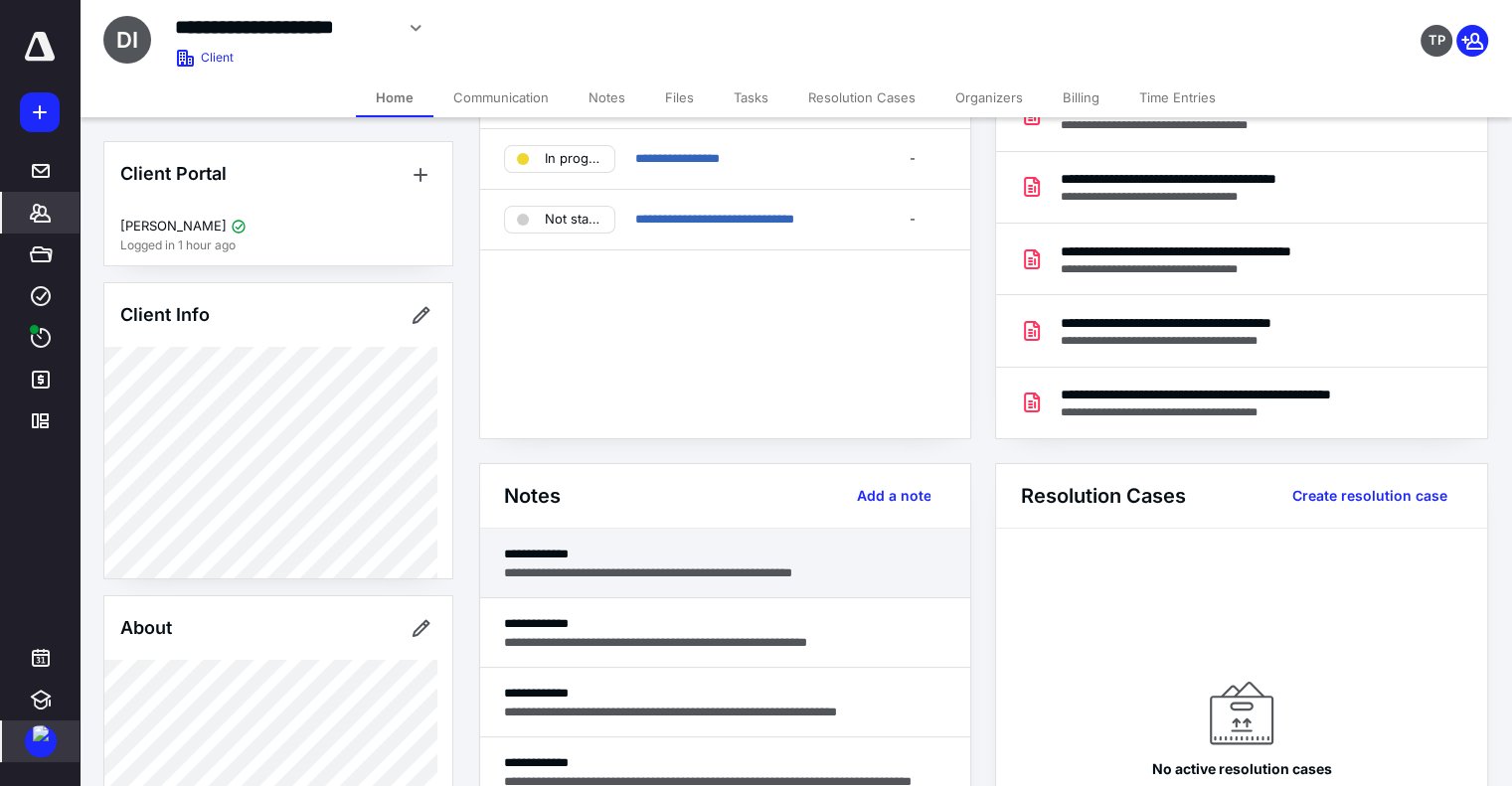 click on "**********" at bounding box center (726, 572) 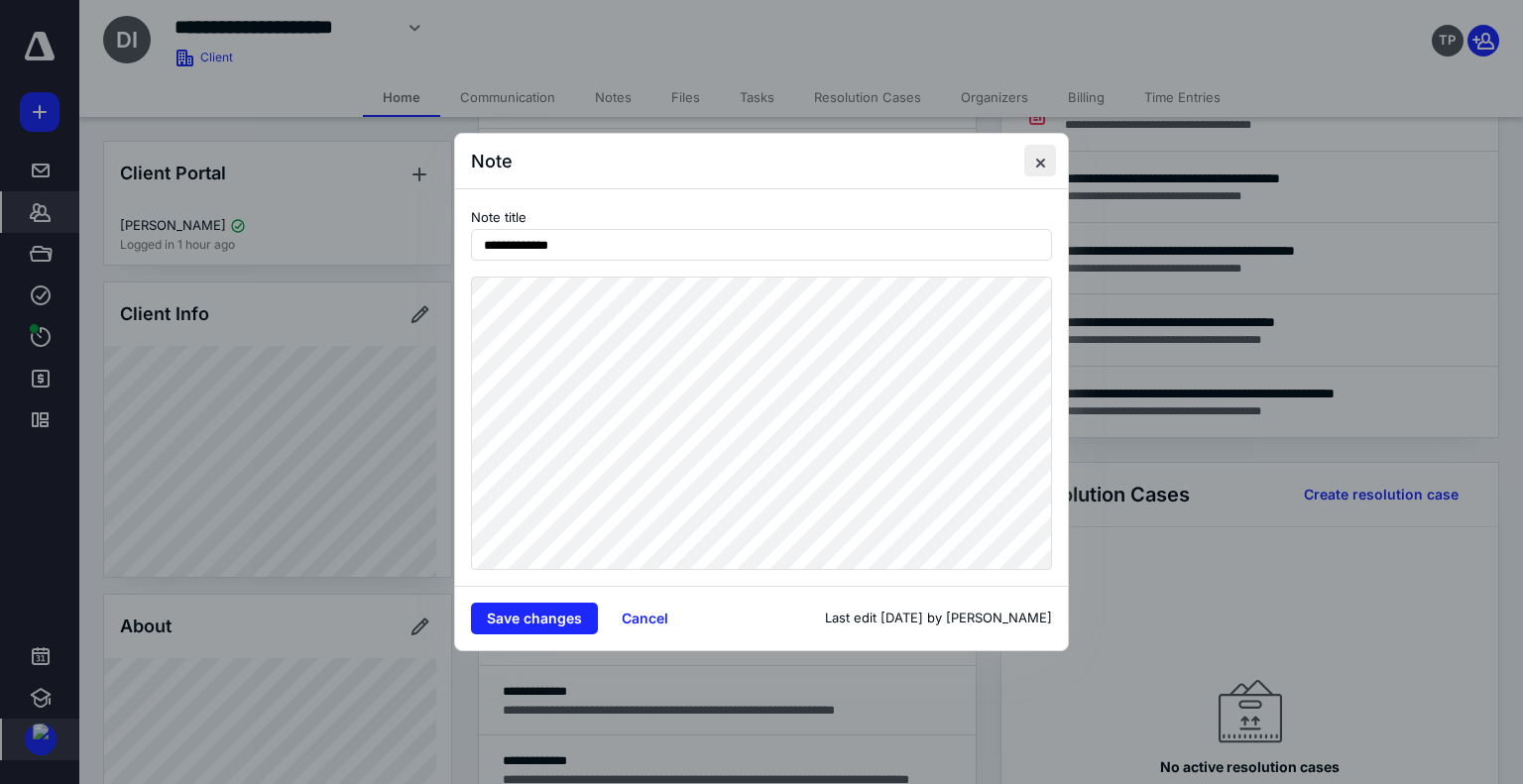 click at bounding box center [1040, 161] 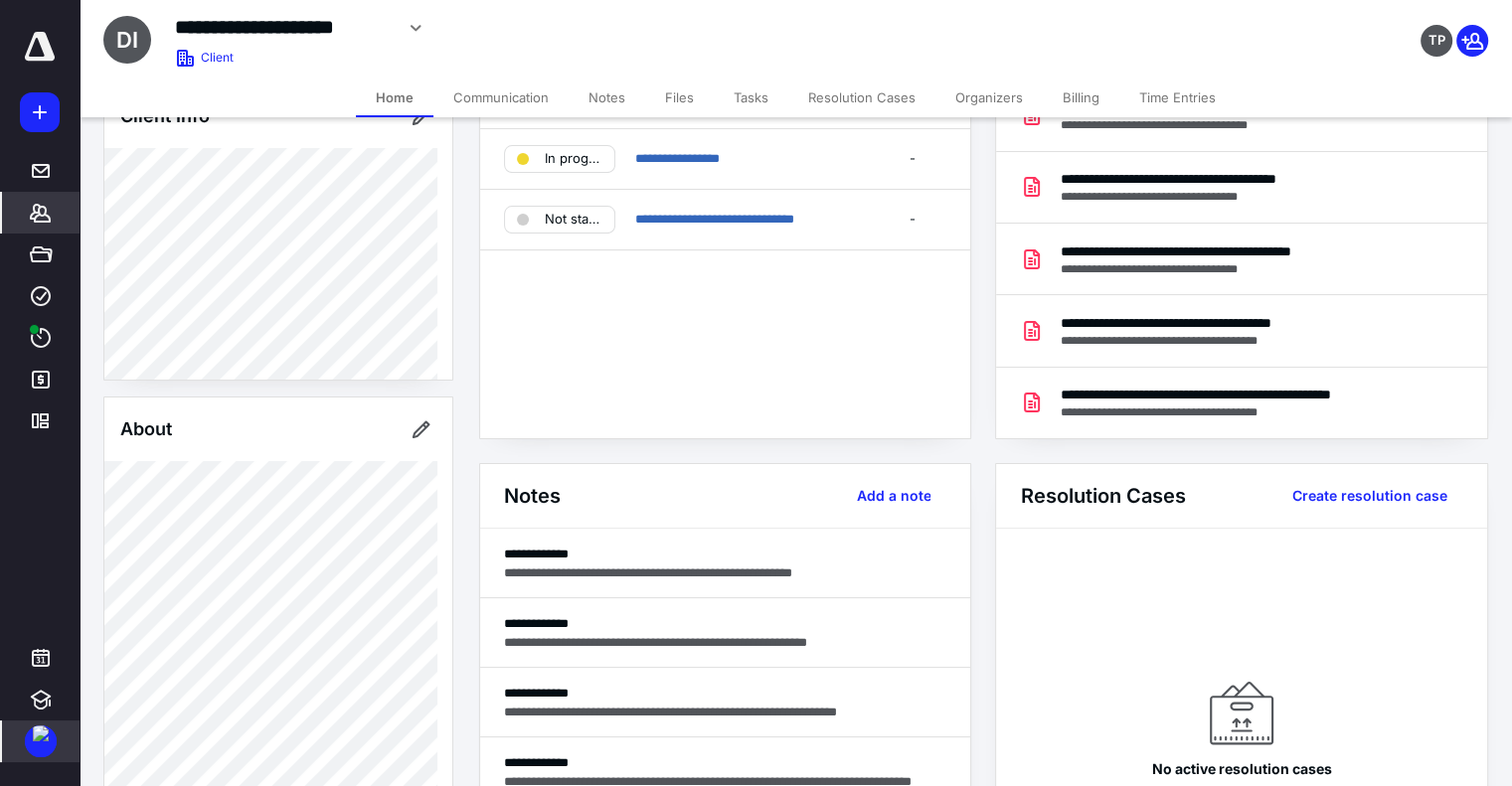 scroll, scrollTop: 397, scrollLeft: 0, axis: vertical 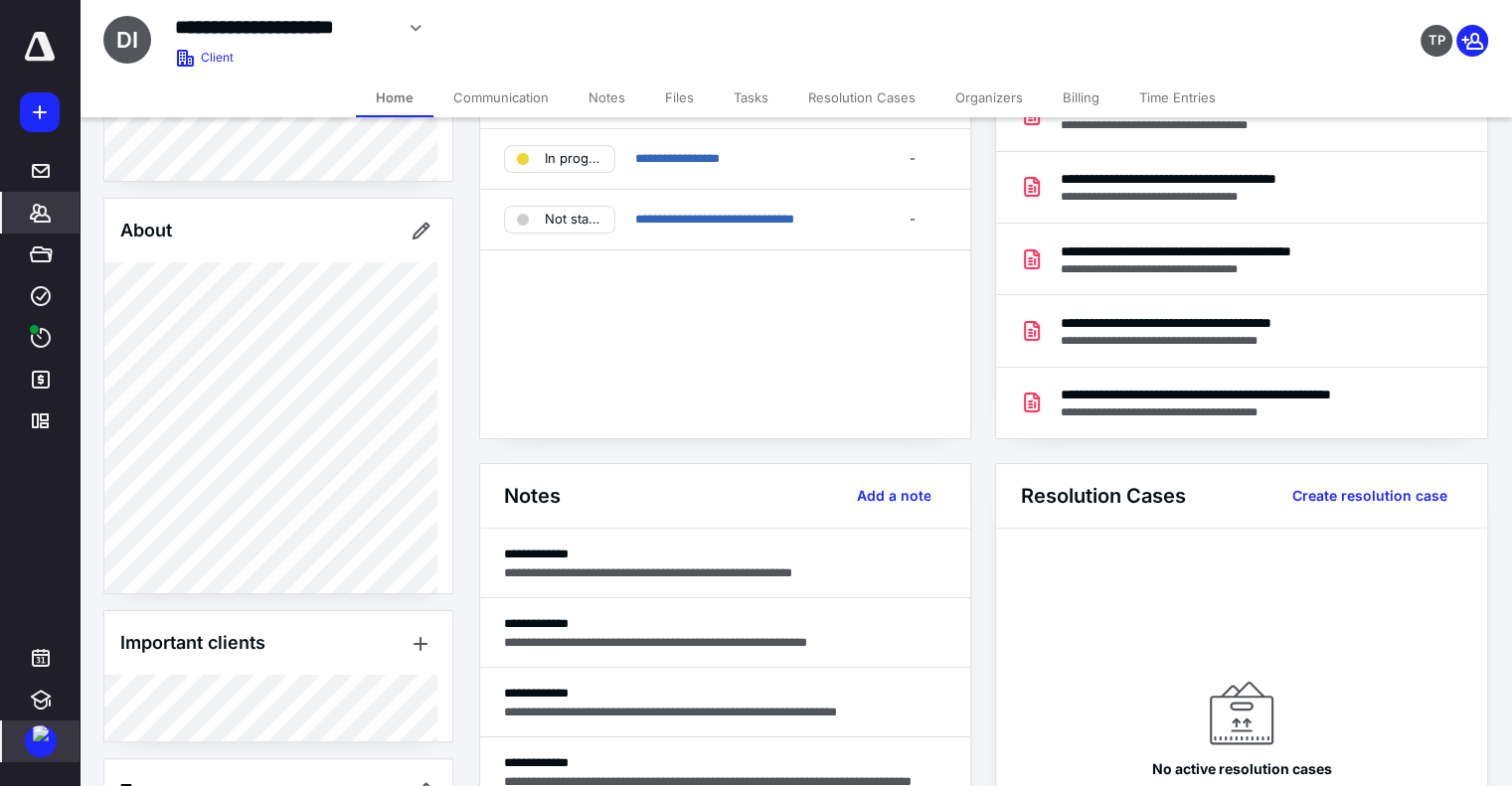 click on "Files" at bounding box center [679, 97] 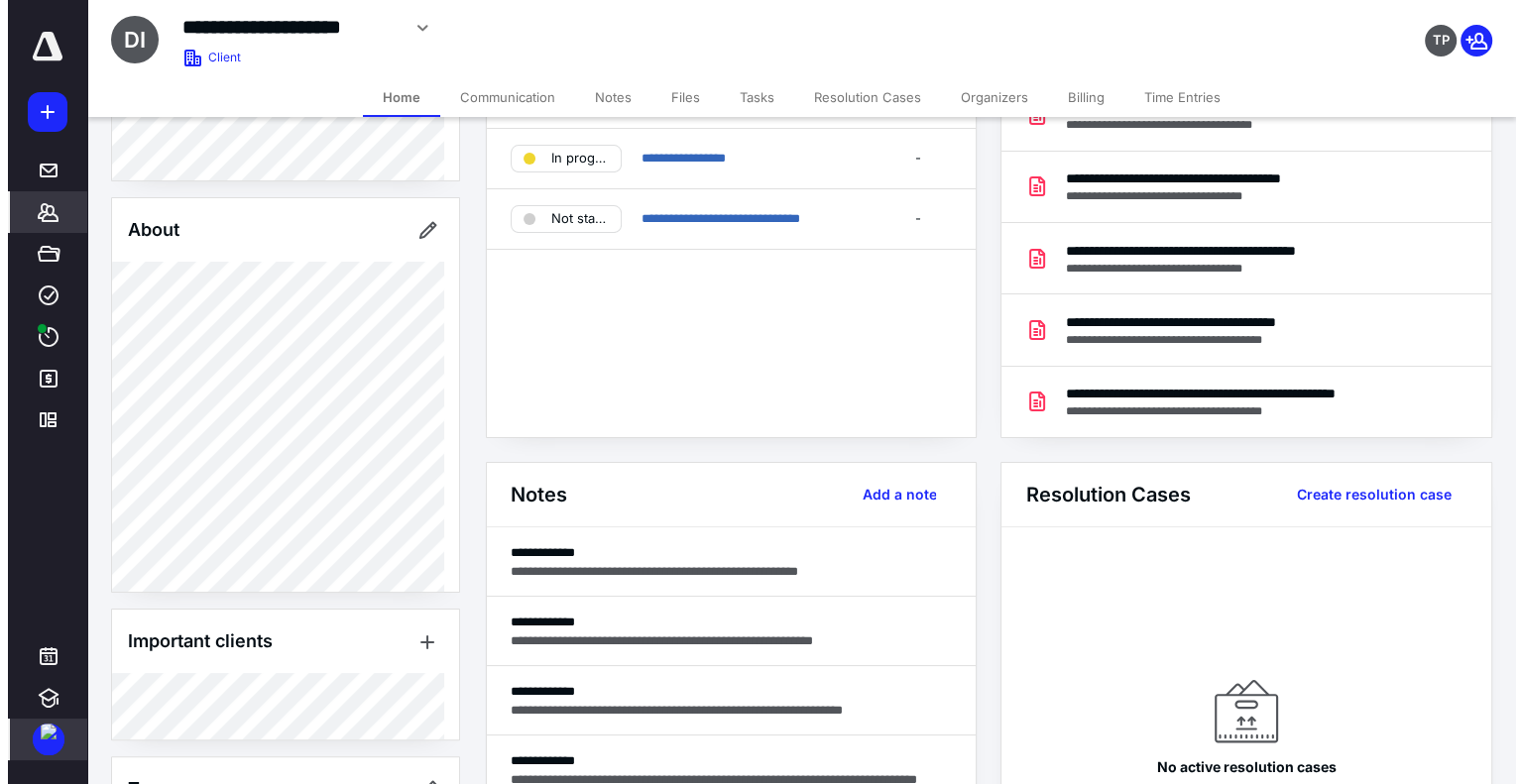 scroll, scrollTop: 0, scrollLeft: 0, axis: both 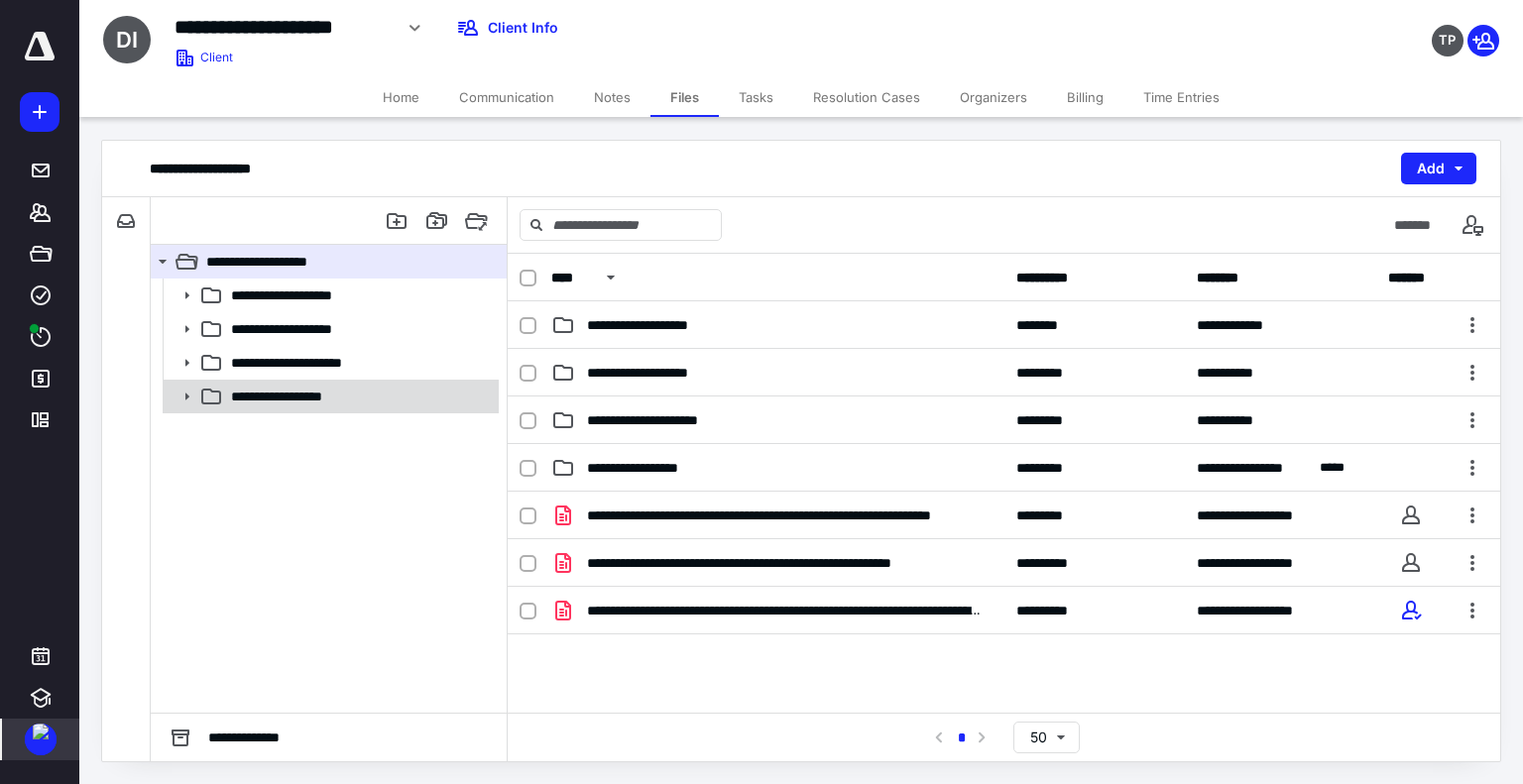 click 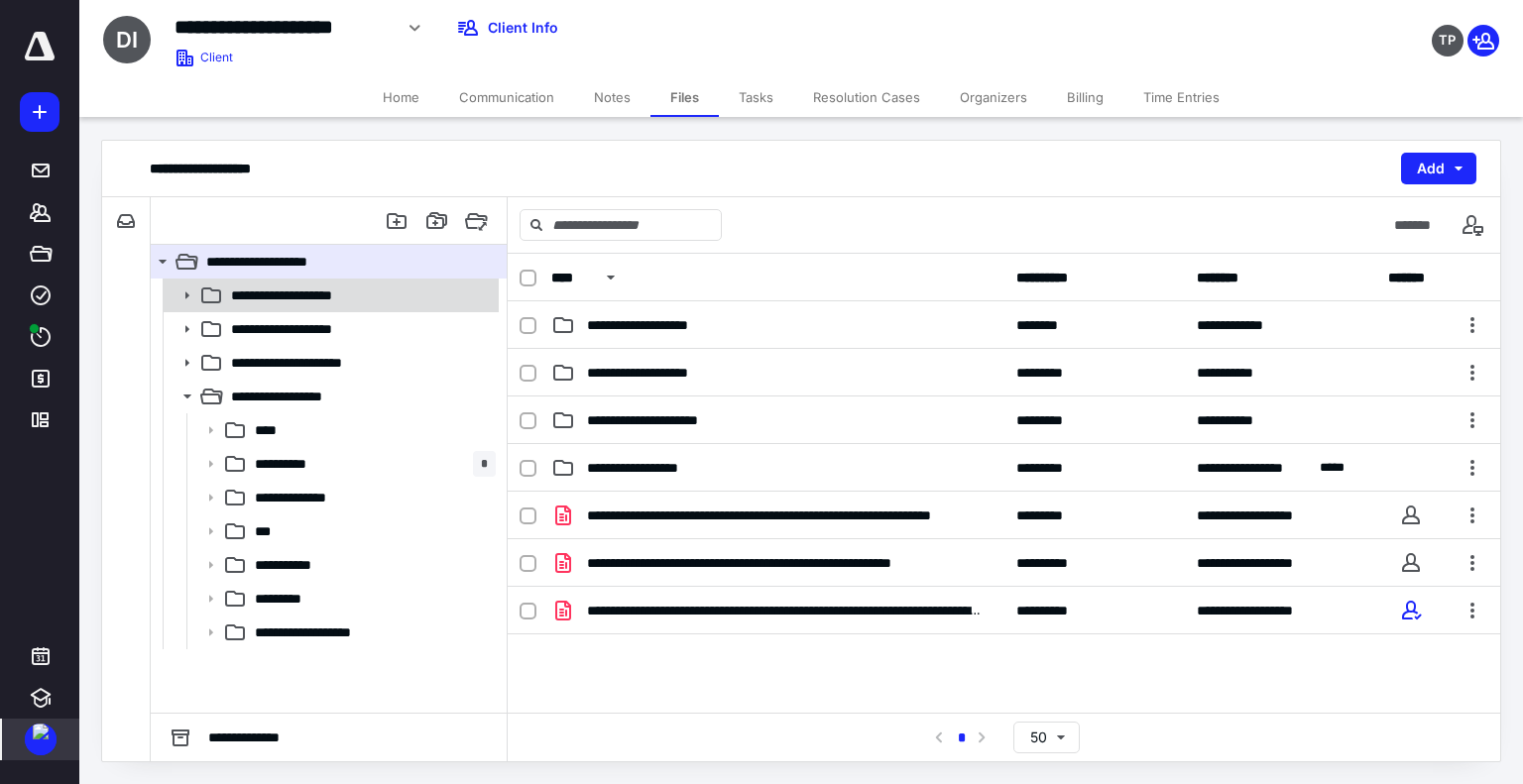 click 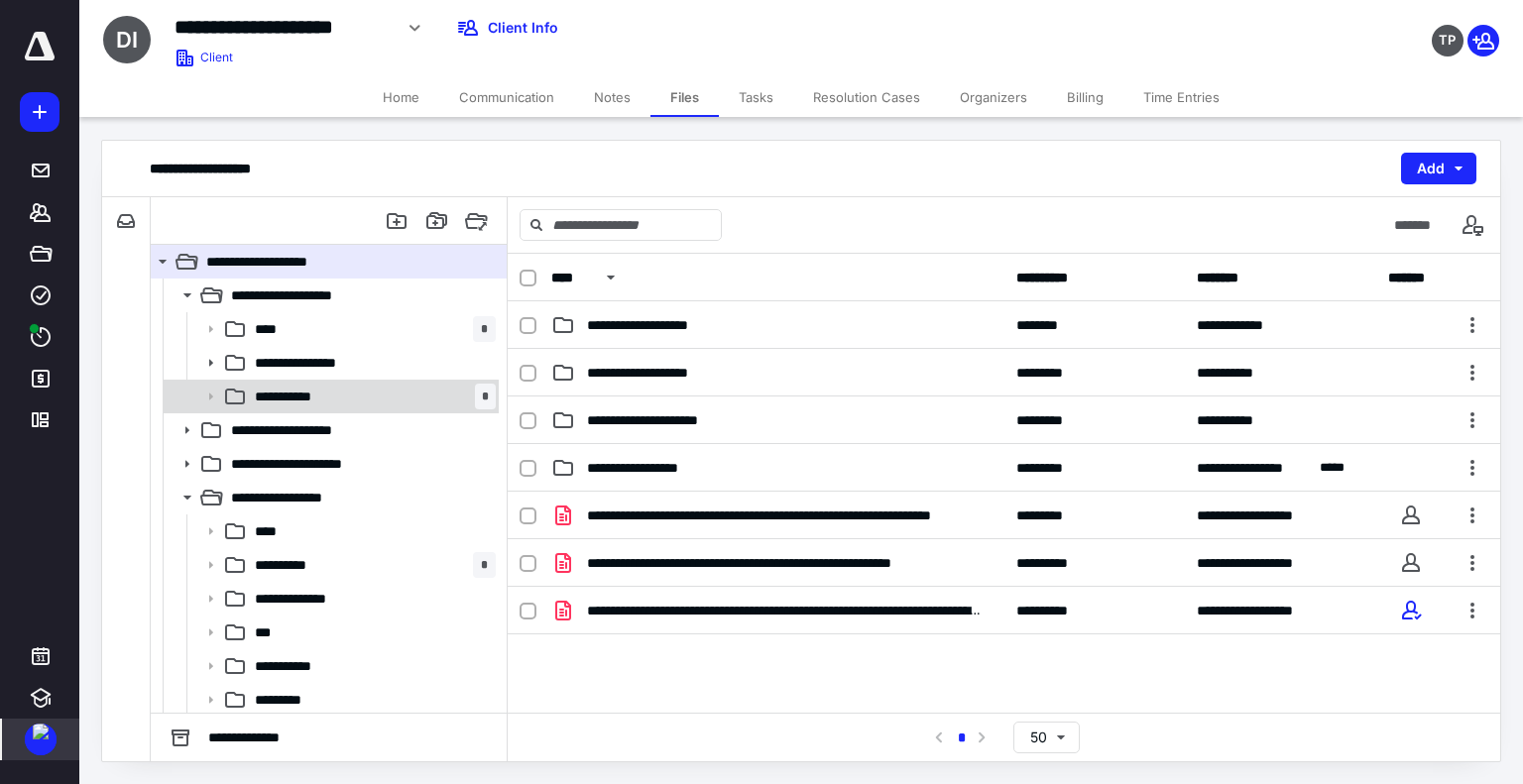 click on "**********" at bounding box center (293, 396) 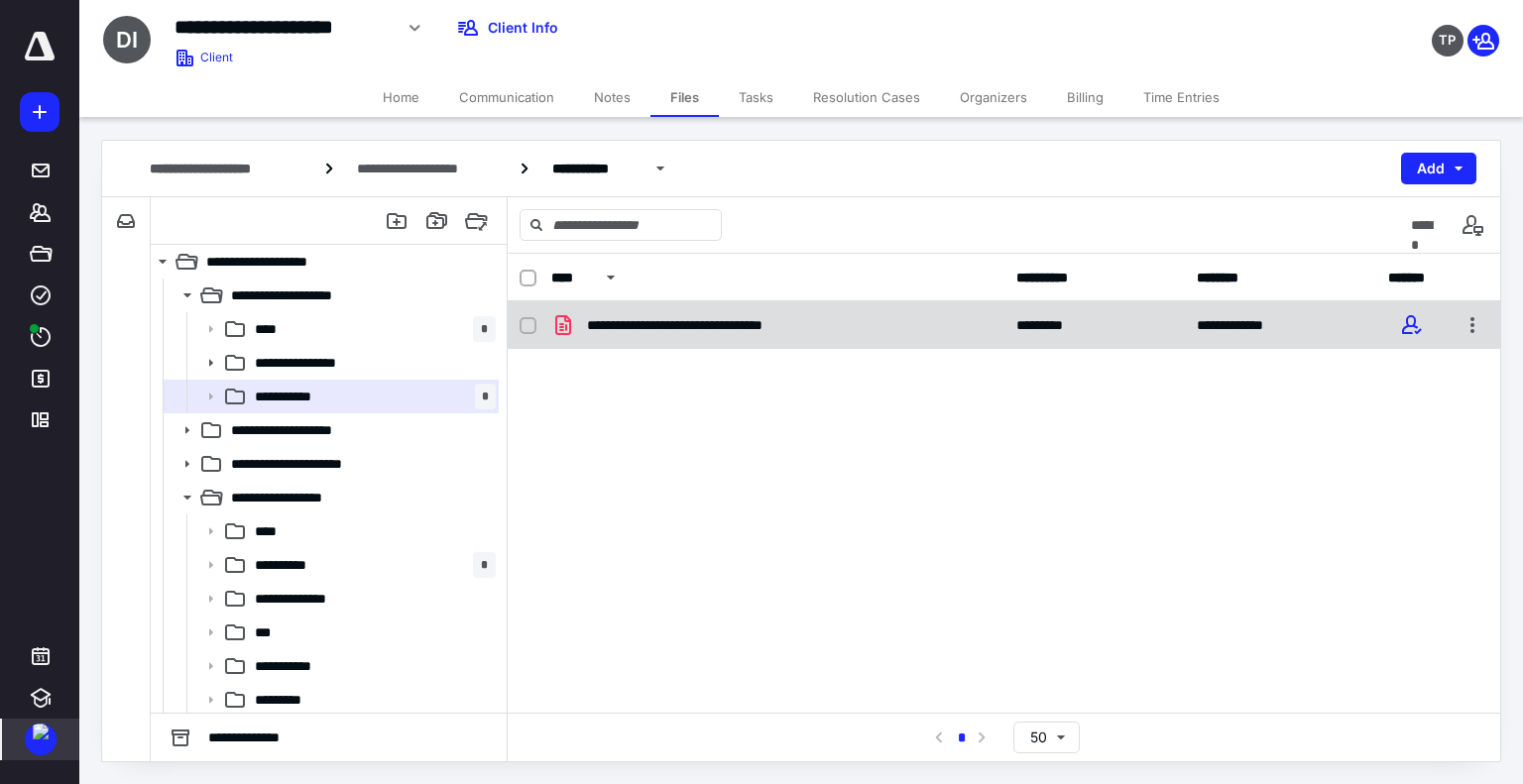 drag, startPoint x: 448, startPoint y: 372, endPoint x: 702, endPoint y: 330, distance: 257.44902 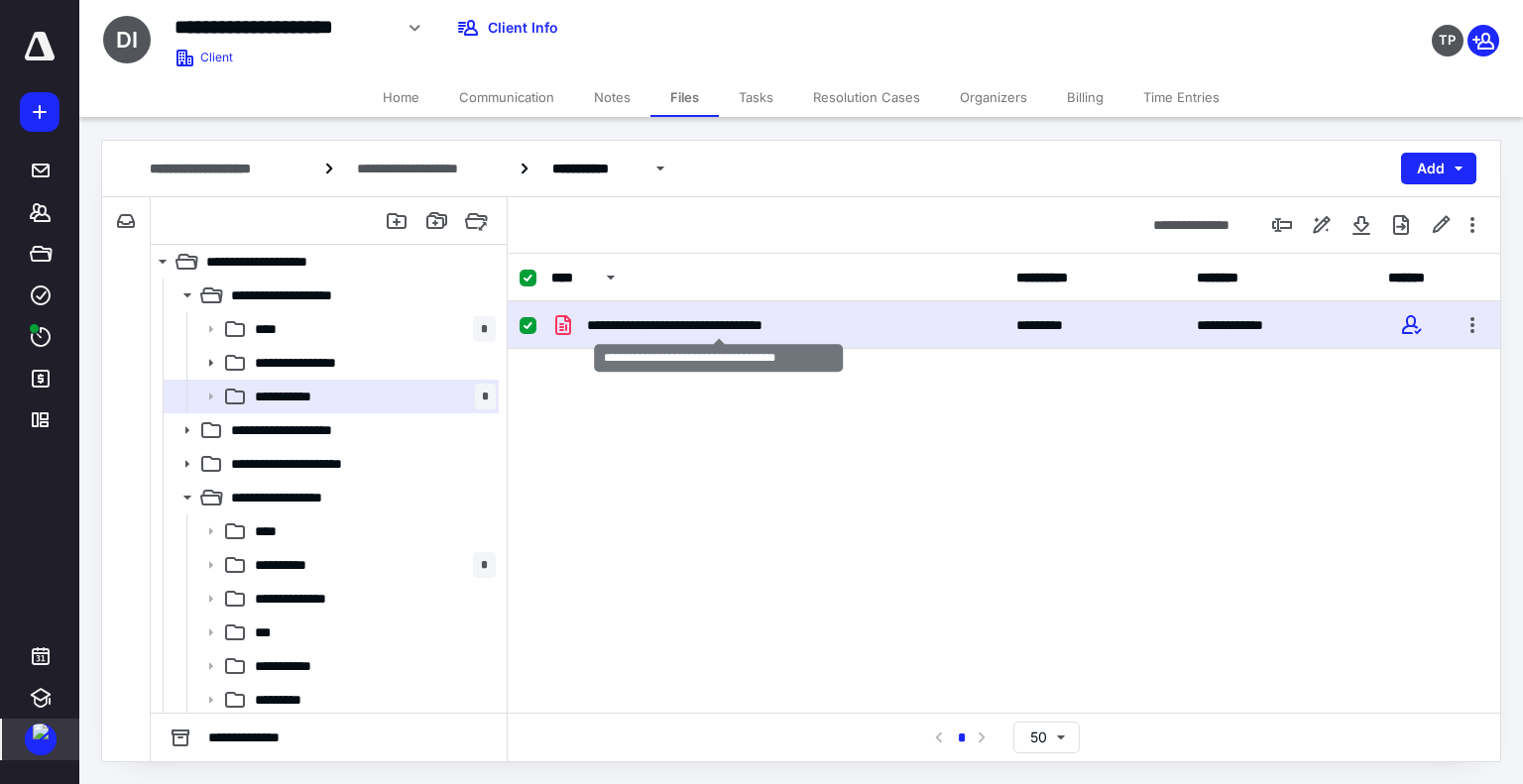 click on "**********" at bounding box center (718, 325) 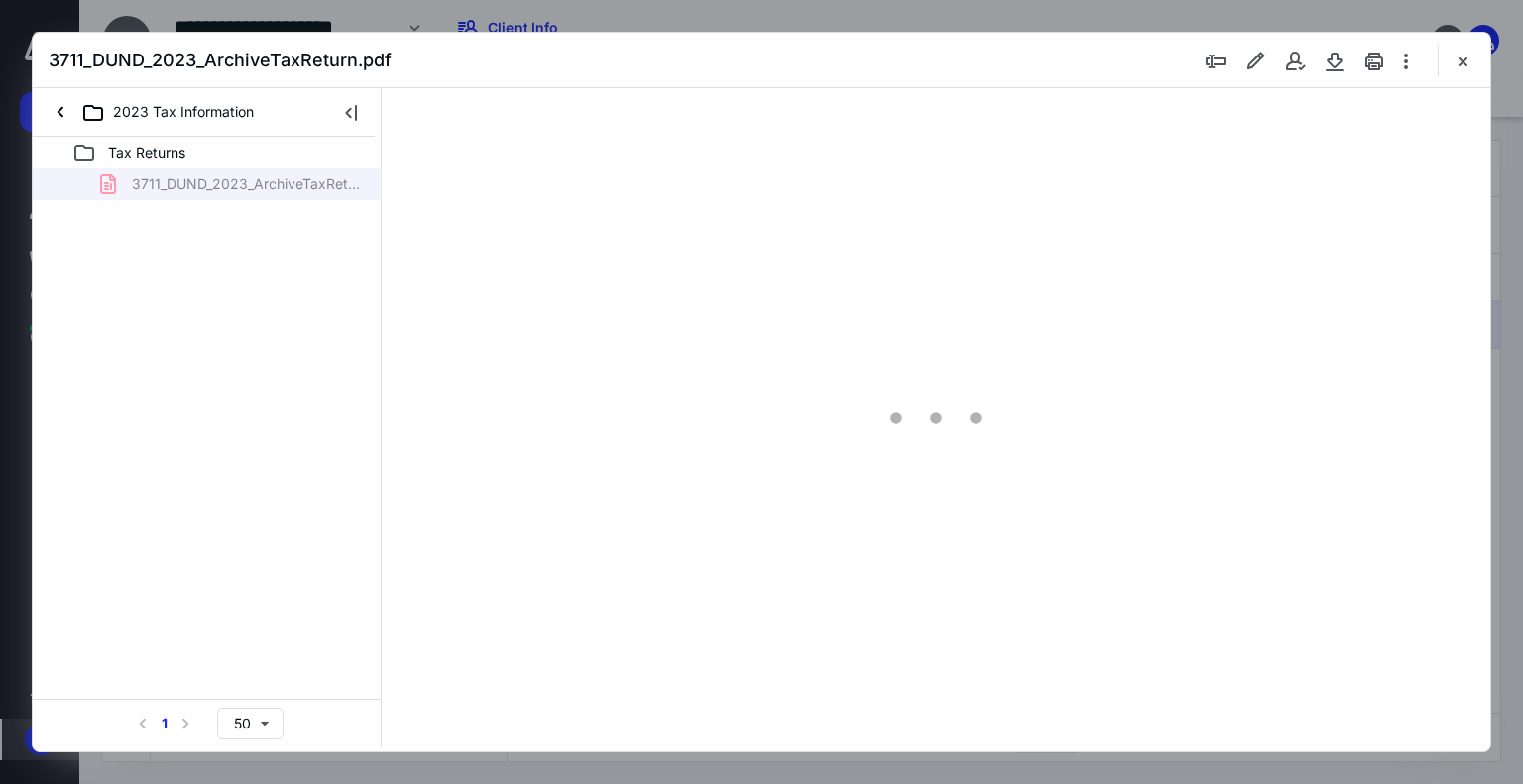scroll, scrollTop: 0, scrollLeft: 0, axis: both 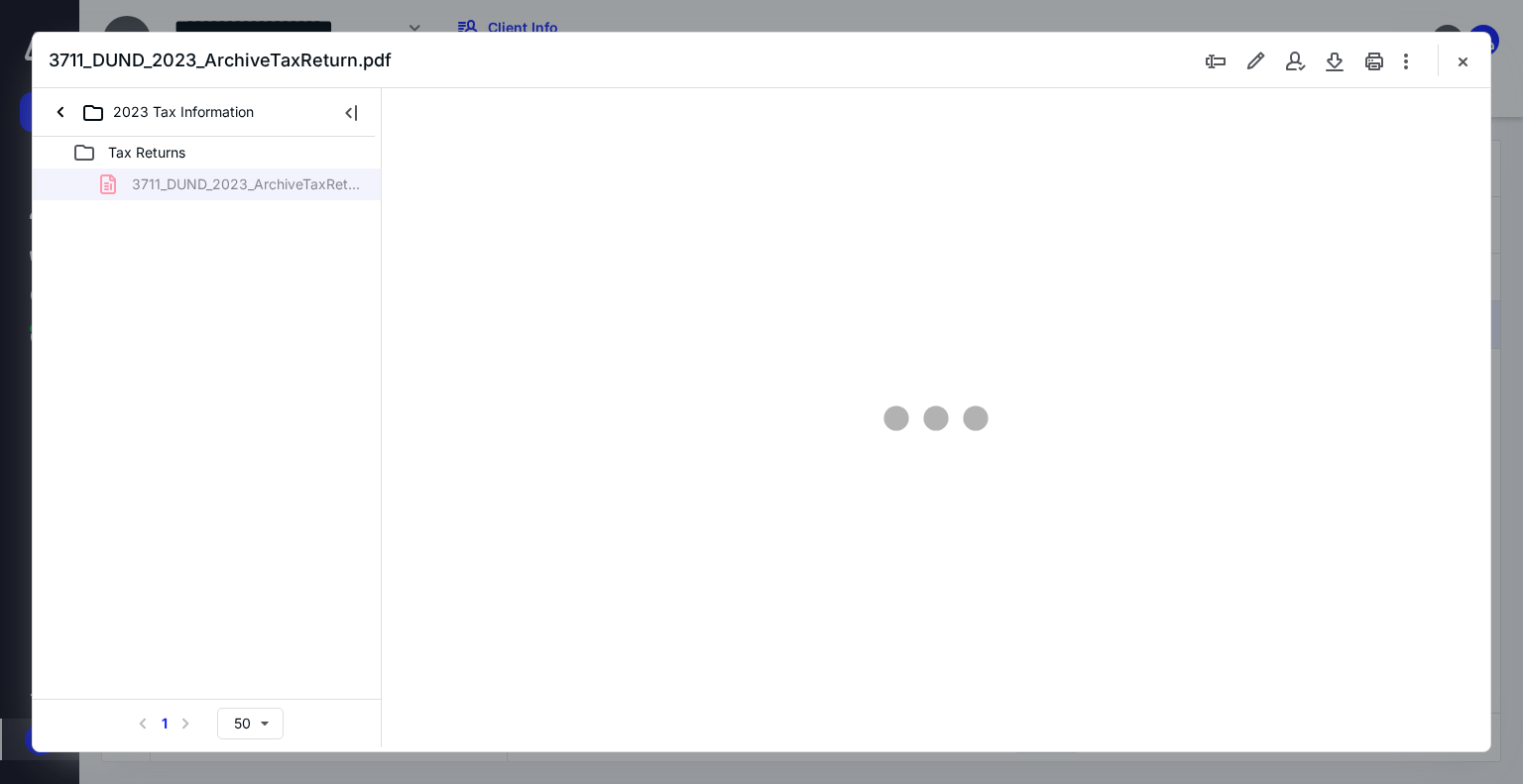 type on "74" 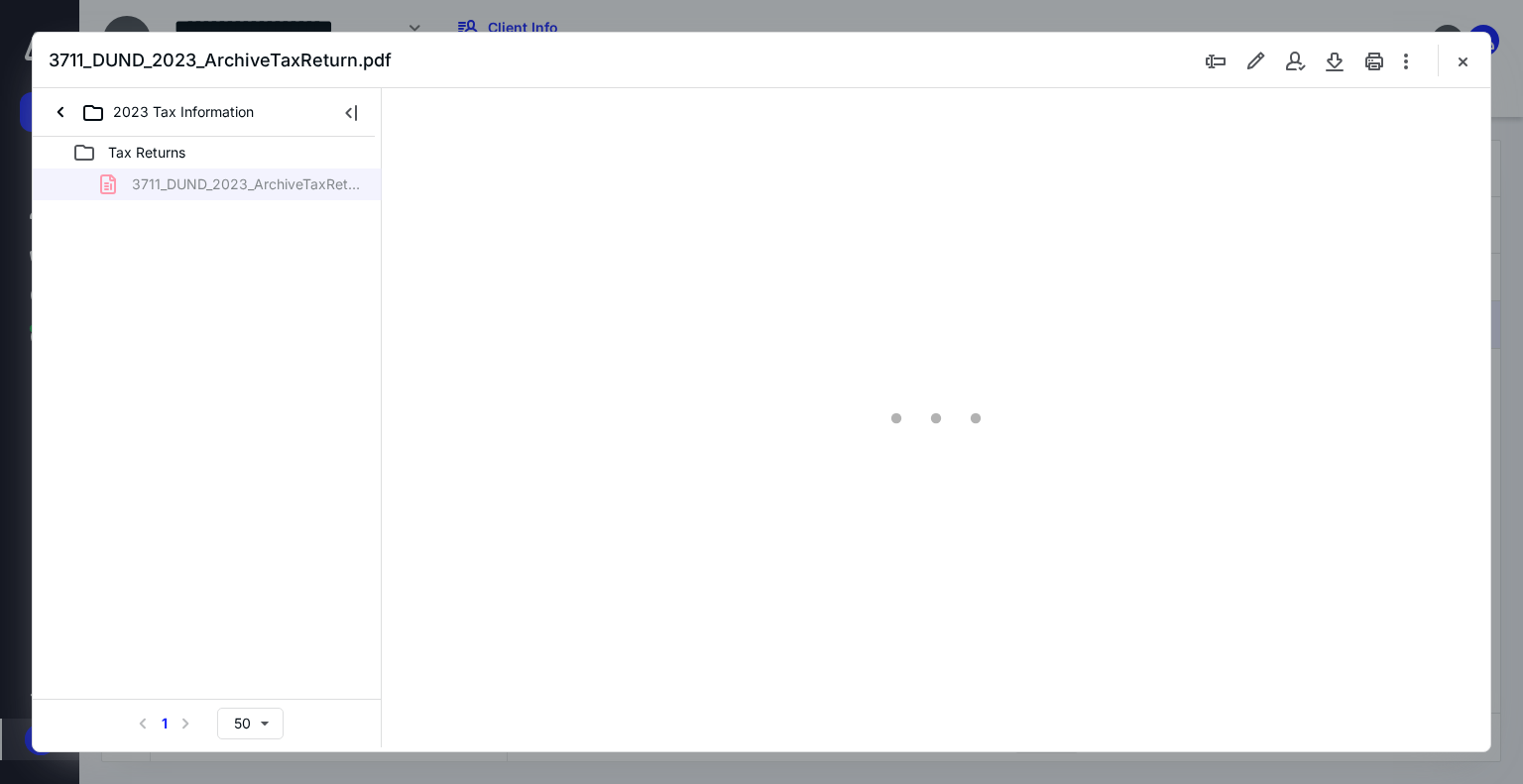 scroll, scrollTop: 78, scrollLeft: 0, axis: vertical 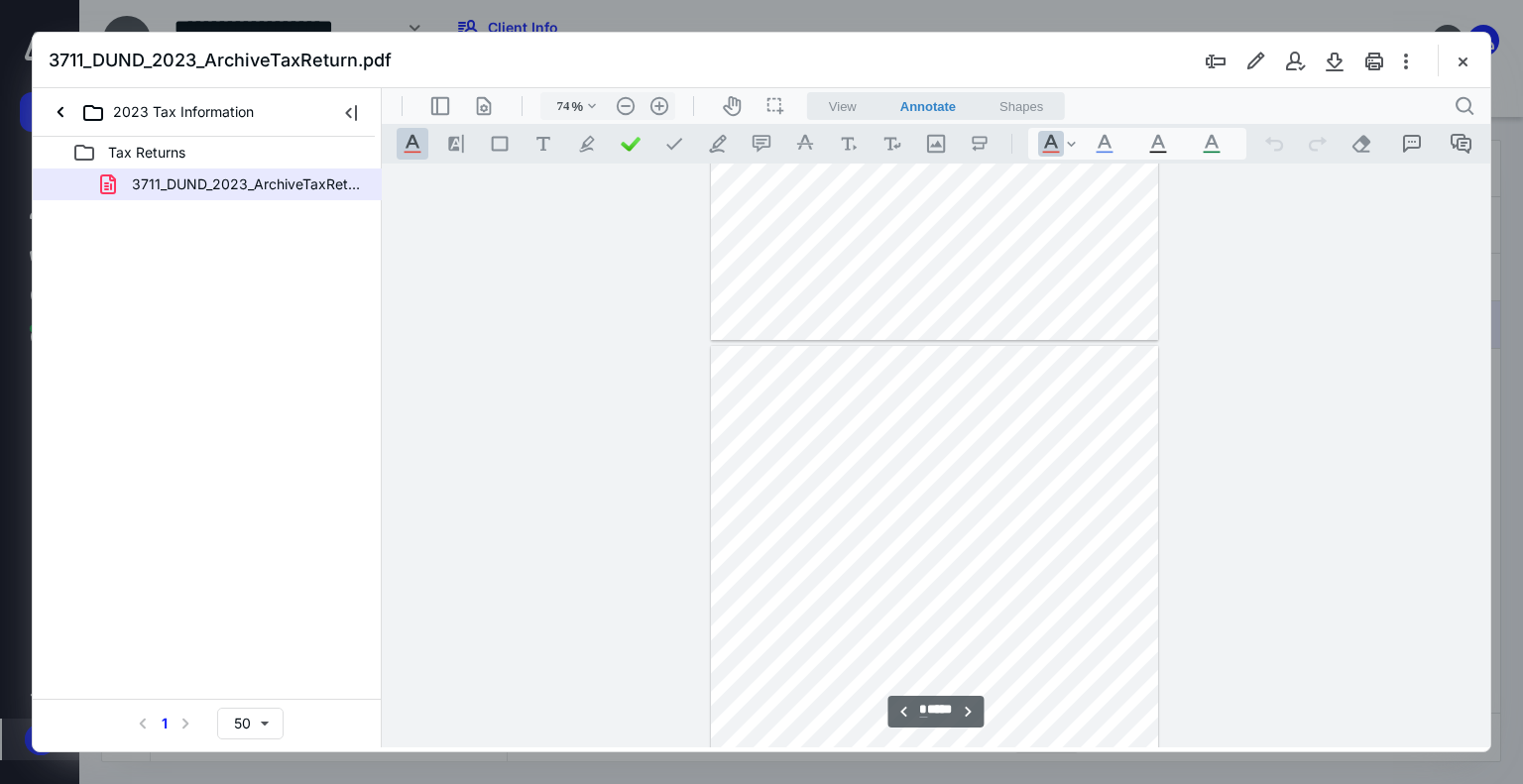 type on "*" 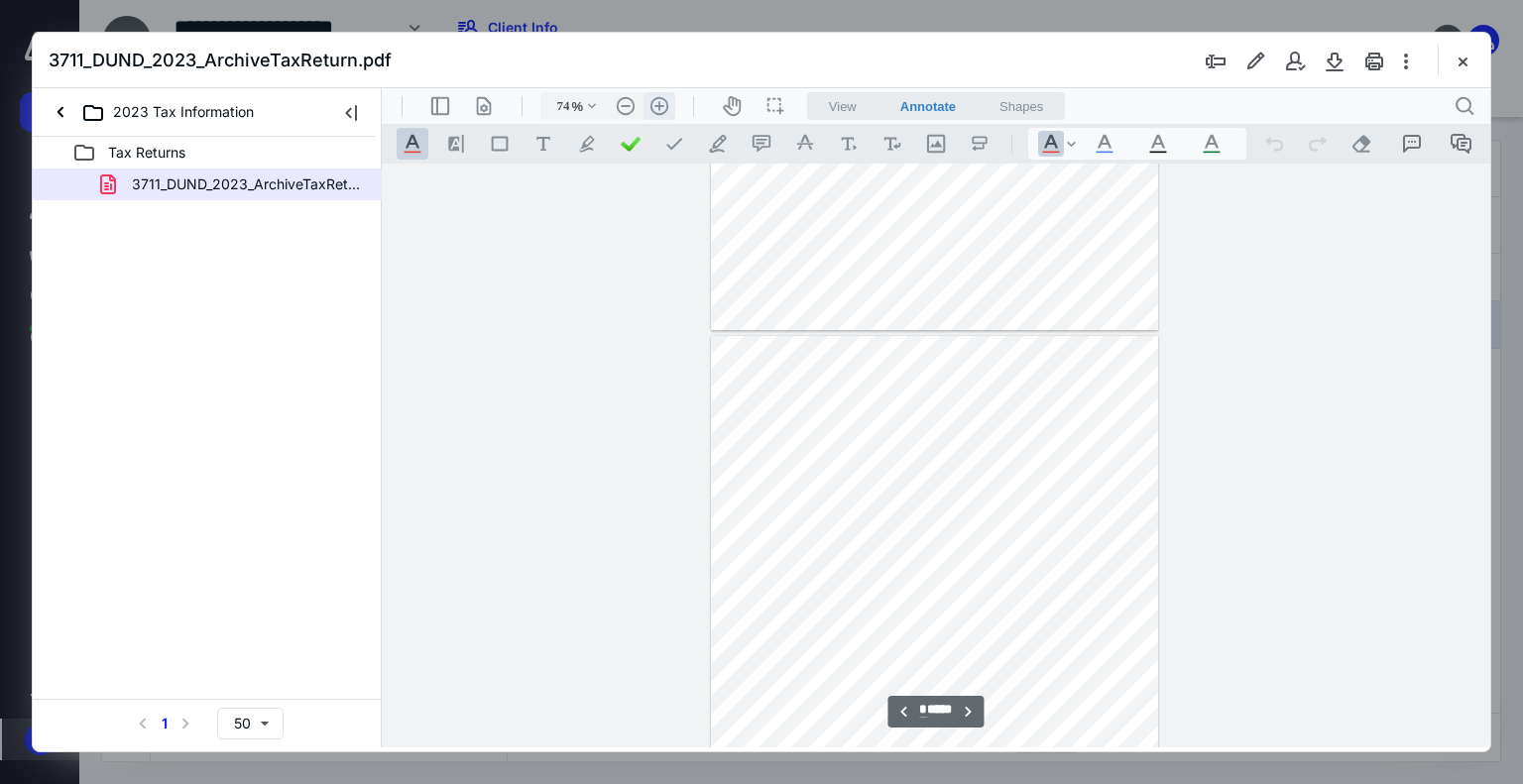 click on ".cls-1{fill:#abb0c4;} icon - header - zoom - in - line" at bounding box center (659, 106) 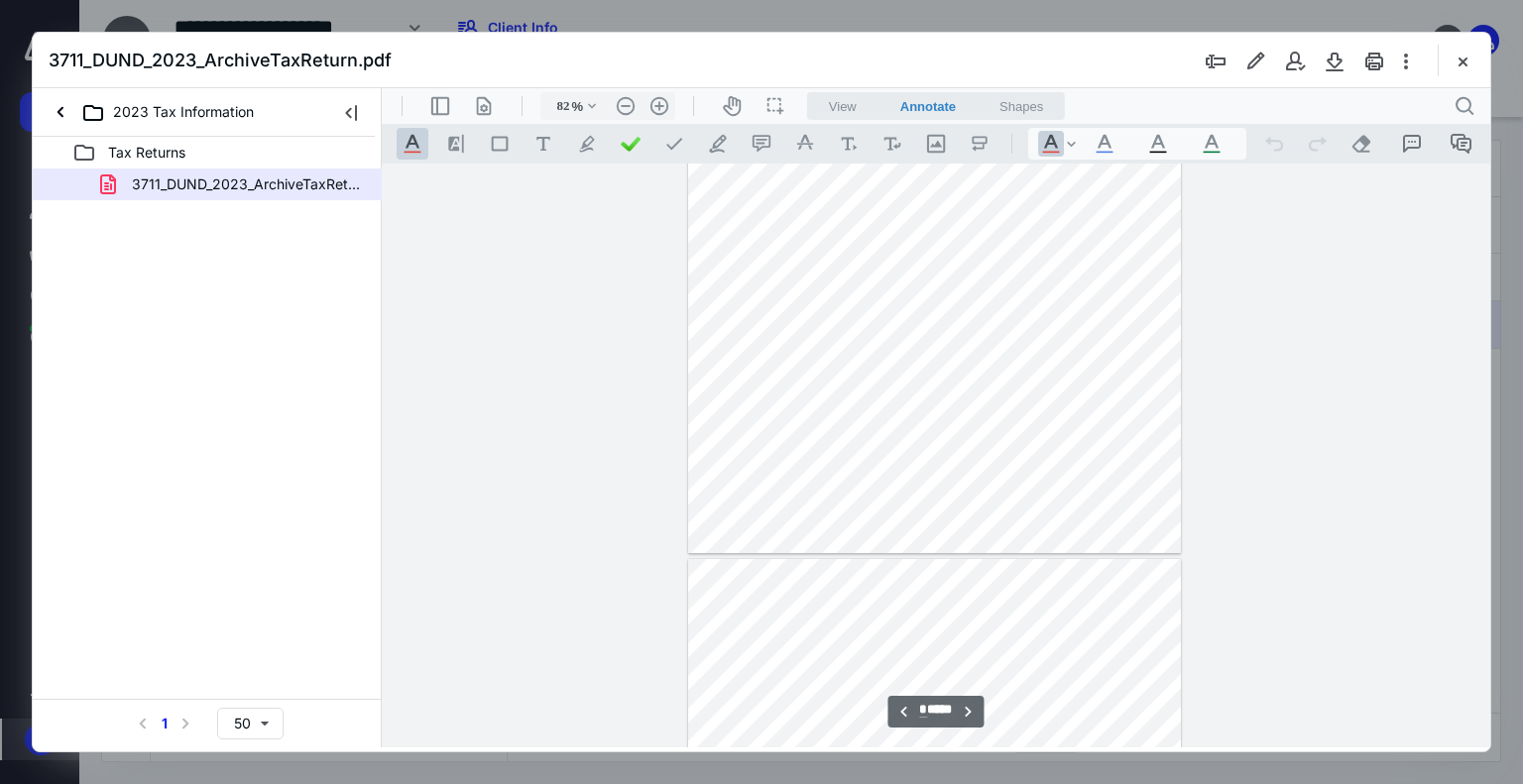 type on "*" 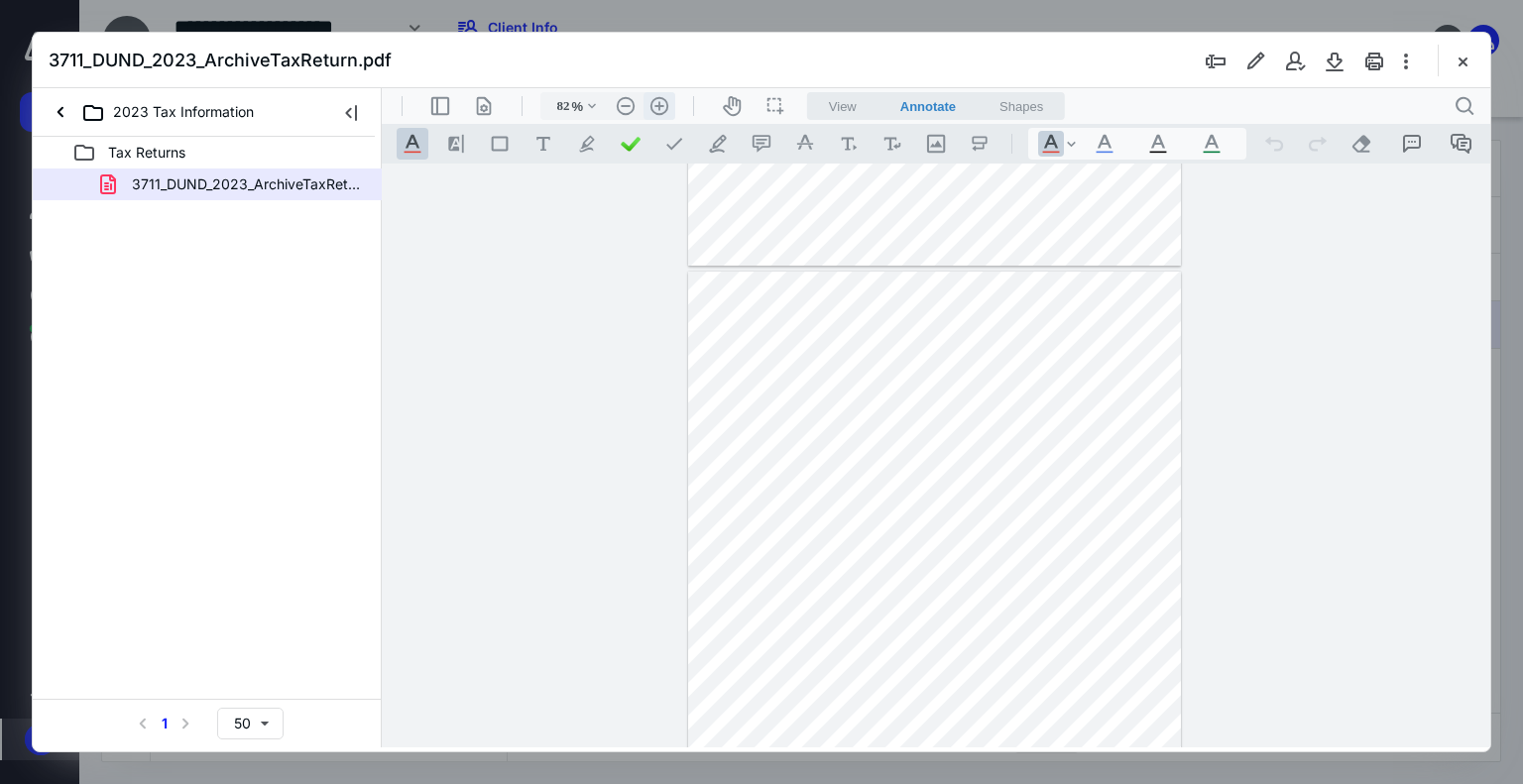 click on ".cls-1{fill:#abb0c4;} icon - header - zoom - in - line" at bounding box center [659, 106] 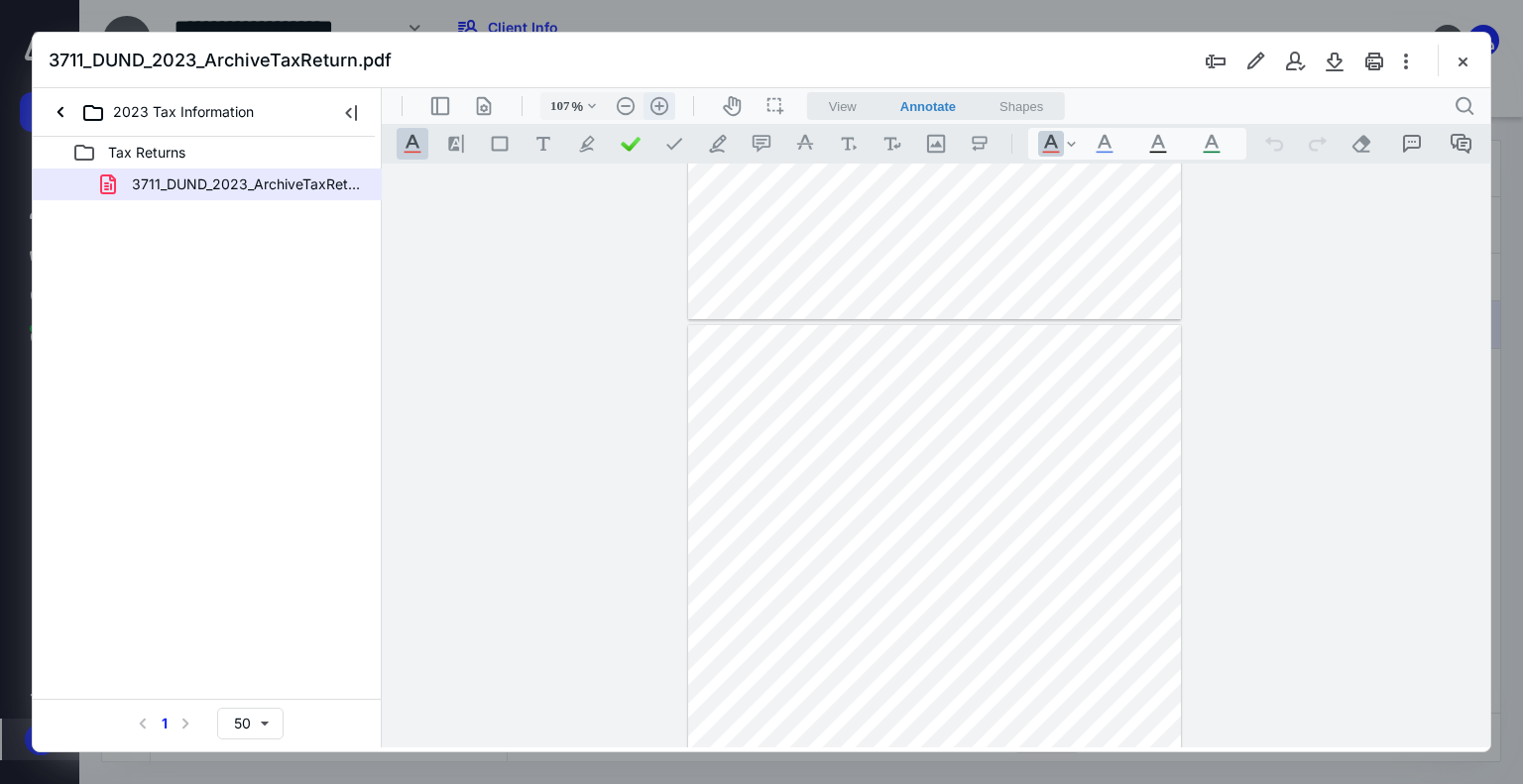 click on ".cls-1{fill:#abb0c4;} icon - header - zoom - in - line" at bounding box center (659, 106) 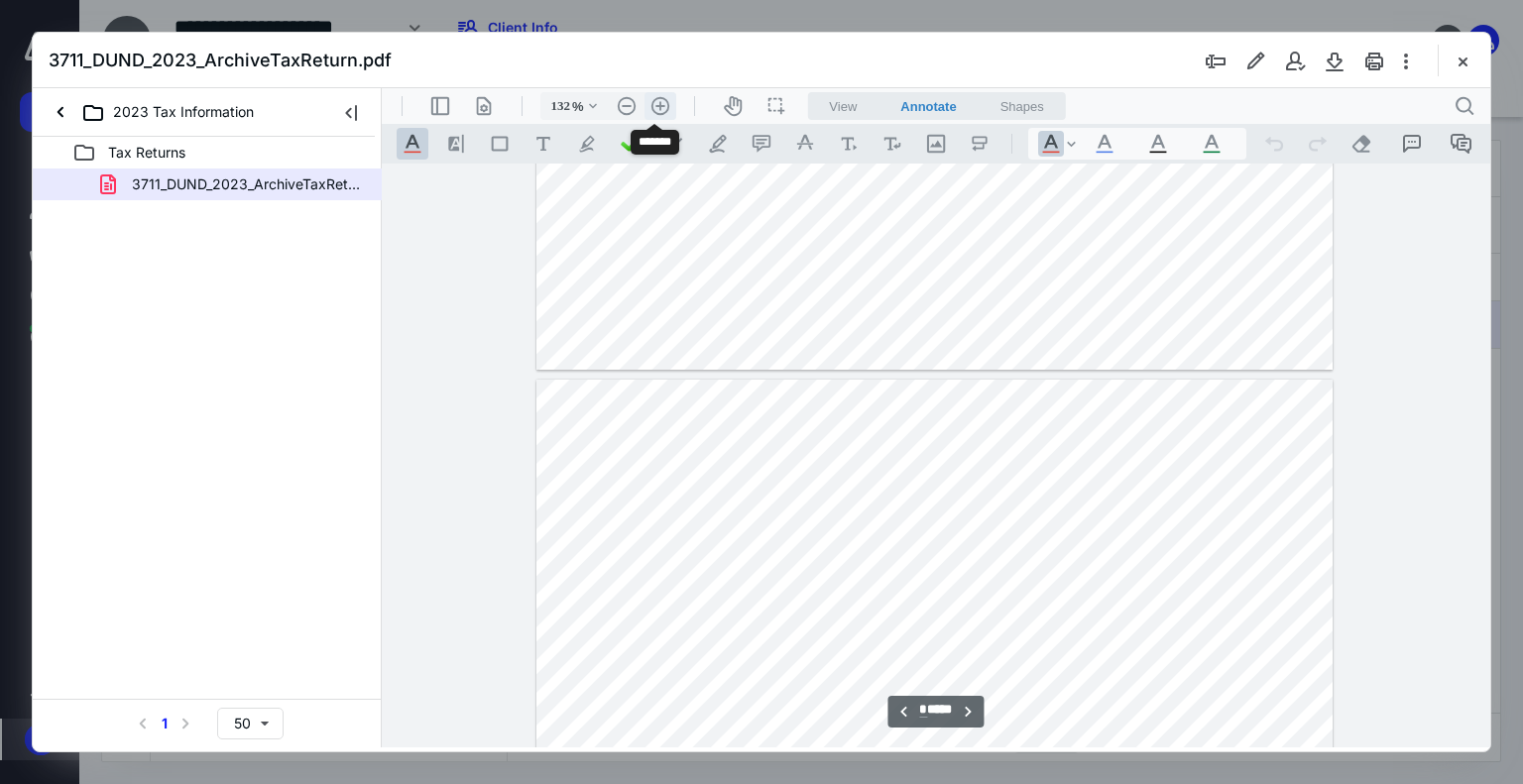 click on ".cls-1{fill:#abb0c4;} icon - header - zoom - in - line" at bounding box center (660, 106) 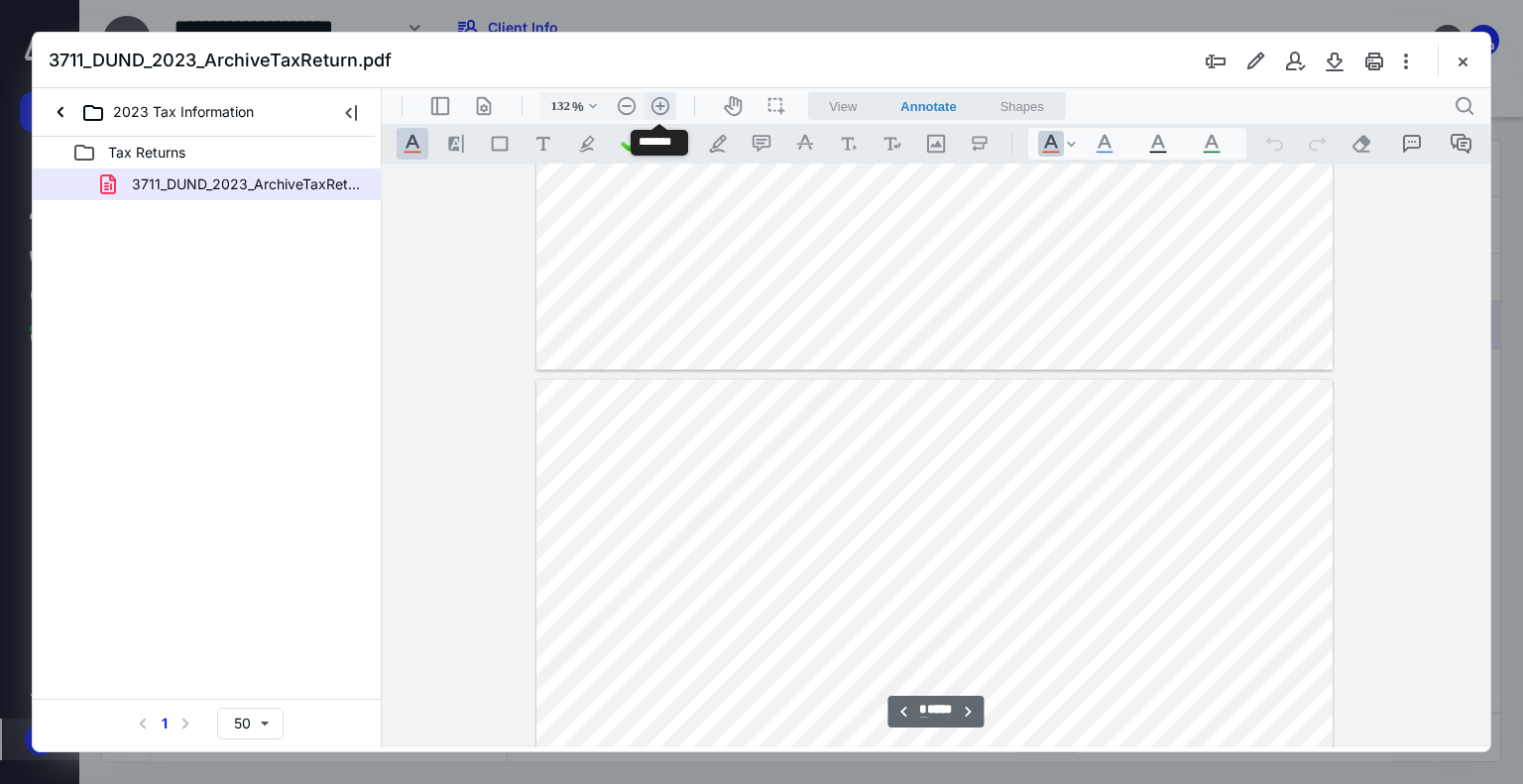type on "157" 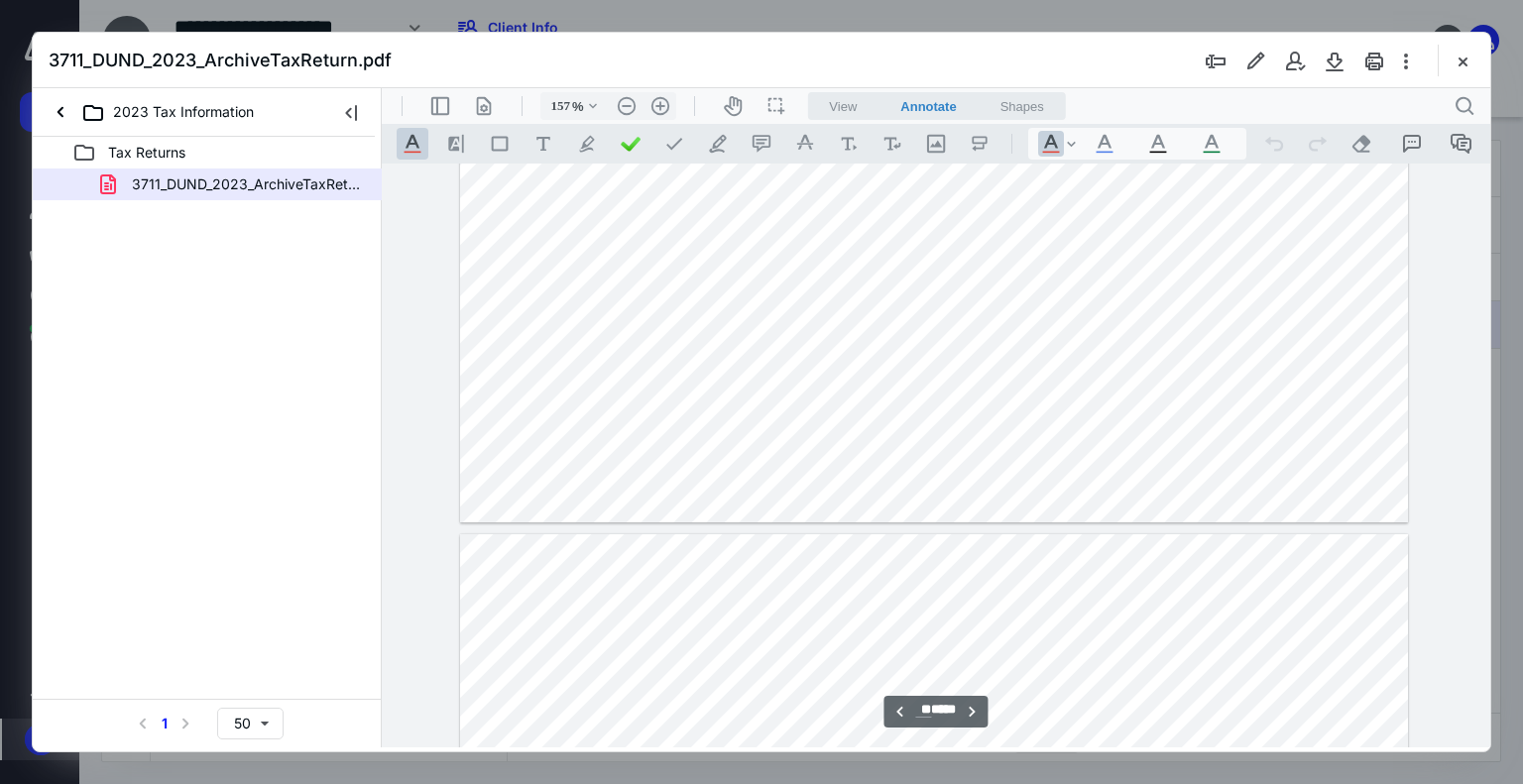 type on "**" 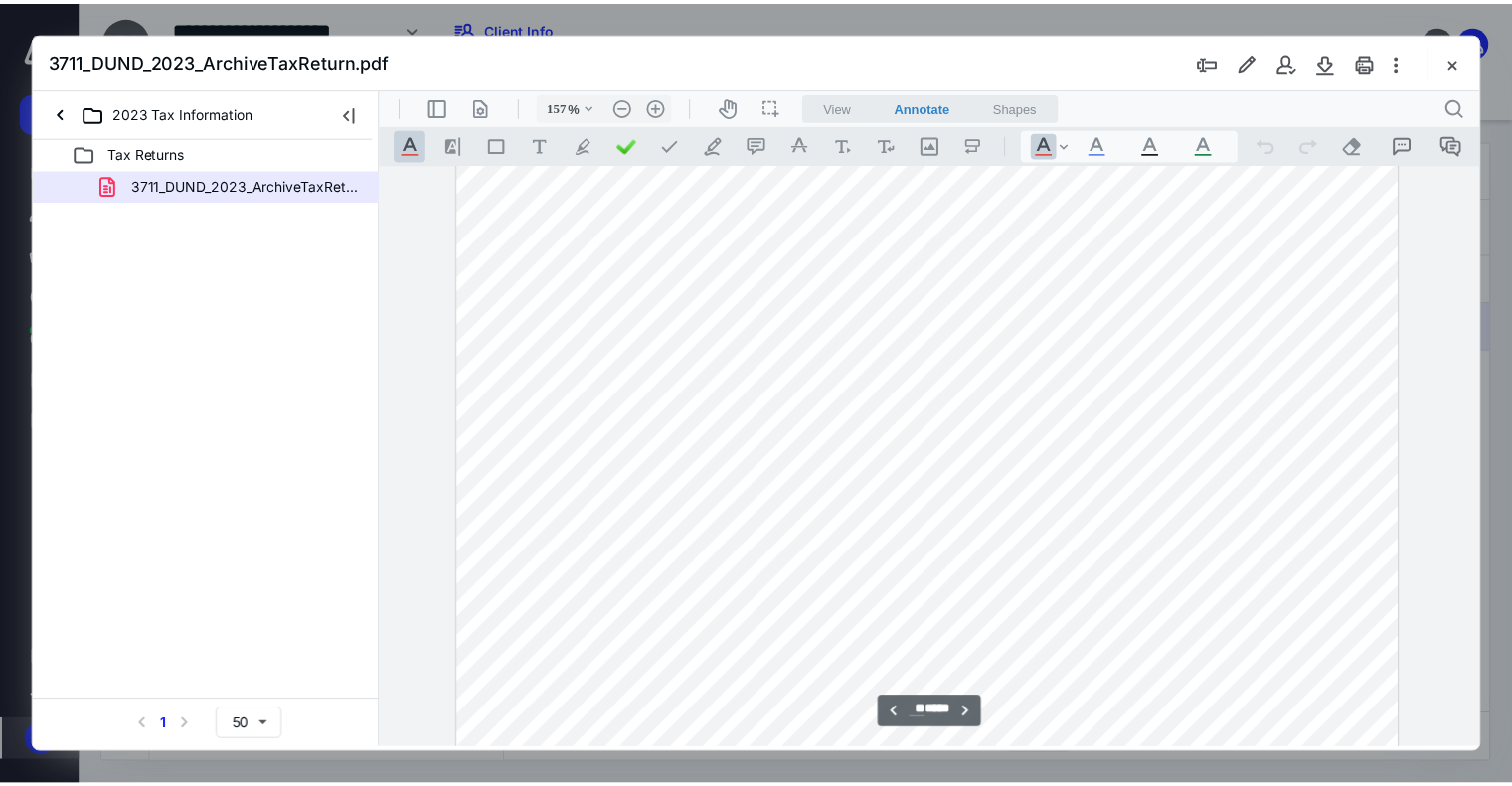 scroll, scrollTop: 13138, scrollLeft: 0, axis: vertical 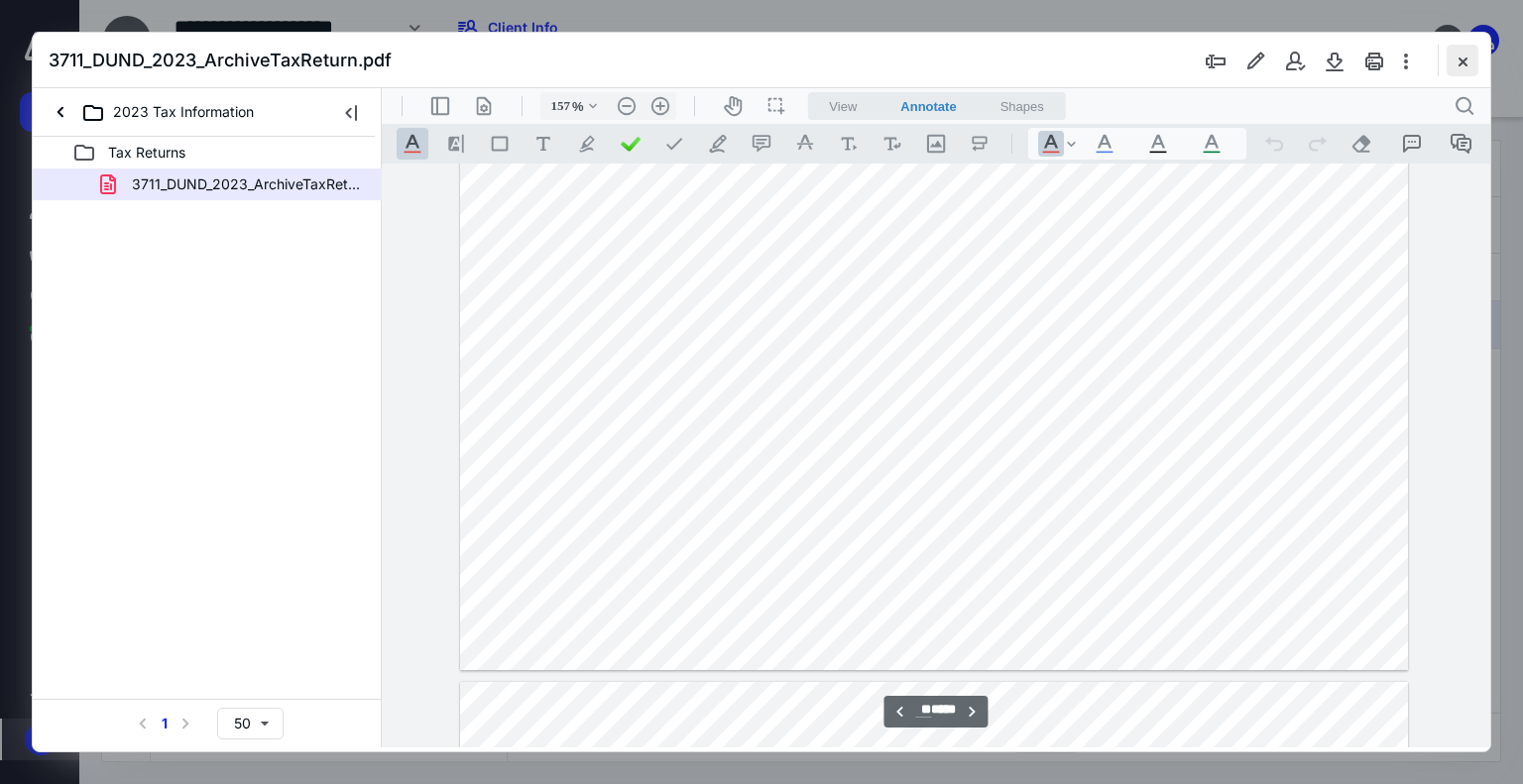 click at bounding box center [1463, 60] 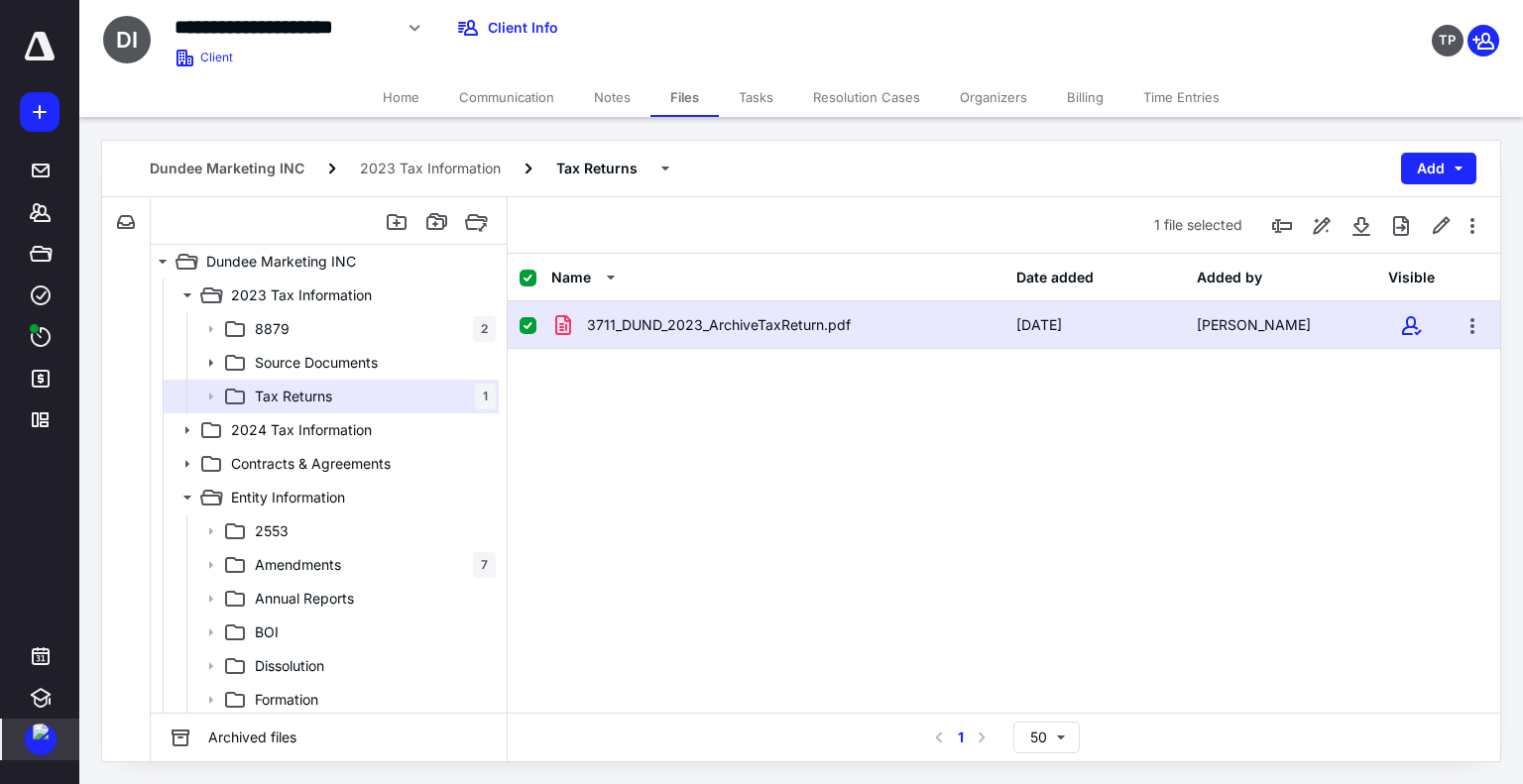 click on "Notes" at bounding box center [612, 97] 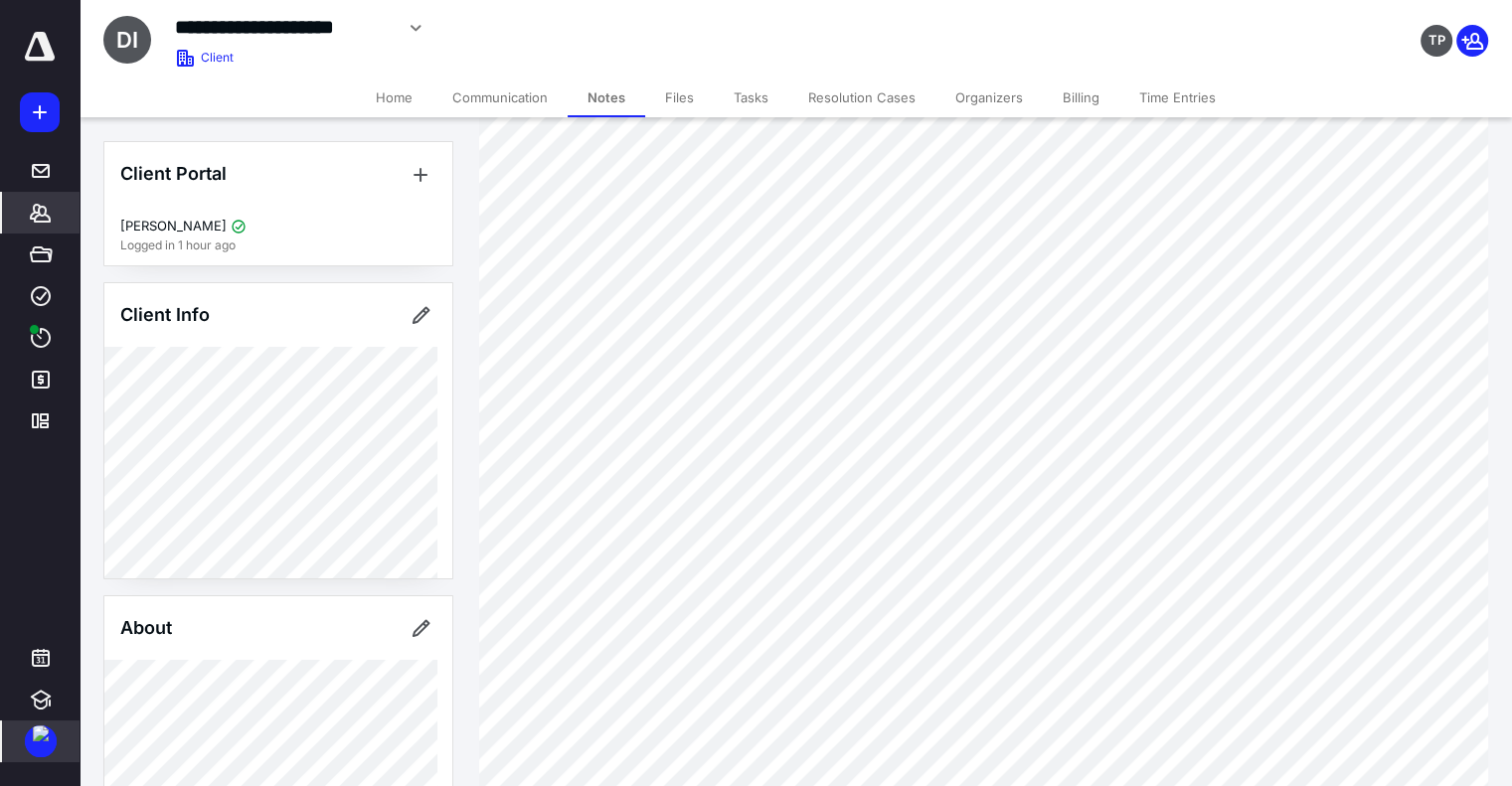 scroll, scrollTop: 1491, scrollLeft: 0, axis: vertical 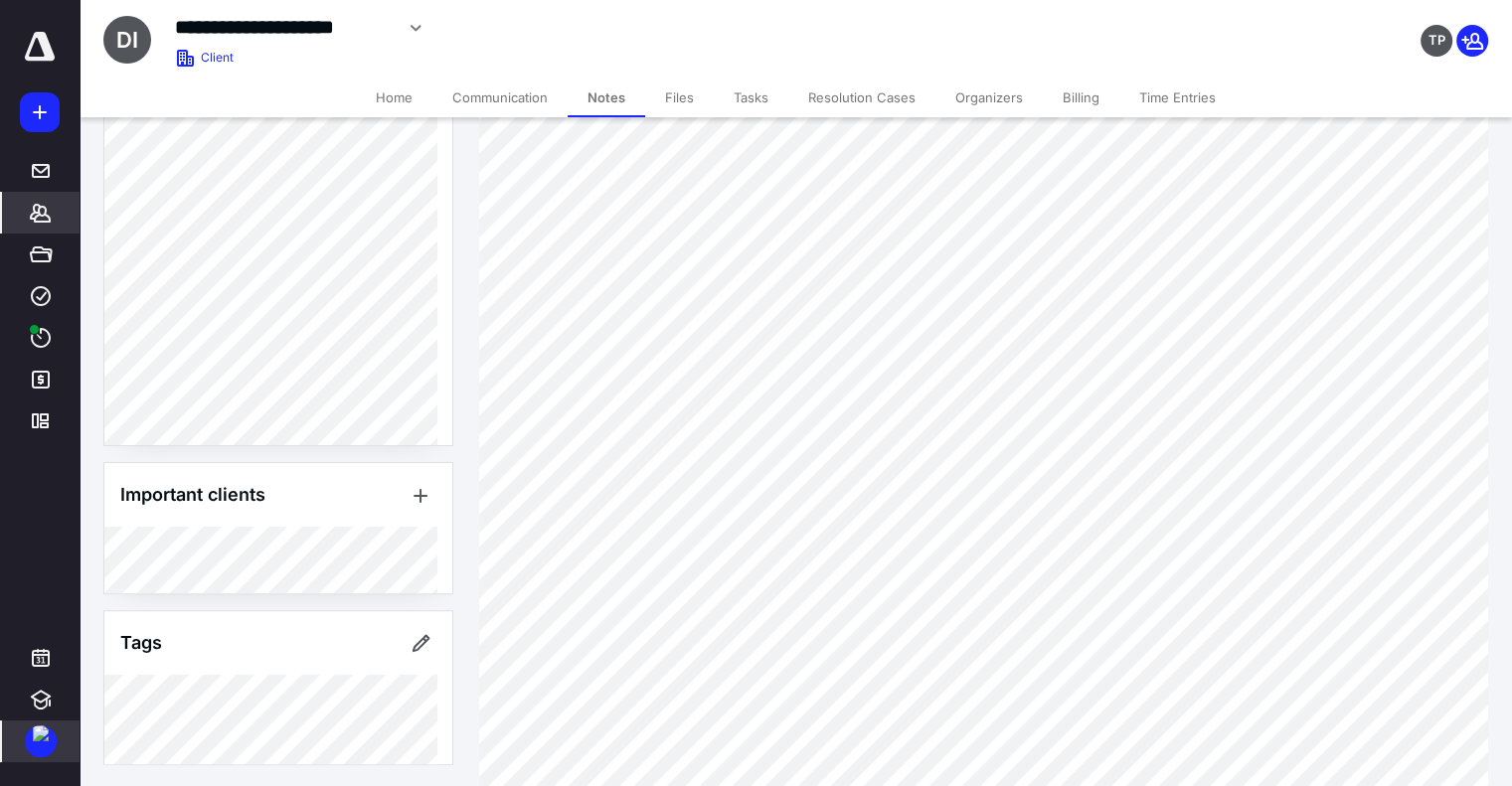 click on "Files" at bounding box center [679, 97] 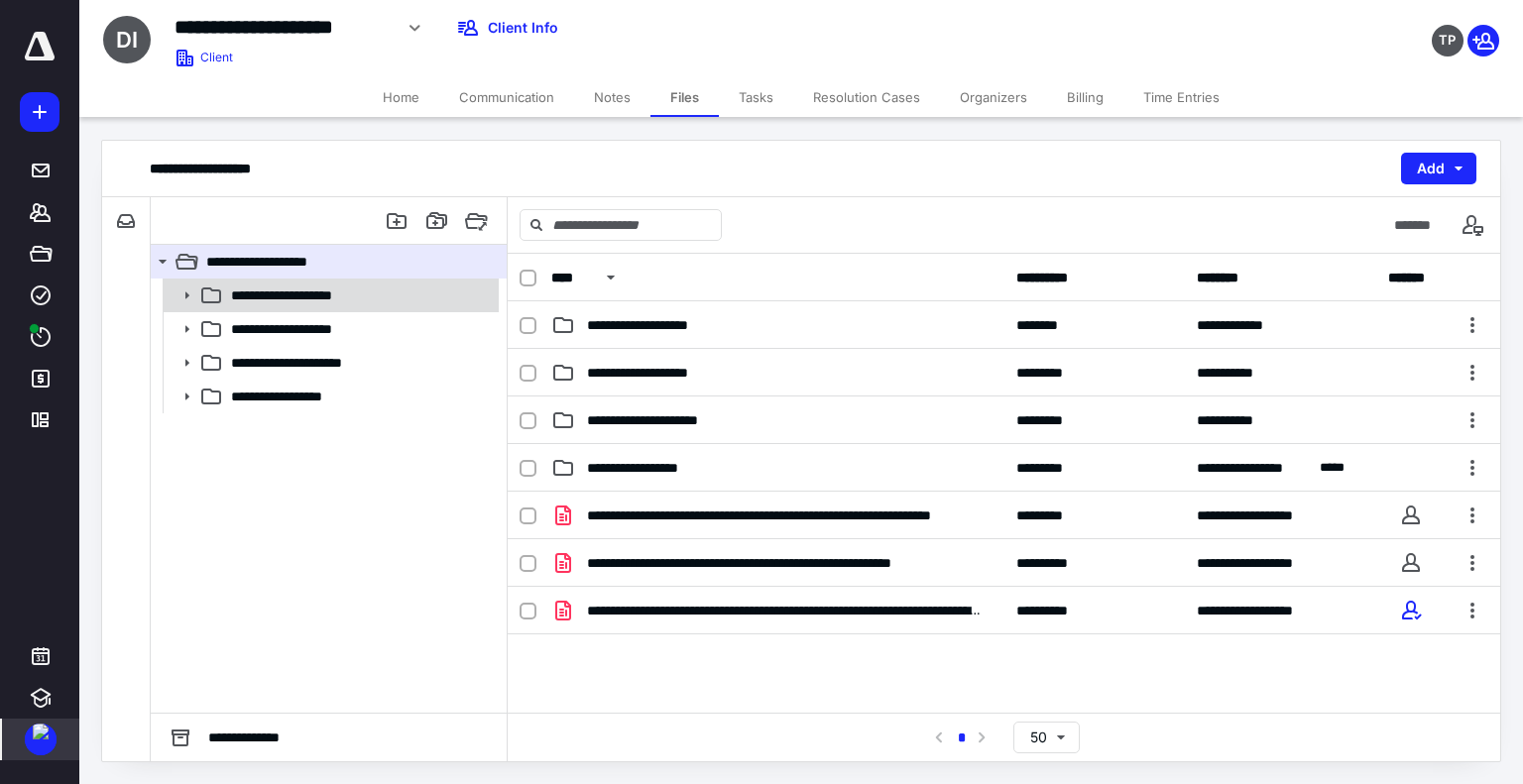 click 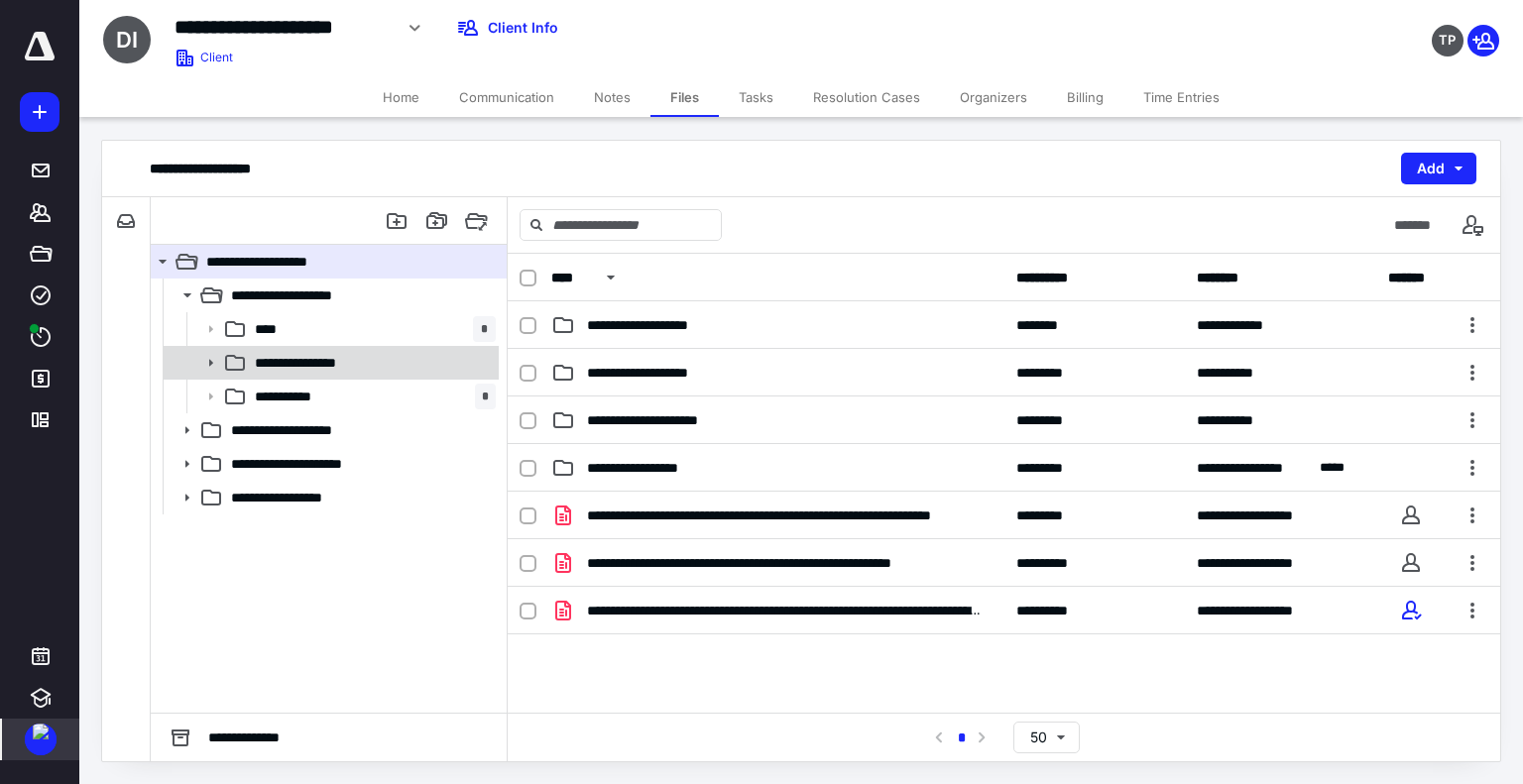 click 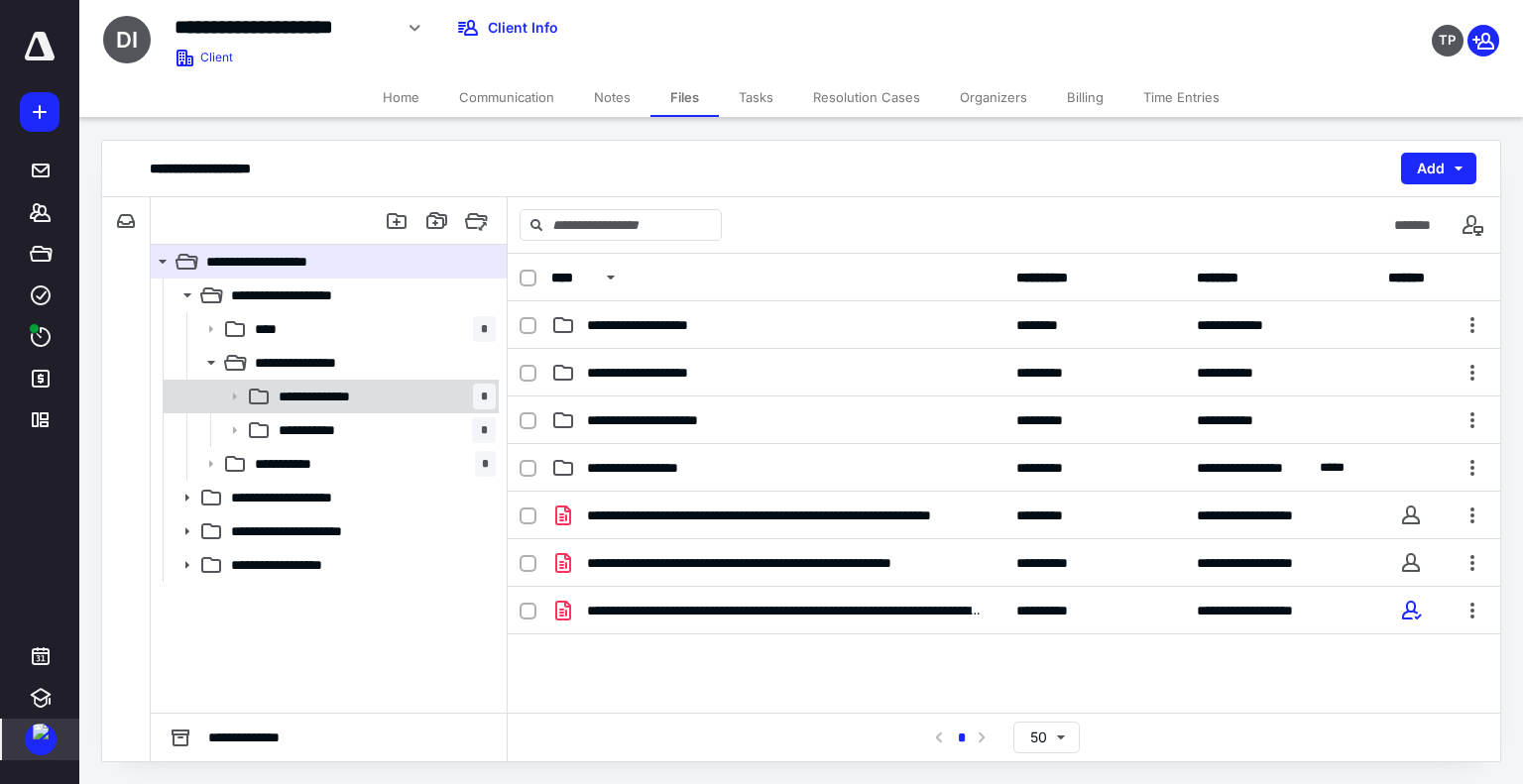 click 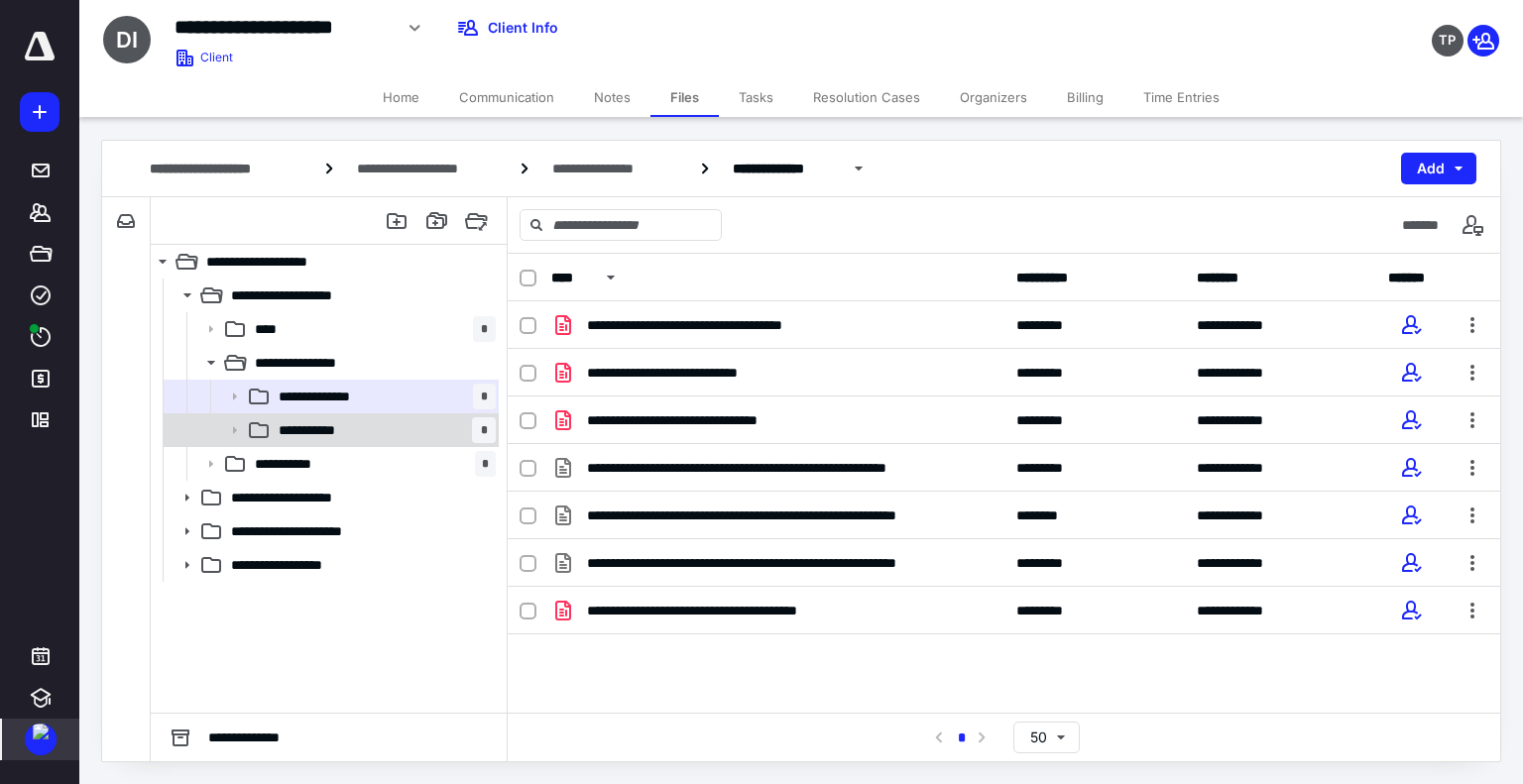 click on "**********" at bounding box center [320, 430] 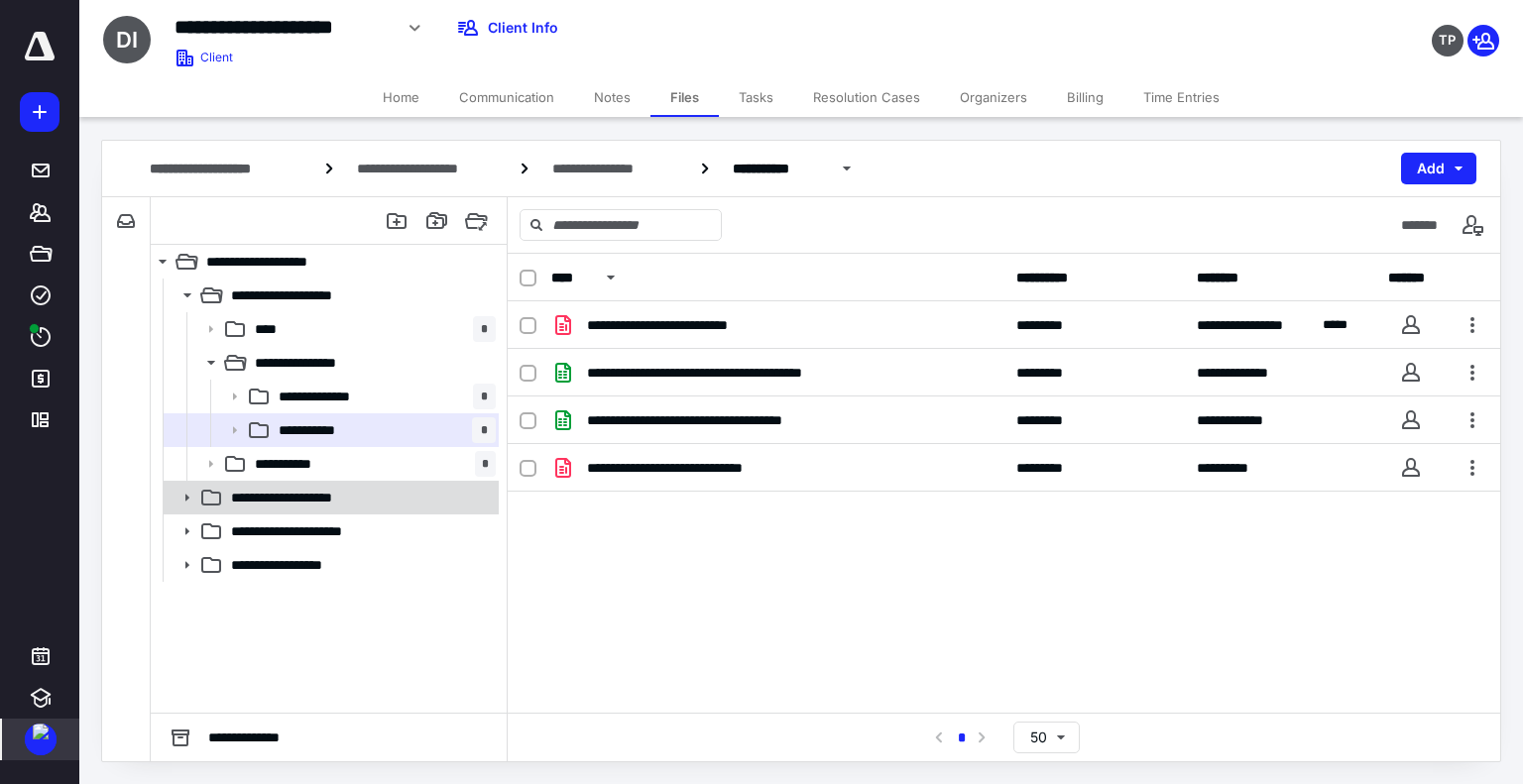 click on "**********" at bounding box center [301, 498] 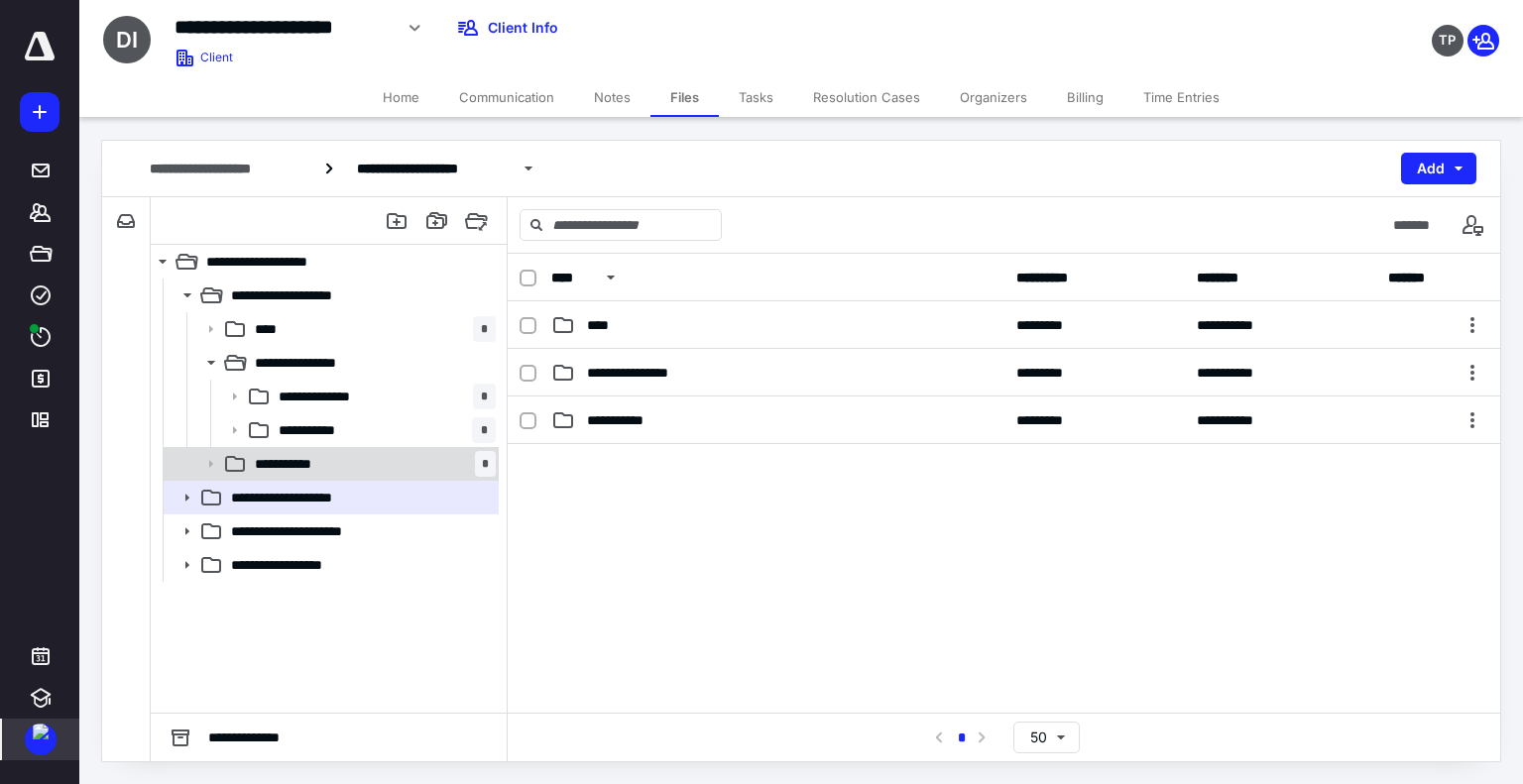 click on "**********" at bounding box center (293, 464) 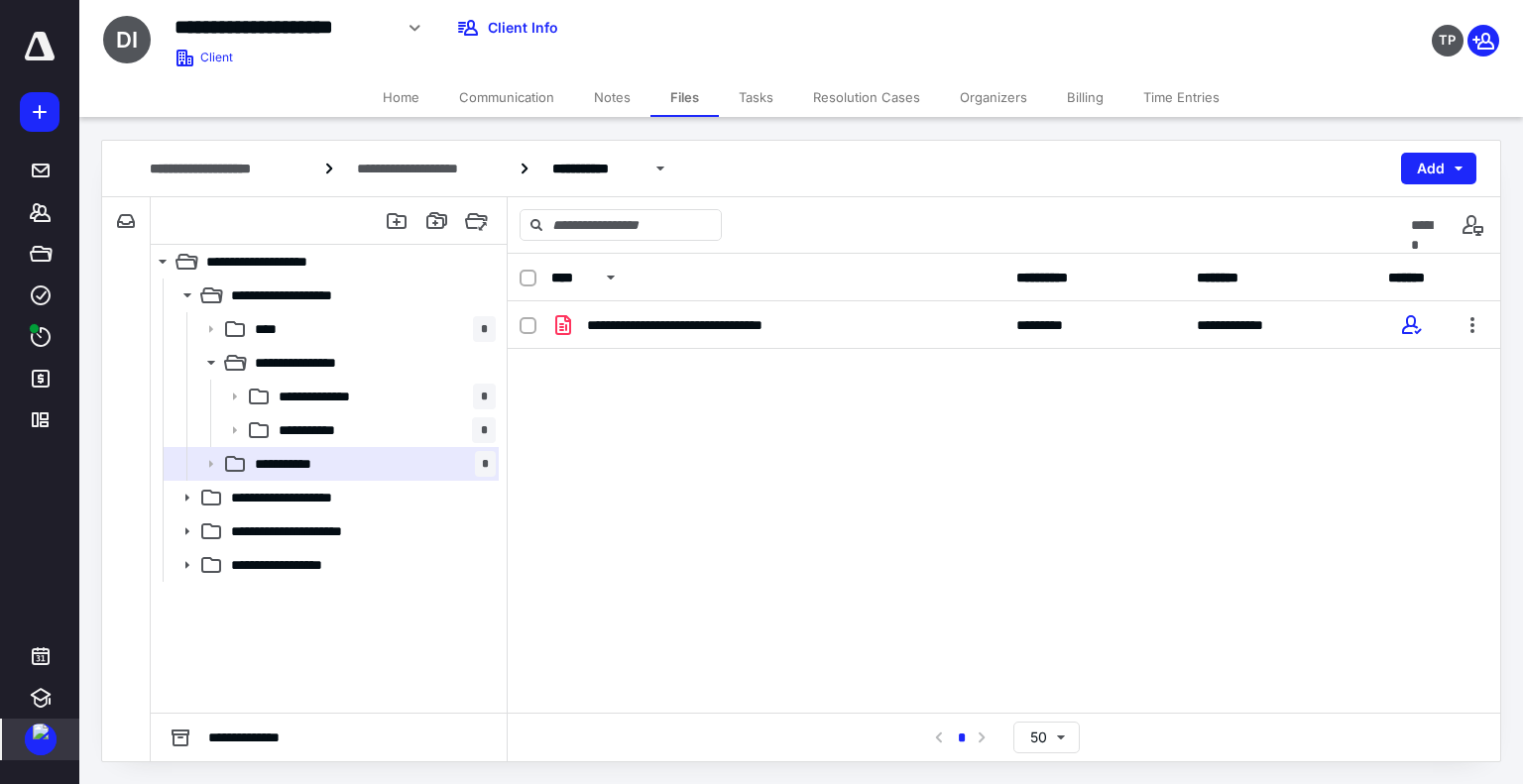 click on "Notes" at bounding box center (612, 97) 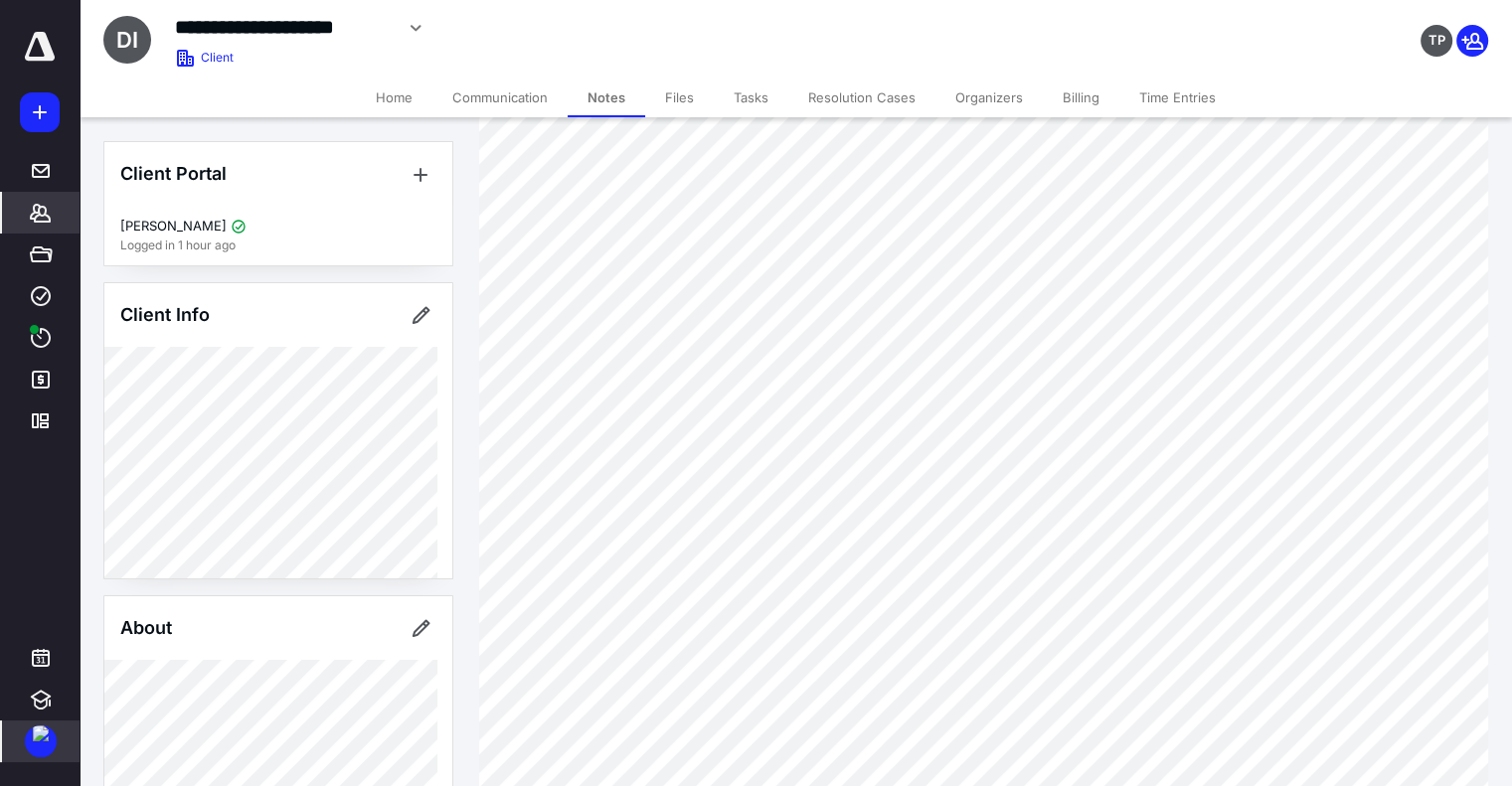 scroll, scrollTop: 497, scrollLeft: 0, axis: vertical 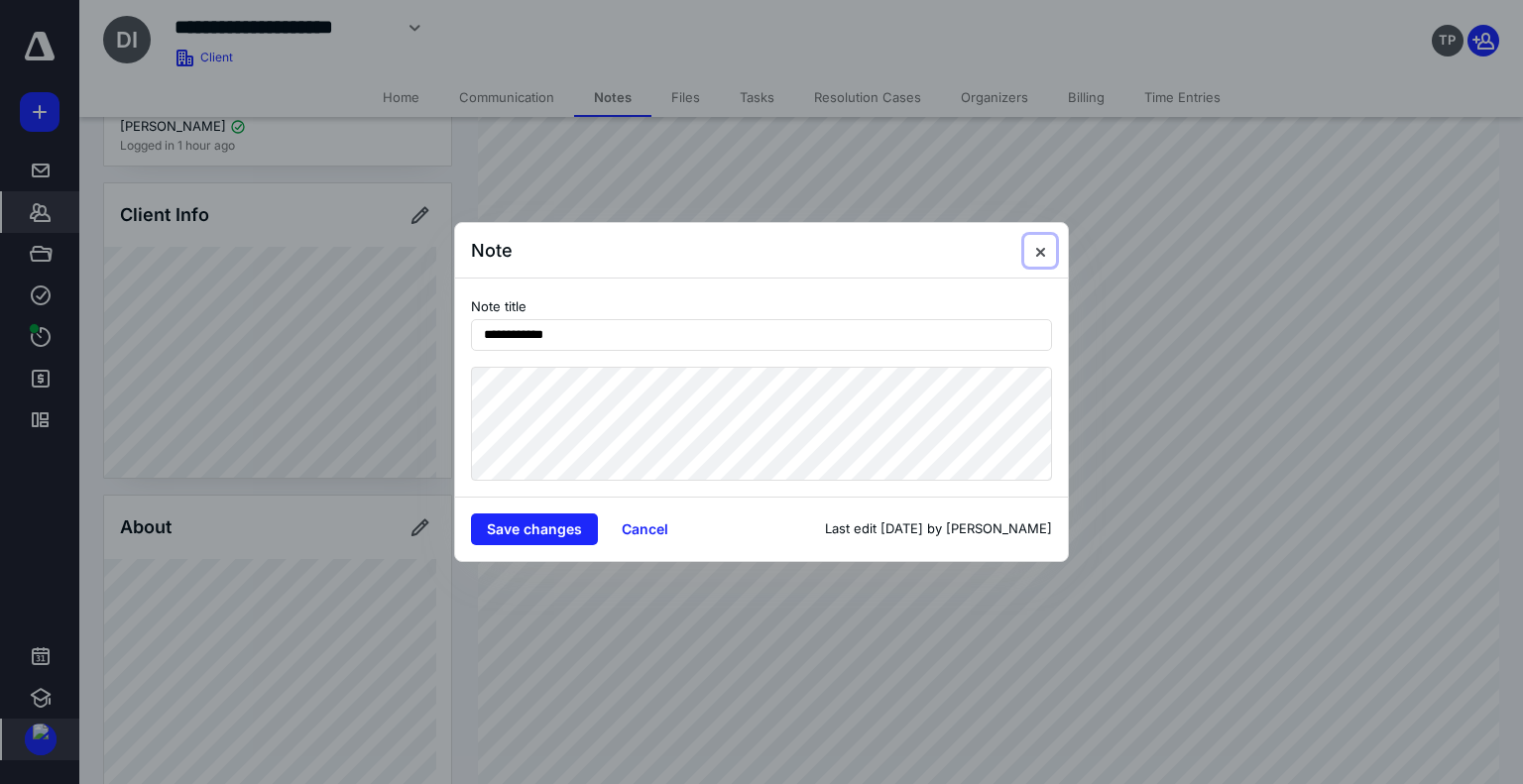 drag, startPoint x: 1039, startPoint y: 244, endPoint x: 968, endPoint y: 248, distance: 71.11259 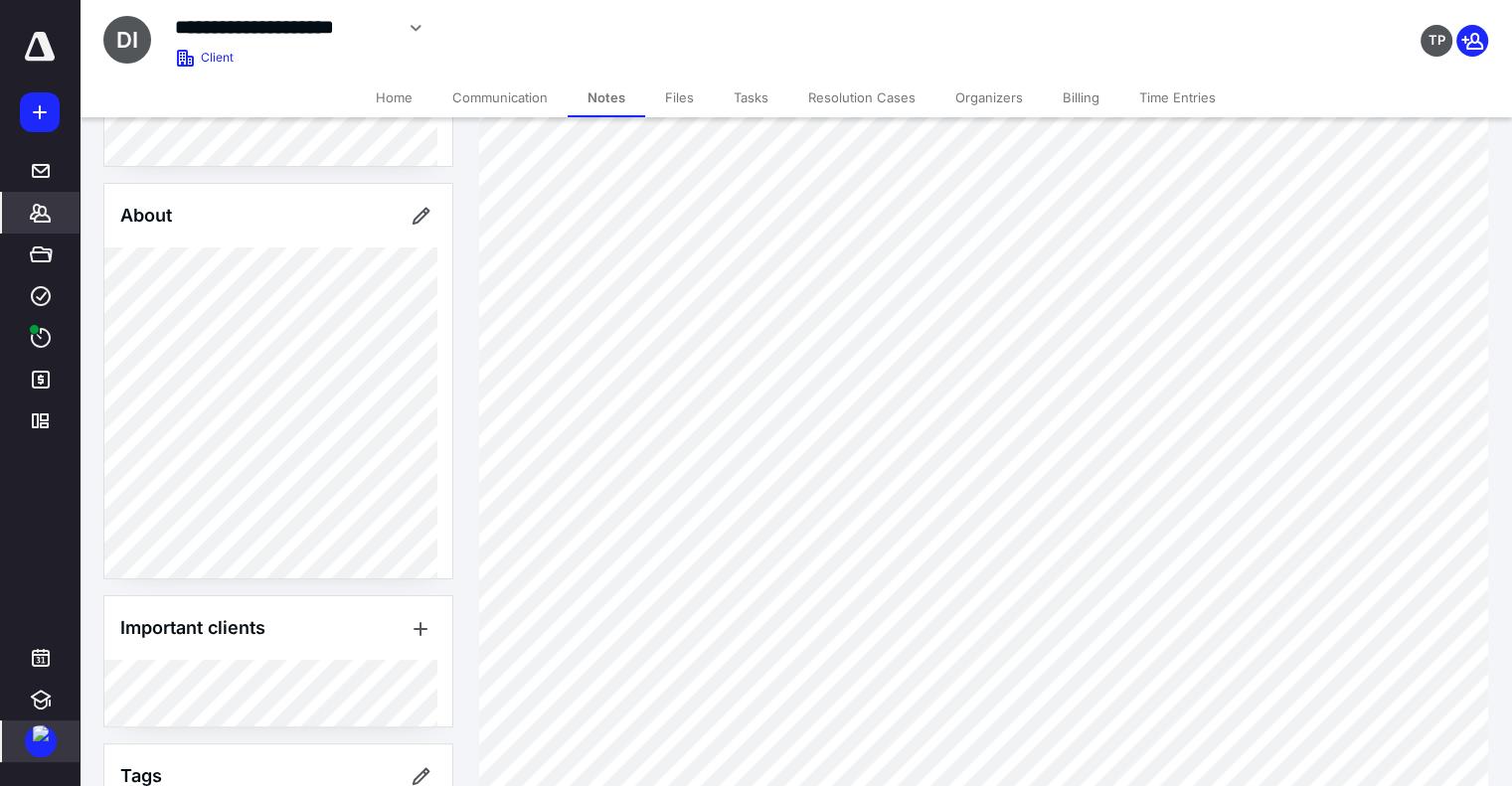 scroll, scrollTop: 546, scrollLeft: 0, axis: vertical 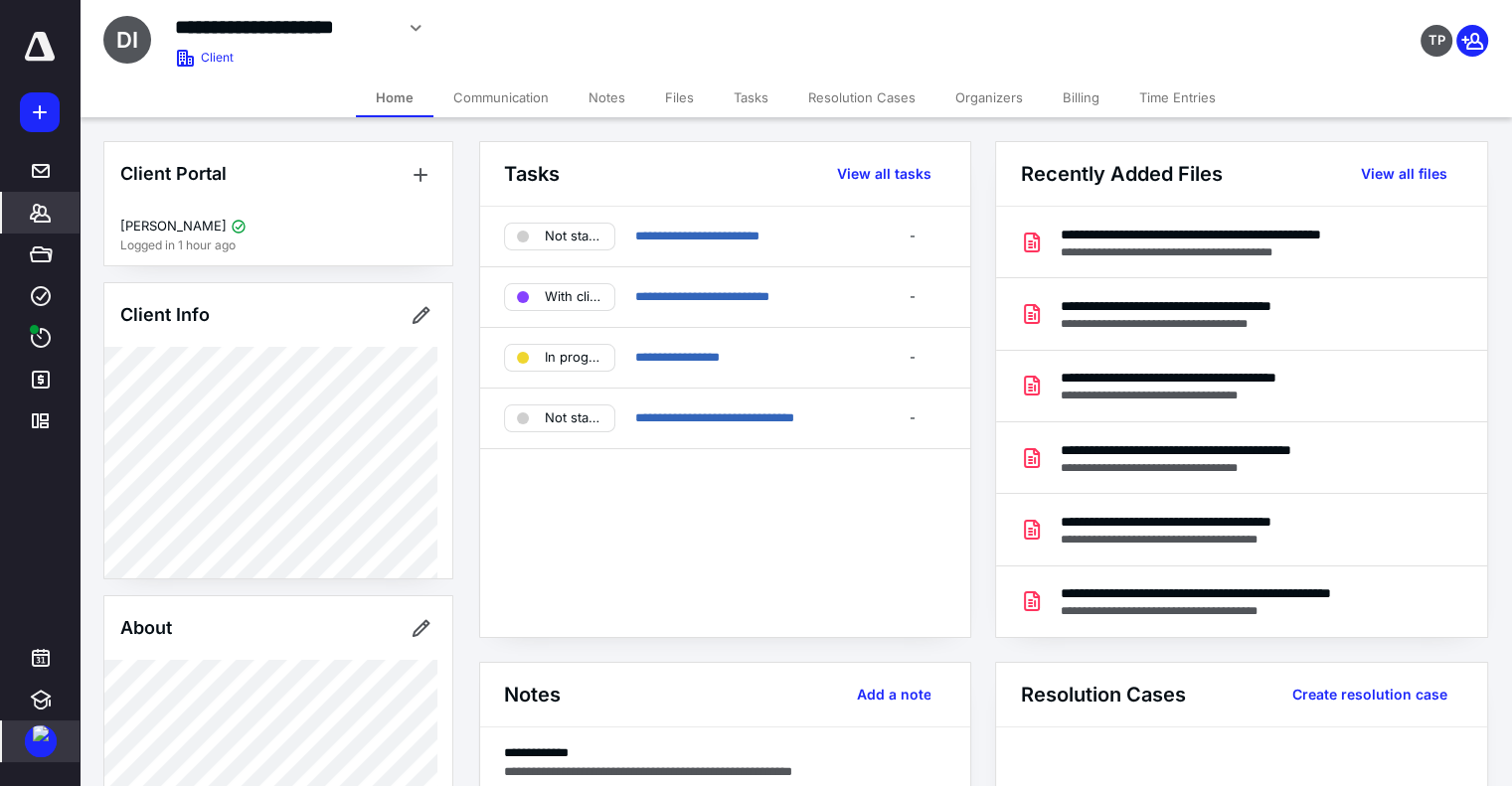 click on "Files" at bounding box center [679, 97] 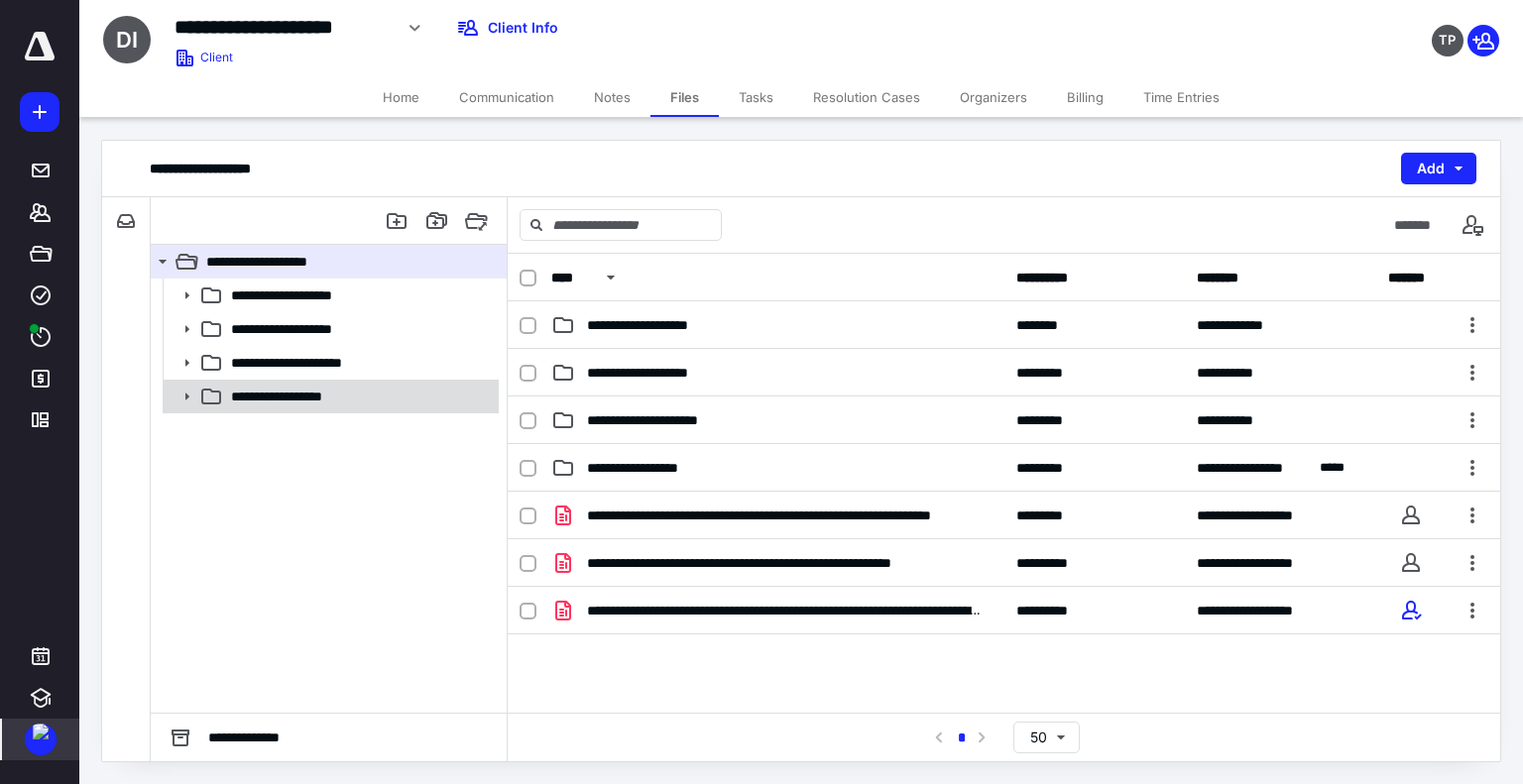 click 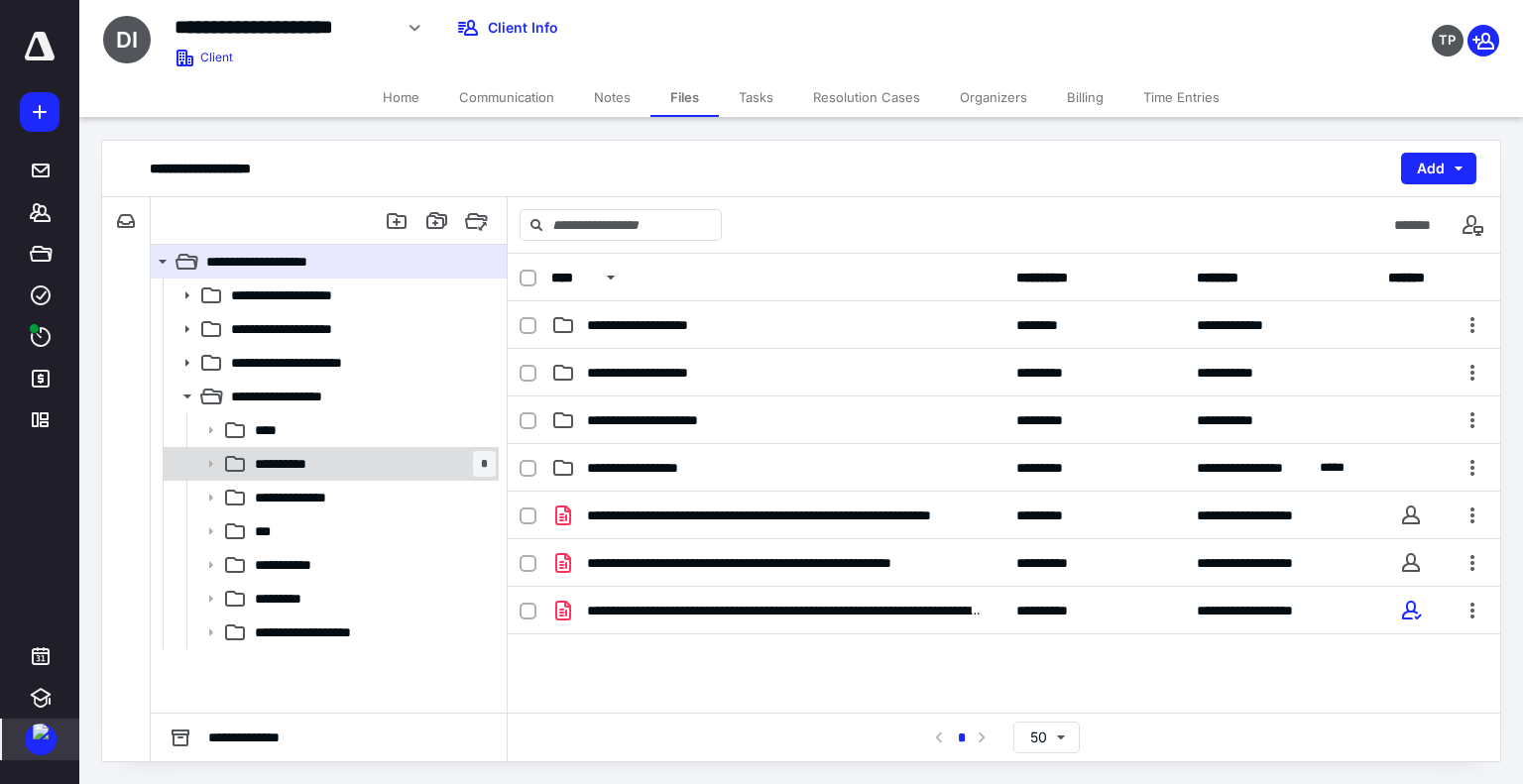 click on "**********" at bounding box center [371, 464] 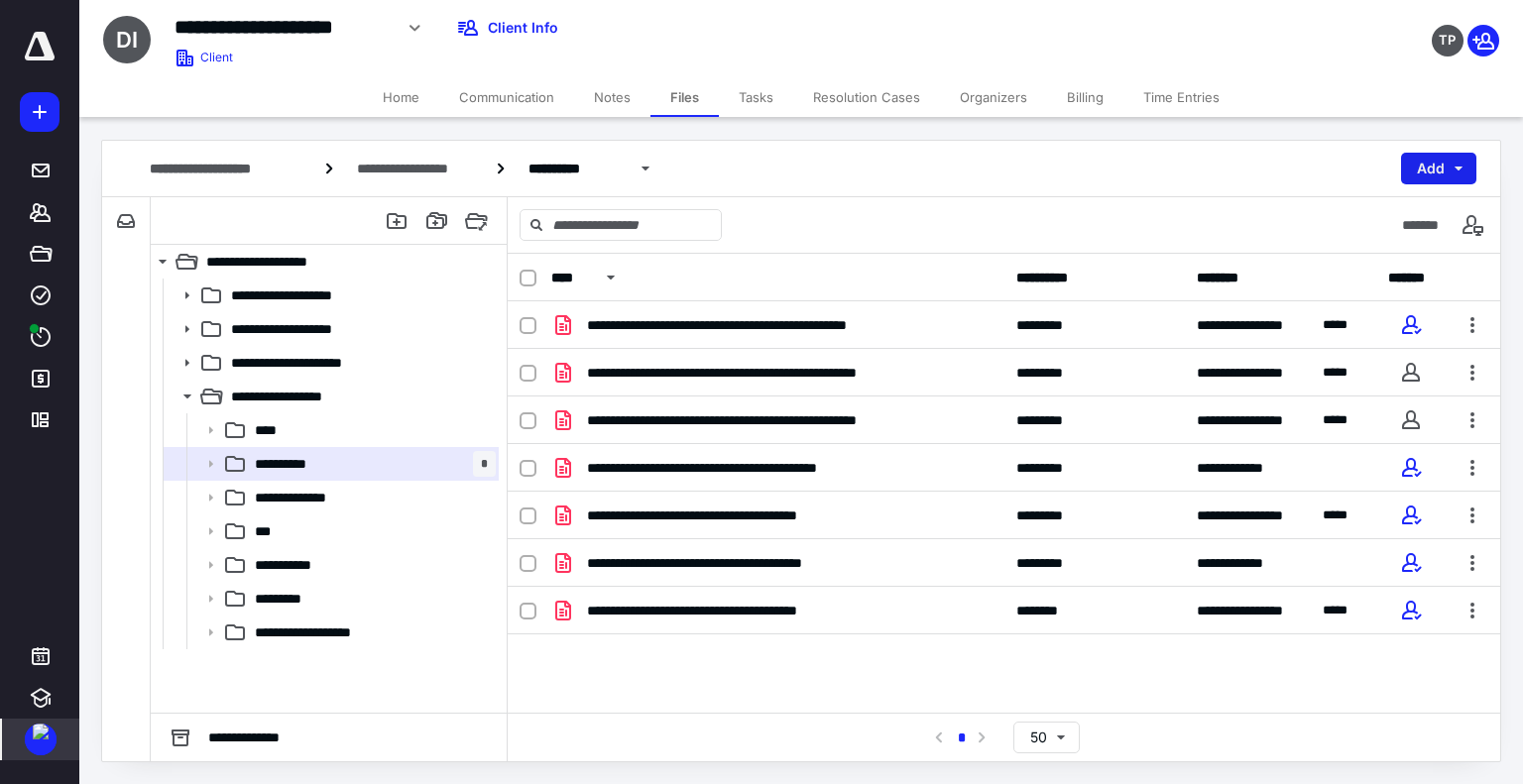 click on "Add" at bounding box center [1439, 168] 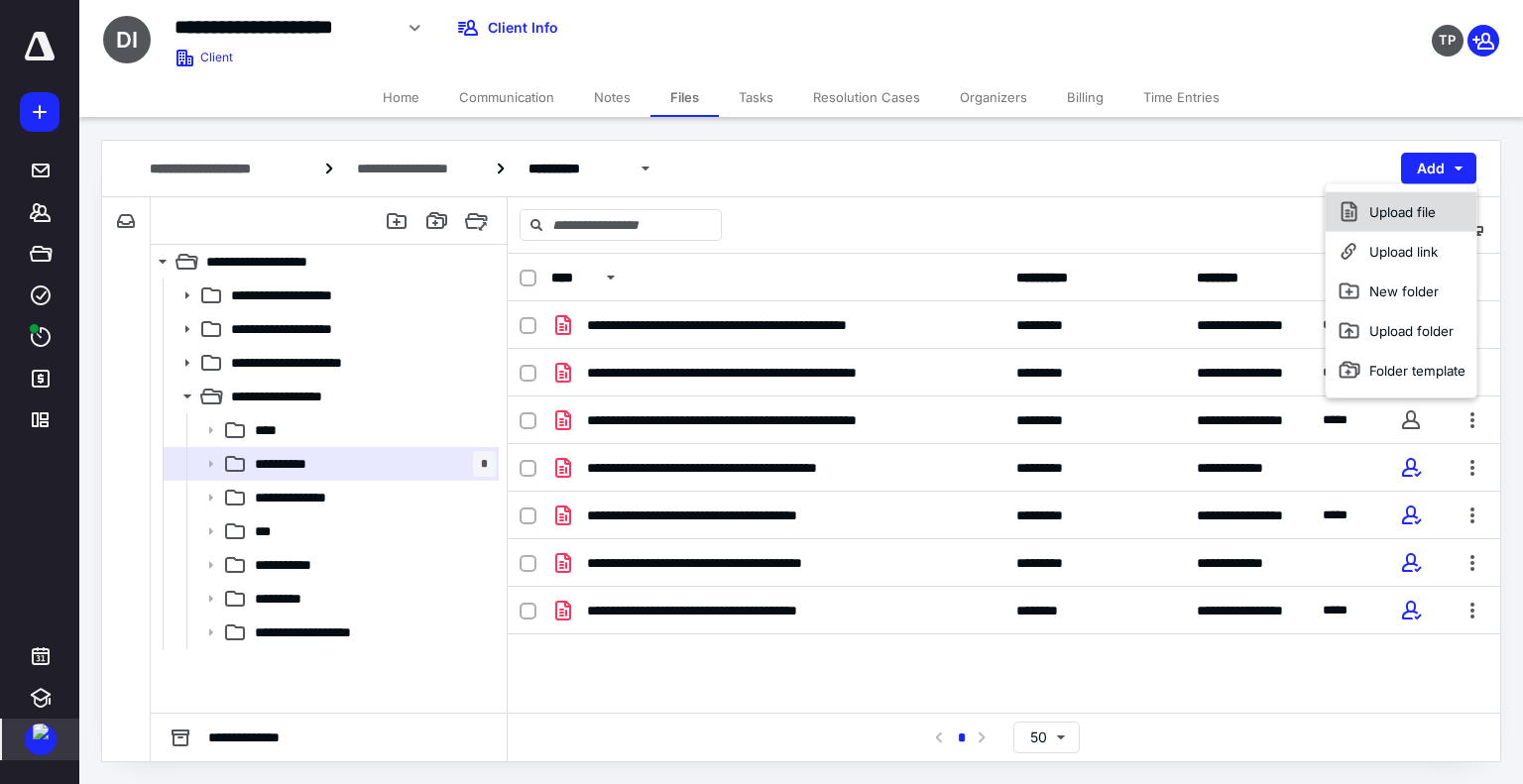 click on "Upload file" at bounding box center [1401, 212] 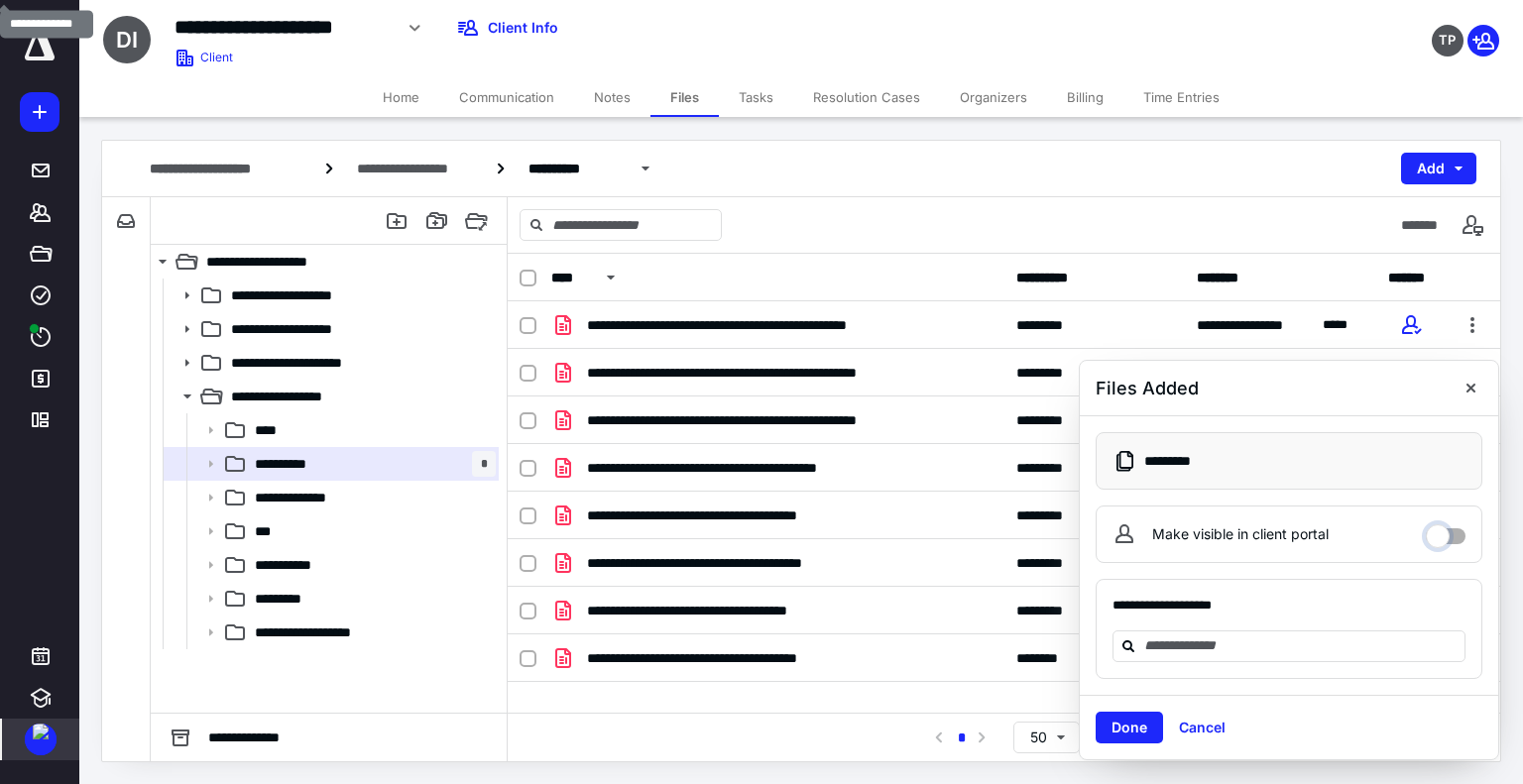 click on "Make visible in client portal" at bounding box center (1446, 531) 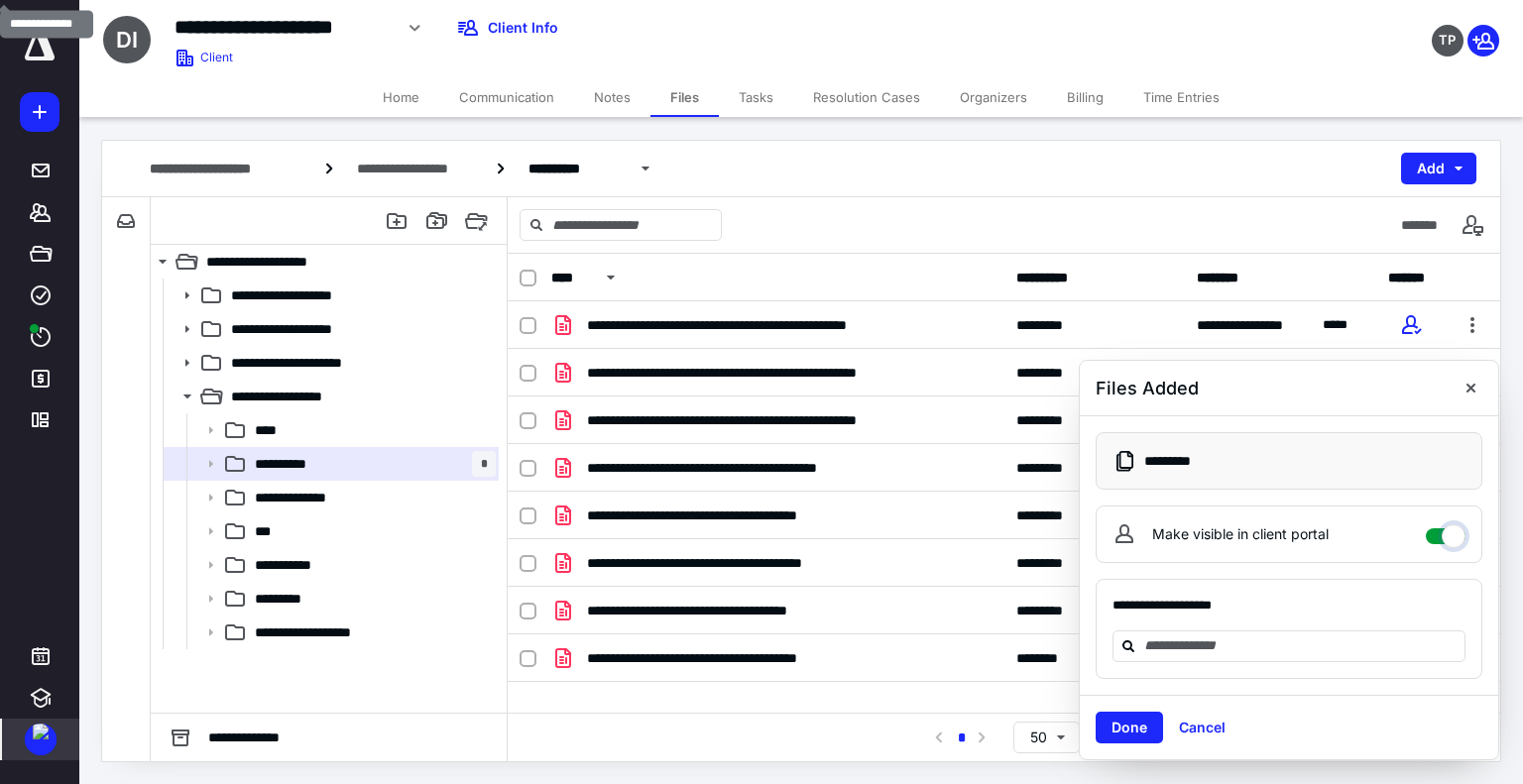 checkbox on "****" 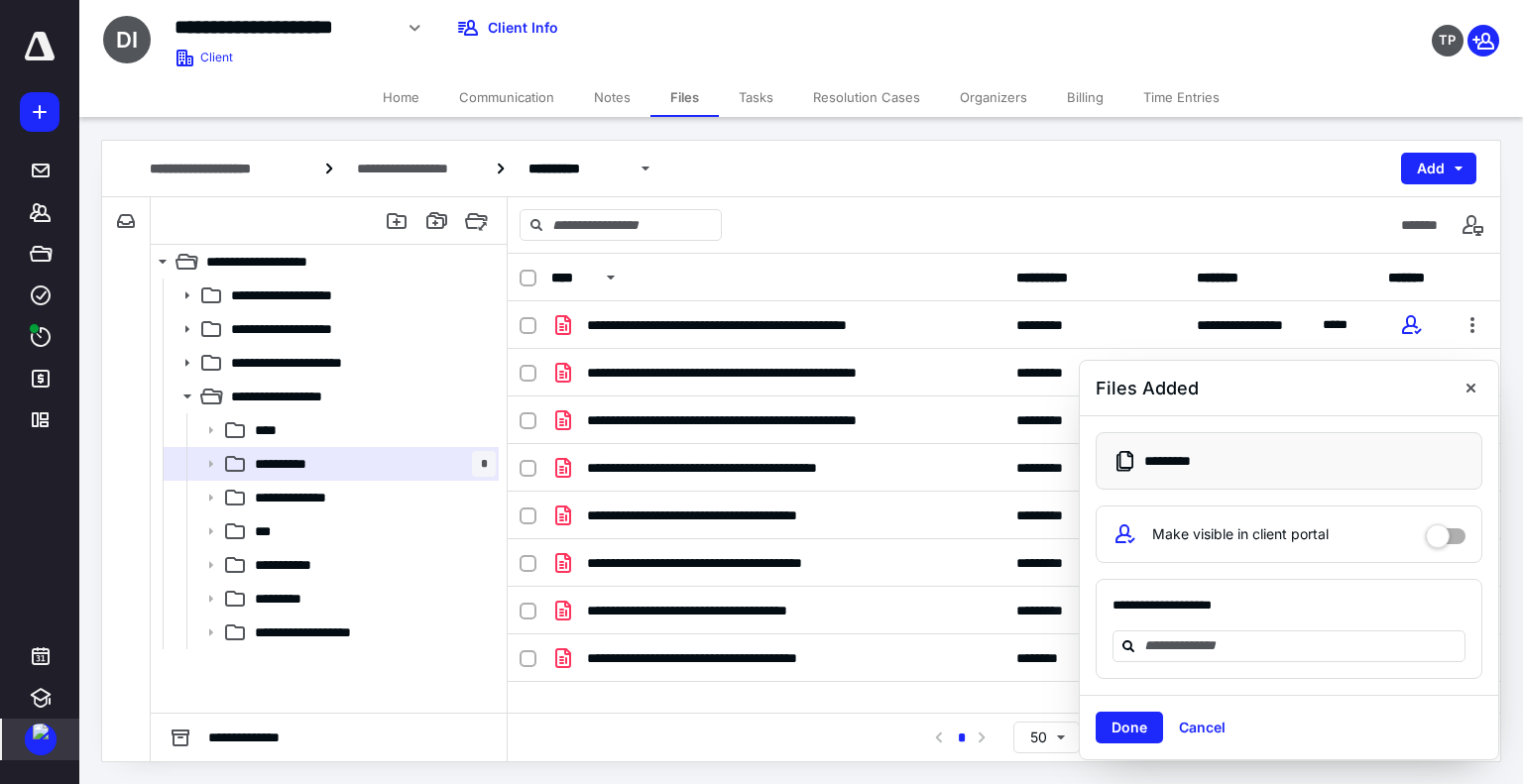 click on "Files Added" at bounding box center [1289, 389] 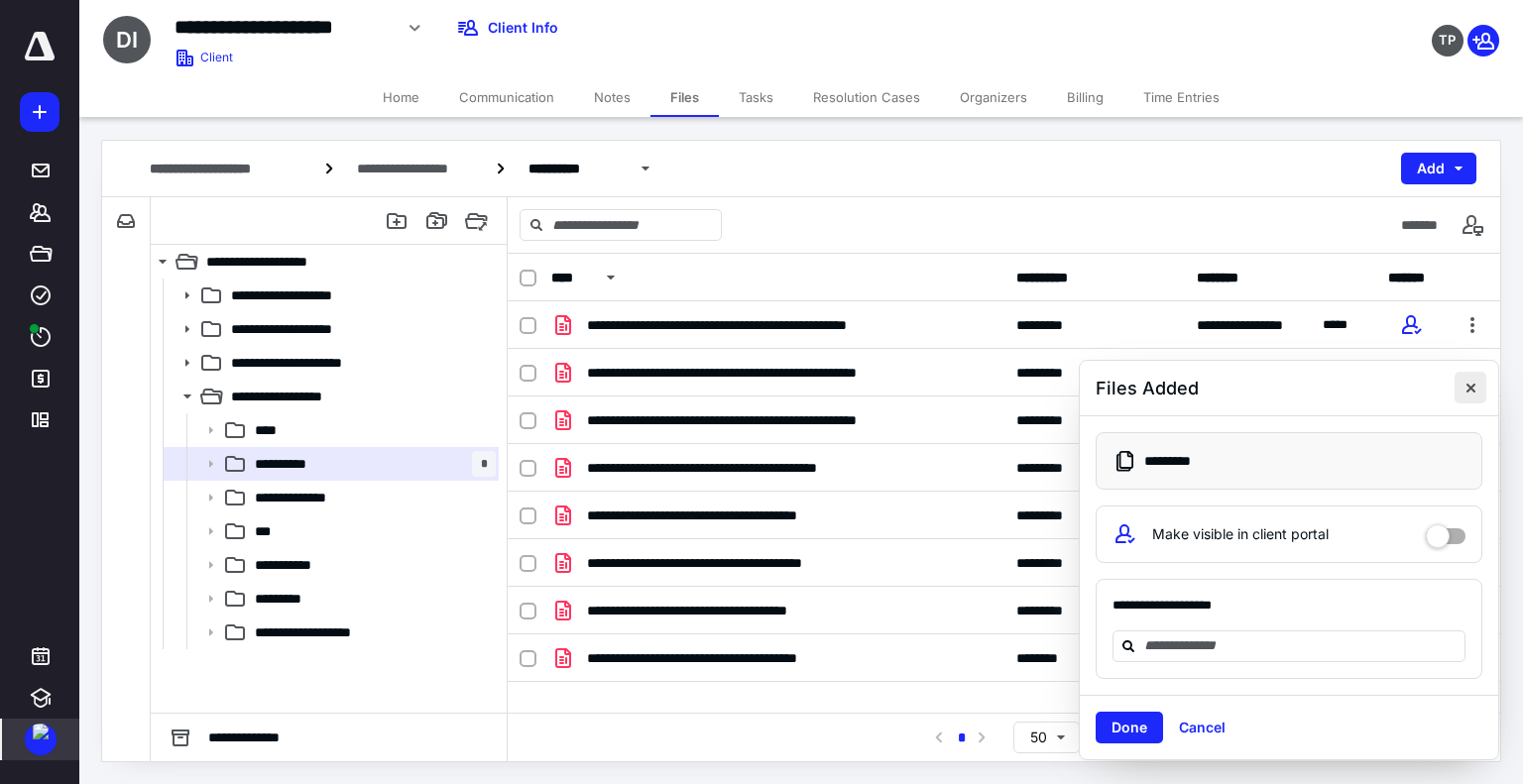 click at bounding box center (1470, 388) 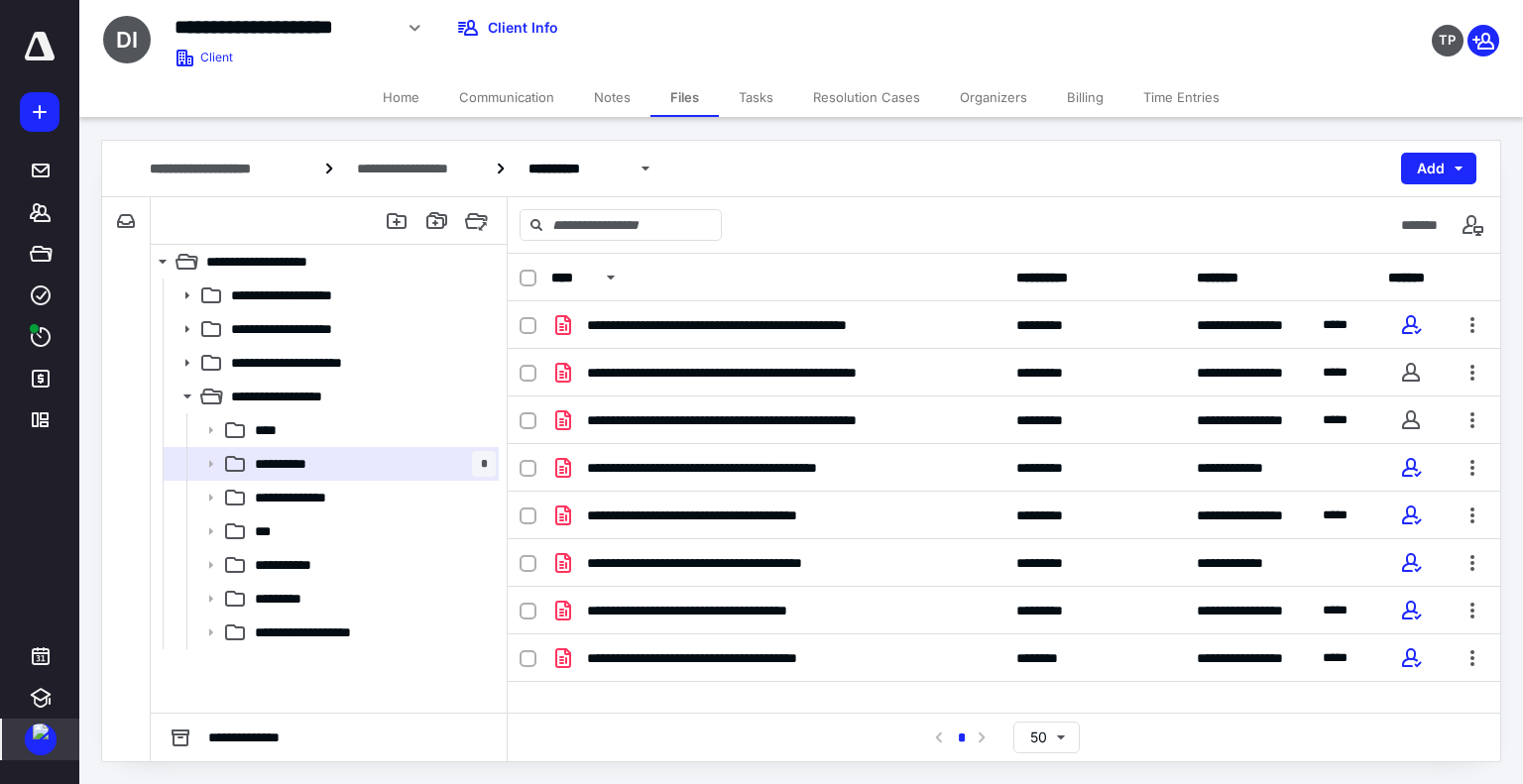 click on "Tasks" at bounding box center (756, 97) 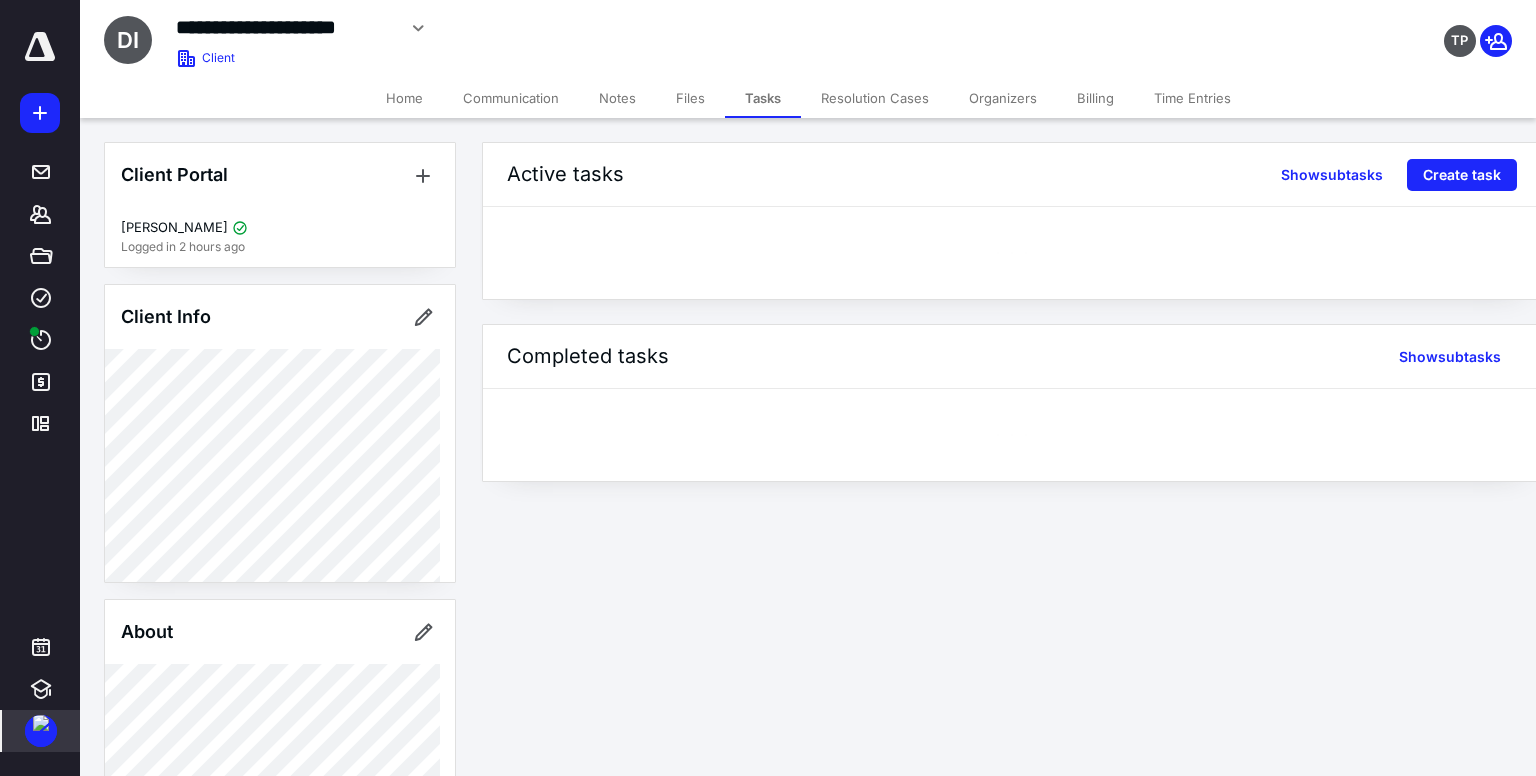 click on "Files" at bounding box center (690, 98) 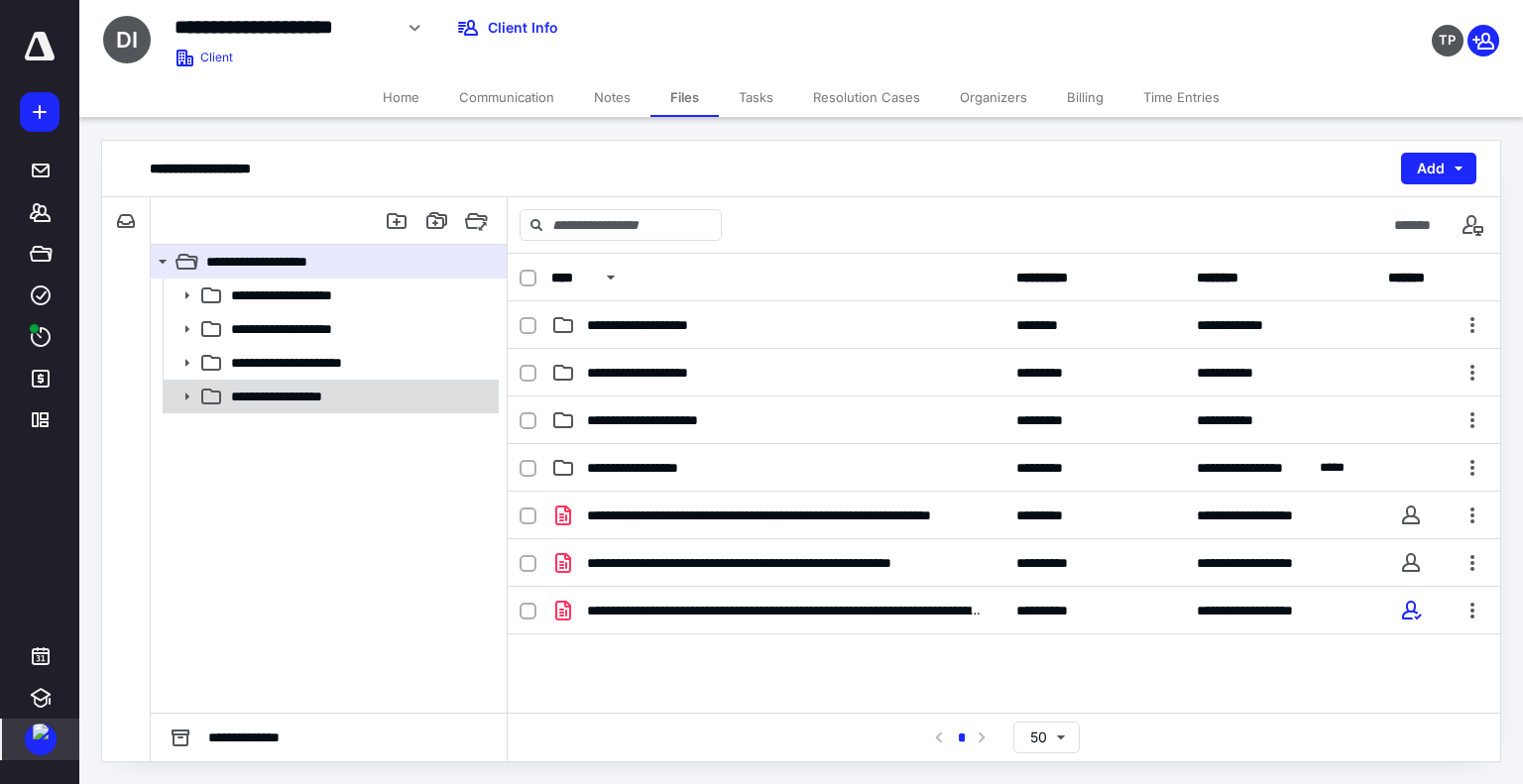 click 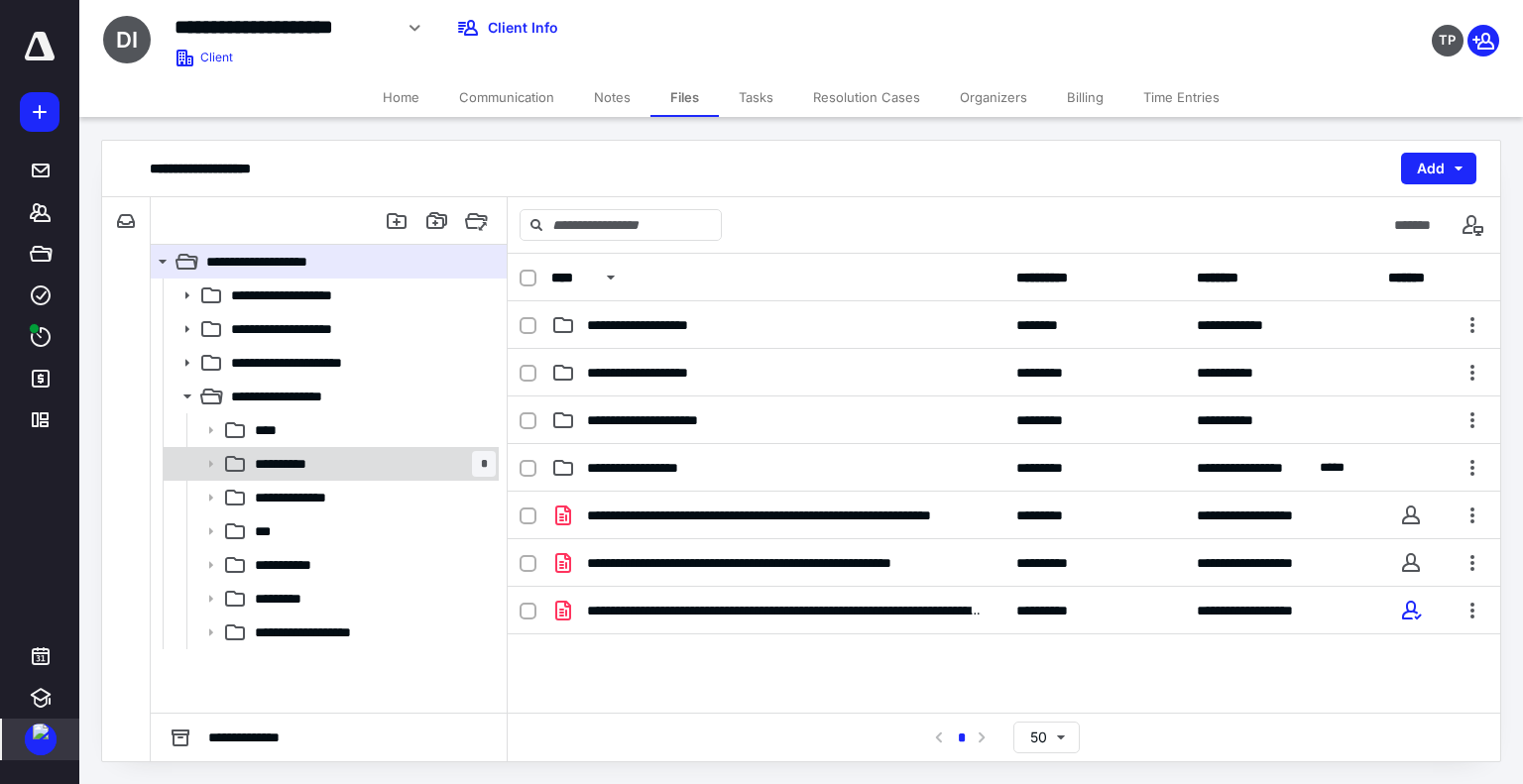 click on "**********" at bounding box center [371, 464] 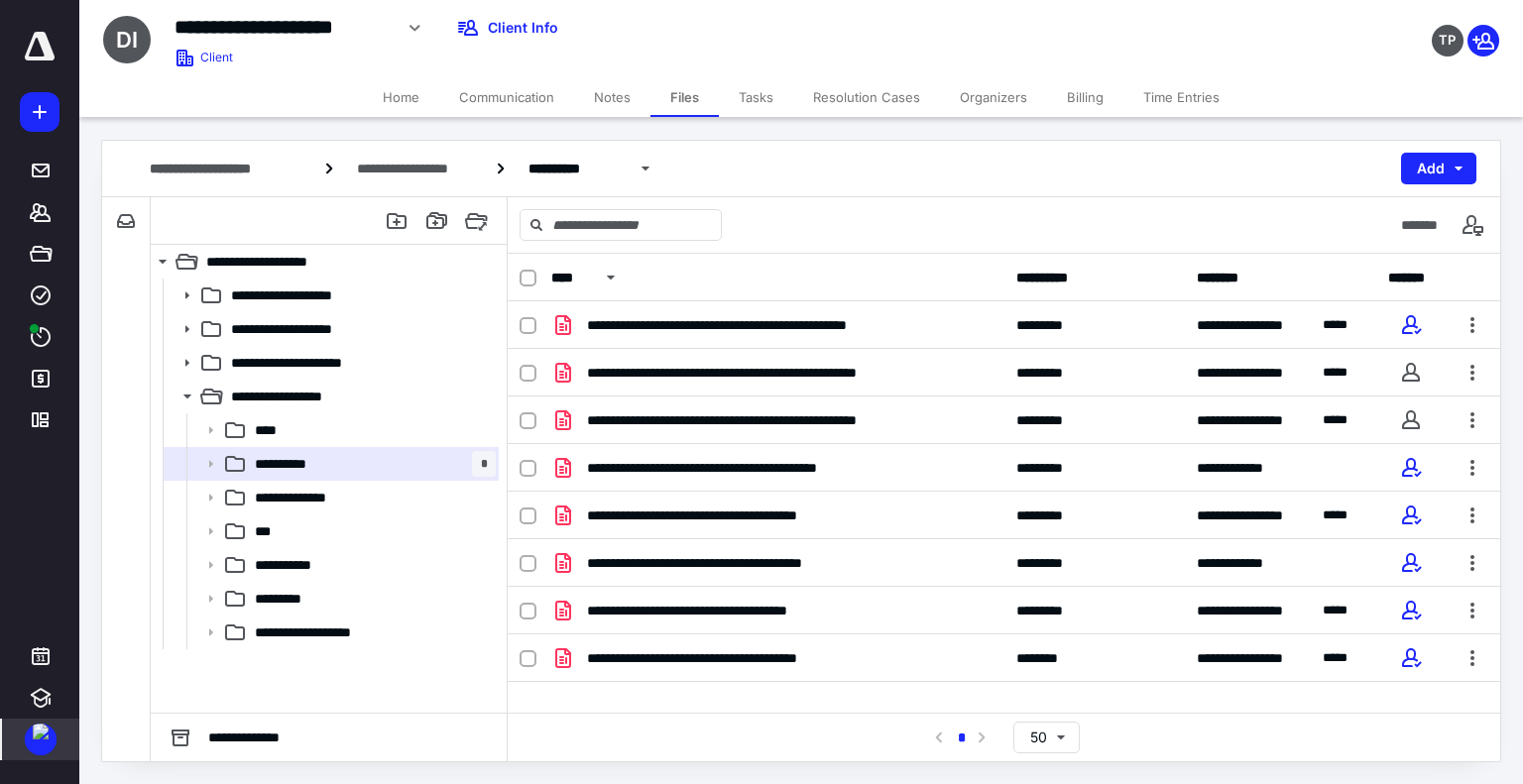 click on "Tasks" at bounding box center (756, 97) 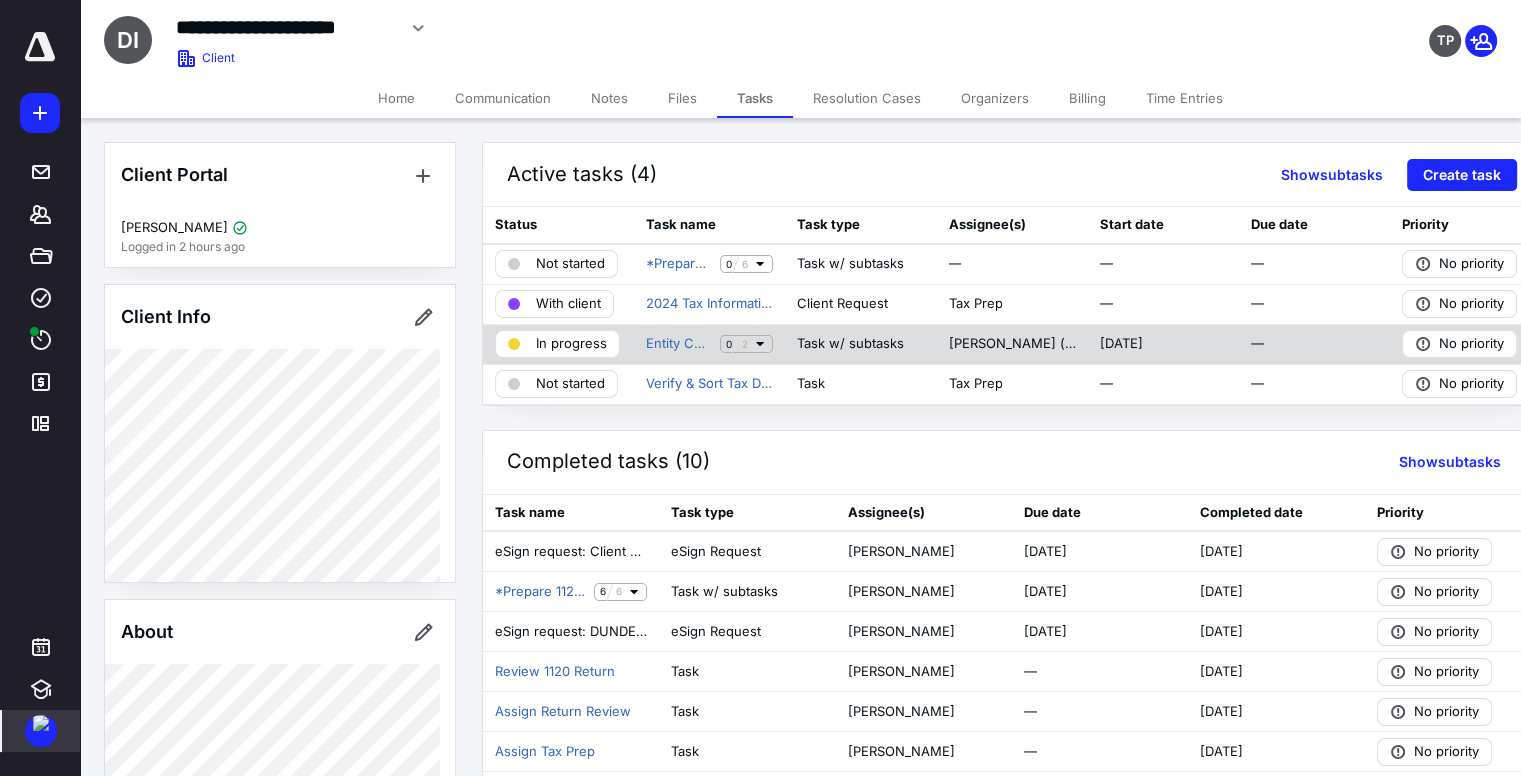click on "In progress" at bounding box center [571, 344] 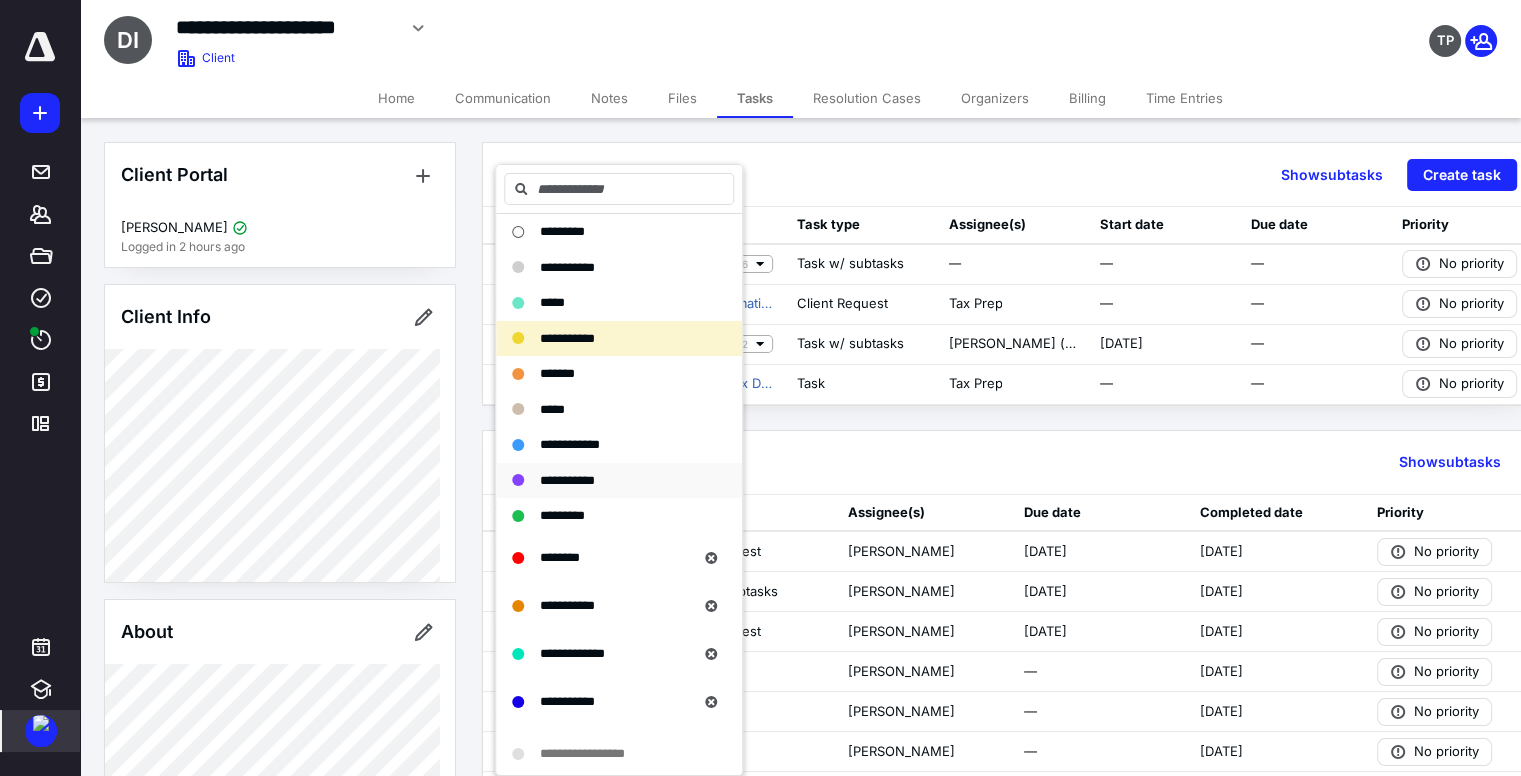 click on "**********" at bounding box center (607, 481) 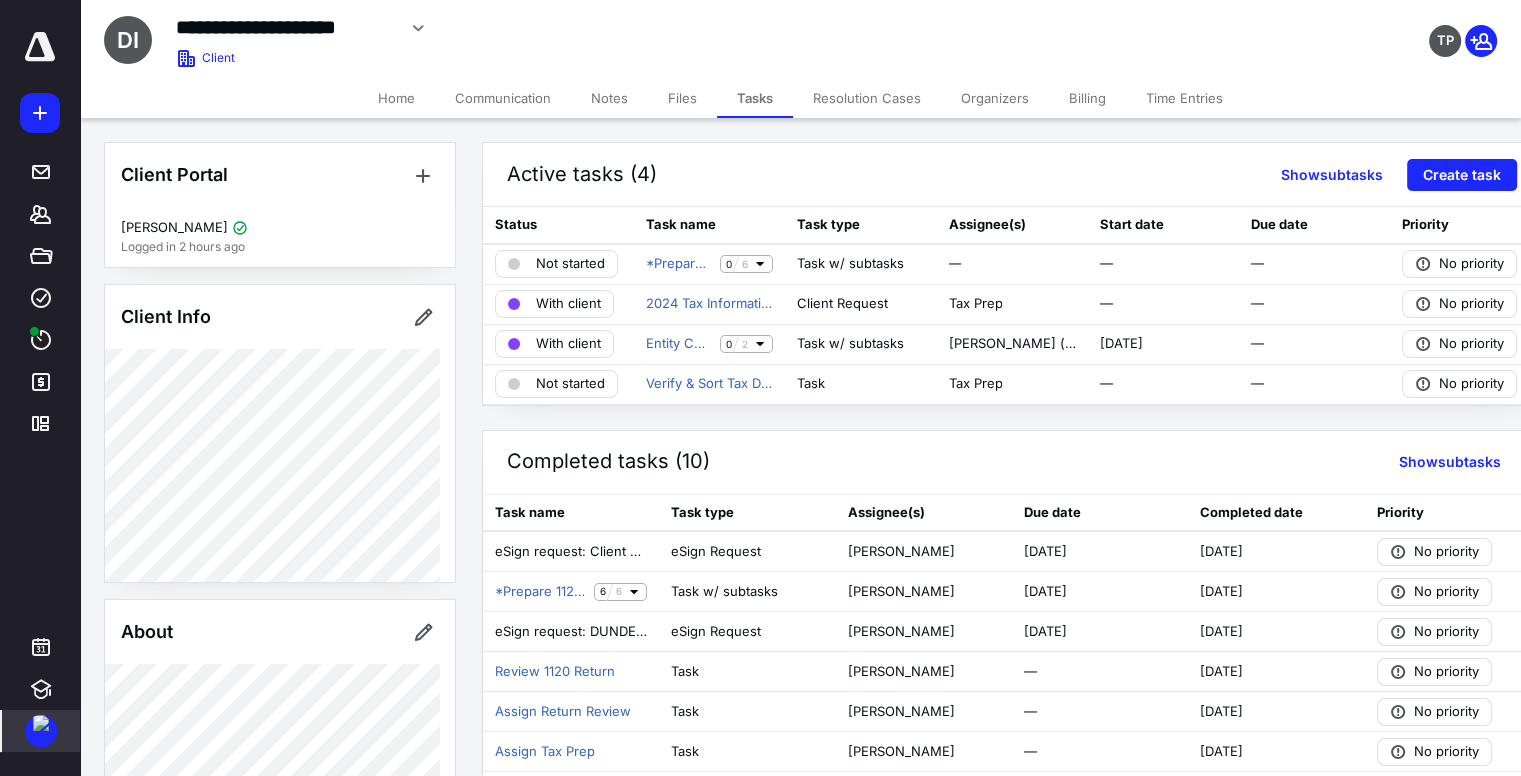 click on "Notes" at bounding box center [609, 98] 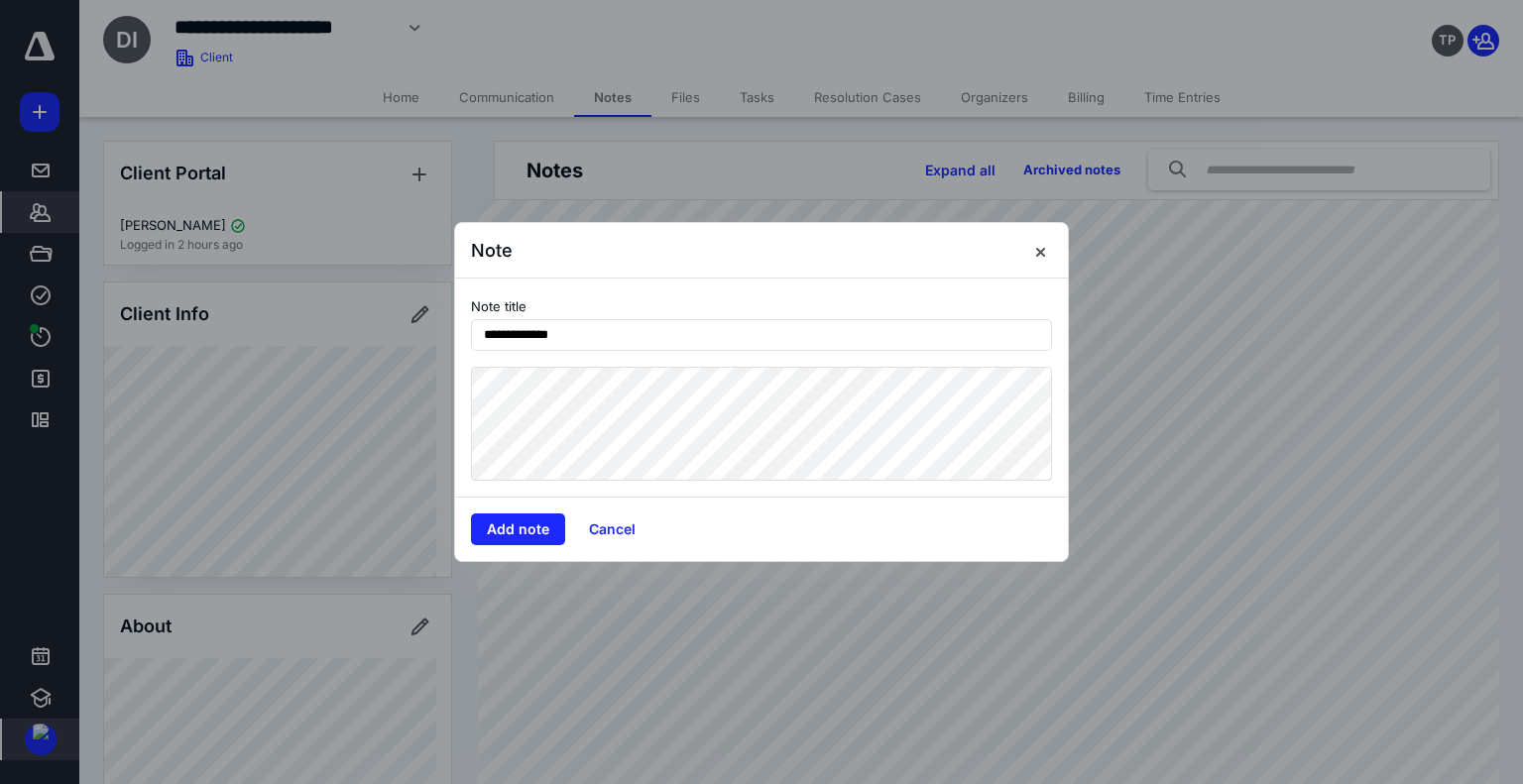 type on "**********" 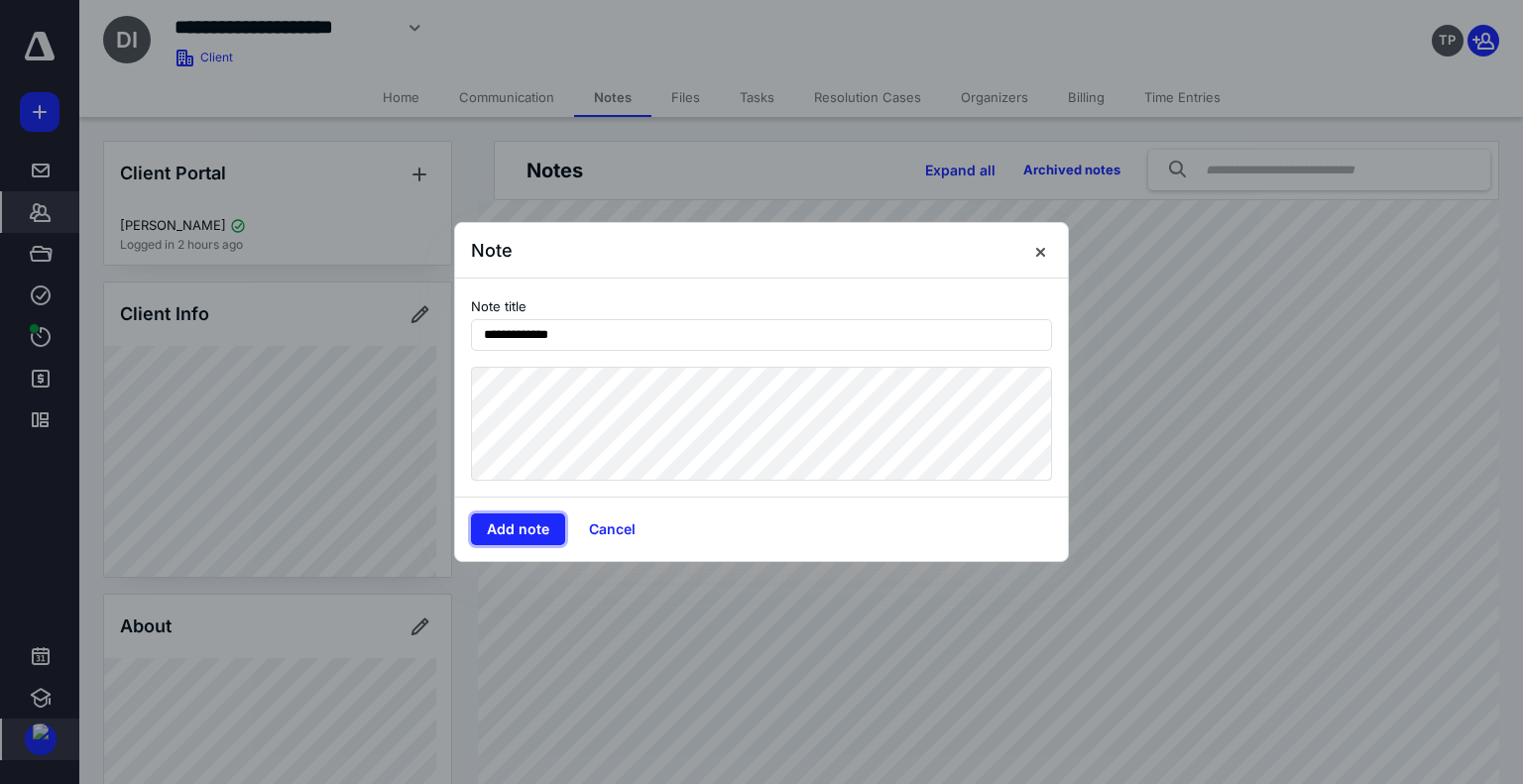 type 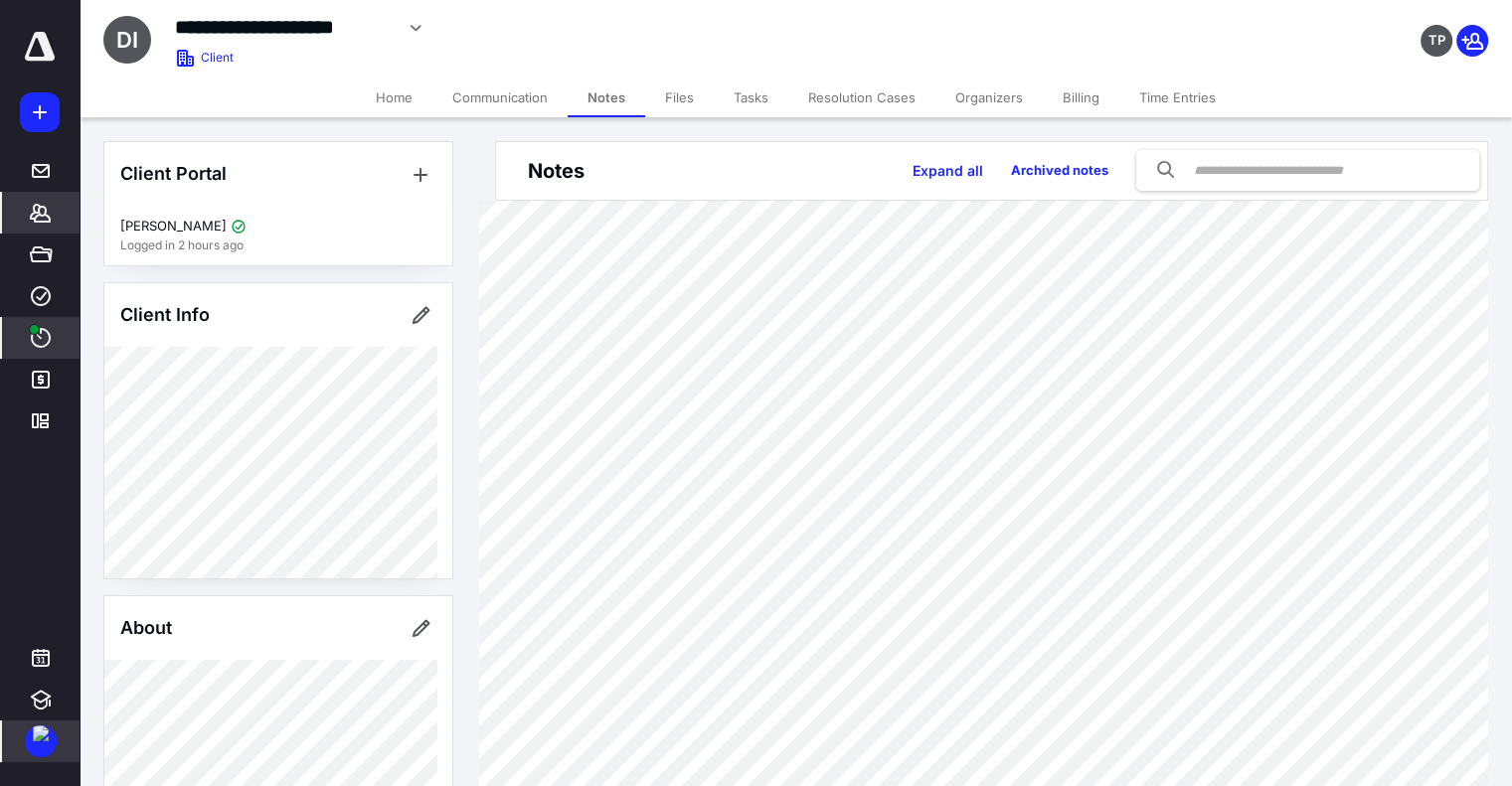 click on "****" at bounding box center [41, 338] 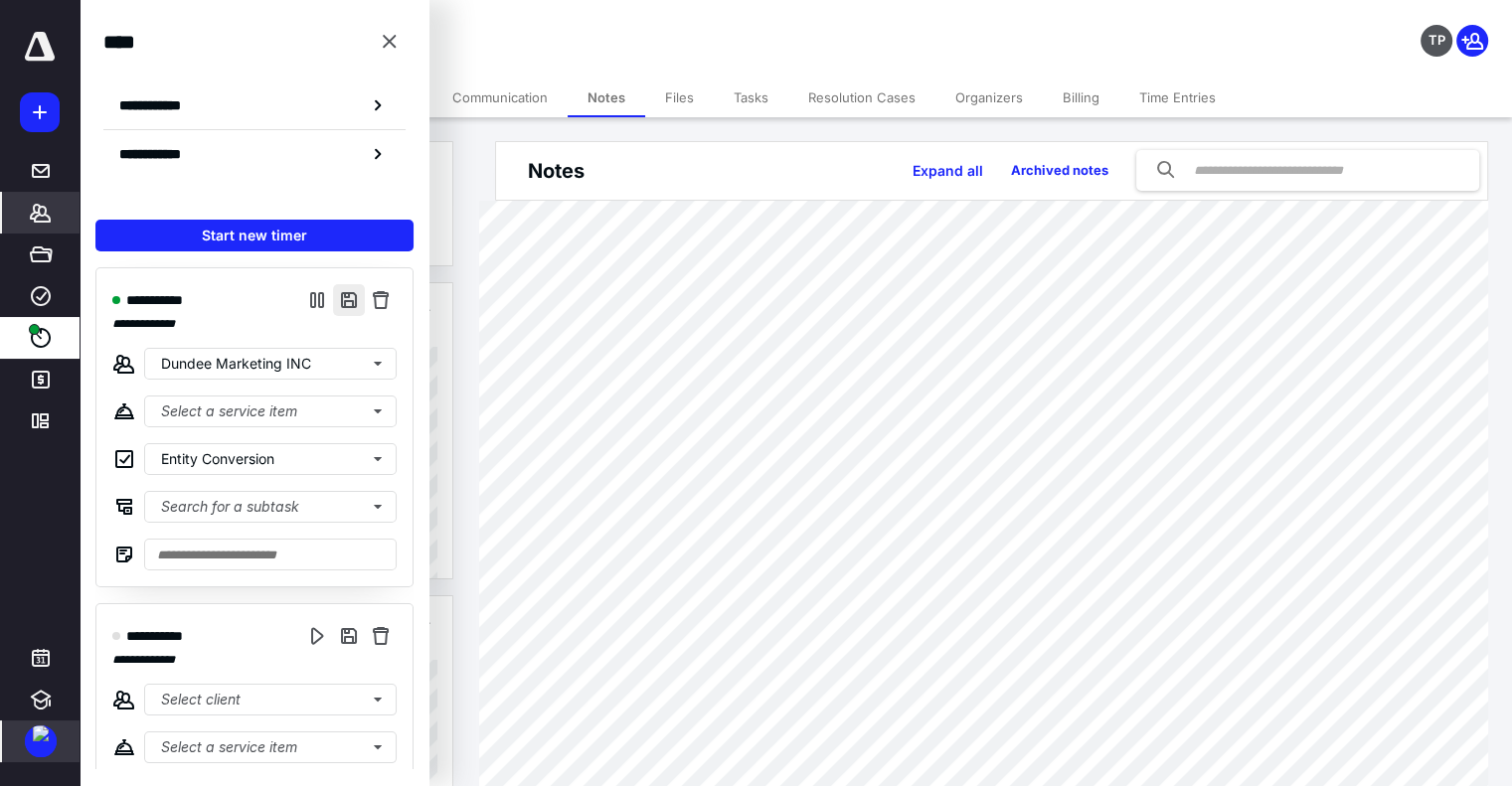 click at bounding box center (349, 300) 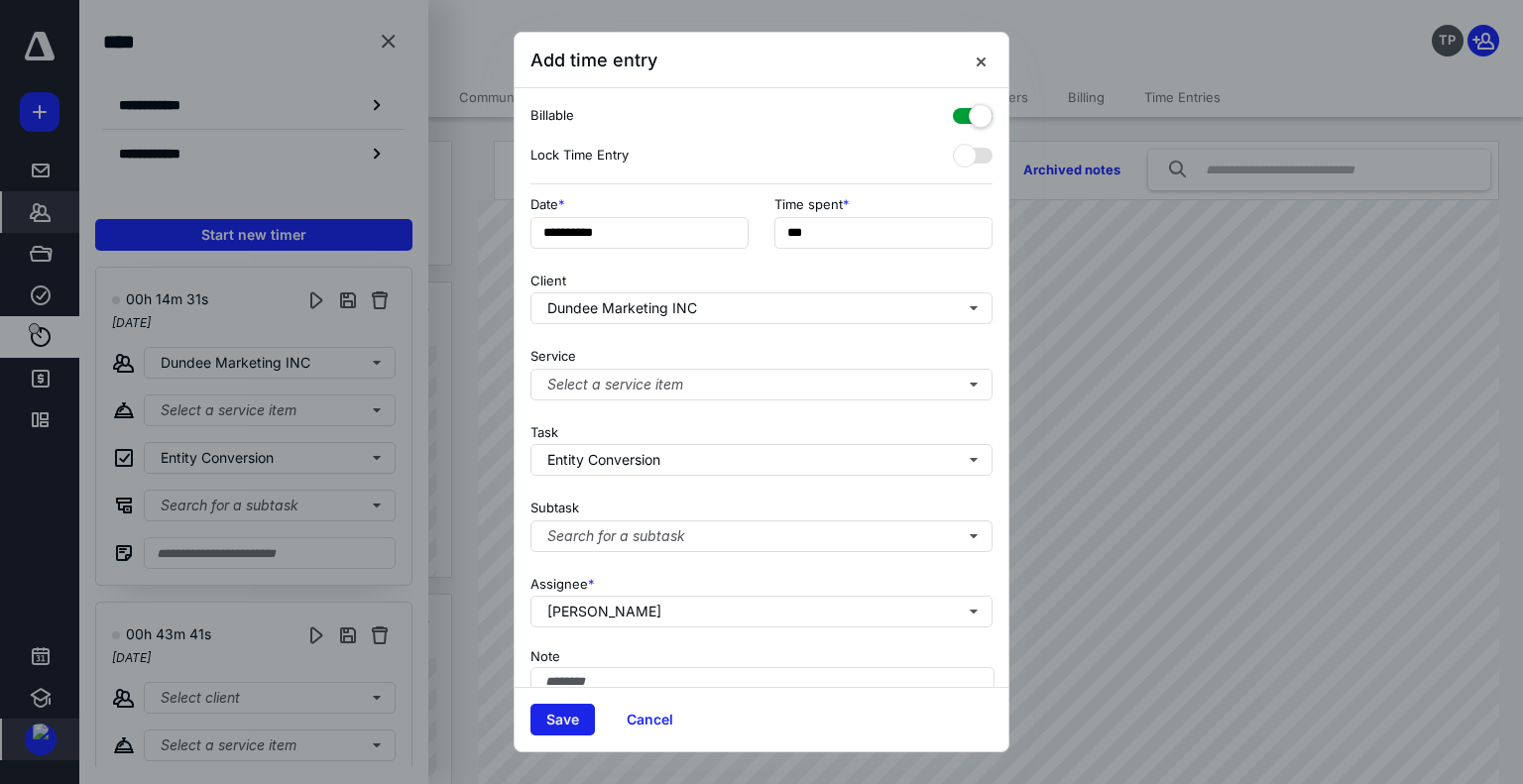 click on "Save" at bounding box center (562, 720) 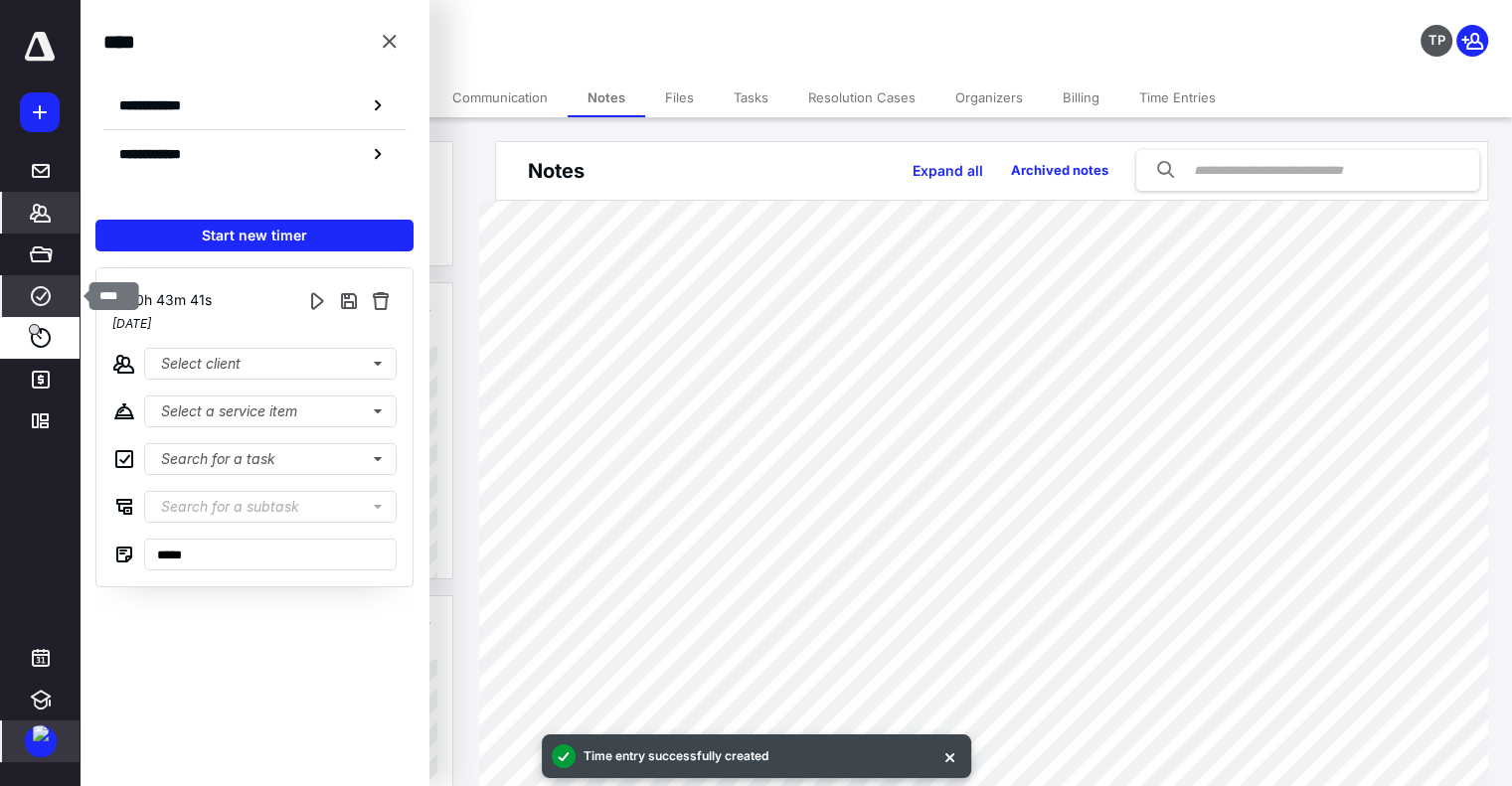 click 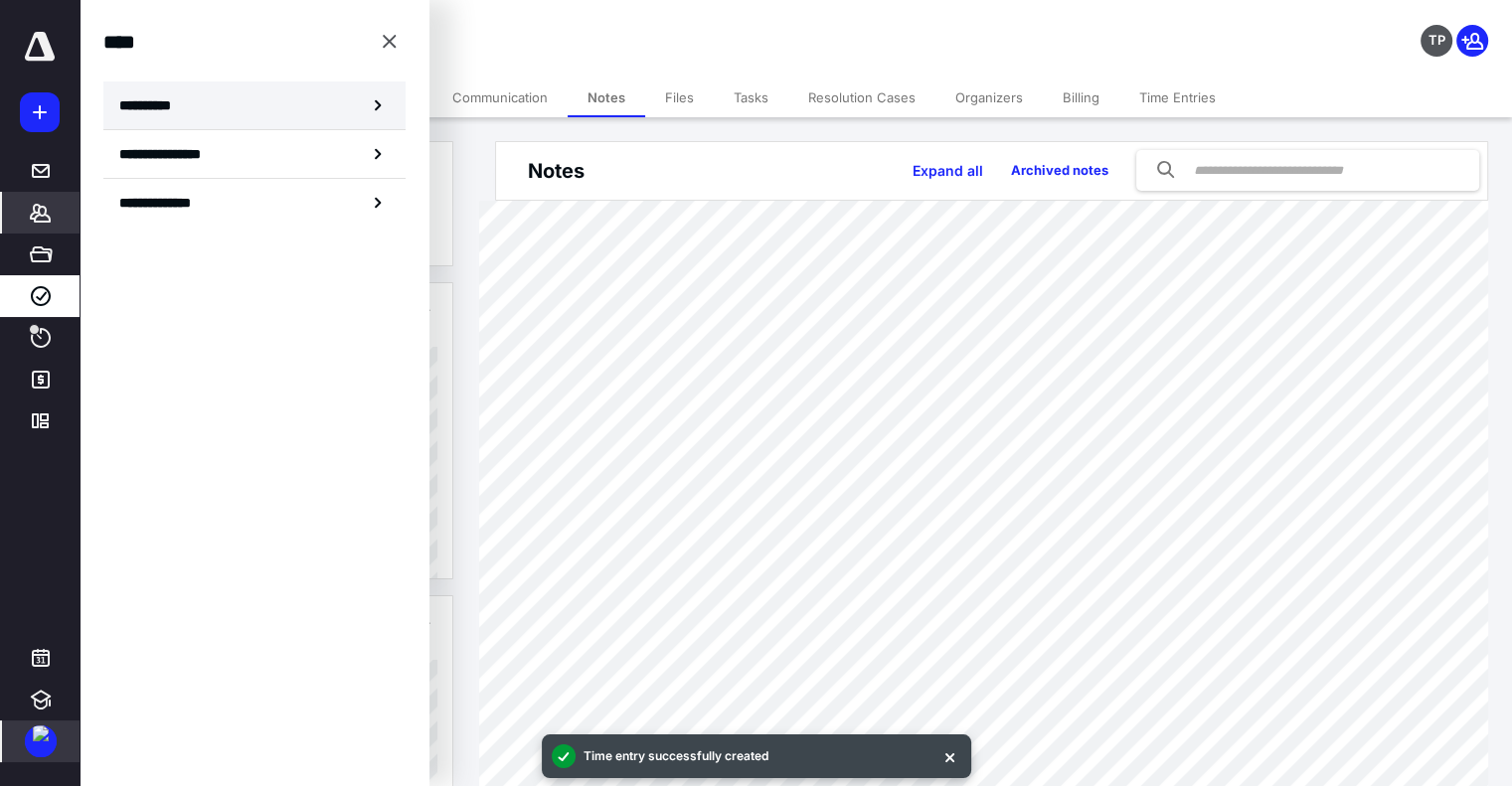 click on "**********" at bounding box center (254, 105) 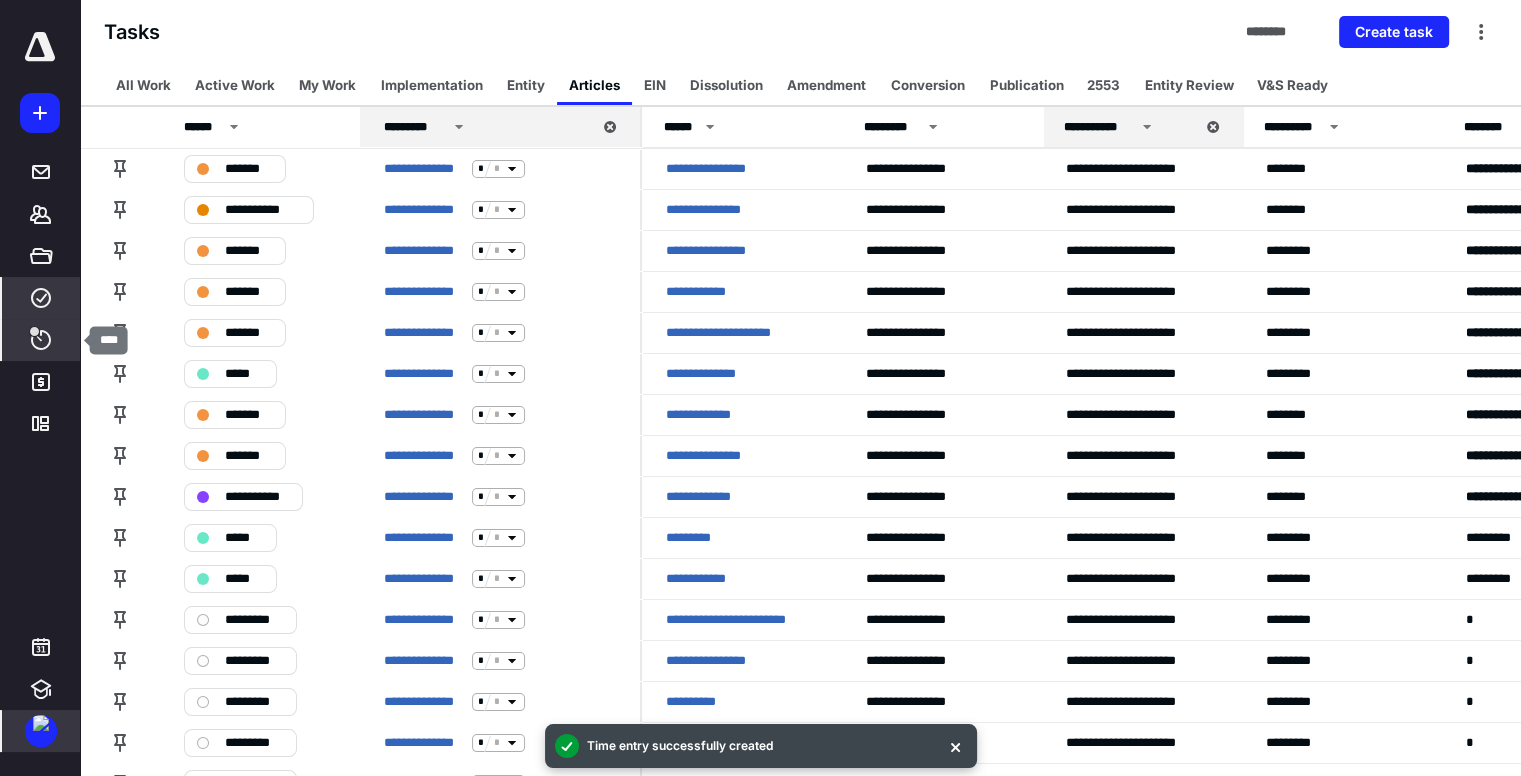 click on "****" at bounding box center [41, 340] 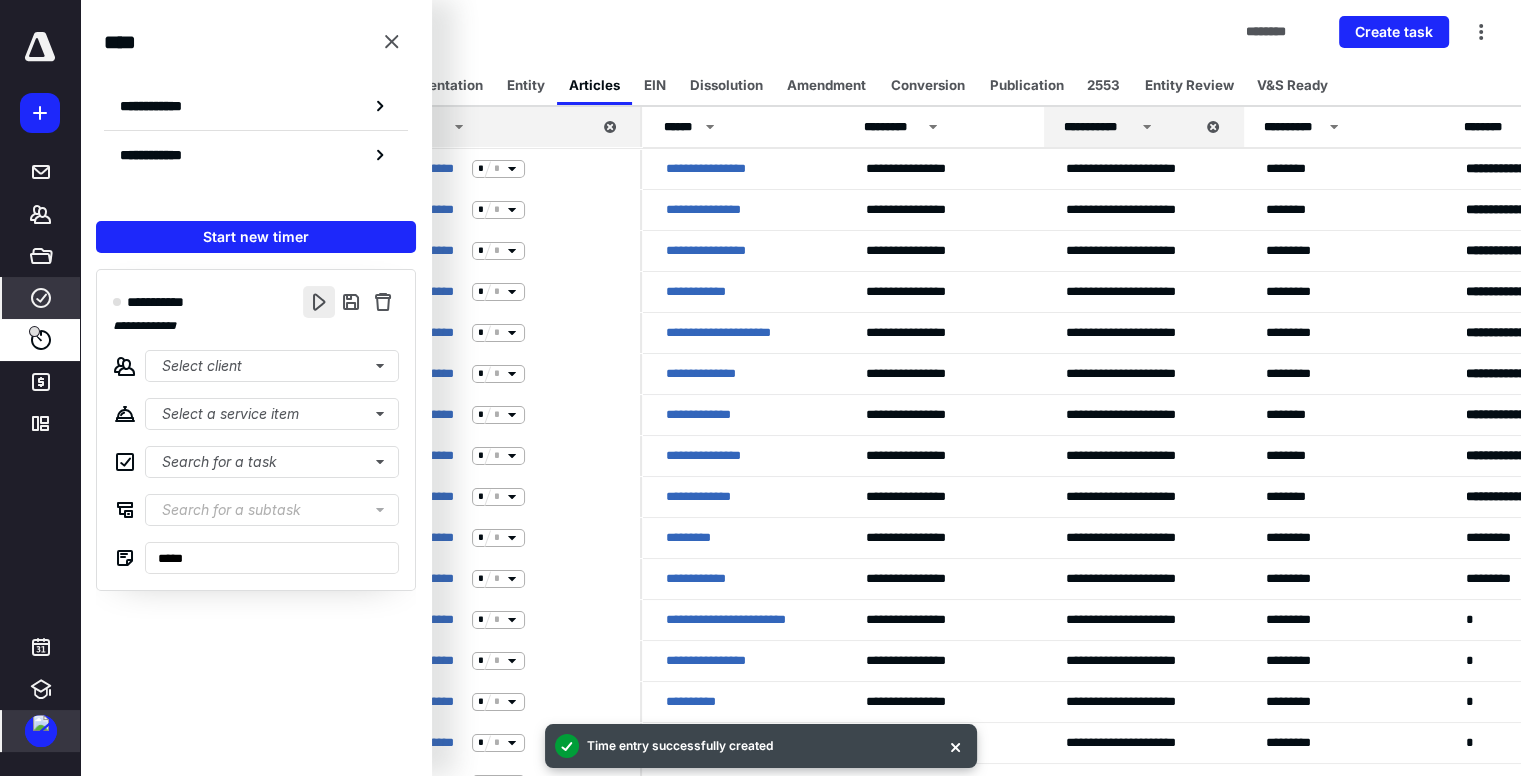 click at bounding box center [319, 302] 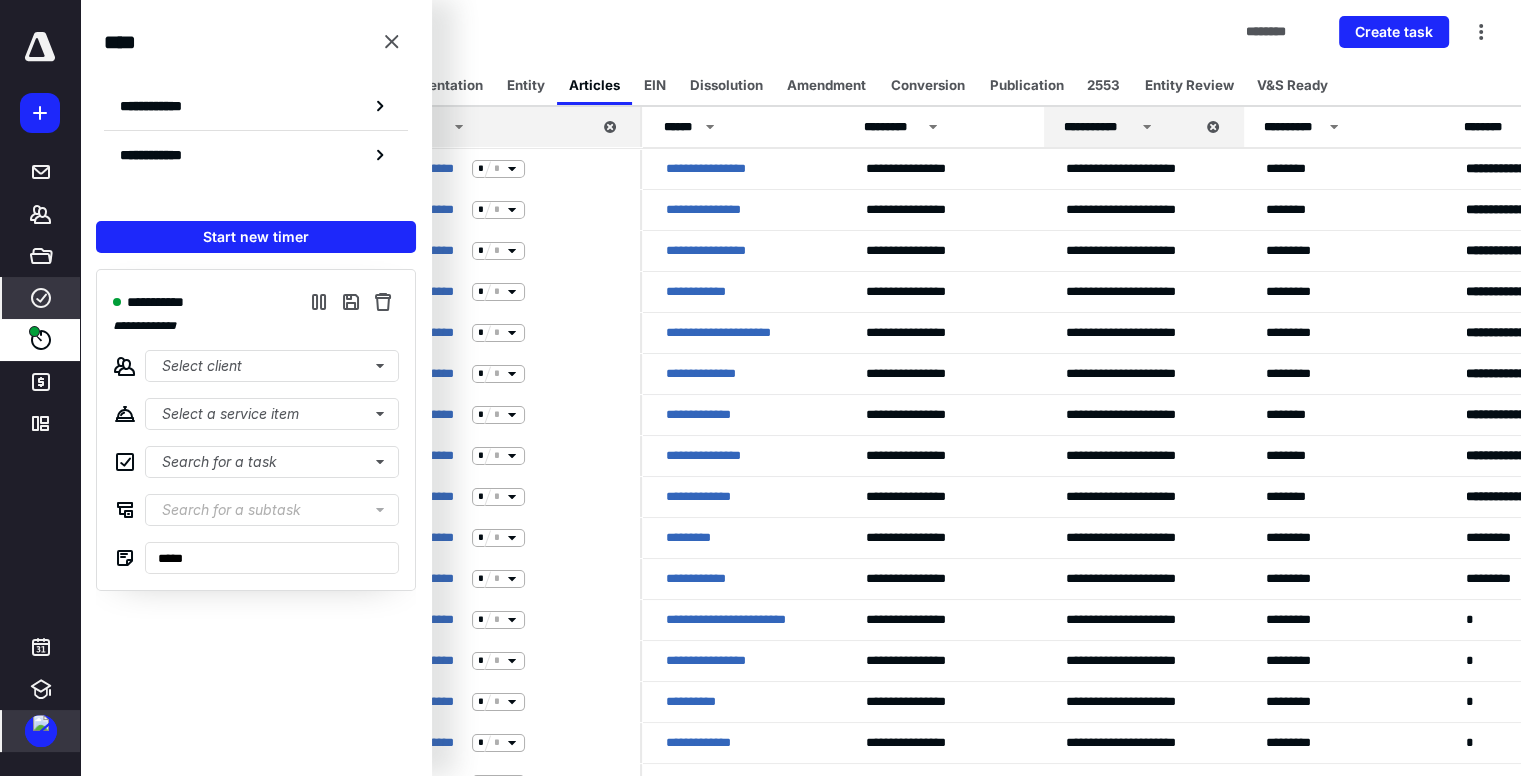 drag, startPoint x: 565, startPoint y: 27, endPoint x: 572, endPoint y: 14, distance: 14.764823 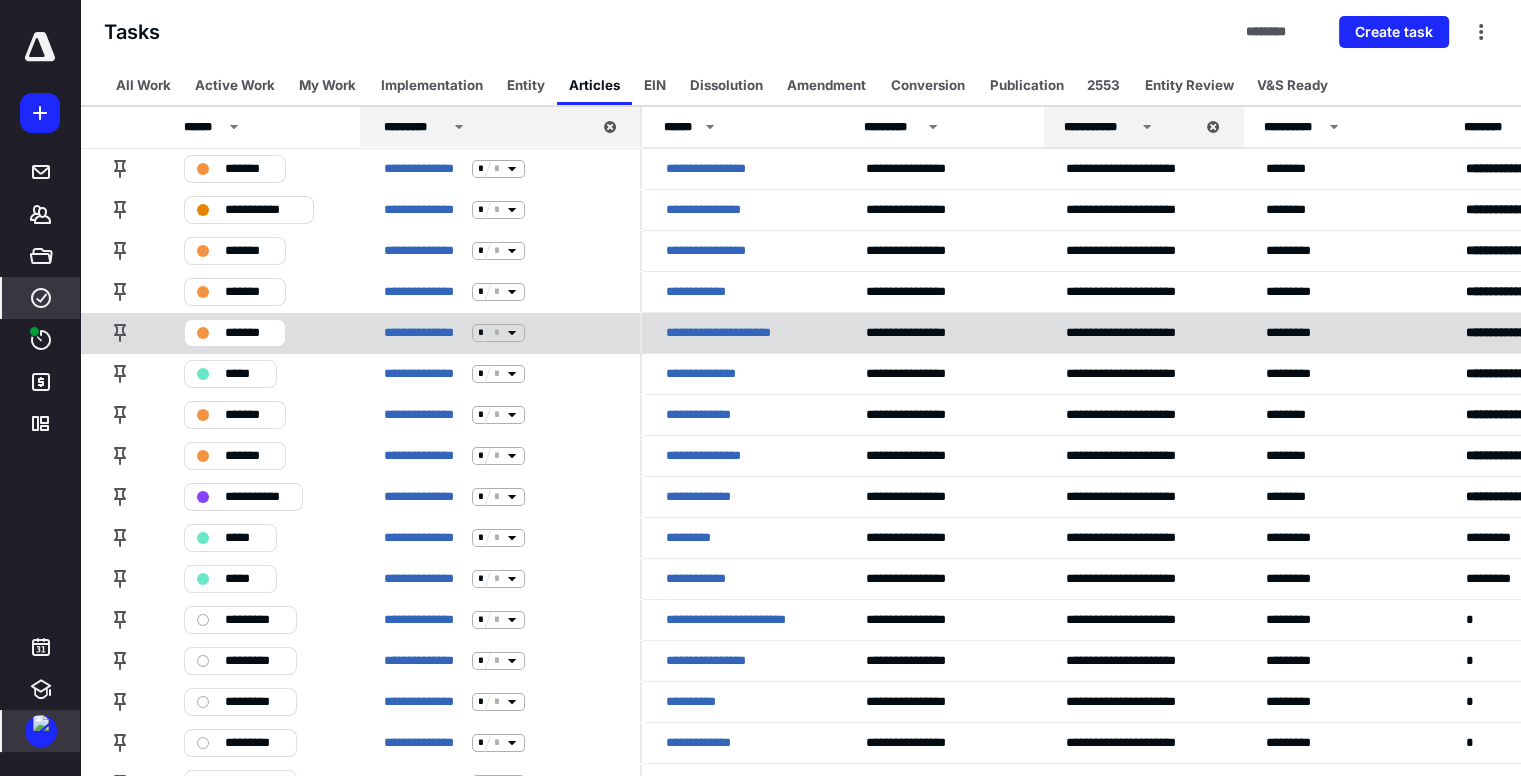 click at bounding box center [120, 332] 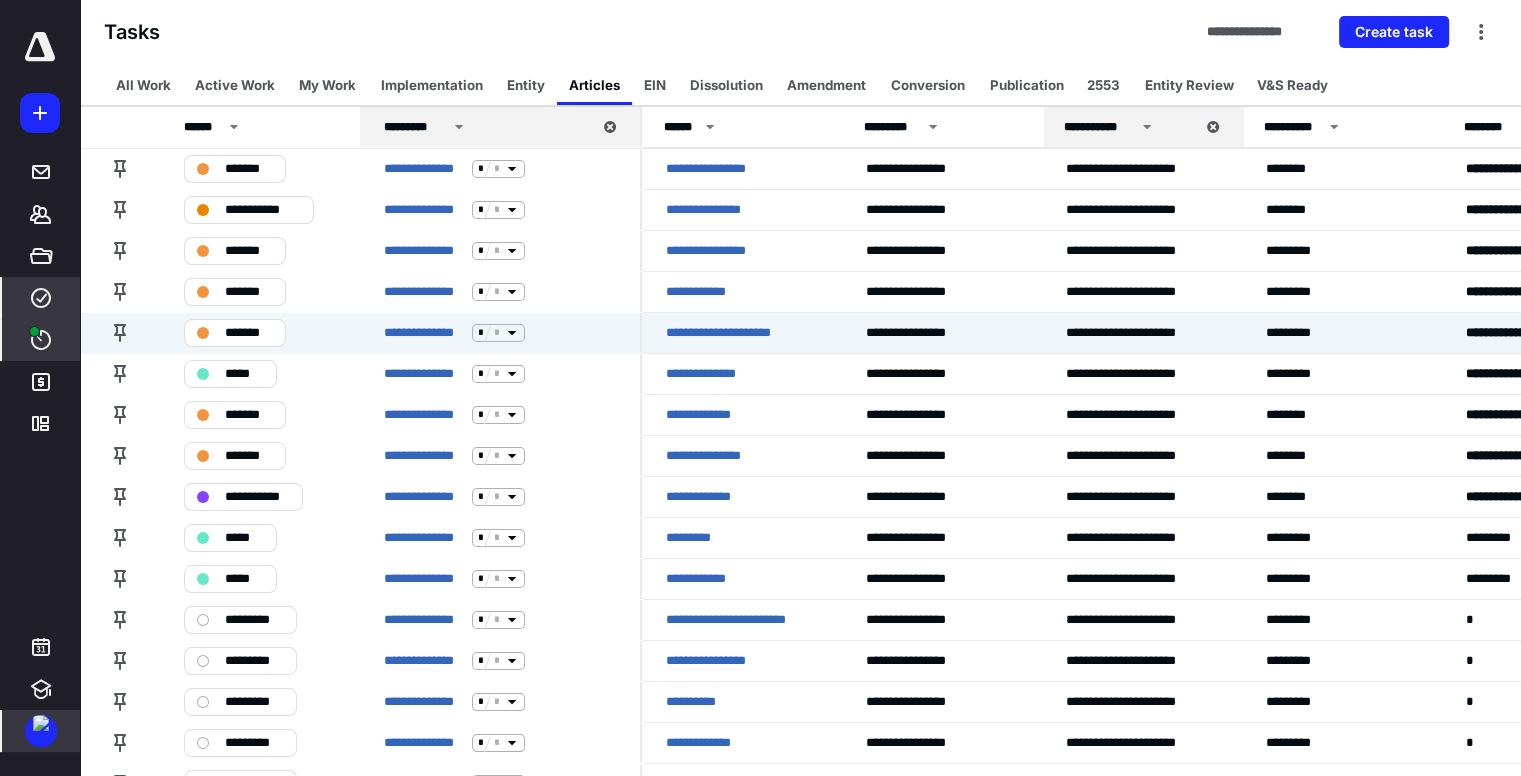 drag, startPoint x: 44, startPoint y: 343, endPoint x: 68, endPoint y: 343, distance: 24 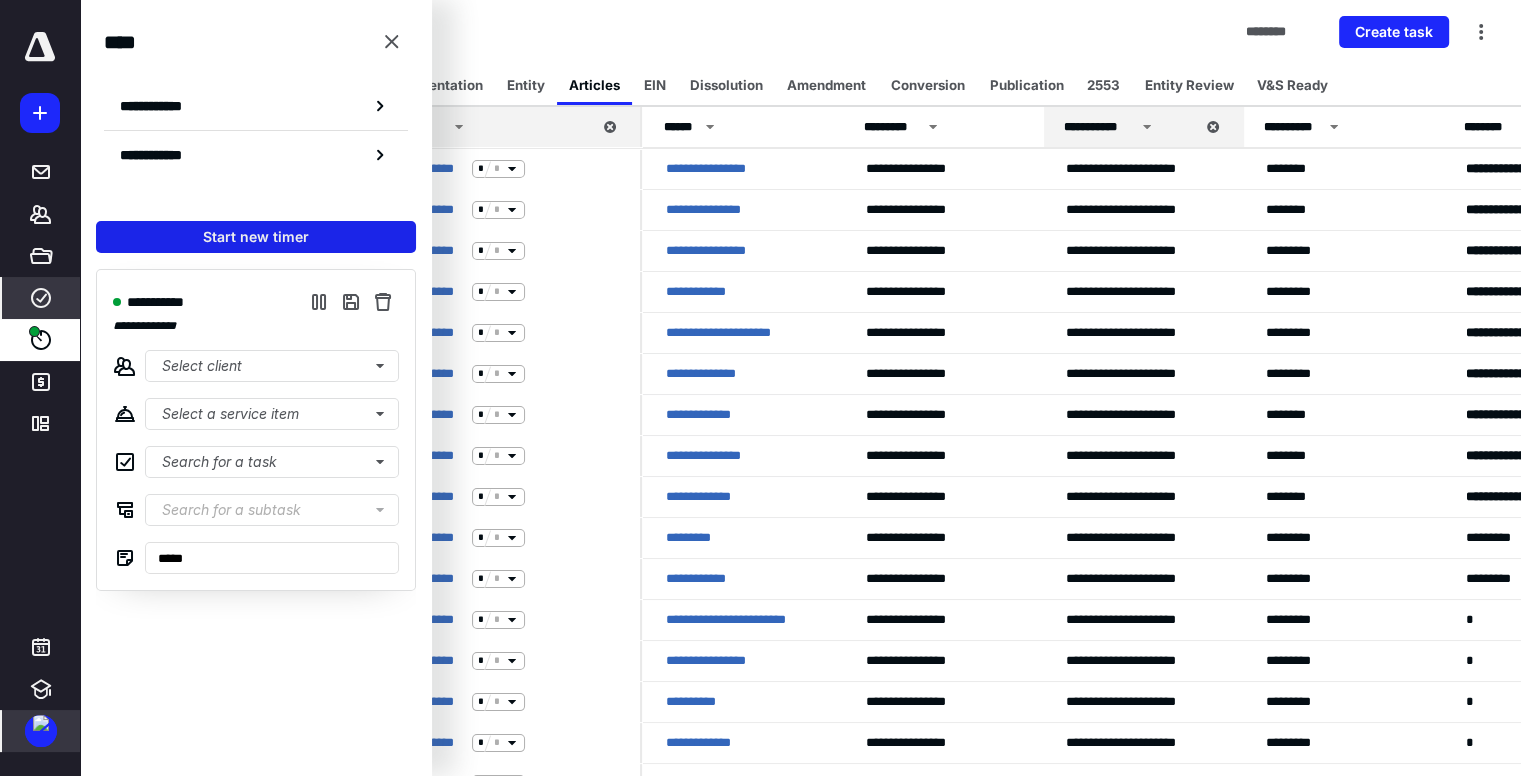 click on "Start new timer" at bounding box center [256, 237] 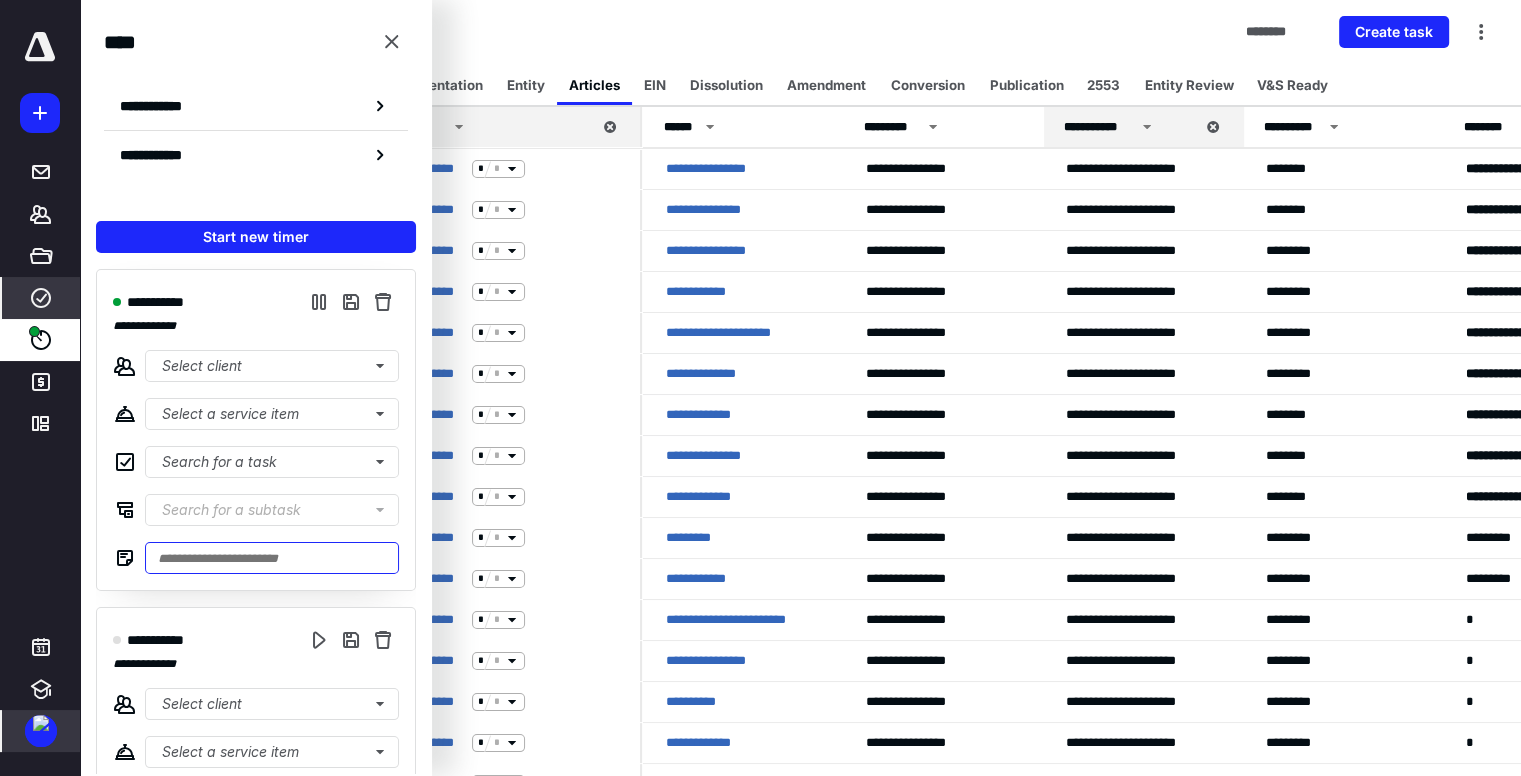 click at bounding box center (272, 558) 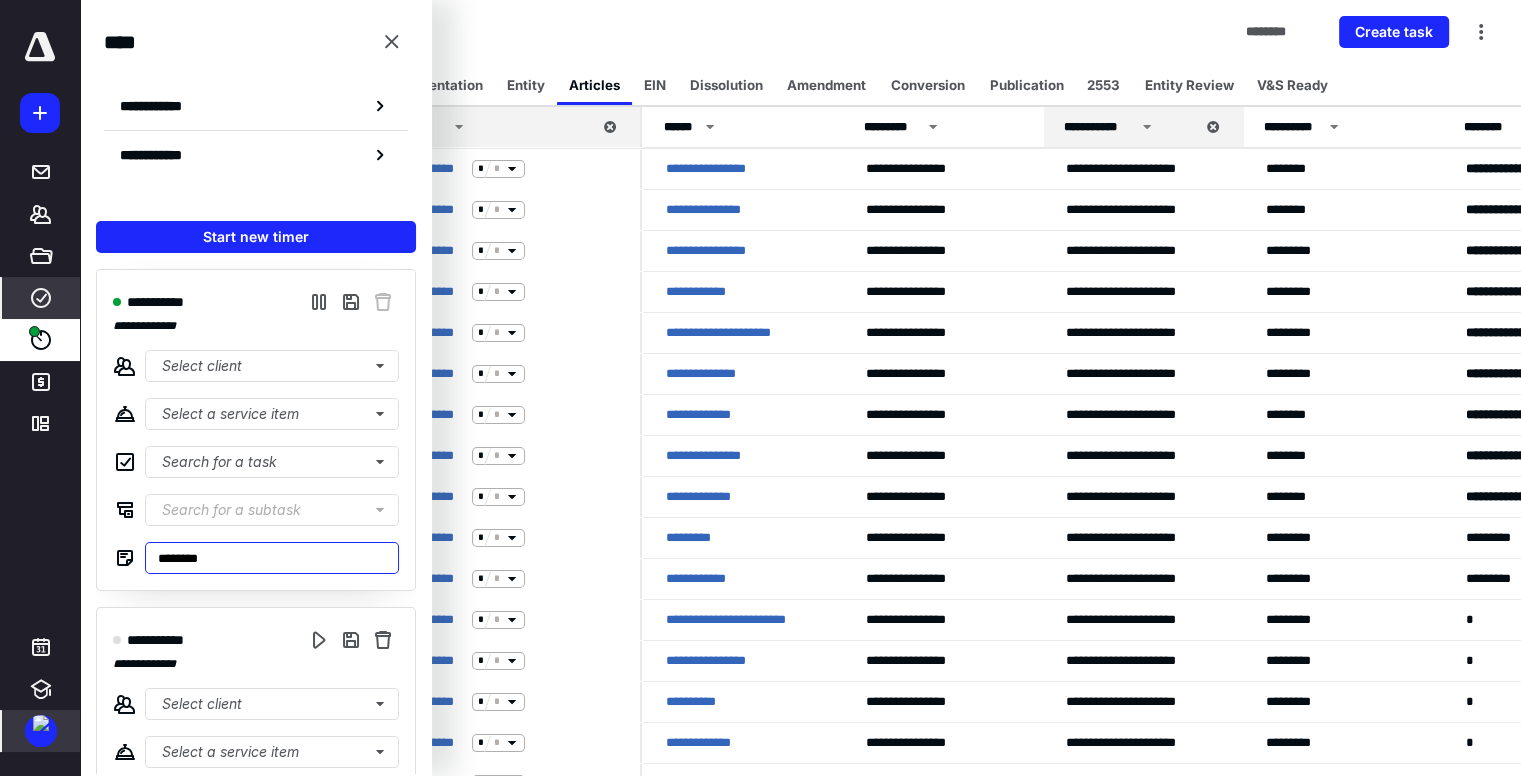 type on "*********" 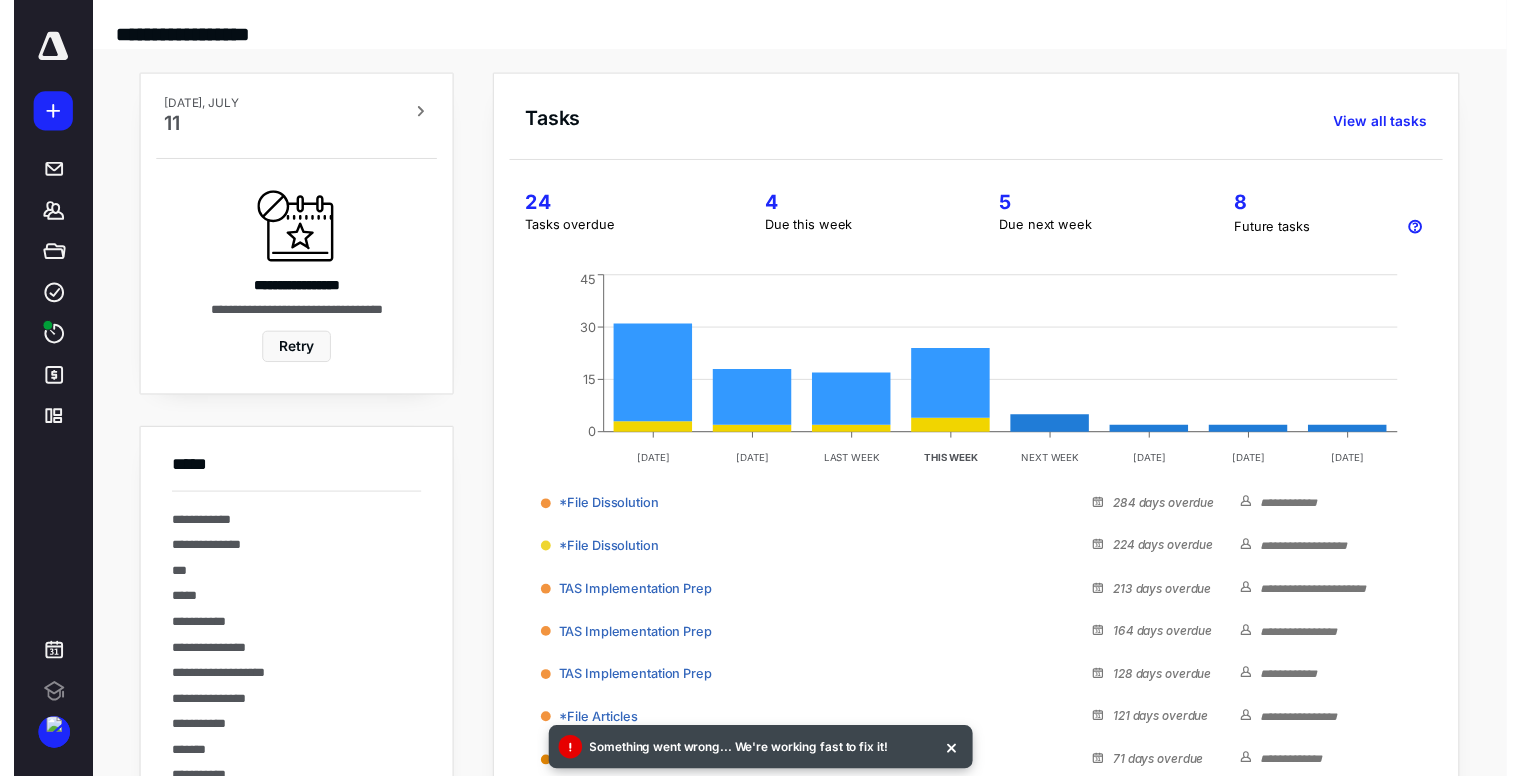 scroll, scrollTop: 0, scrollLeft: 0, axis: both 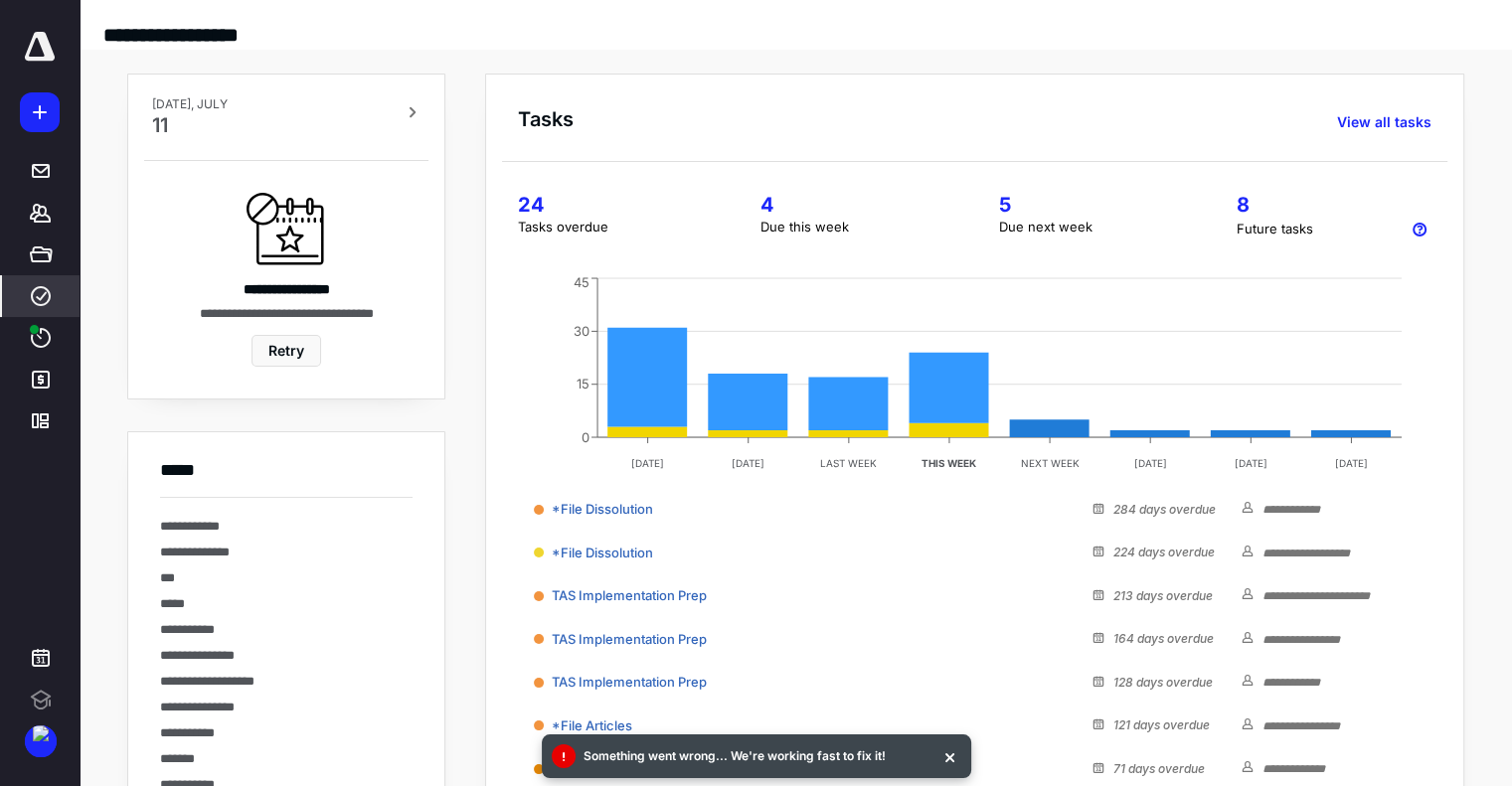 click 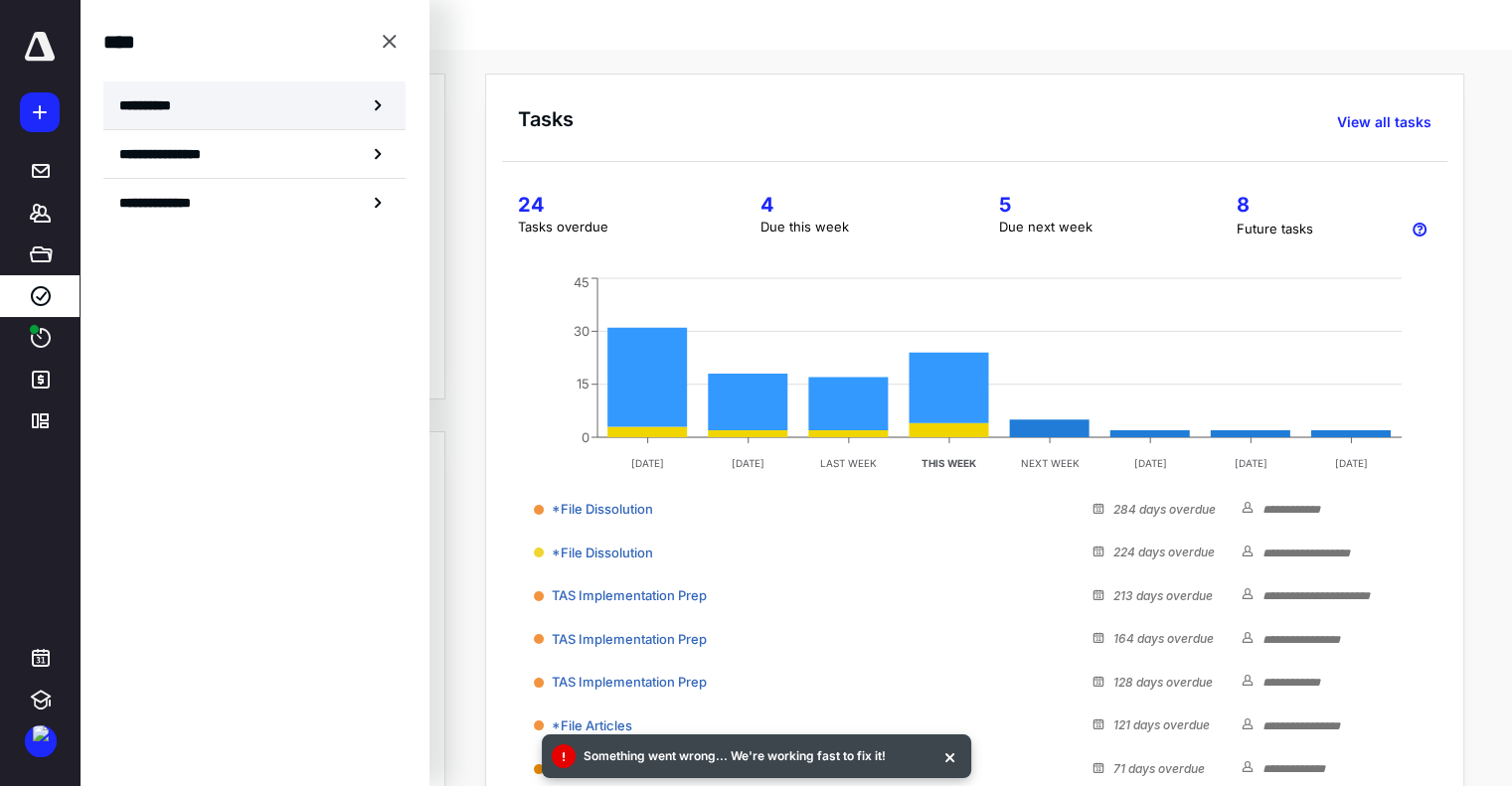click on "**********" at bounding box center (254, 105) 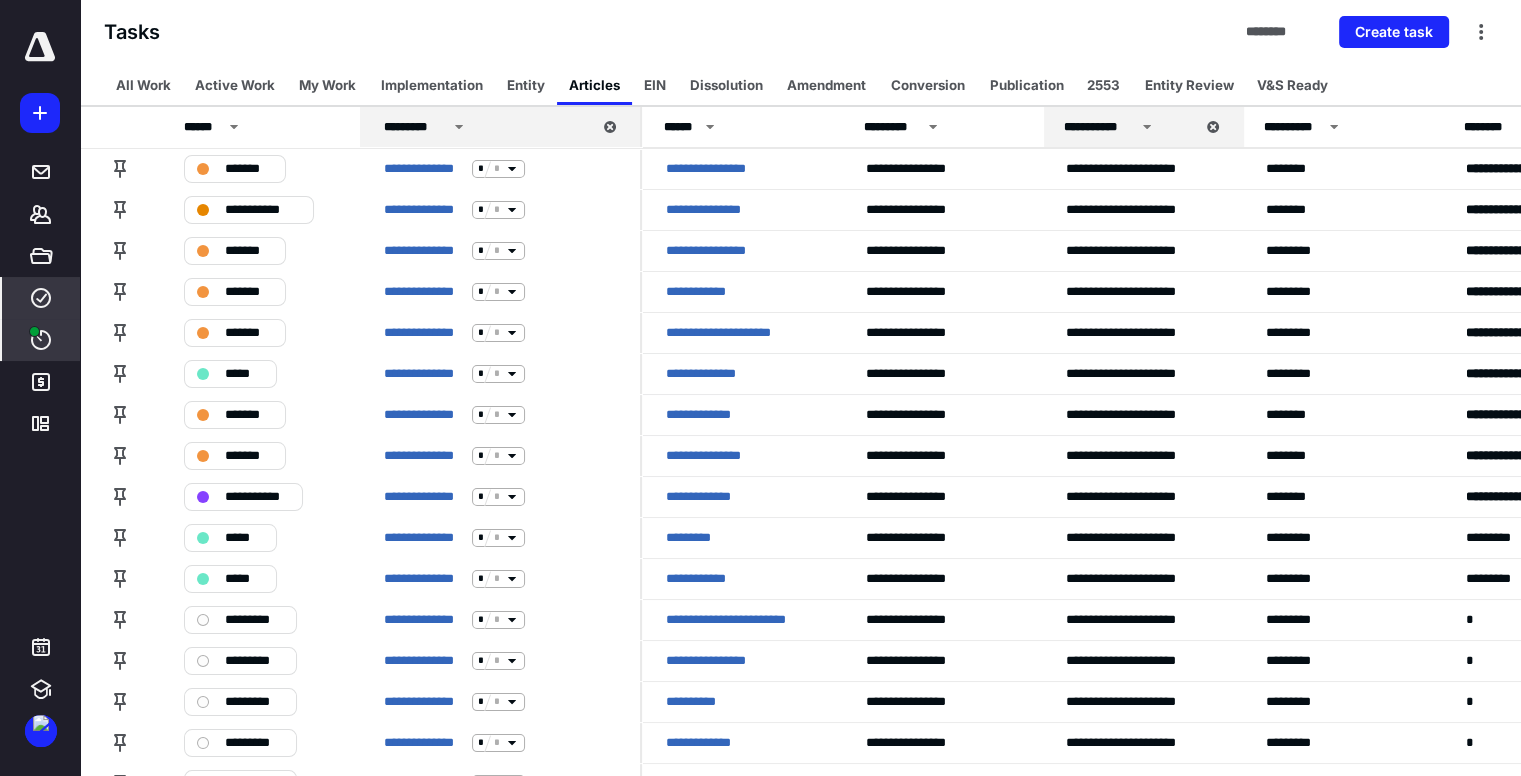 click 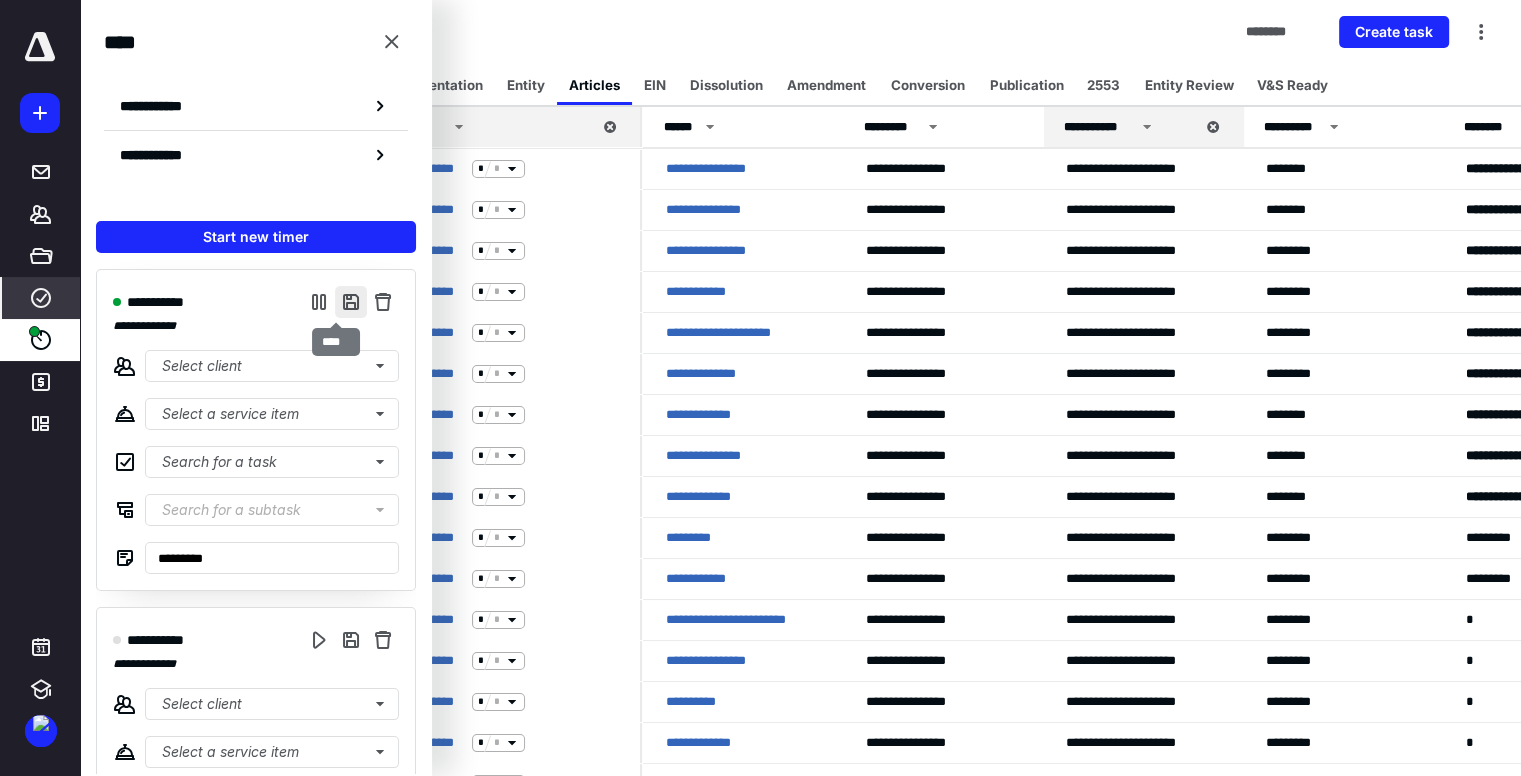 click at bounding box center [351, 302] 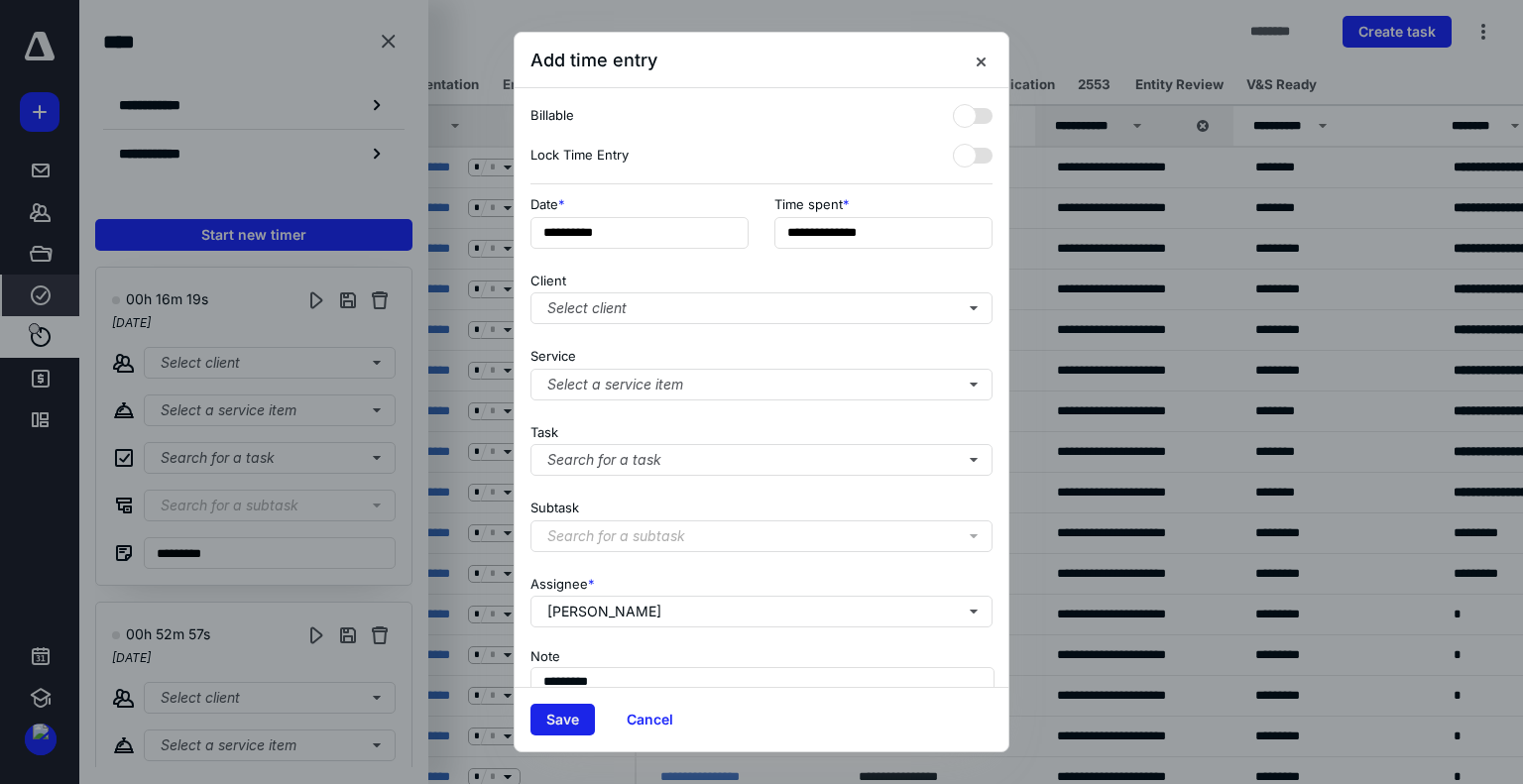 click on "Save" at bounding box center [562, 720] 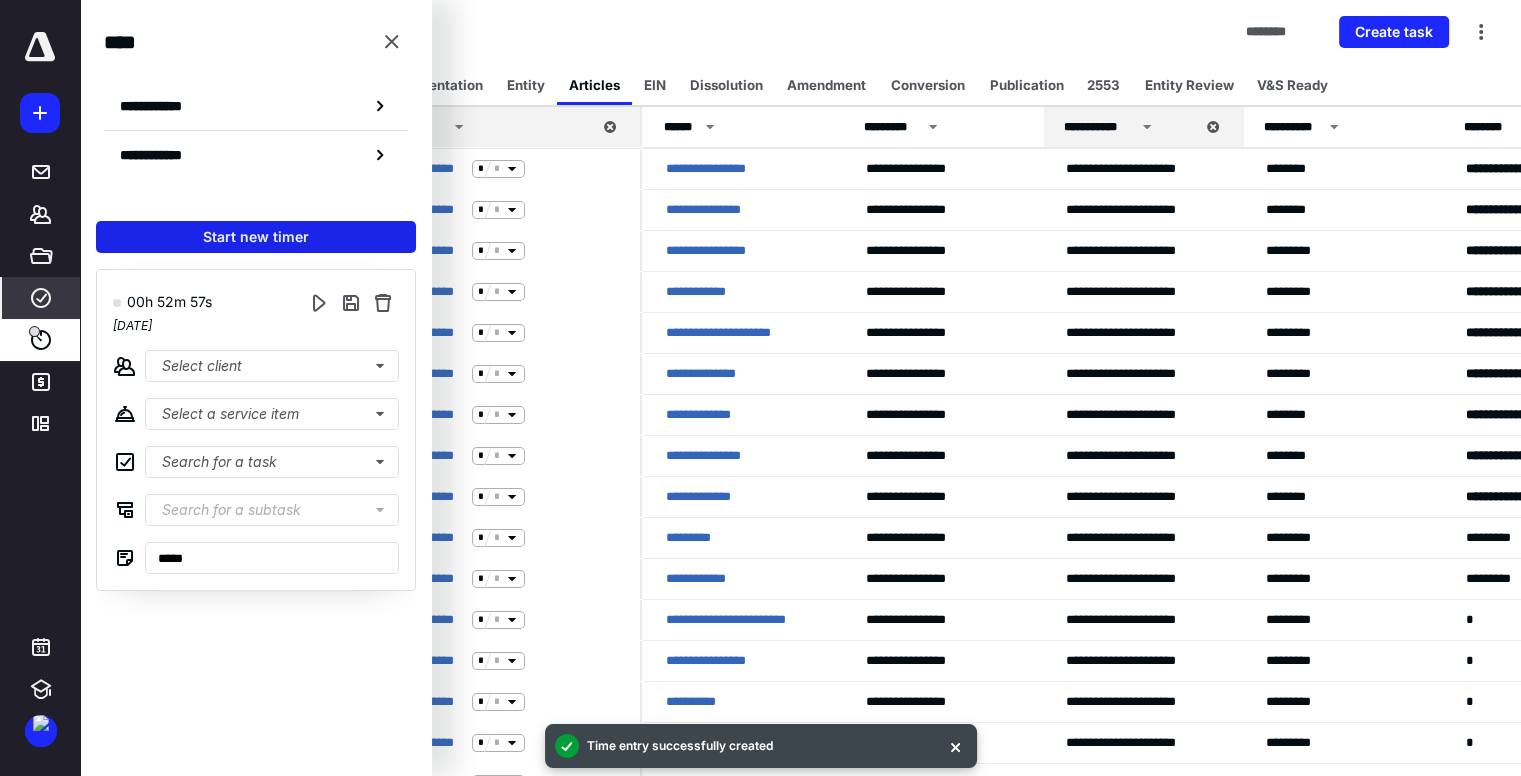 click on "Start new timer" at bounding box center (256, 237) 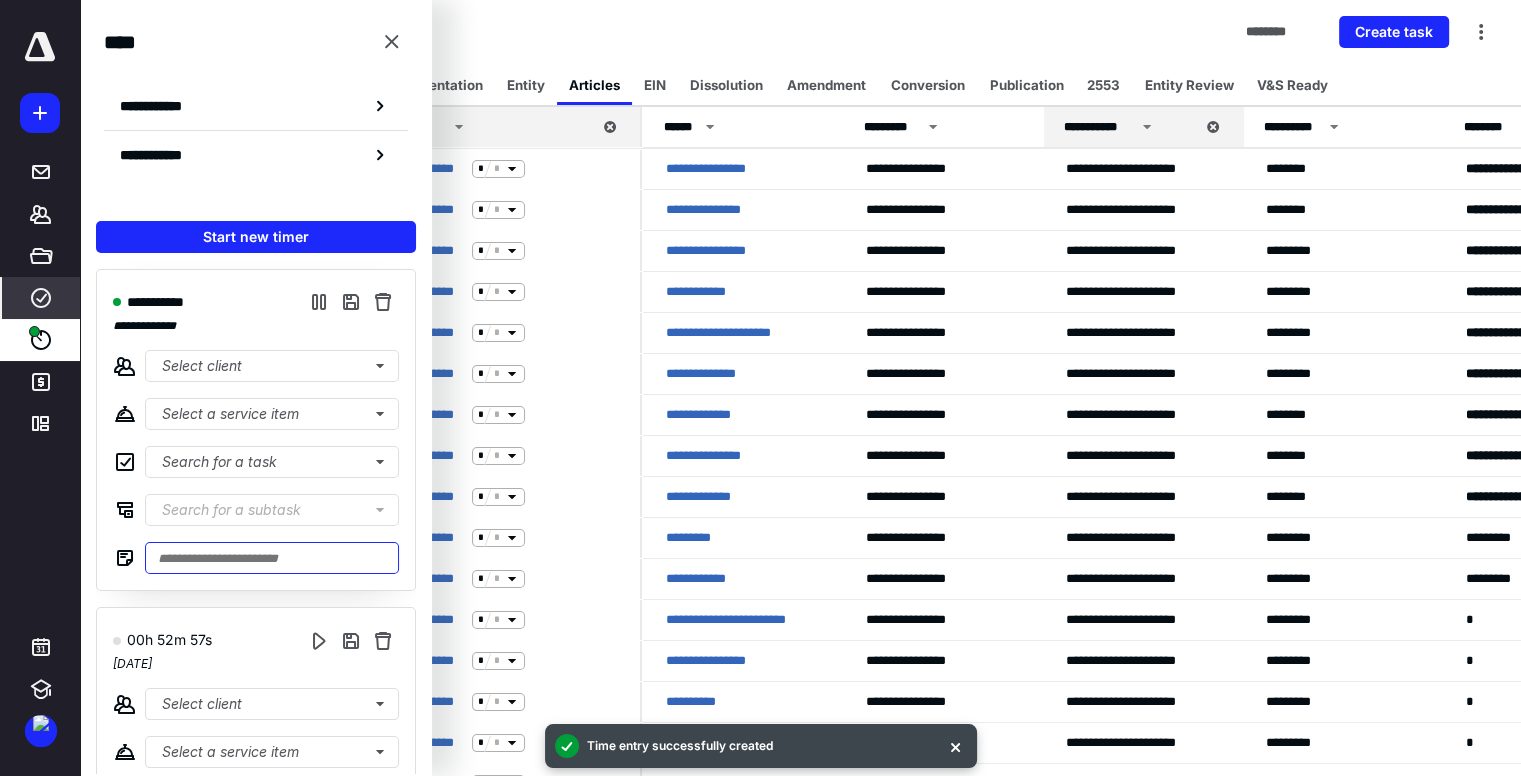 click at bounding box center (272, 558) 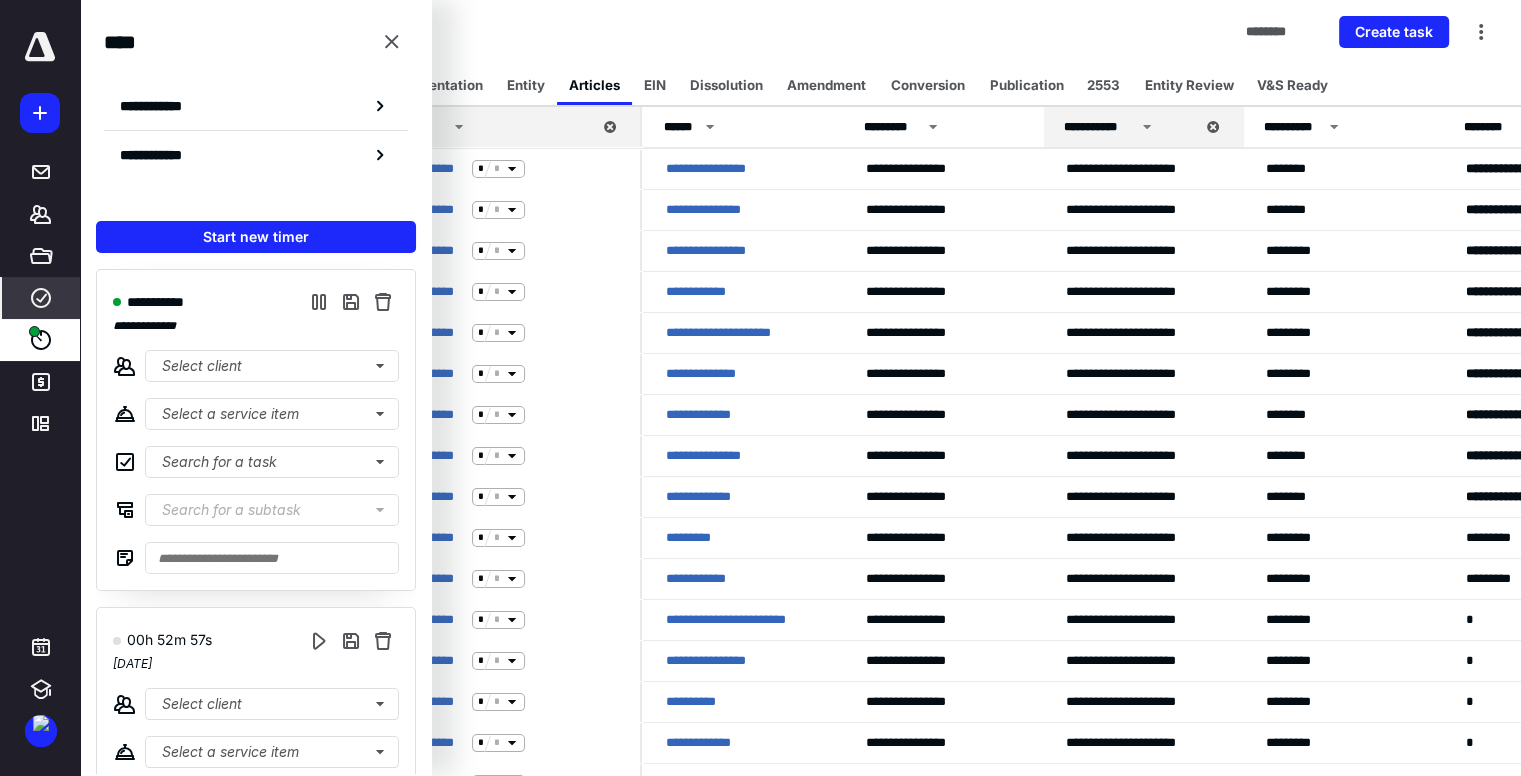 click on "**********" at bounding box center (256, 430) 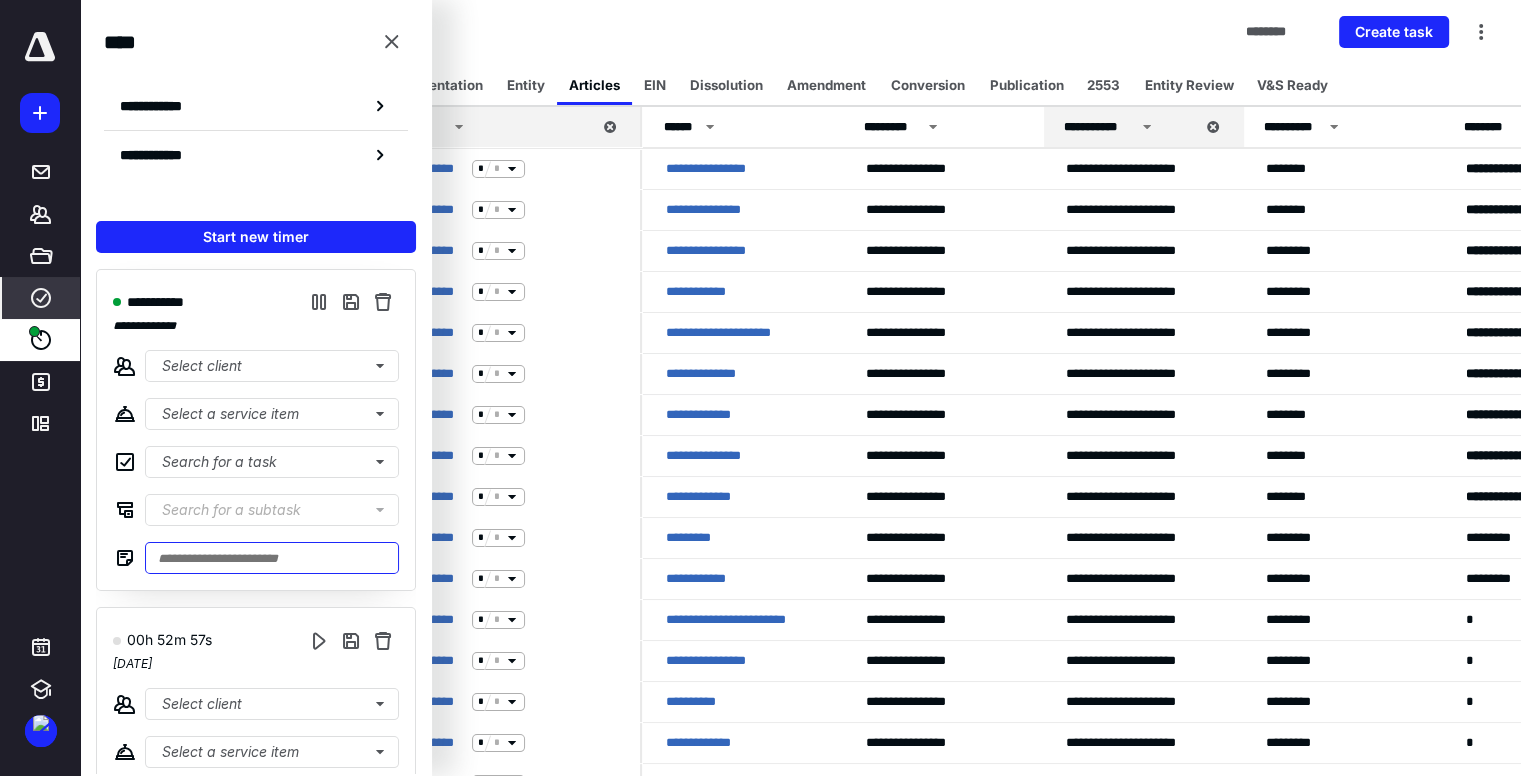 click at bounding box center [272, 558] 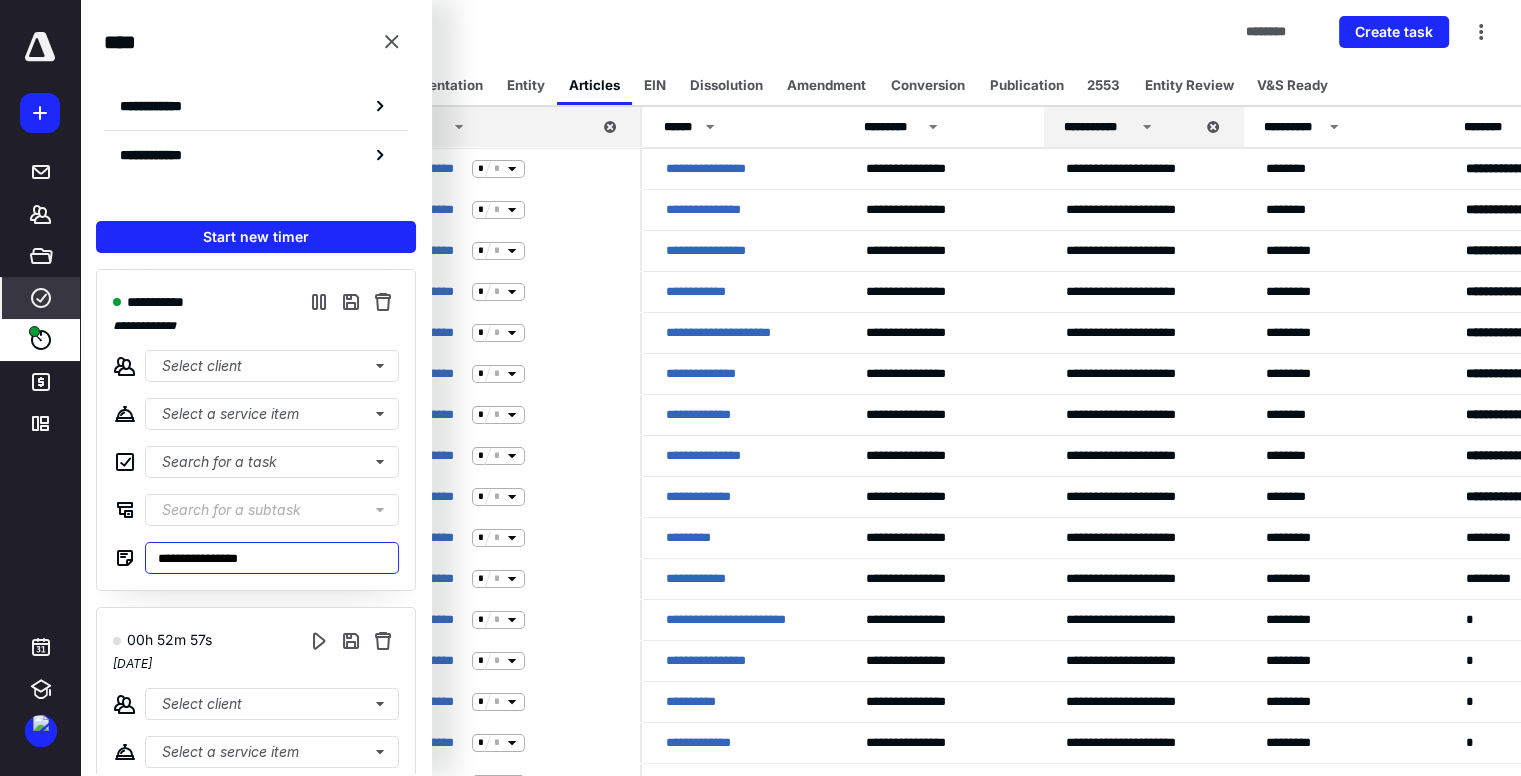type on "**********" 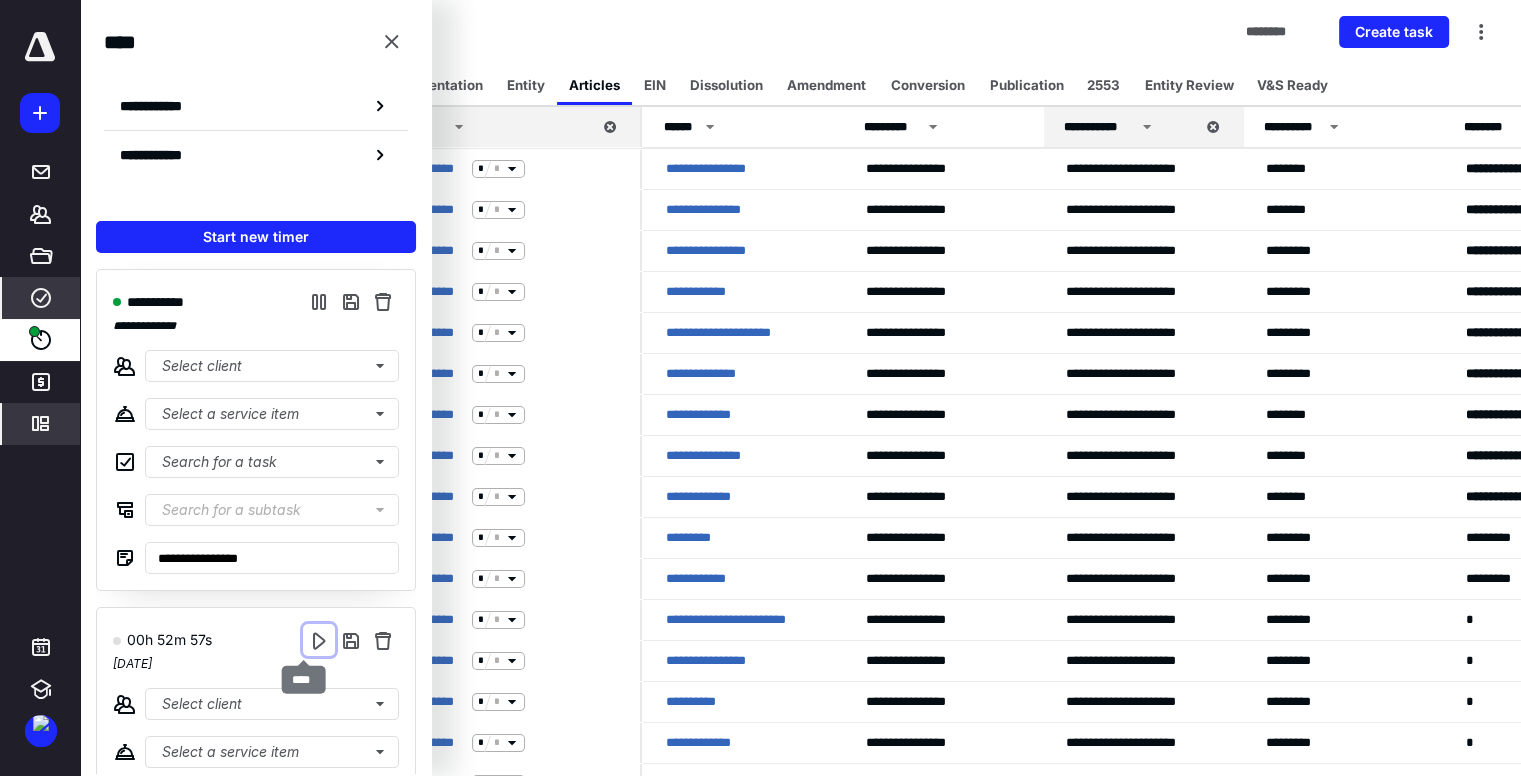 drag, startPoint x: 297, startPoint y: 631, endPoint x: 47, endPoint y: 443, distance: 312.80026 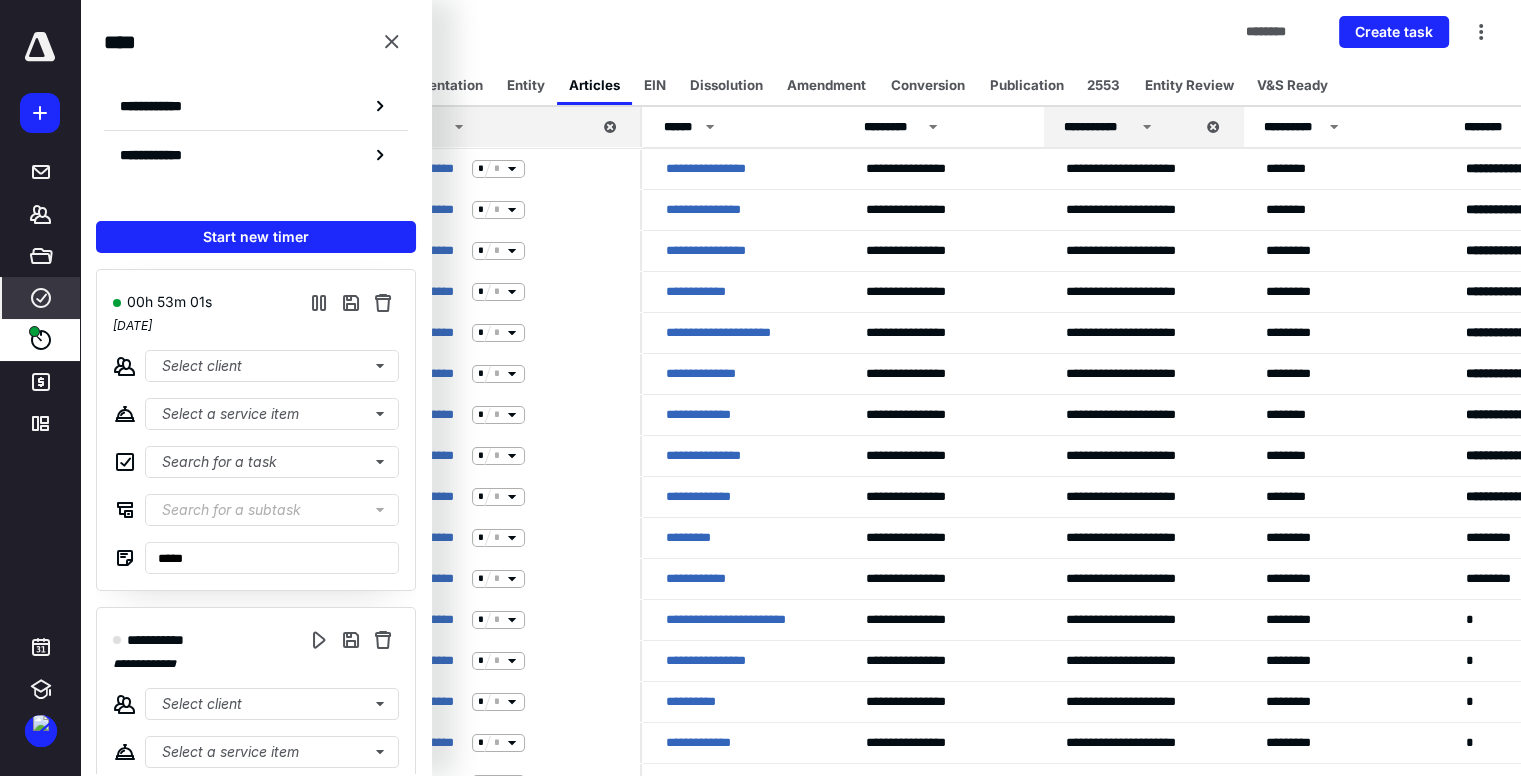 drag, startPoint x: 571, startPoint y: 26, endPoint x: 580, endPoint y: 51, distance: 26.57066 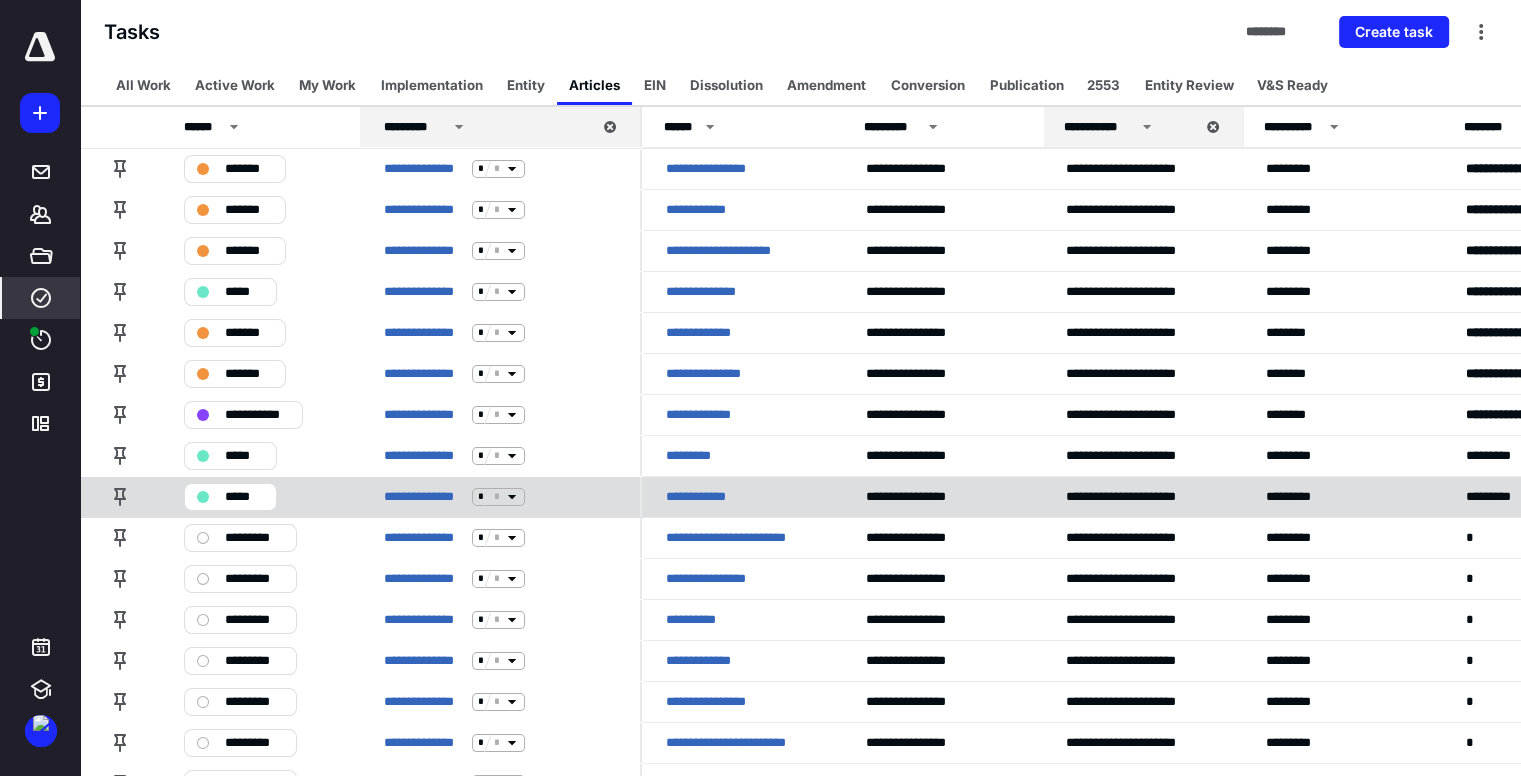 scroll, scrollTop: 200, scrollLeft: 0, axis: vertical 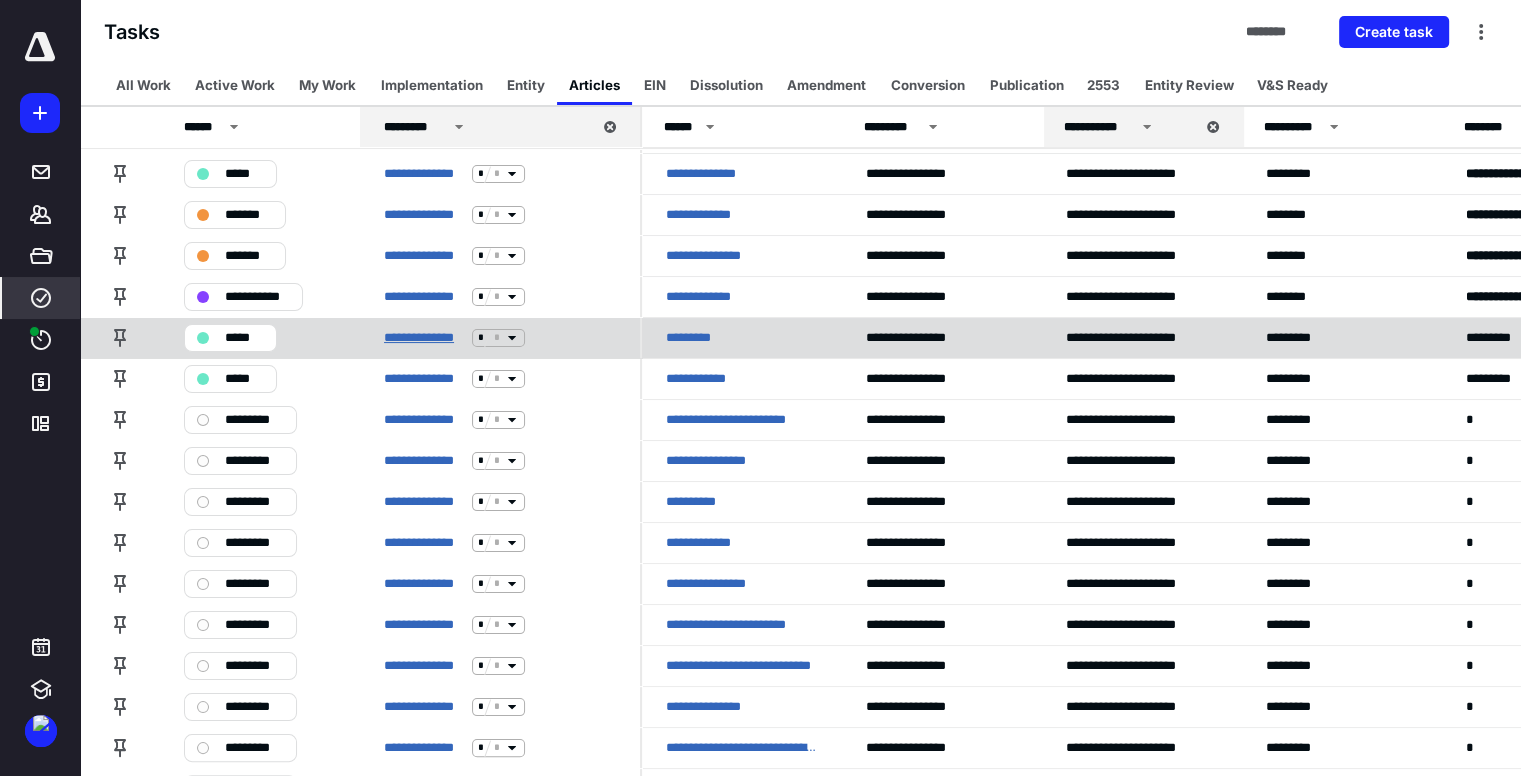 click on "**********" at bounding box center (424, 338) 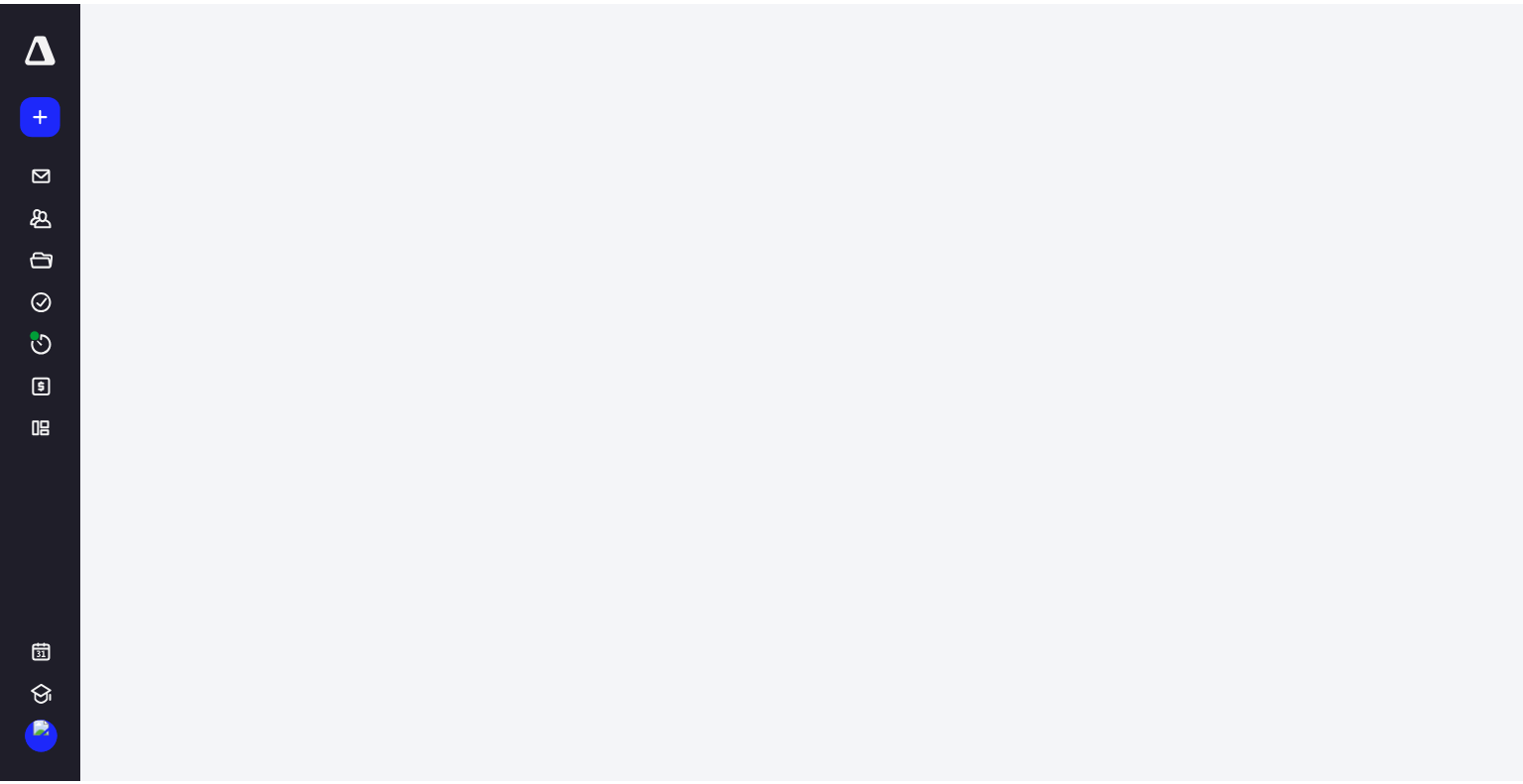 scroll, scrollTop: 0, scrollLeft: 0, axis: both 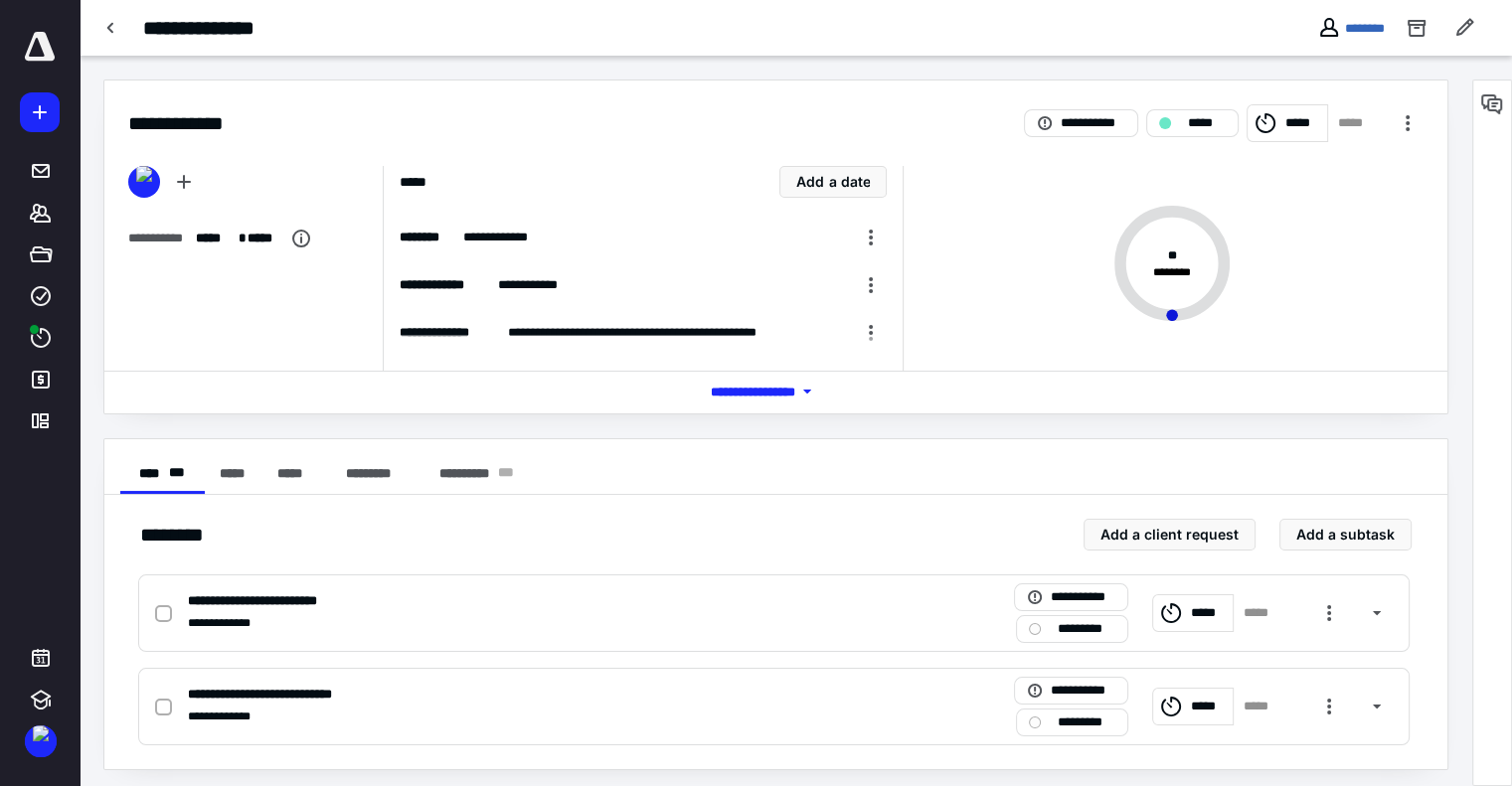 click 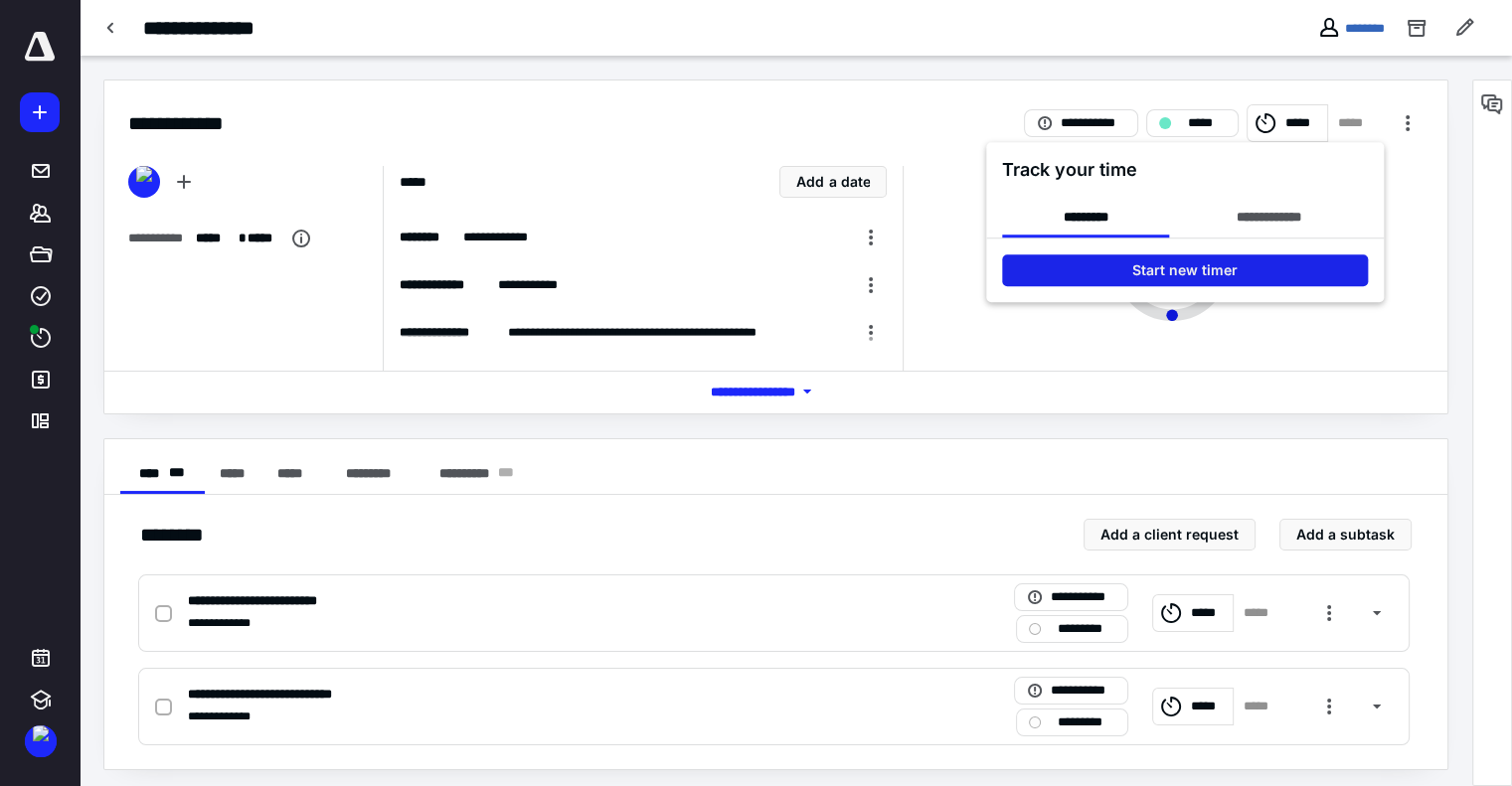 click on "Start new timer" at bounding box center [1185, 270] 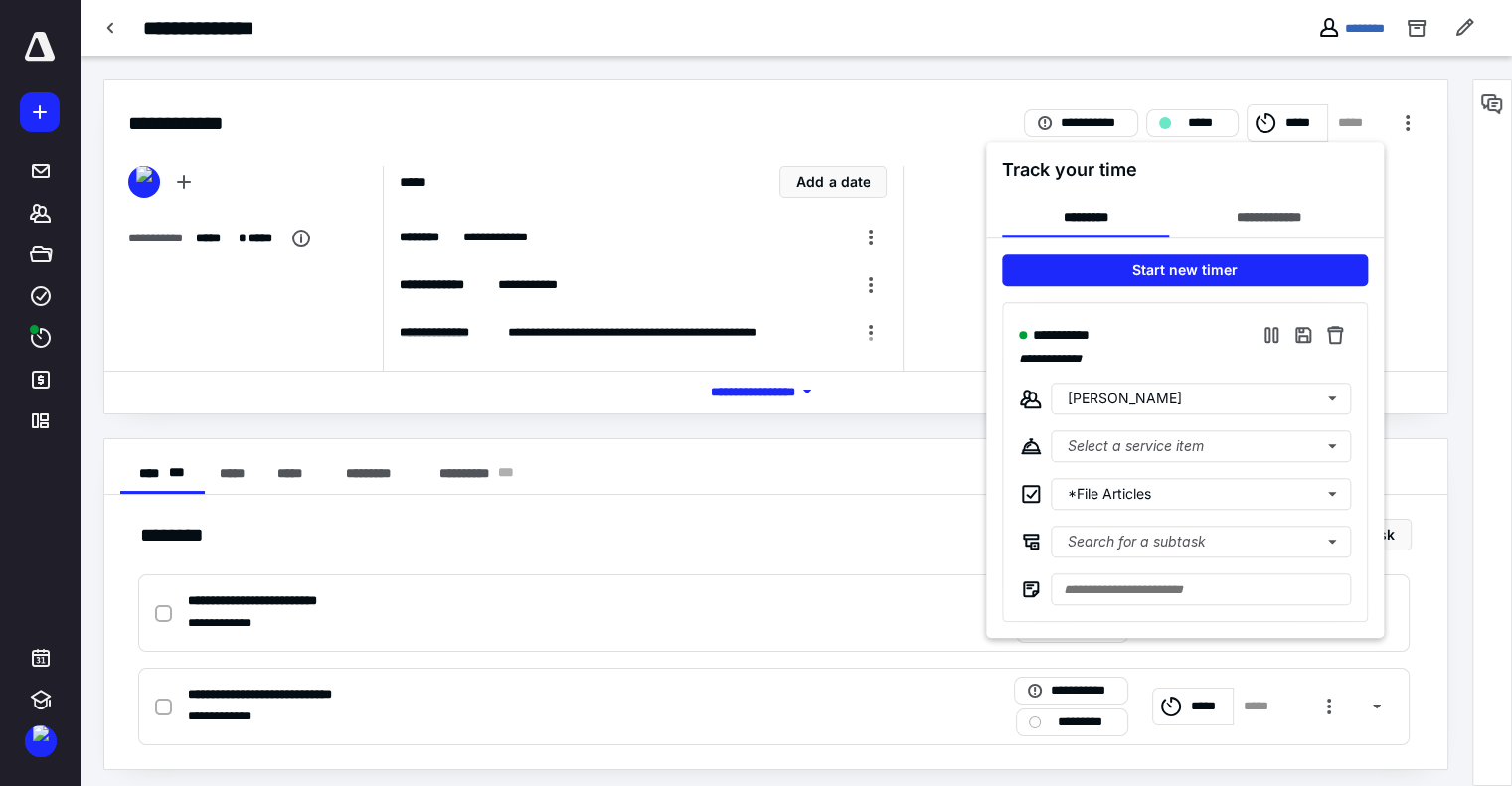 click at bounding box center [756, 393] 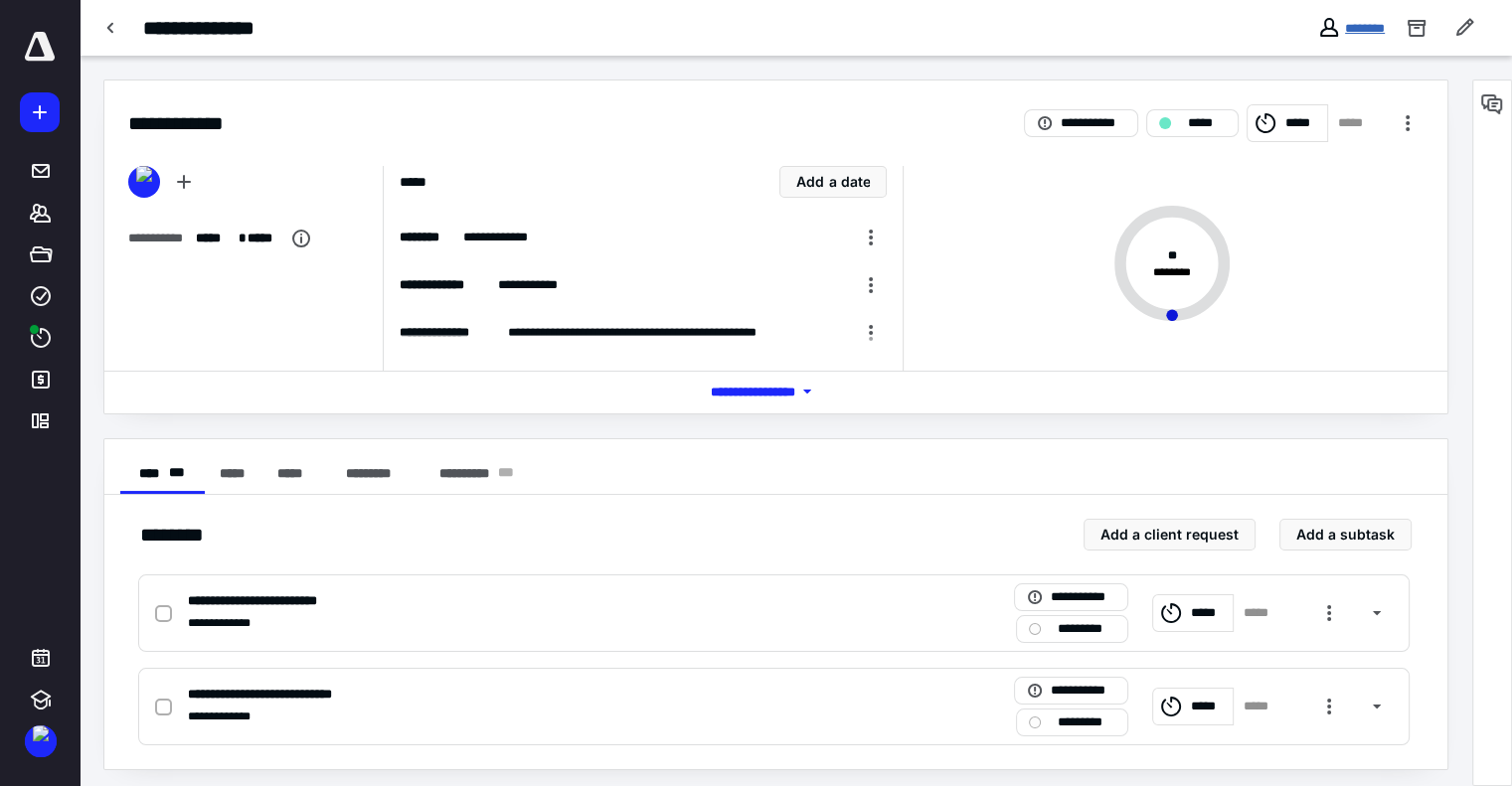 click on "********" at bounding box center (1365, 28) 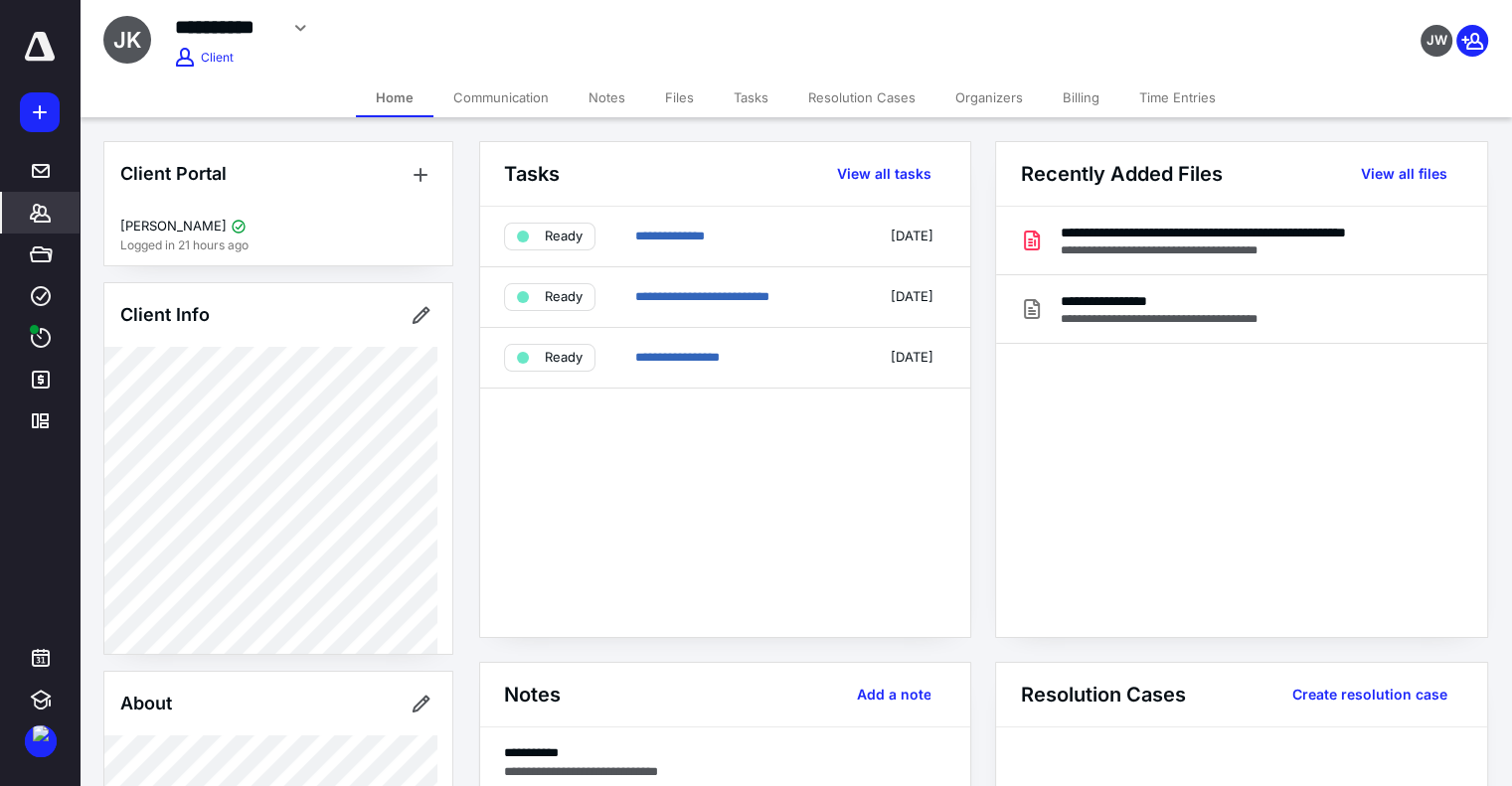 click on "Notes" at bounding box center (606, 97) 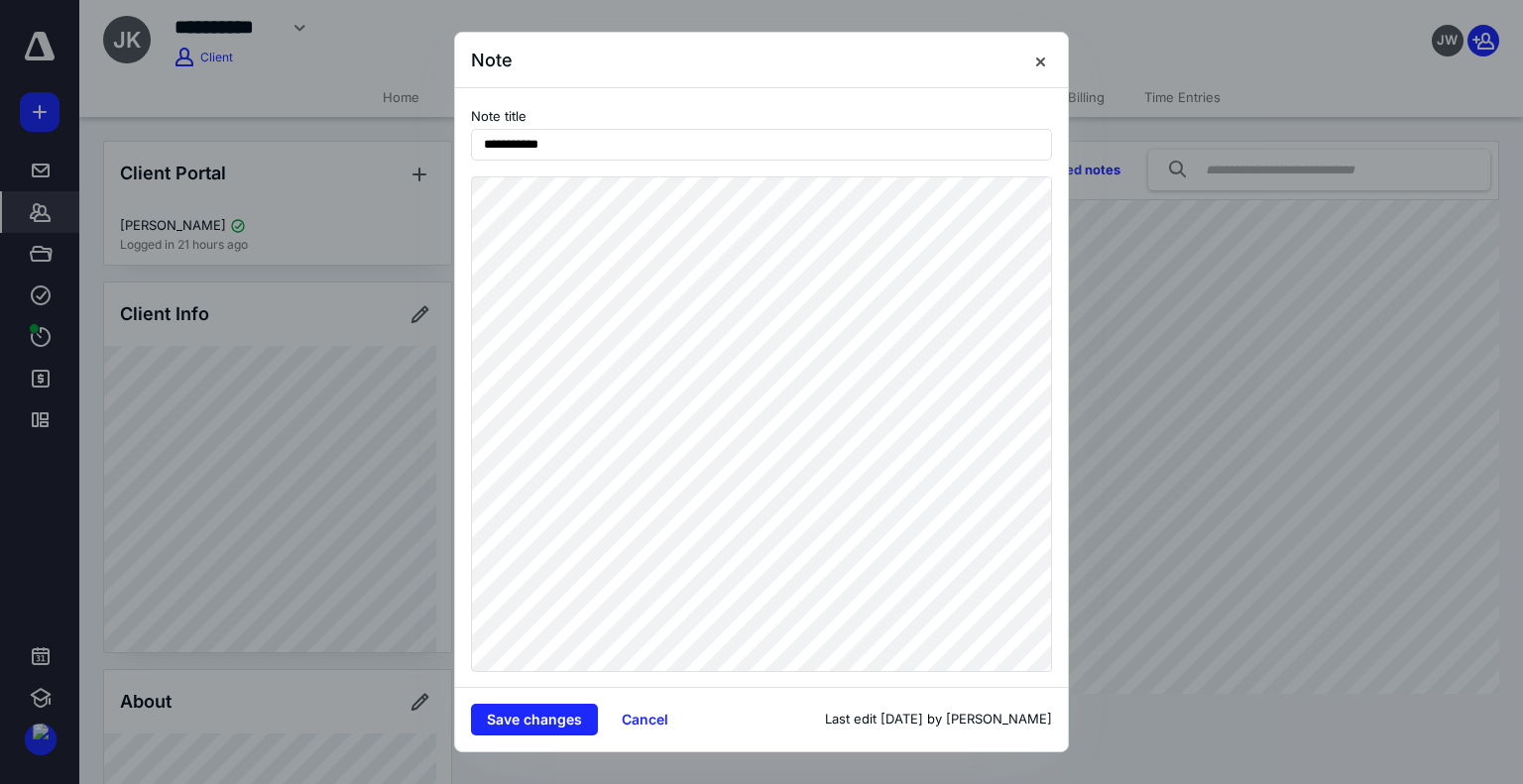 click at bounding box center (1032, 60) 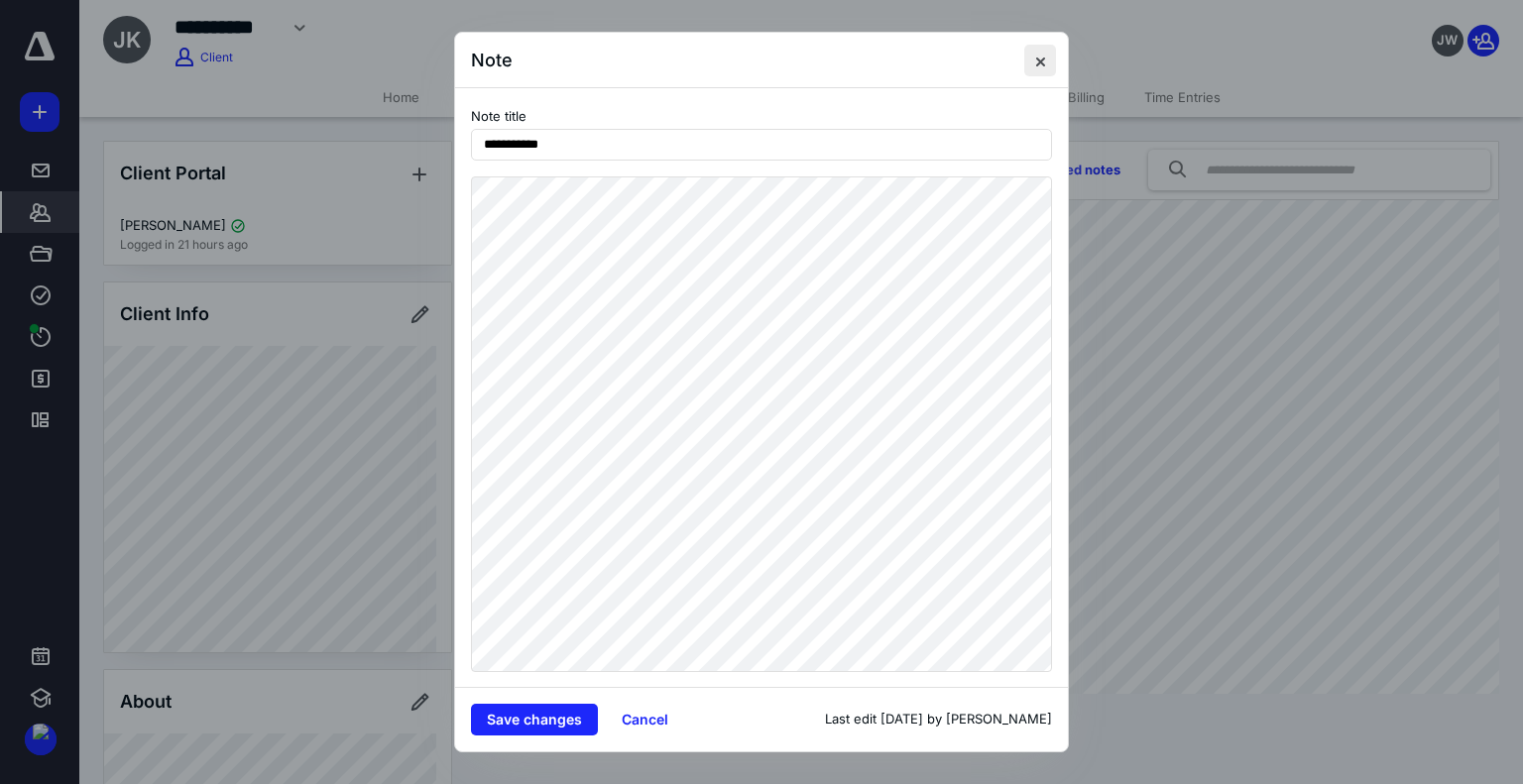 click at bounding box center [1040, 60] 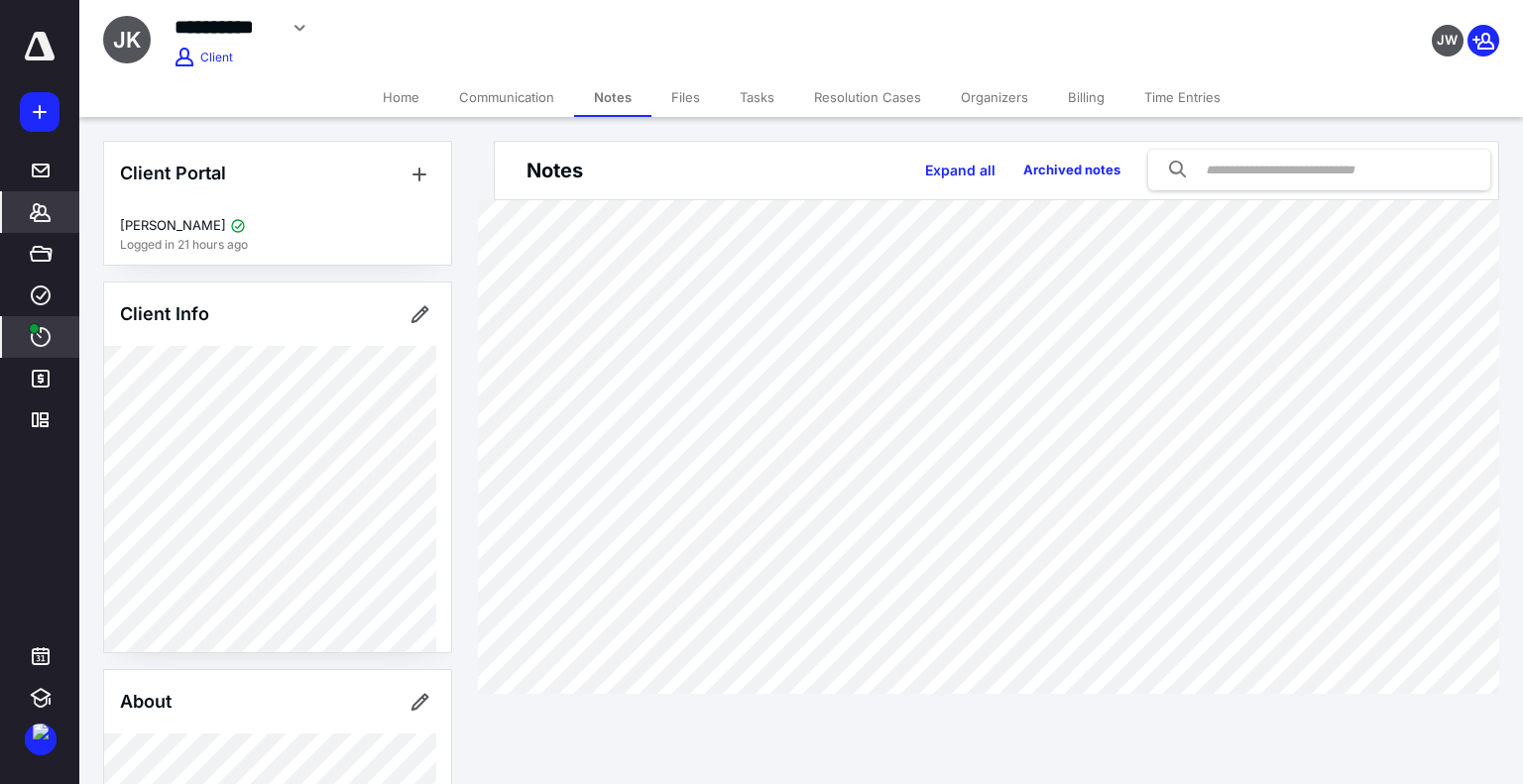click 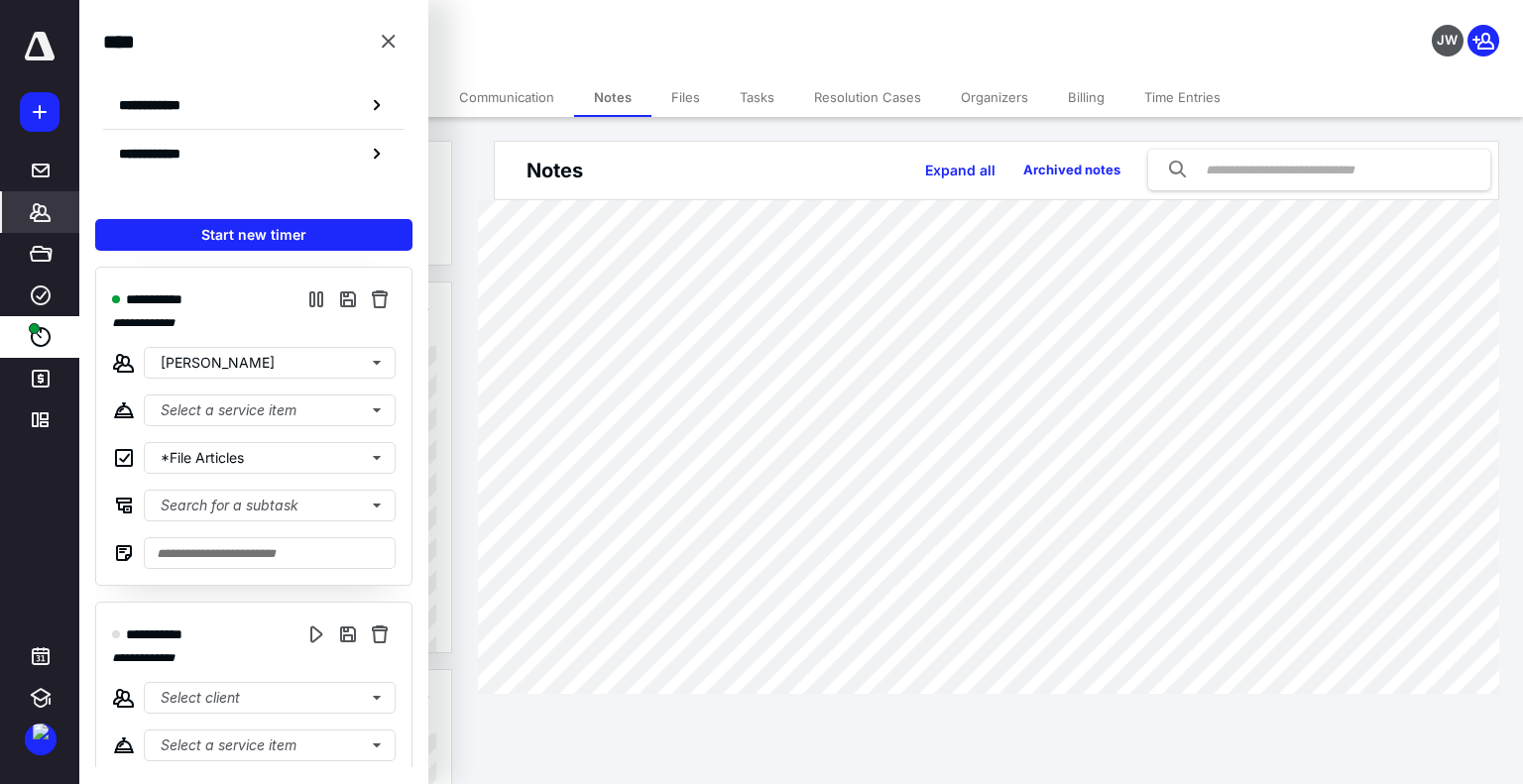 click on "**********" at bounding box center [601, 28] 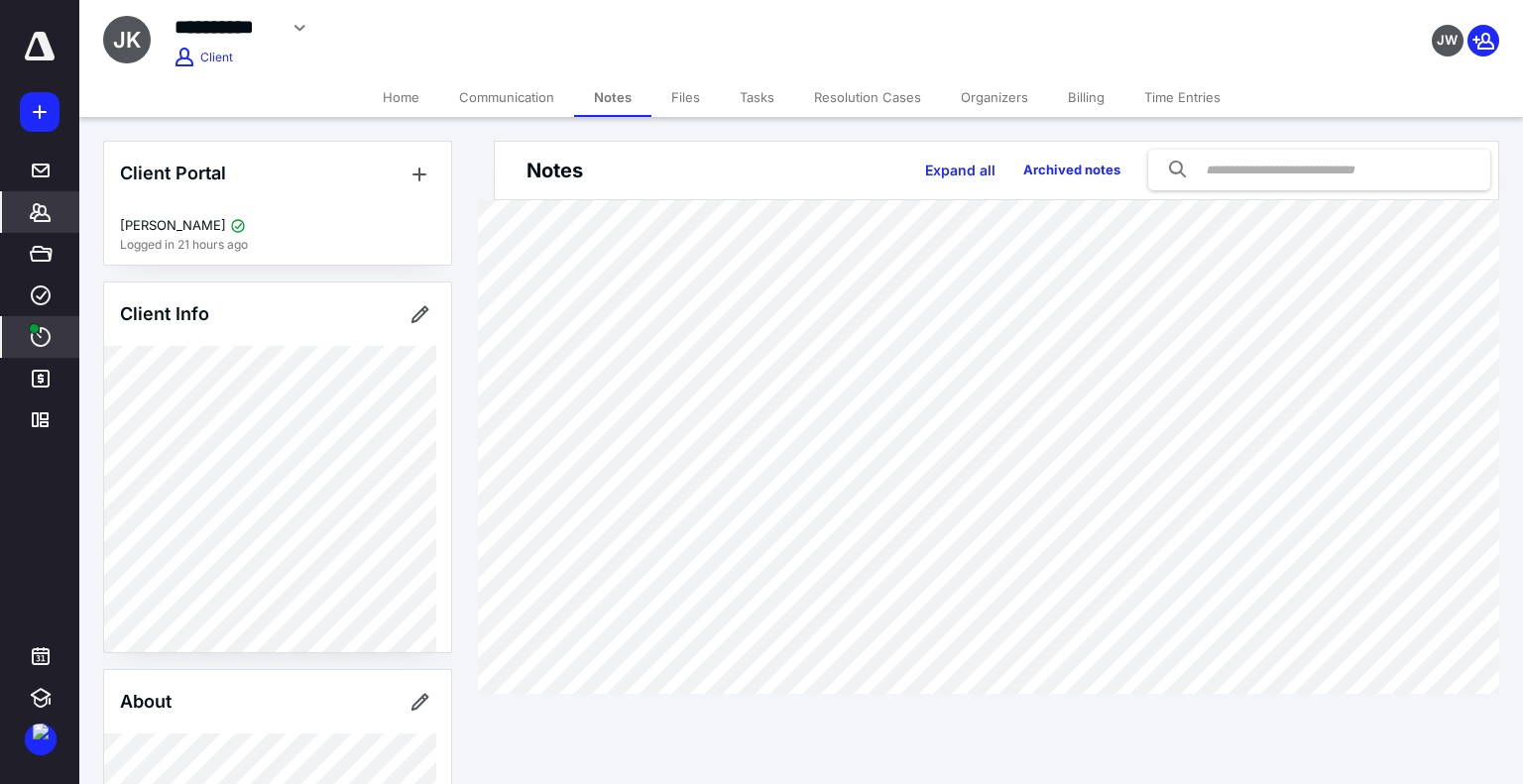 click on "****" at bounding box center (41, 337) 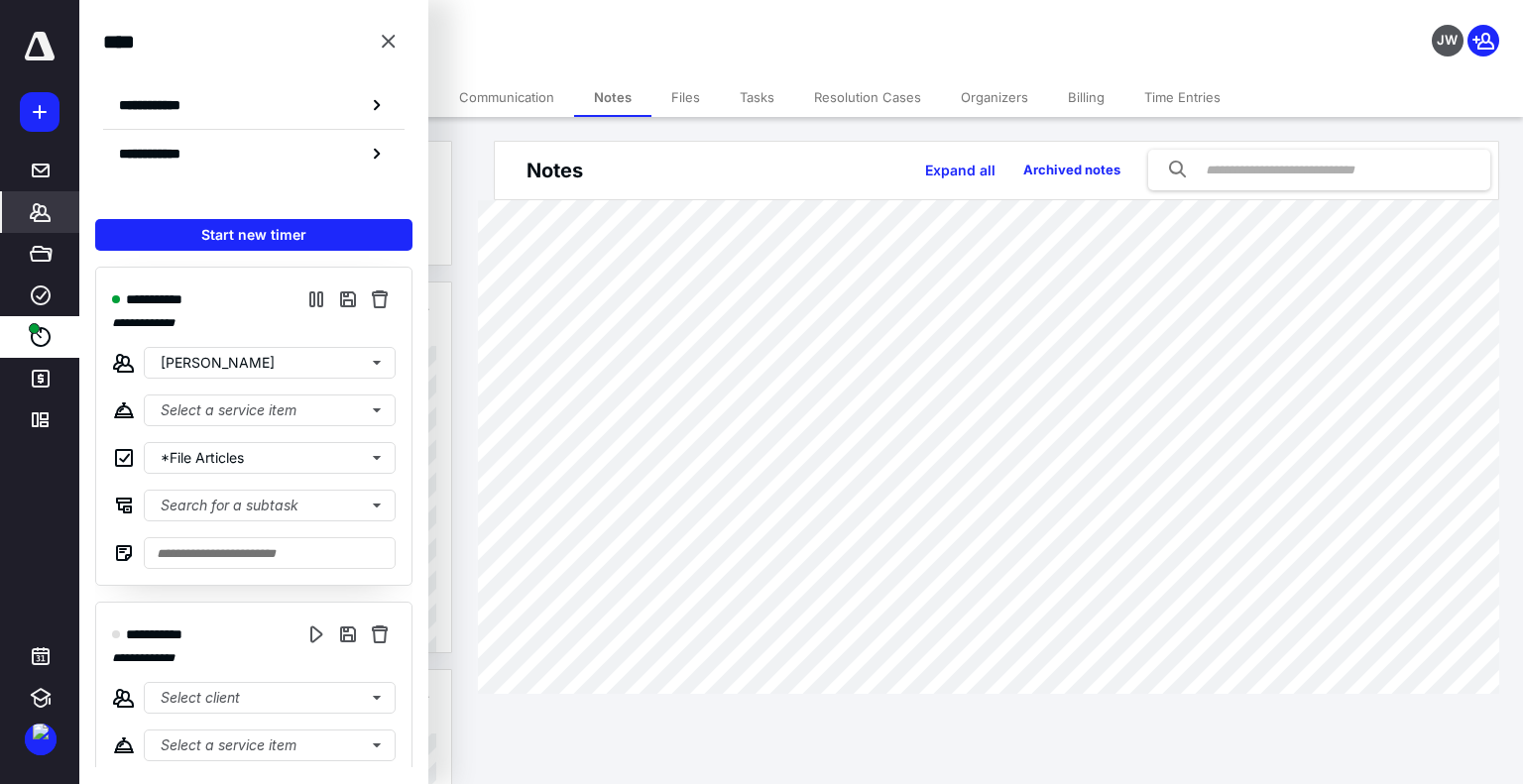 scroll, scrollTop: 488, scrollLeft: 0, axis: vertical 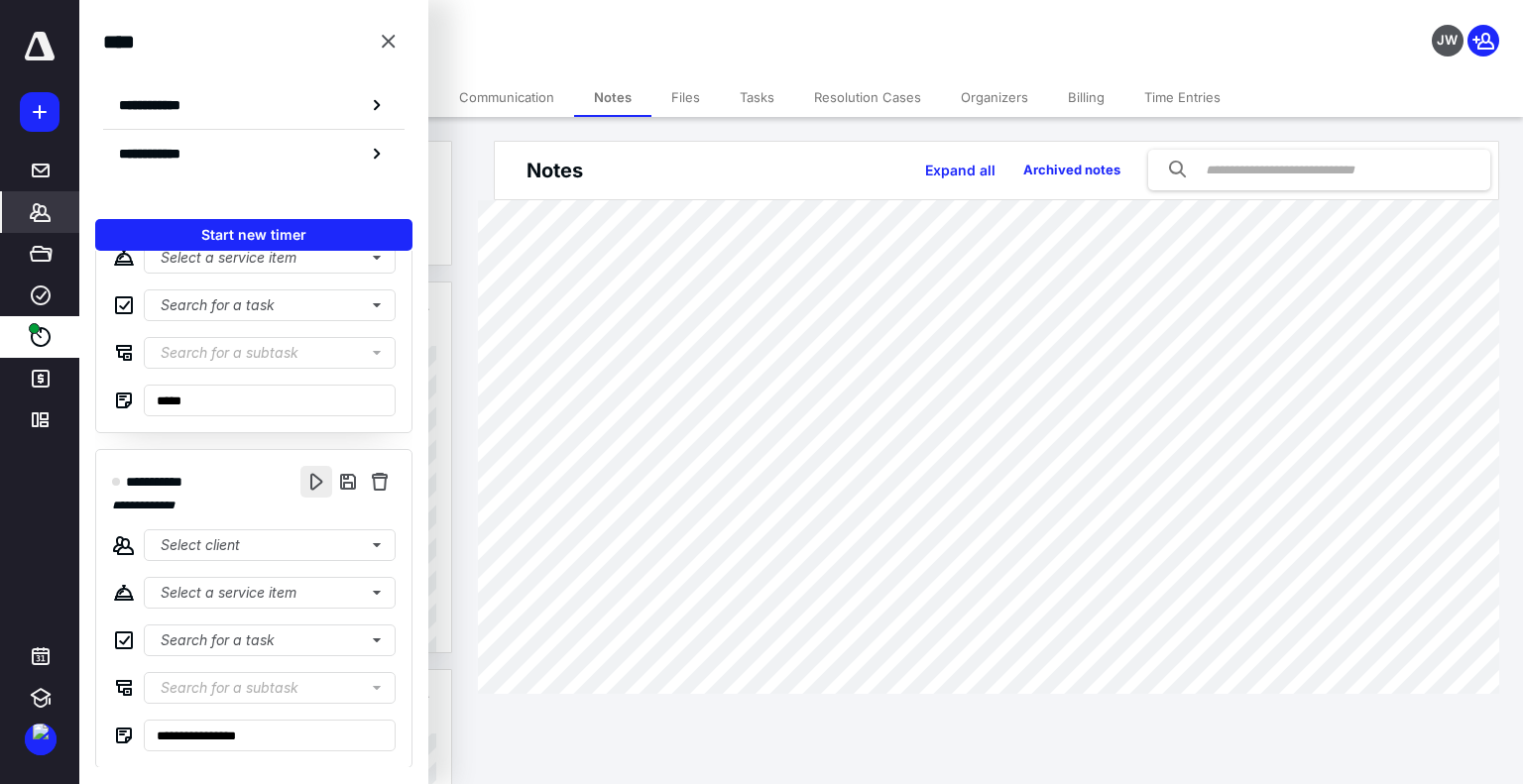 click at bounding box center (316, 482) 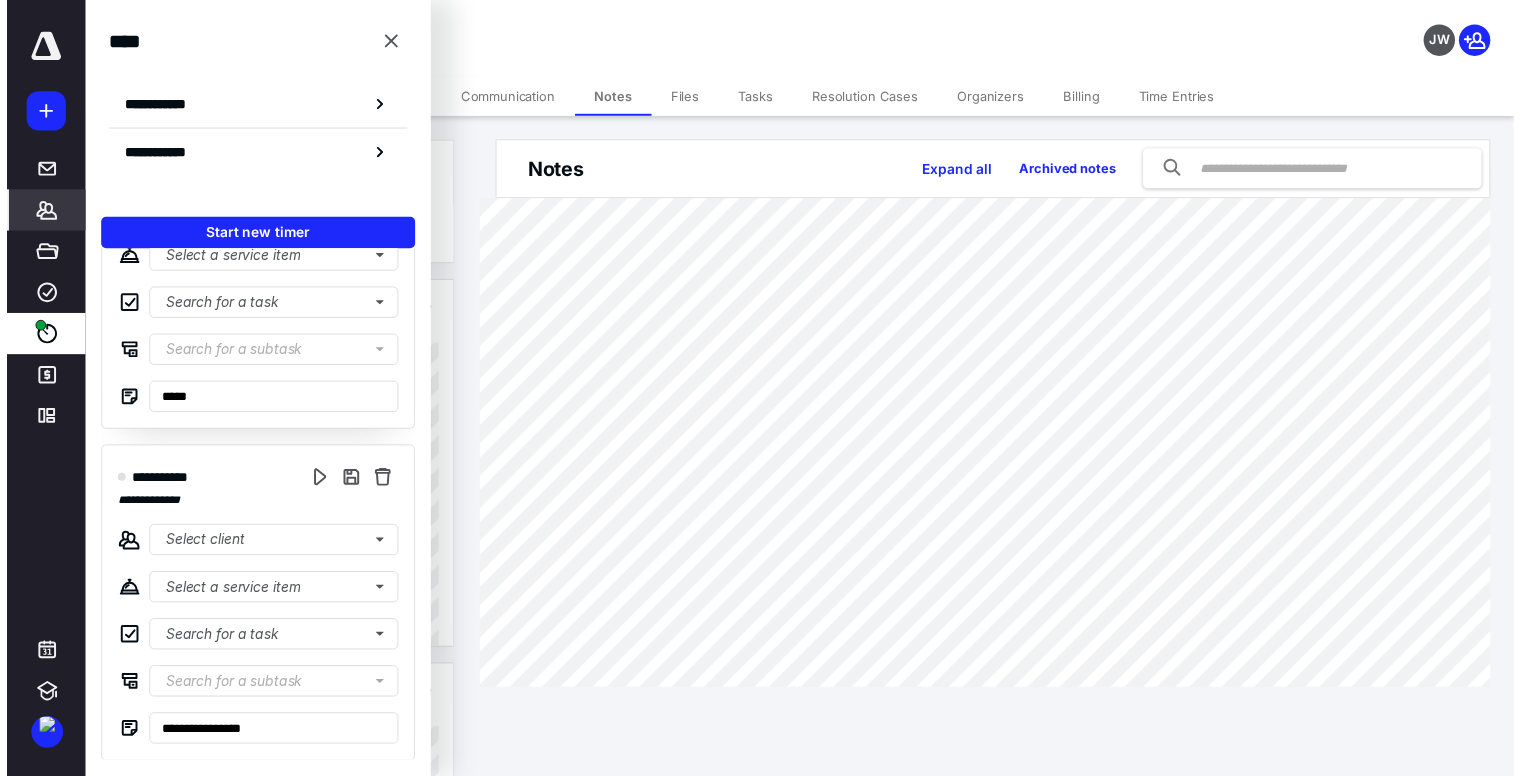 scroll, scrollTop: 0, scrollLeft: 0, axis: both 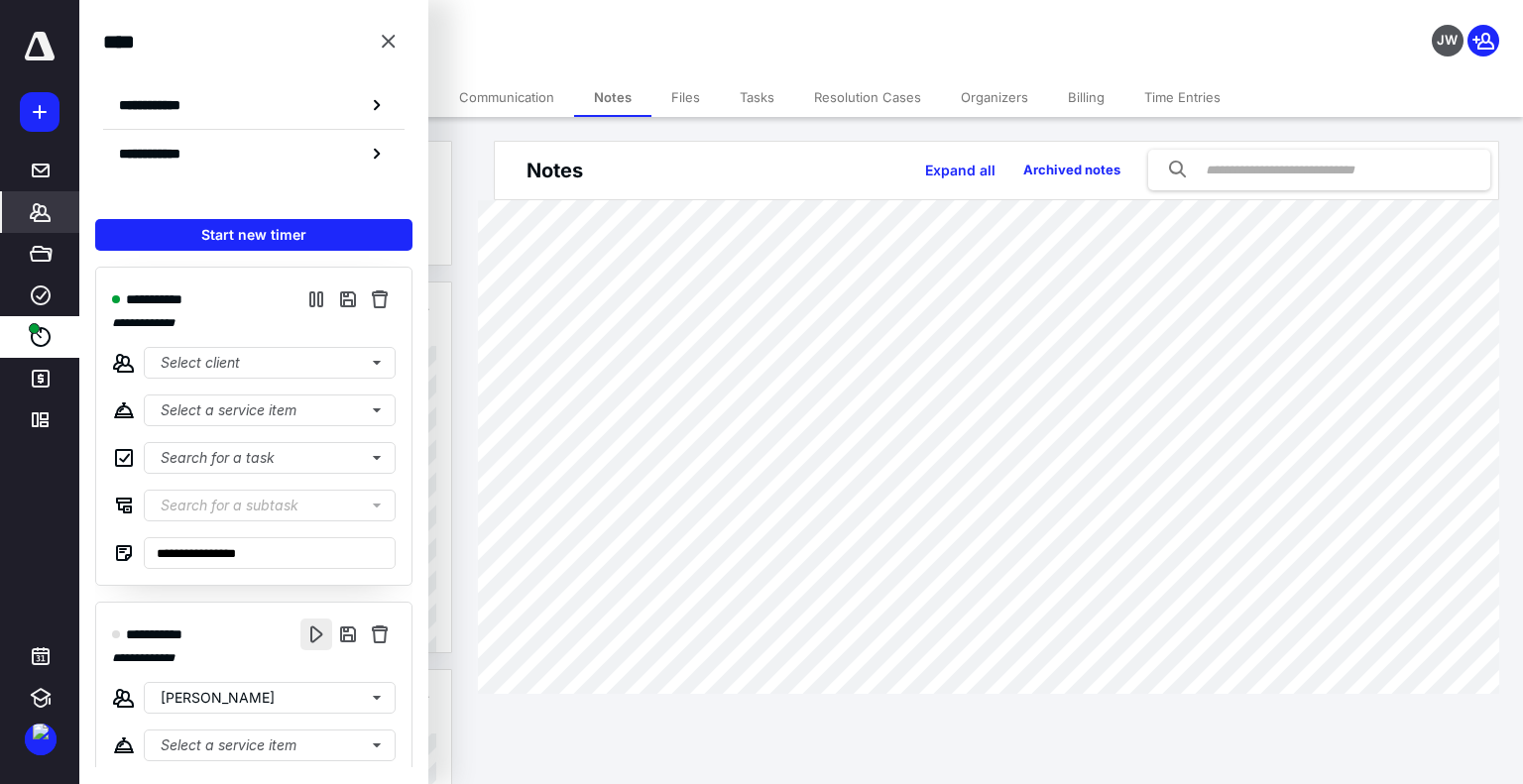 click at bounding box center (316, 634) 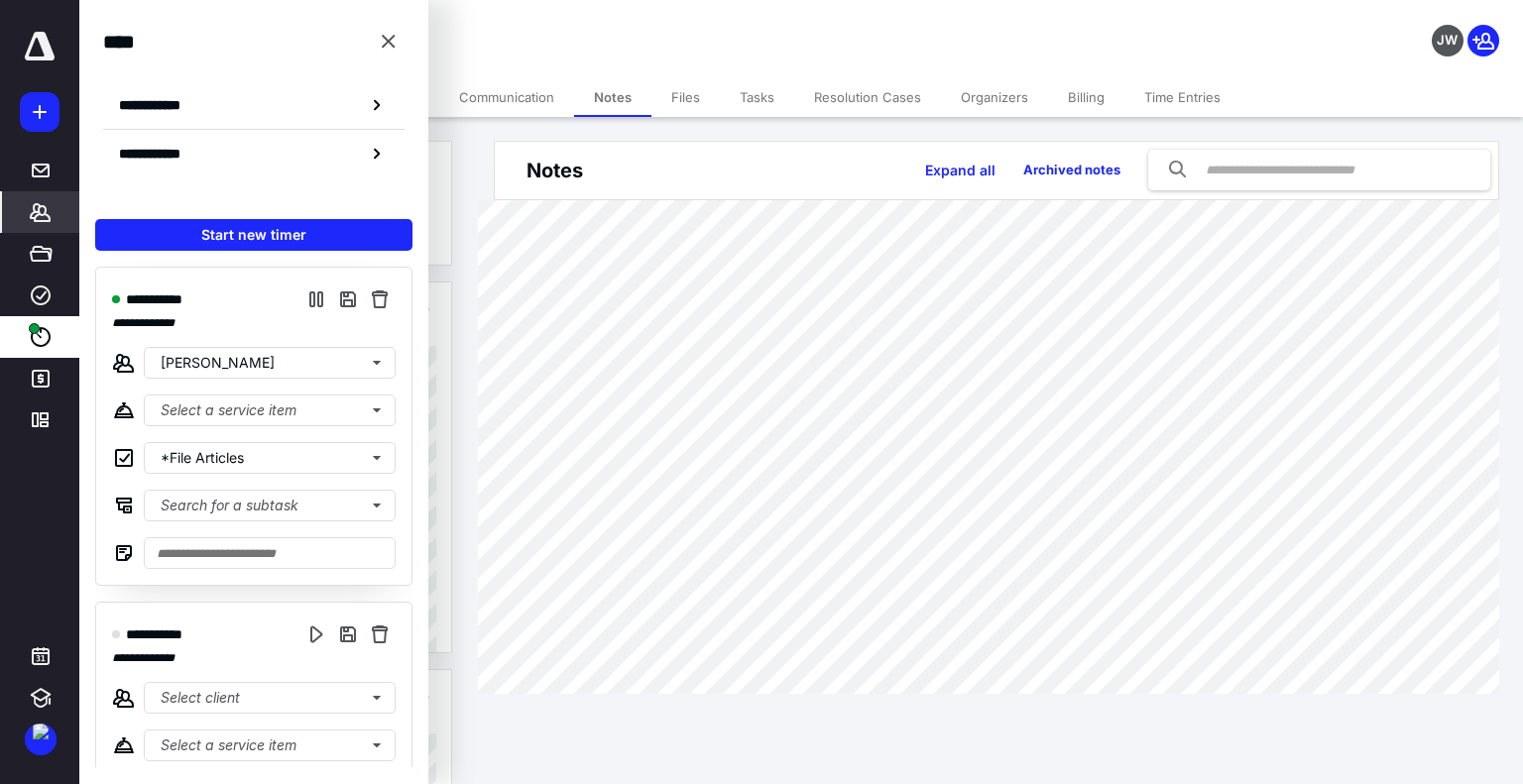 click on "**********" at bounding box center (601, 28) 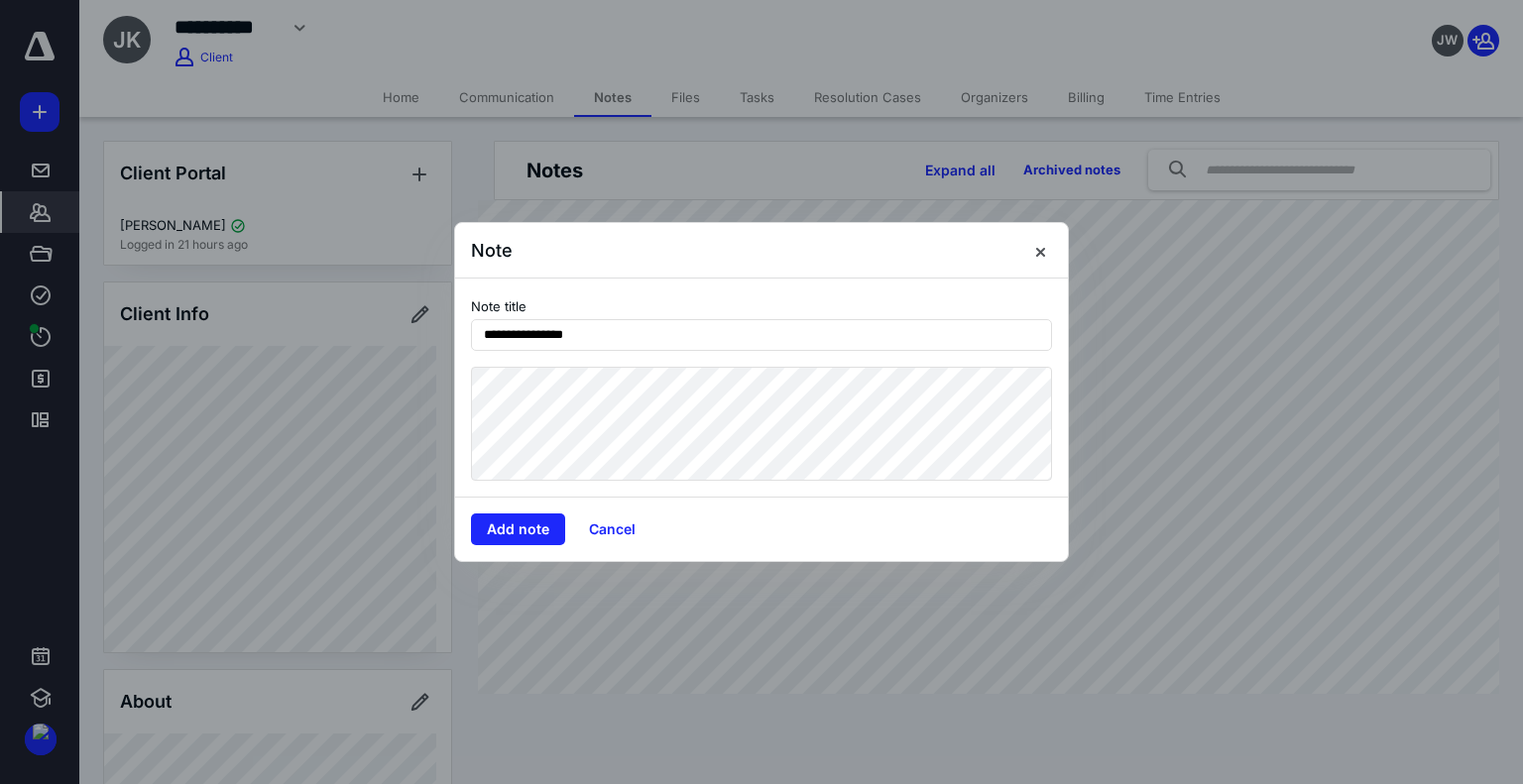type on "**********" 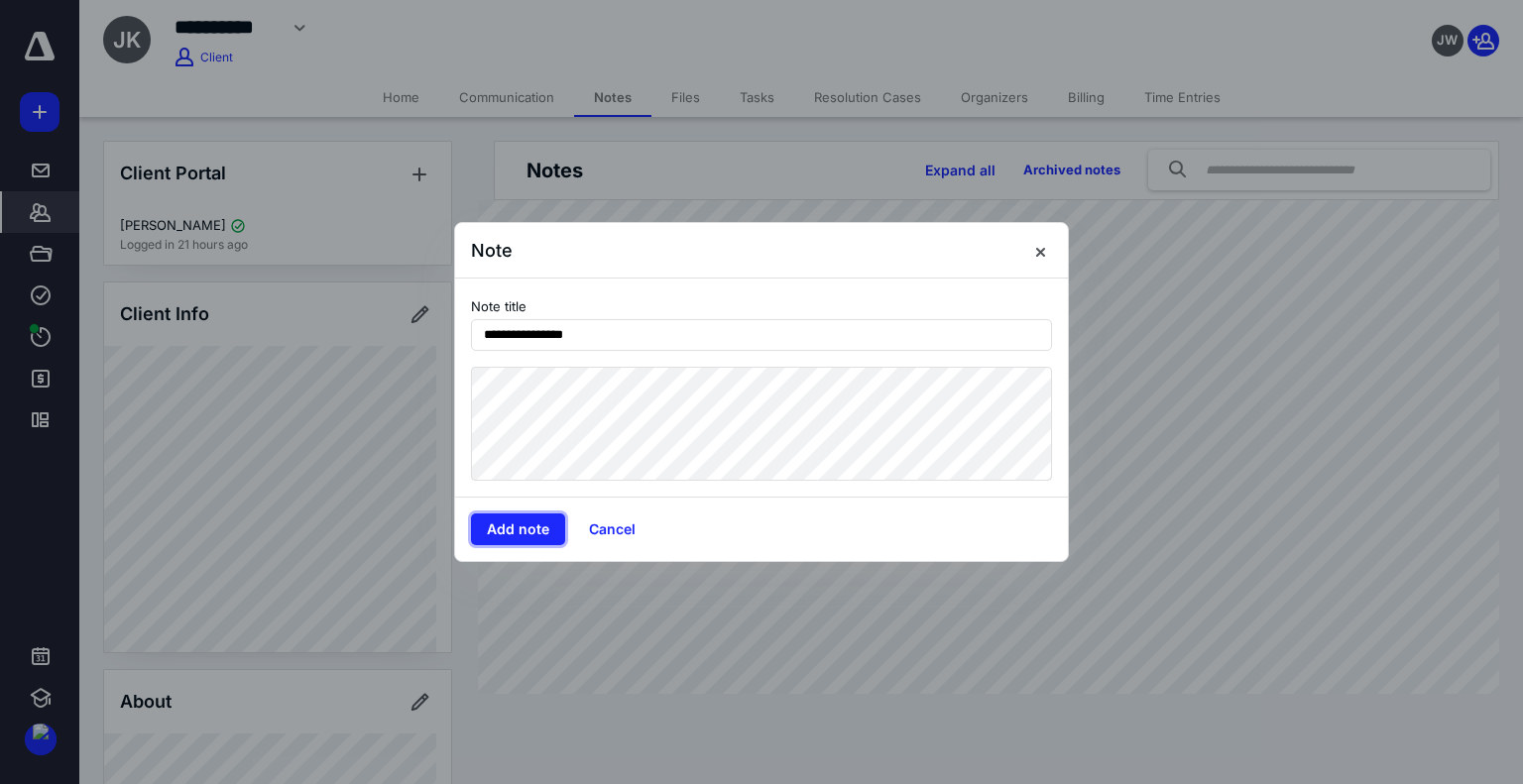 type 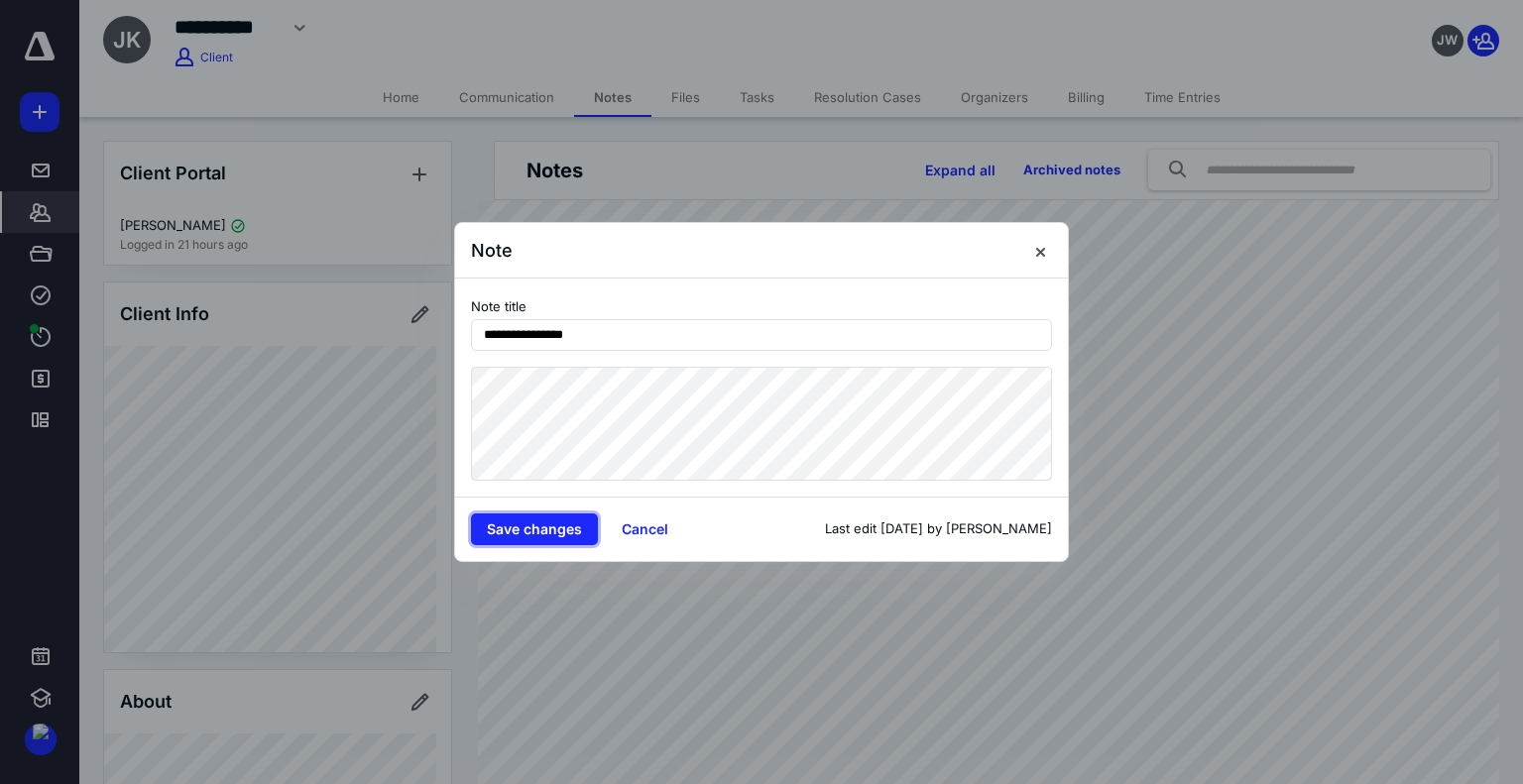 type 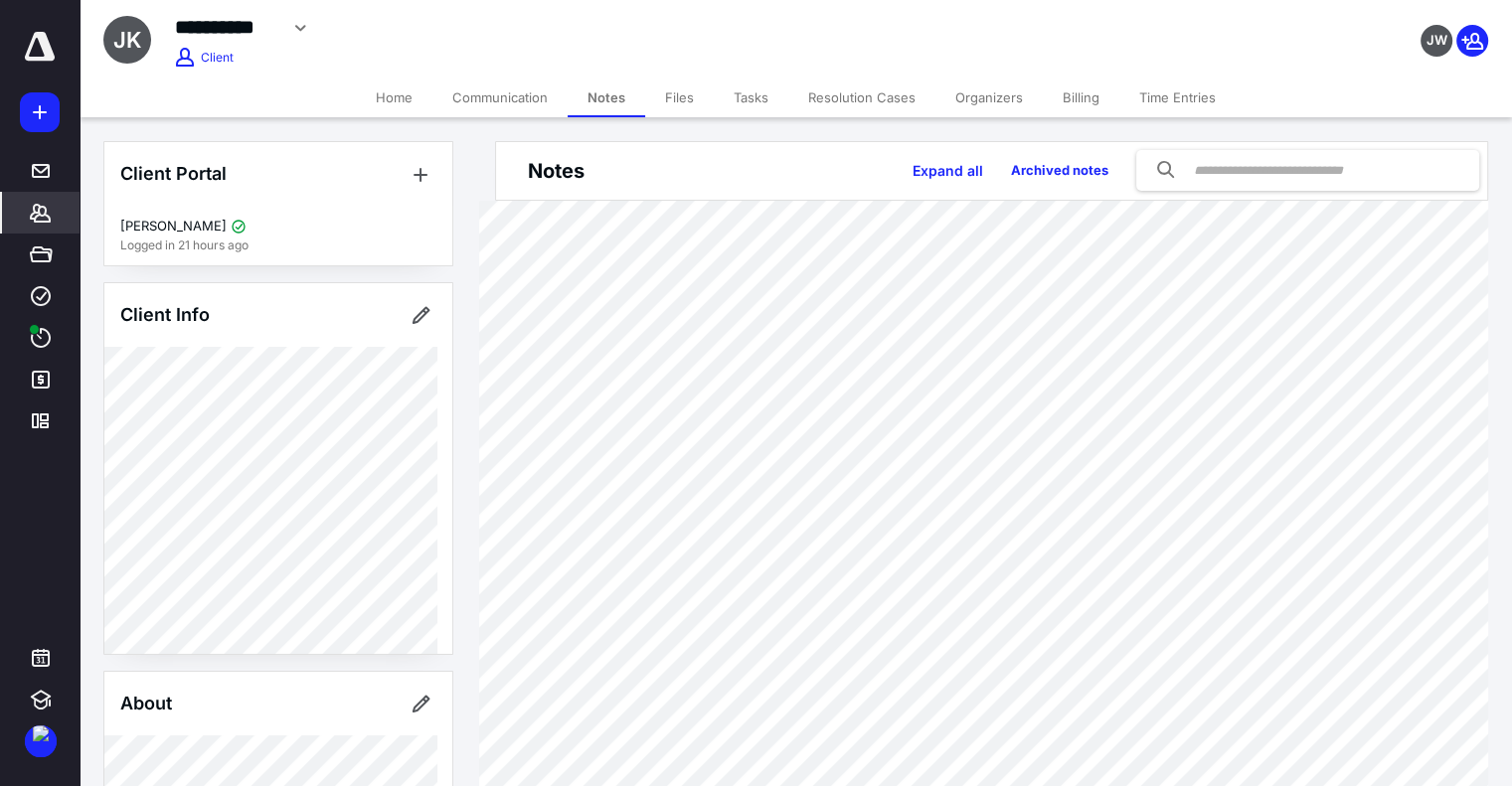 click on "Tasks" at bounding box center (751, 97) 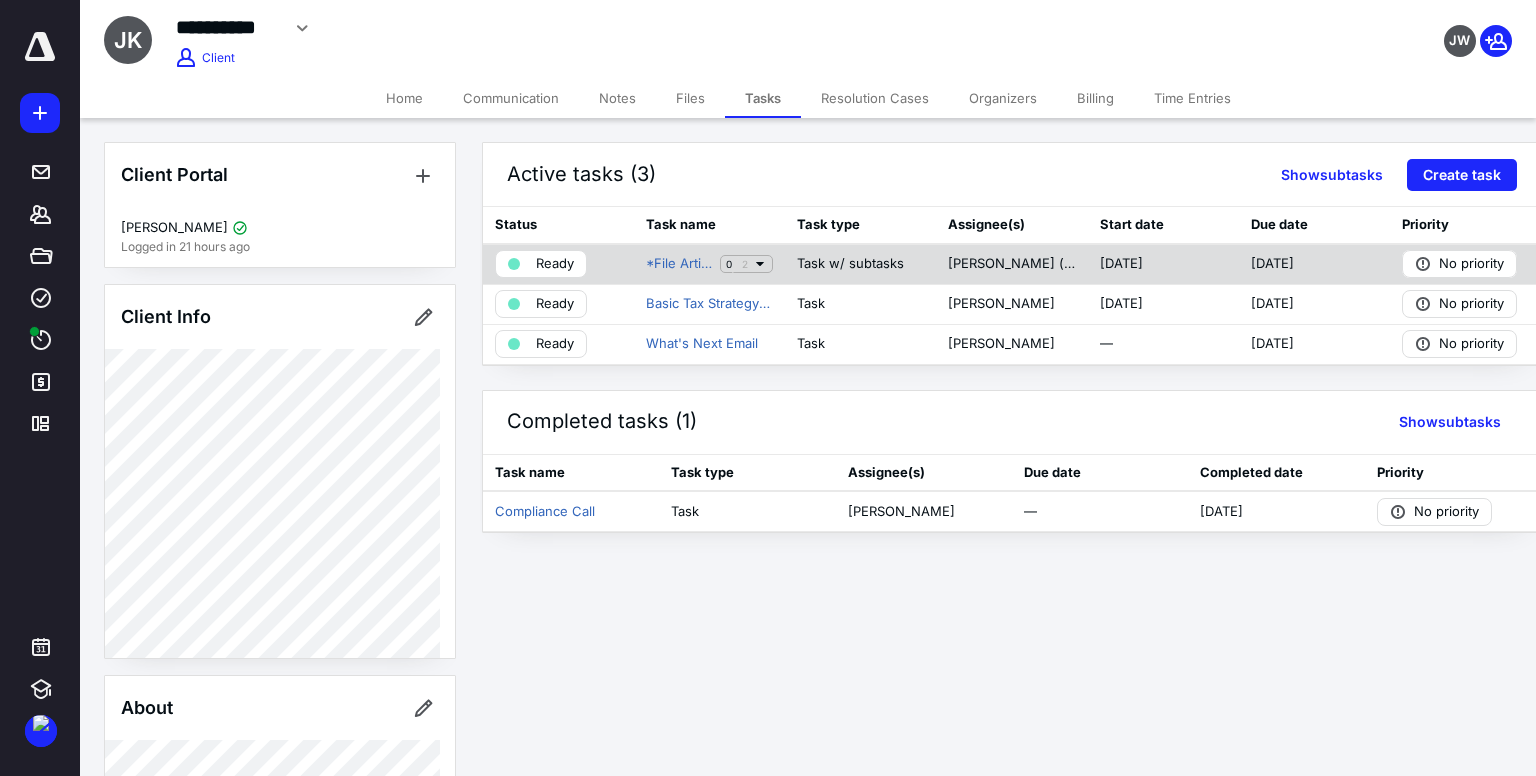 click on "Ready" at bounding box center (555, 264) 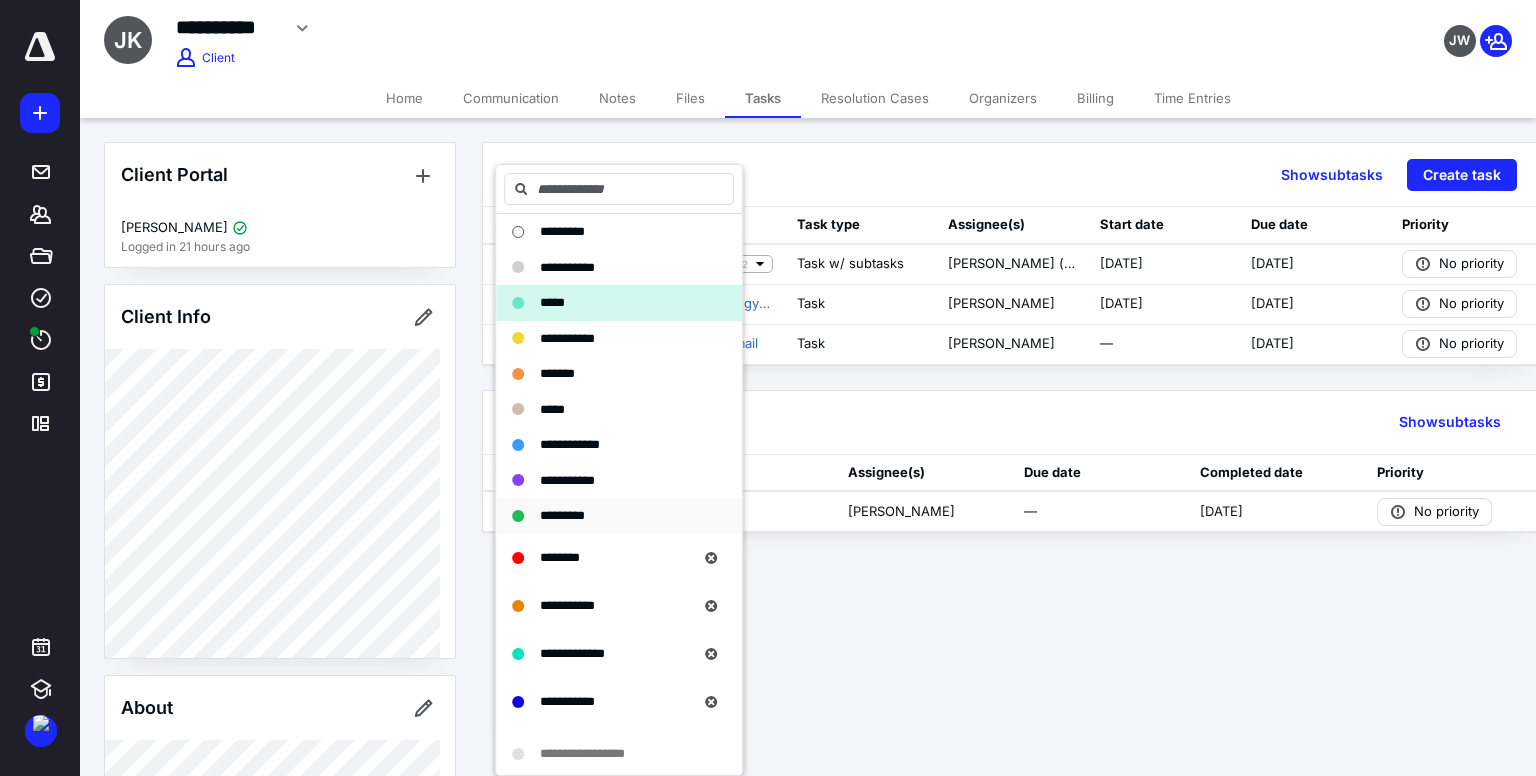 click on "*********" at bounding box center [607, 516] 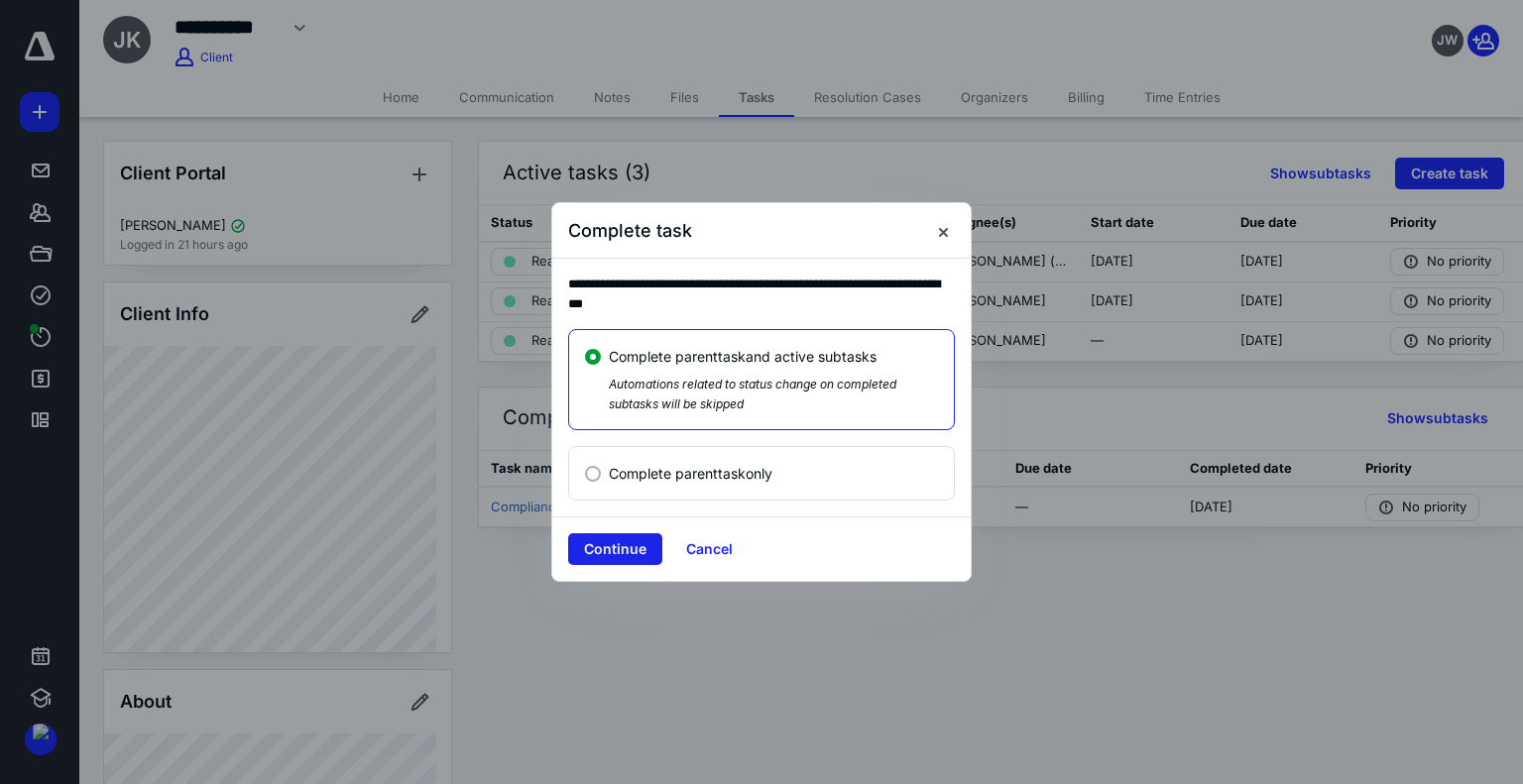 click on "Continue" at bounding box center [615, 549] 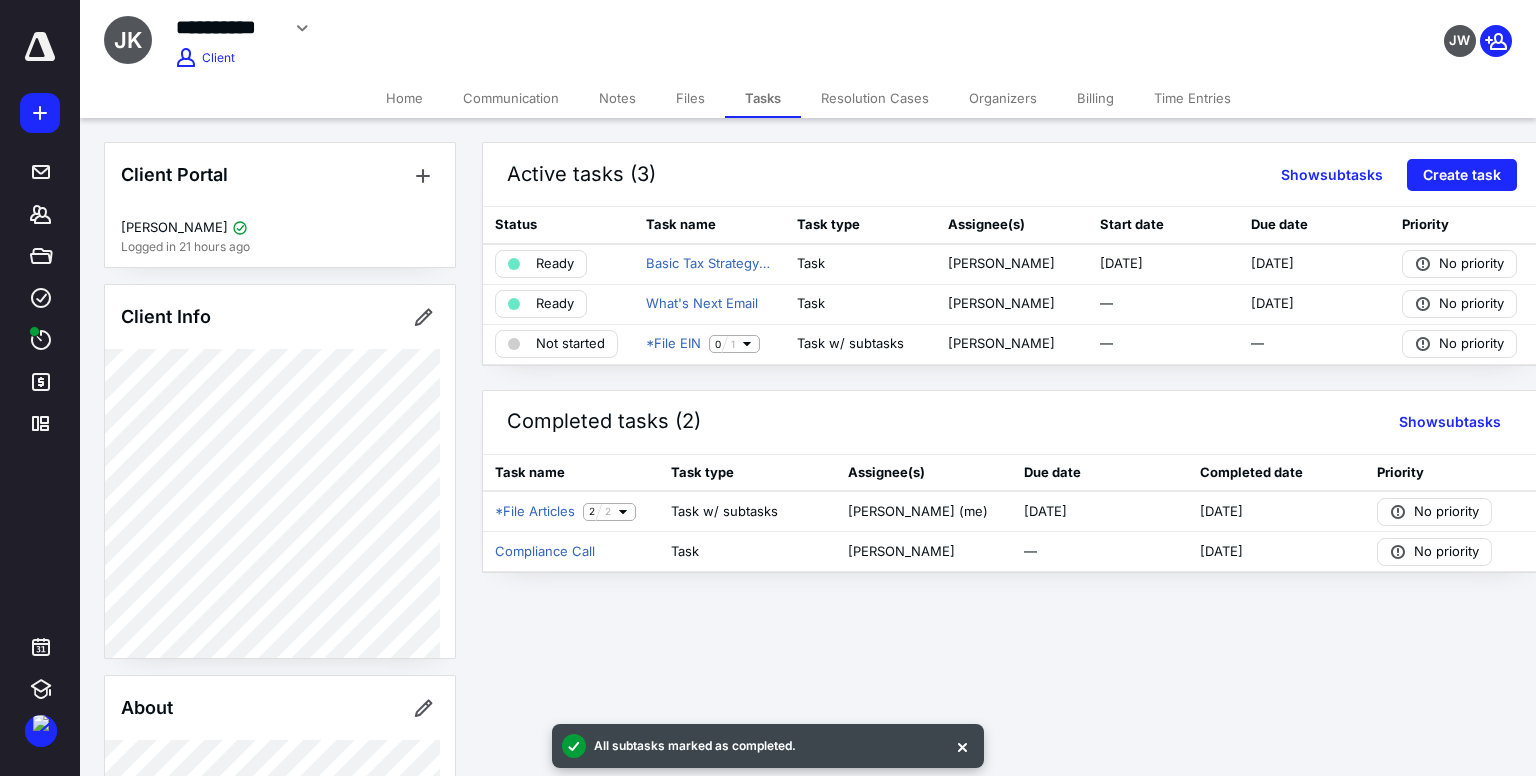 click on "Notes" at bounding box center (617, 98) 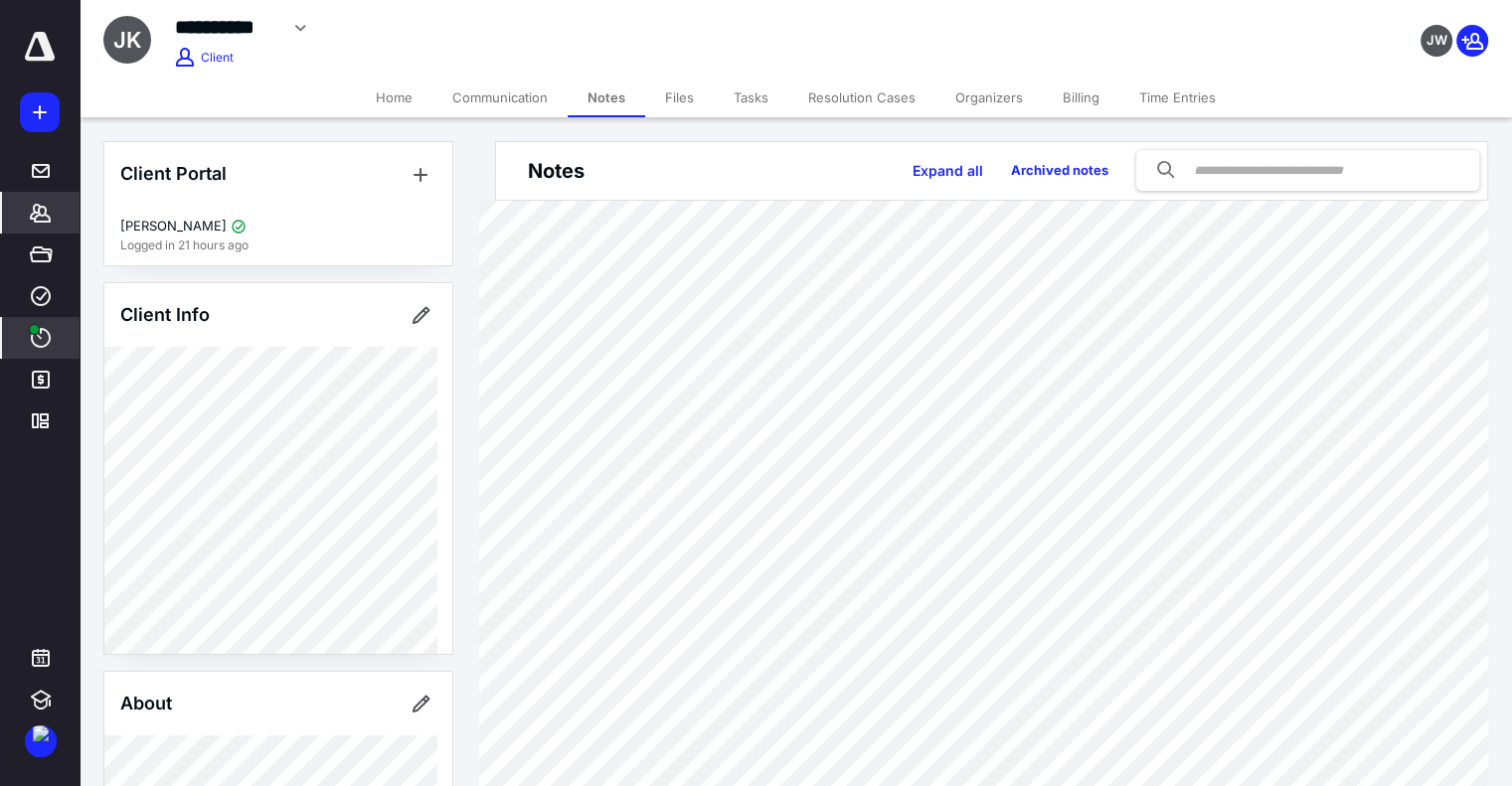 click on "****" at bounding box center (41, 338) 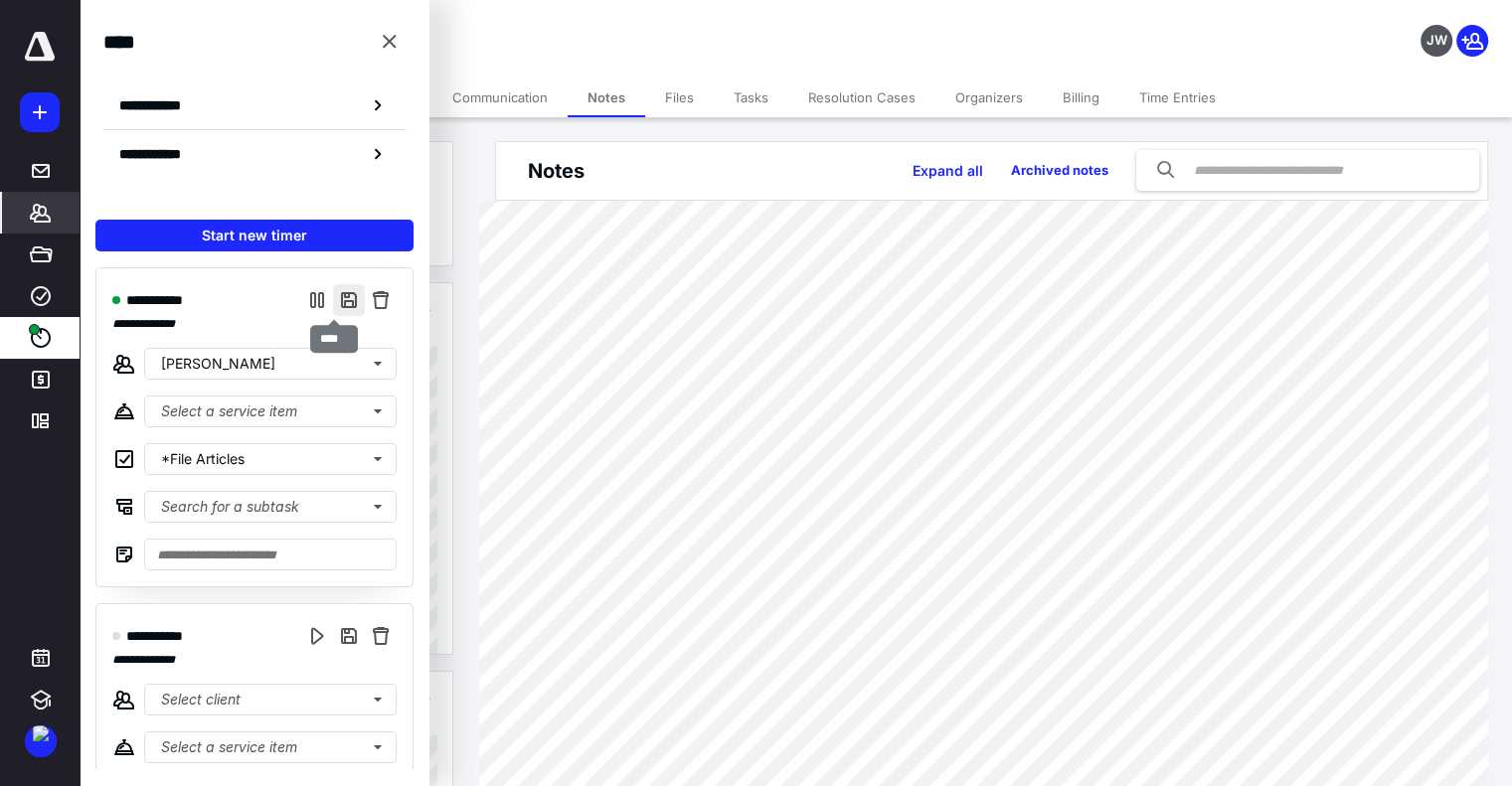 click at bounding box center (349, 300) 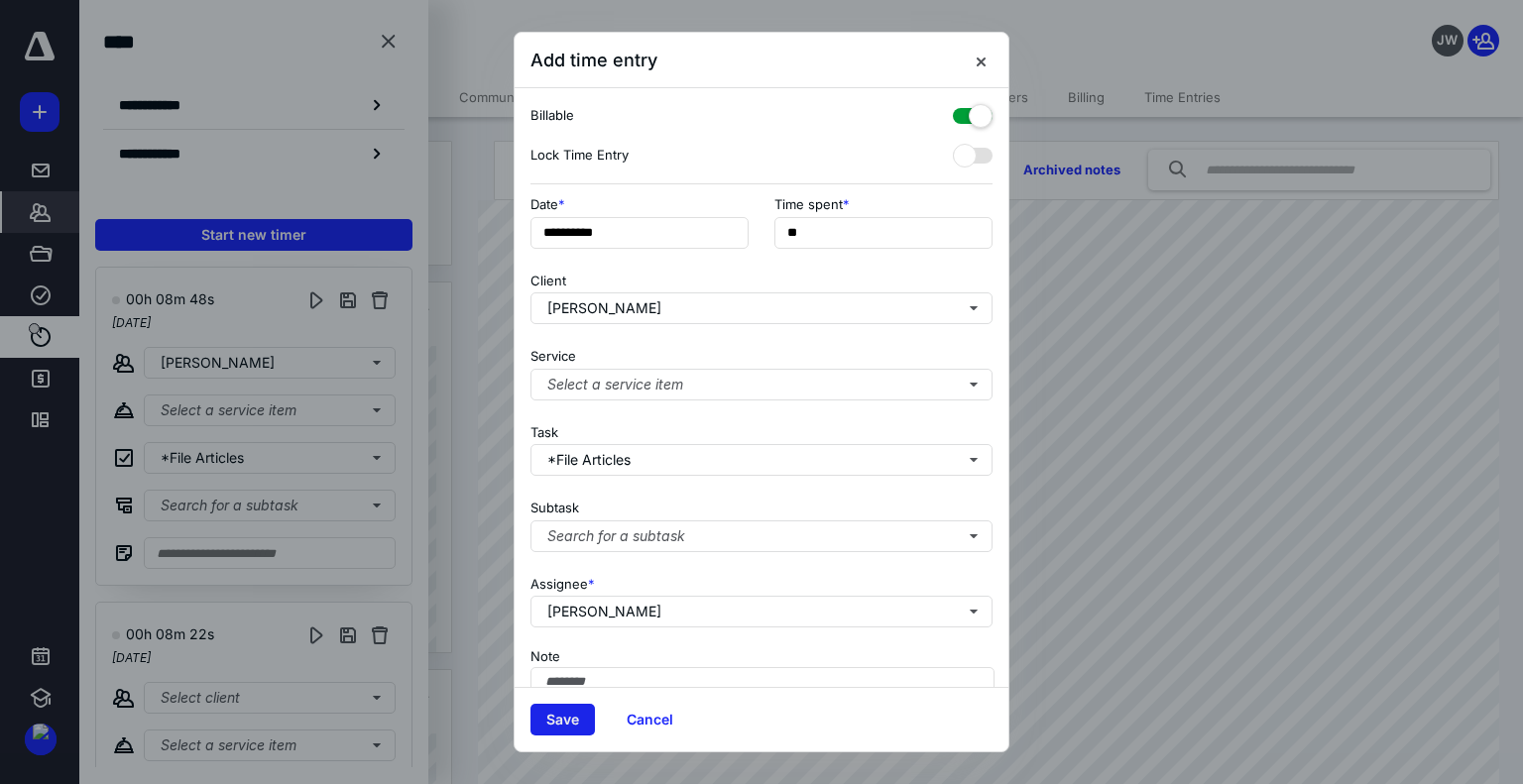 click on "Save" at bounding box center (562, 720) 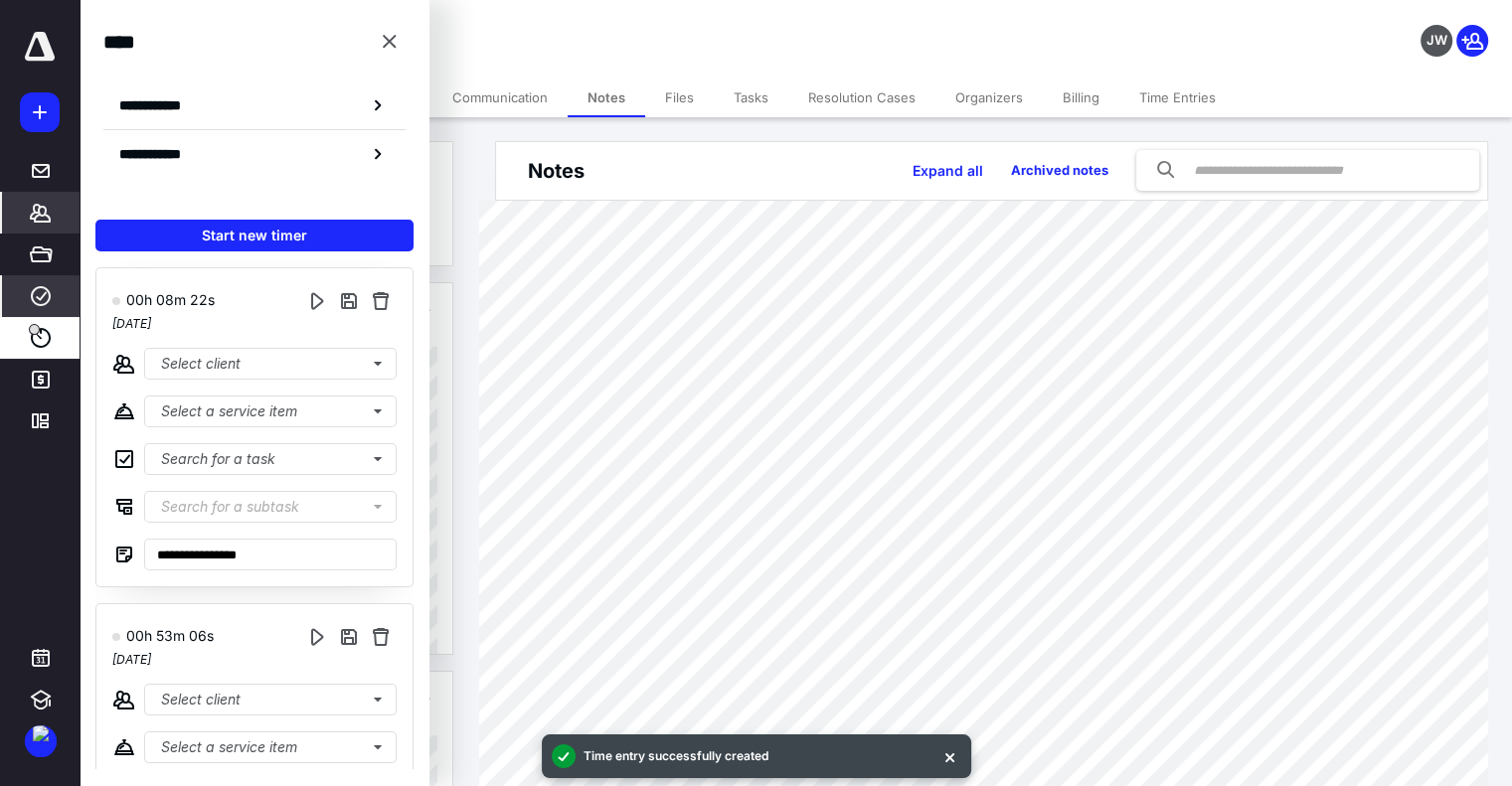 click on "****" at bounding box center (41, 296) 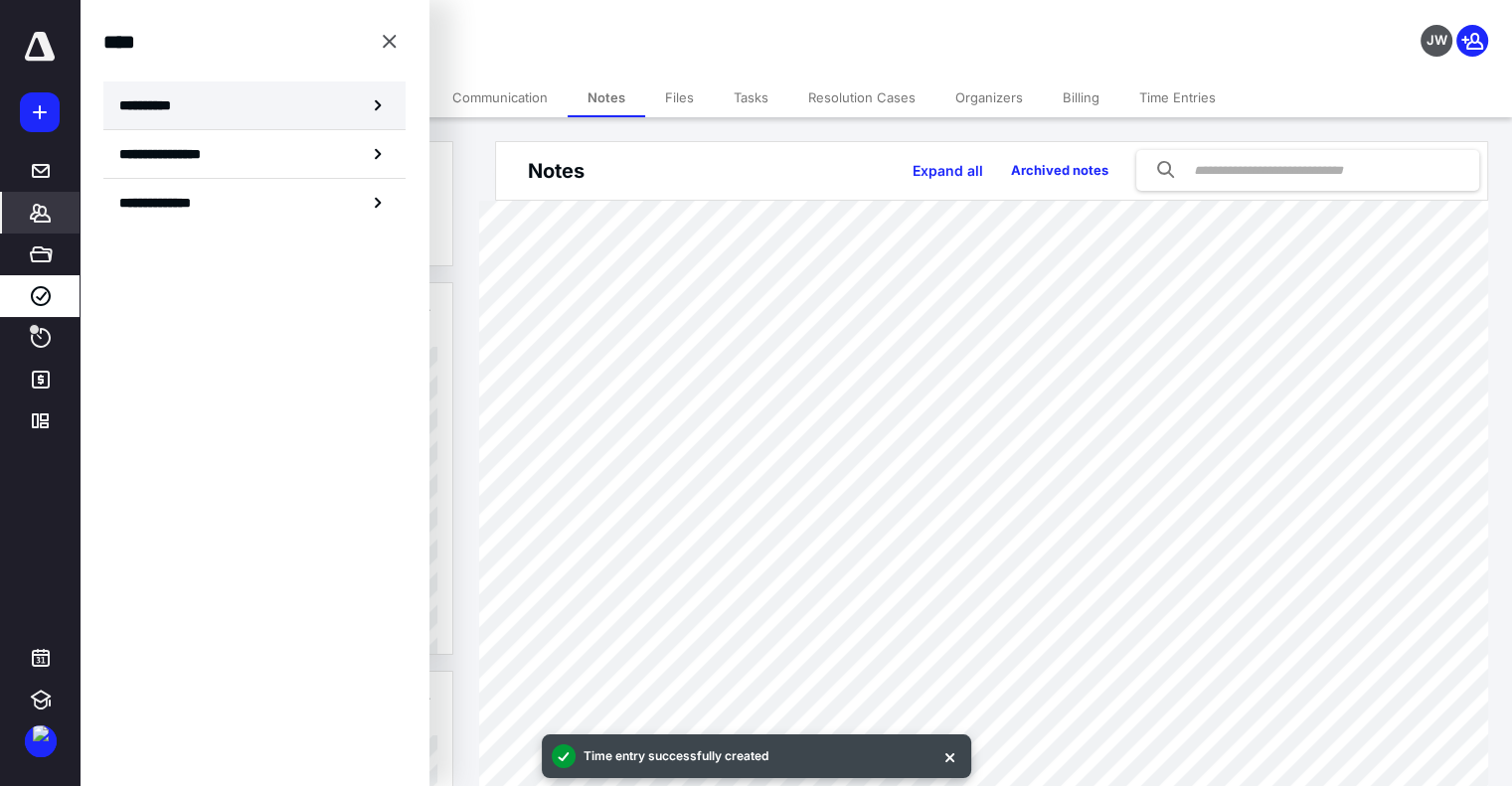 click on "**********" at bounding box center [254, 105] 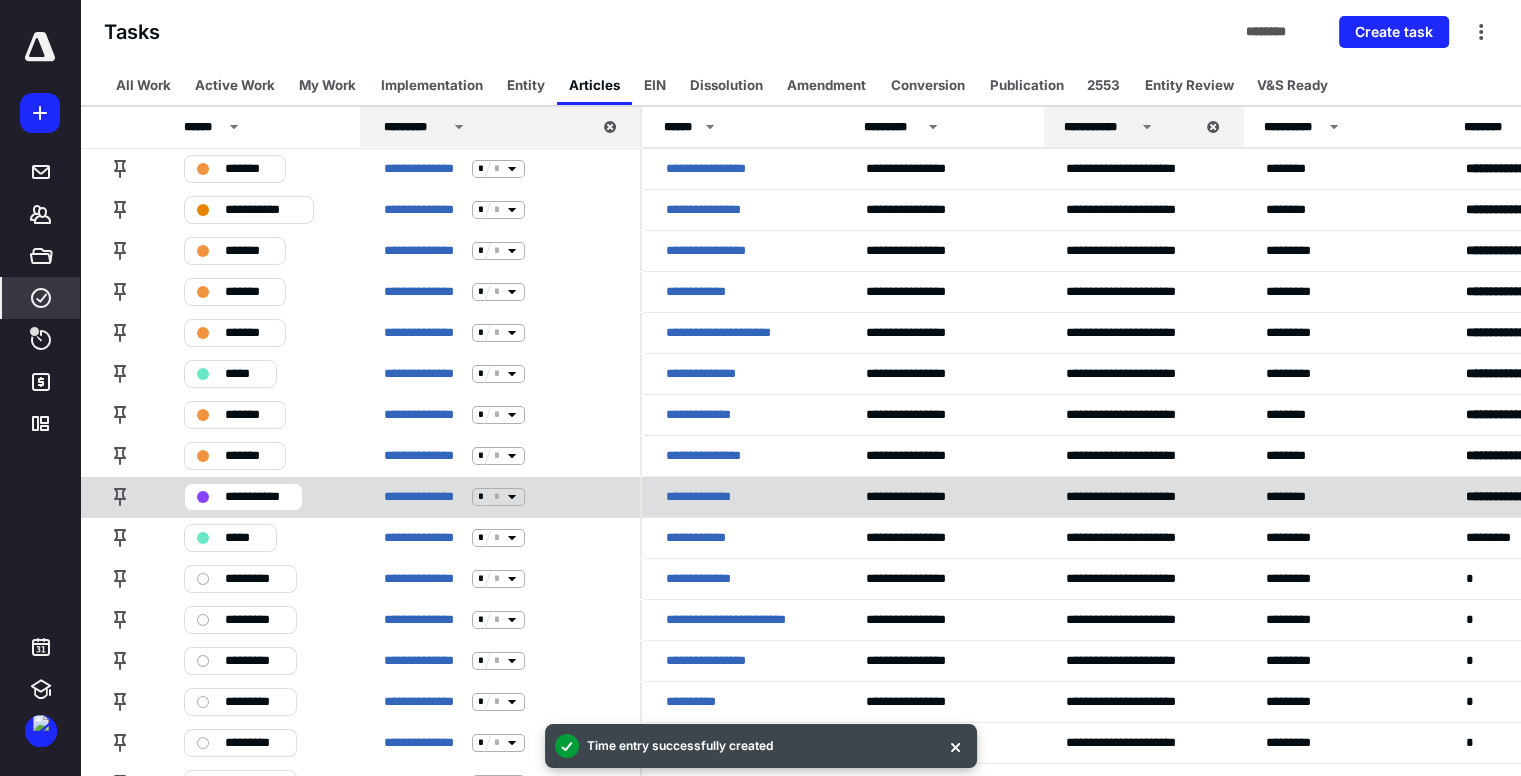 scroll, scrollTop: 100, scrollLeft: 0, axis: vertical 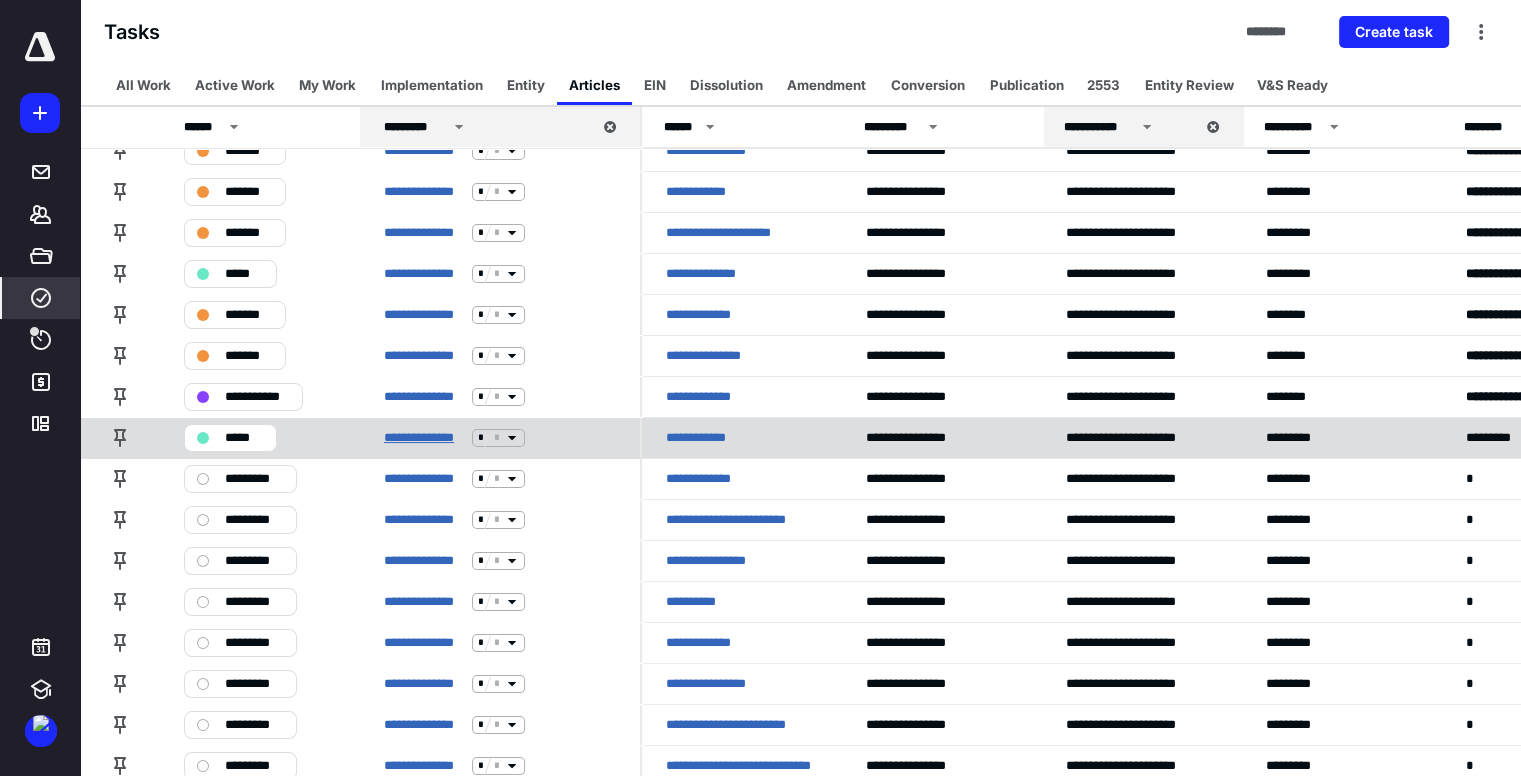 click on "**********" at bounding box center [424, 438] 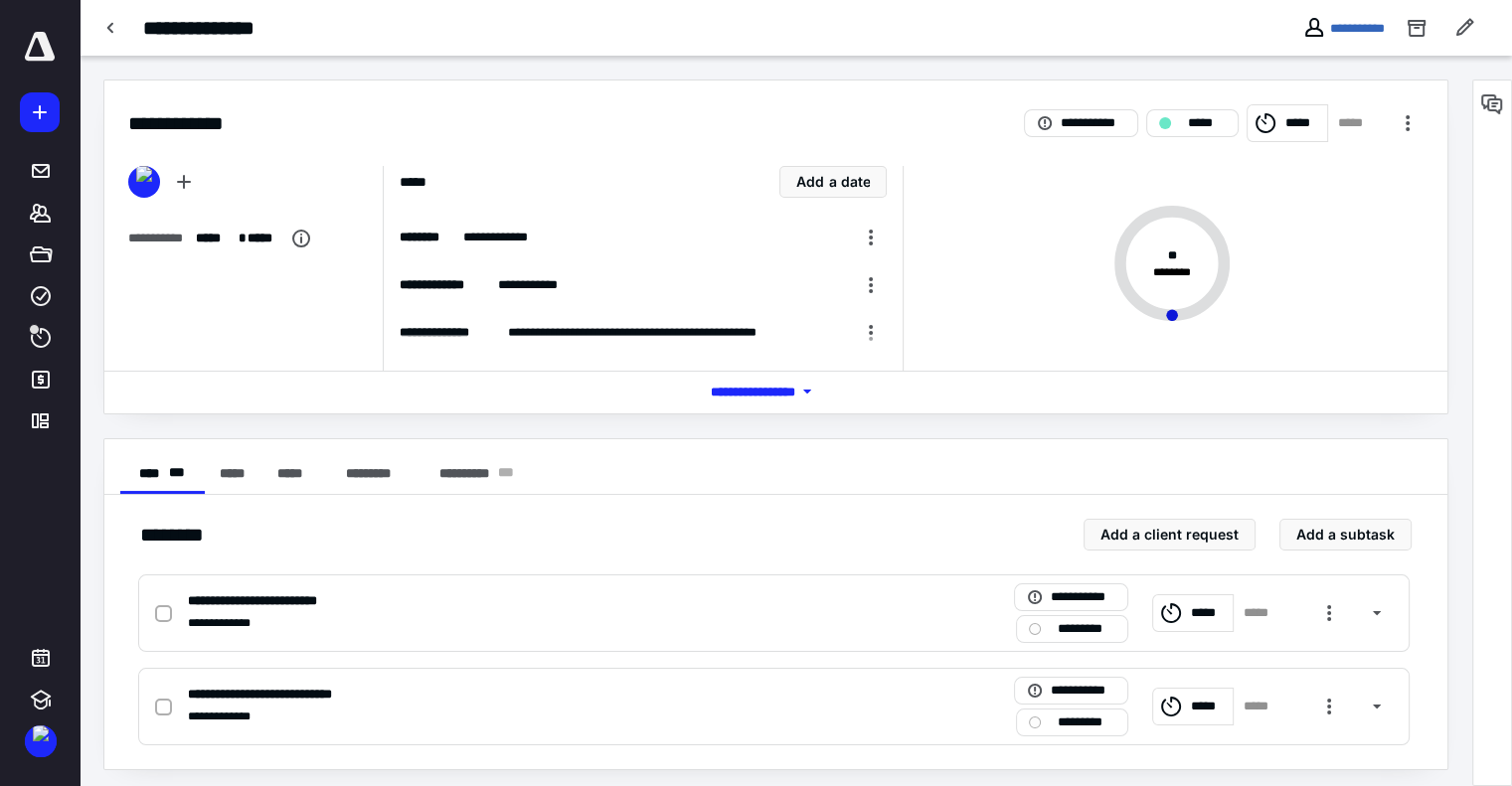 click on "*****" at bounding box center (1303, 123) 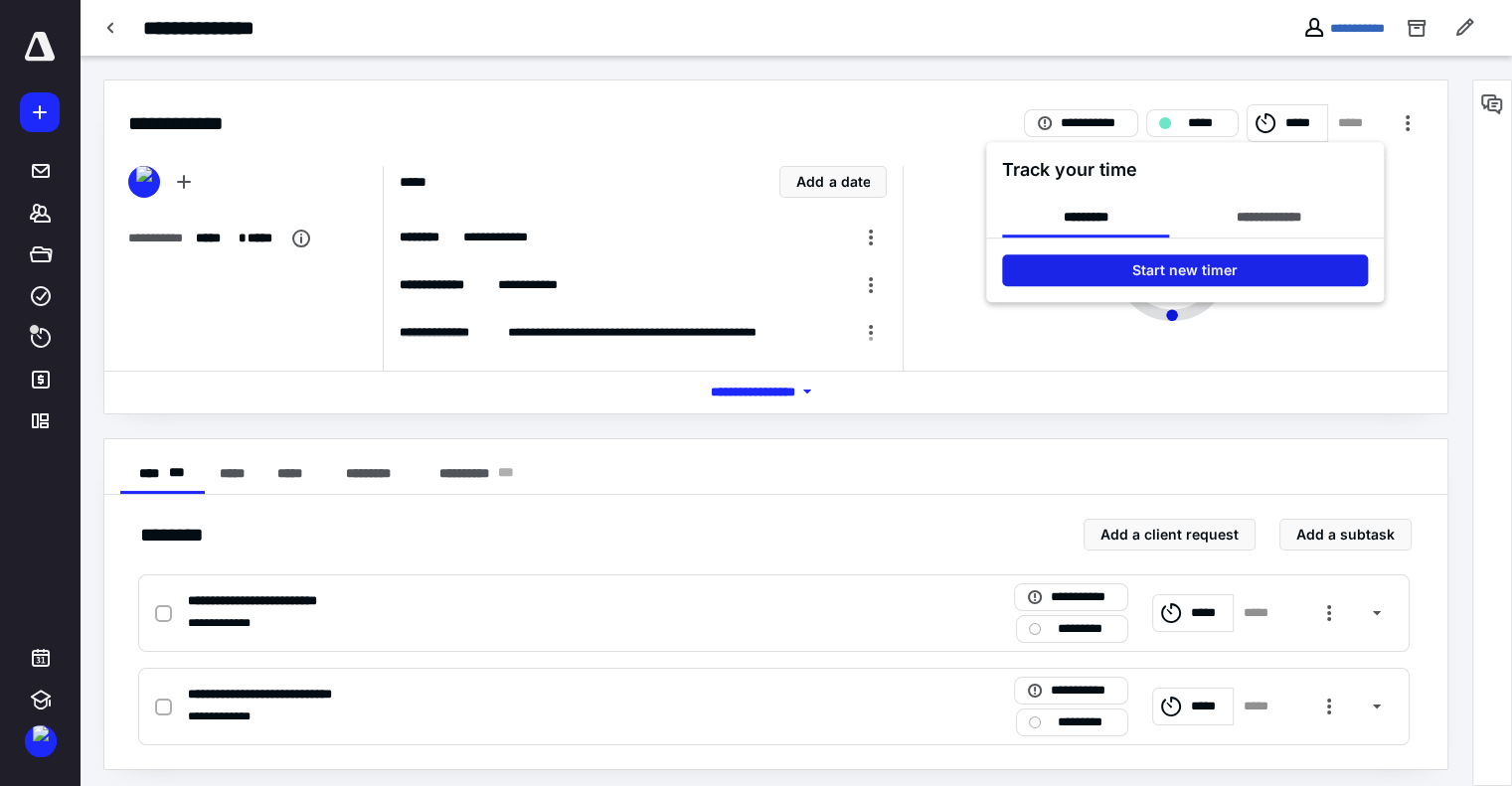 click on "Start new timer" at bounding box center (1185, 270) 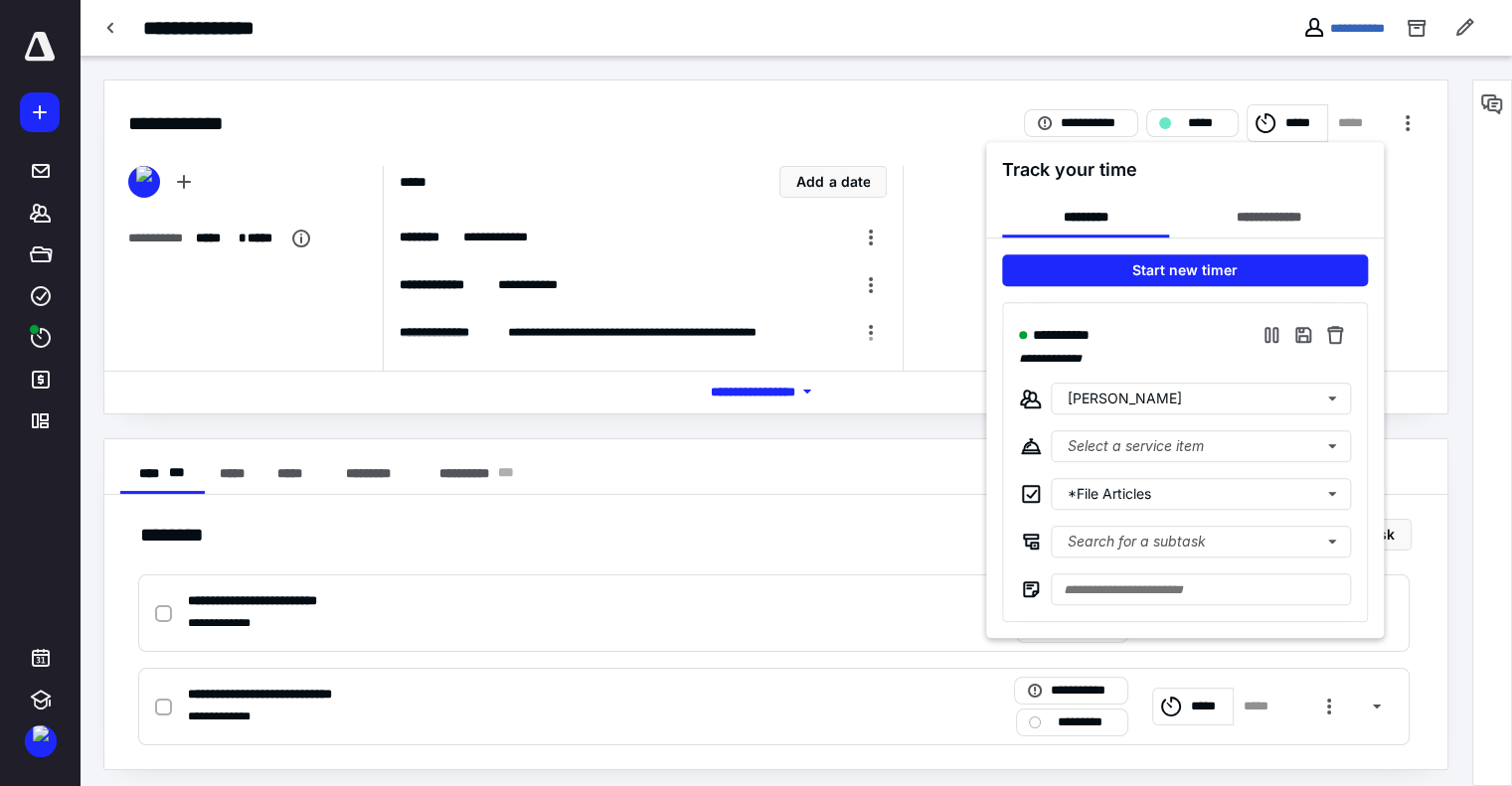 click at bounding box center (756, 393) 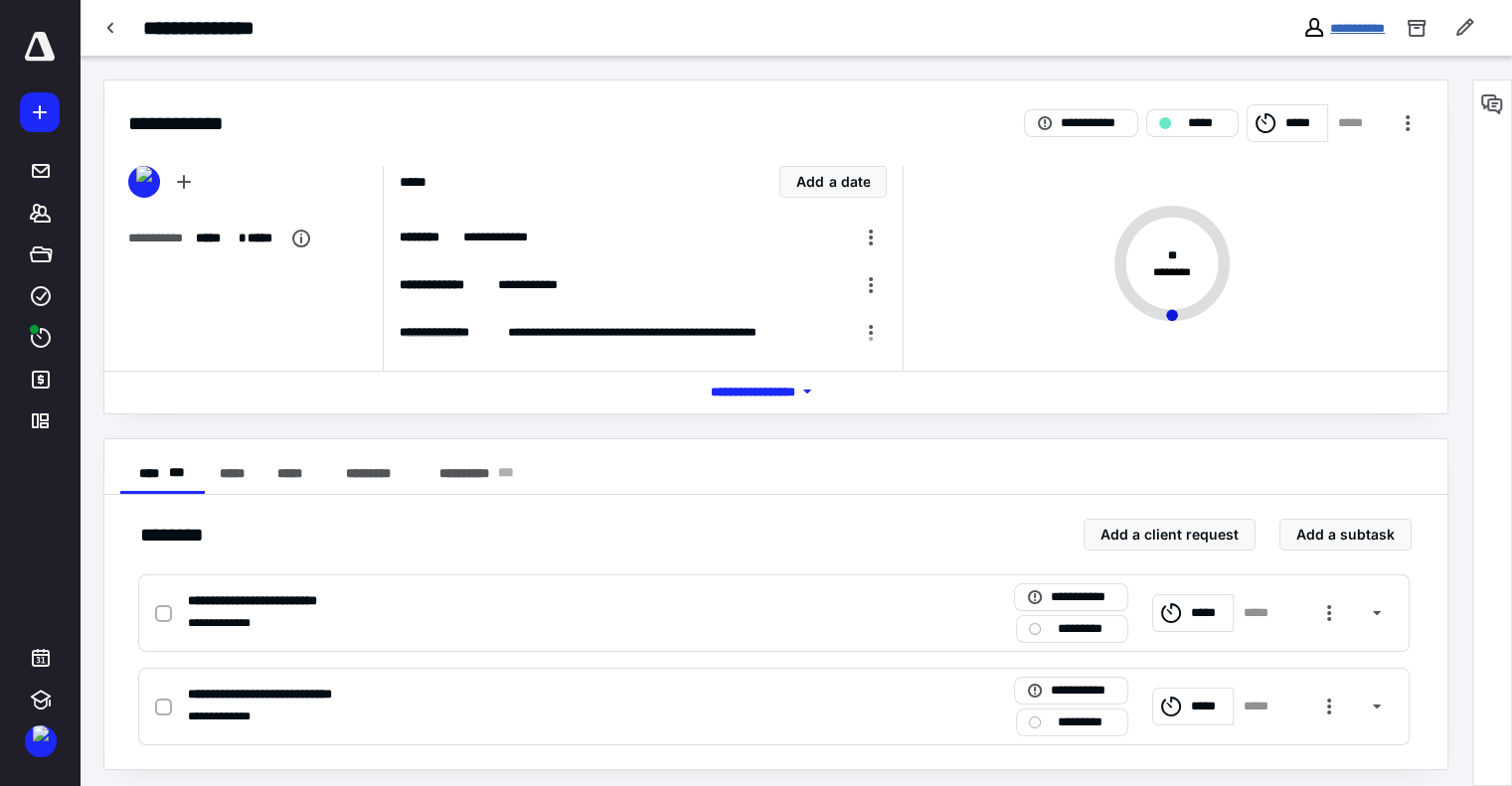 click on "**********" at bounding box center (1357, 28) 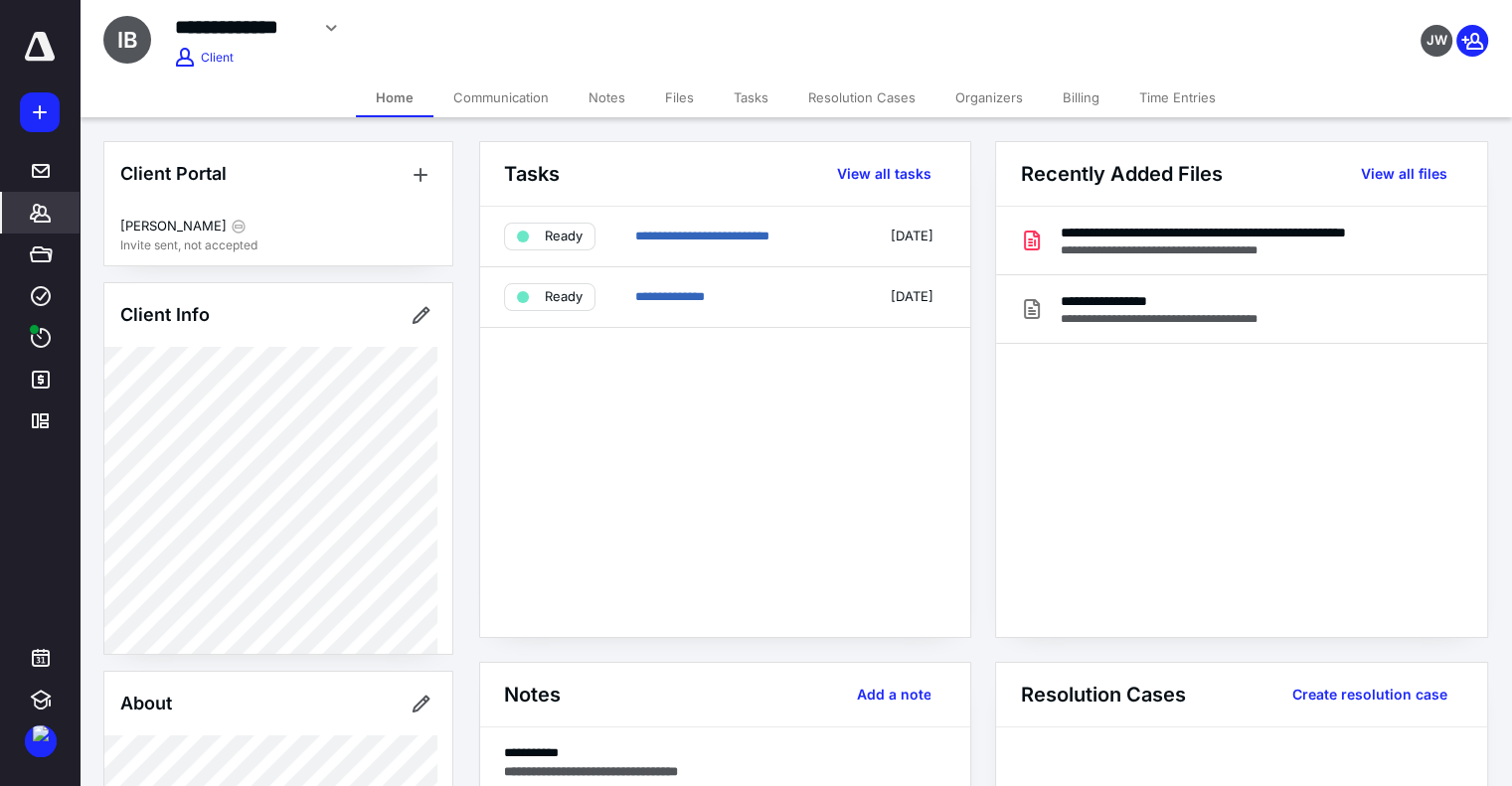 click on "Notes" at bounding box center (606, 97) 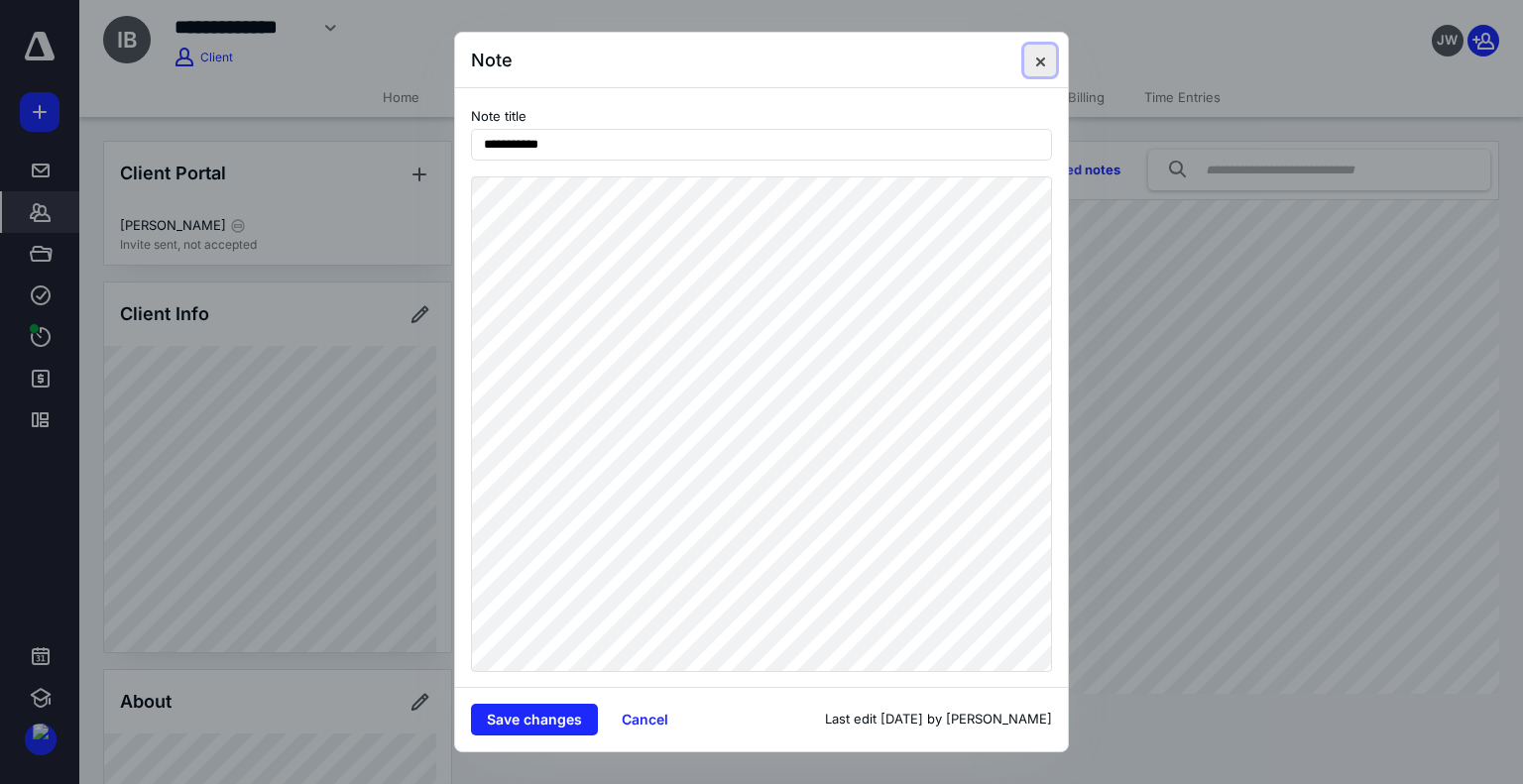 click at bounding box center (1040, 60) 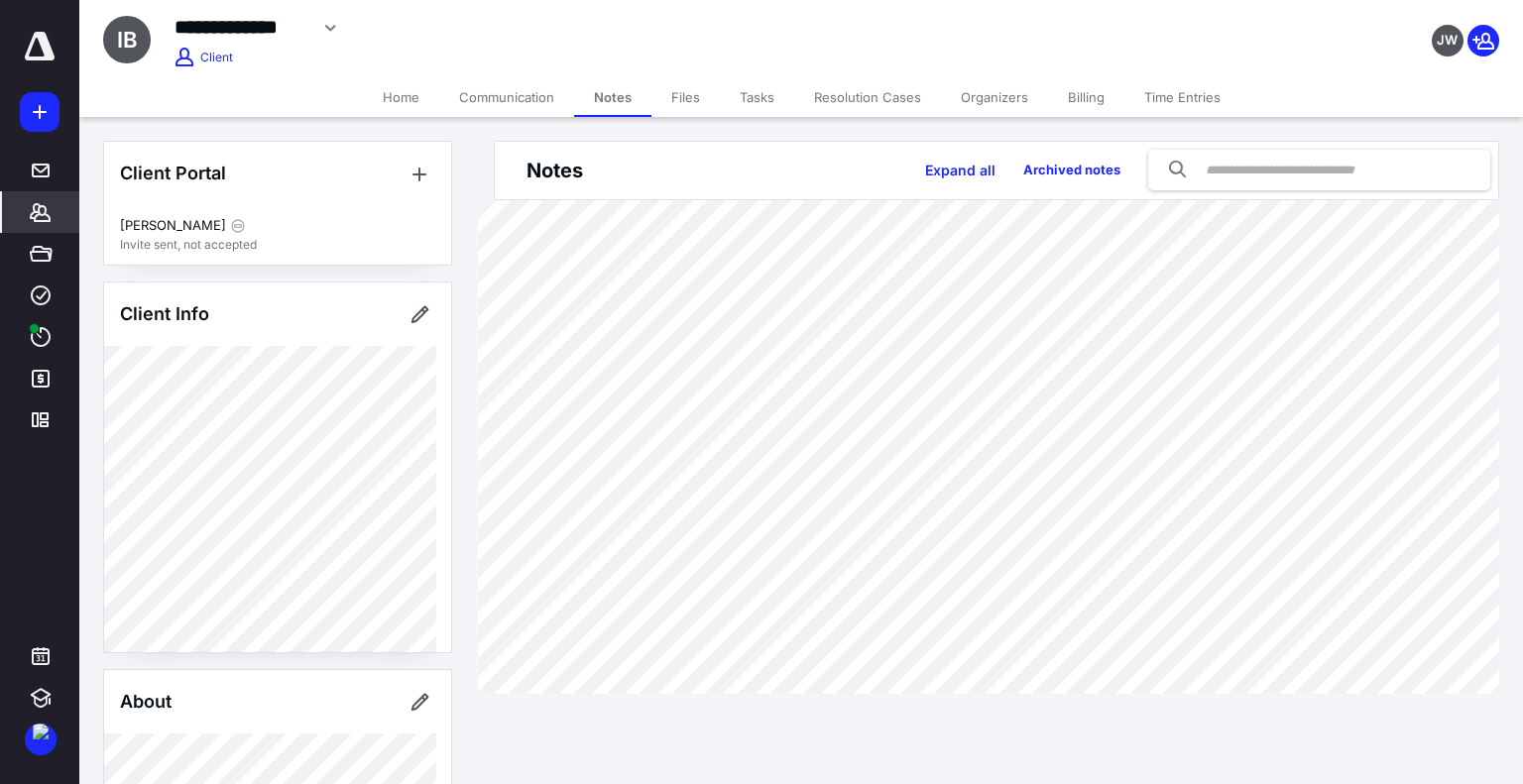 click on "Client Portal Ida Bomhoff Invite sent, not accepted Client Info About Spouse Dependents Important clients Tags Manage all tags" at bounding box center [278, 795] 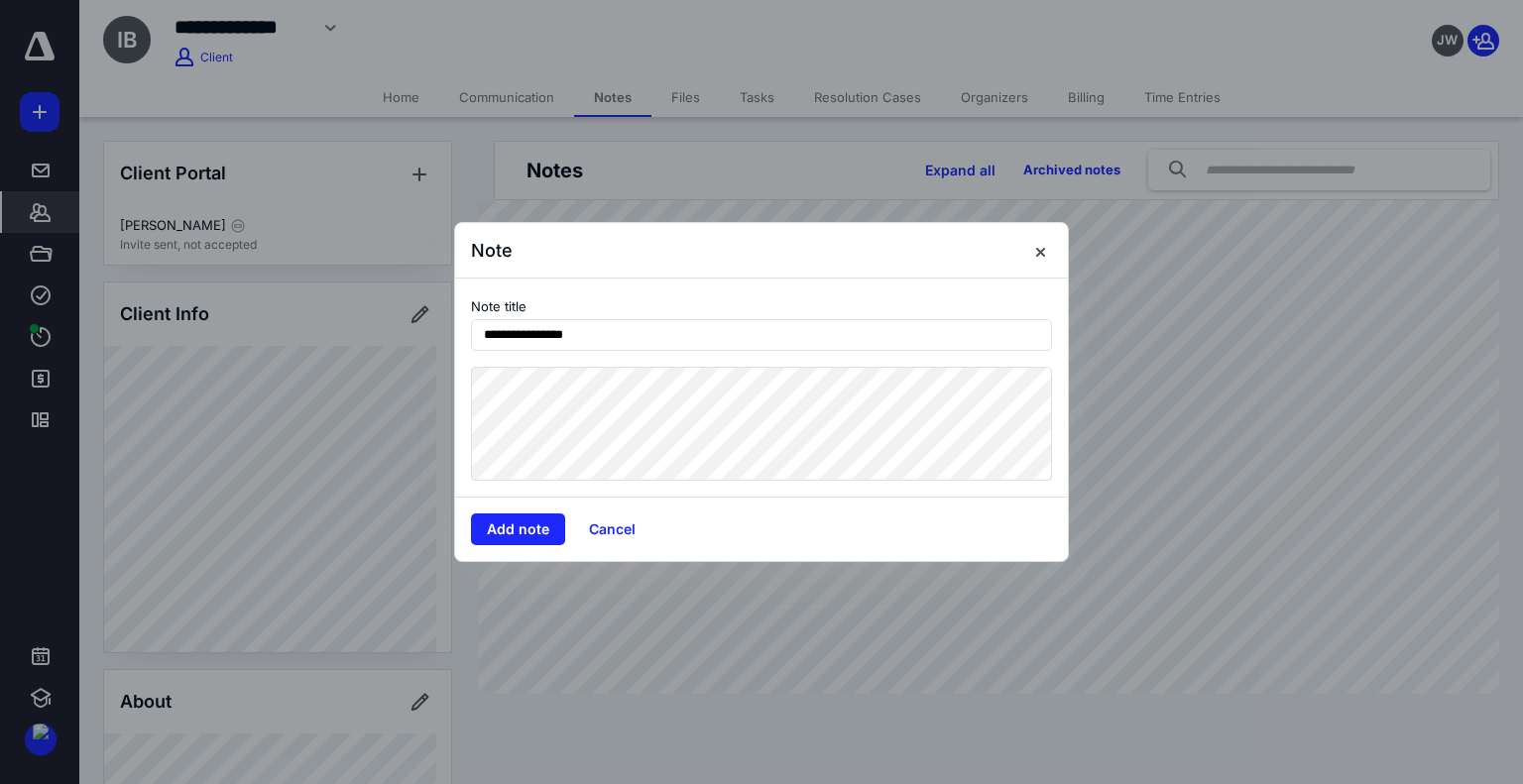 type on "**********" 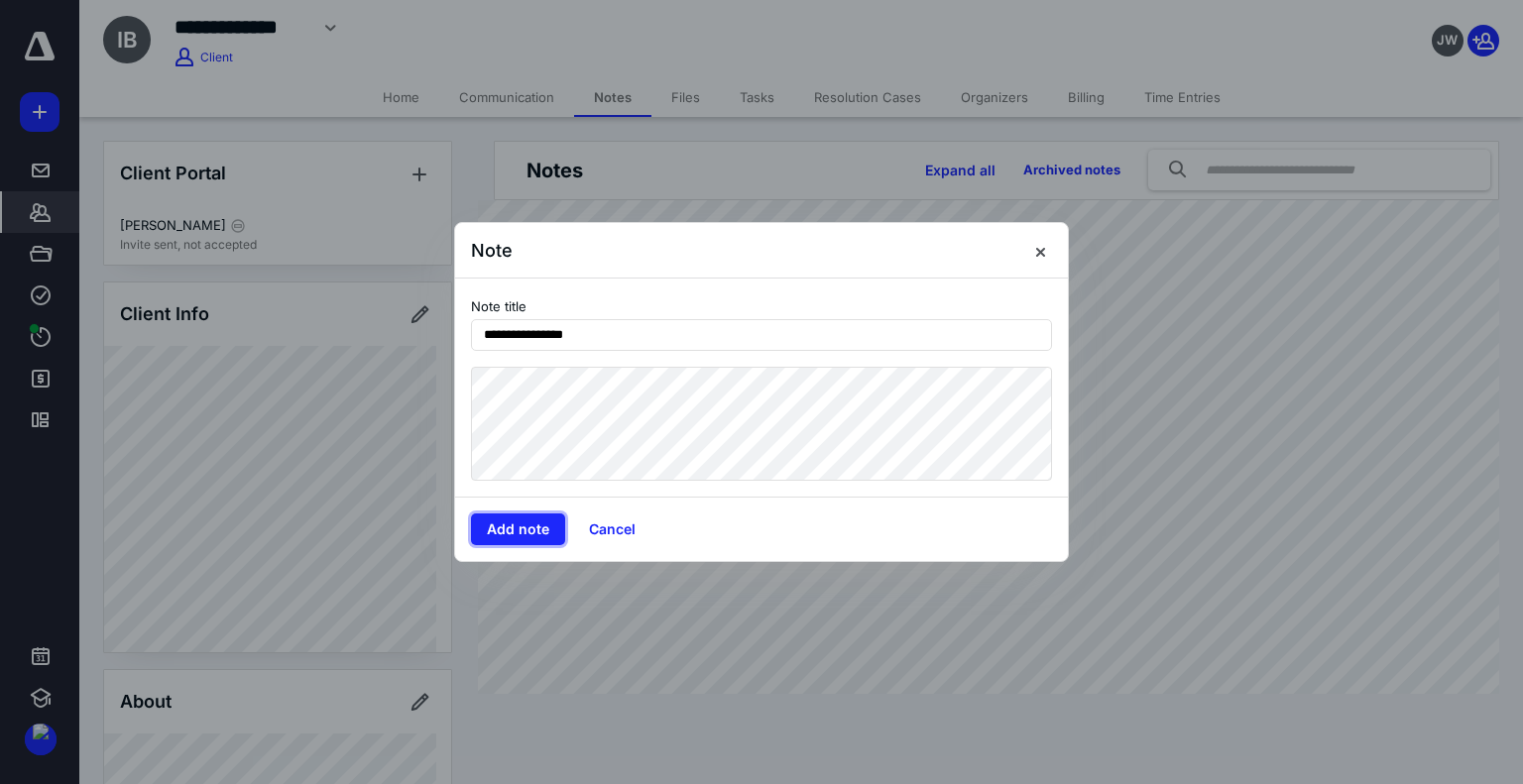 type 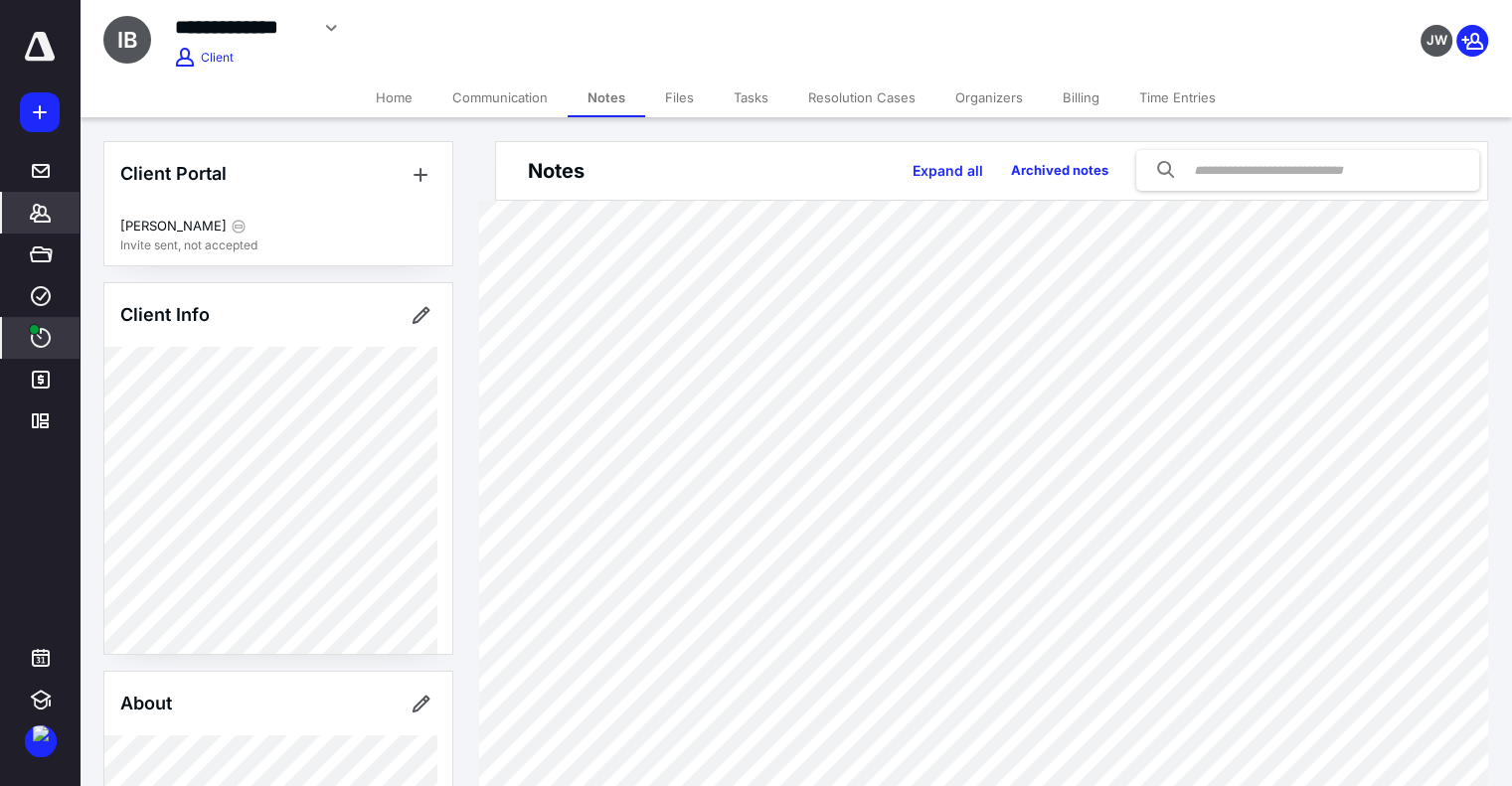 click 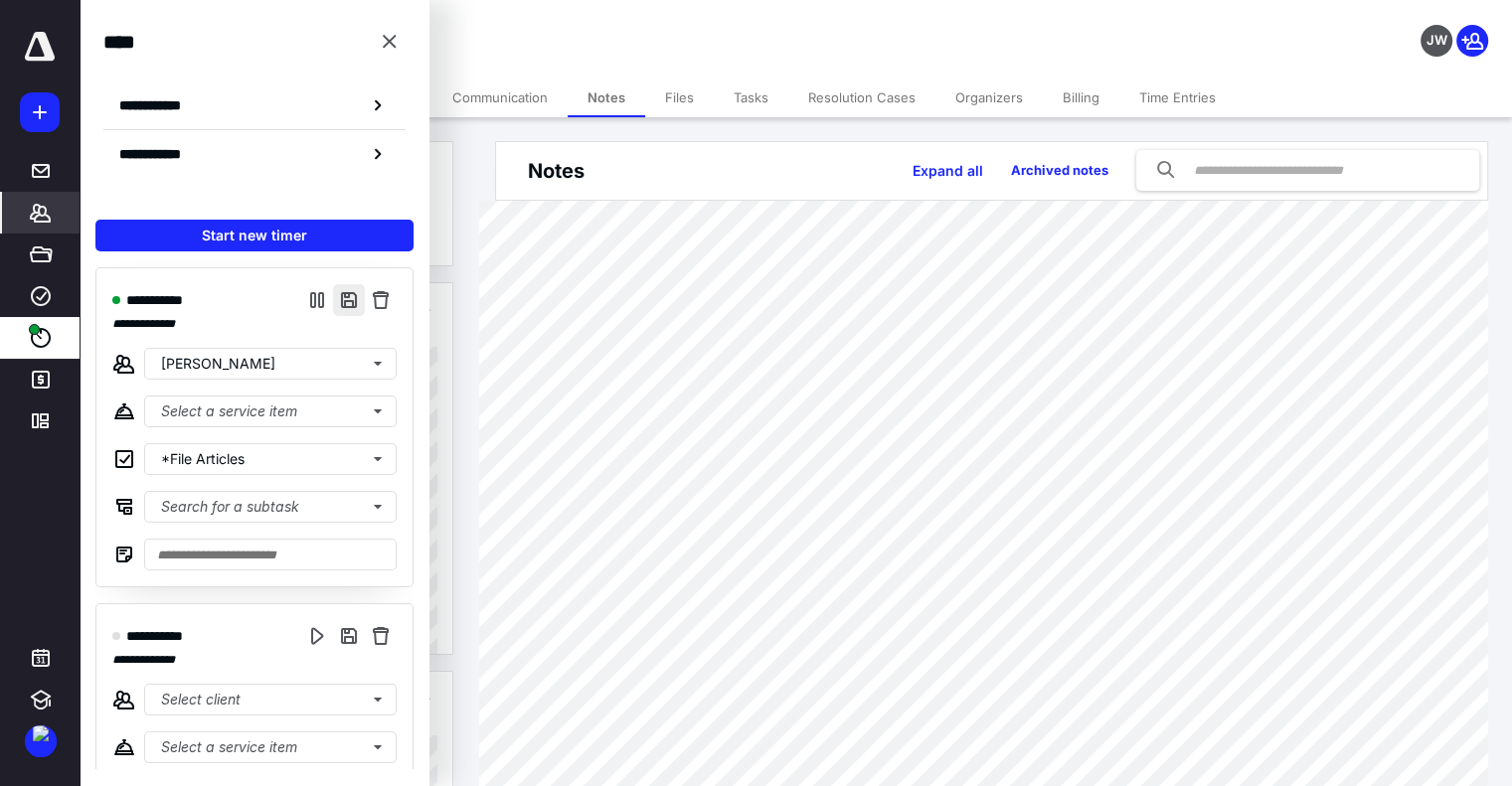 click at bounding box center (349, 300) 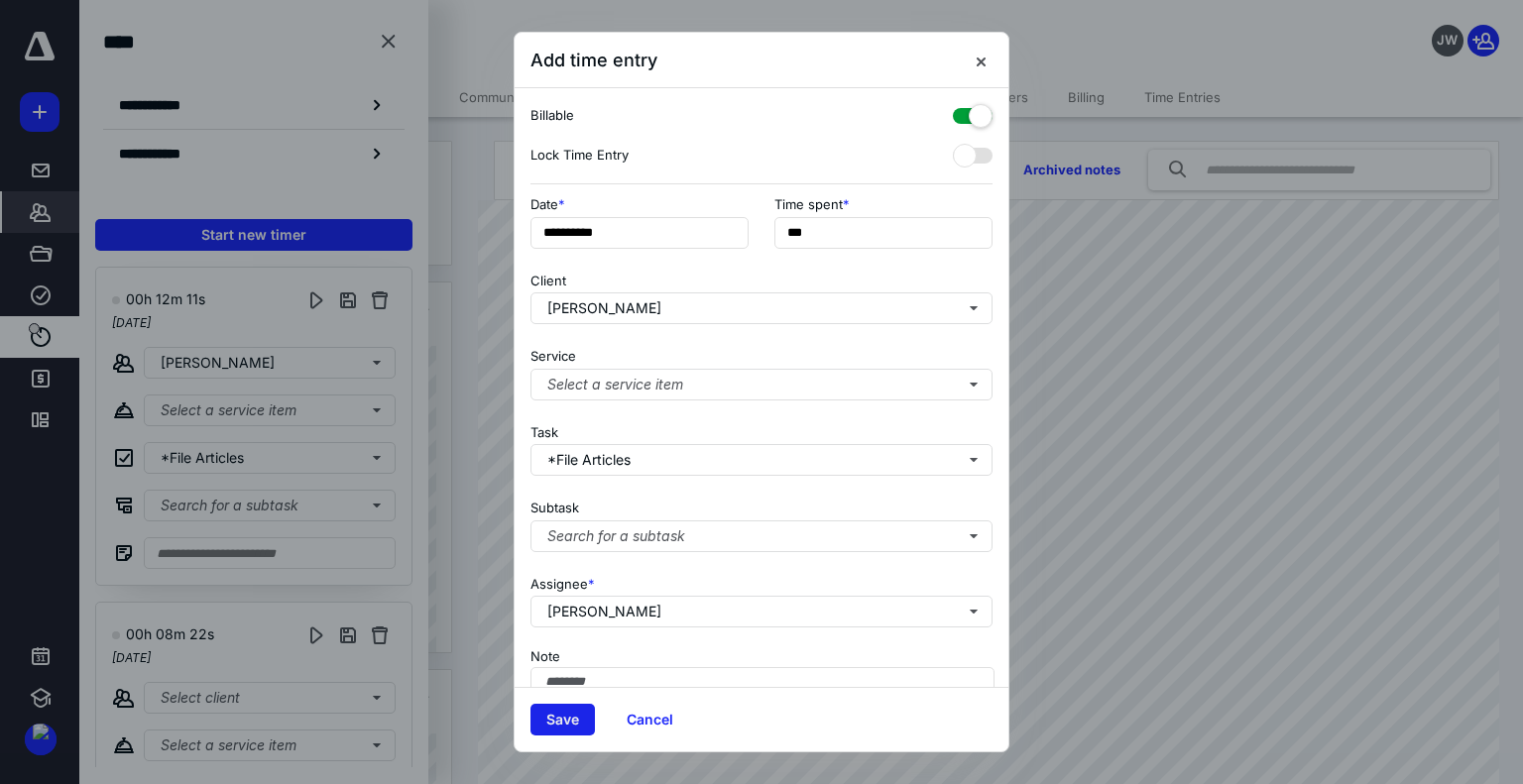 click on "Save" at bounding box center [562, 720] 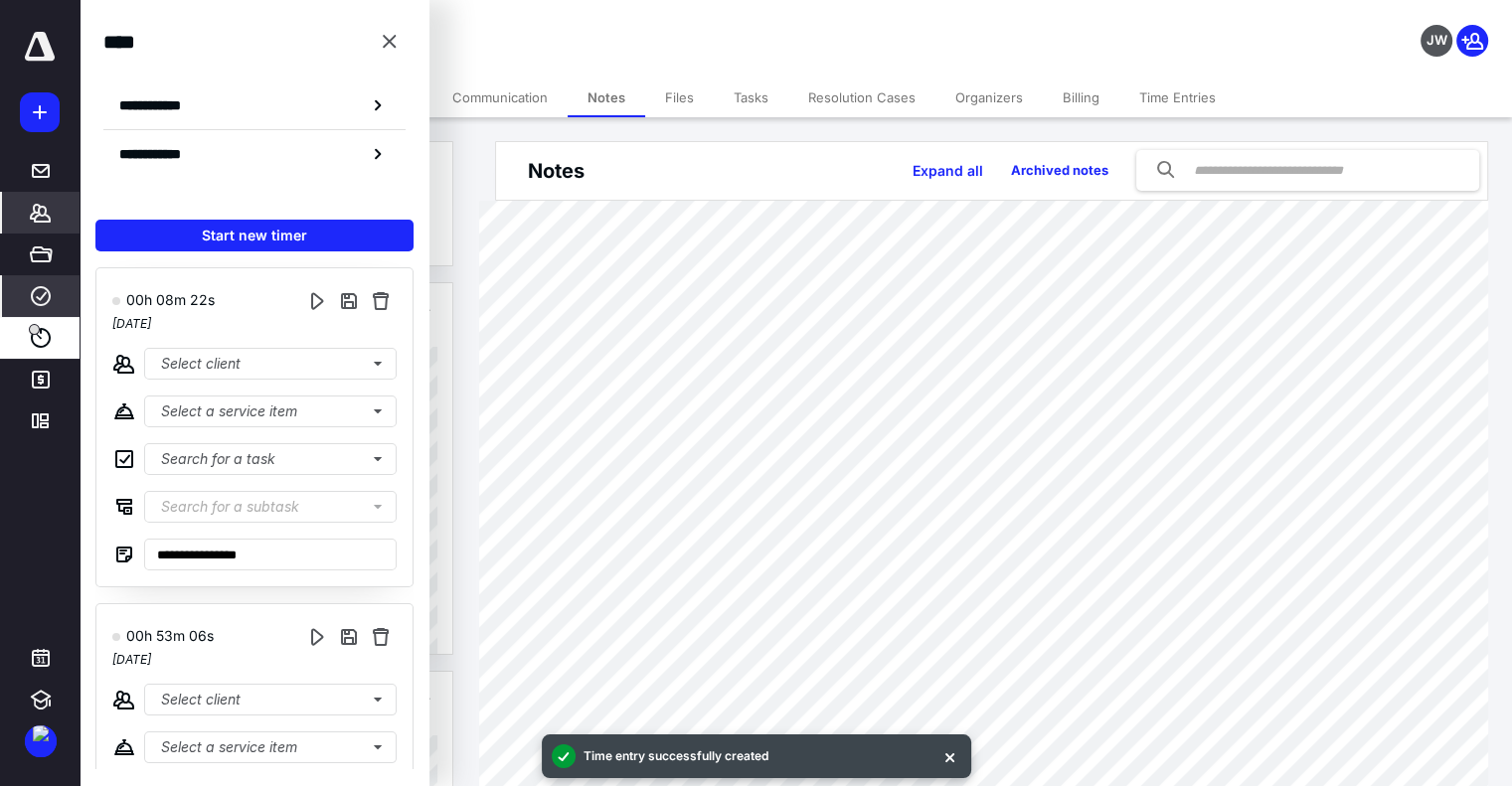 click 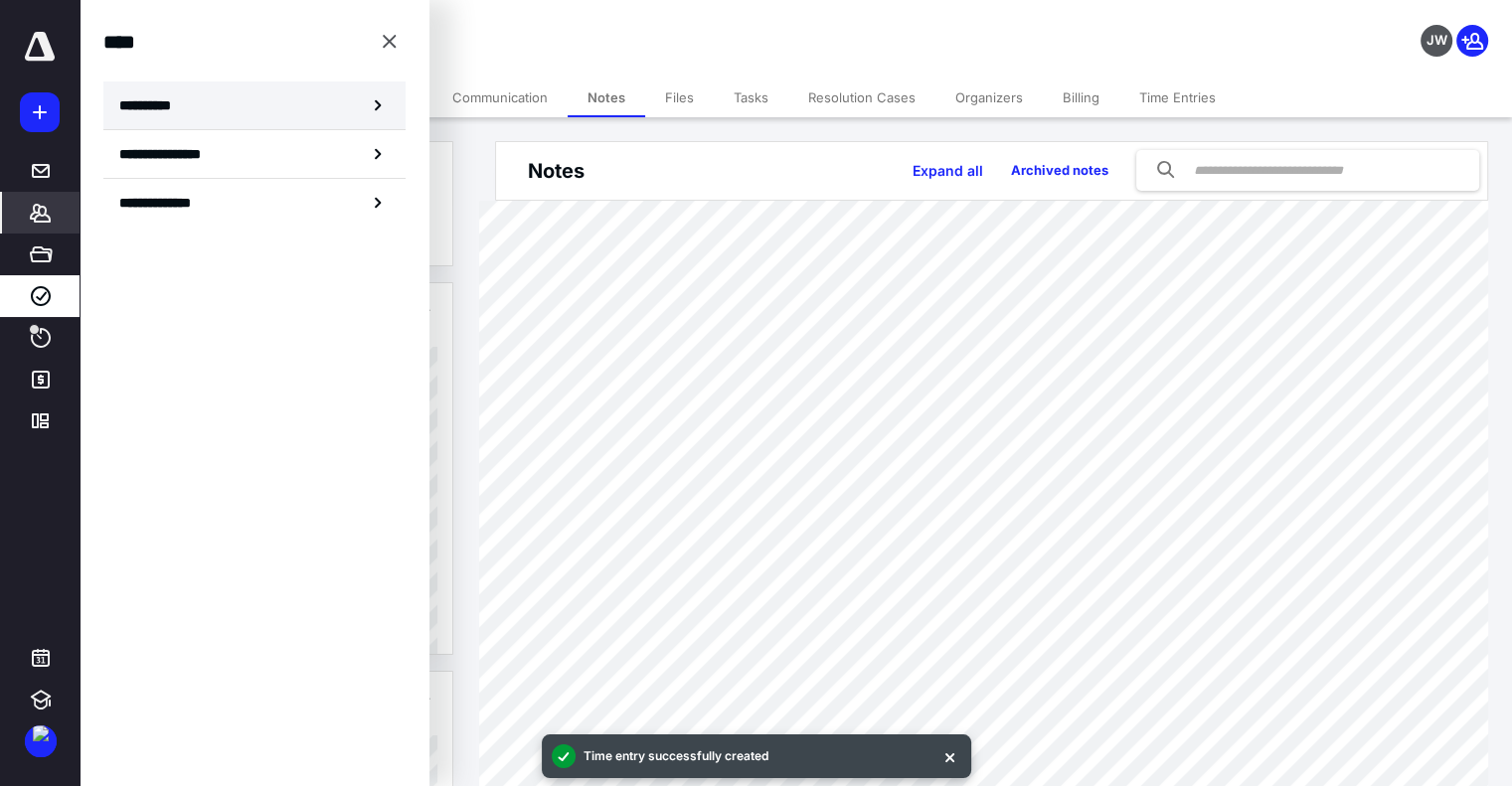 click on "**********" at bounding box center (254, 105) 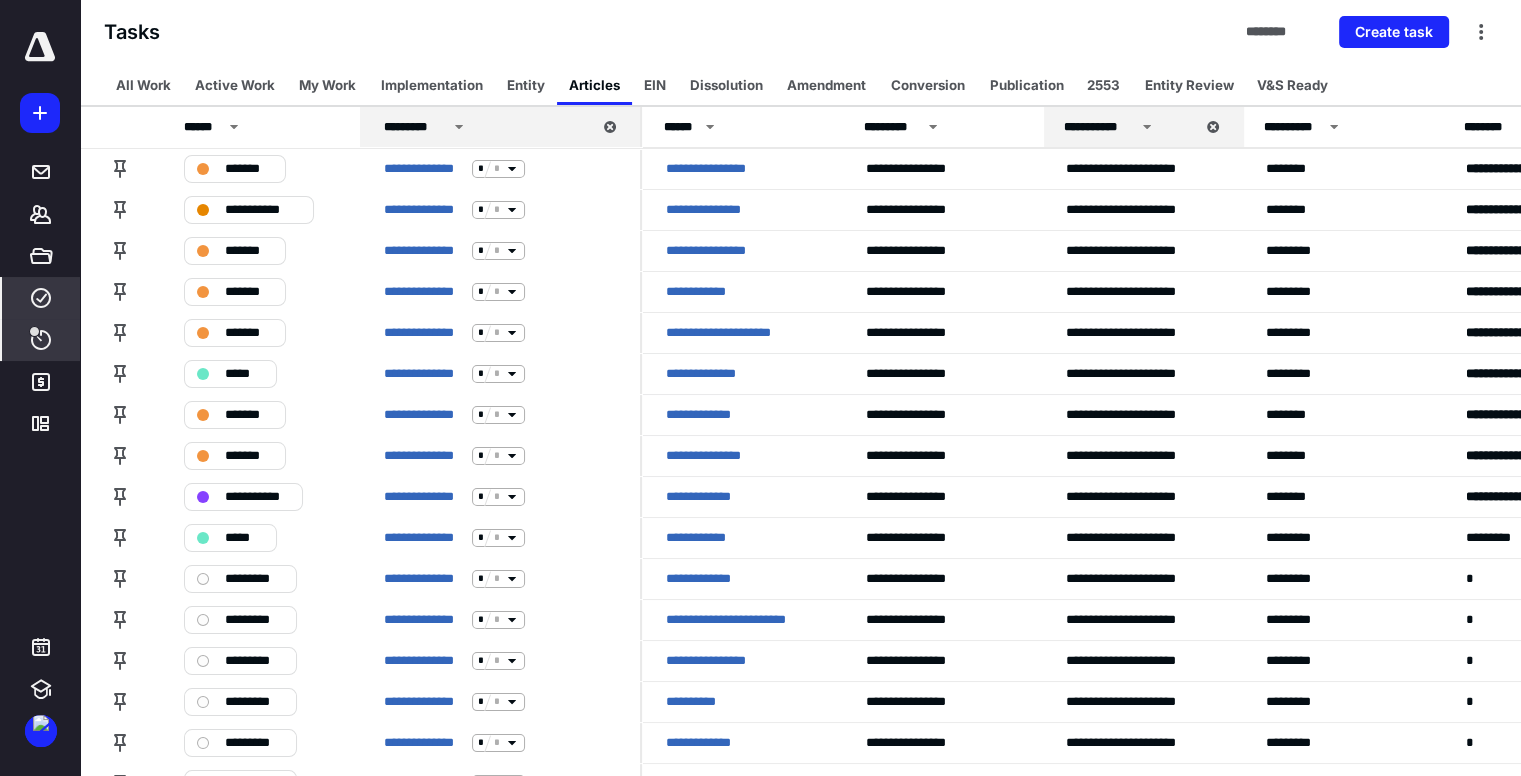 click 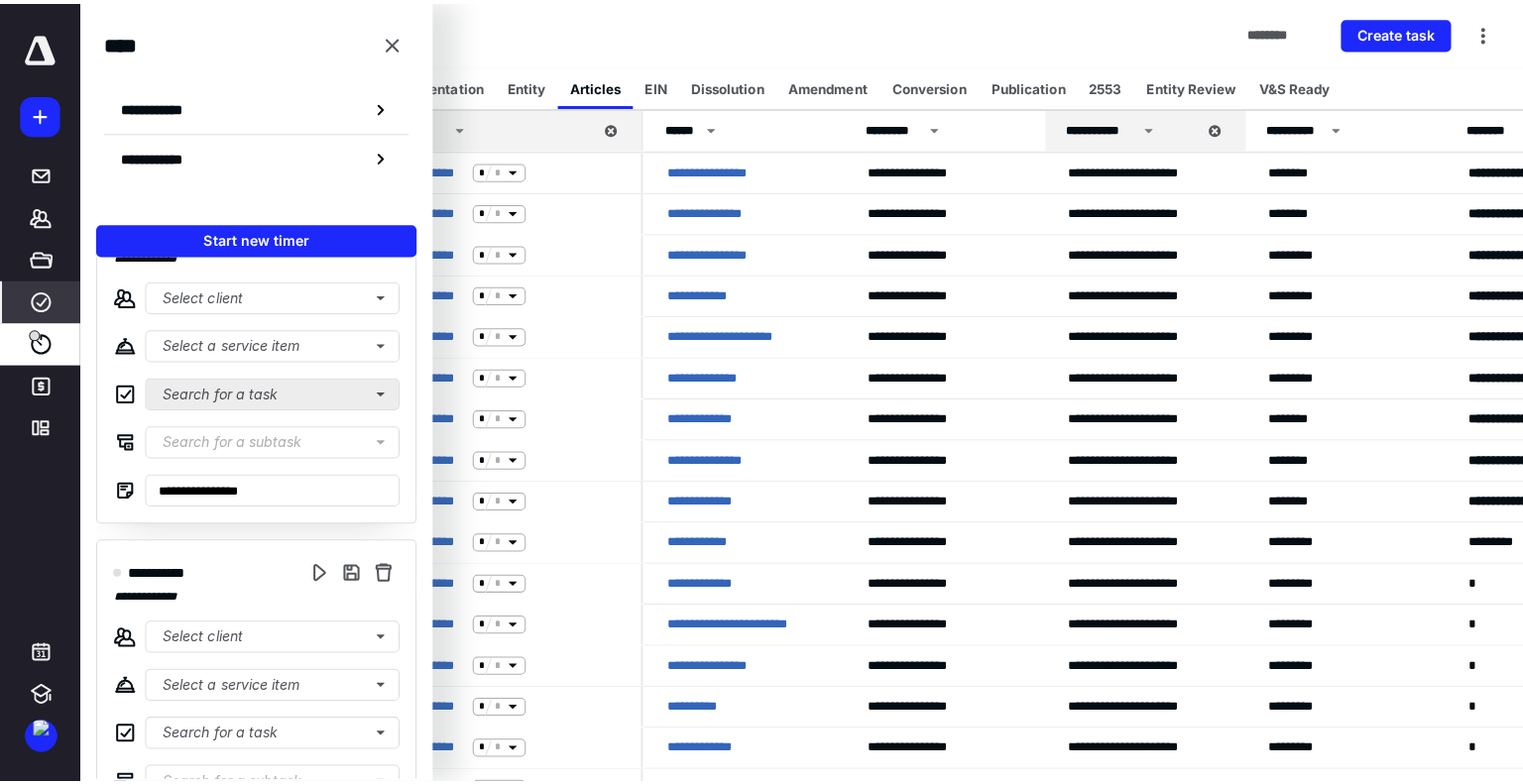 scroll, scrollTop: 0, scrollLeft: 0, axis: both 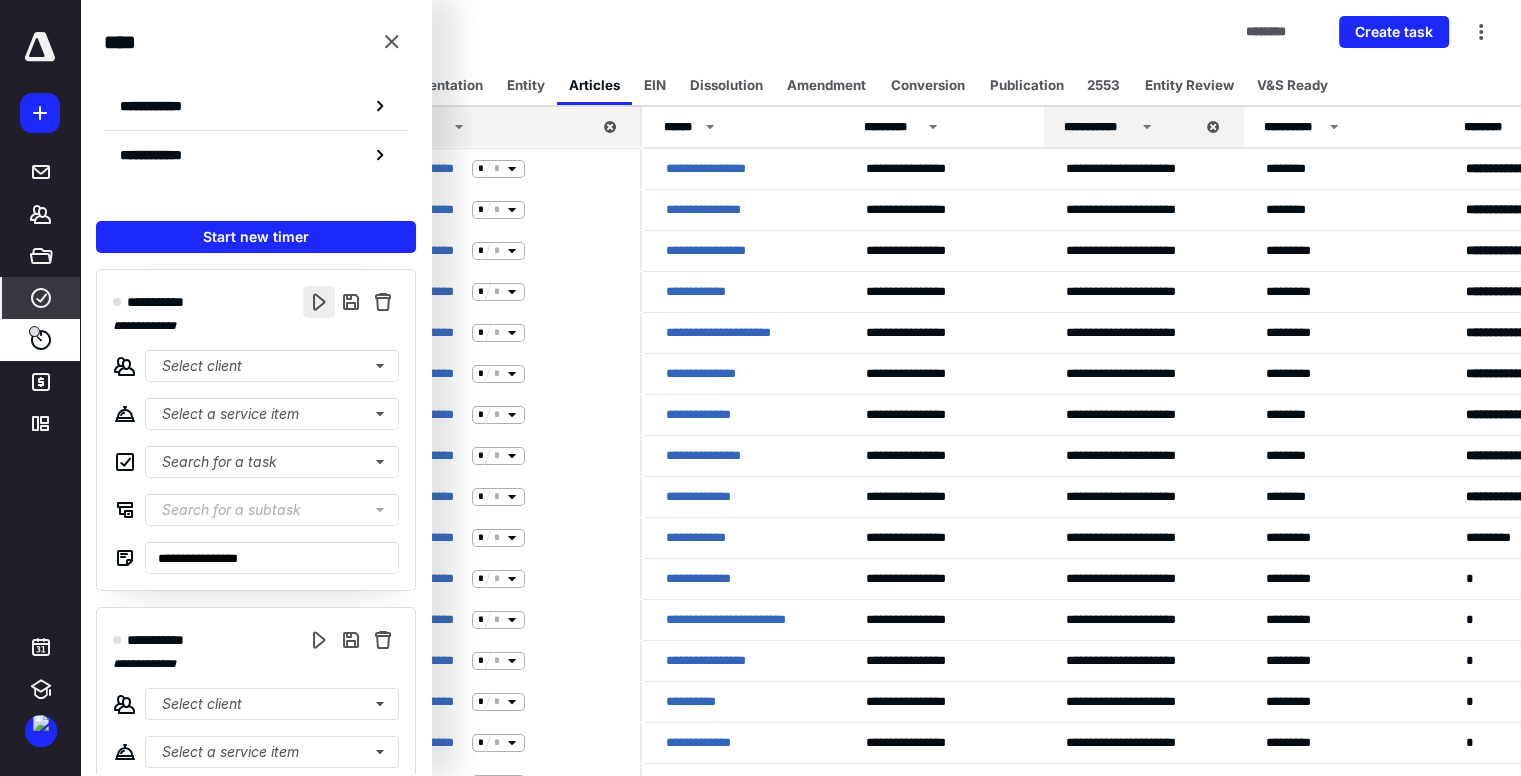 click at bounding box center [319, 302] 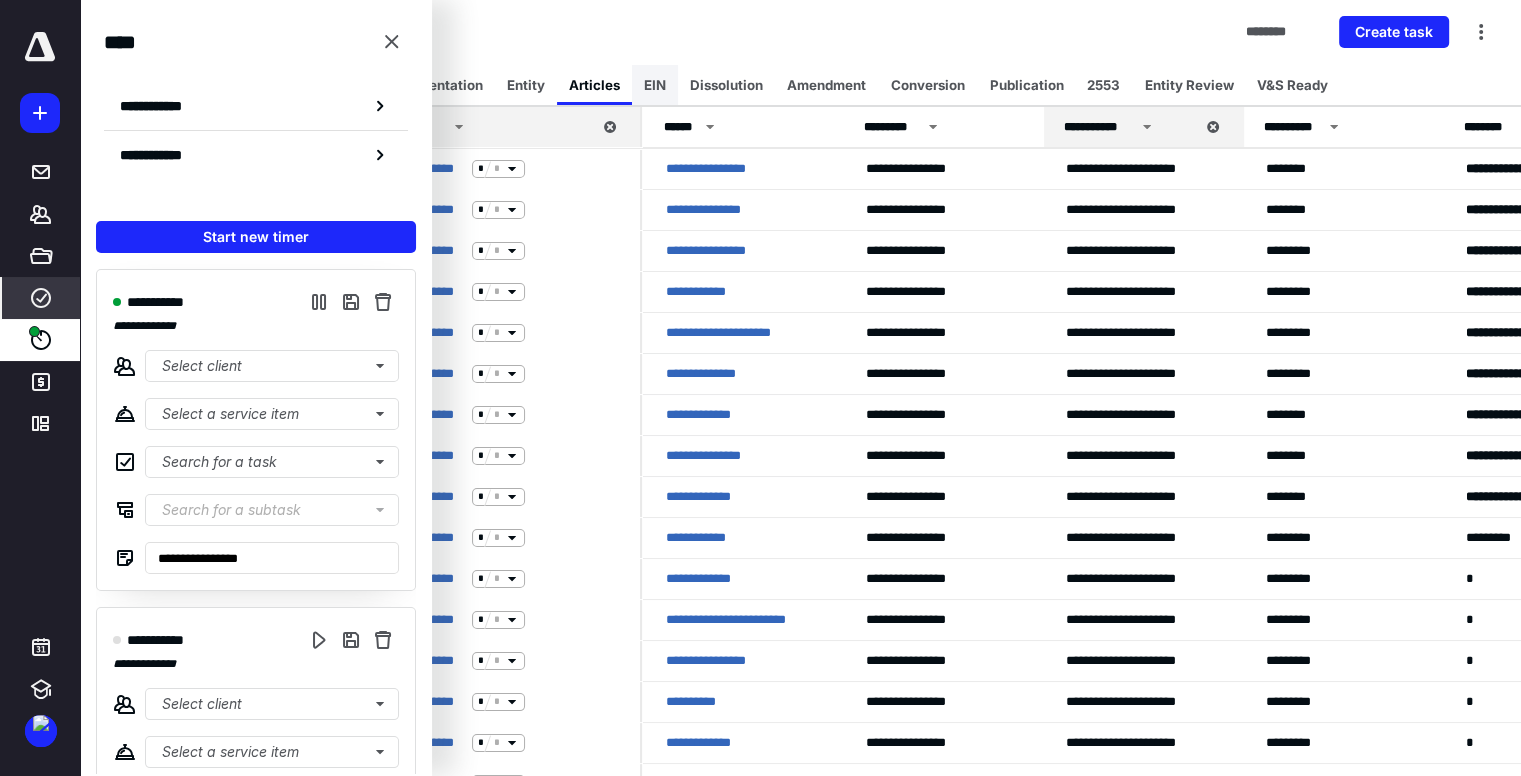 click on "EIN" at bounding box center [655, 85] 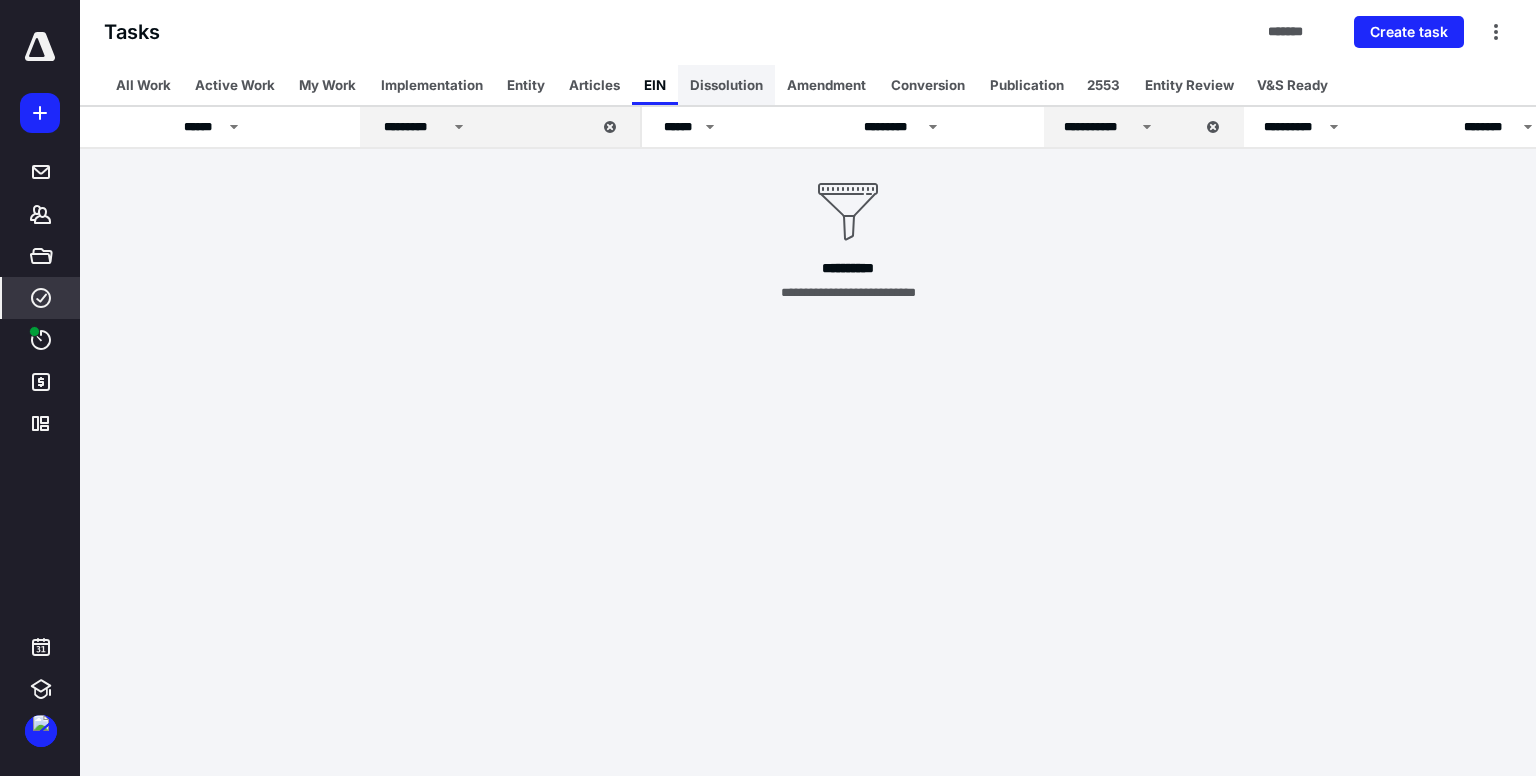 click on "Dissolution" at bounding box center (726, 85) 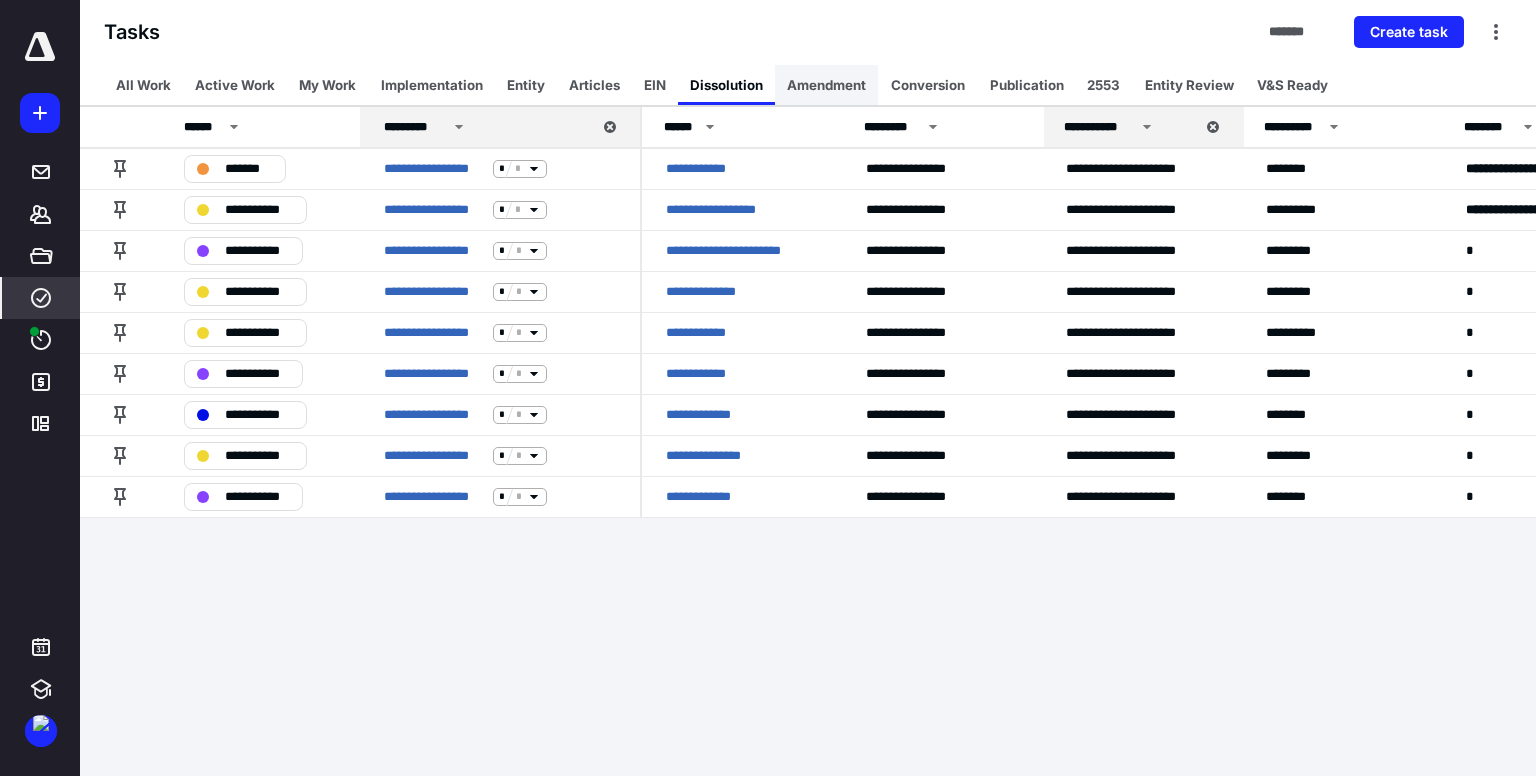 click on "Amendment" at bounding box center [826, 85] 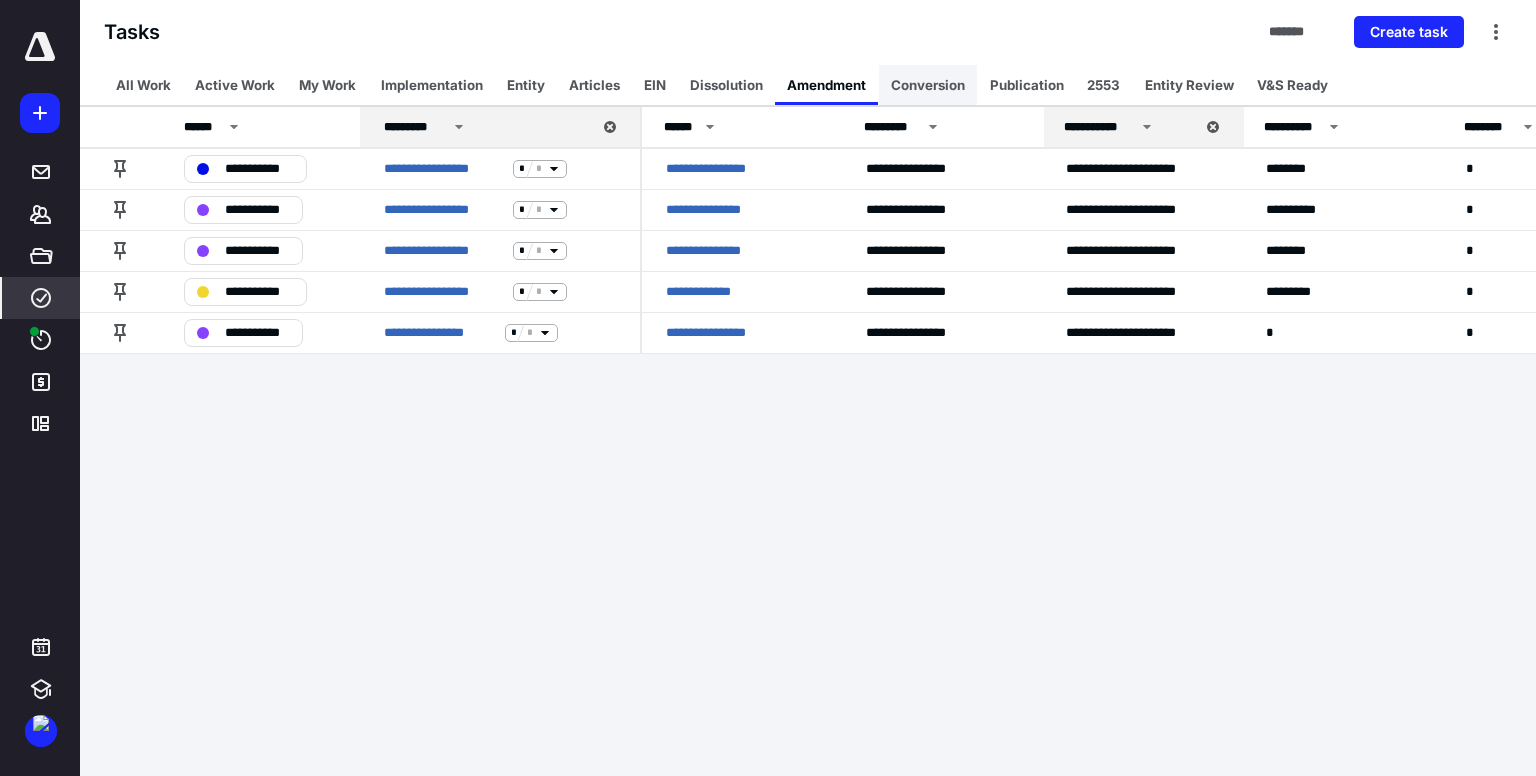 click on "Conversion" at bounding box center [928, 85] 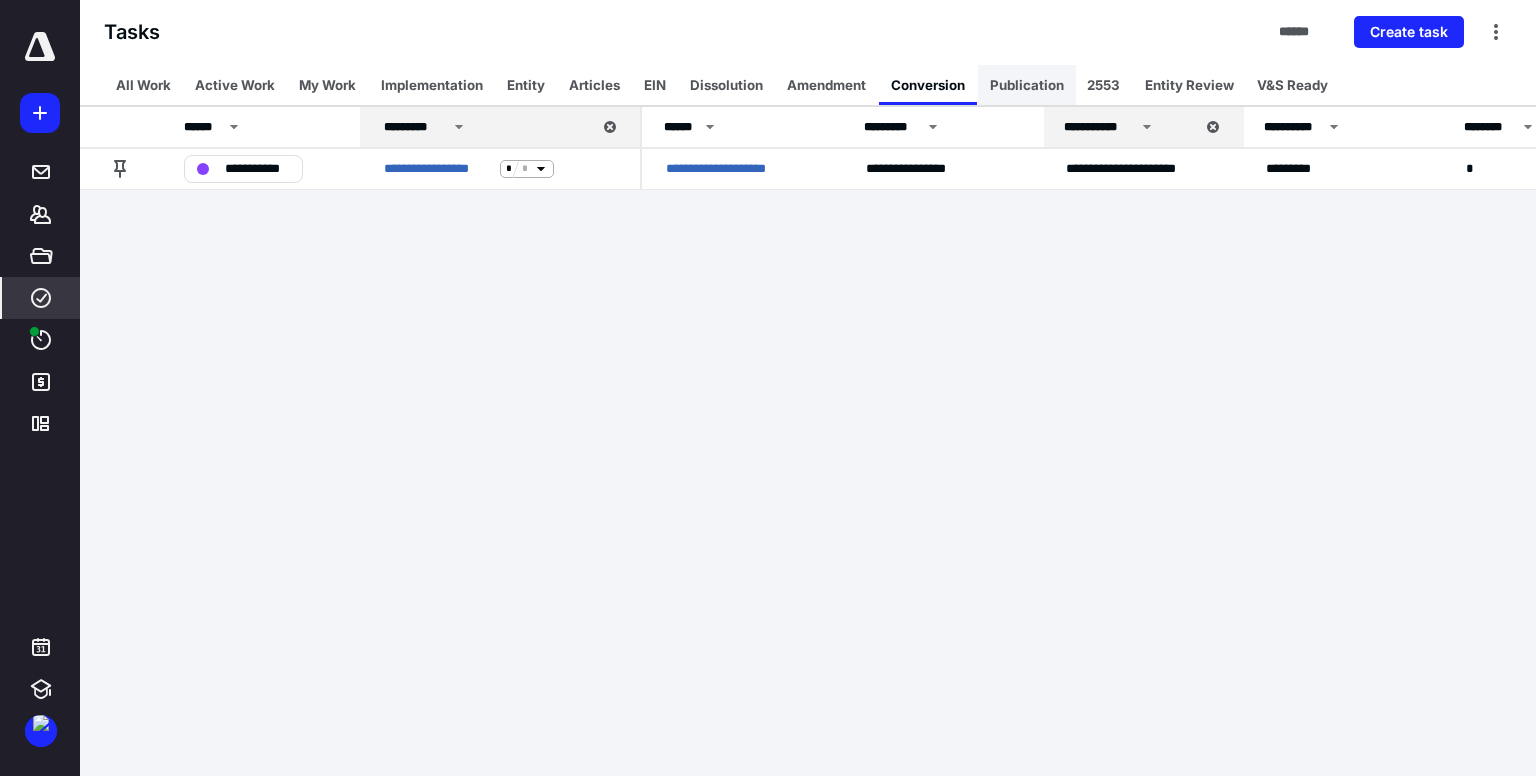 click on "Publication" at bounding box center [1027, 85] 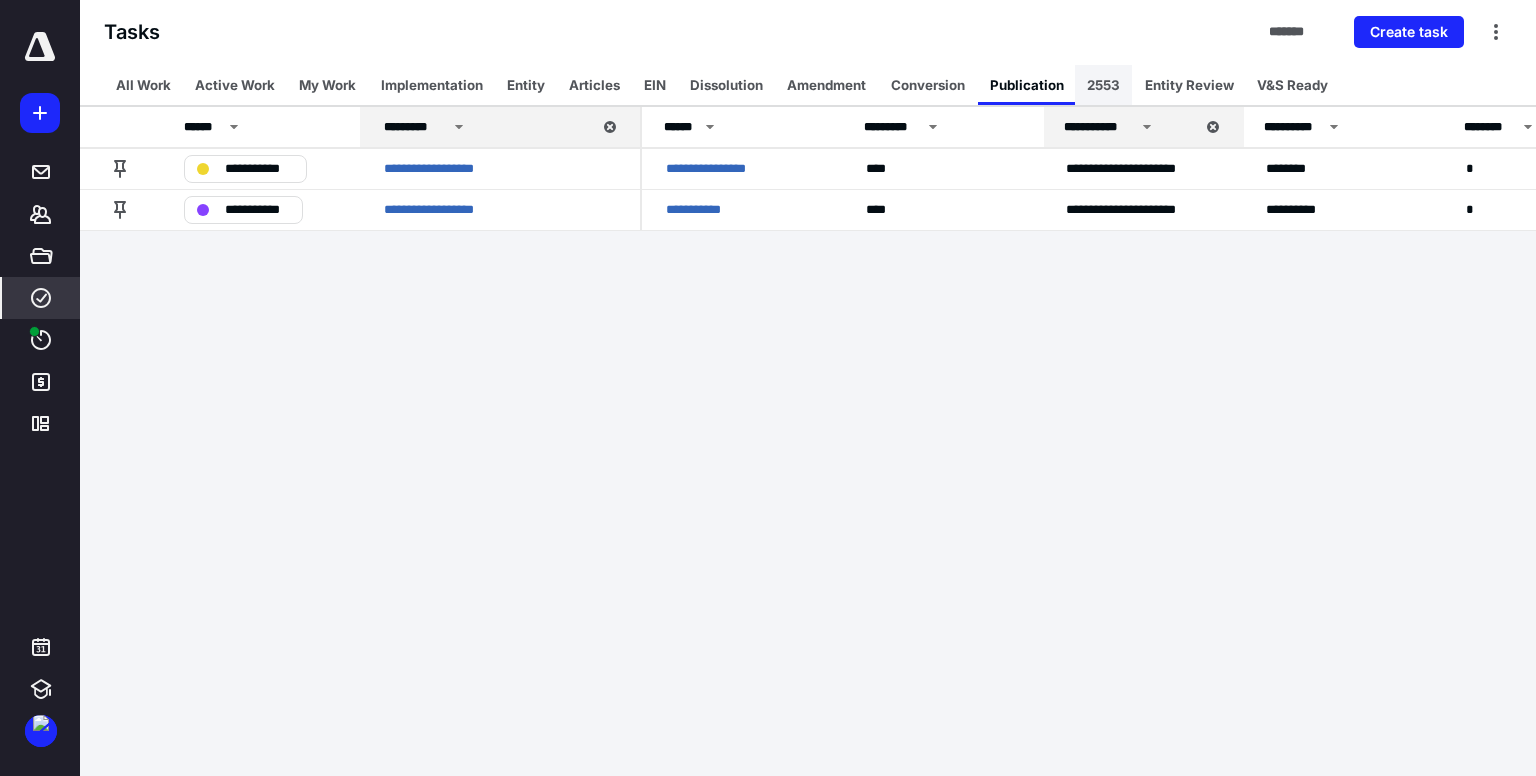click on "2553" at bounding box center (1103, 85) 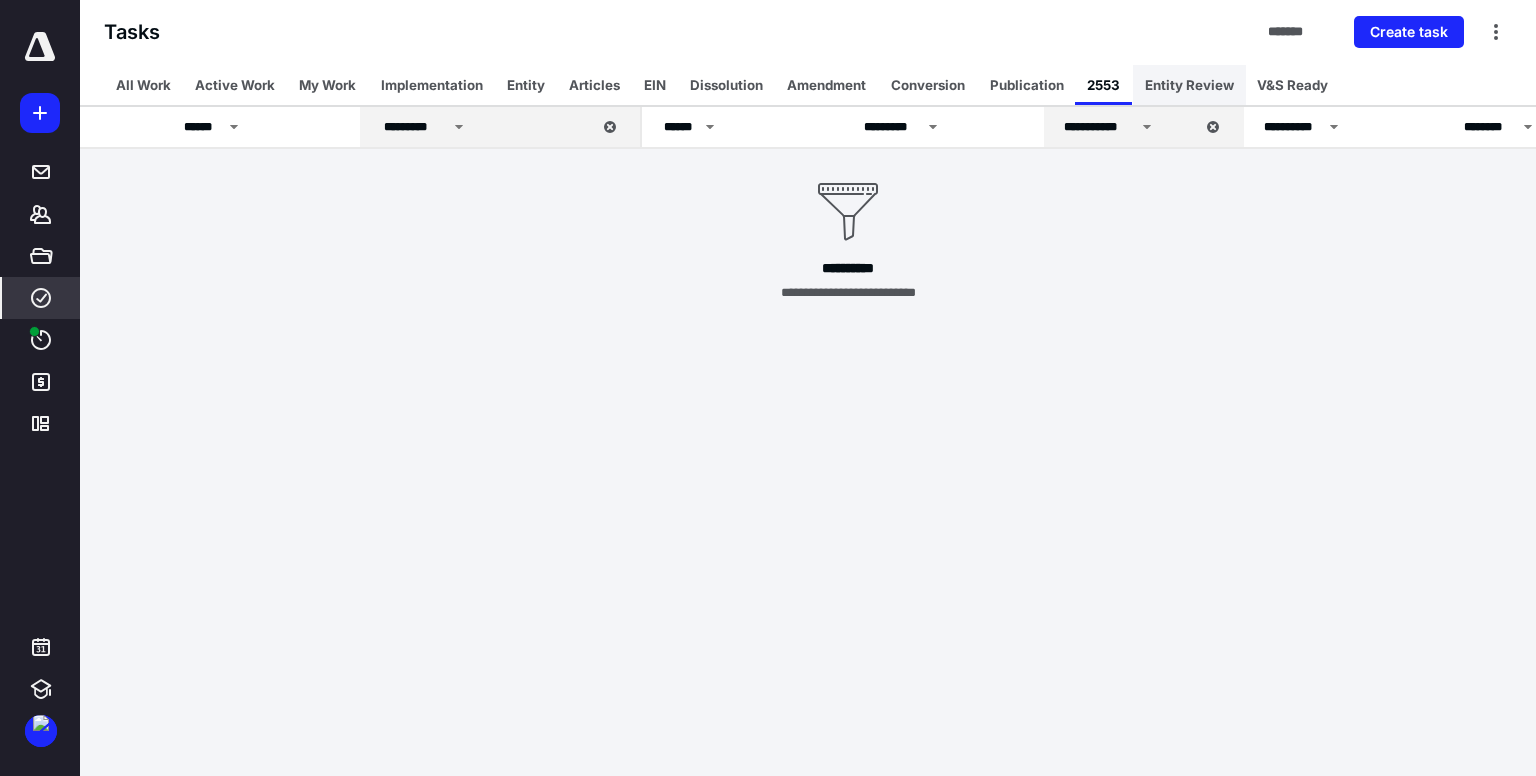 click on "Entity Review" at bounding box center (1189, 85) 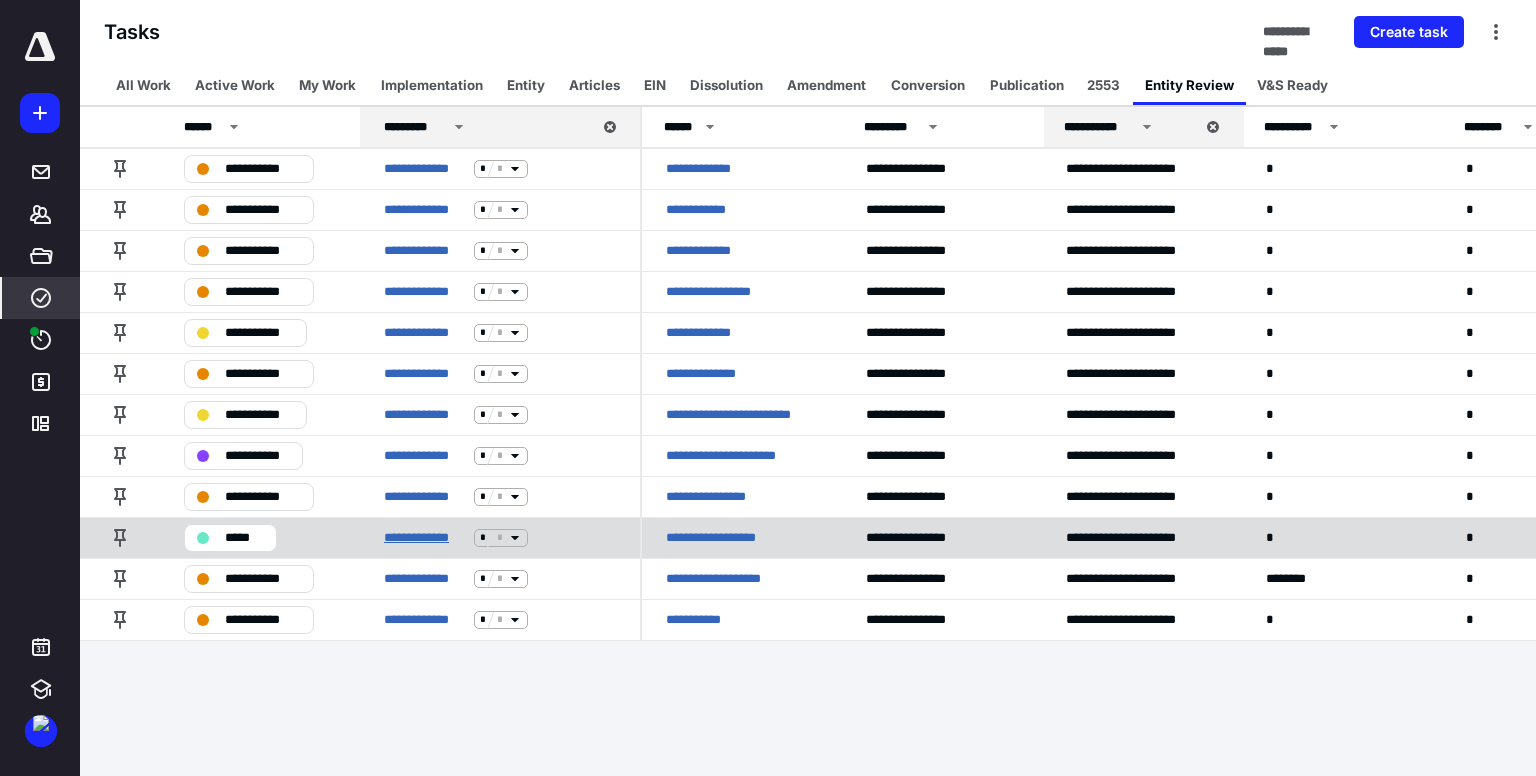 click on "**********" at bounding box center [425, 538] 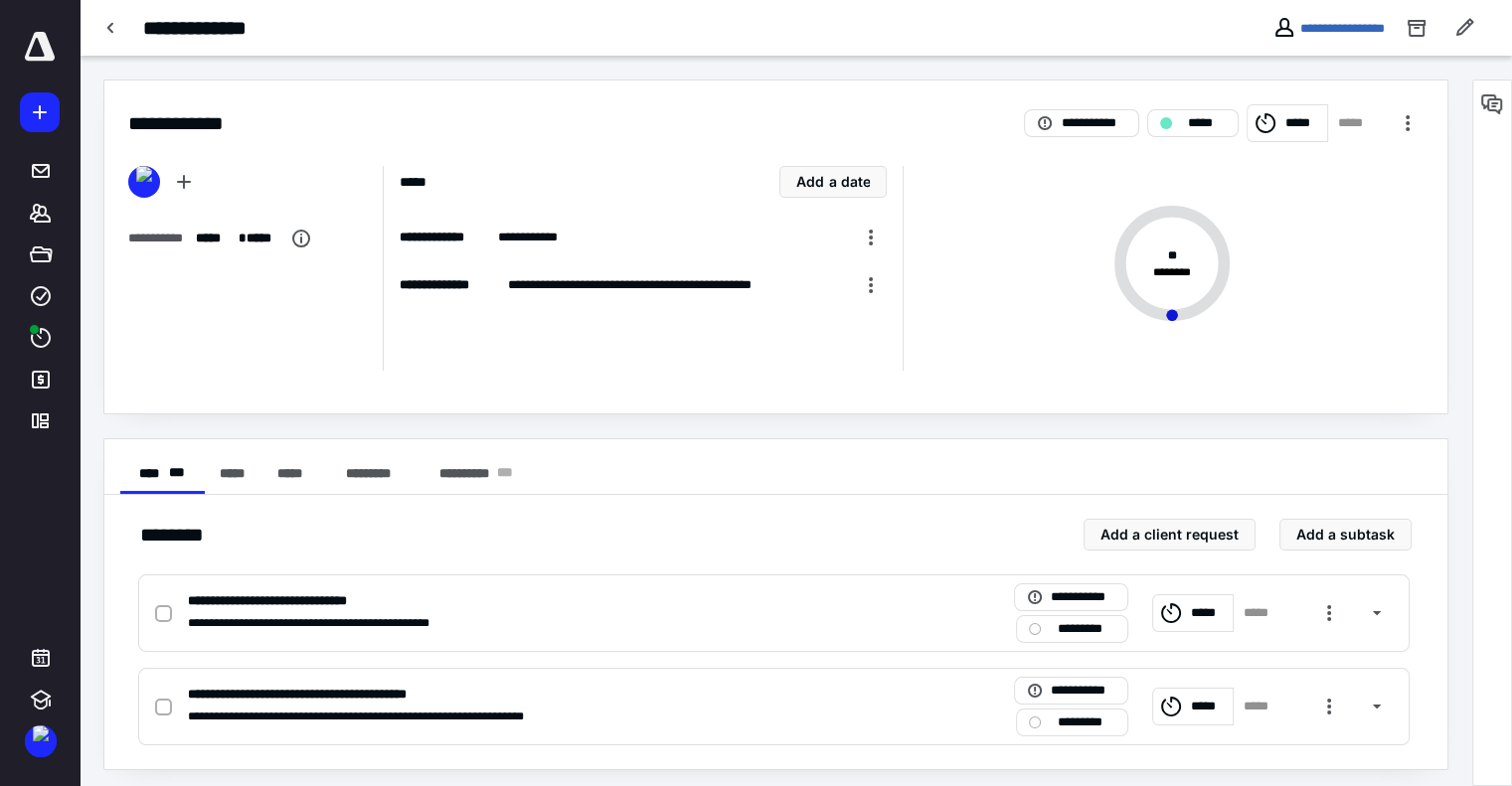 click on "*****" at bounding box center (1303, 123) 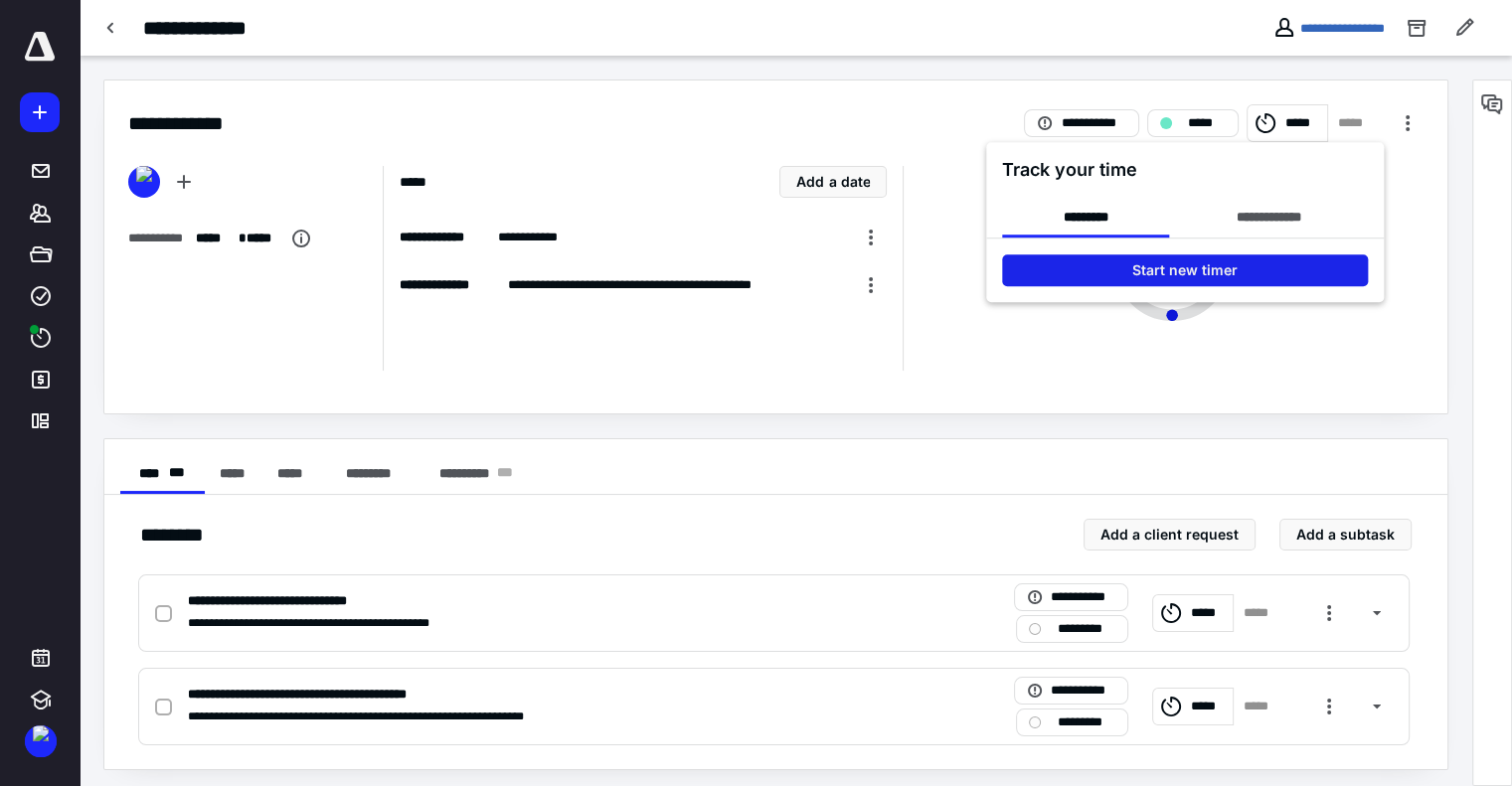 click on "Start new timer" at bounding box center [1185, 270] 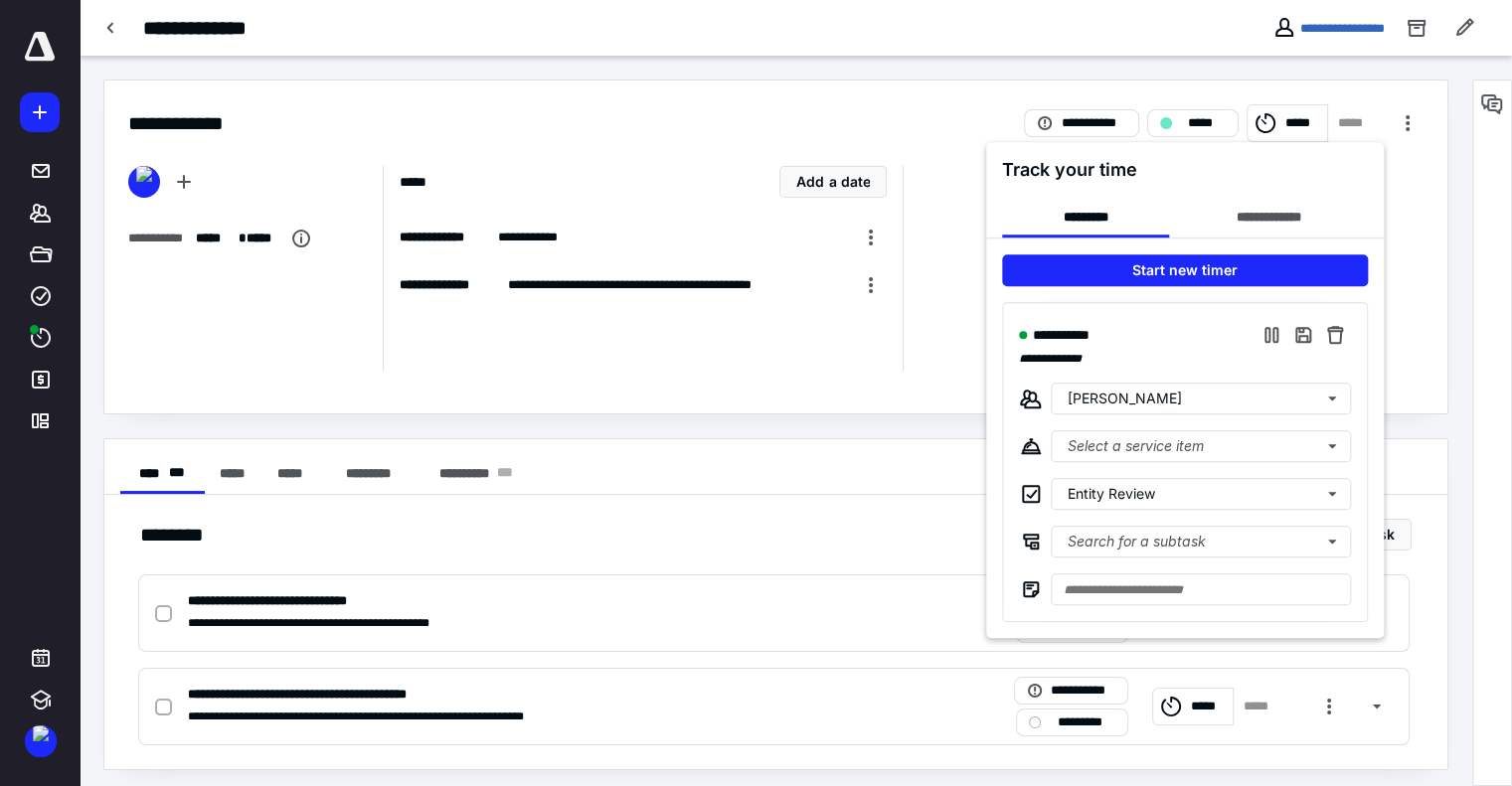 click at bounding box center [756, 393] 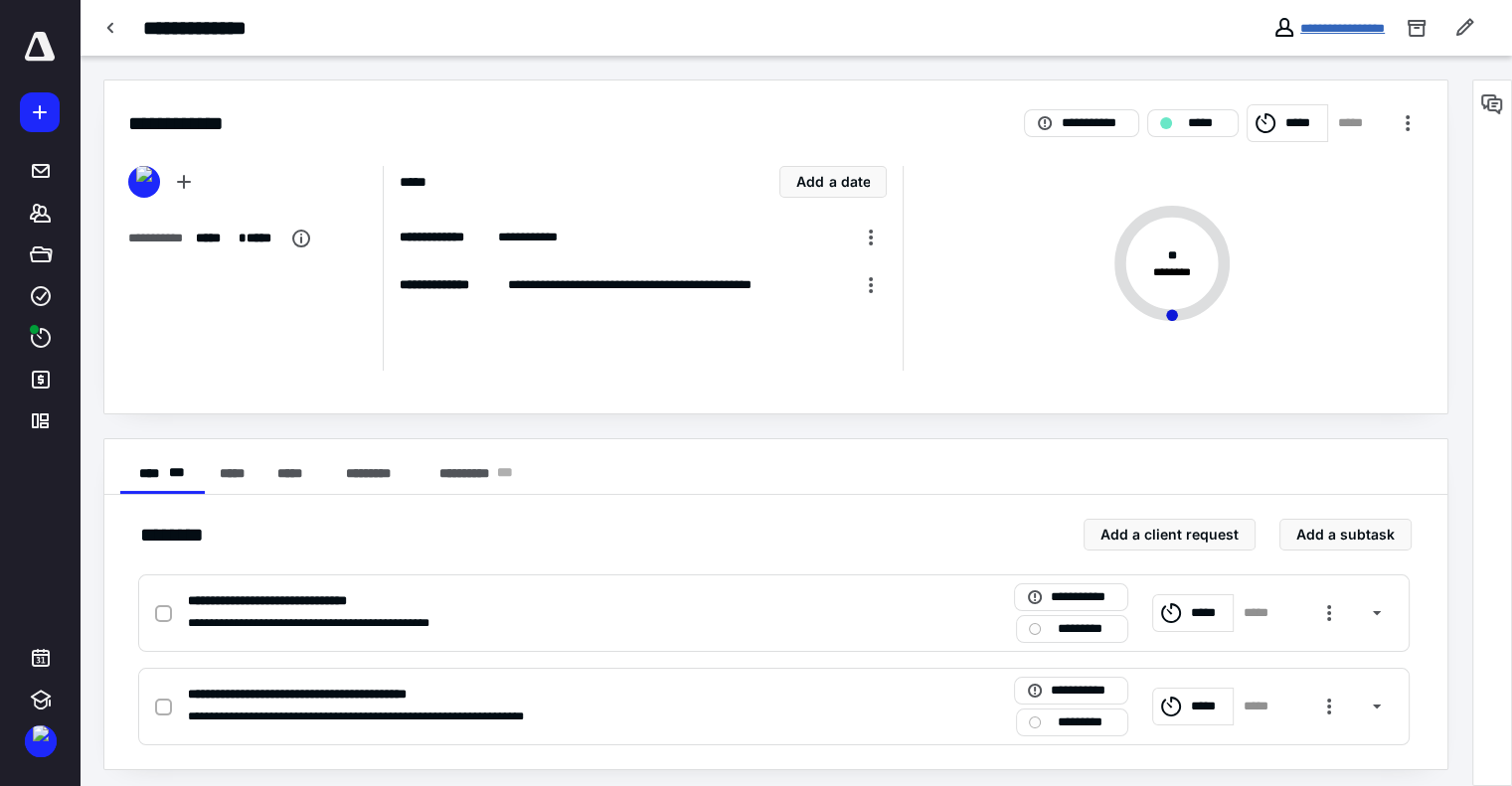click on "**********" at bounding box center (1342, 28) 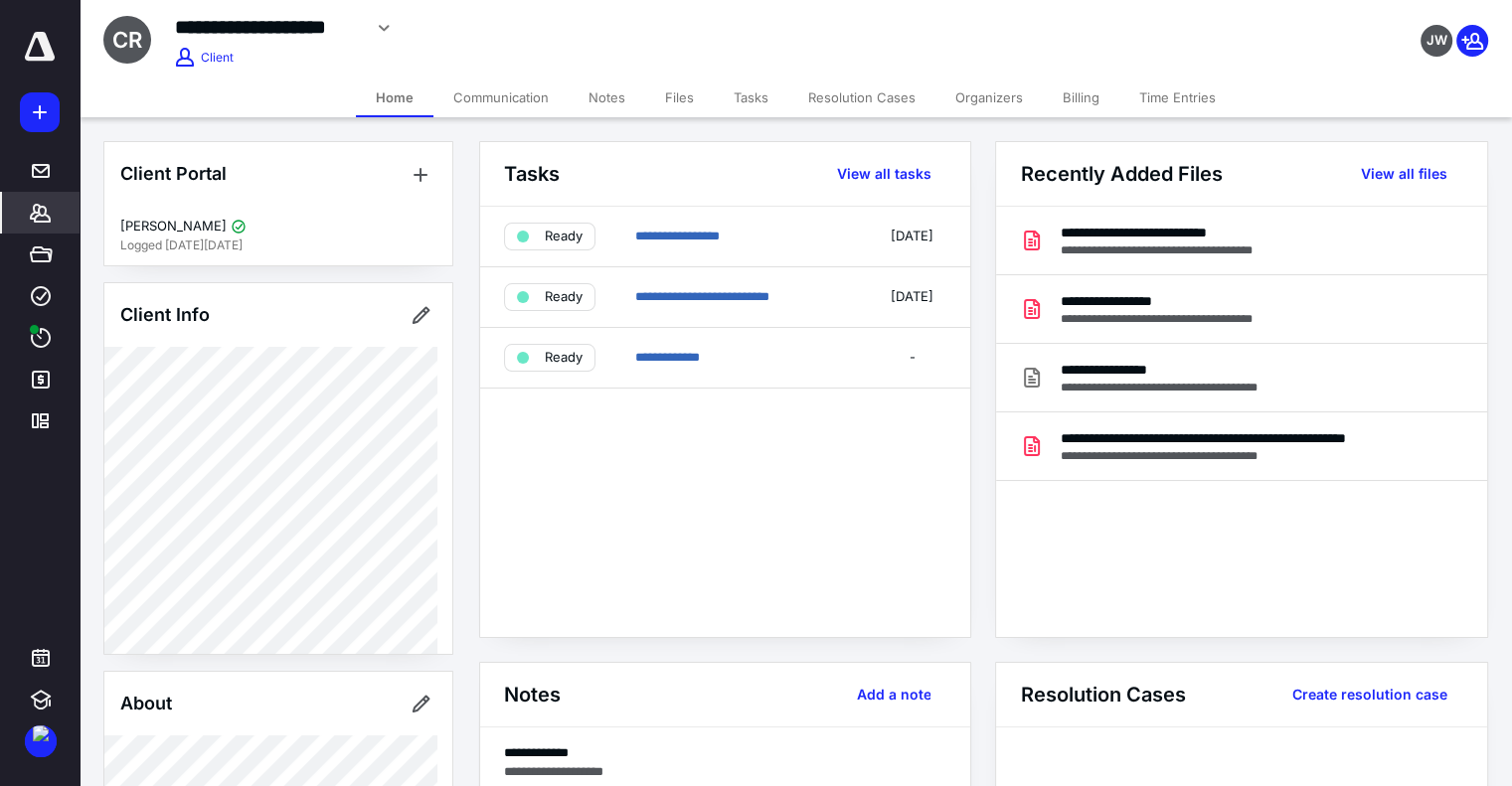 click on "Files" at bounding box center [679, 97] 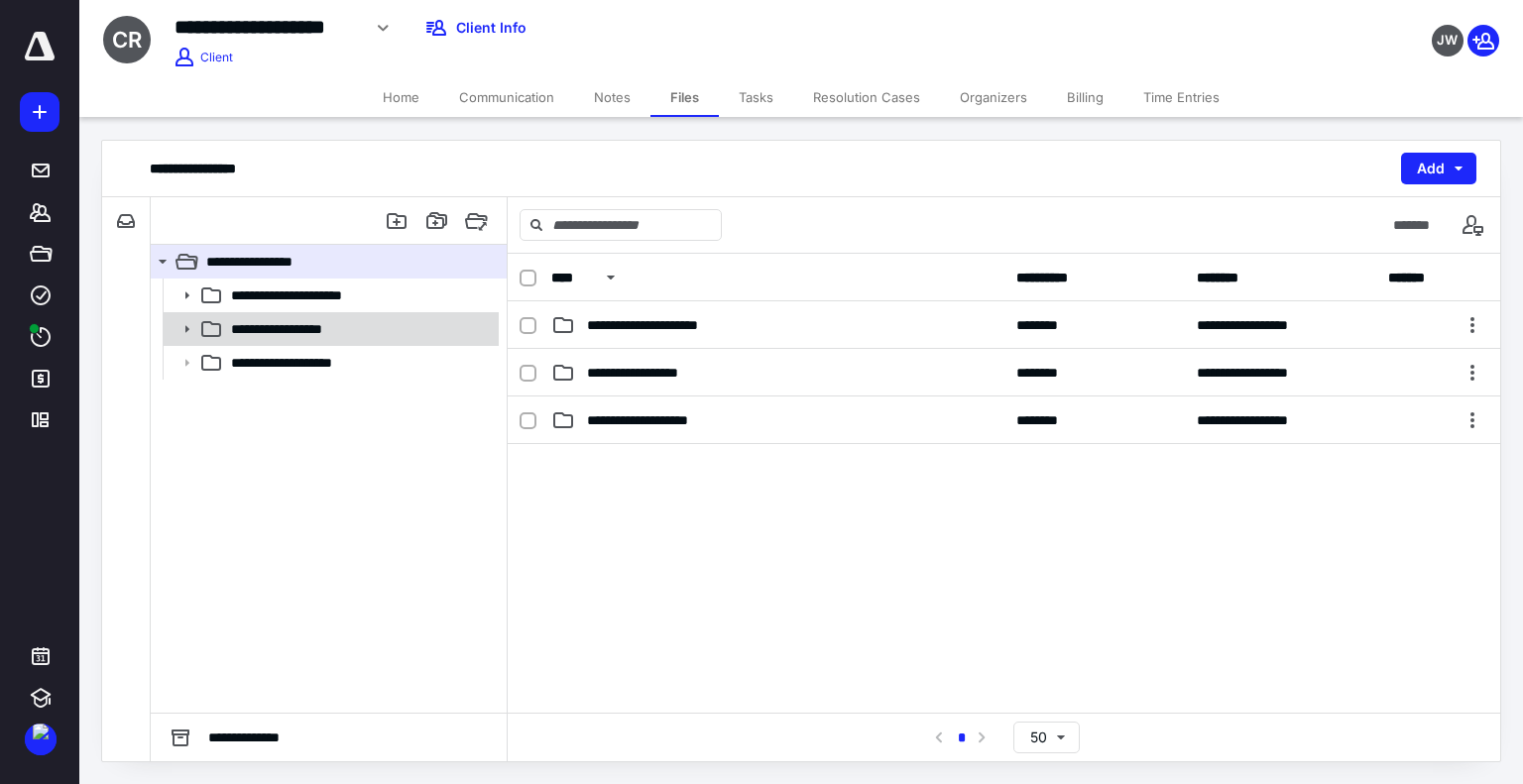 click 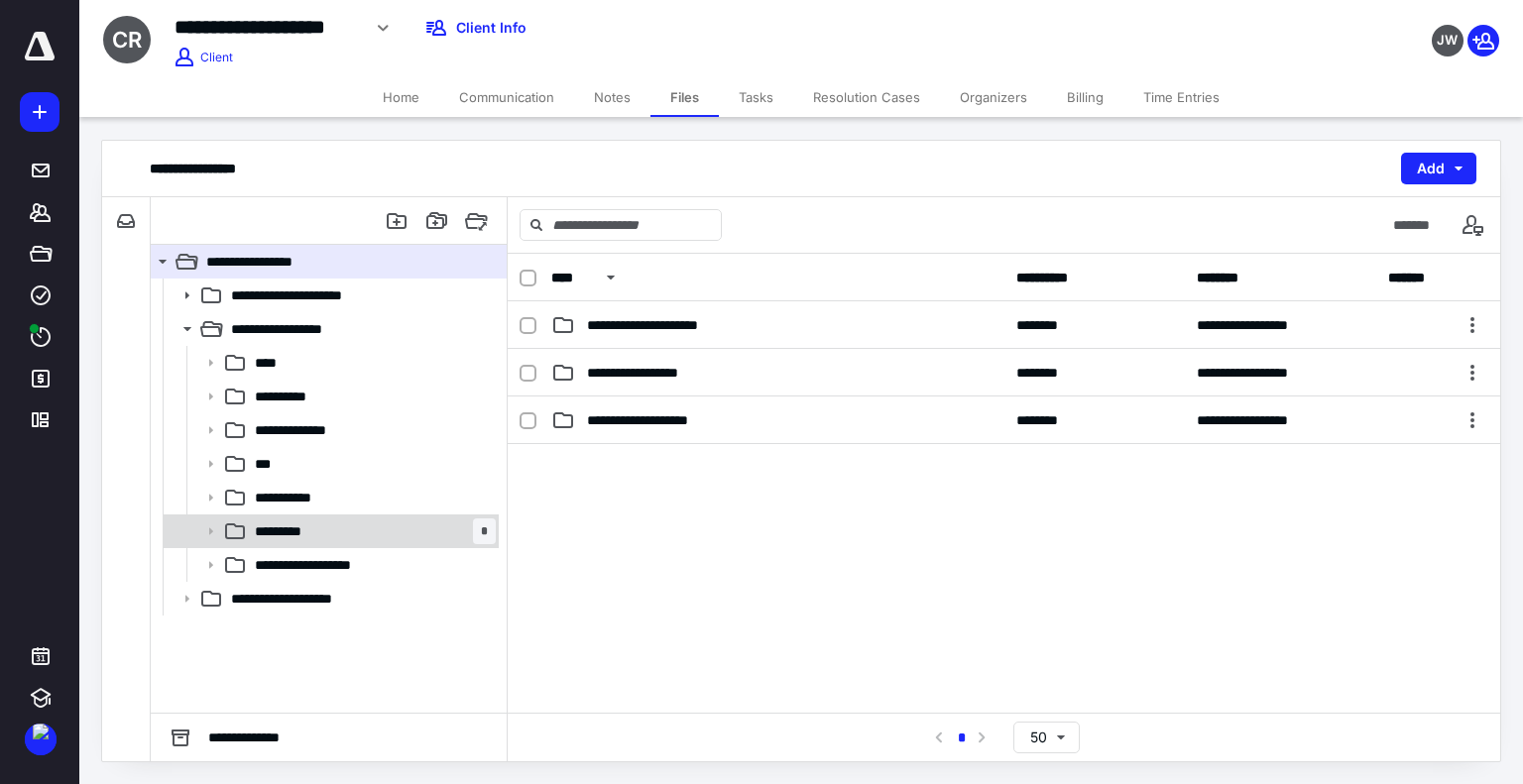 click on "*********" at bounding box center [288, 531] 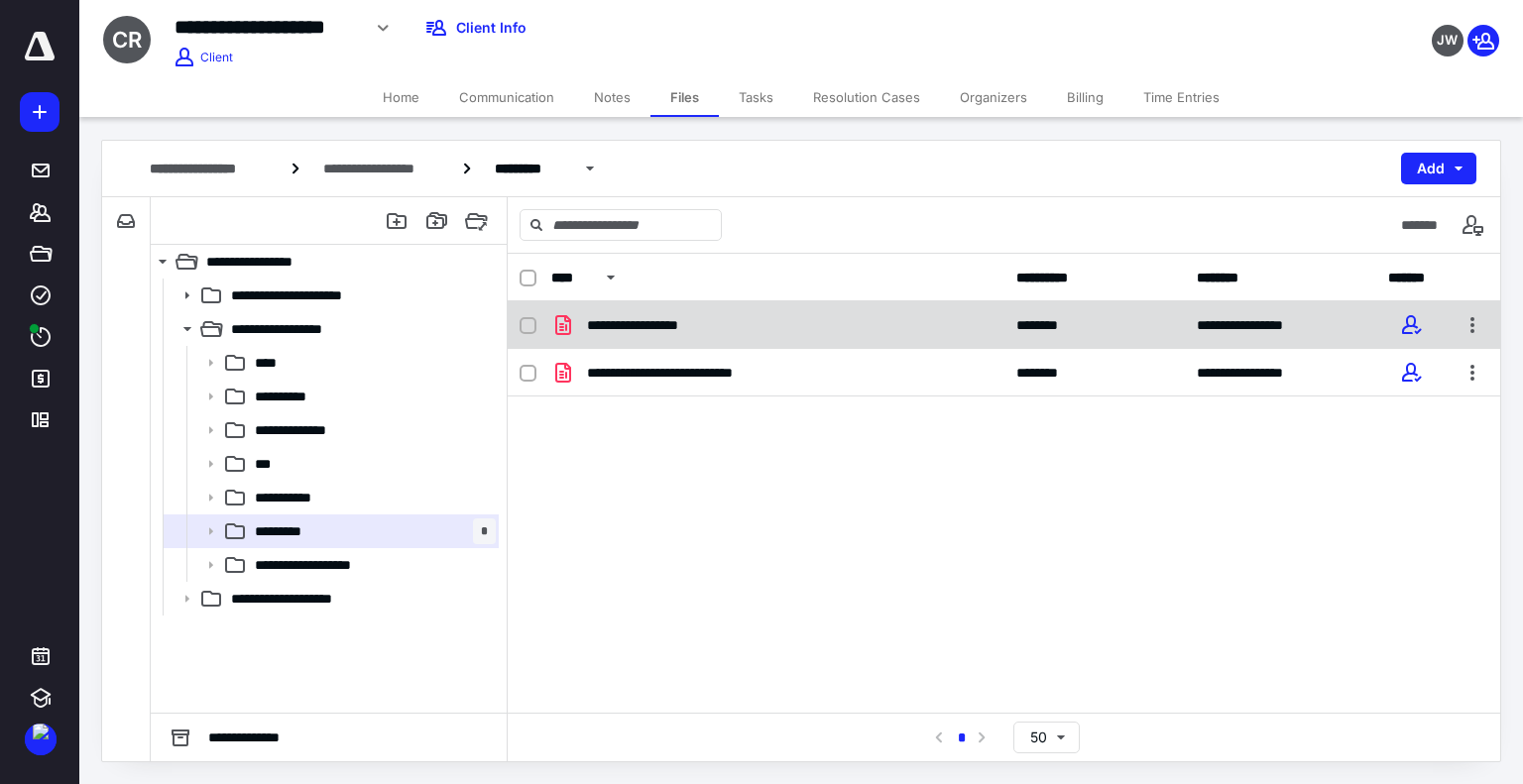 click on "**********" at bounding box center (777, 325) 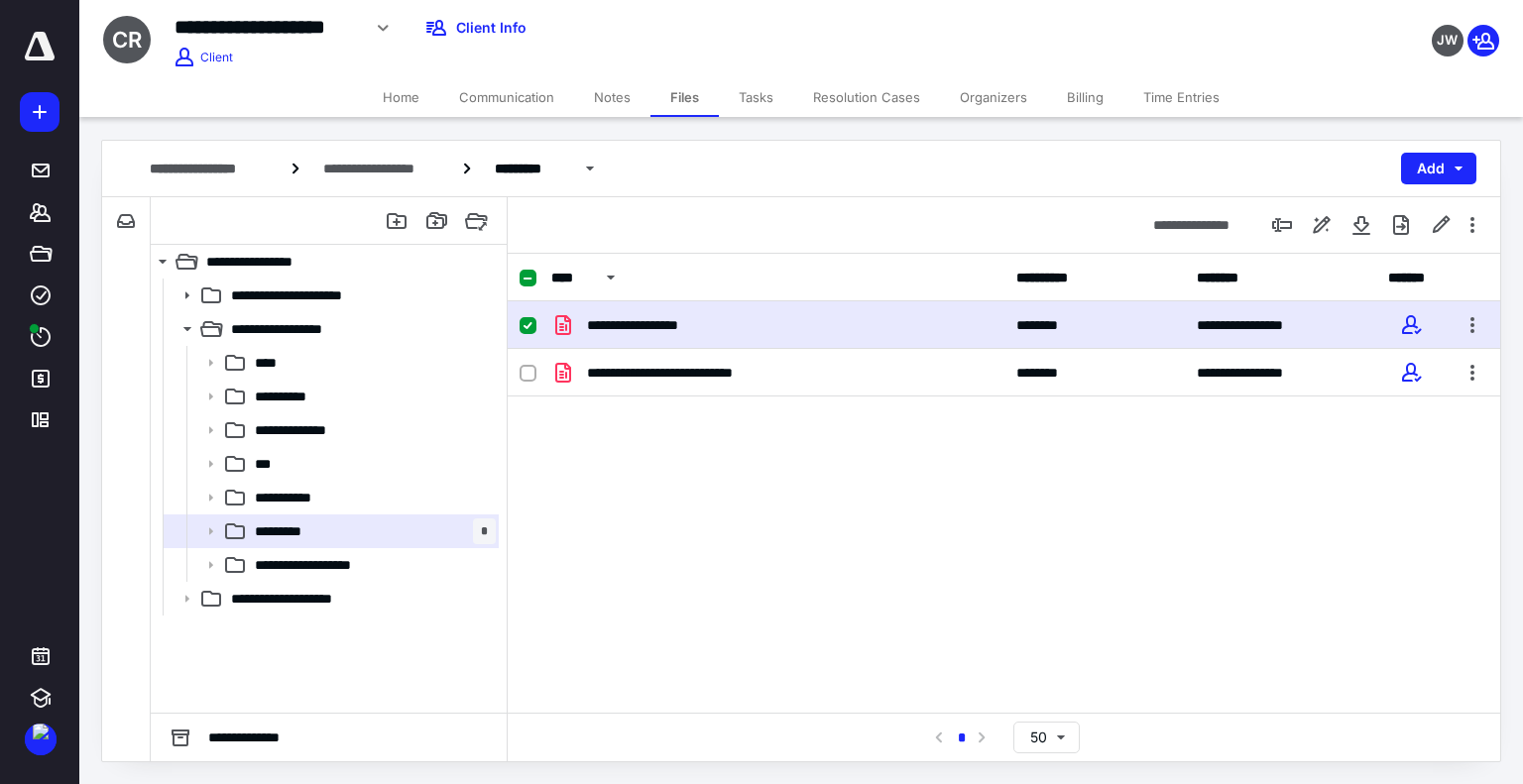 click on "**********" at bounding box center [777, 325] 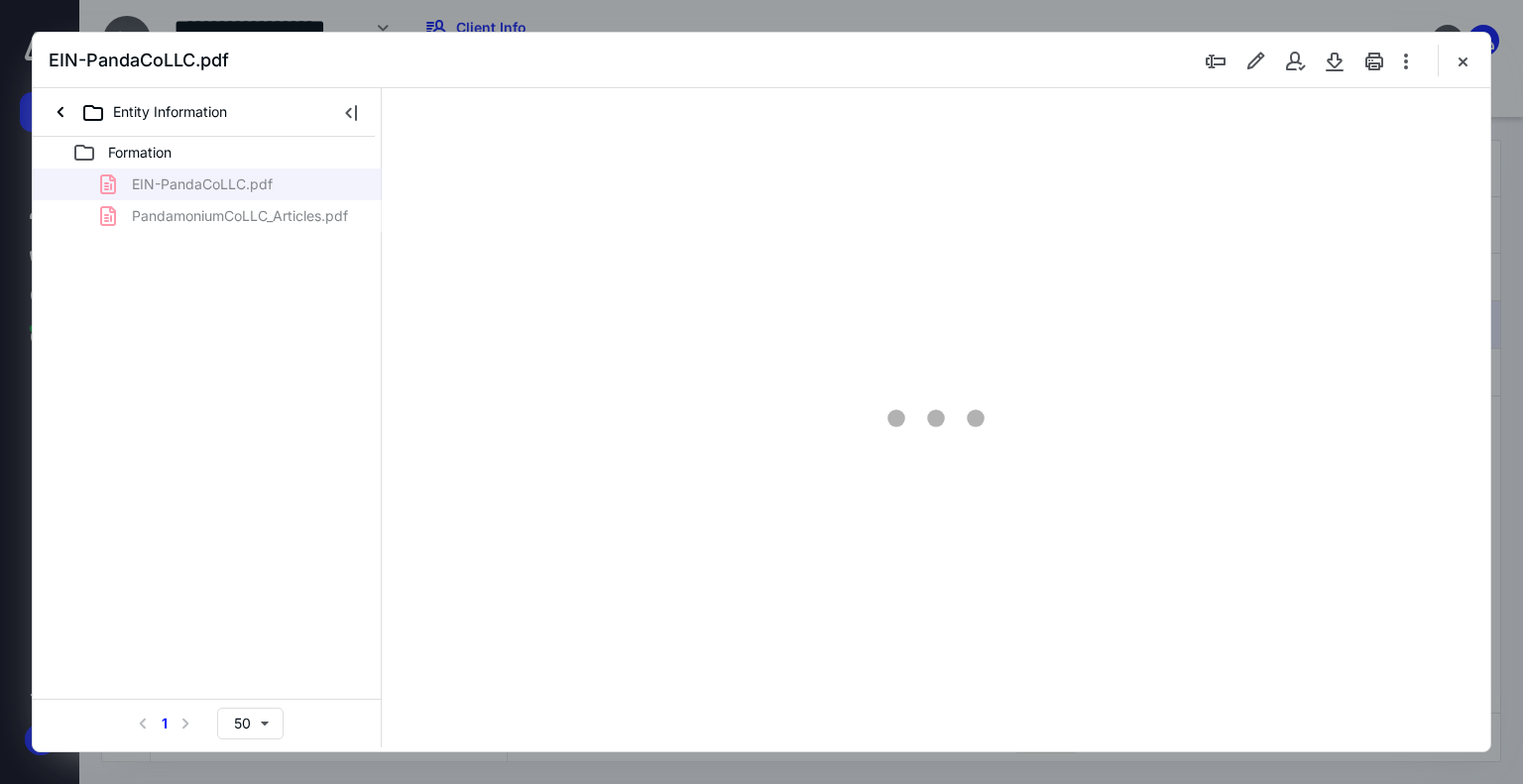 scroll, scrollTop: 0, scrollLeft: 0, axis: both 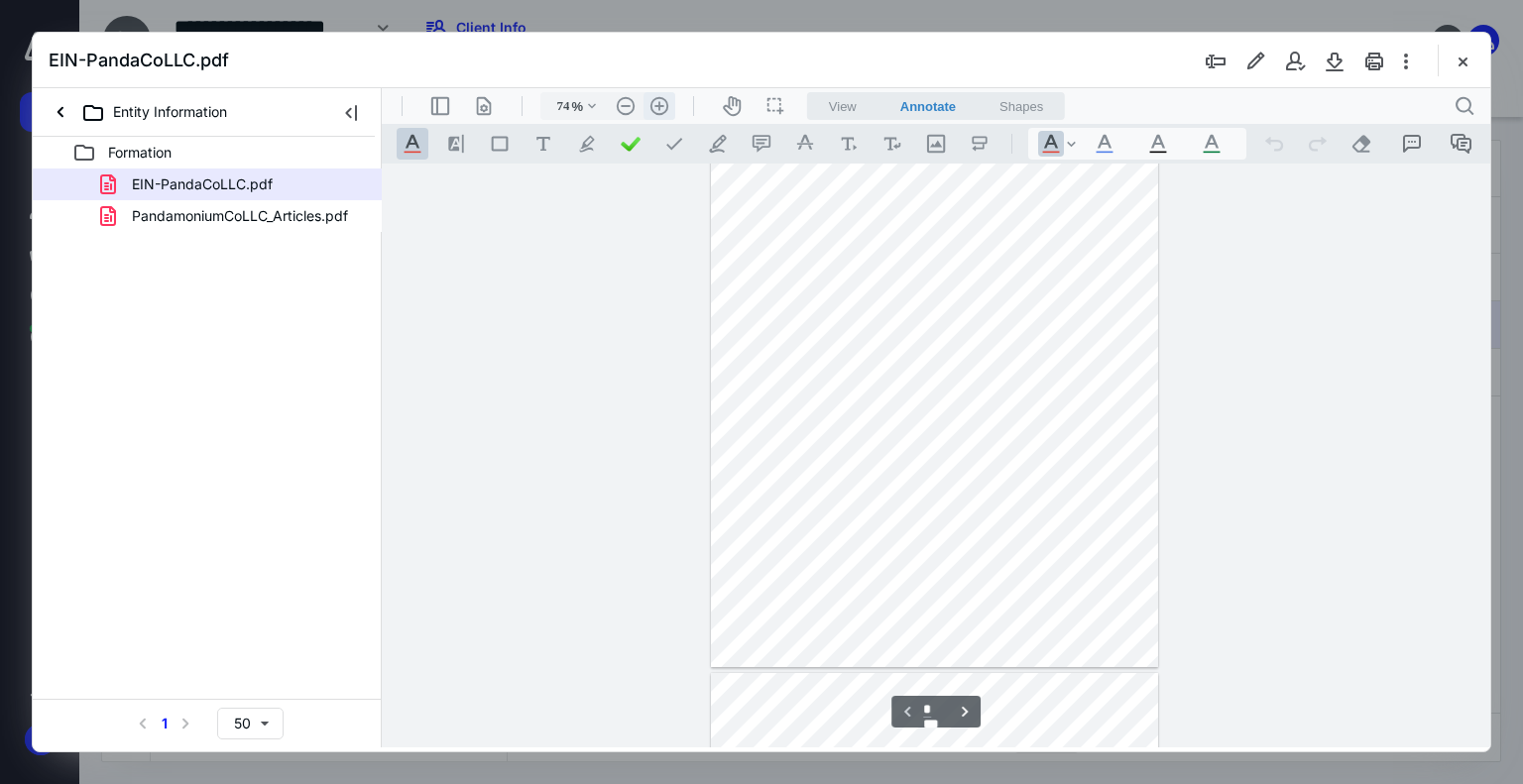 click on ".cls-1{fill:#abb0c4;} icon - header - zoom - in - line" at bounding box center [659, 106] 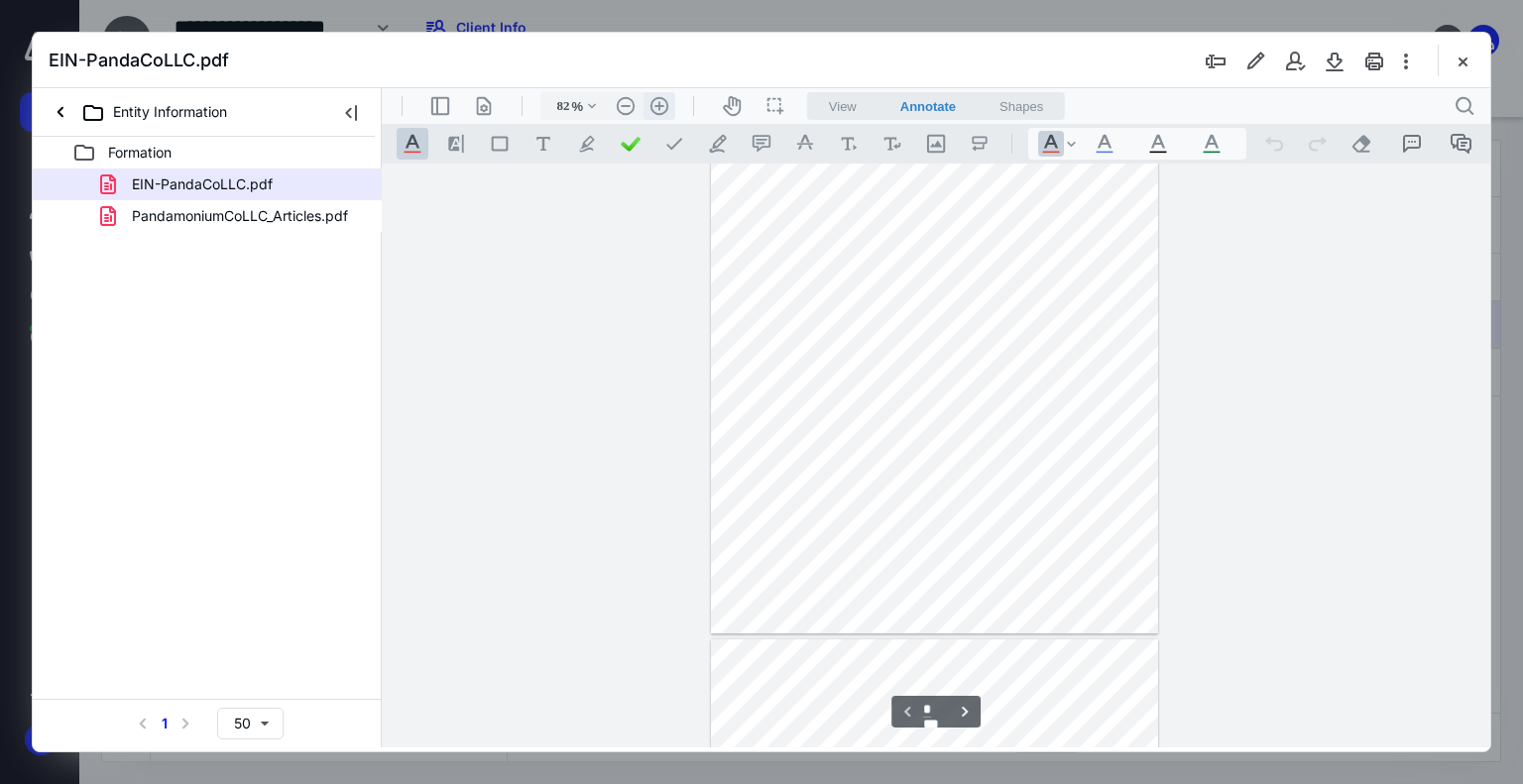 click on ".cls-1{fill:#abb0c4;} icon - header - zoom - in - line" at bounding box center (659, 106) 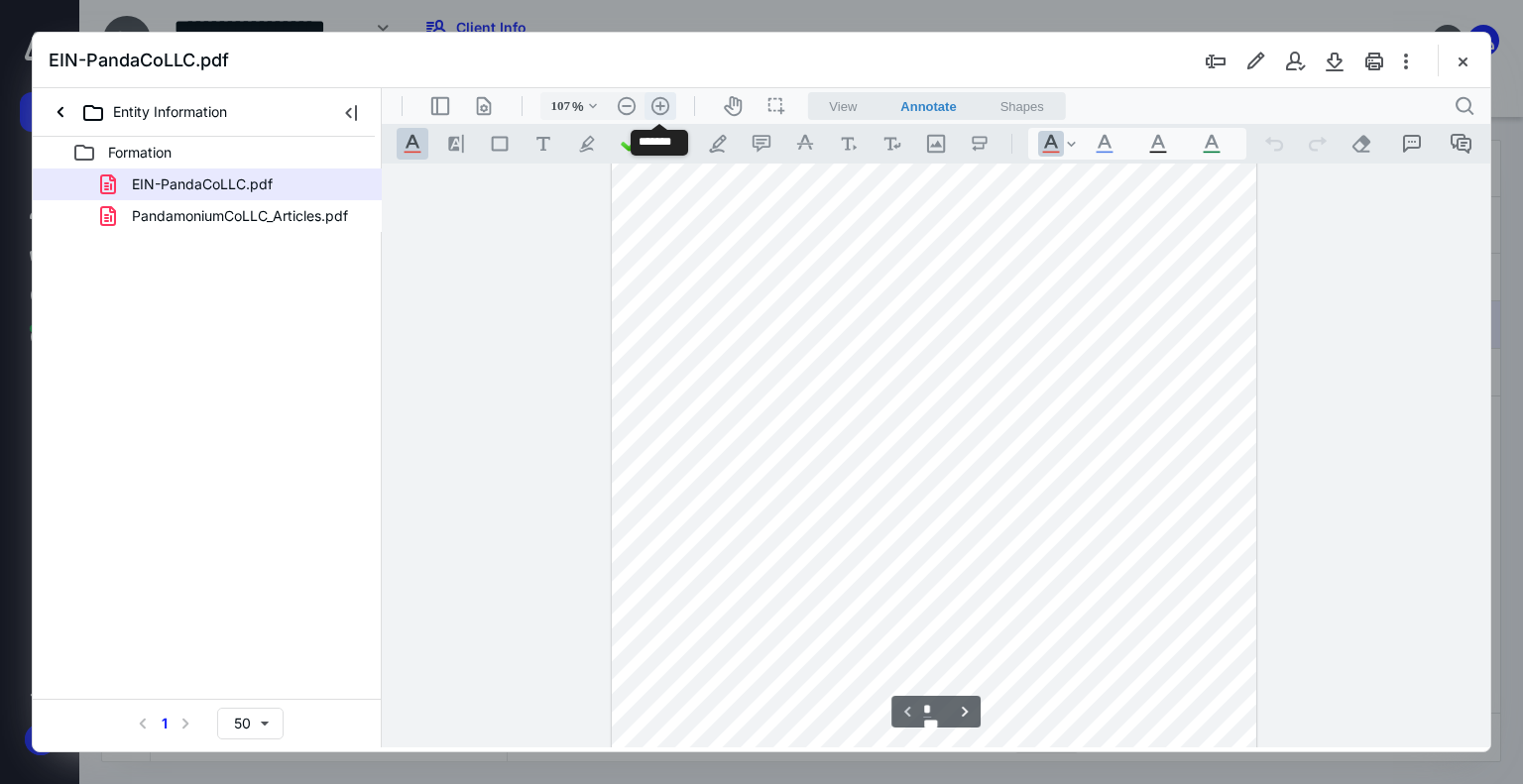 click on ".cls-1{fill:#abb0c4;} icon - header - zoom - in - line" at bounding box center [660, 106] 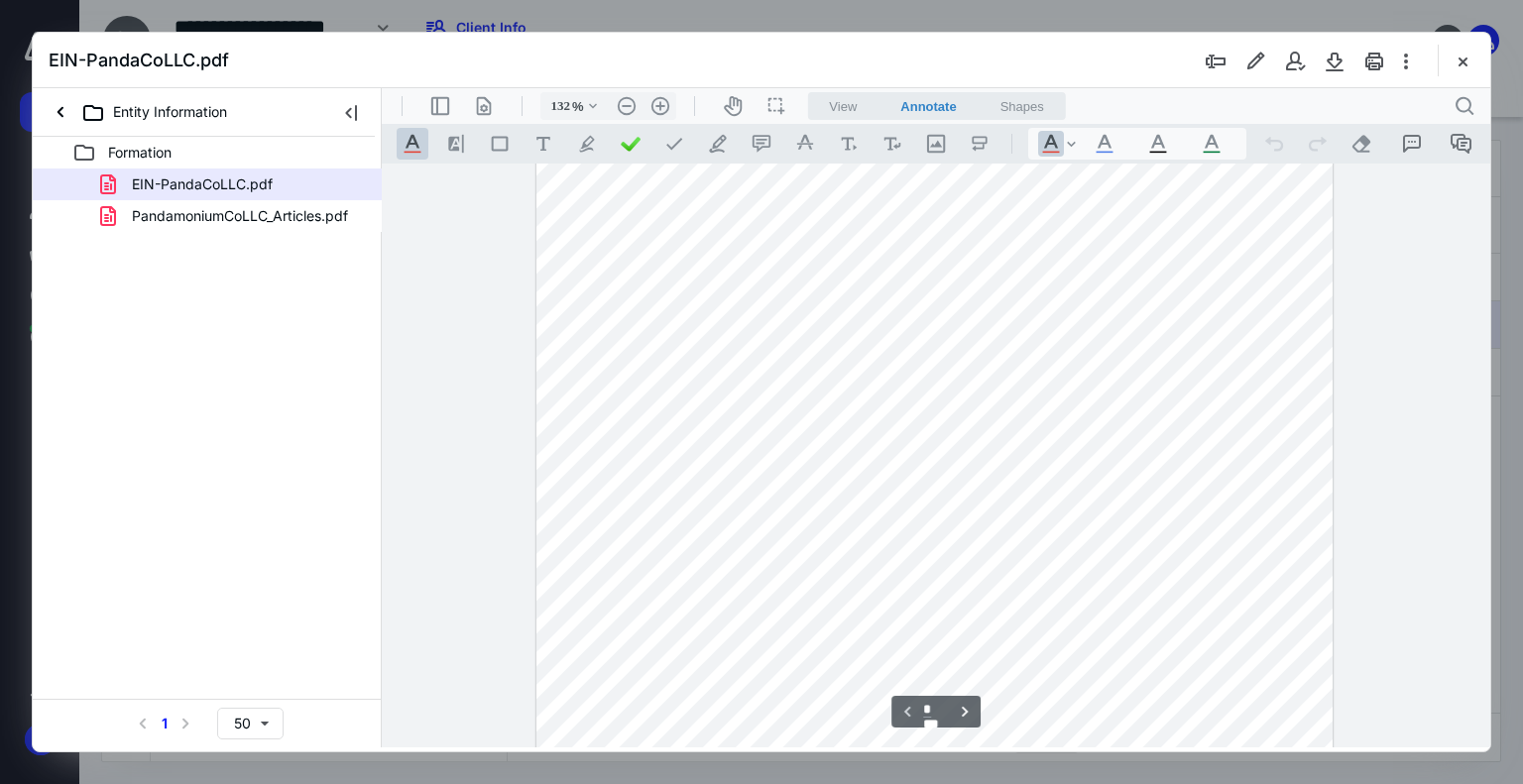 scroll, scrollTop: 0, scrollLeft: 0, axis: both 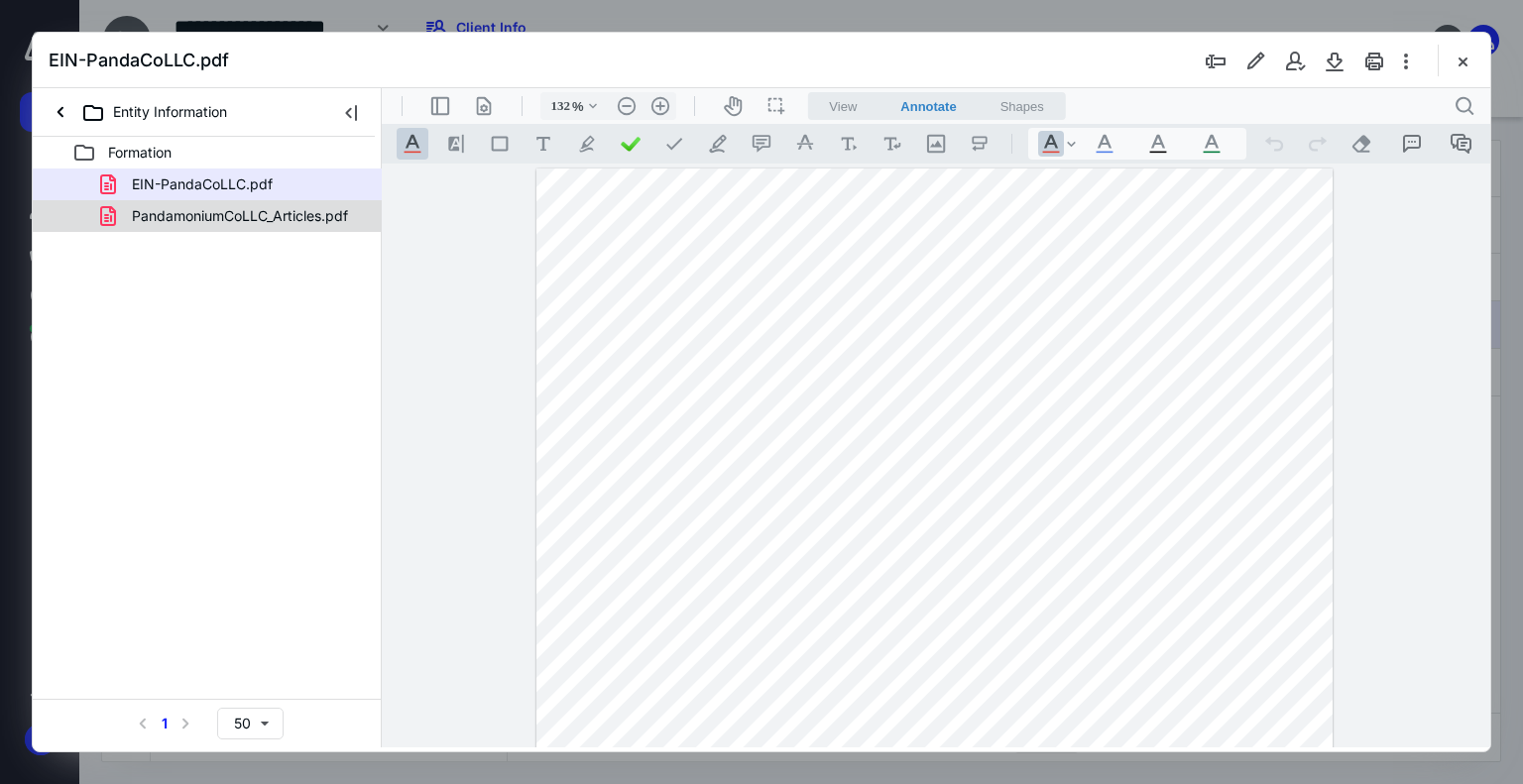 click on "PandamoniumCoLLC_Articles.pdf" at bounding box center [240, 216] 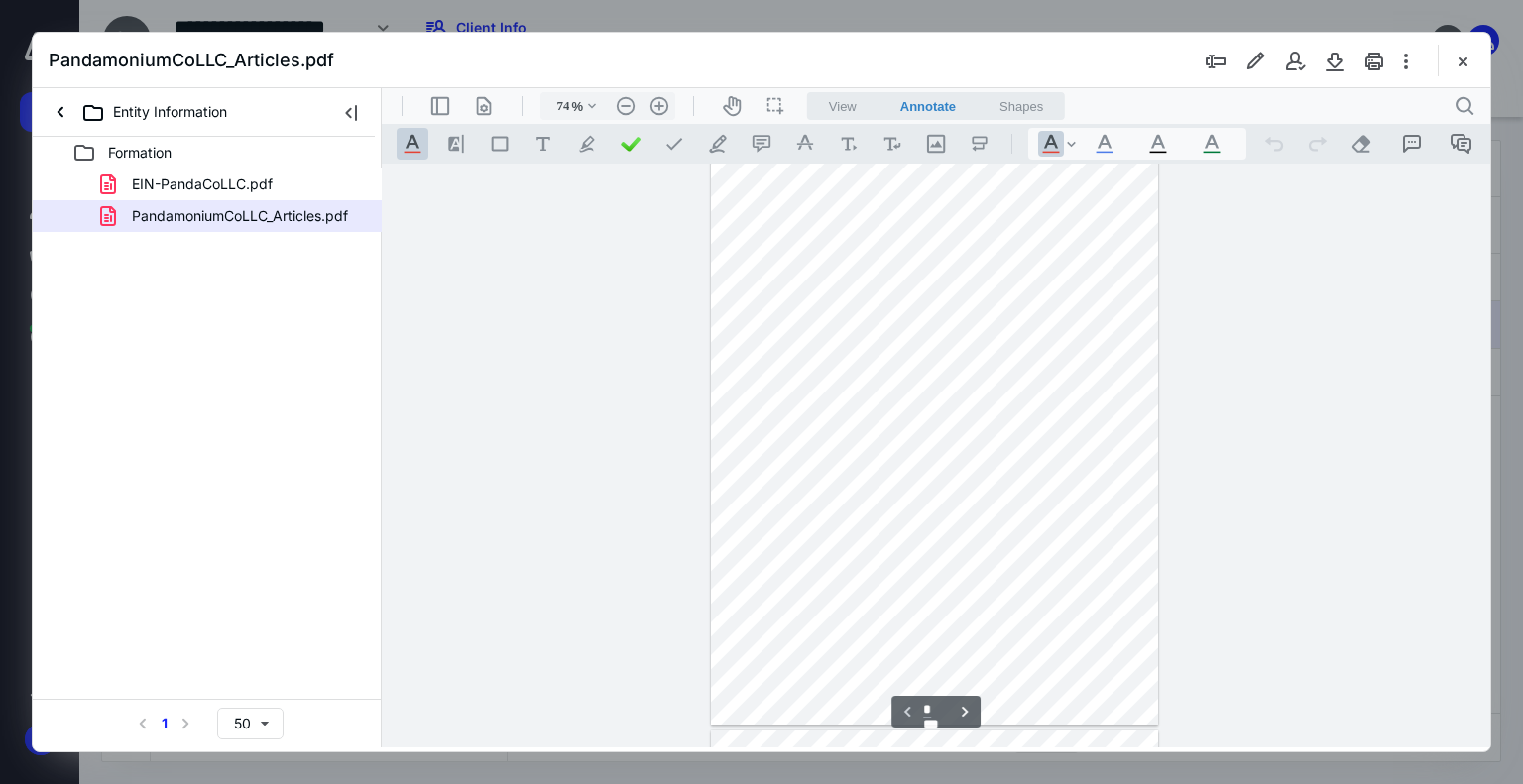 scroll, scrollTop: 0, scrollLeft: 0, axis: both 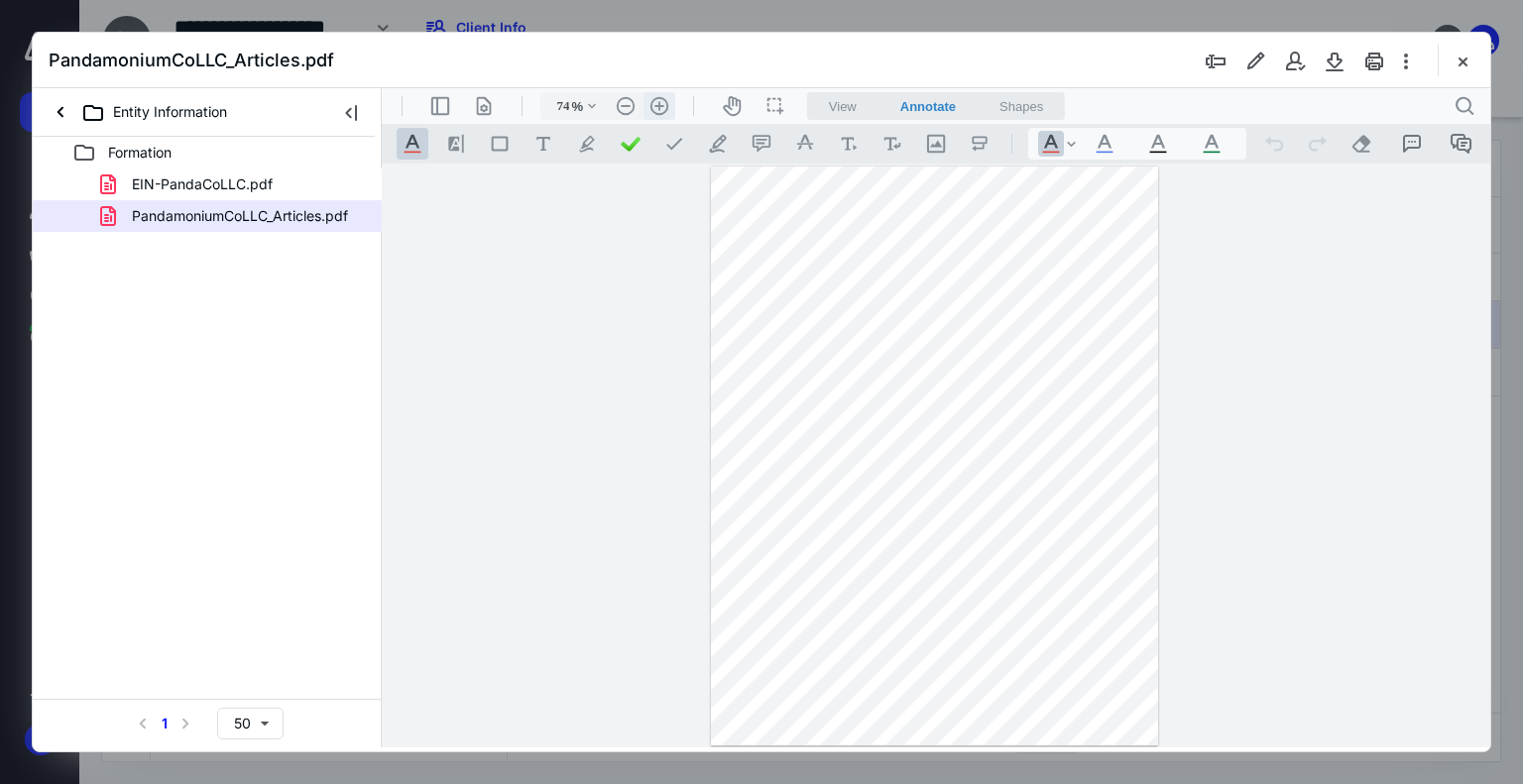 click on ".cls-1{fill:#abb0c4;} icon - header - zoom - in - line" at bounding box center [659, 106] 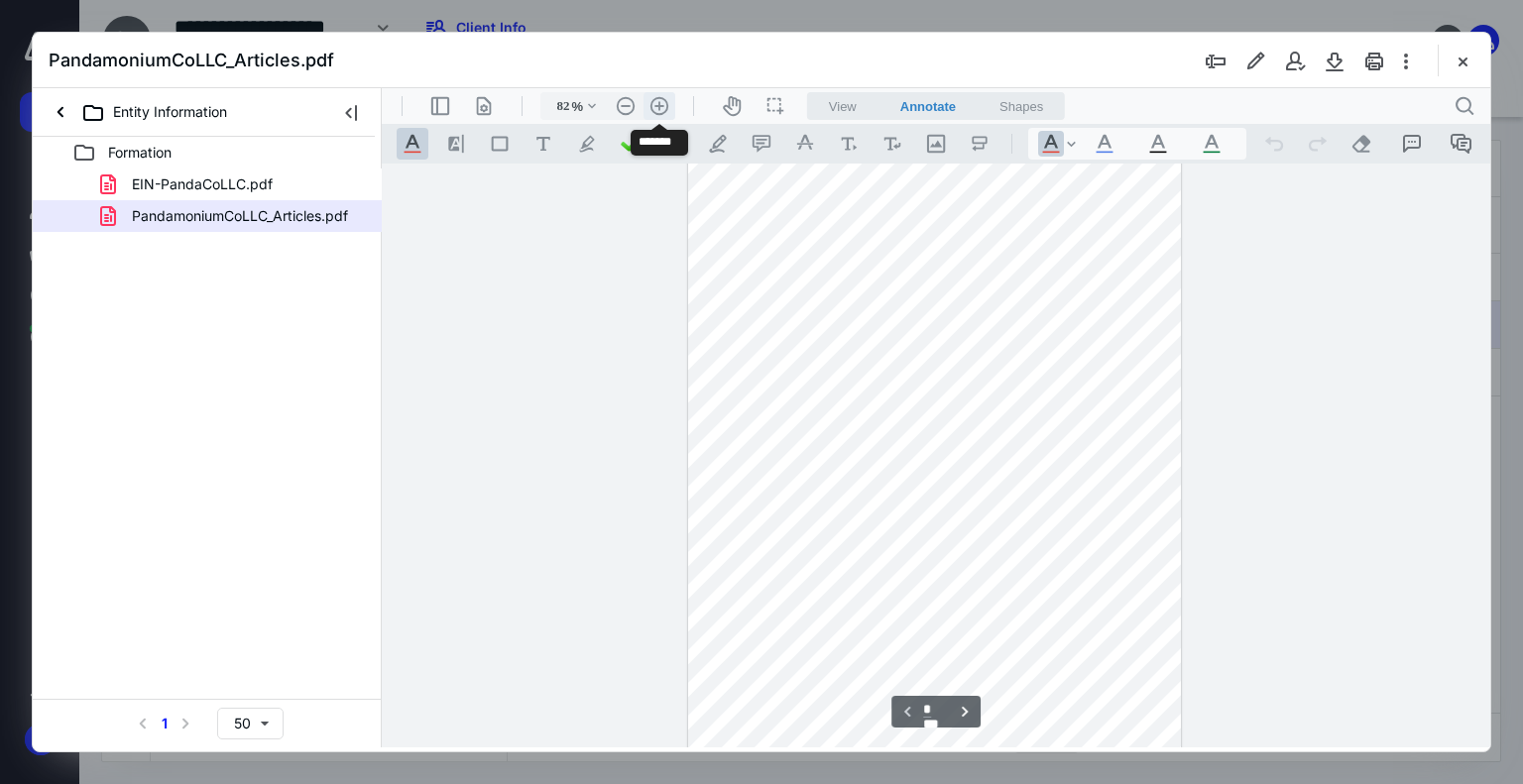 click on ".cls-1{fill:#abb0c4;} icon - header - zoom - in - line" at bounding box center [659, 106] 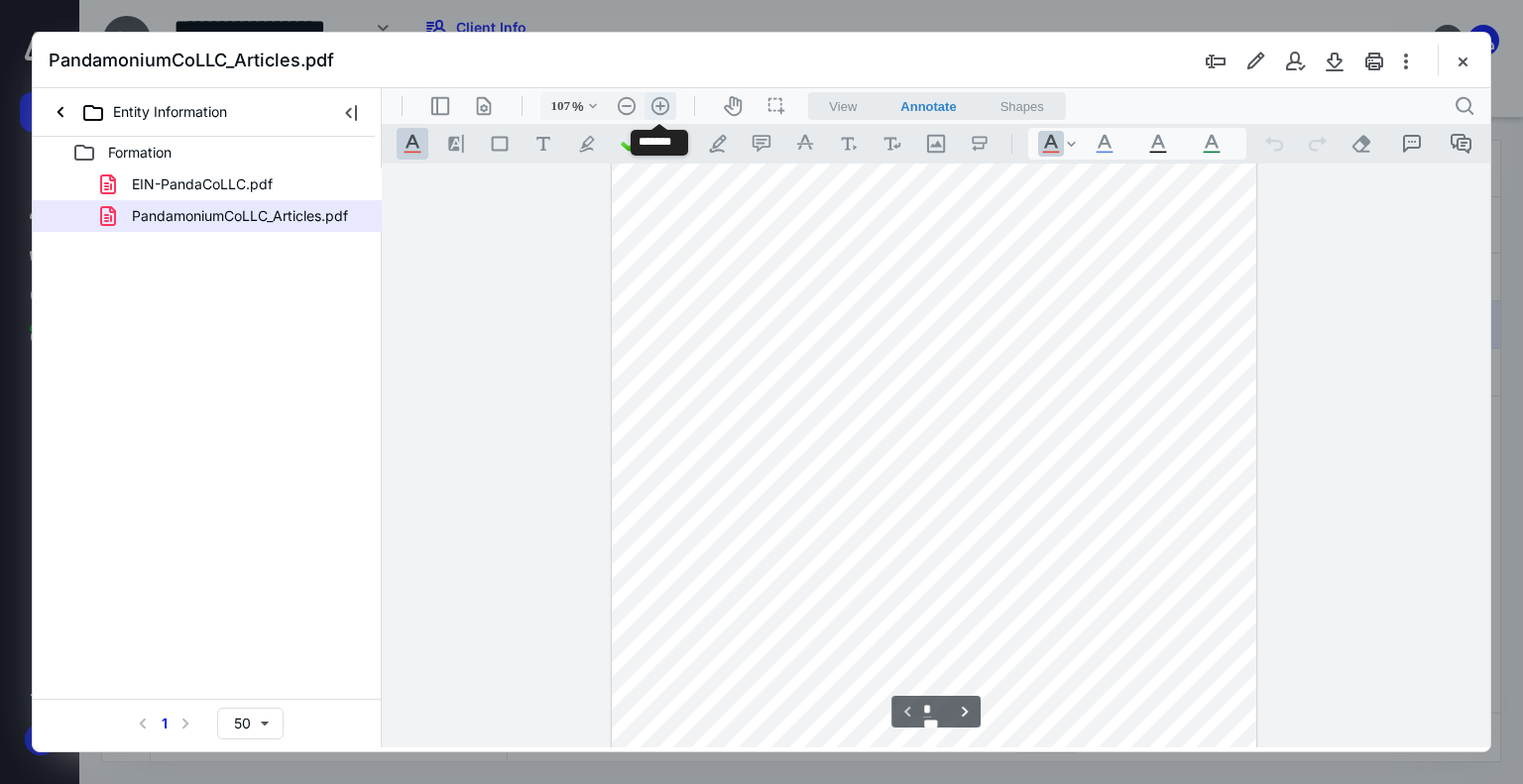click on ".cls-1{fill:#abb0c4;} icon - header - zoom - in - line" at bounding box center (660, 106) 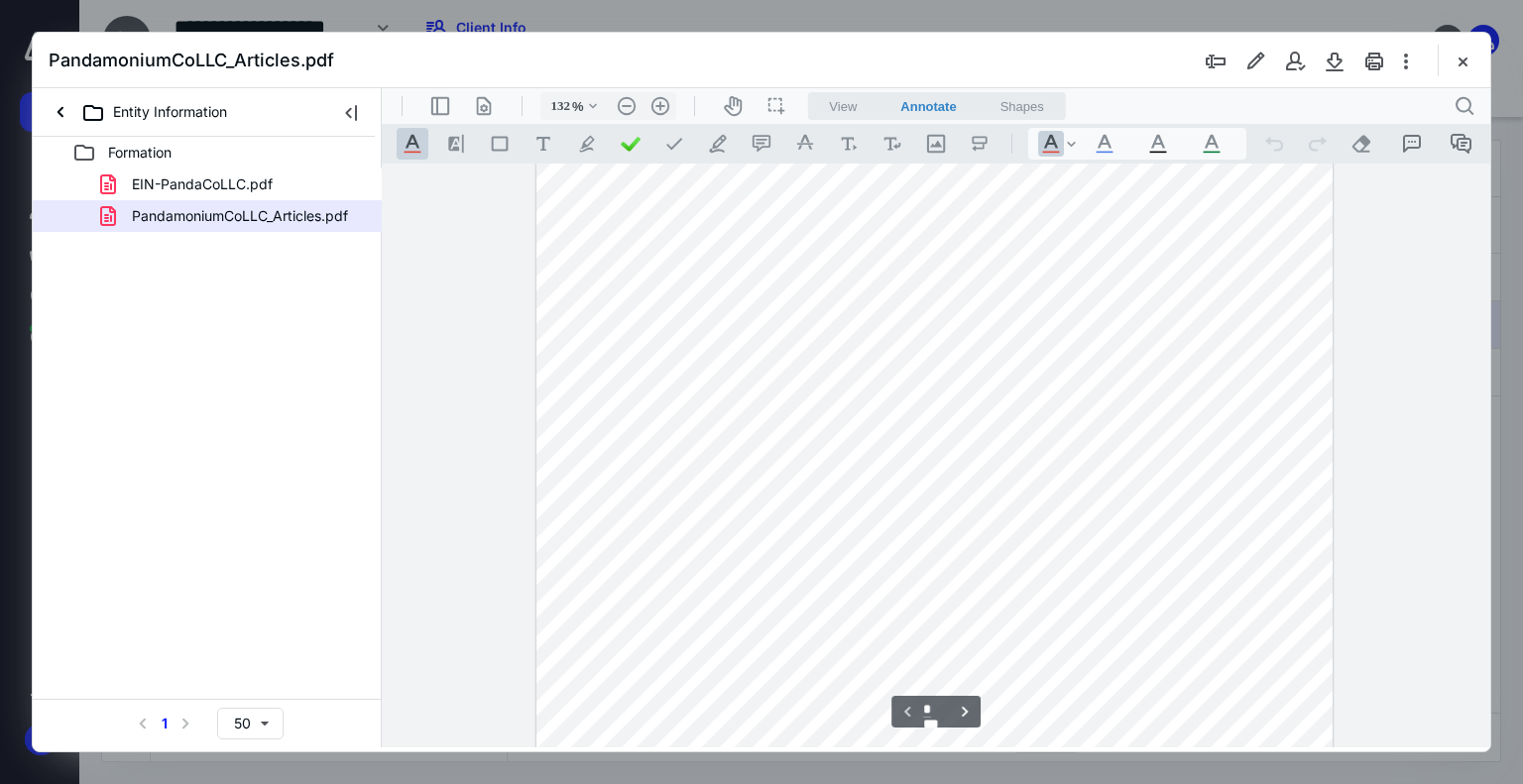 scroll, scrollTop: 0, scrollLeft: 0, axis: both 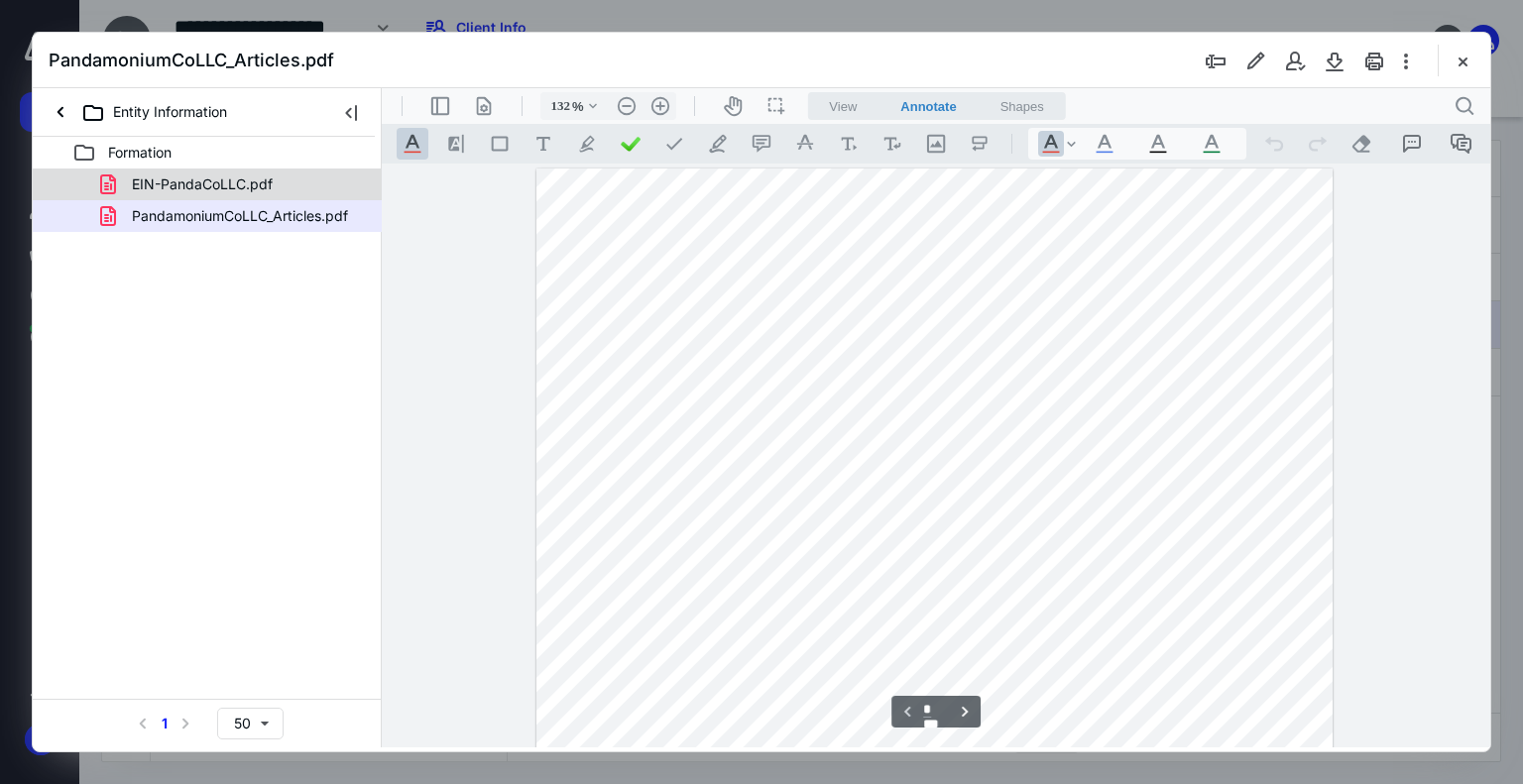 click on "EIN-PandaCoLLC.pdf" at bounding box center (235, 184) 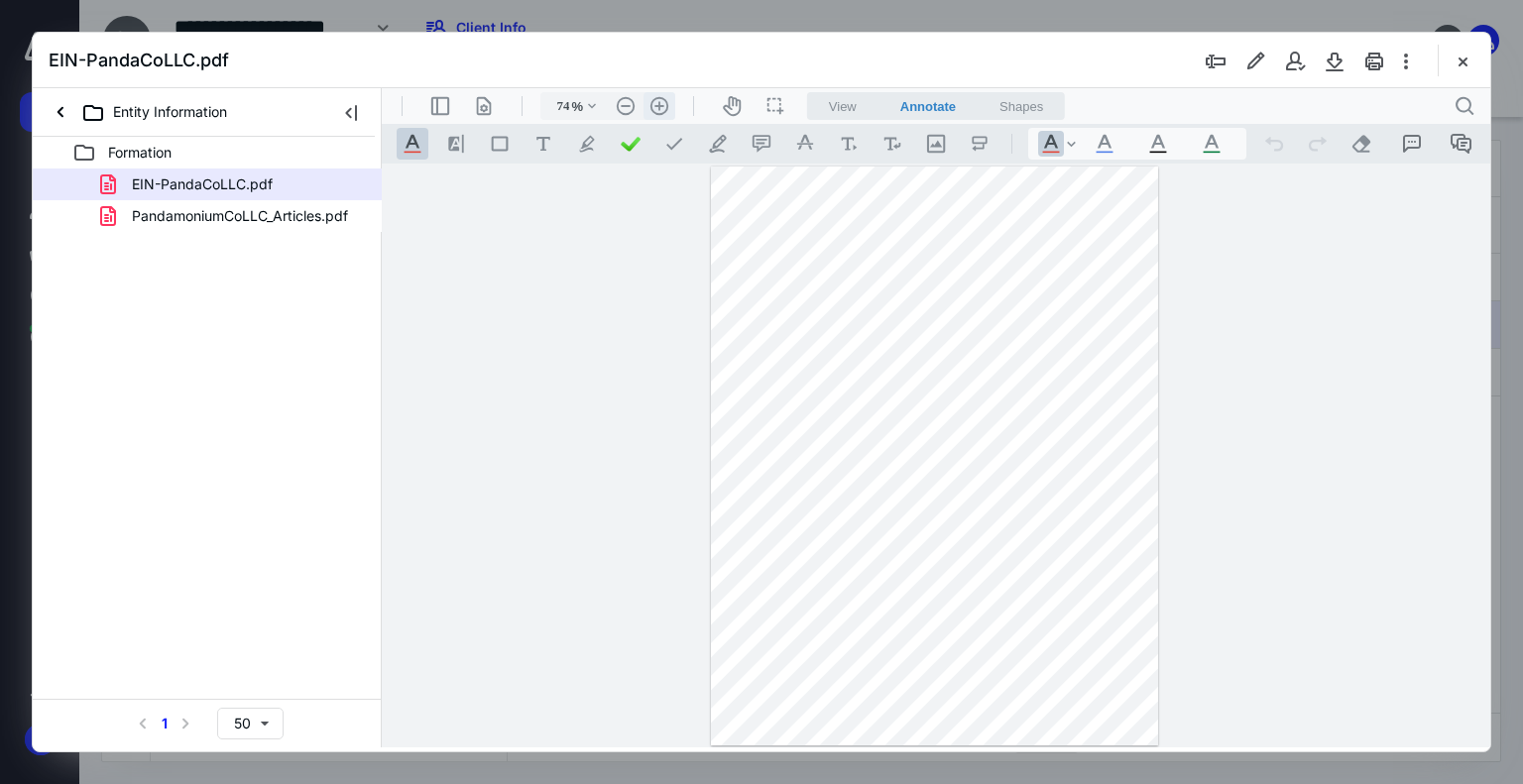 click on ".cls-1{fill:#abb0c4;} icon - header - zoom - in - line" at bounding box center [659, 106] 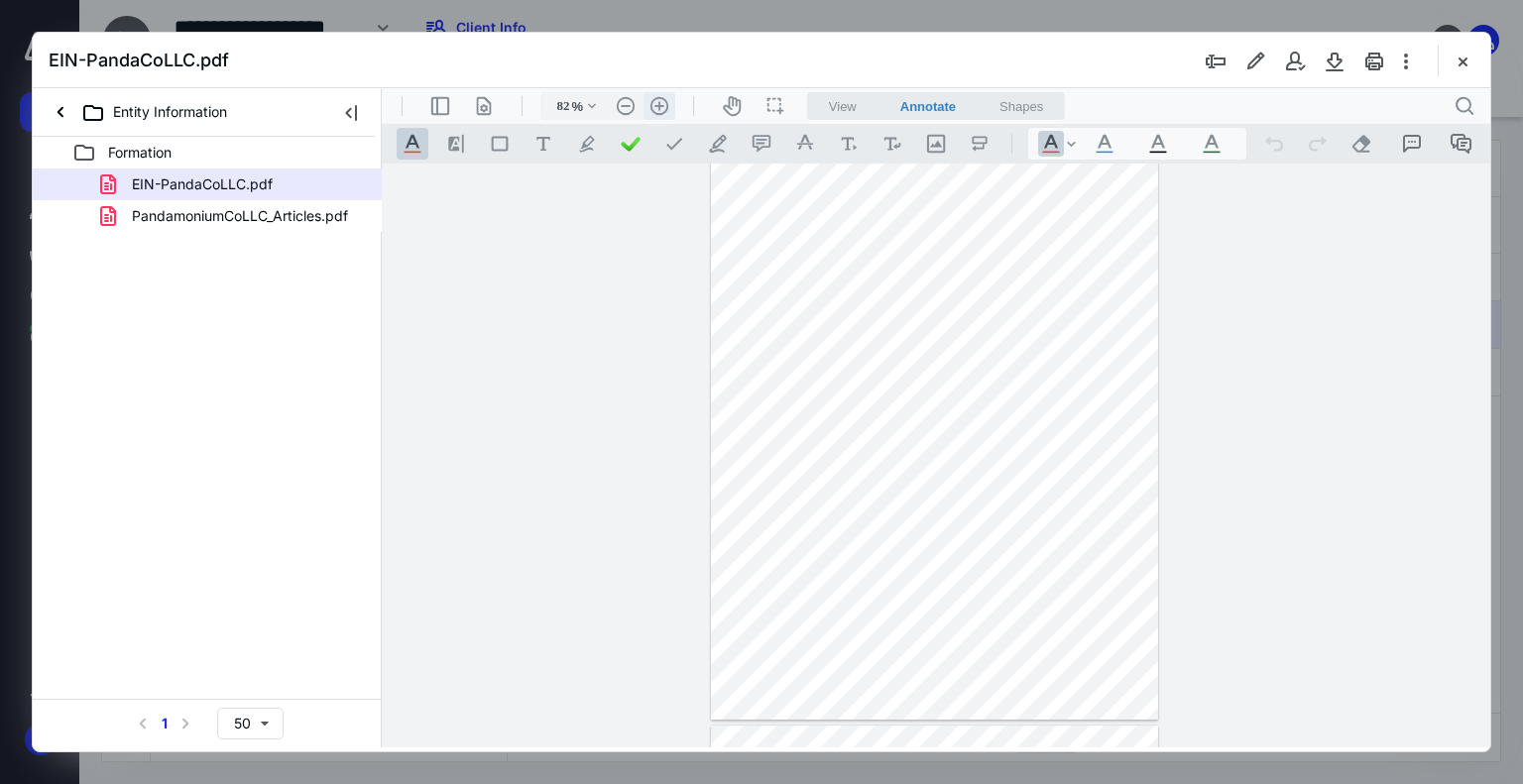 click on ".cls-1{fill:#abb0c4;} icon - header - zoom - in - line" at bounding box center [659, 106] 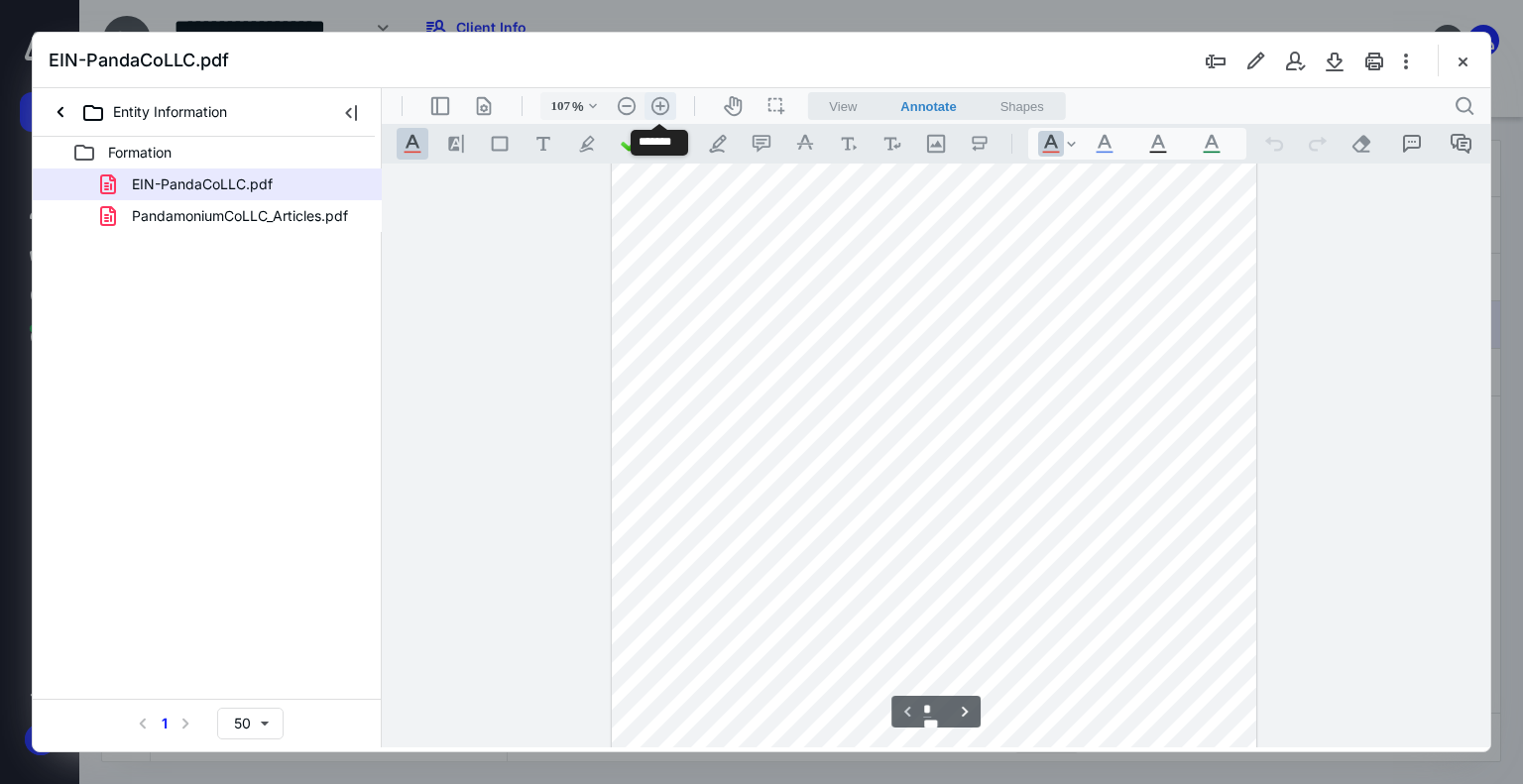 click on ".cls-1{fill:#abb0c4;} icon - header - zoom - in - line" at bounding box center (660, 106) 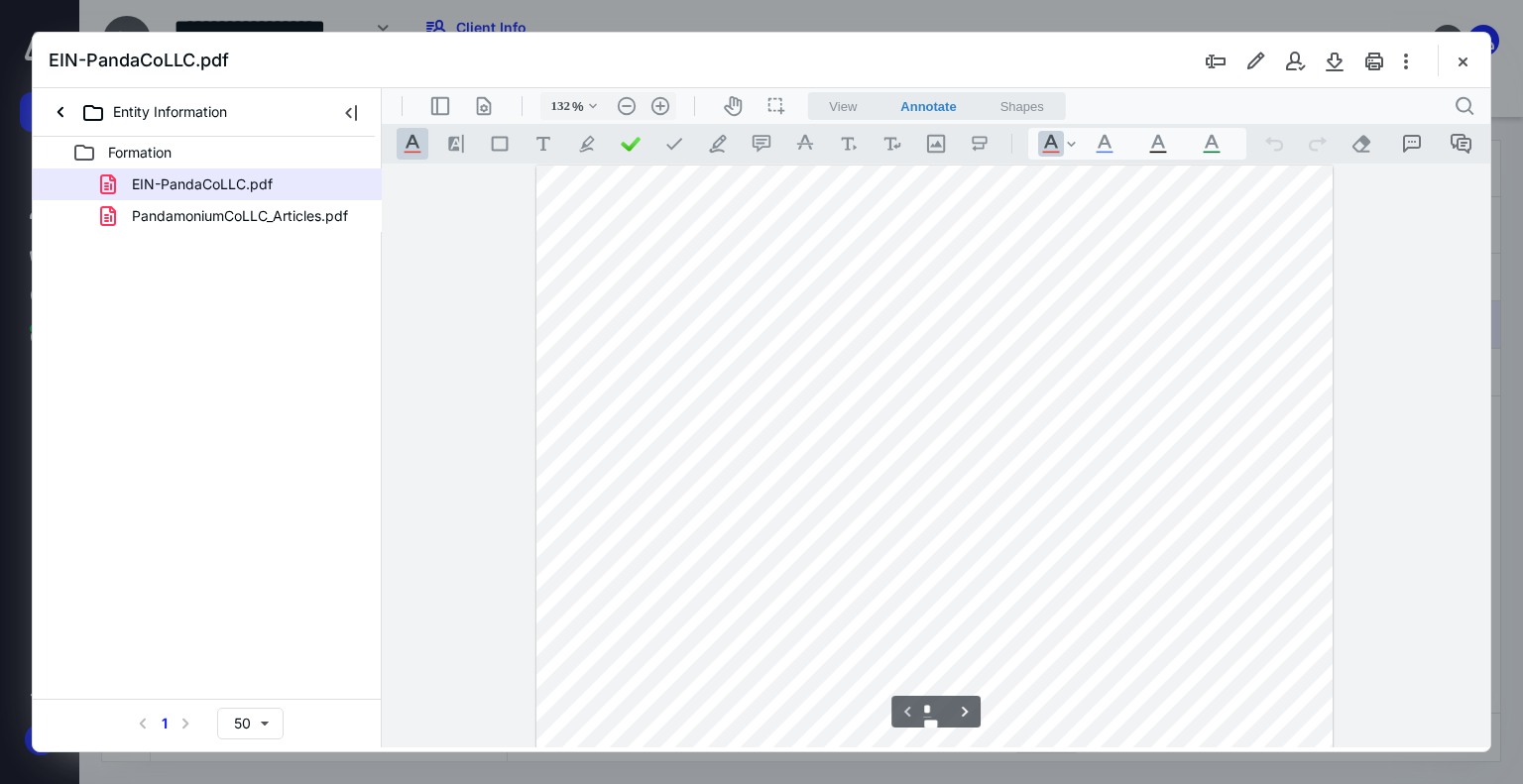 scroll, scrollTop: 0, scrollLeft: 0, axis: both 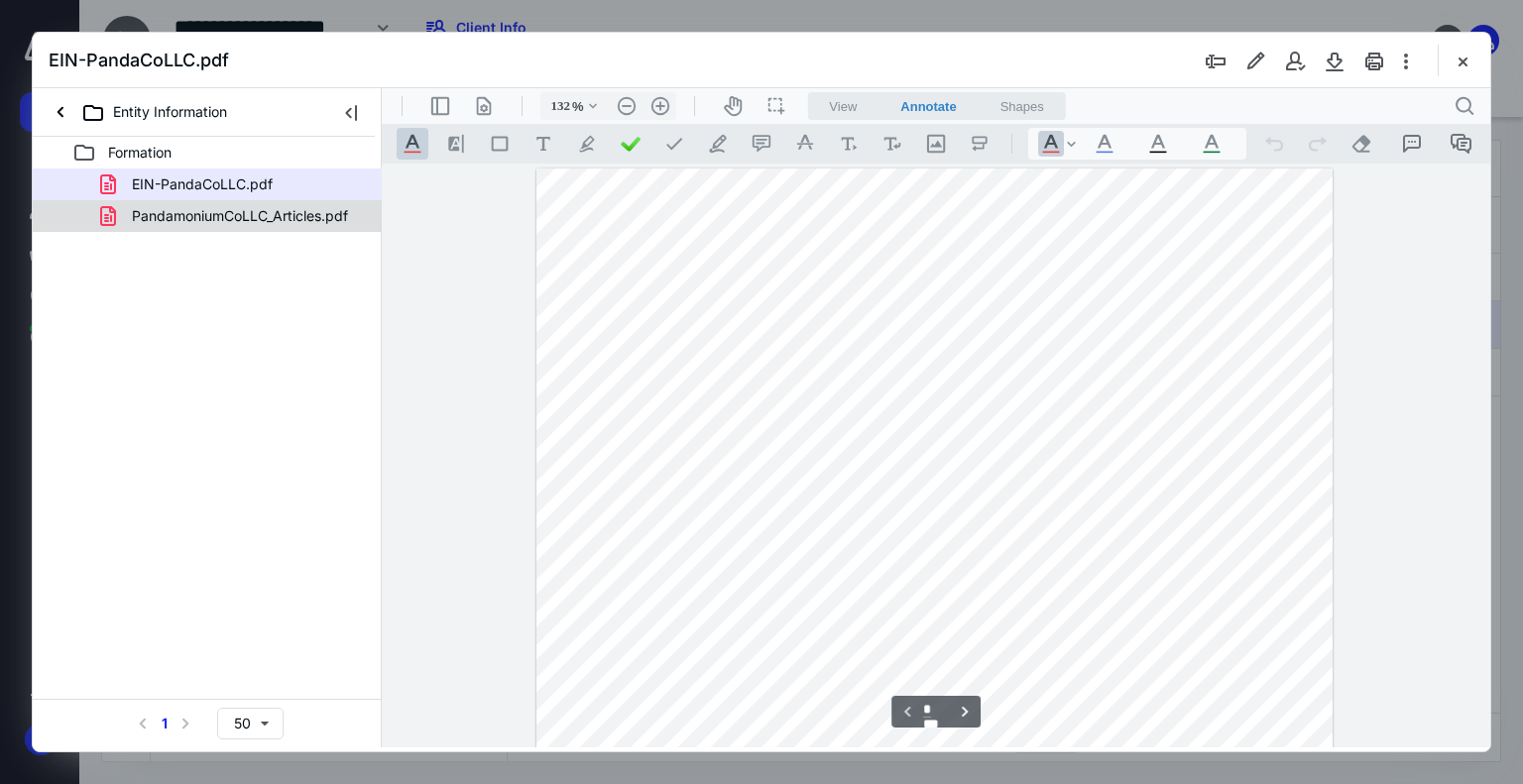 click on "PandamoniumCoLLC_Articles.pdf" at bounding box center (240, 216) 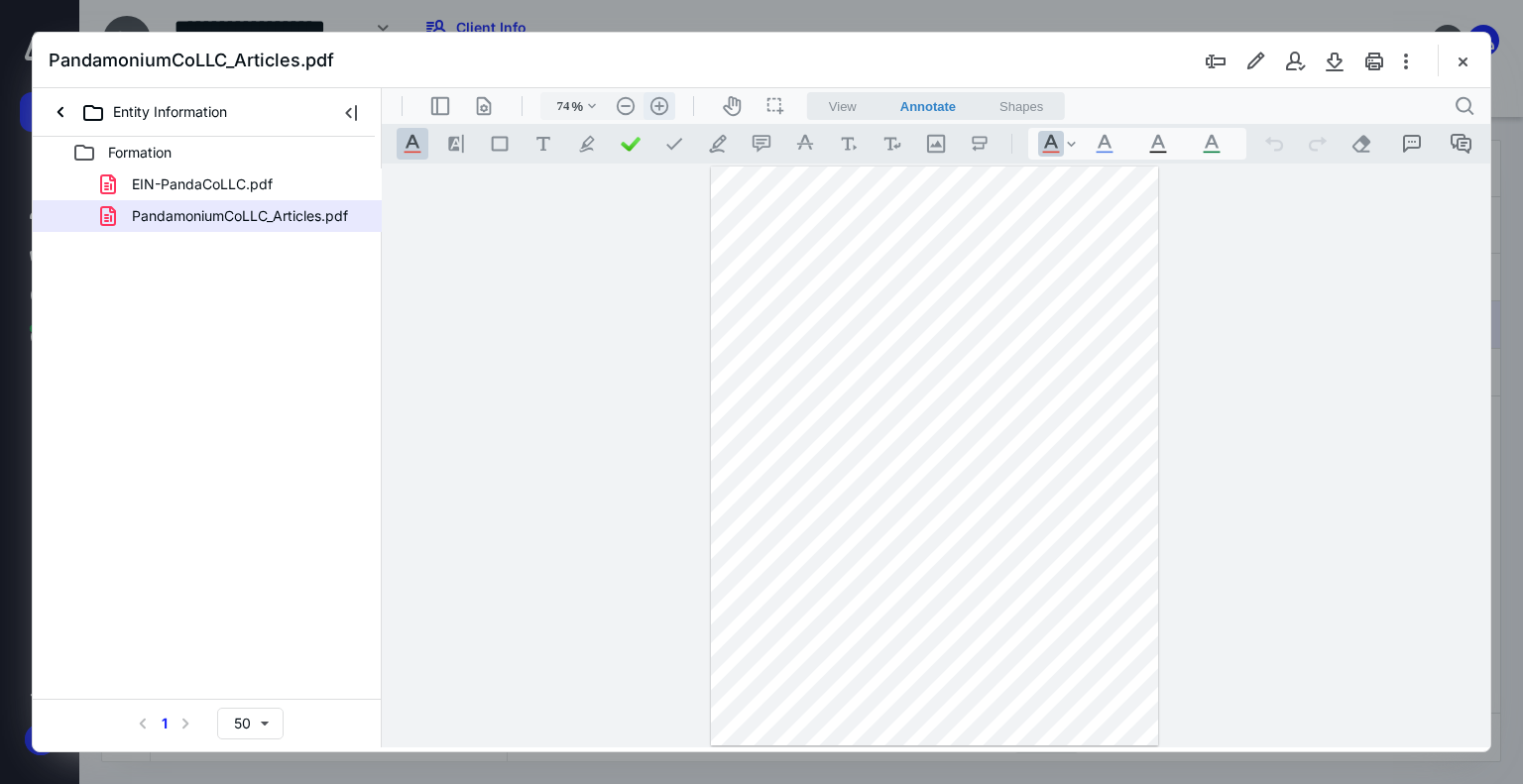 click on ".cls-1{fill:#abb0c4;} icon - header - zoom - in - line" at bounding box center (659, 106) 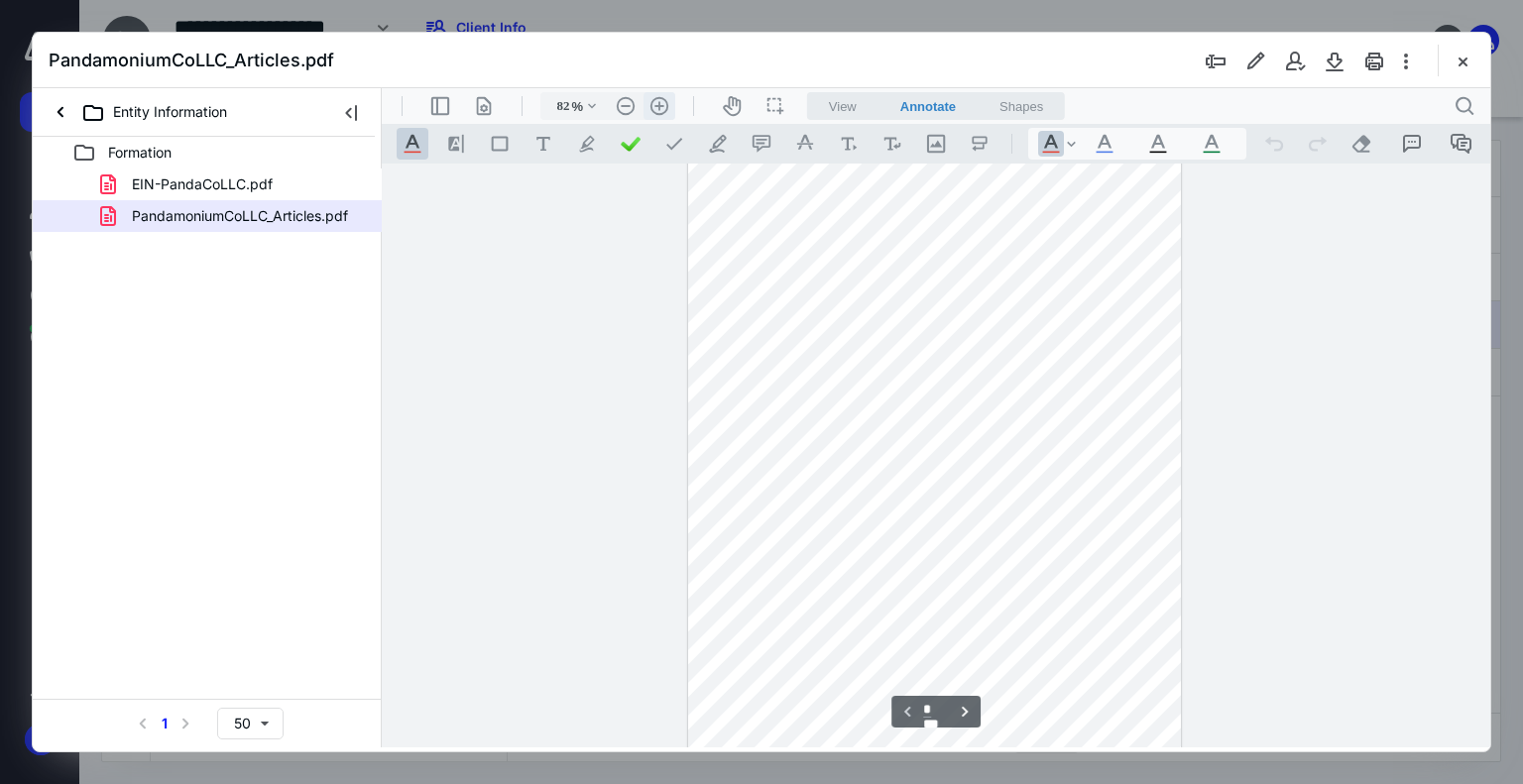 click on ".cls-1{fill:#abb0c4;} icon - header - zoom - in - line" at bounding box center (659, 106) 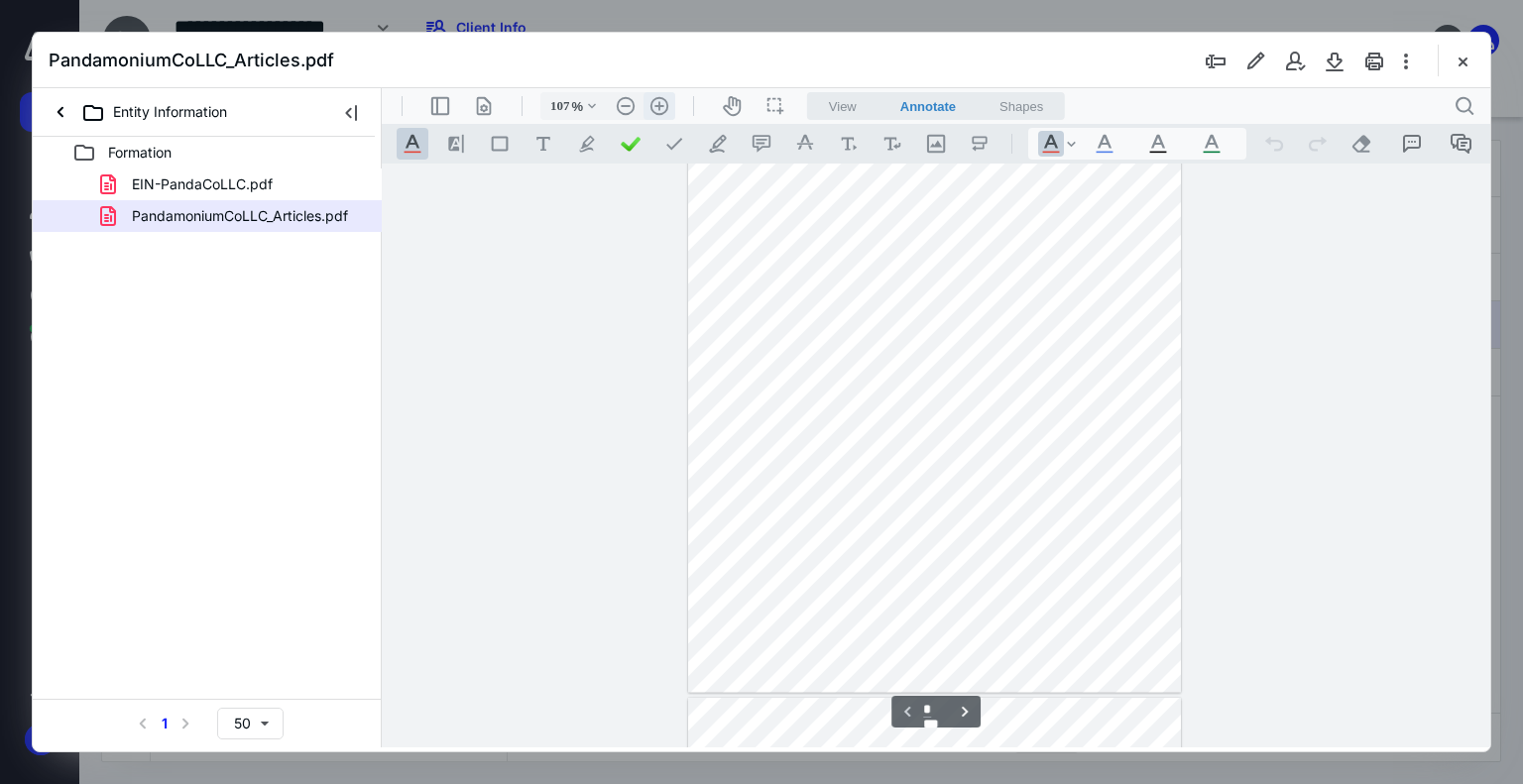 click on ".cls-1{fill:#abb0c4;} icon - header - zoom - in - line" at bounding box center [659, 106] 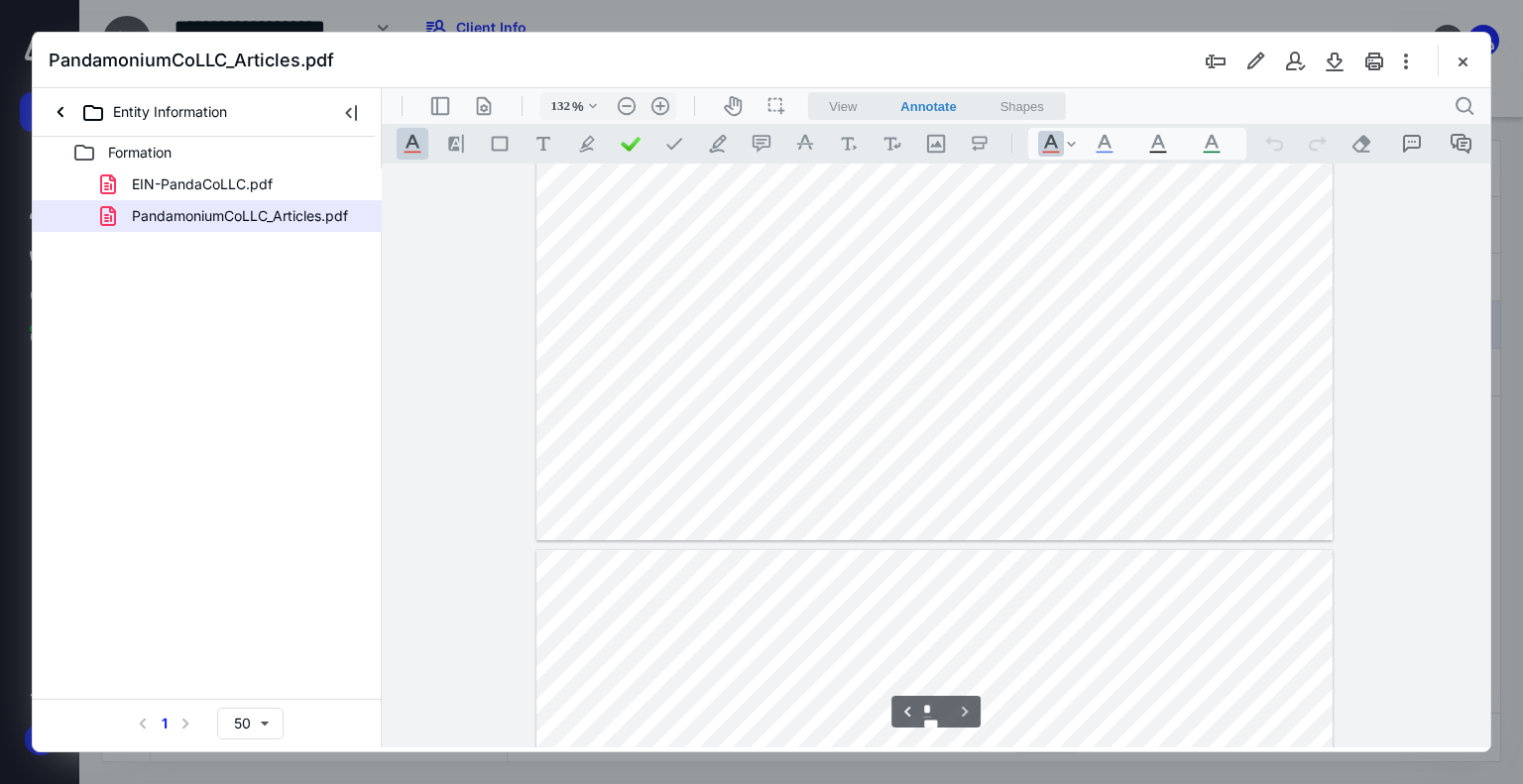 scroll, scrollTop: 793, scrollLeft: 0, axis: vertical 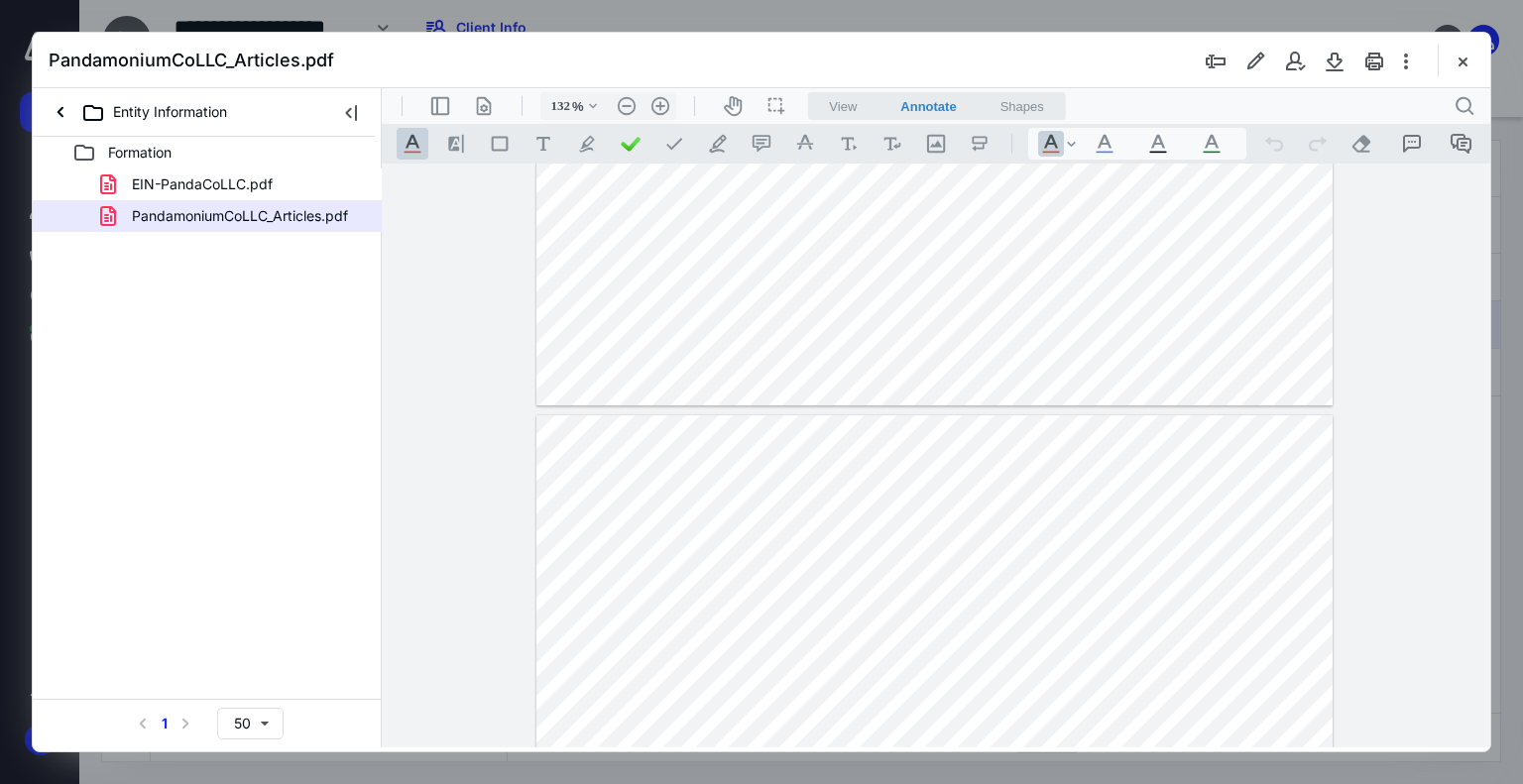 type on "*" 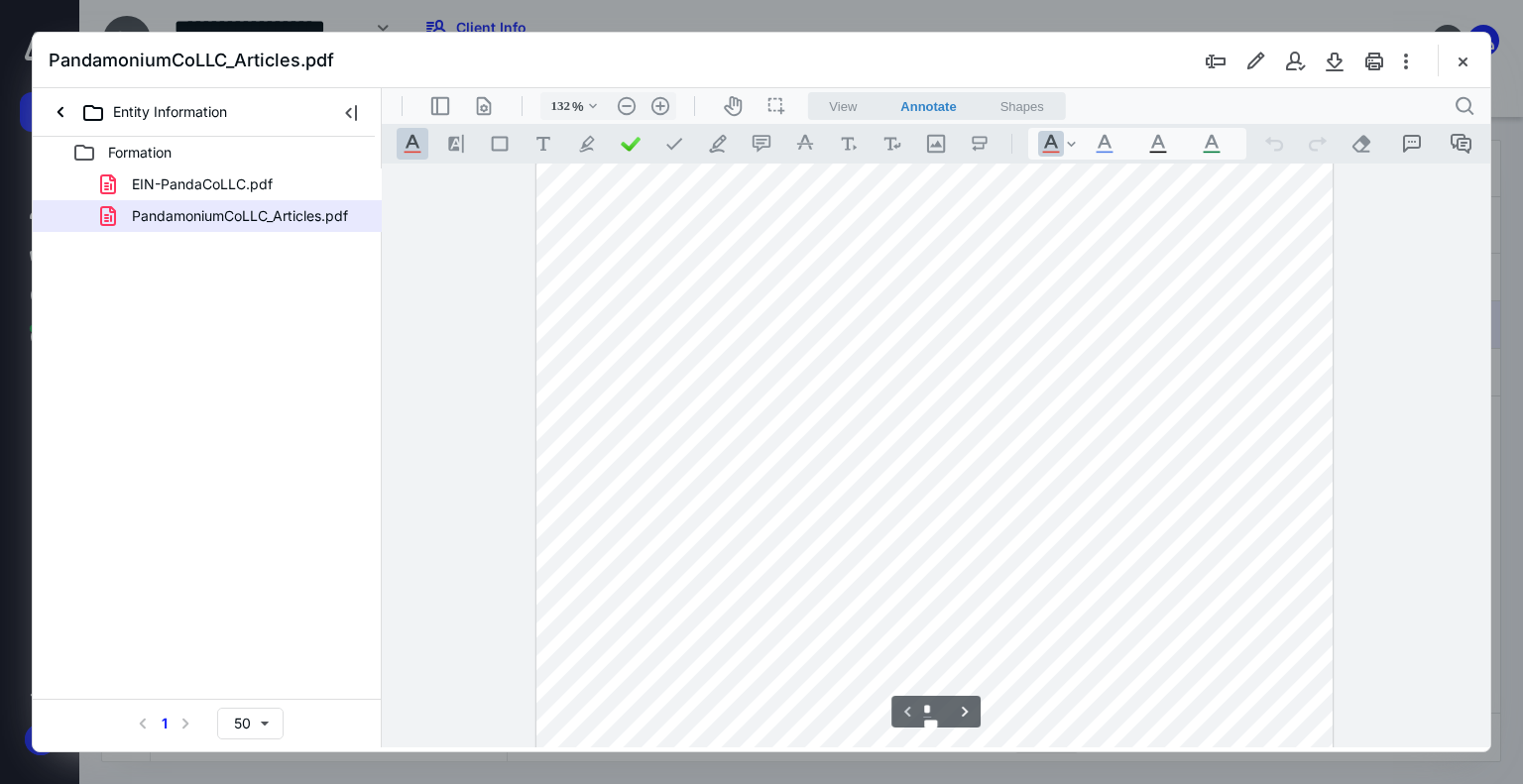 scroll, scrollTop: 0, scrollLeft: 0, axis: both 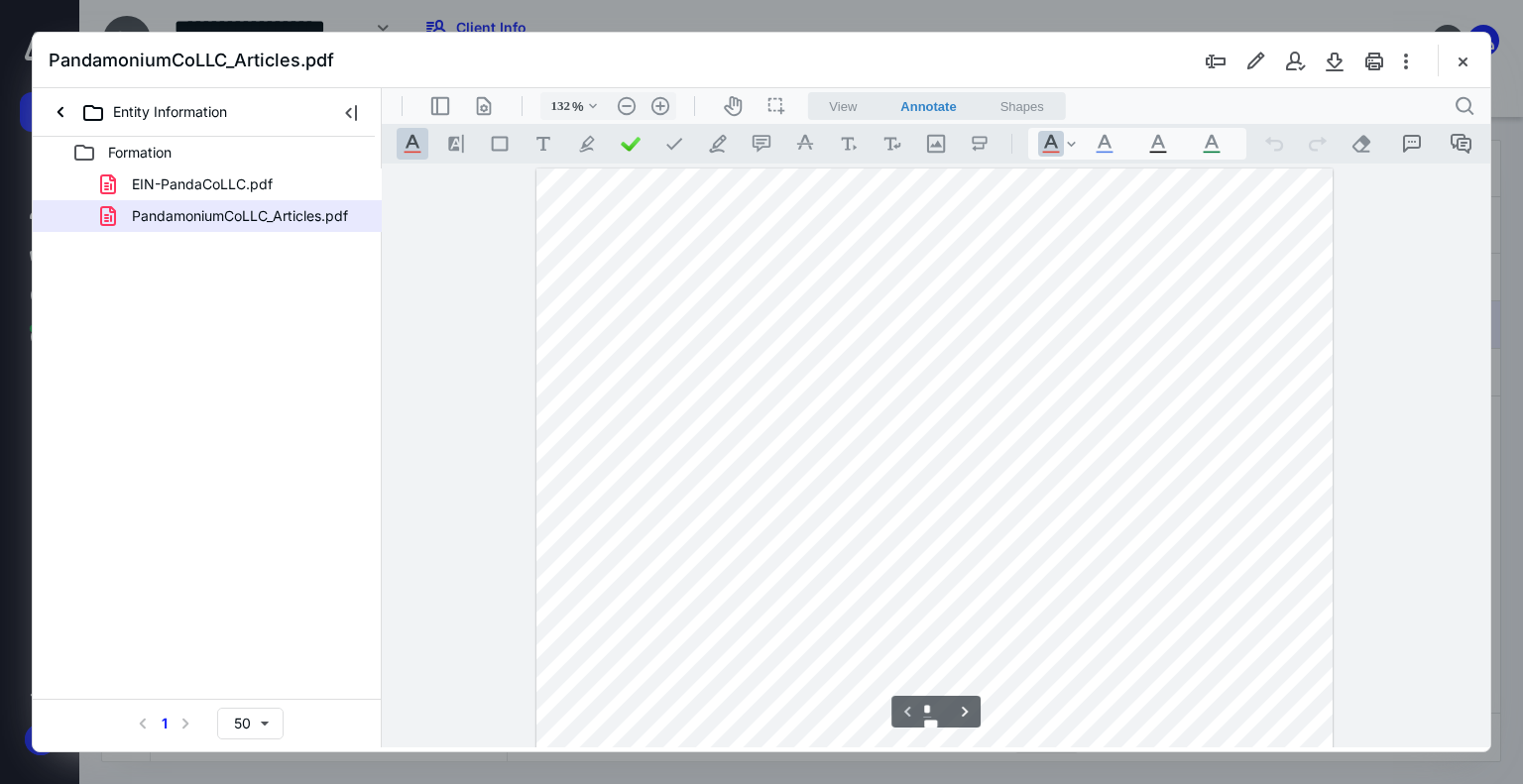 click at bounding box center [1335, 60] 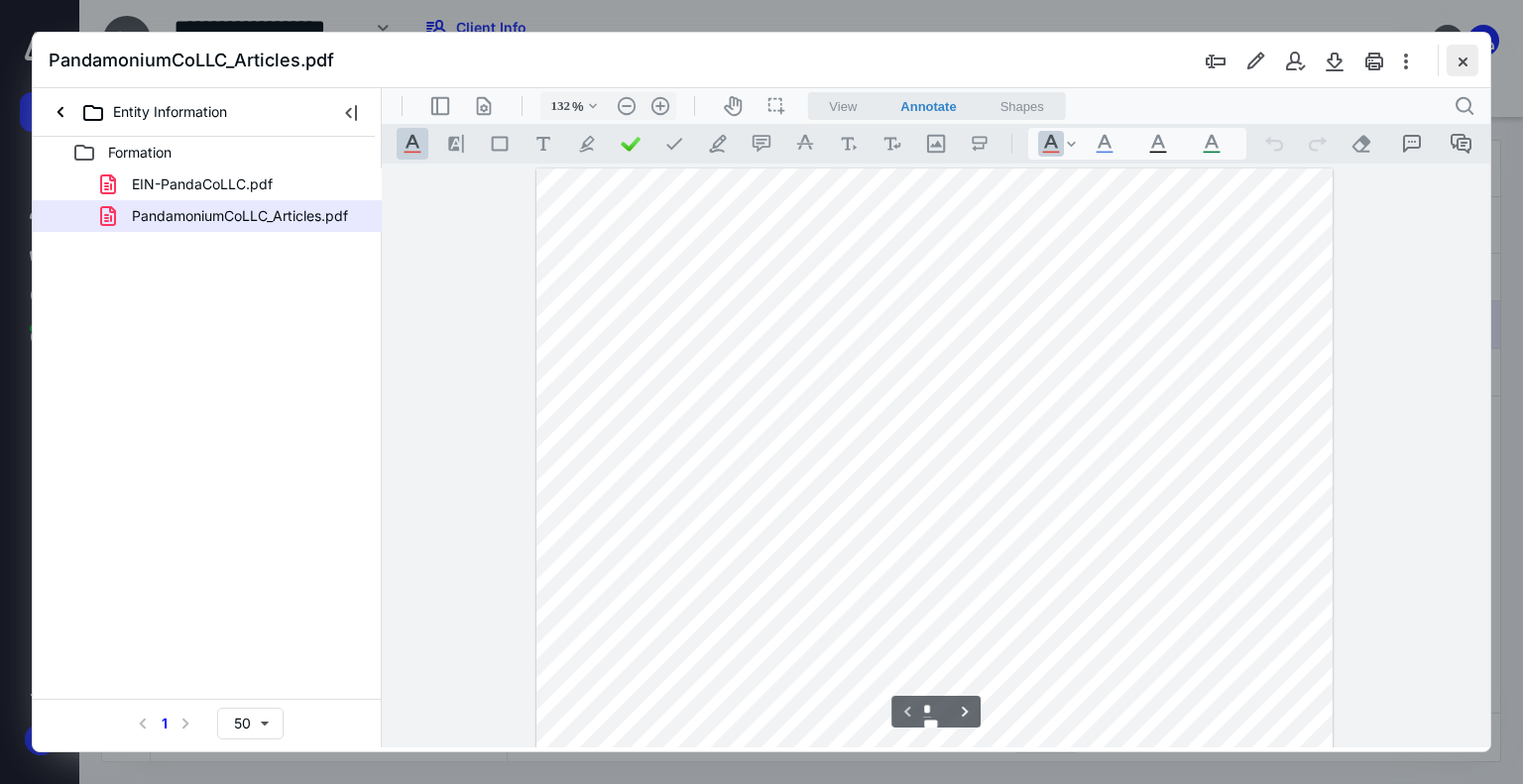 click at bounding box center (1463, 60) 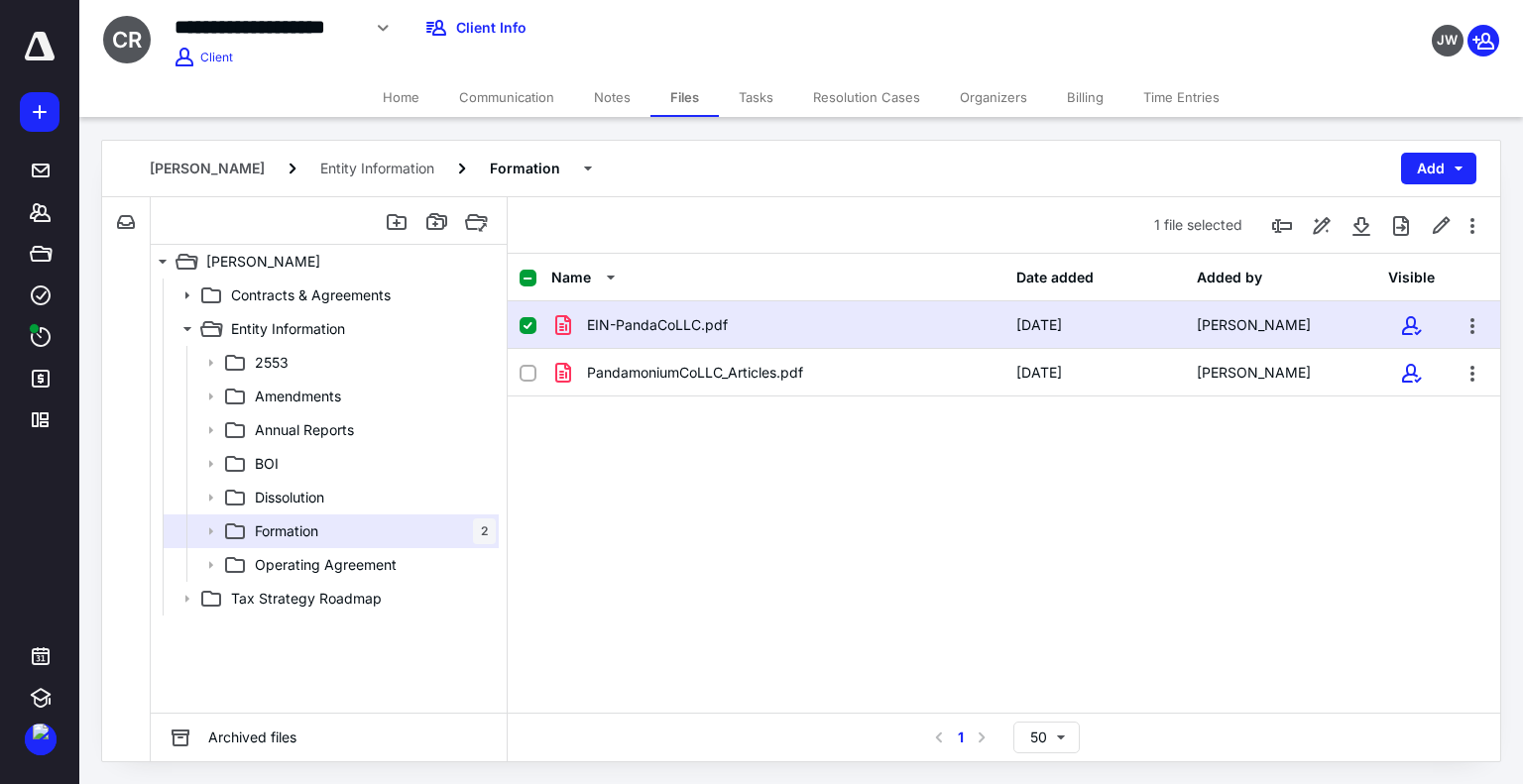 click on "Notes" at bounding box center (612, 97) 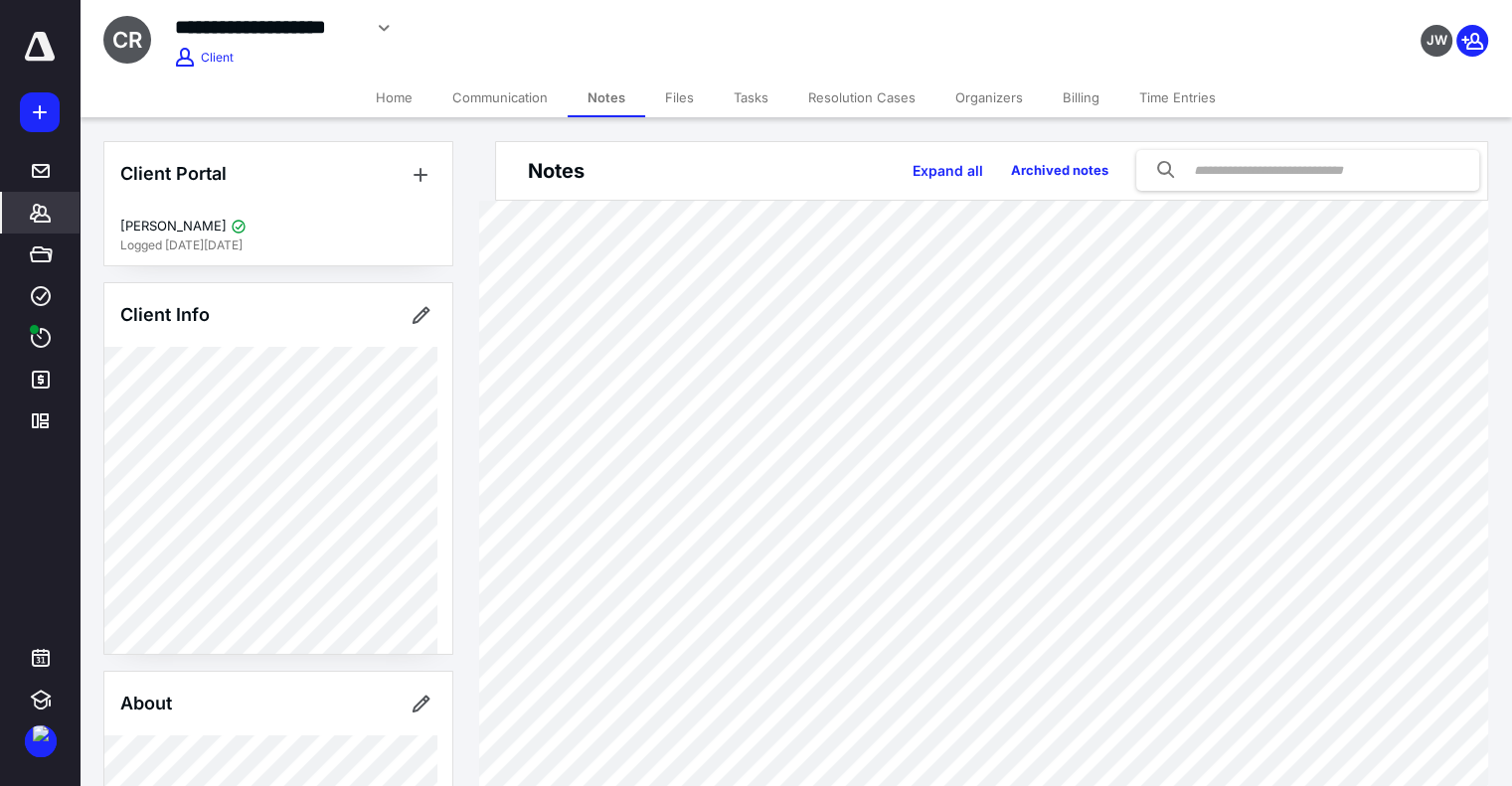 click on "Files" at bounding box center [679, 97] 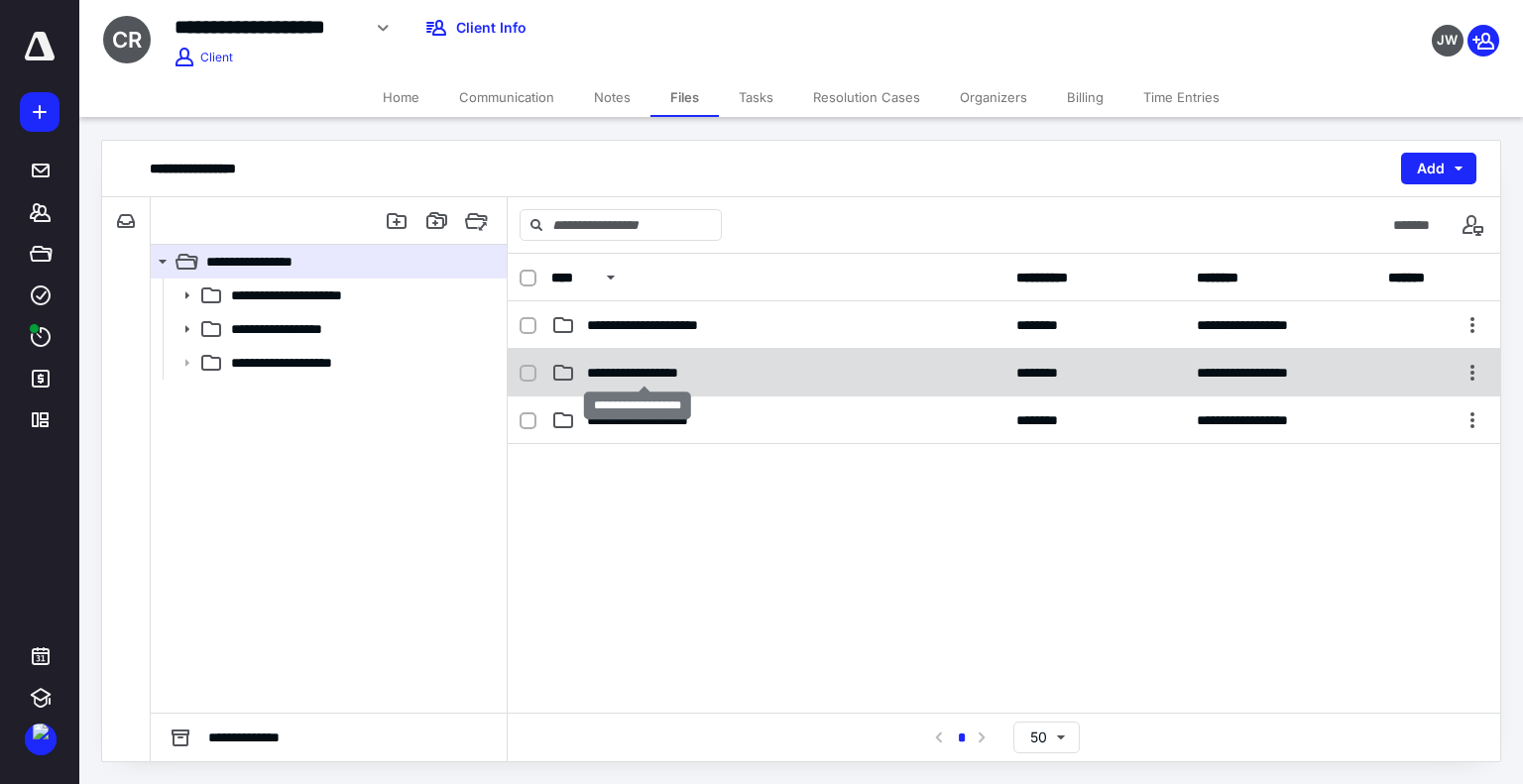 click on "**********" at bounding box center (644, 373) 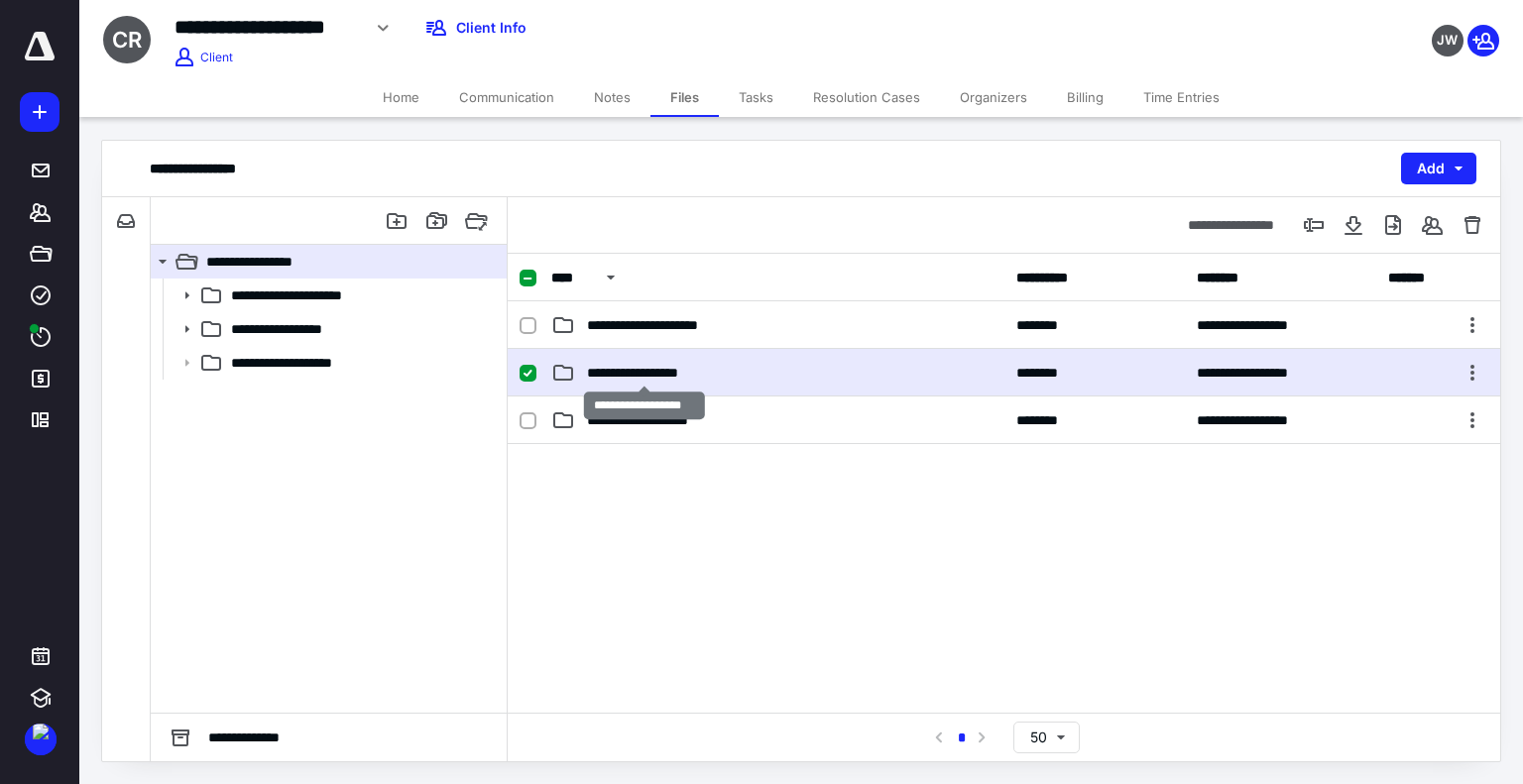 click on "**********" at bounding box center [644, 373] 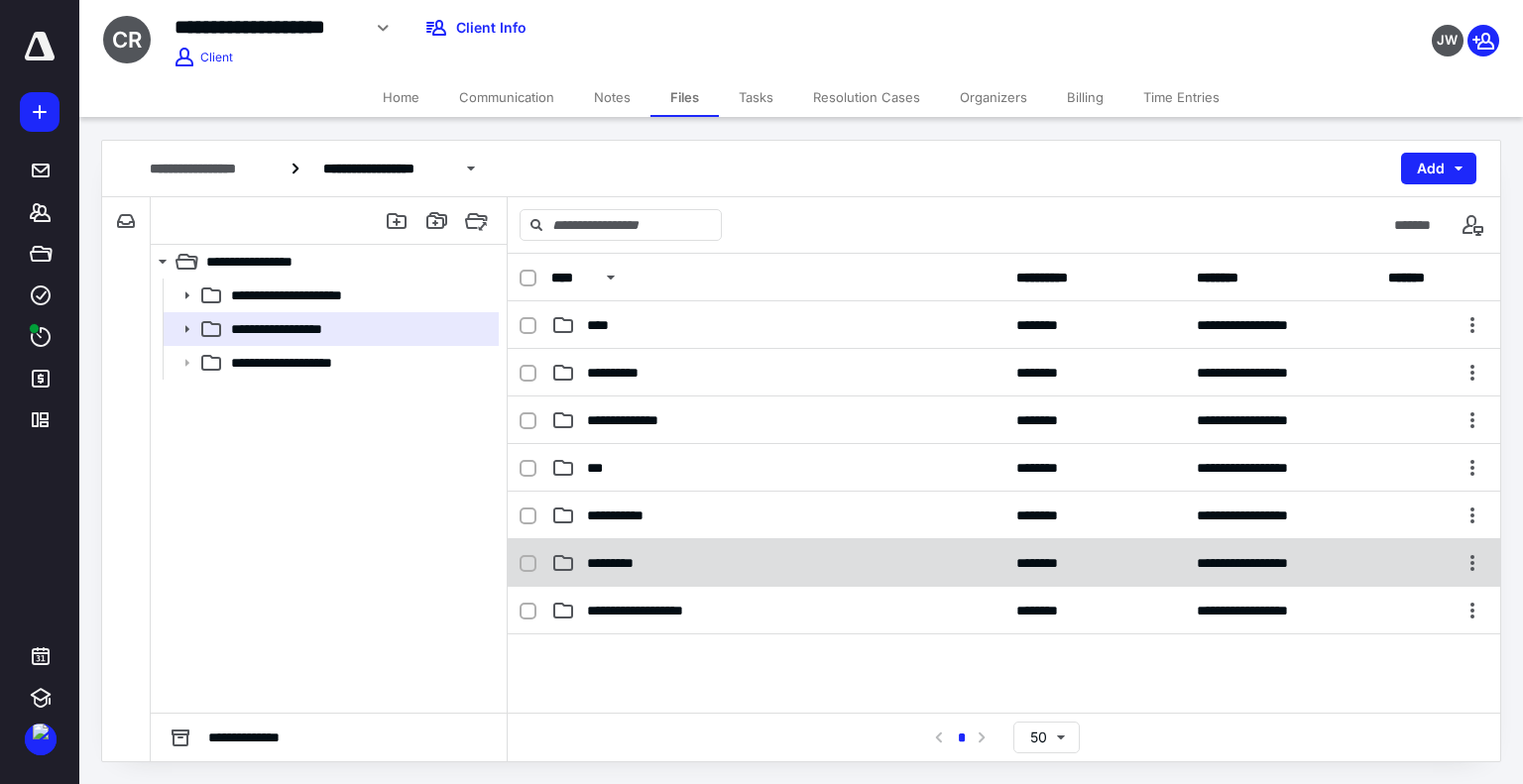 click on "*********" at bounding box center (620, 563) 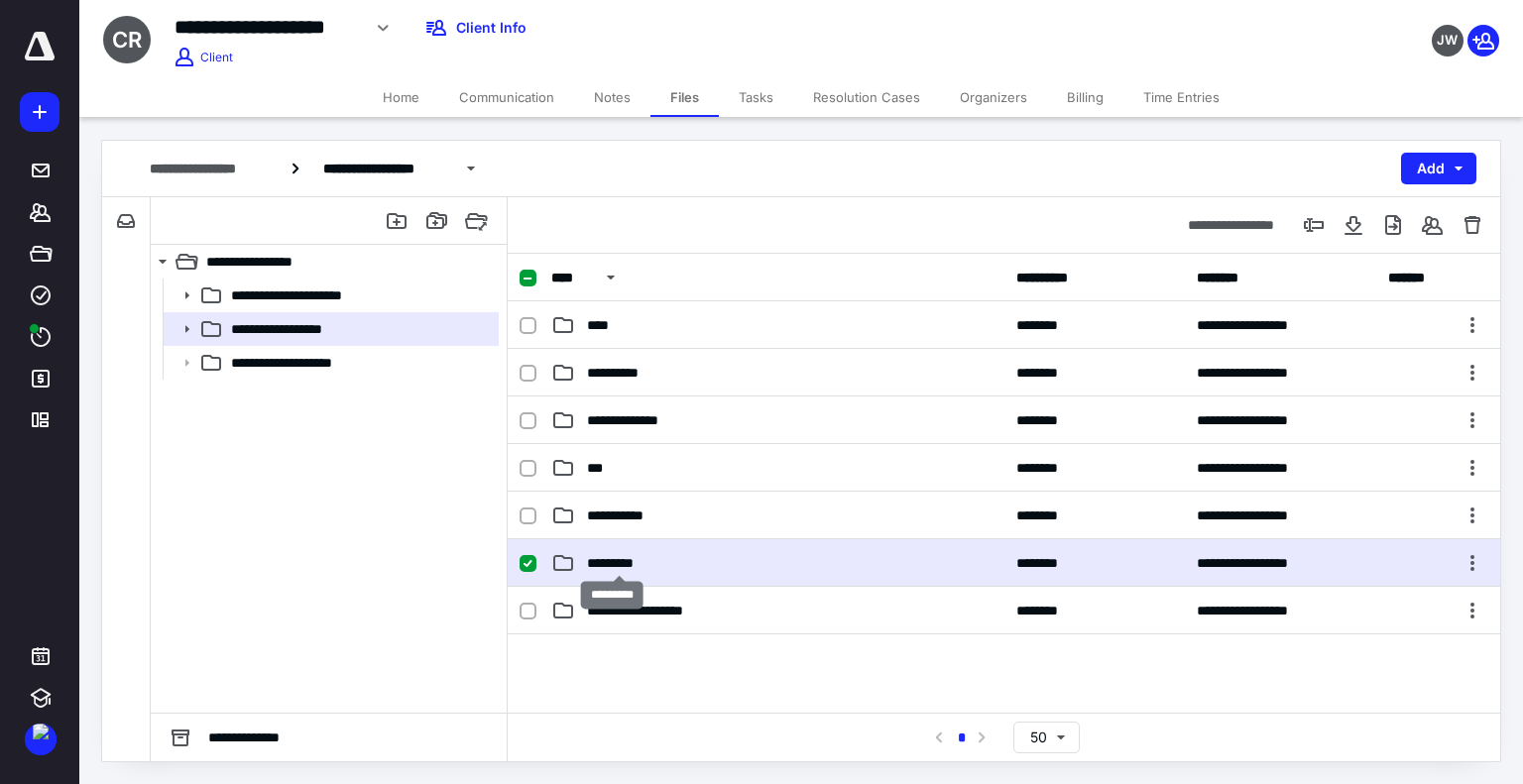 click on "*********" at bounding box center [620, 563] 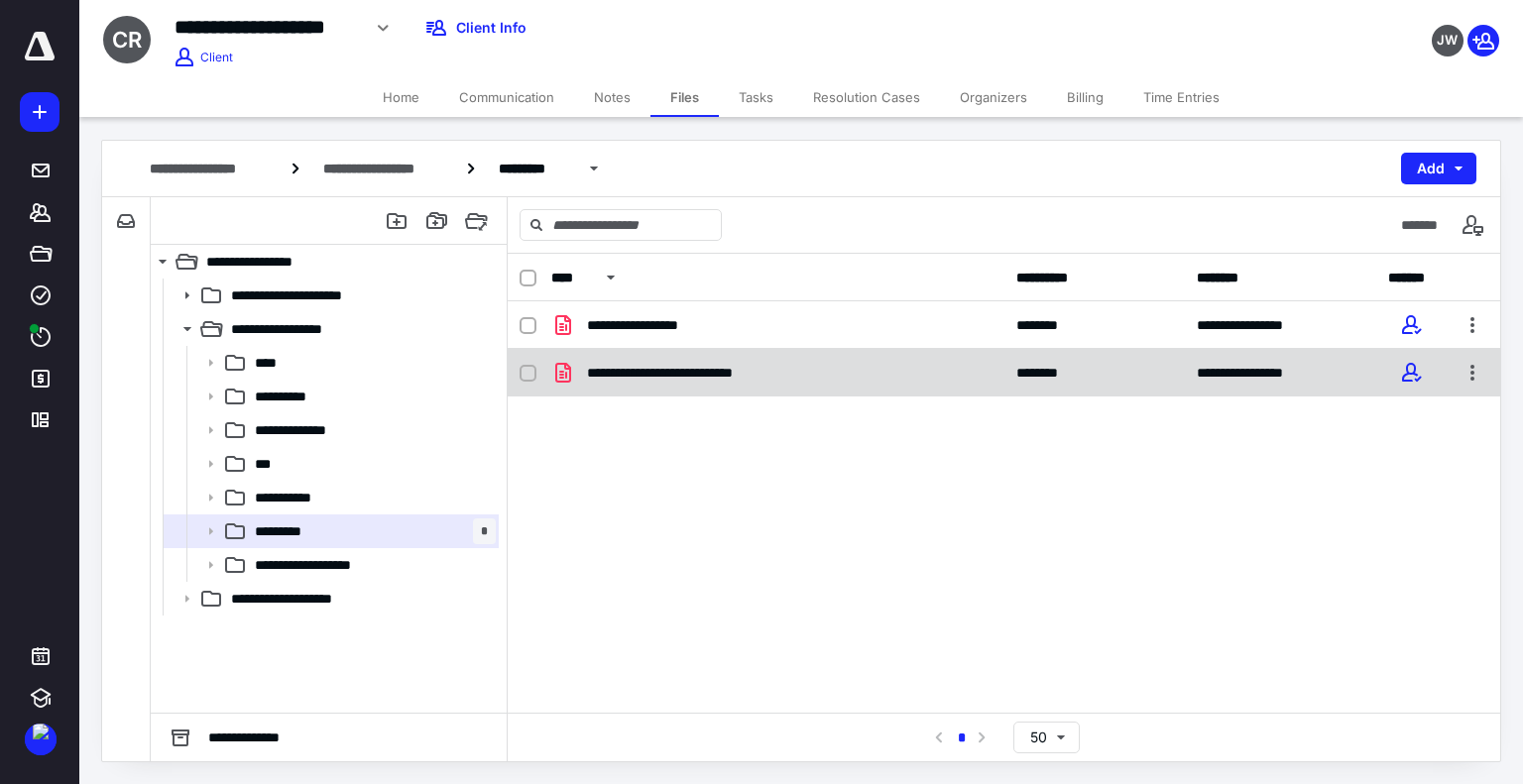 click on "**********" at bounding box center [1003, 373] 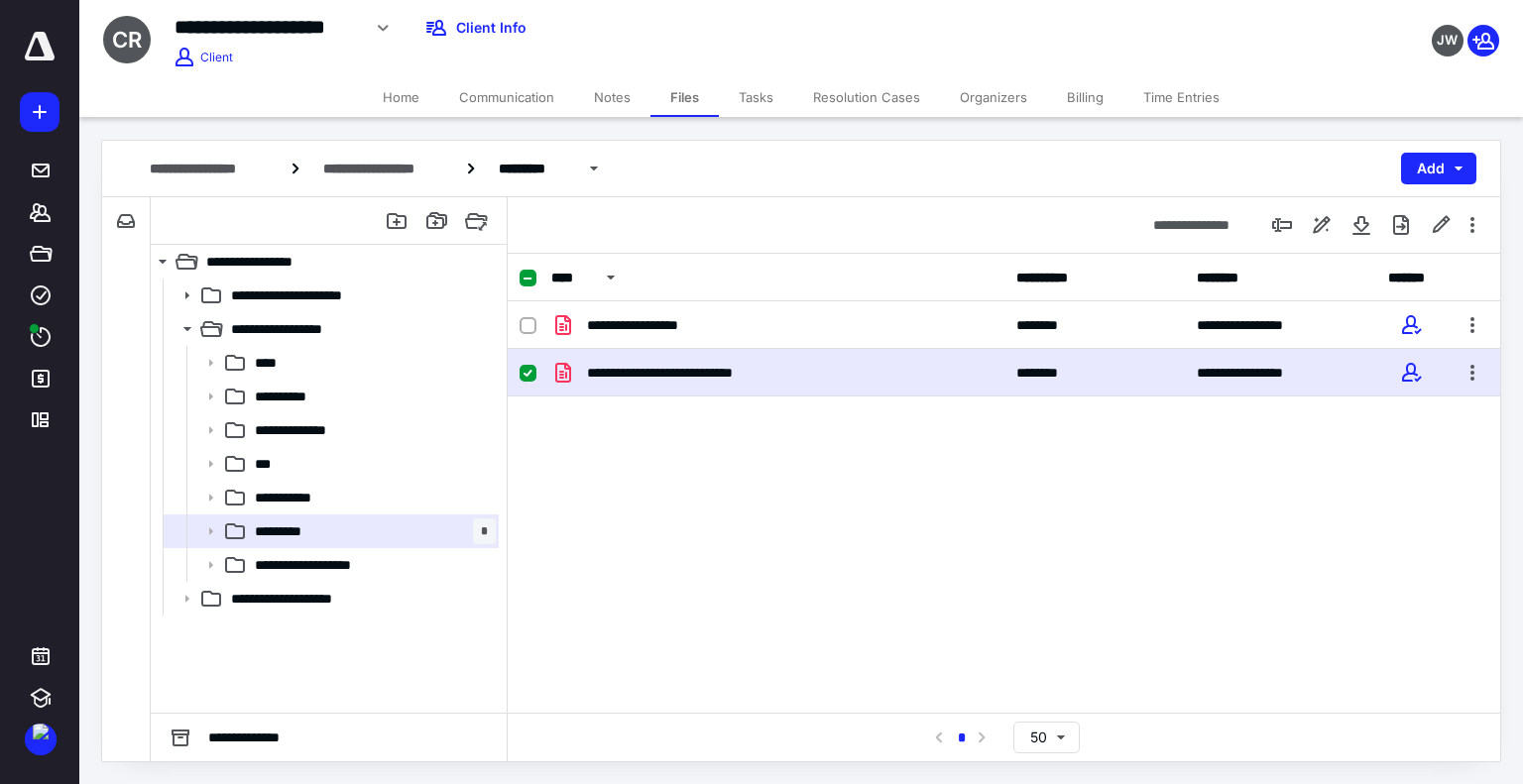 click on "**********" at bounding box center [1003, 373] 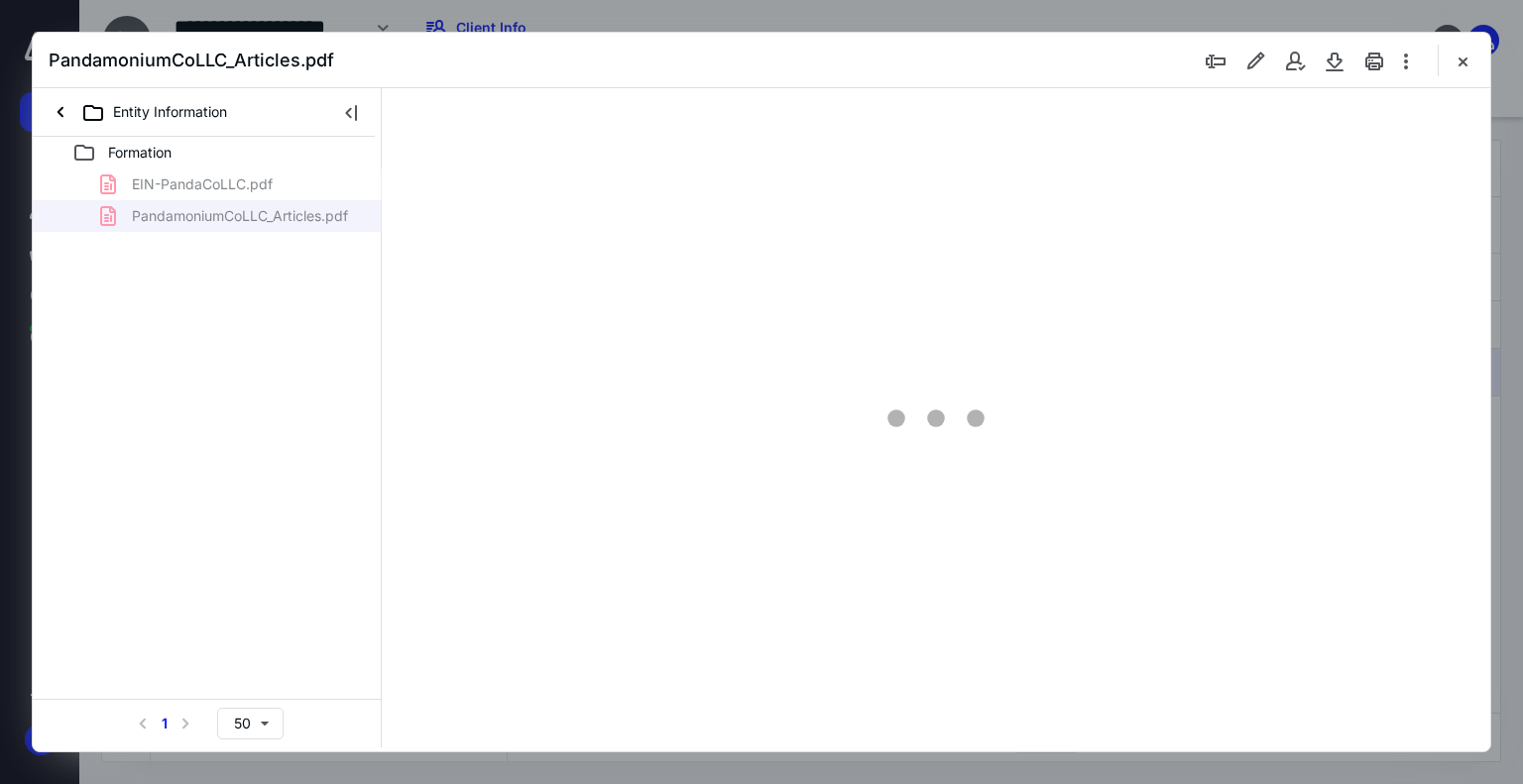 scroll, scrollTop: 0, scrollLeft: 0, axis: both 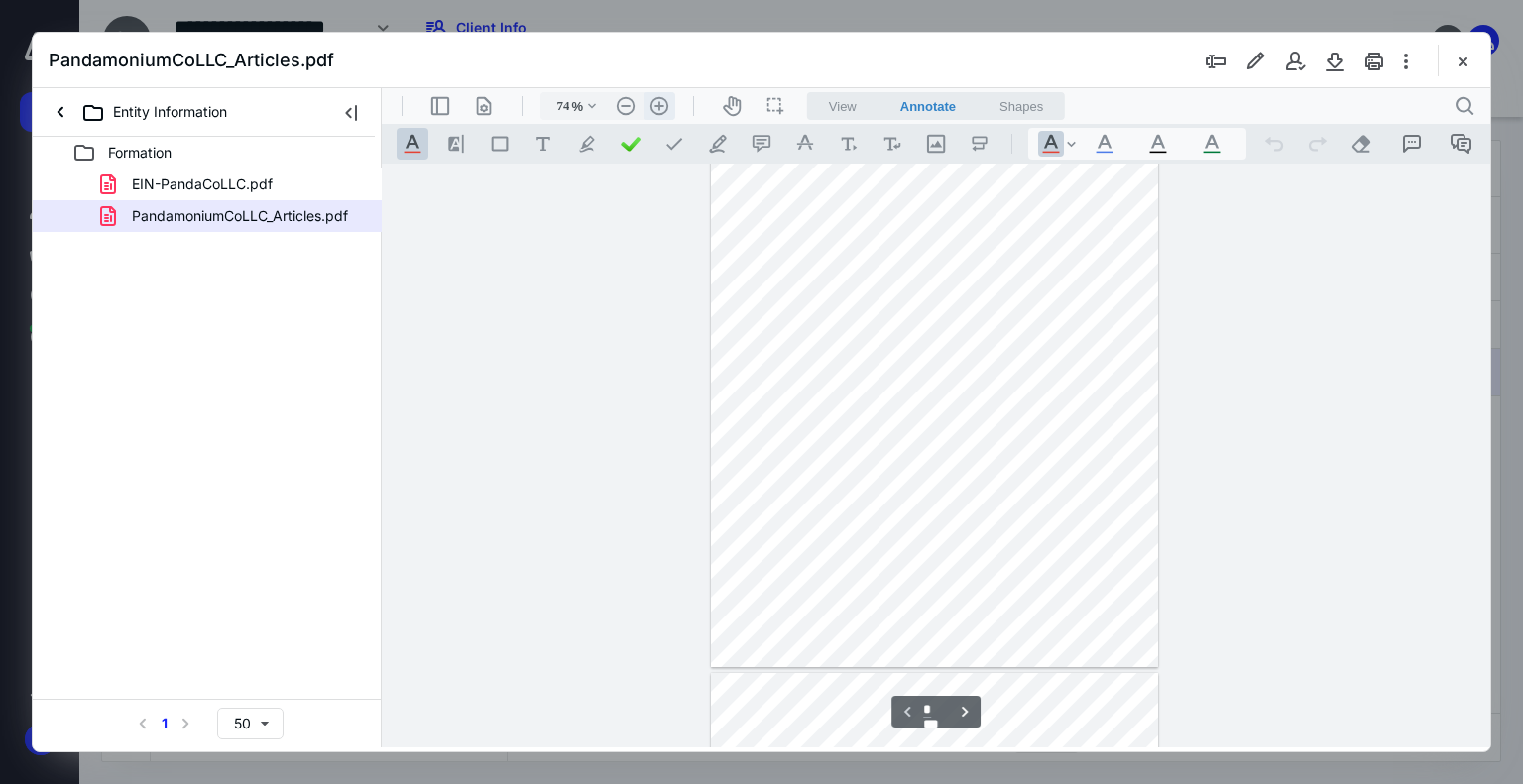 click on ".cls-1{fill:#abb0c4;} icon - header - zoom - in - line" at bounding box center (659, 106) 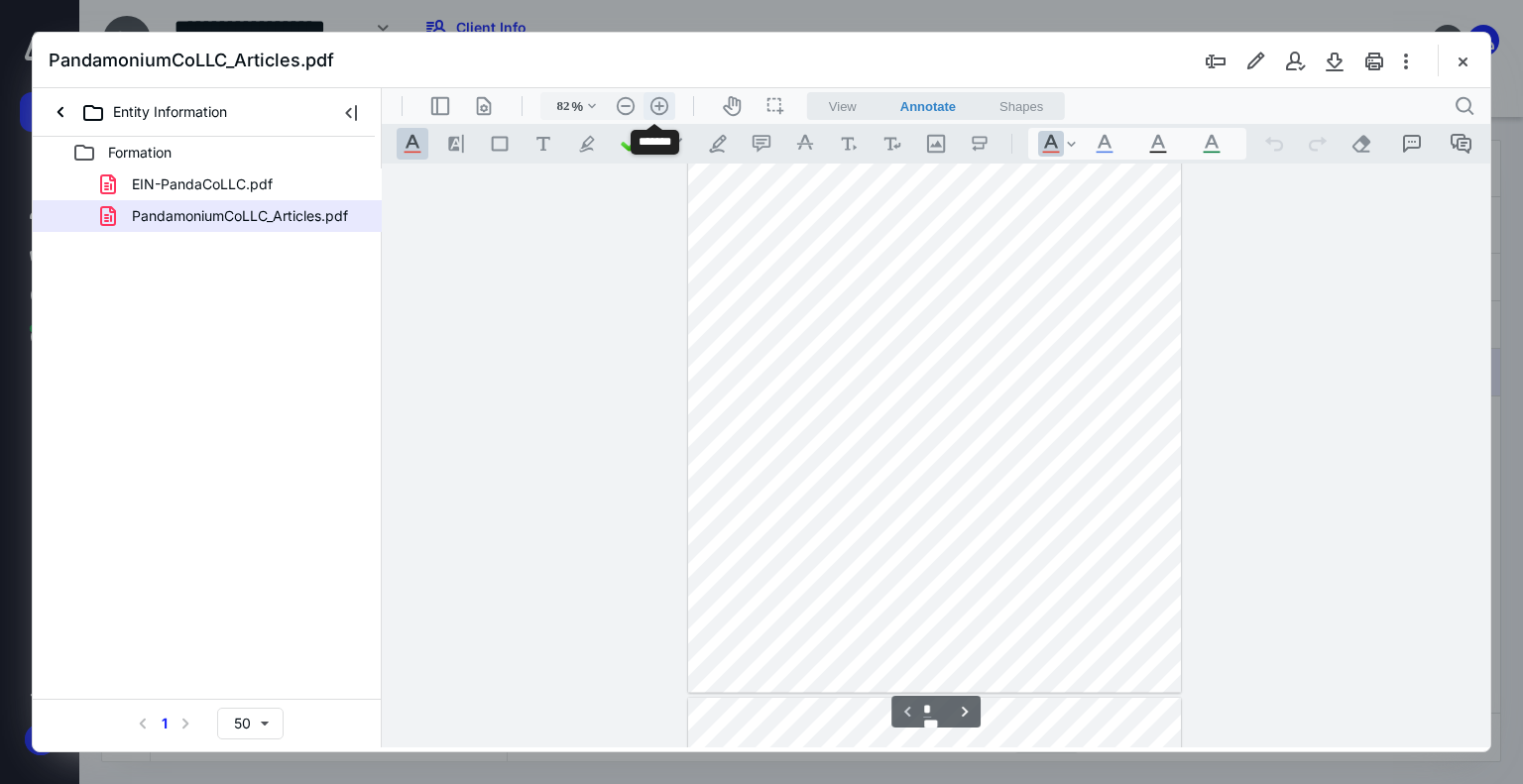 click on ".cls-1{fill:#abb0c4;} icon - header - zoom - in - line" at bounding box center (659, 106) 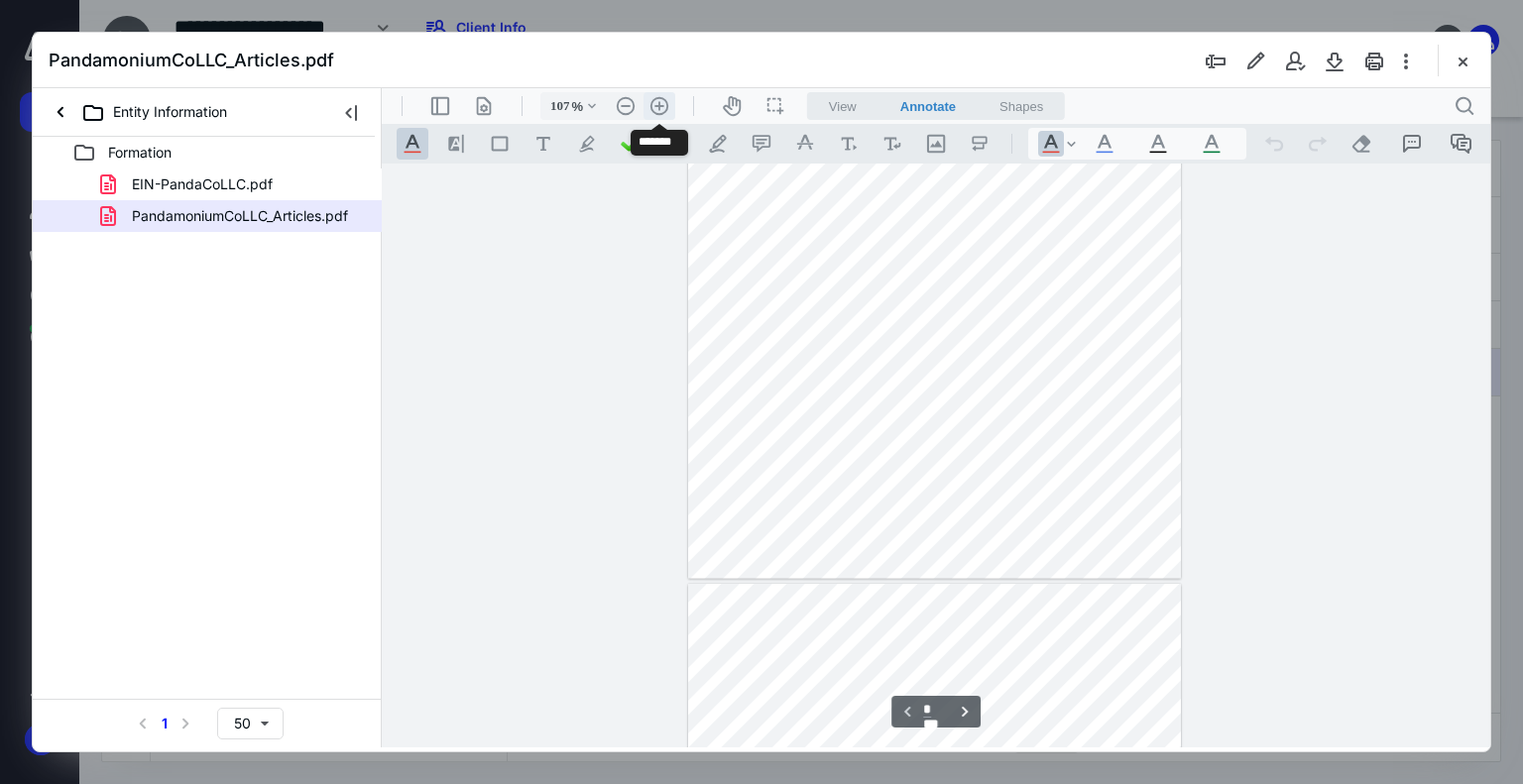 click on ".cls-1{fill:#abb0c4;} icon - header - zoom - in - line" at bounding box center (659, 106) 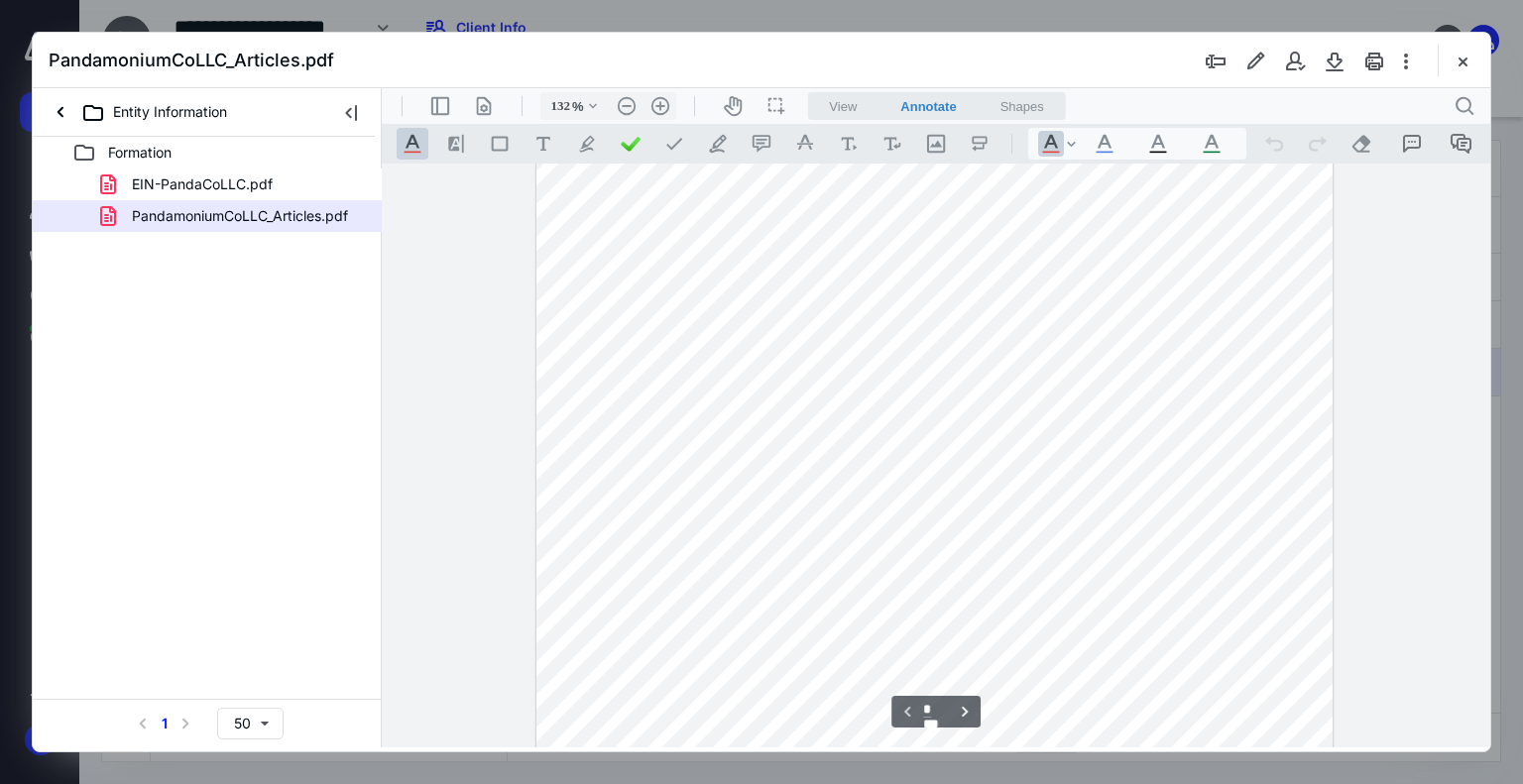 scroll, scrollTop: 0, scrollLeft: 0, axis: both 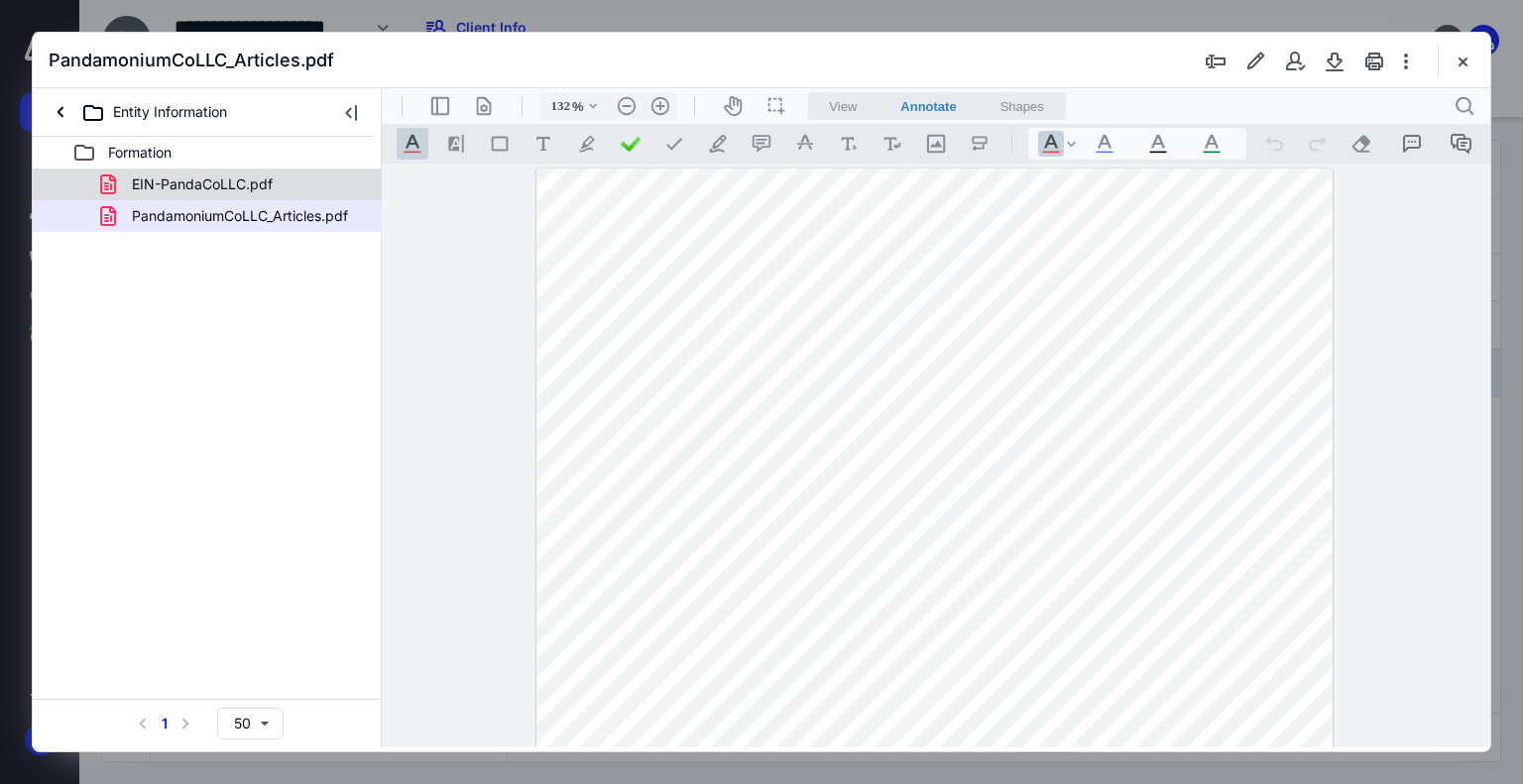 drag, startPoint x: 257, startPoint y: 167, endPoint x: 246, endPoint y: 180, distance: 17.029386 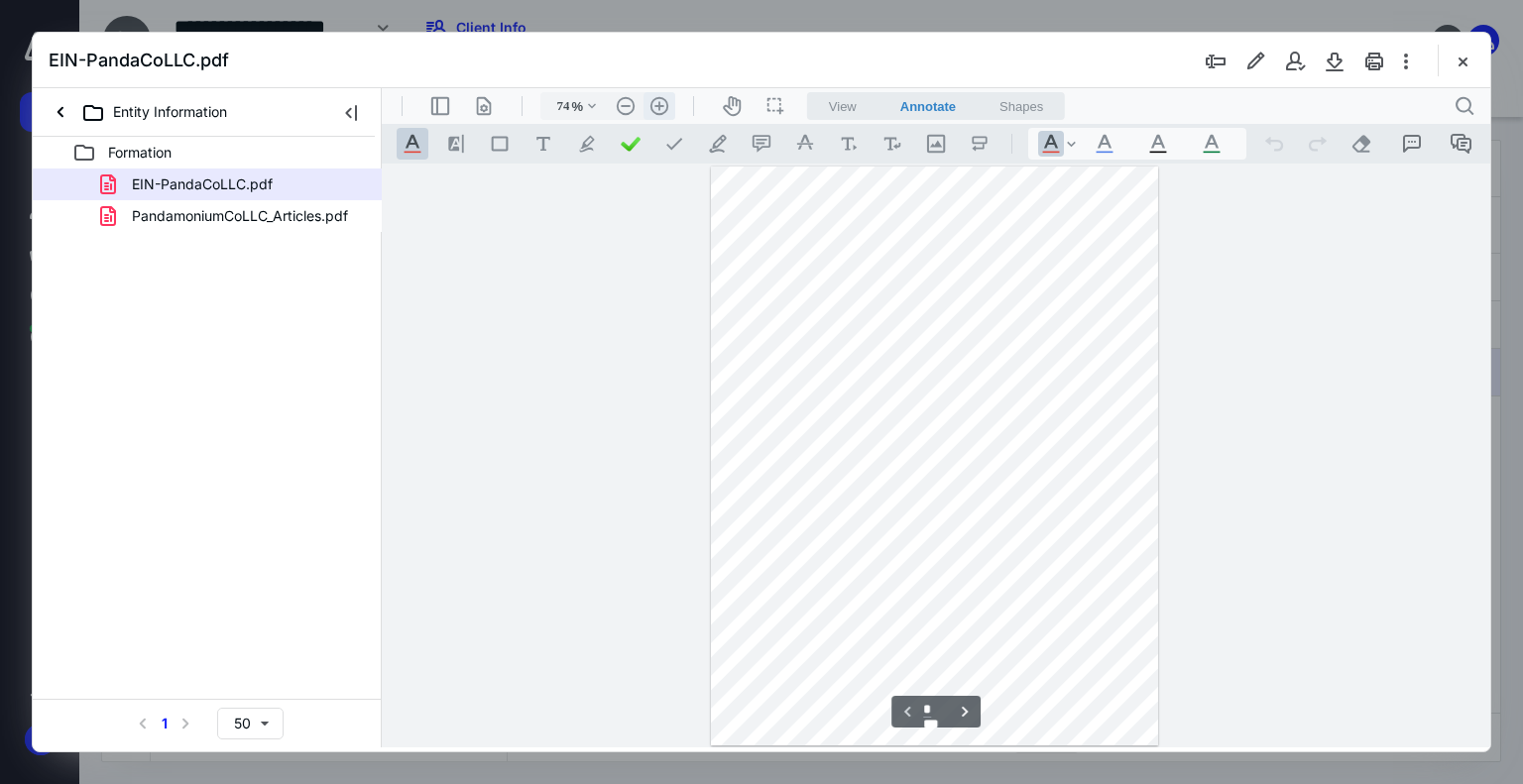 click on ".cls-1{fill:#abb0c4;} icon - header - zoom - in - line" at bounding box center (659, 106) 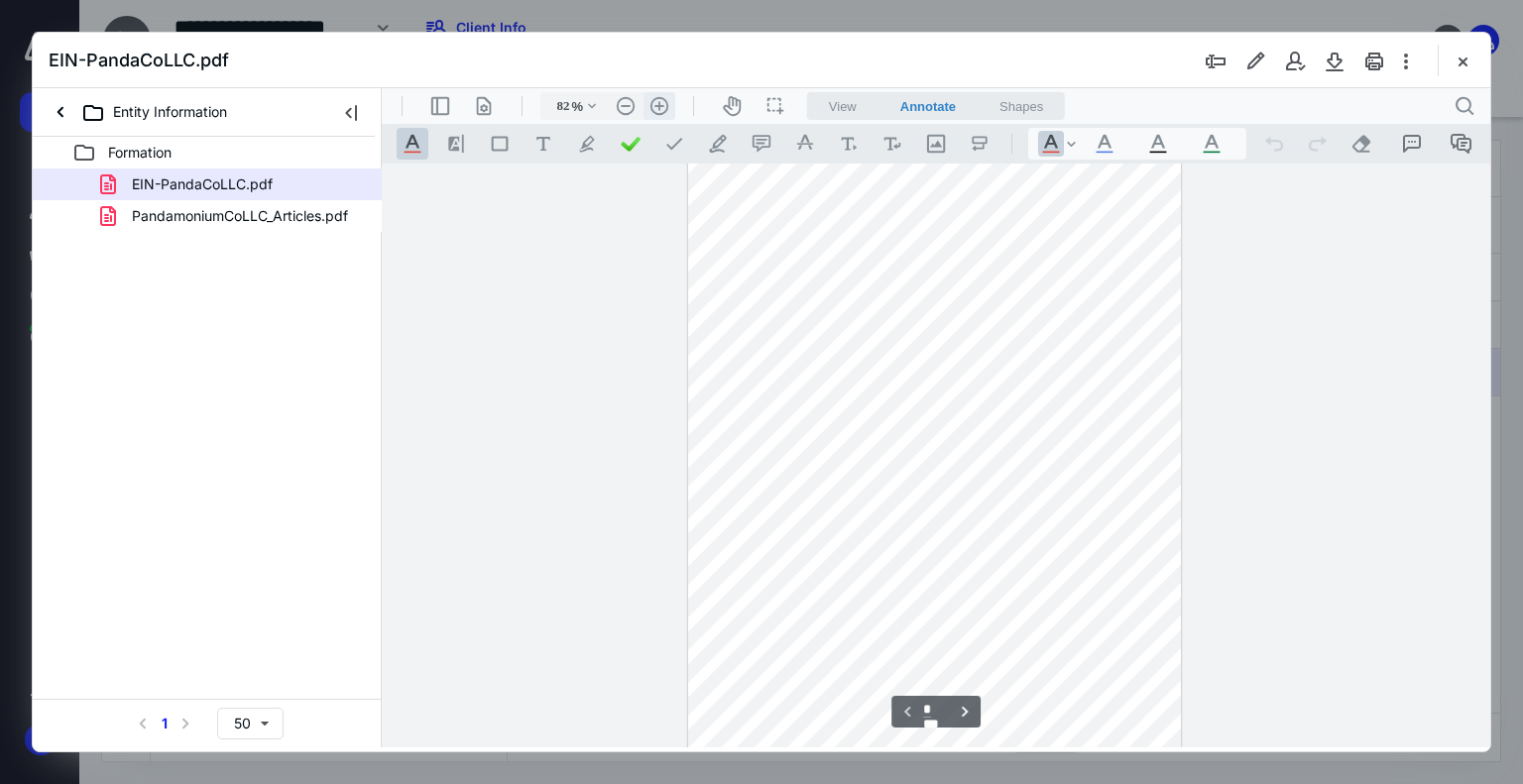 click on ".cls-1{fill:#abb0c4;} icon - header - zoom - in - line" at bounding box center (659, 106) 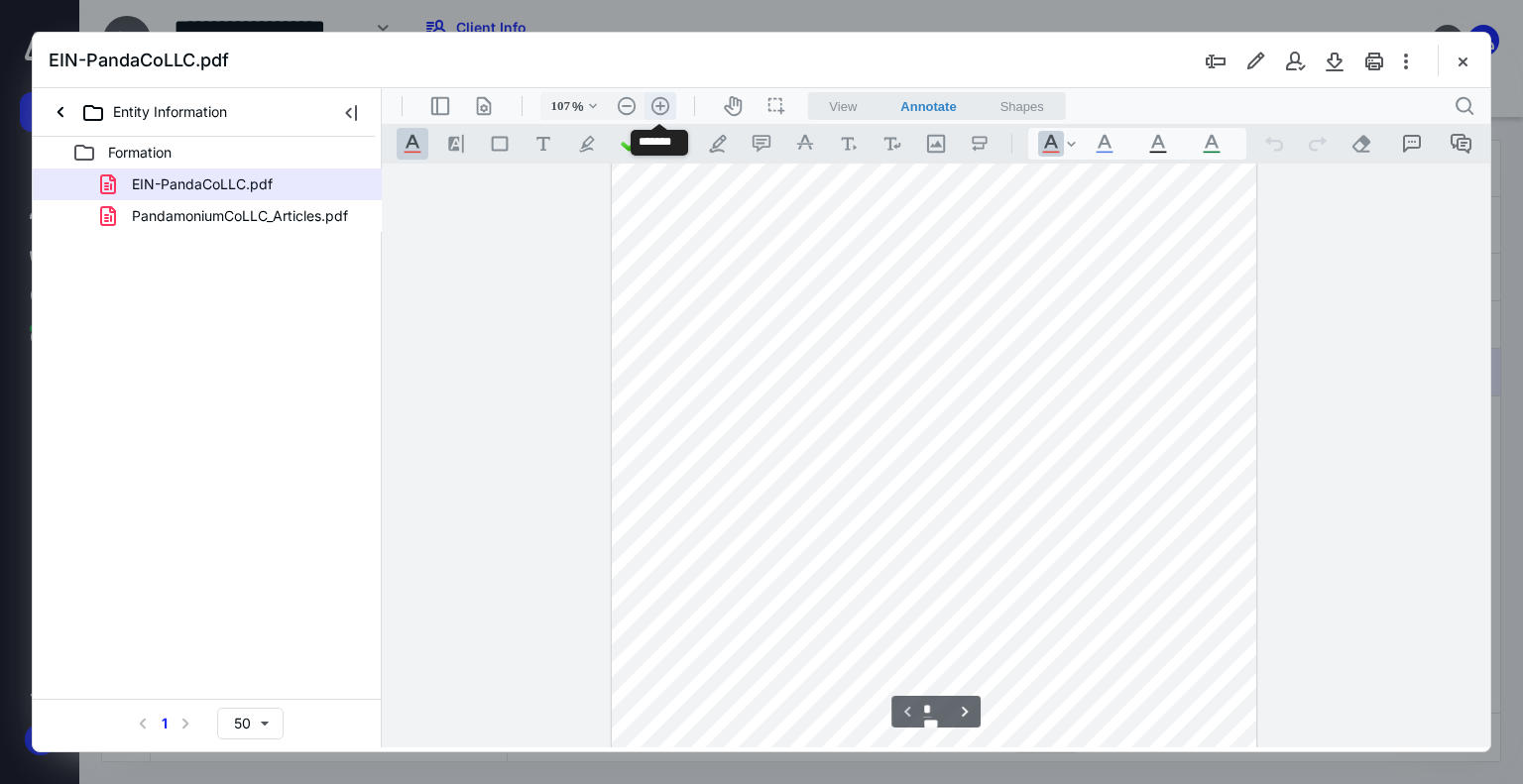 click on ".cls-1{fill:#abb0c4;} icon - header - zoom - in - line" at bounding box center [660, 106] 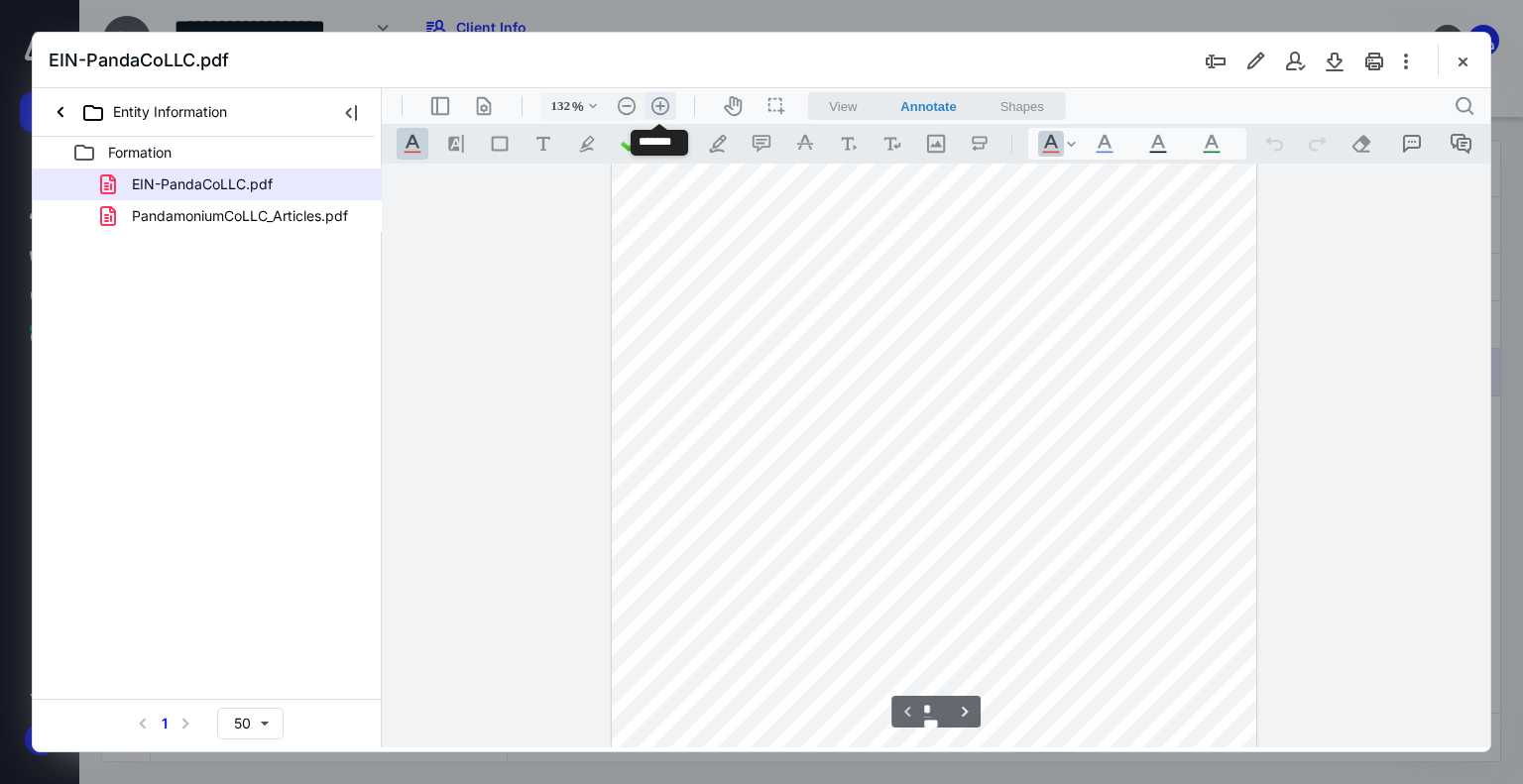 click on ".cls-1{fill:#abb0c4;} icon - header - zoom - in - line" at bounding box center (660, 106) 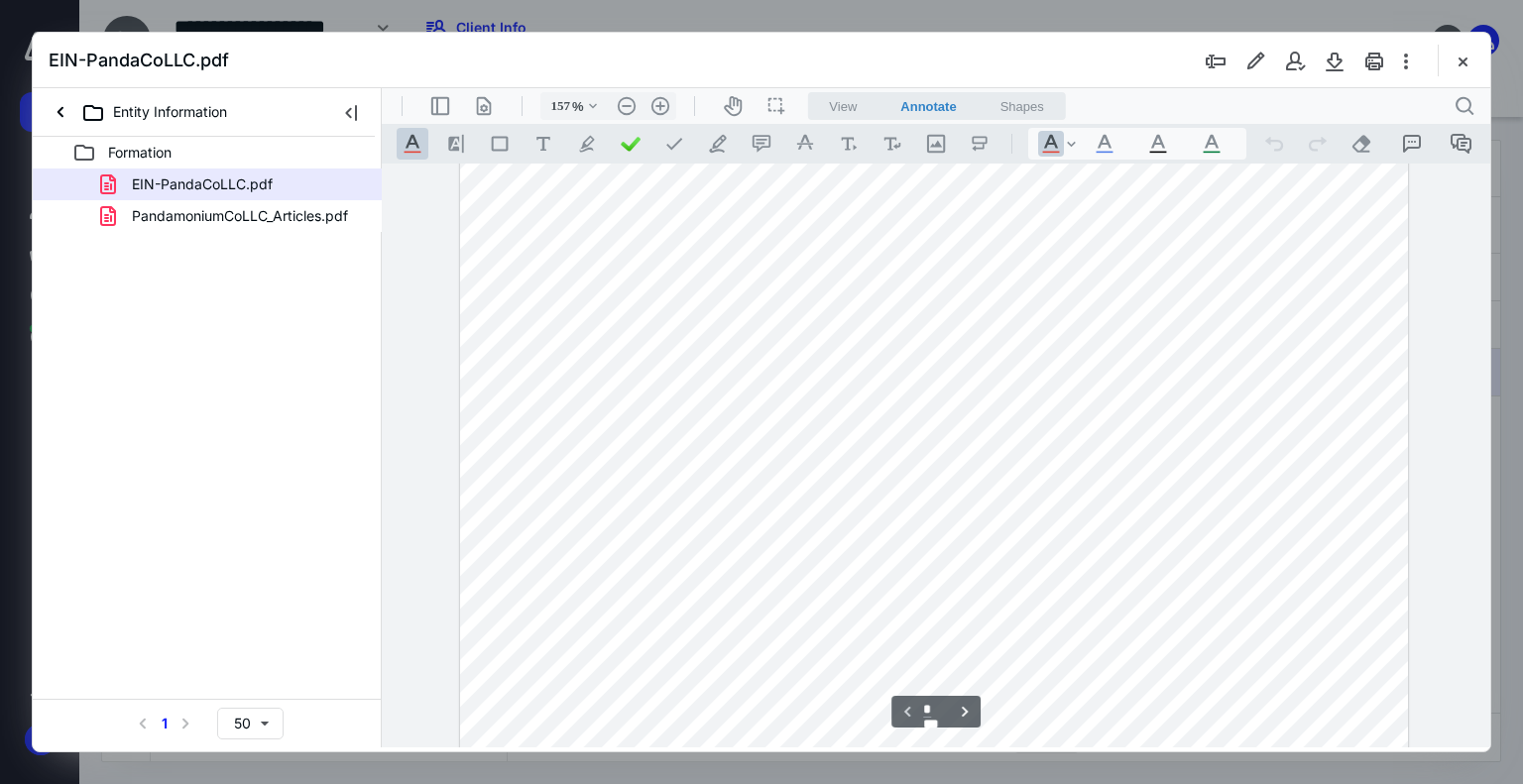 scroll, scrollTop: 0, scrollLeft: 0, axis: both 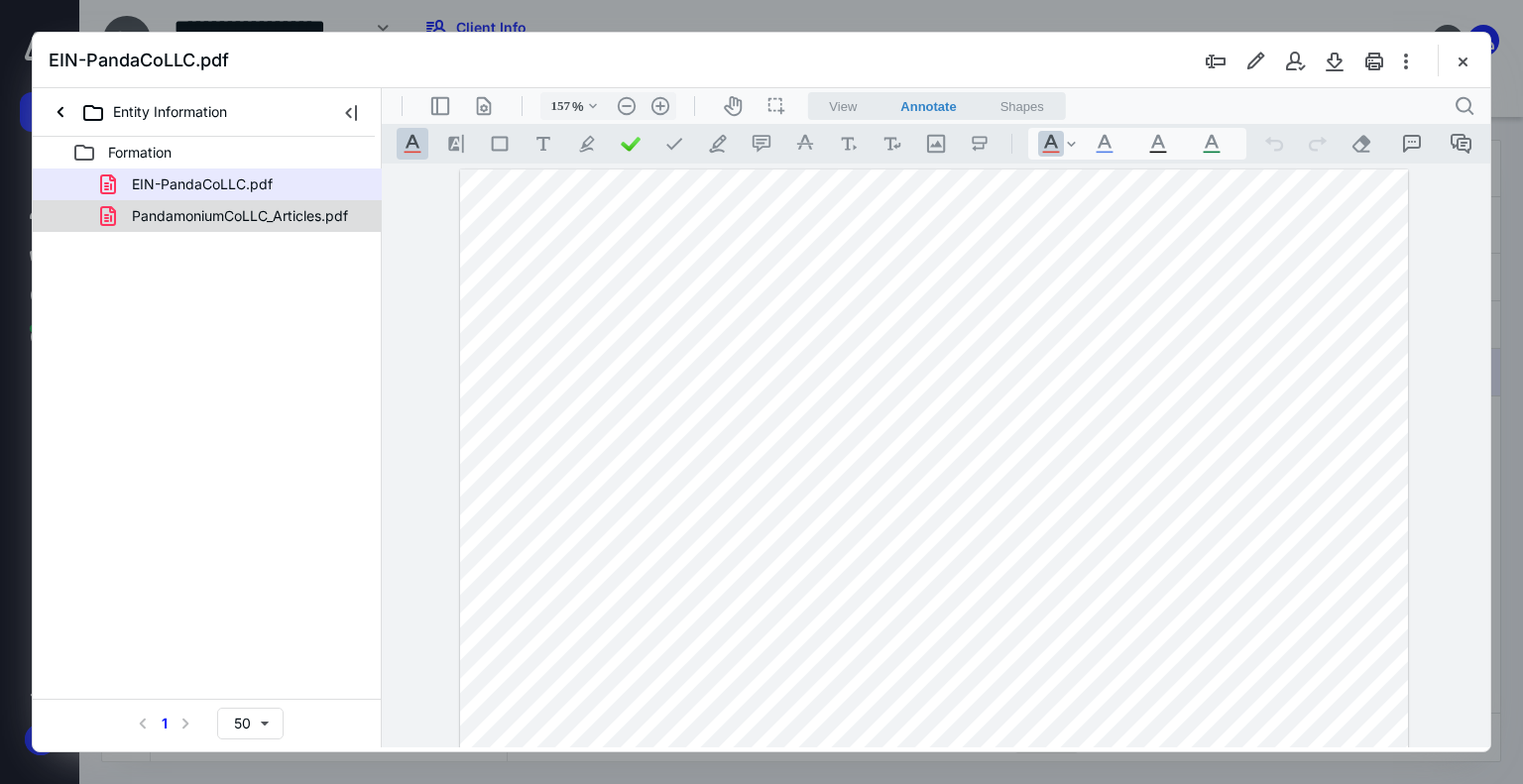 click on "PandamoniumCoLLC_Articles.pdf" at bounding box center [240, 216] 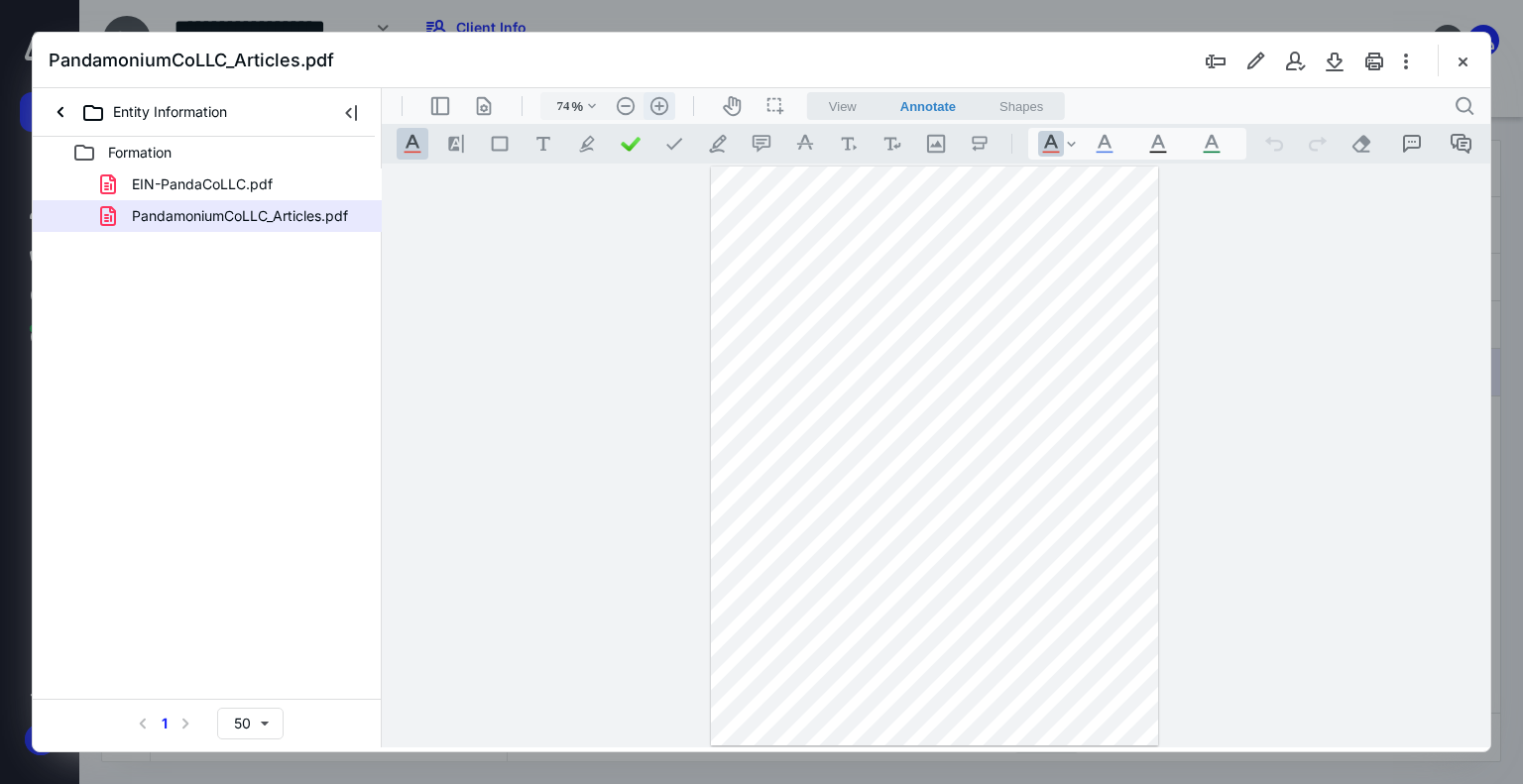 click on ".cls-1{fill:#abb0c4;} icon - header - zoom - in - line" at bounding box center (659, 106) 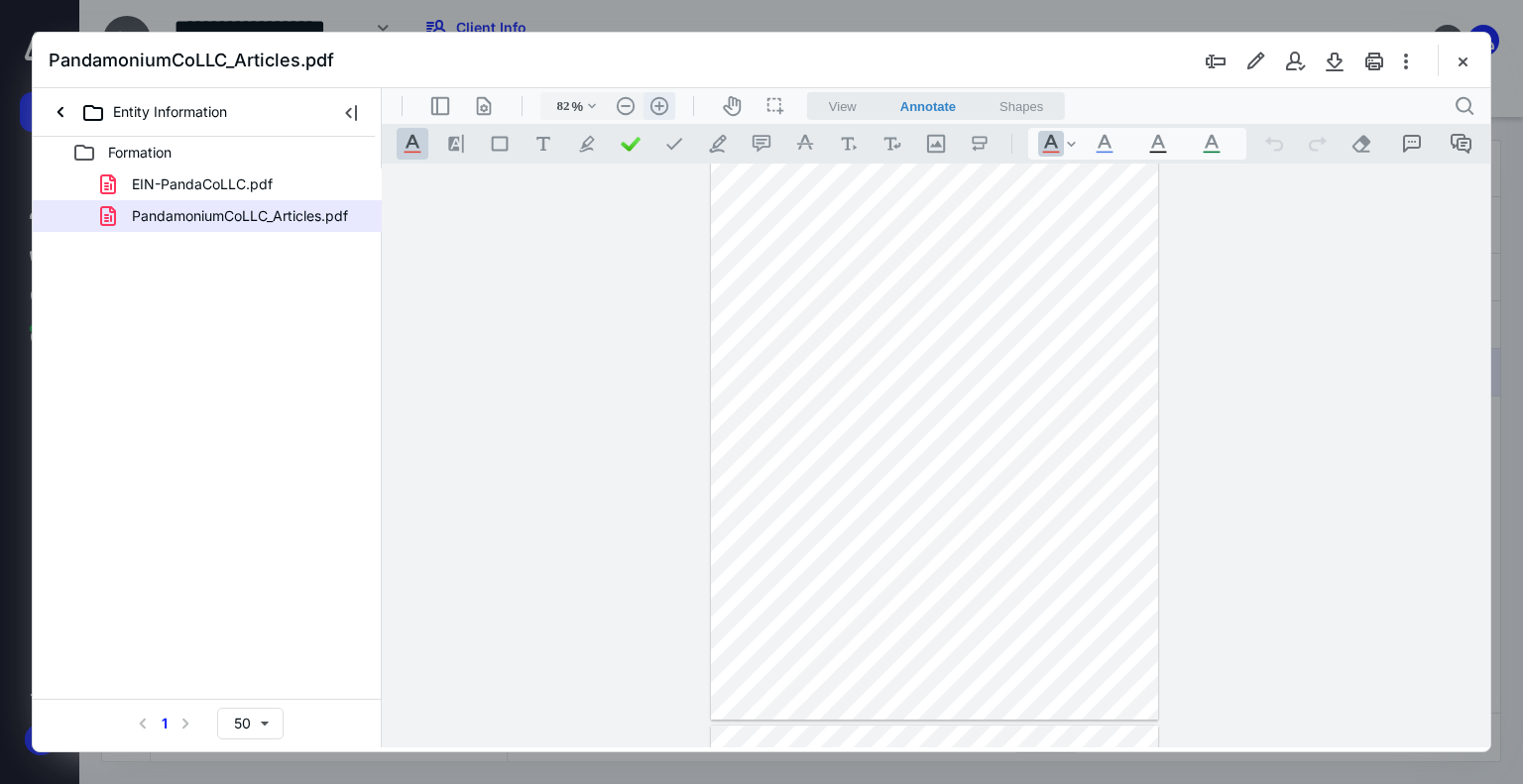 click on ".cls-1{fill:#abb0c4;} icon - header - zoom - in - line" at bounding box center (659, 106) 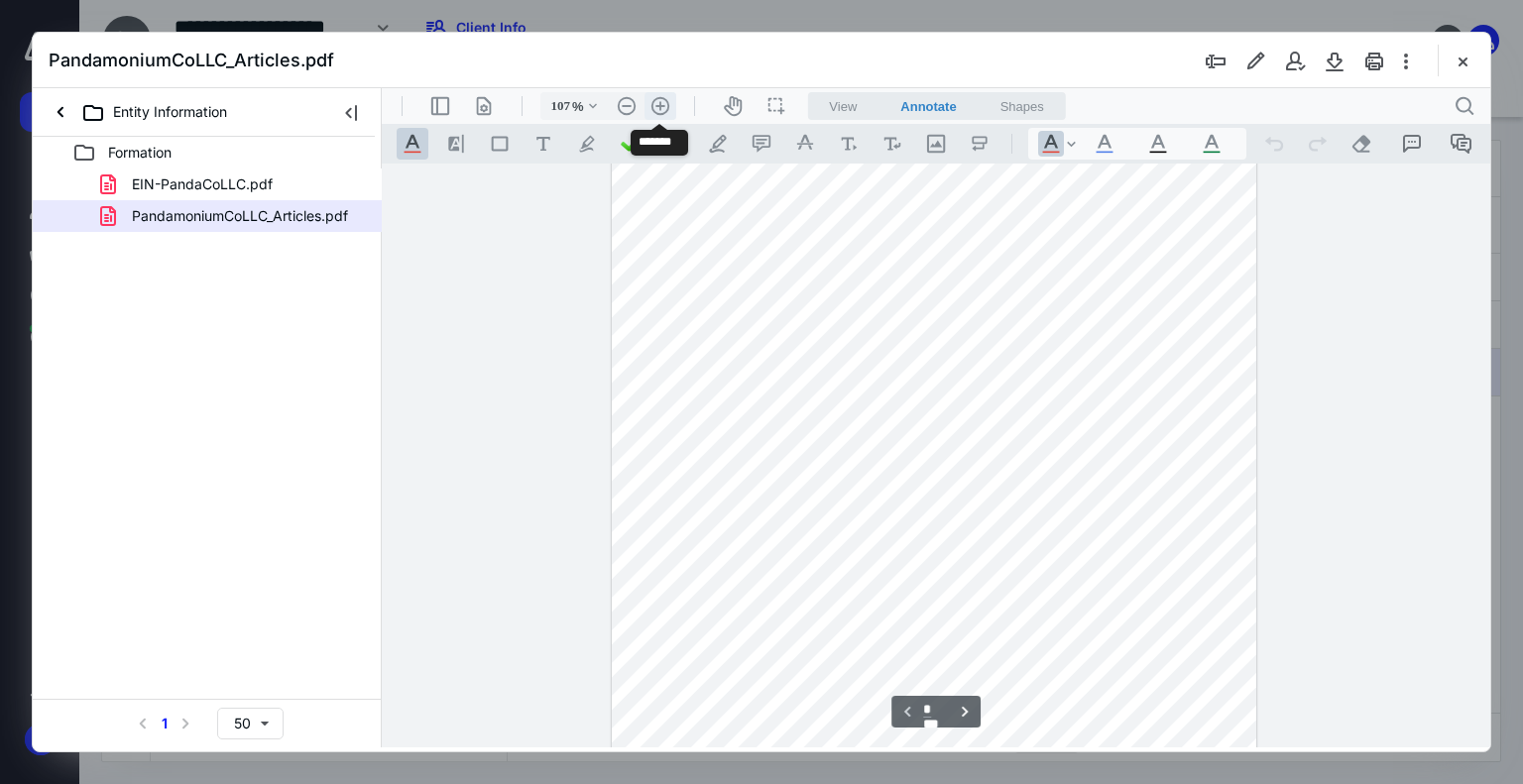 click on ".cls-1{fill:#abb0c4;} icon - header - zoom - in - line" at bounding box center [660, 106] 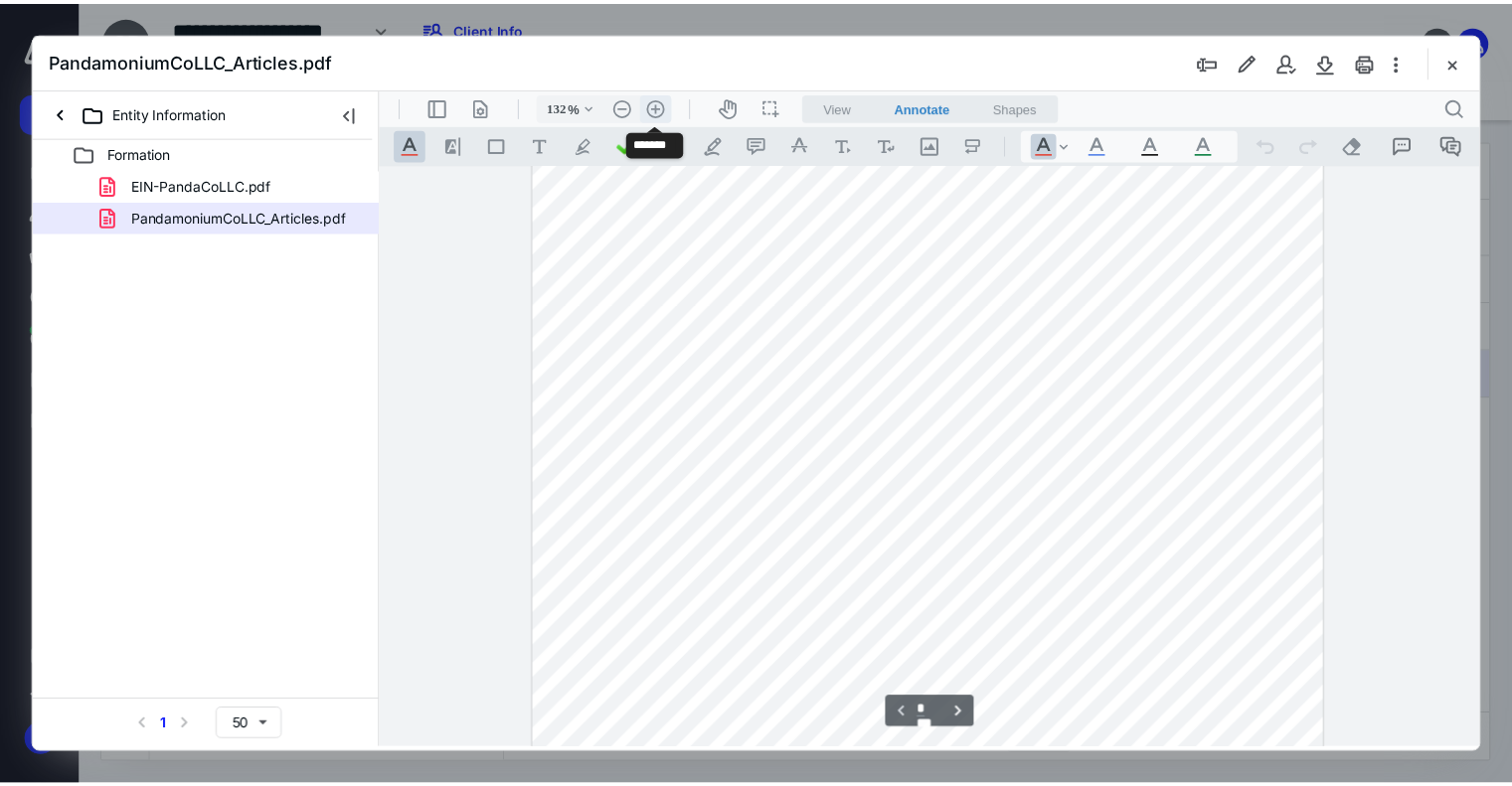scroll, scrollTop: 286, scrollLeft: 0, axis: vertical 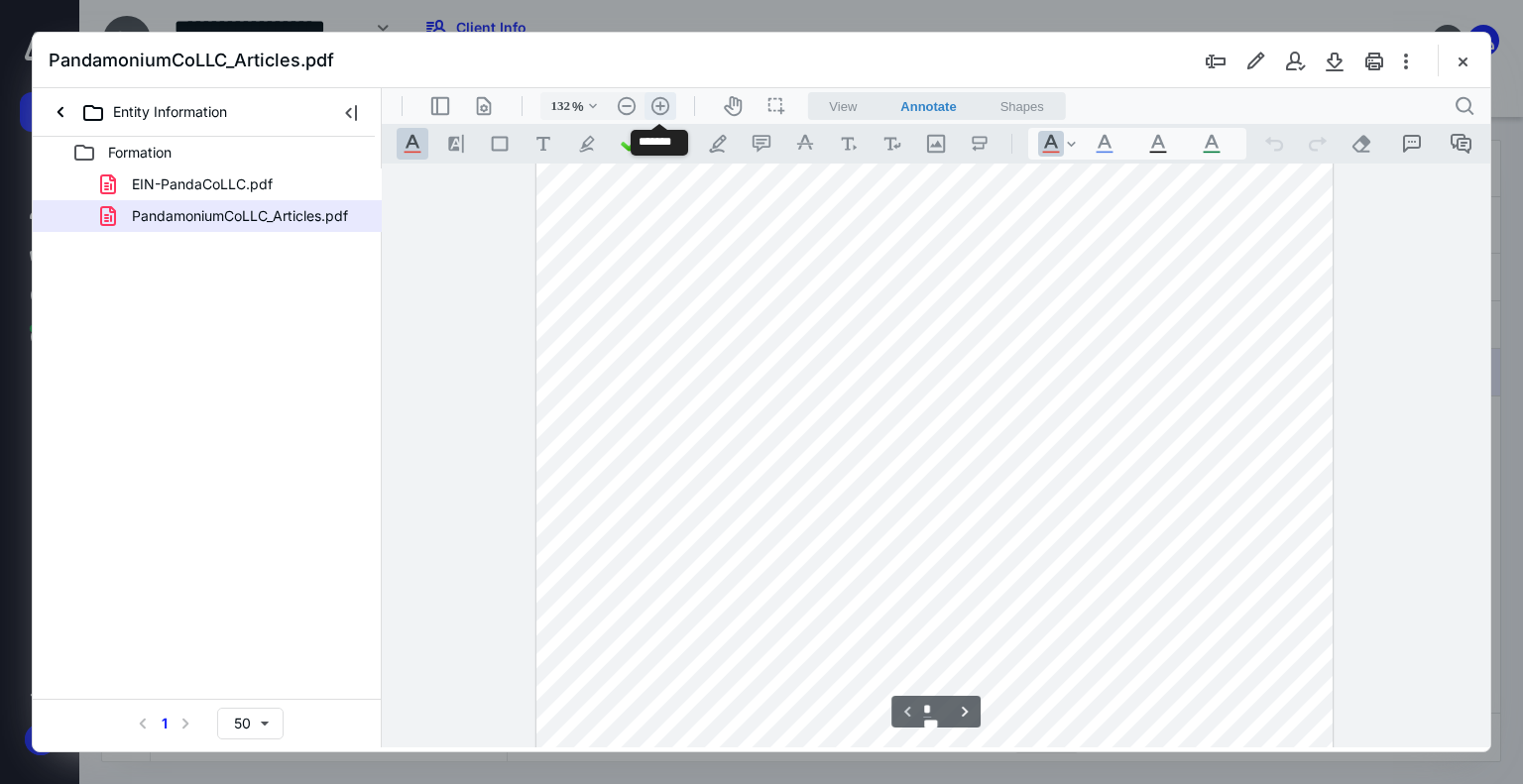 click on ".cls-1{fill:#abb0c4;} icon - header - zoom - in - line" at bounding box center (660, 106) 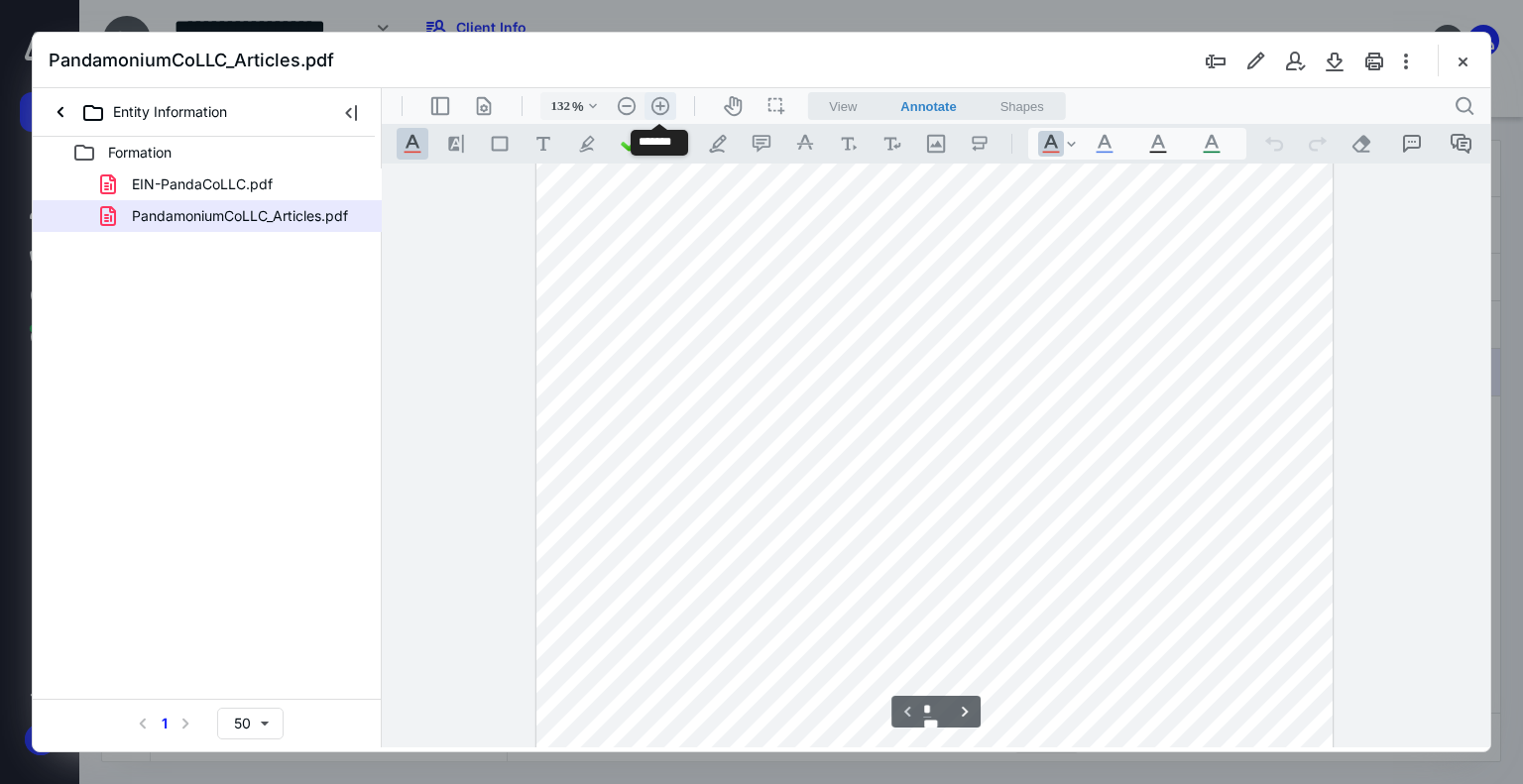 type on "157" 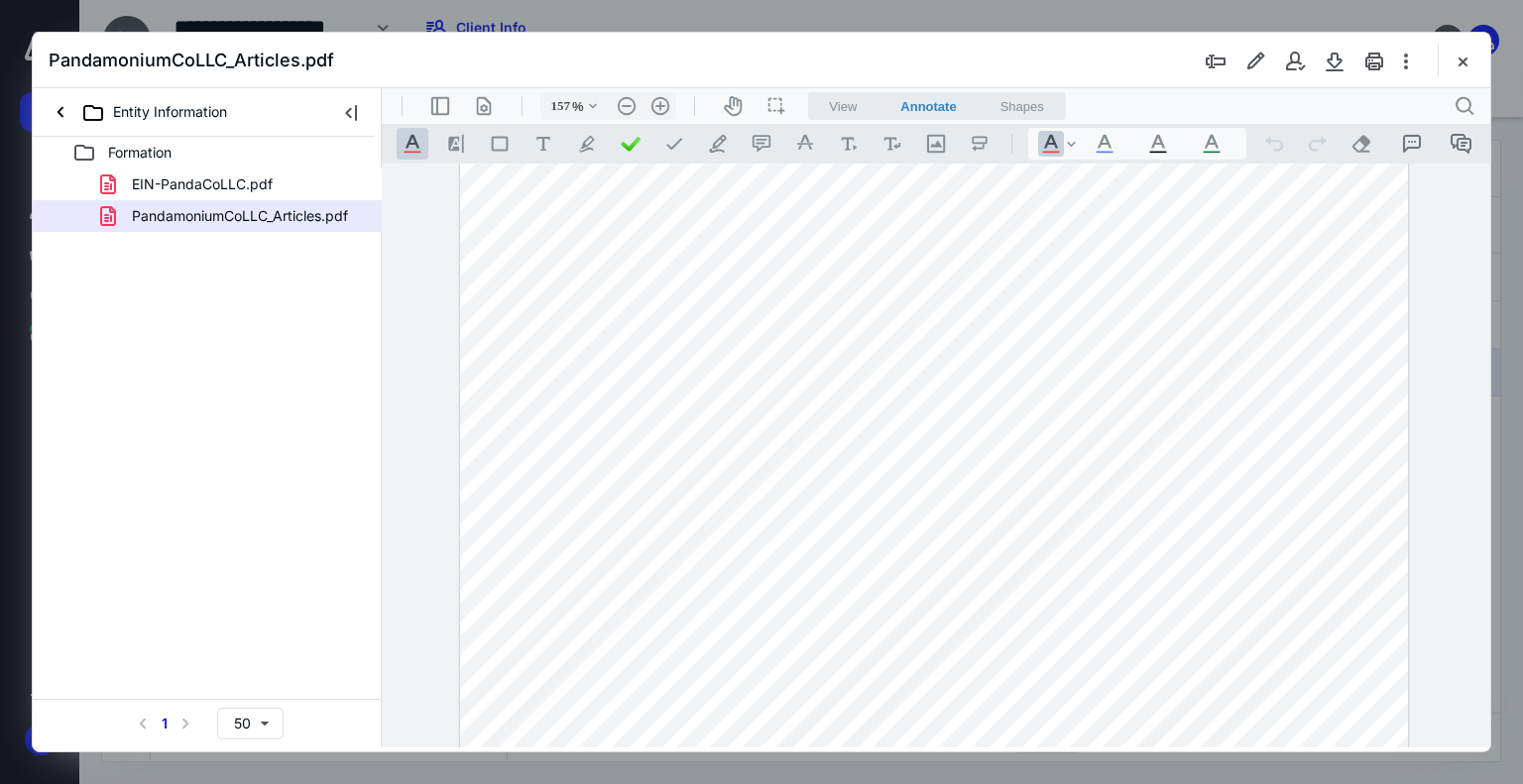 click at bounding box center [1463, 60] 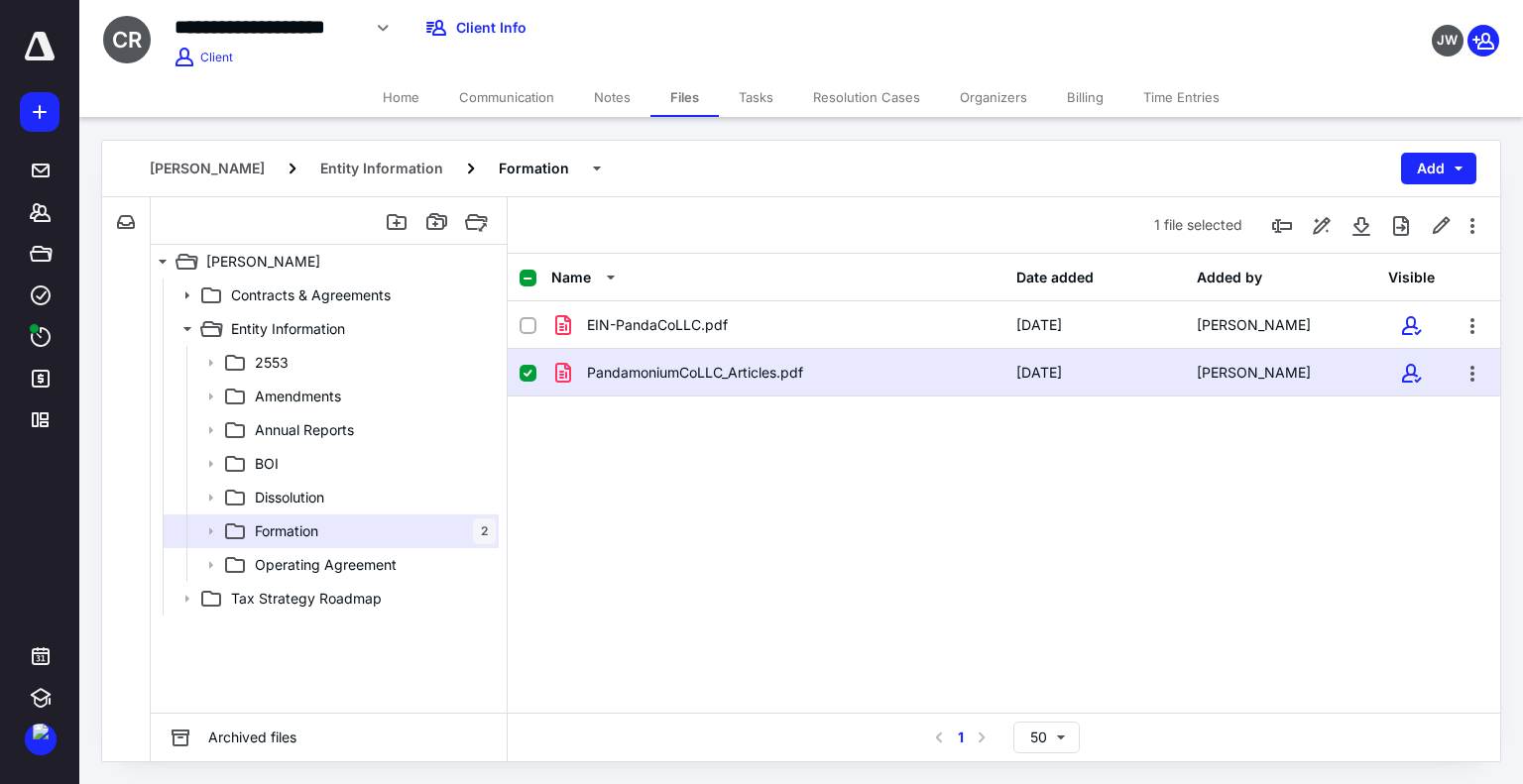 click on "Notes" at bounding box center (612, 97) 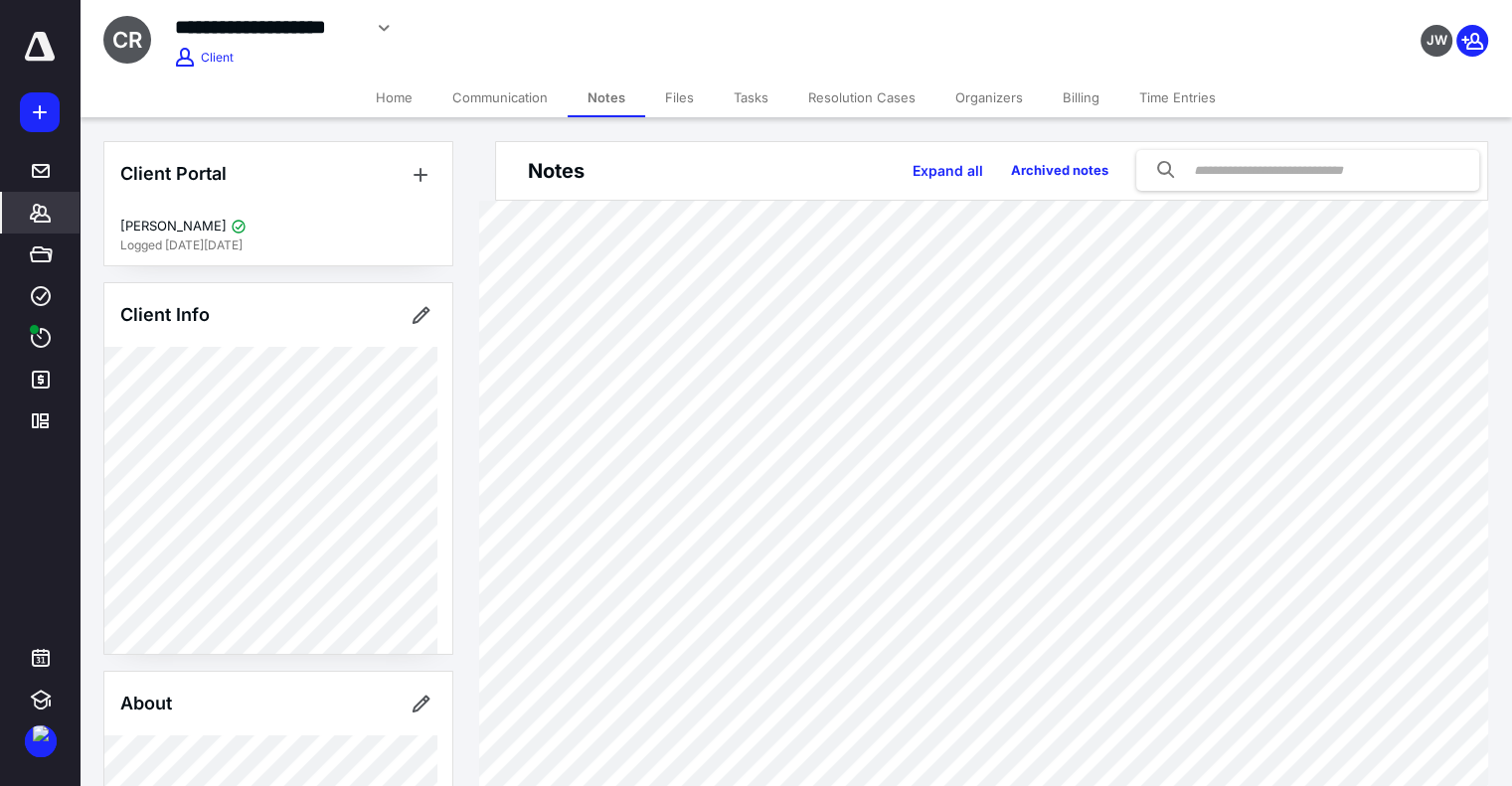 scroll, scrollTop: 555, scrollLeft: 0, axis: vertical 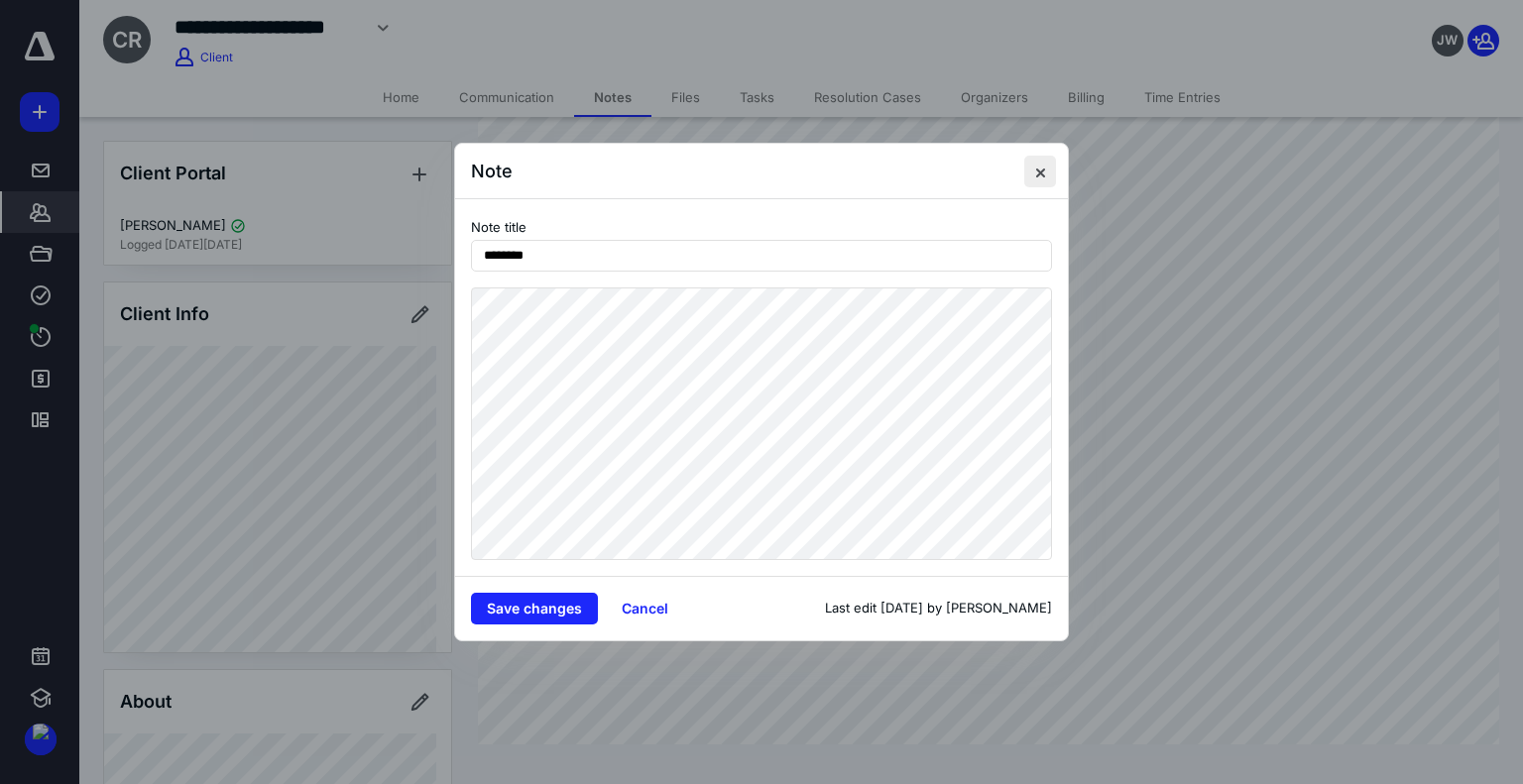 click at bounding box center [1040, 171] 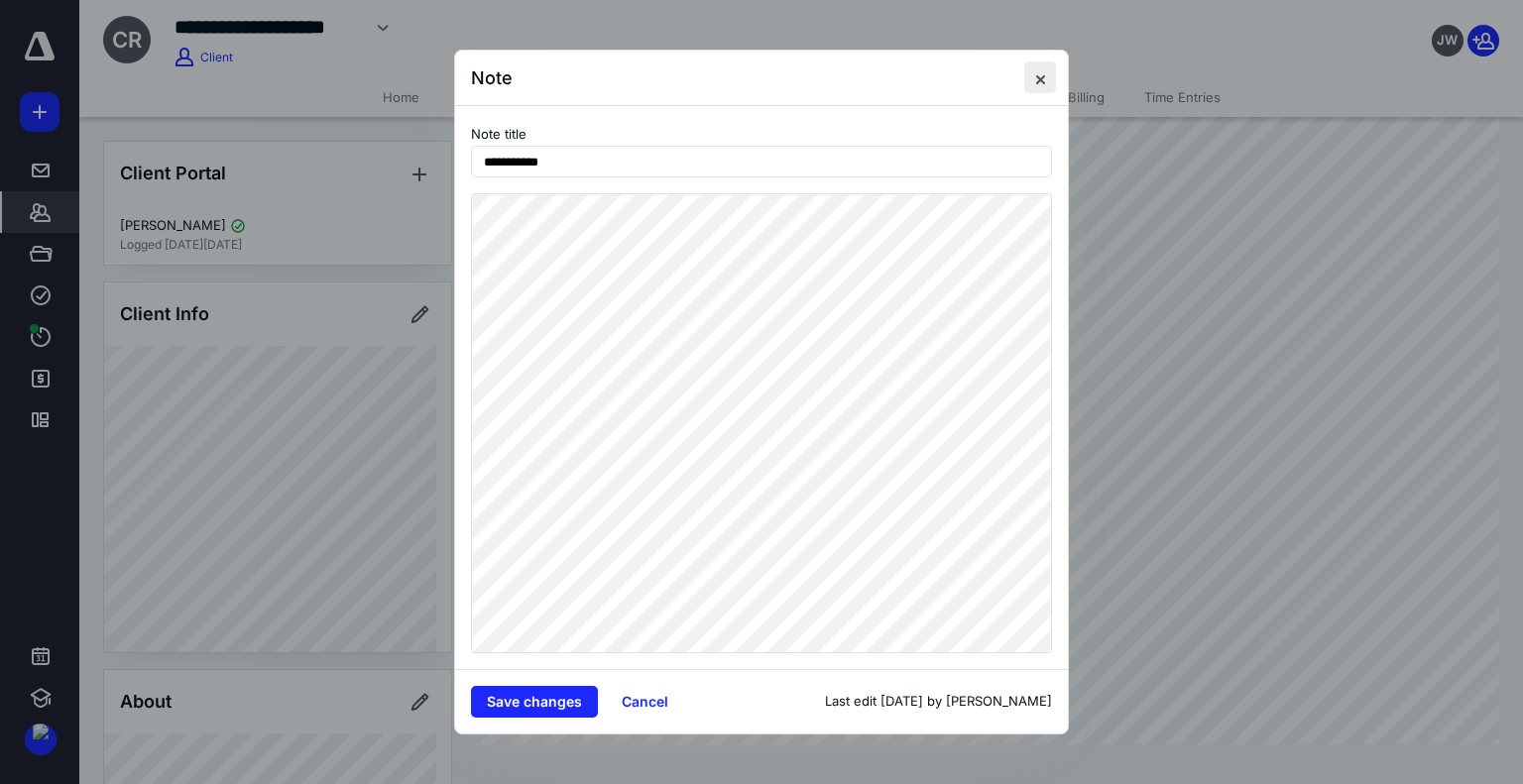 click at bounding box center [1040, 77] 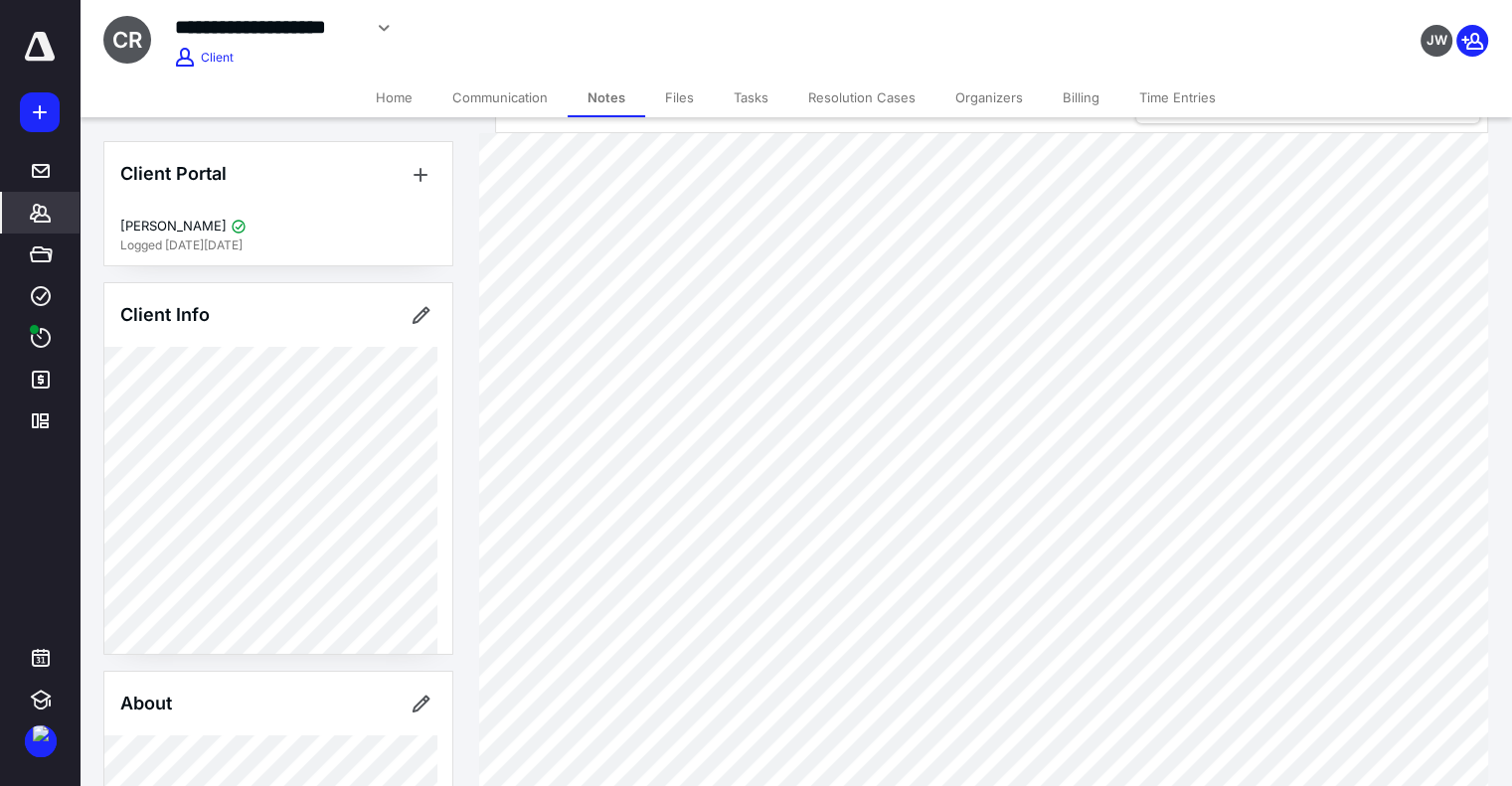 scroll, scrollTop: 0, scrollLeft: 0, axis: both 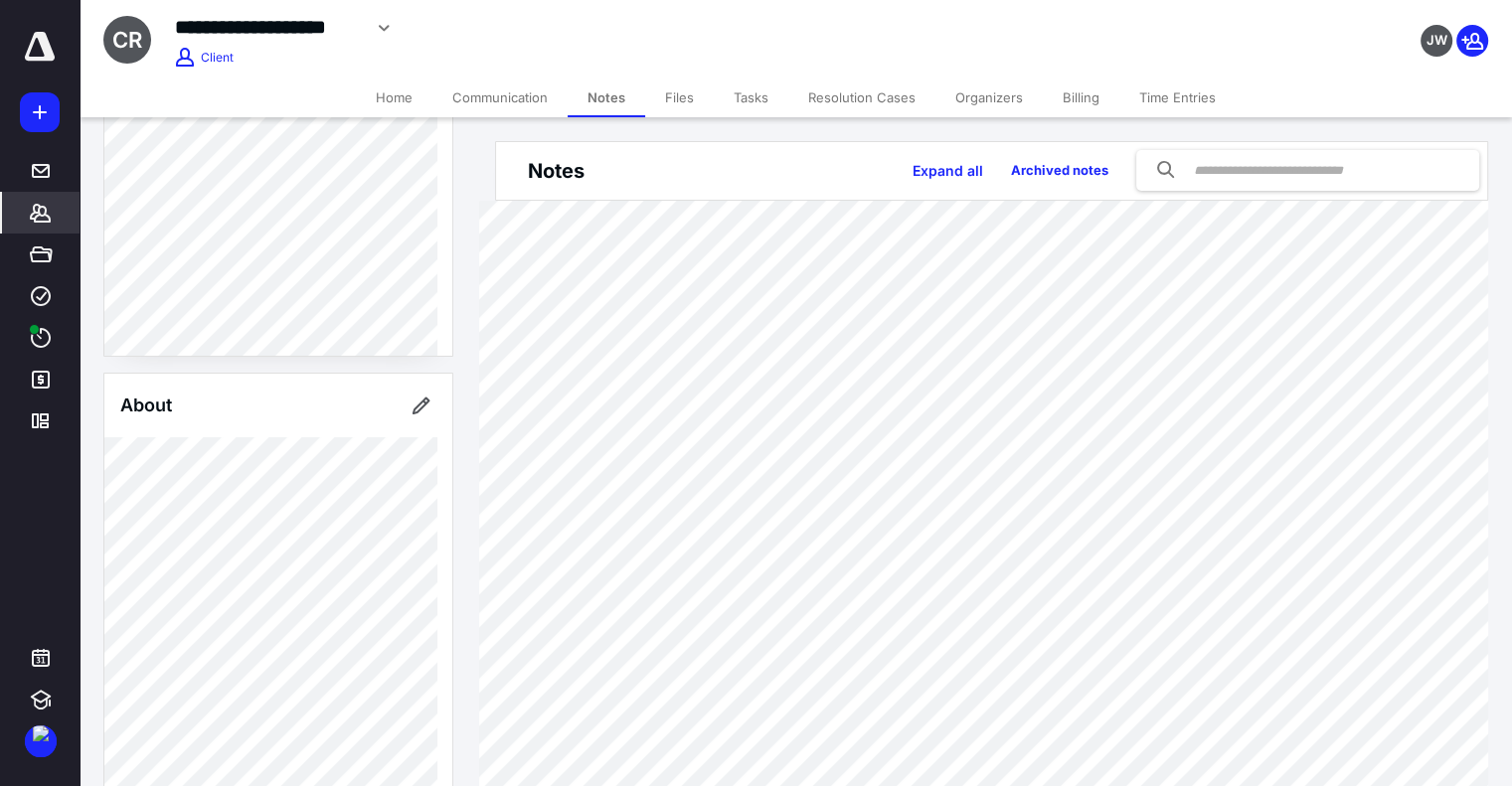 click on "**********" at bounding box center (267, 27) 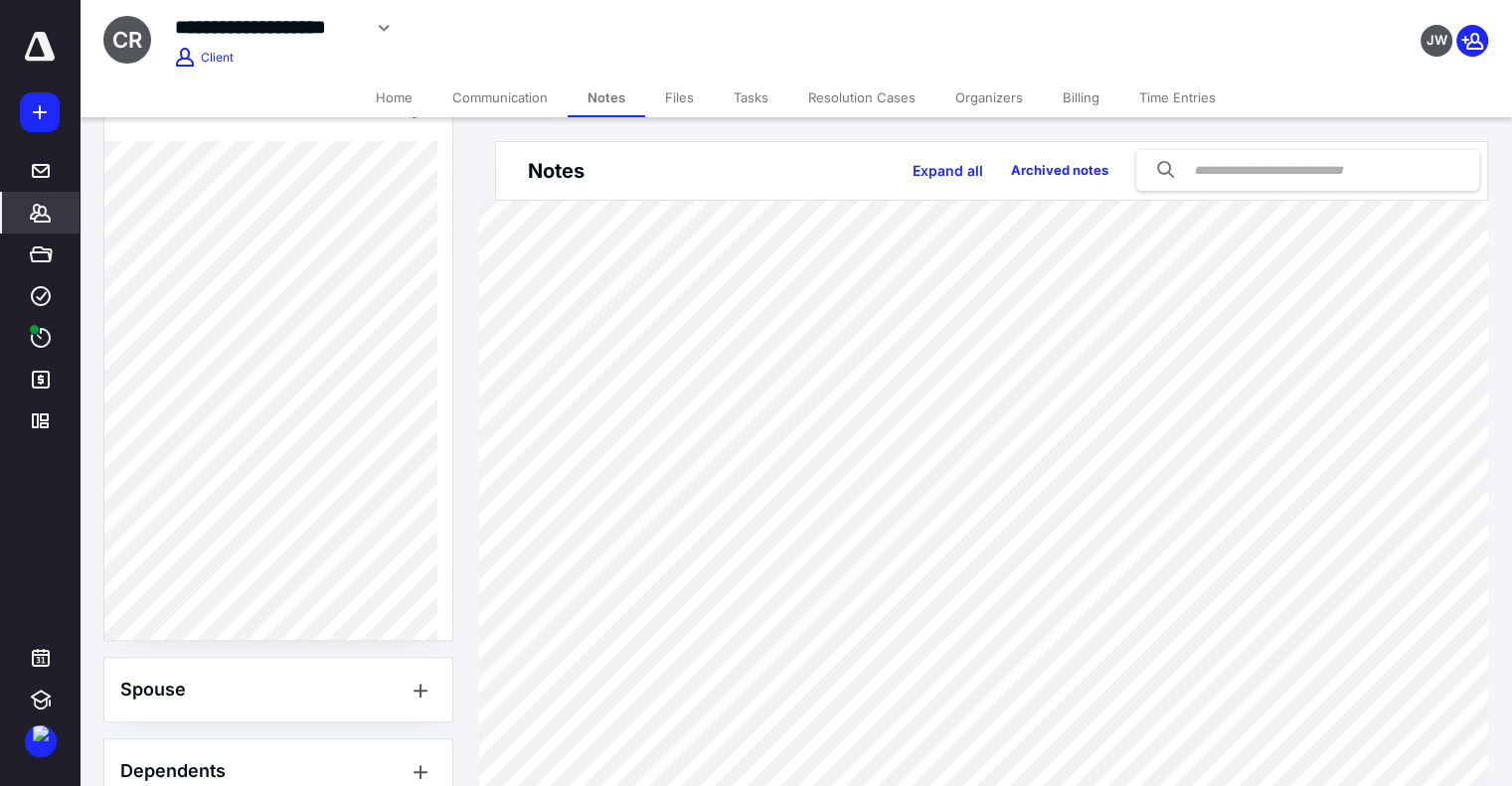 scroll, scrollTop: 696, scrollLeft: 0, axis: vertical 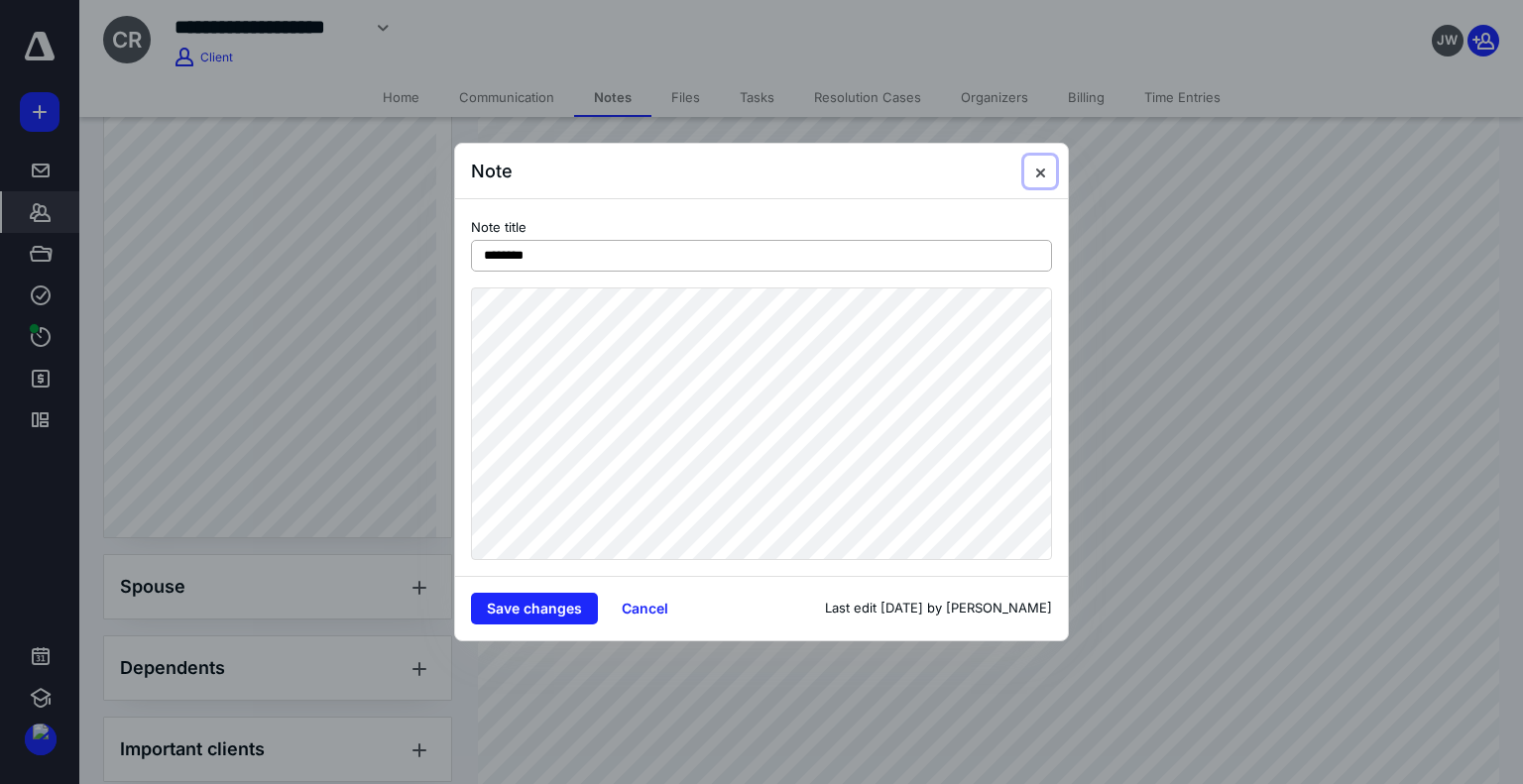 drag, startPoint x: 1044, startPoint y: 177, endPoint x: 738, endPoint y: 243, distance: 313.03674 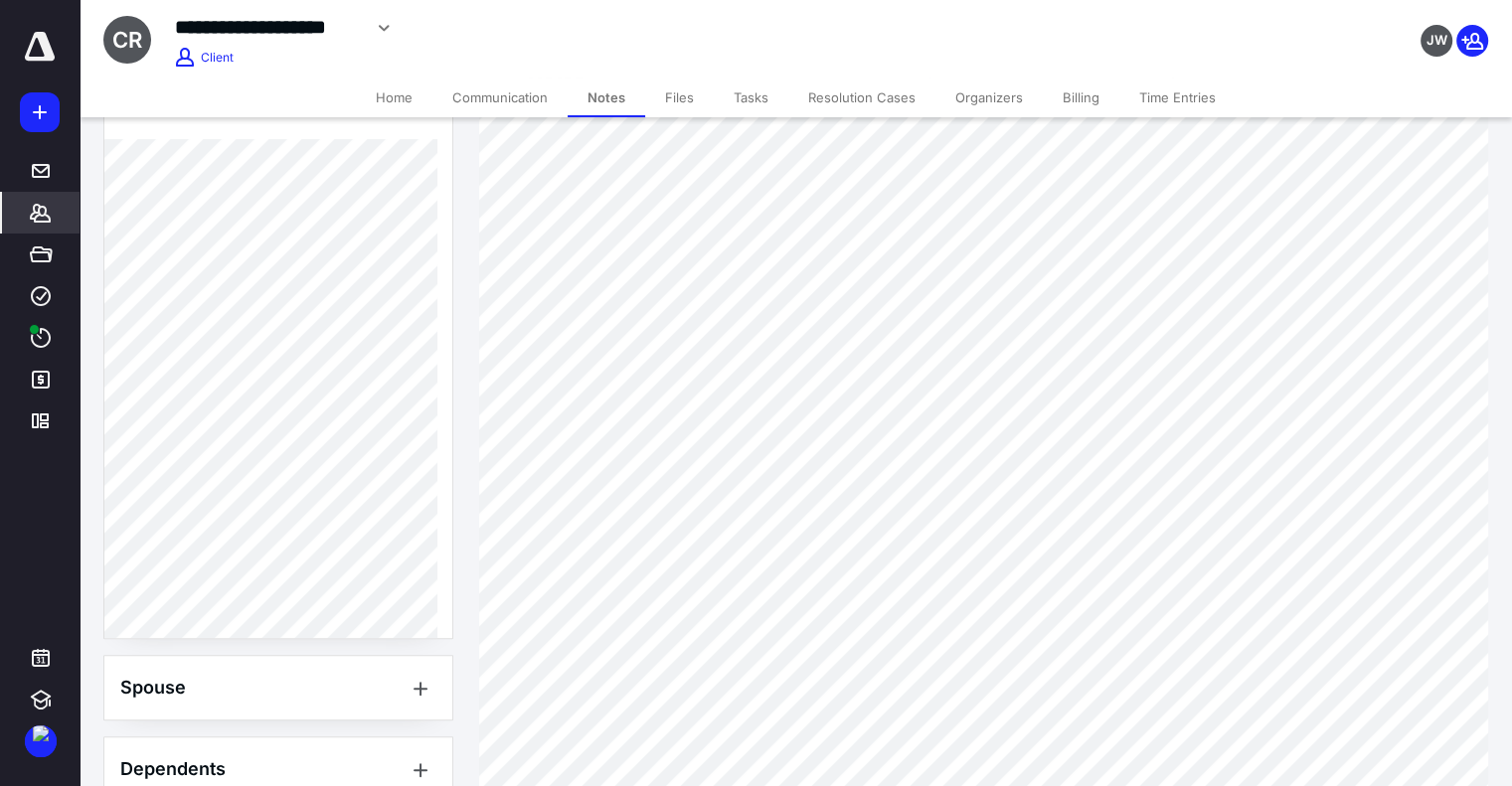 scroll, scrollTop: 397, scrollLeft: 0, axis: vertical 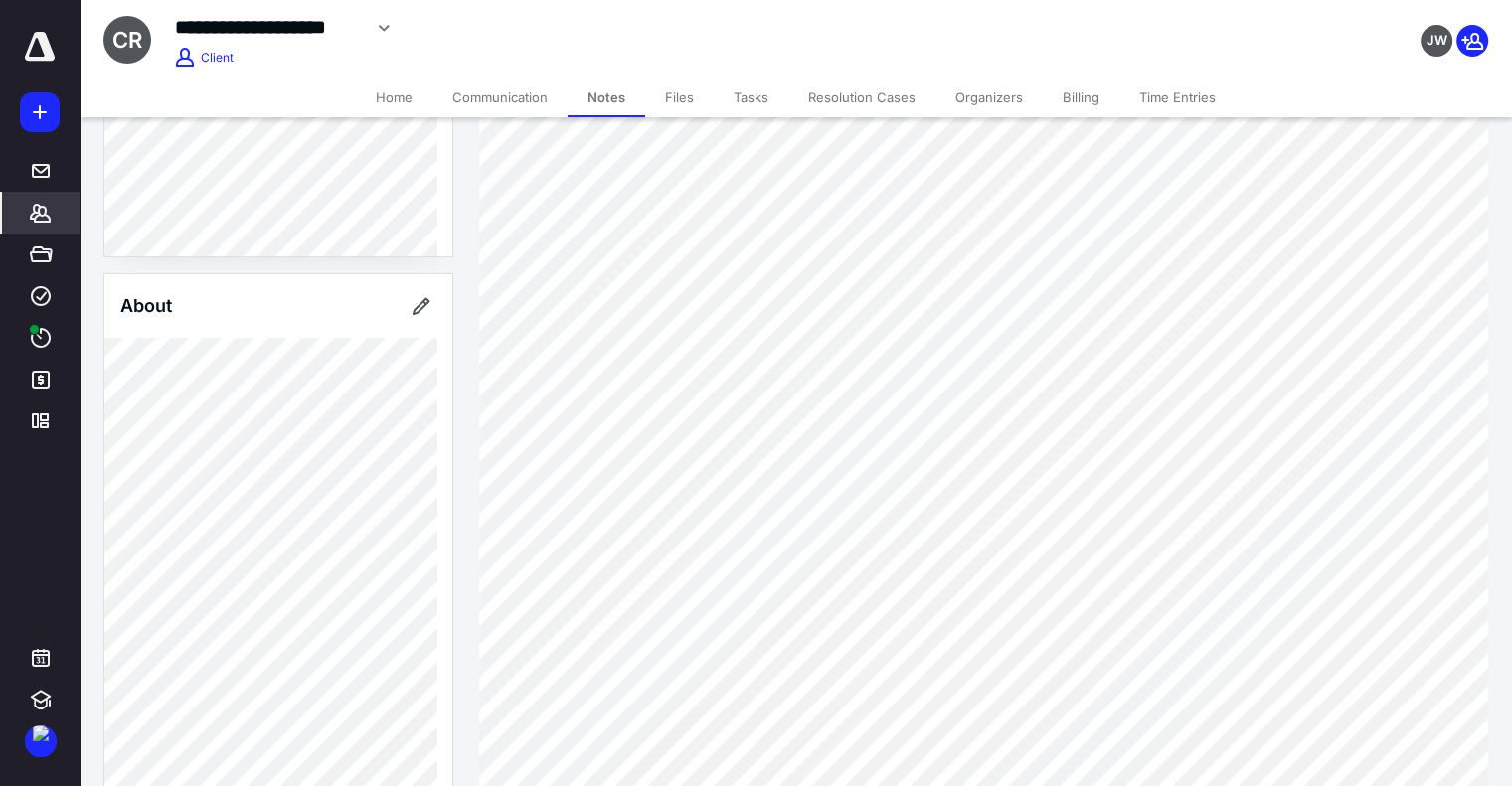 click on "Files" at bounding box center [679, 97] 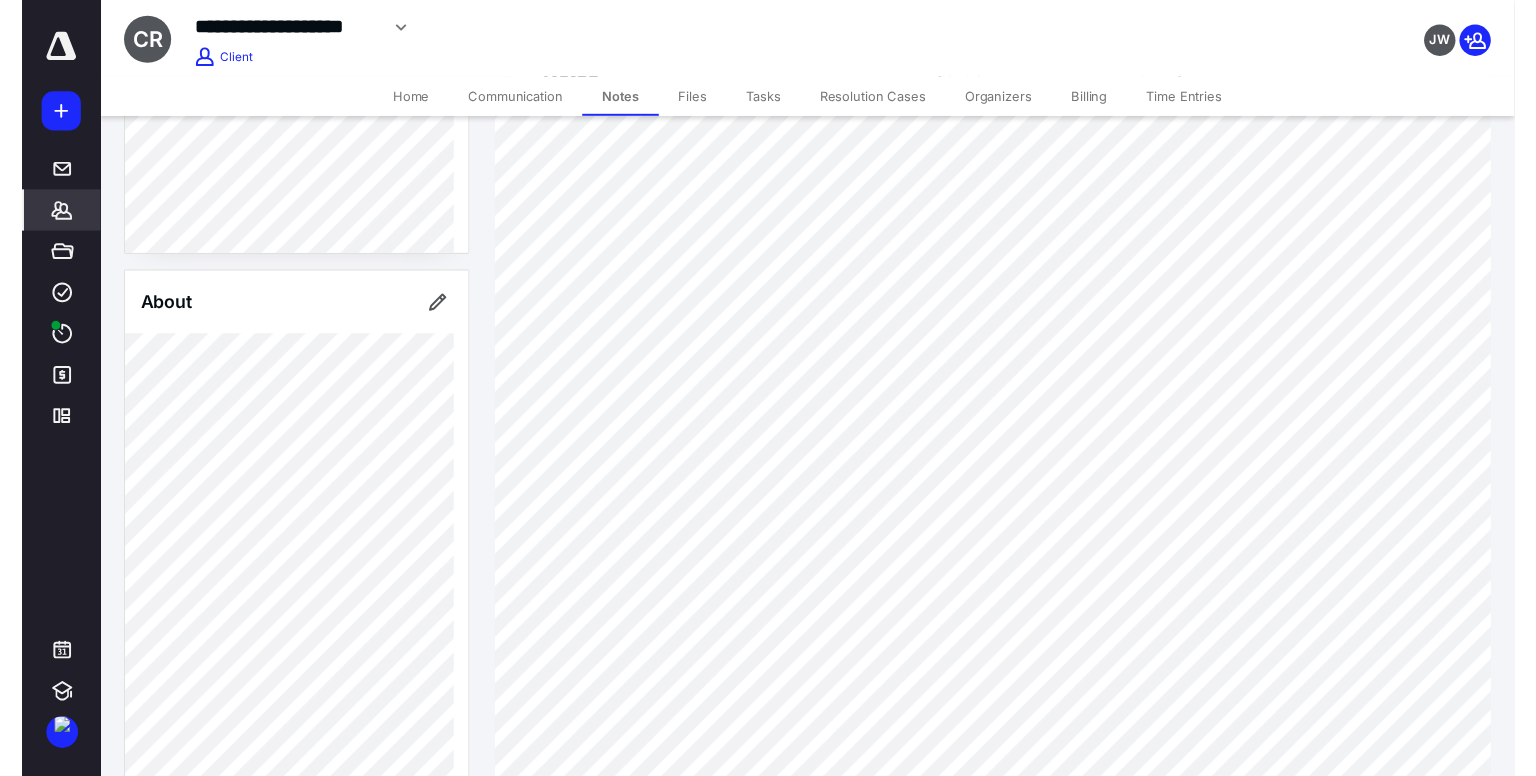 scroll, scrollTop: 0, scrollLeft: 0, axis: both 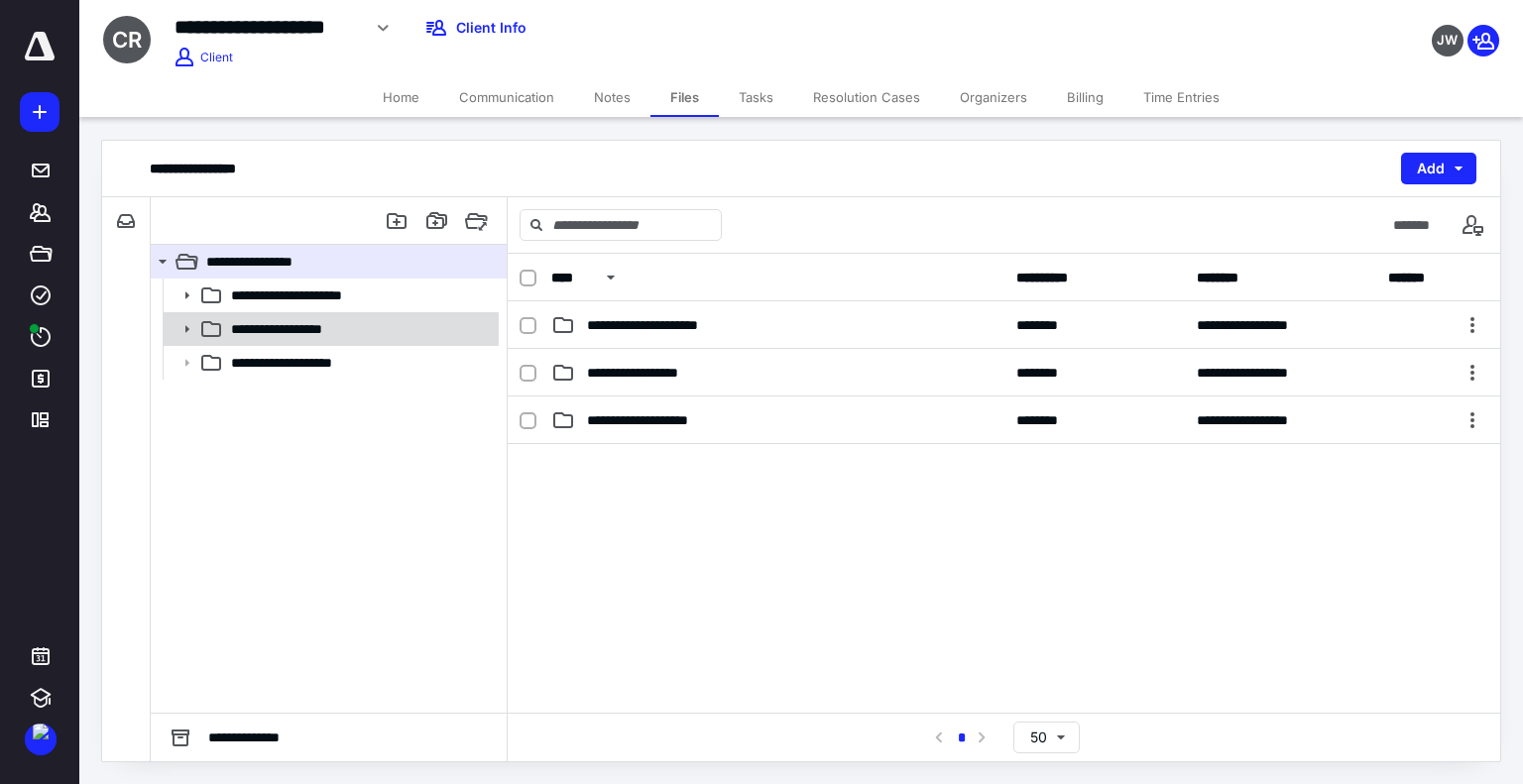 click 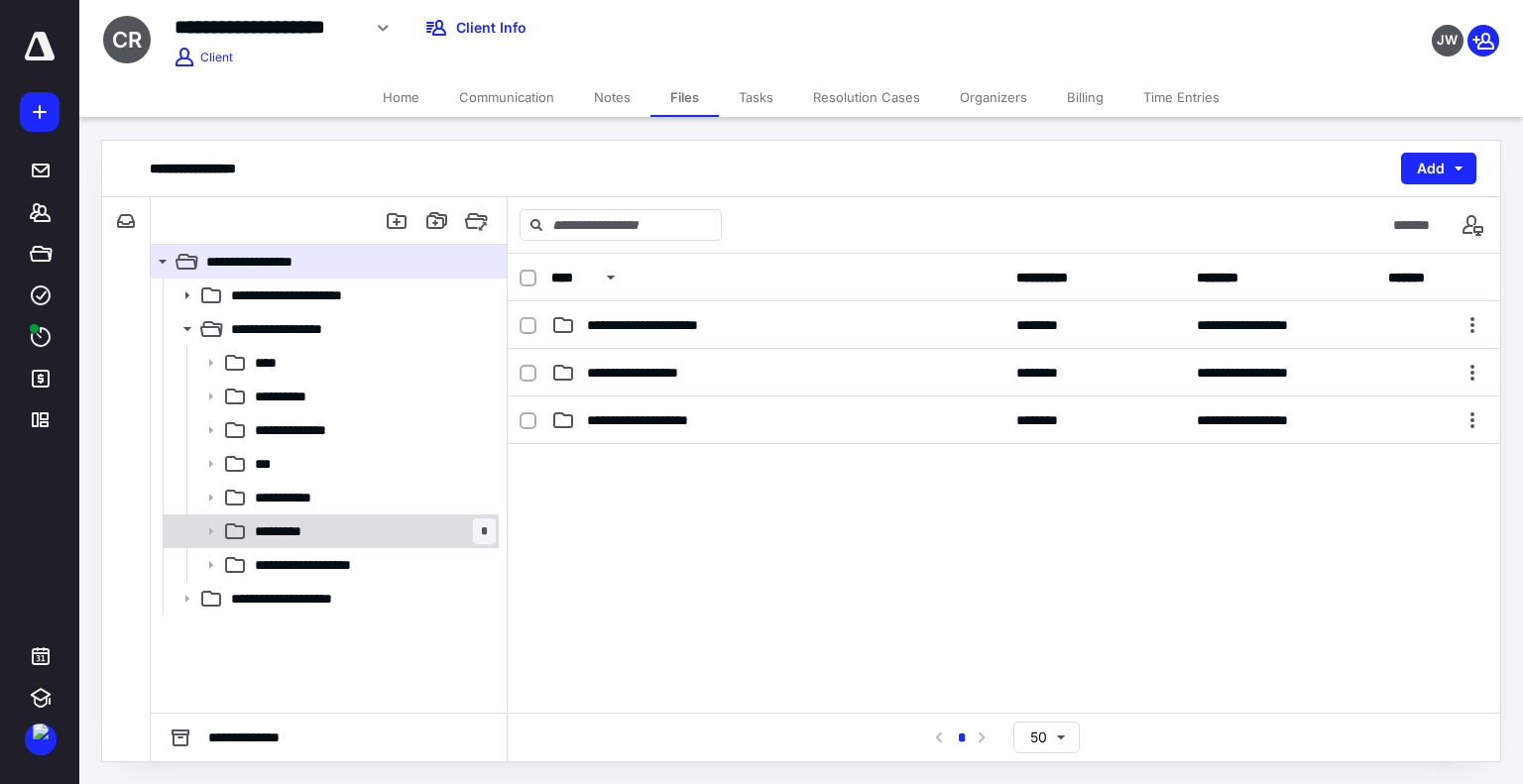 click on "********* *" at bounding box center (371, 531) 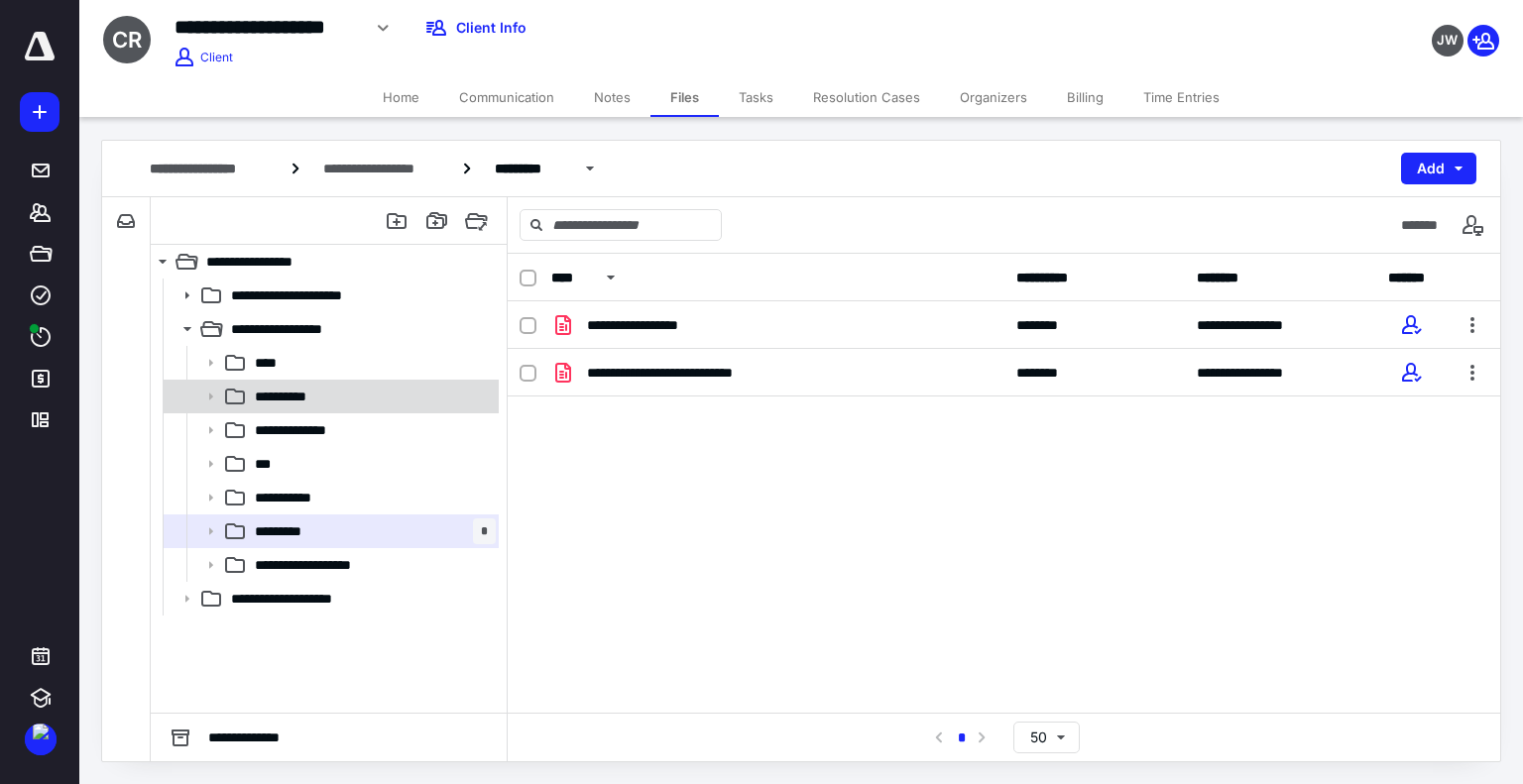 click on "**********" at bounding box center (371, 396) 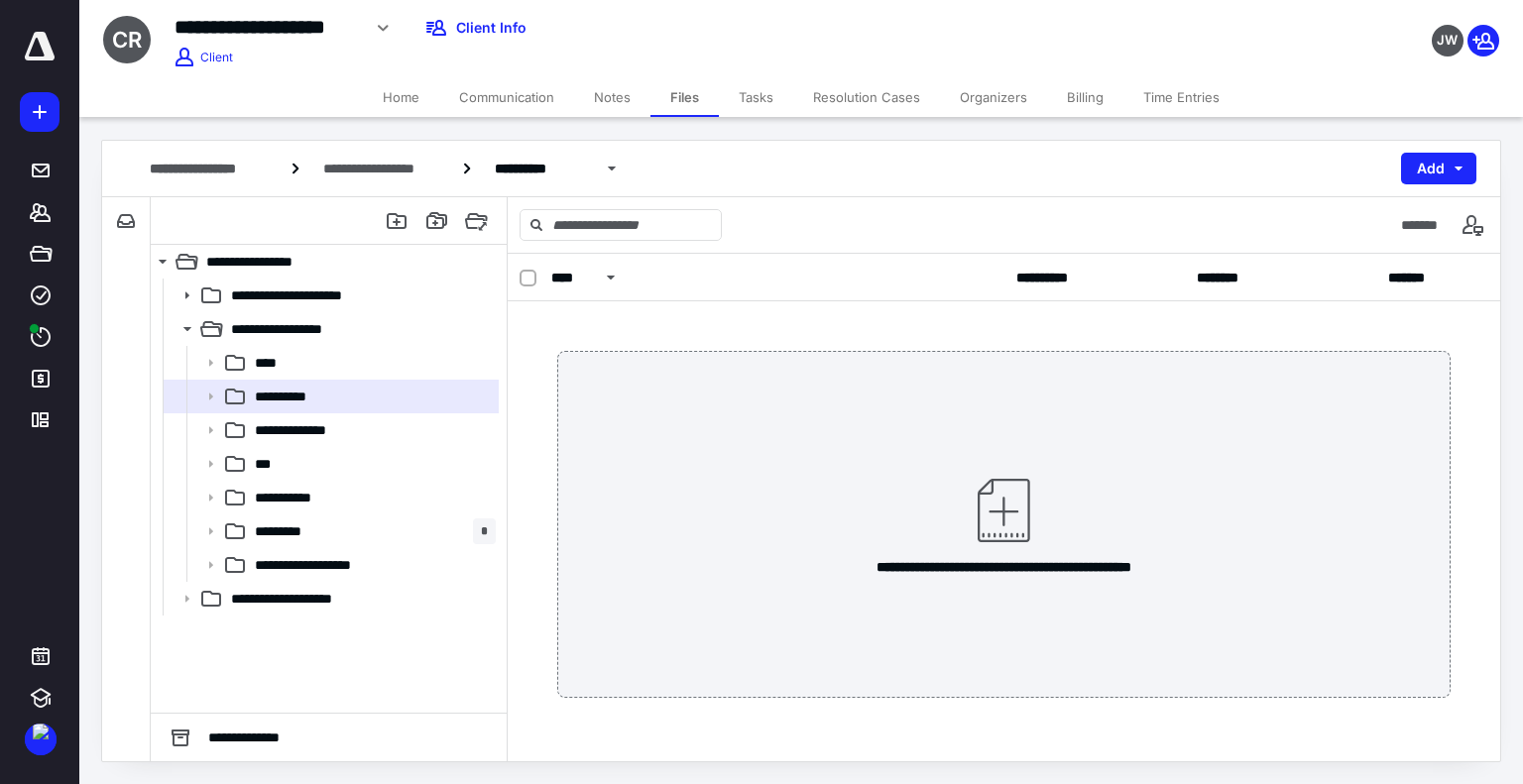 click on "**********" at bounding box center [1003, 524] 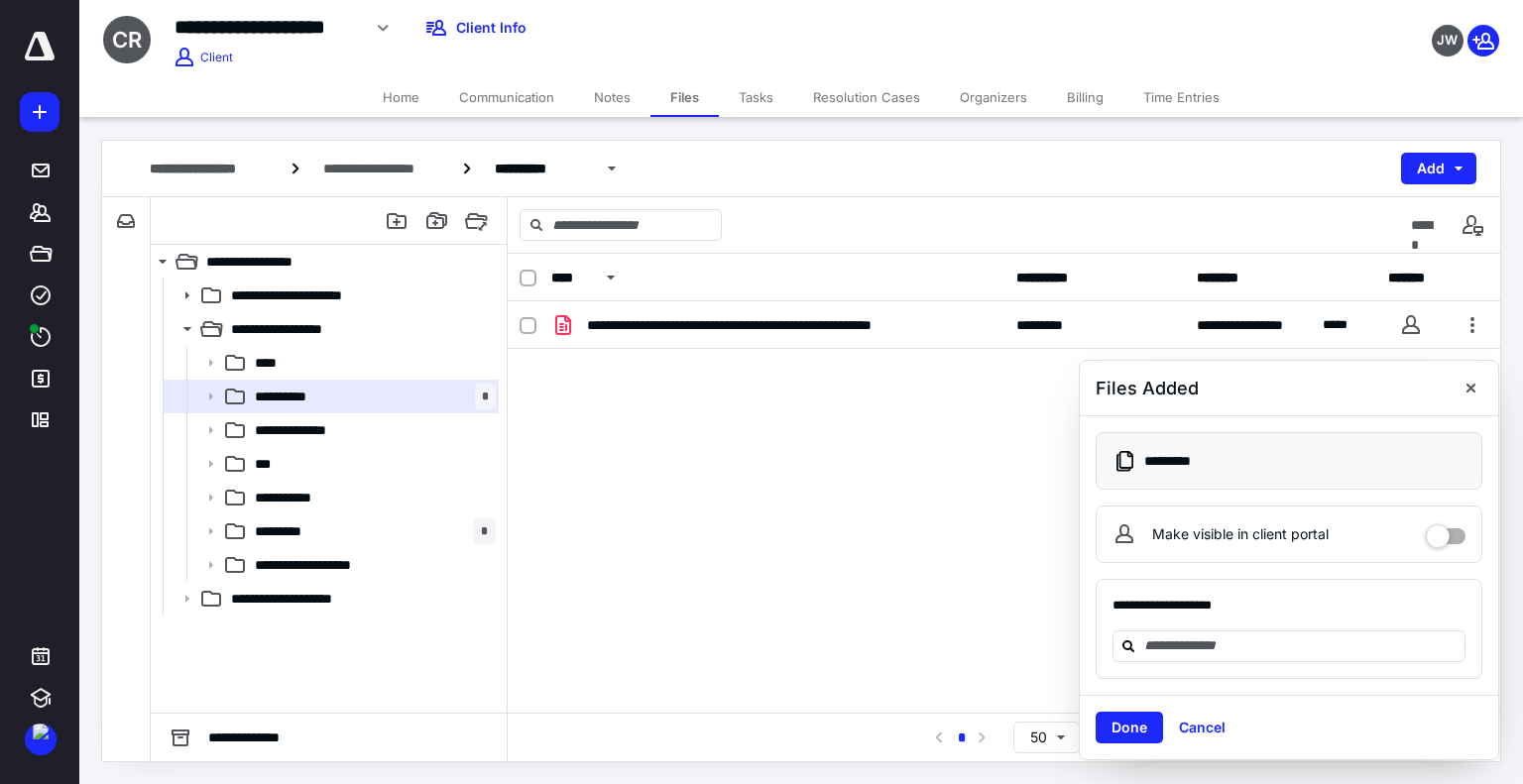click at bounding box center (1446, 529) 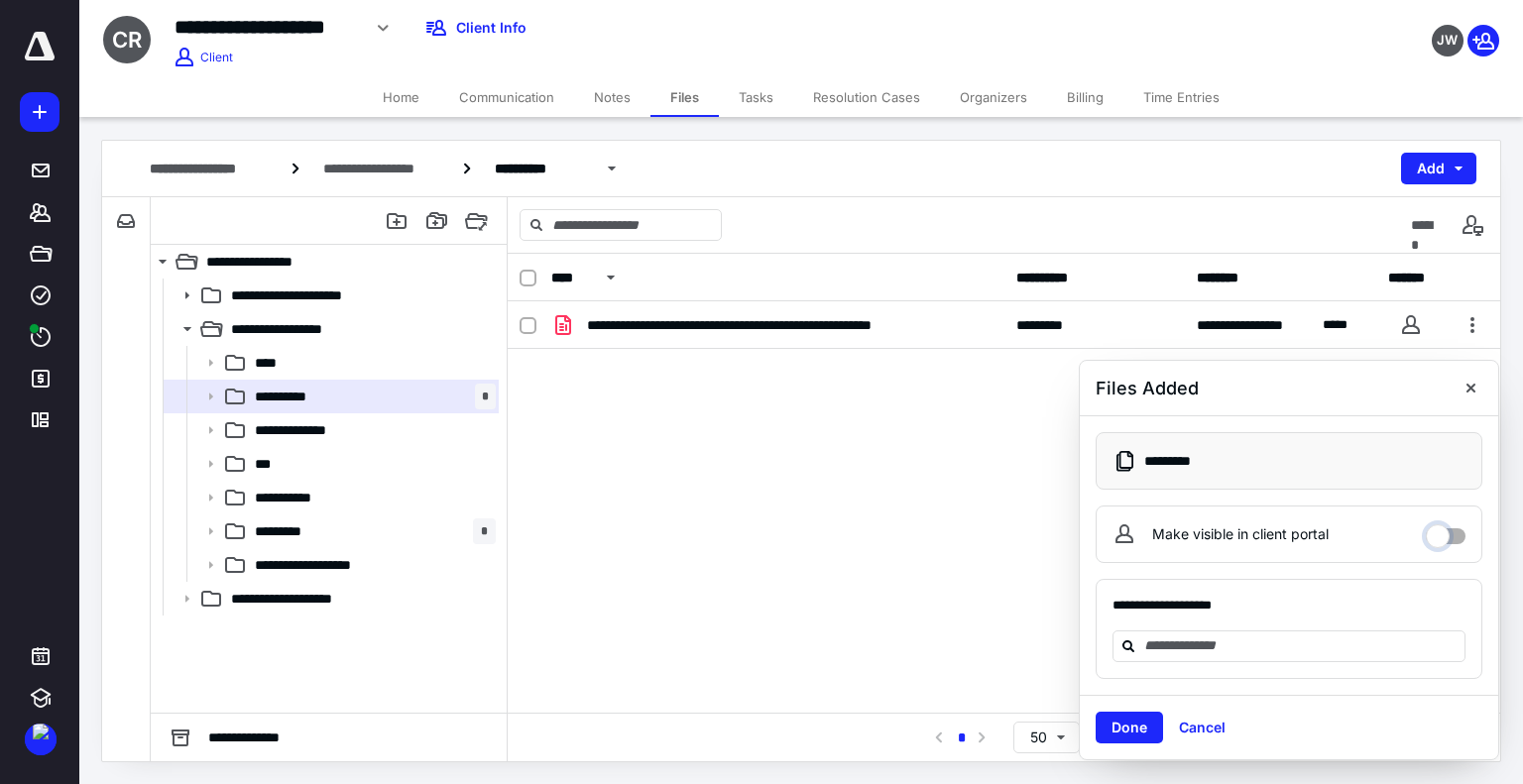 click on "Make visible in client portal" at bounding box center [1446, 531] 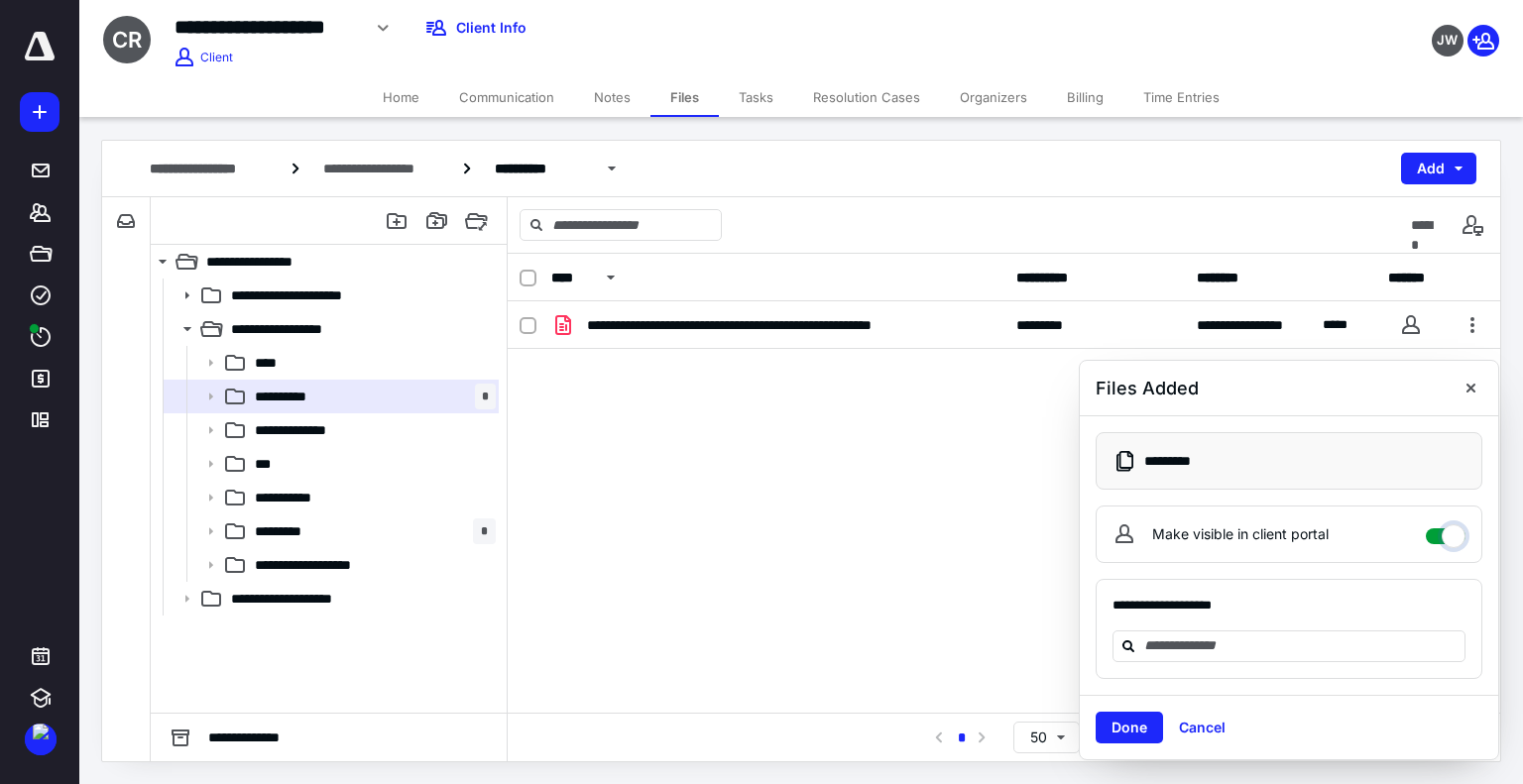 checkbox on "****" 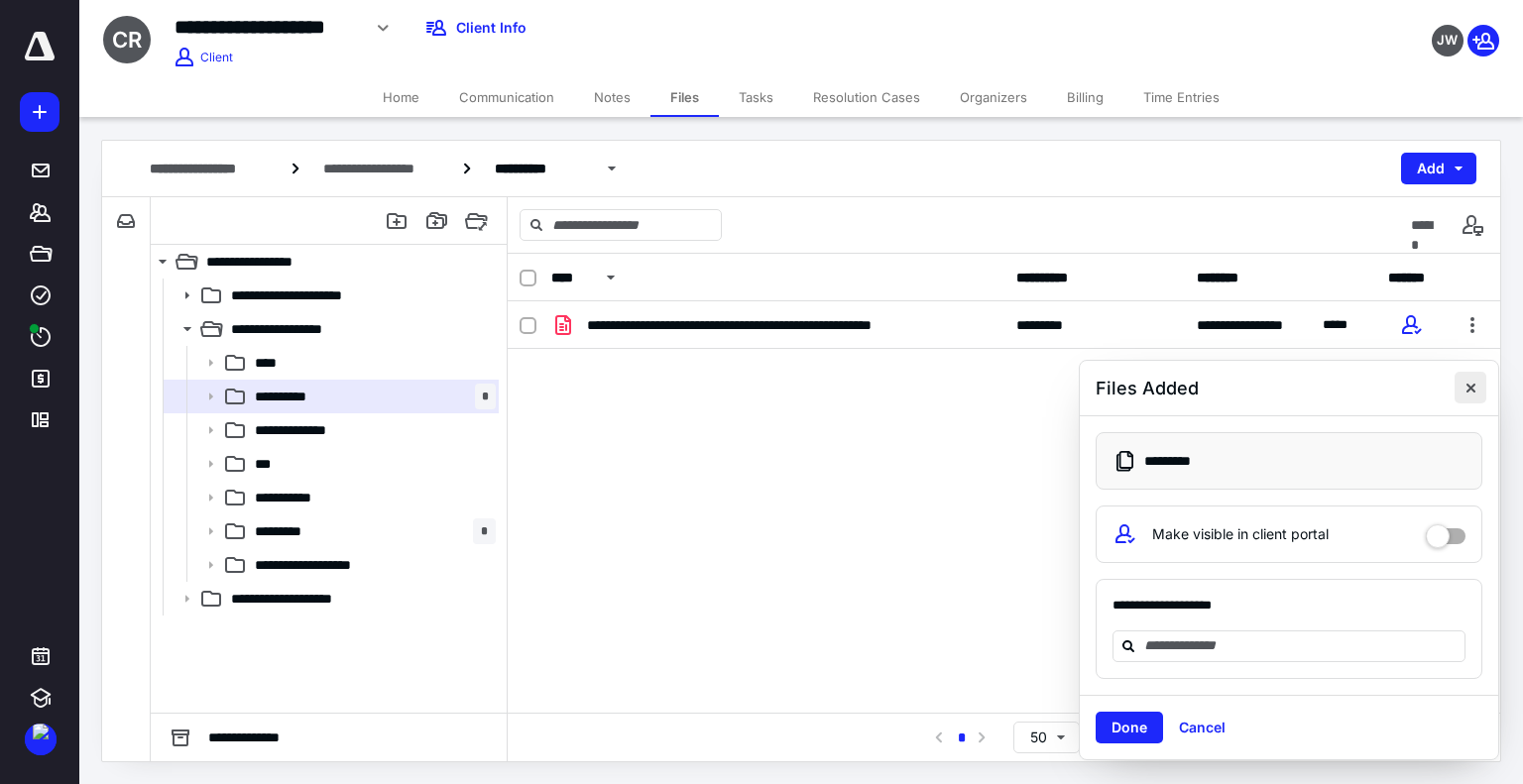 click at bounding box center (1470, 388) 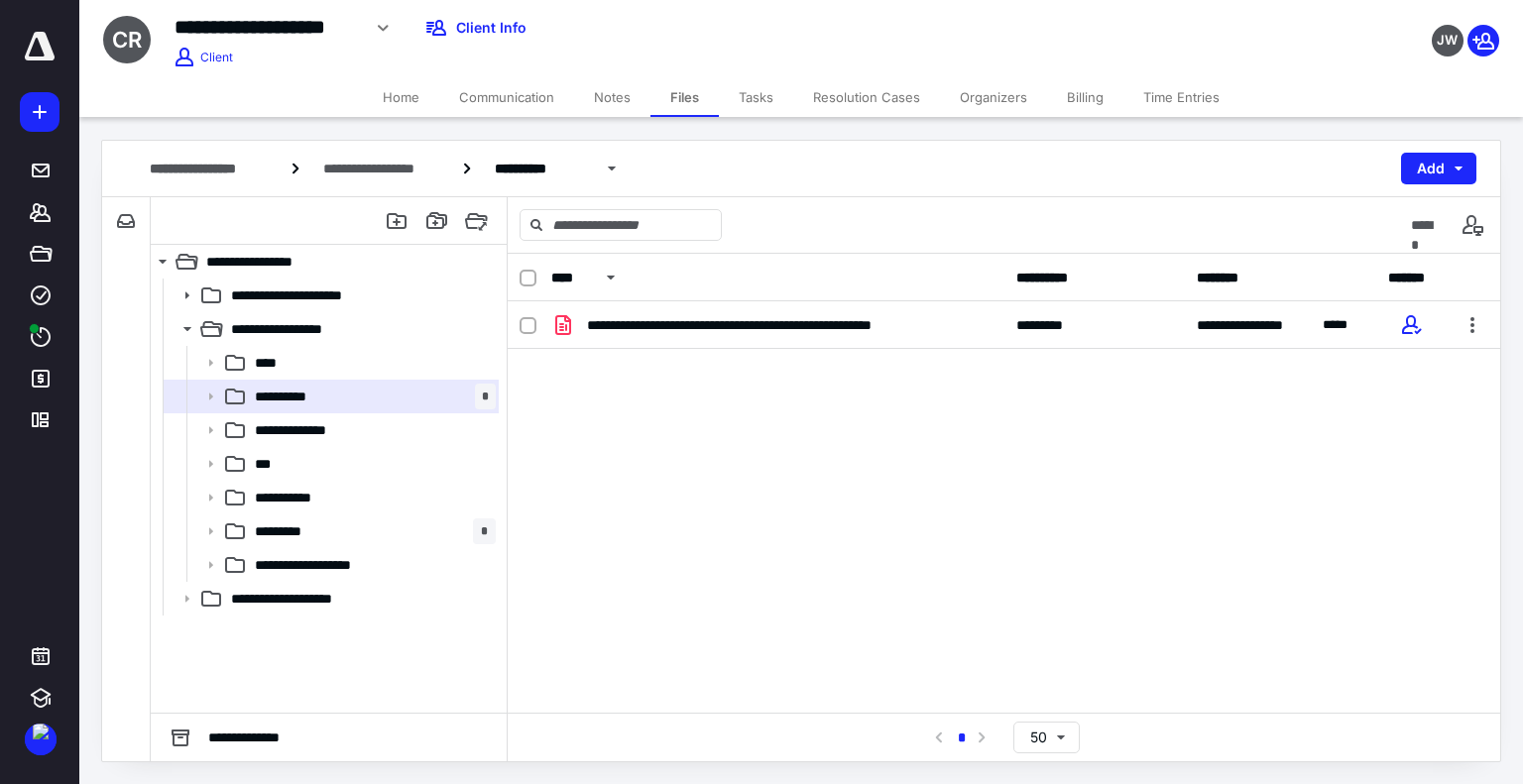 click on "Notes" at bounding box center [612, 97] 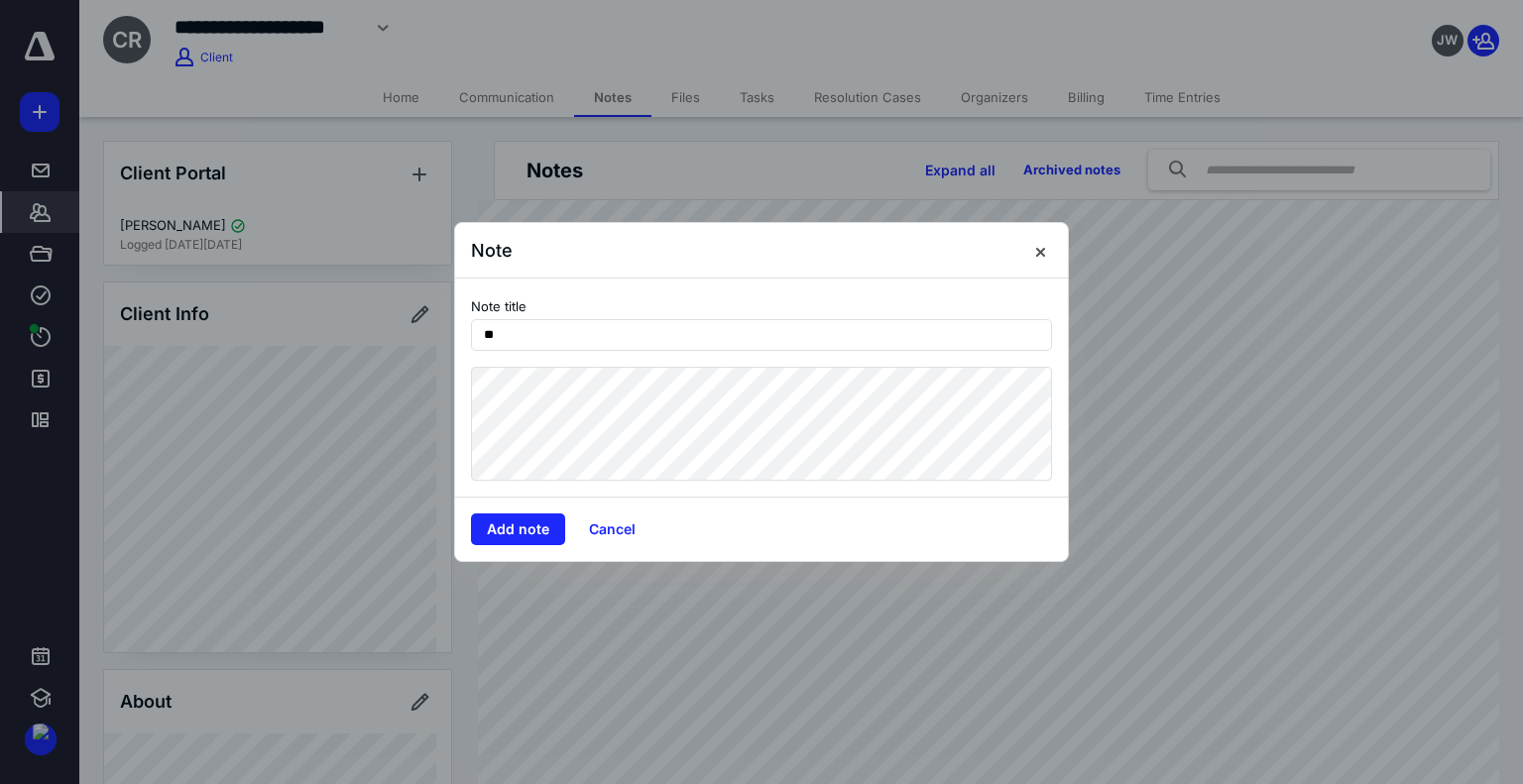 type on "*" 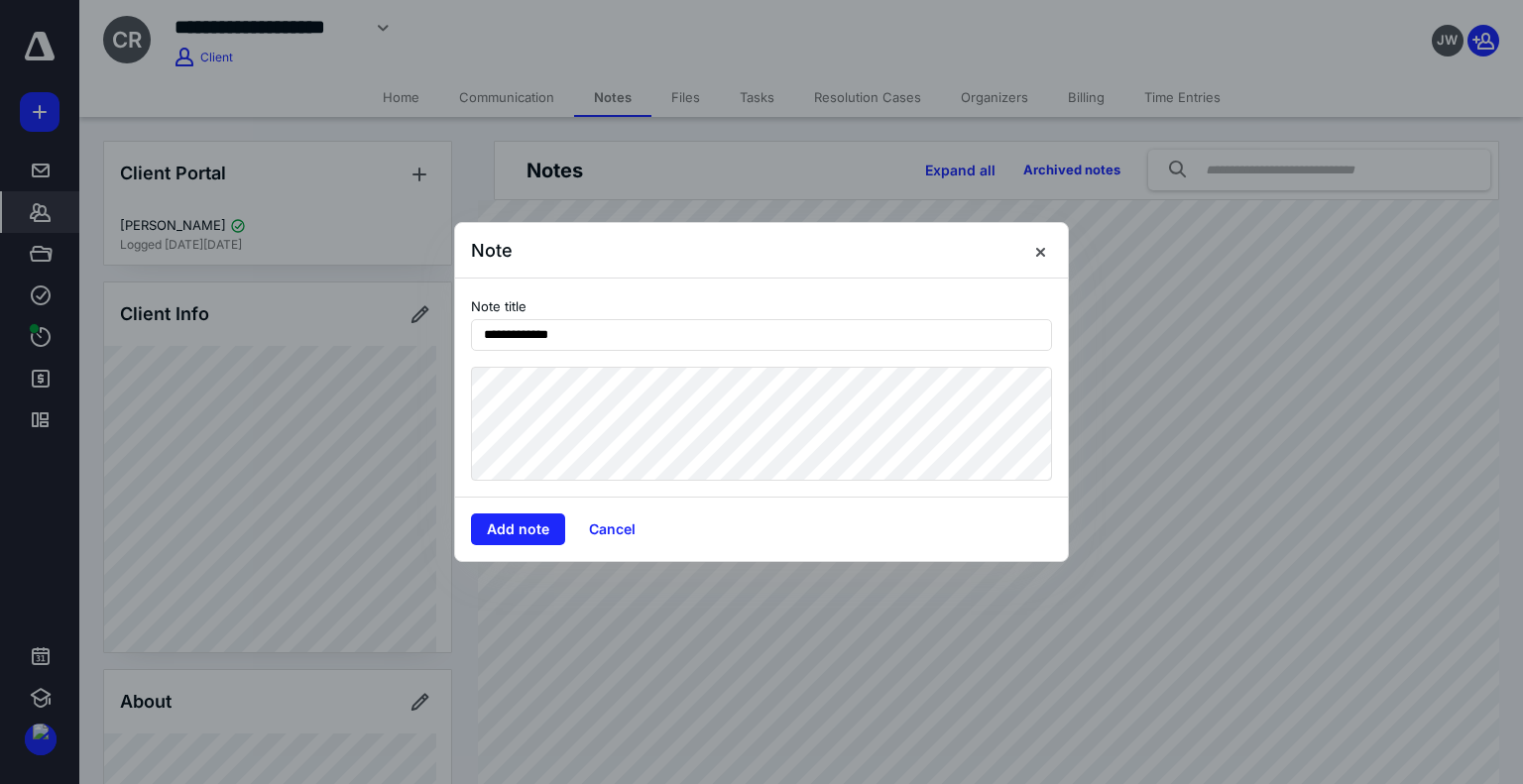 type on "**********" 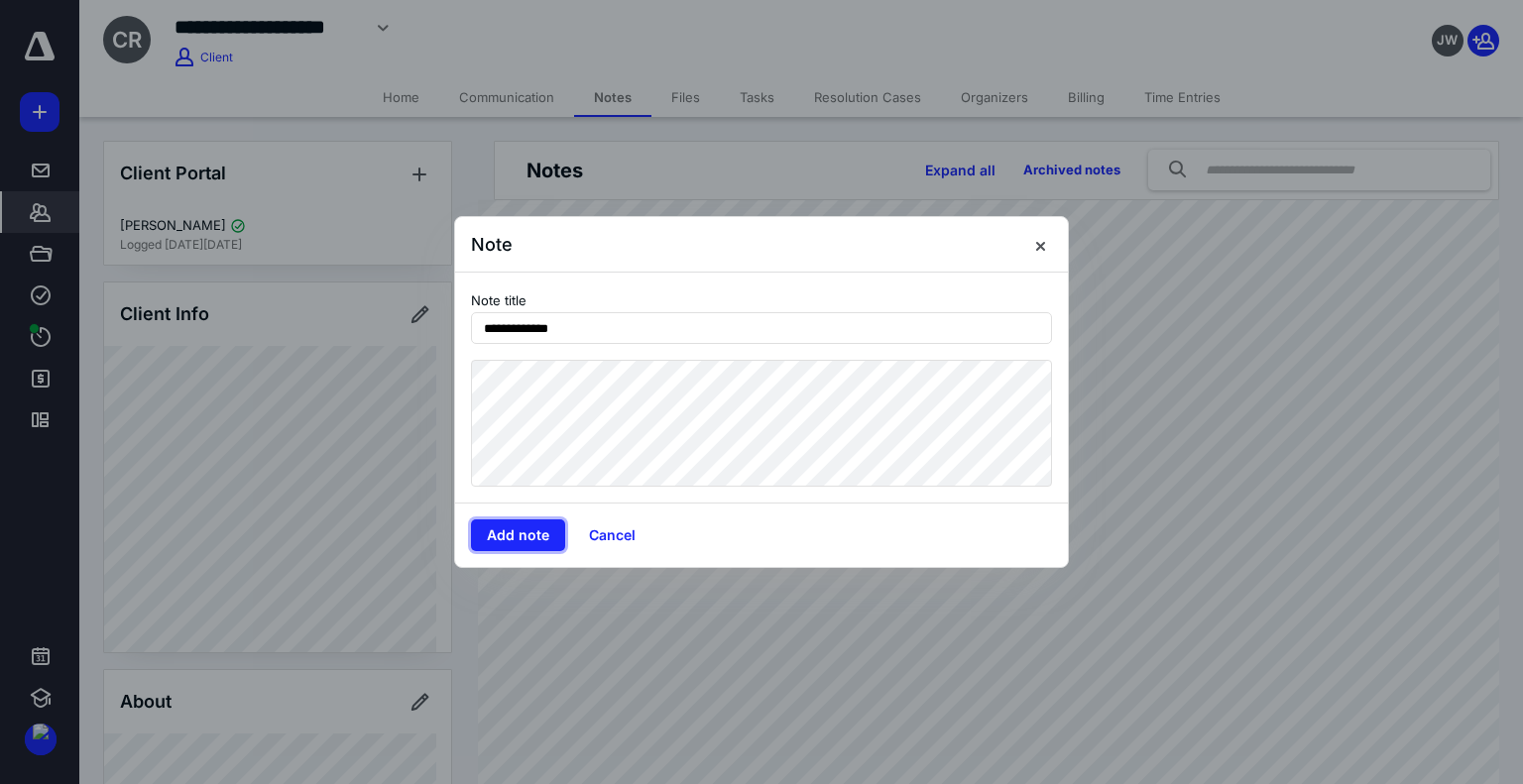 type 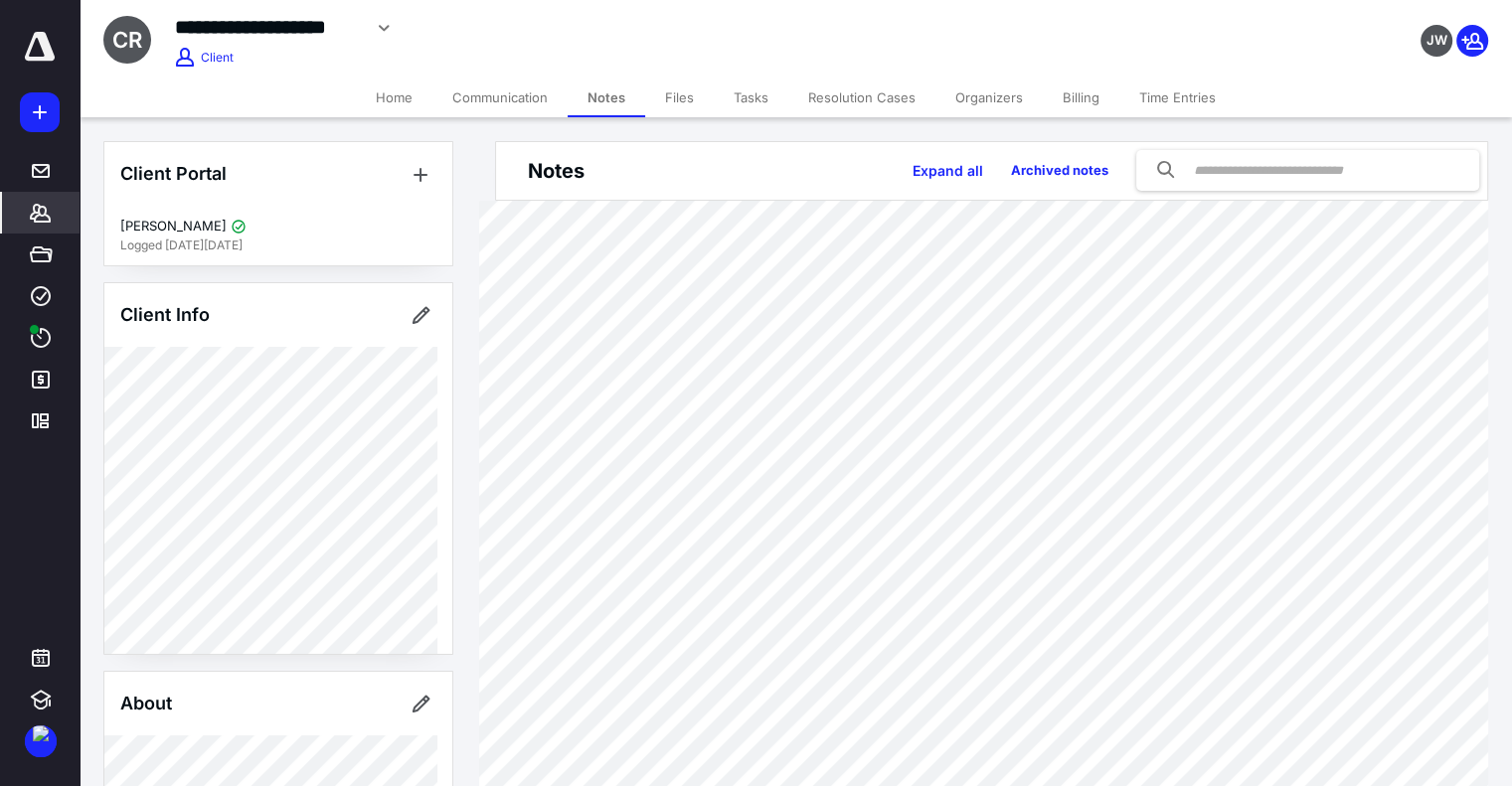 click on "Tasks" at bounding box center [751, 97] 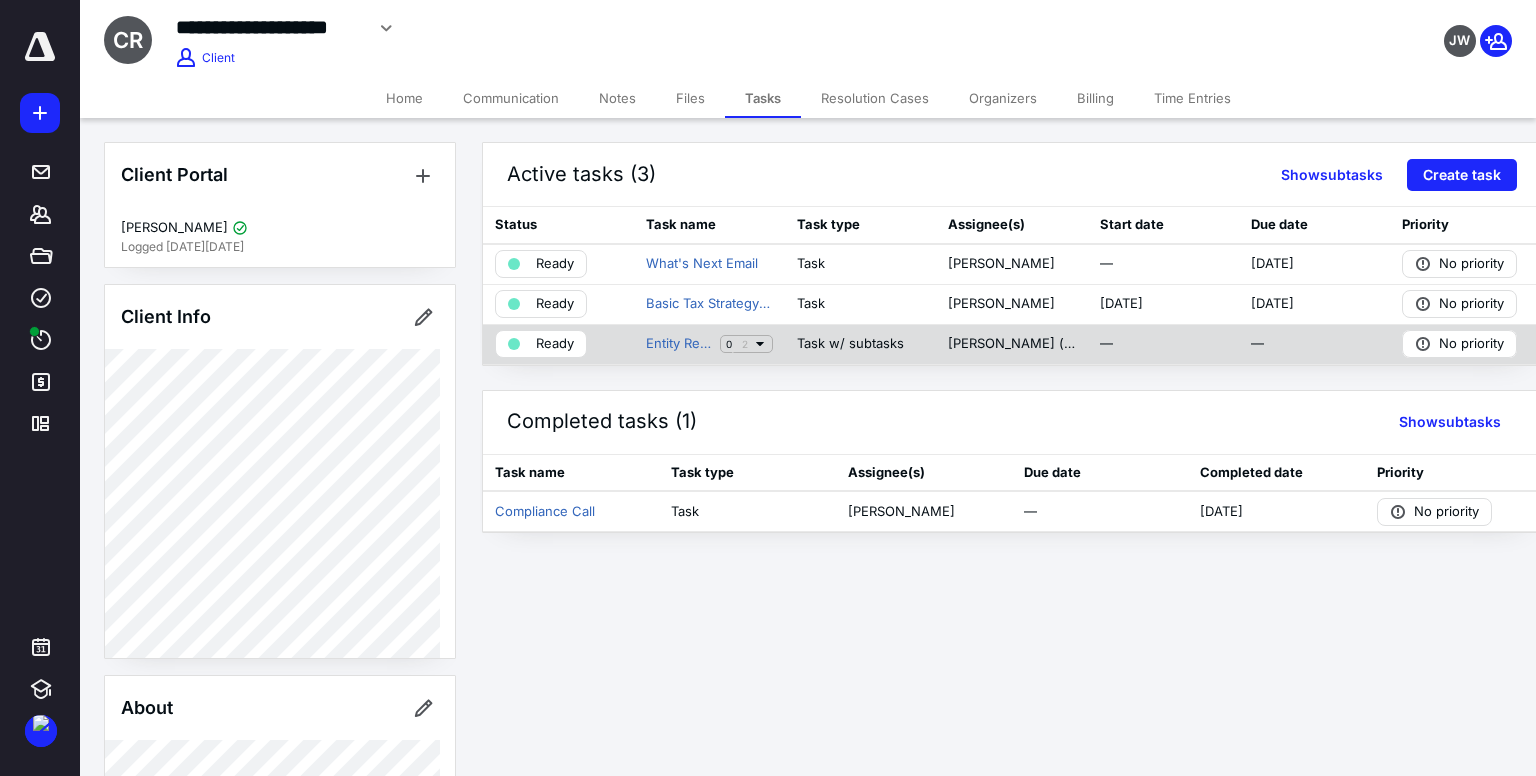 click on "Ready" at bounding box center (541, 344) 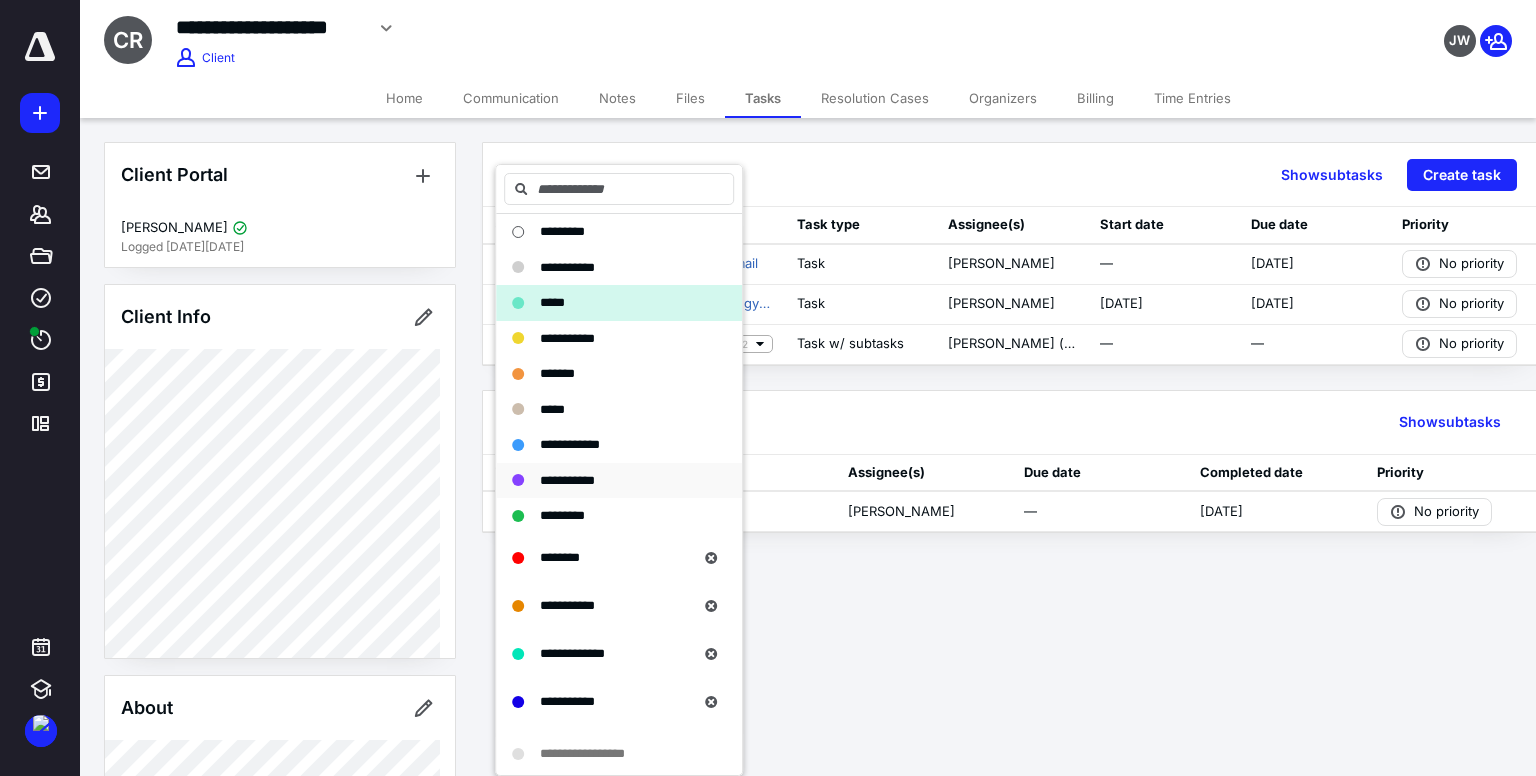 click on "**********" at bounding box center (619, 481) 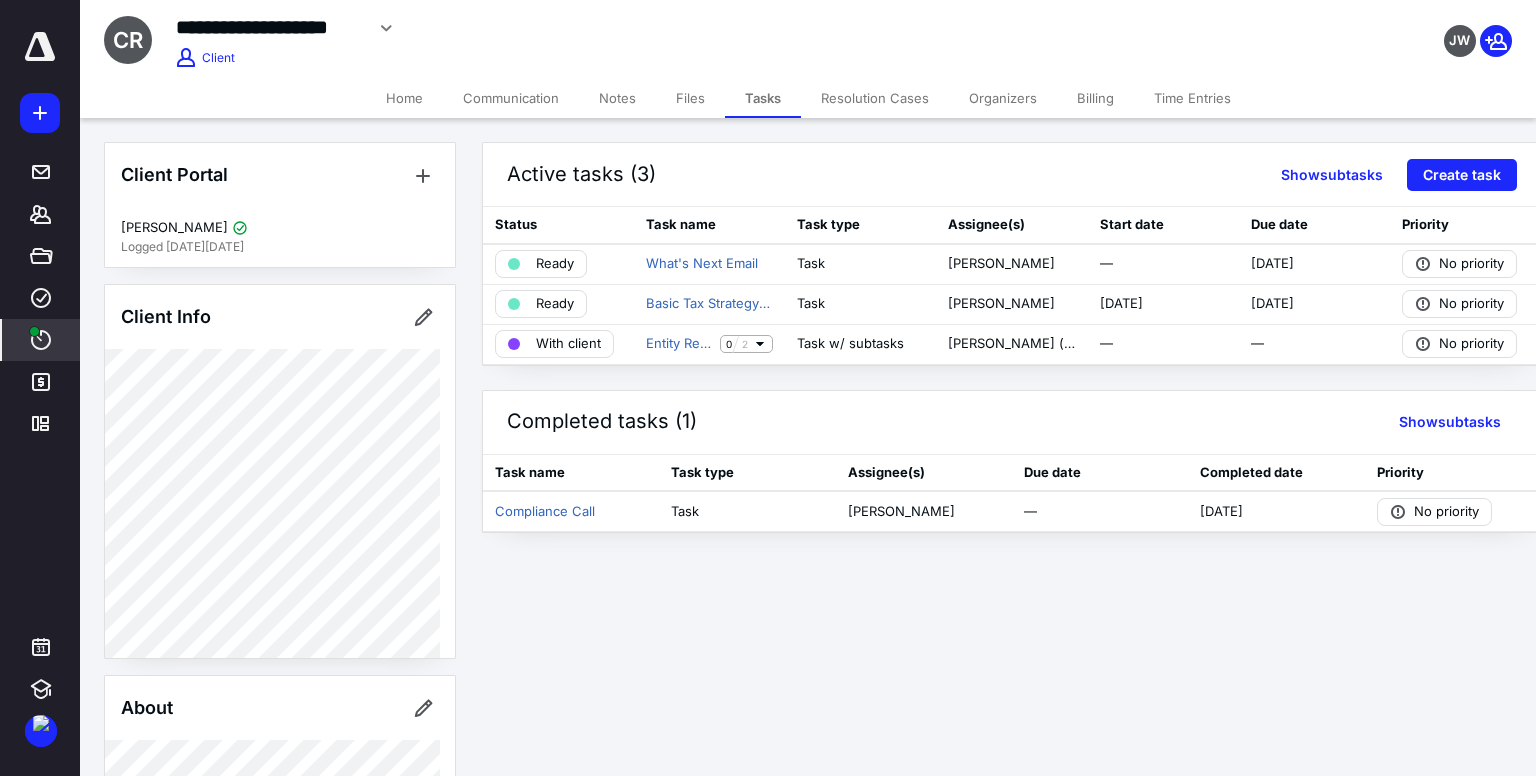 click on "****" at bounding box center [41, 340] 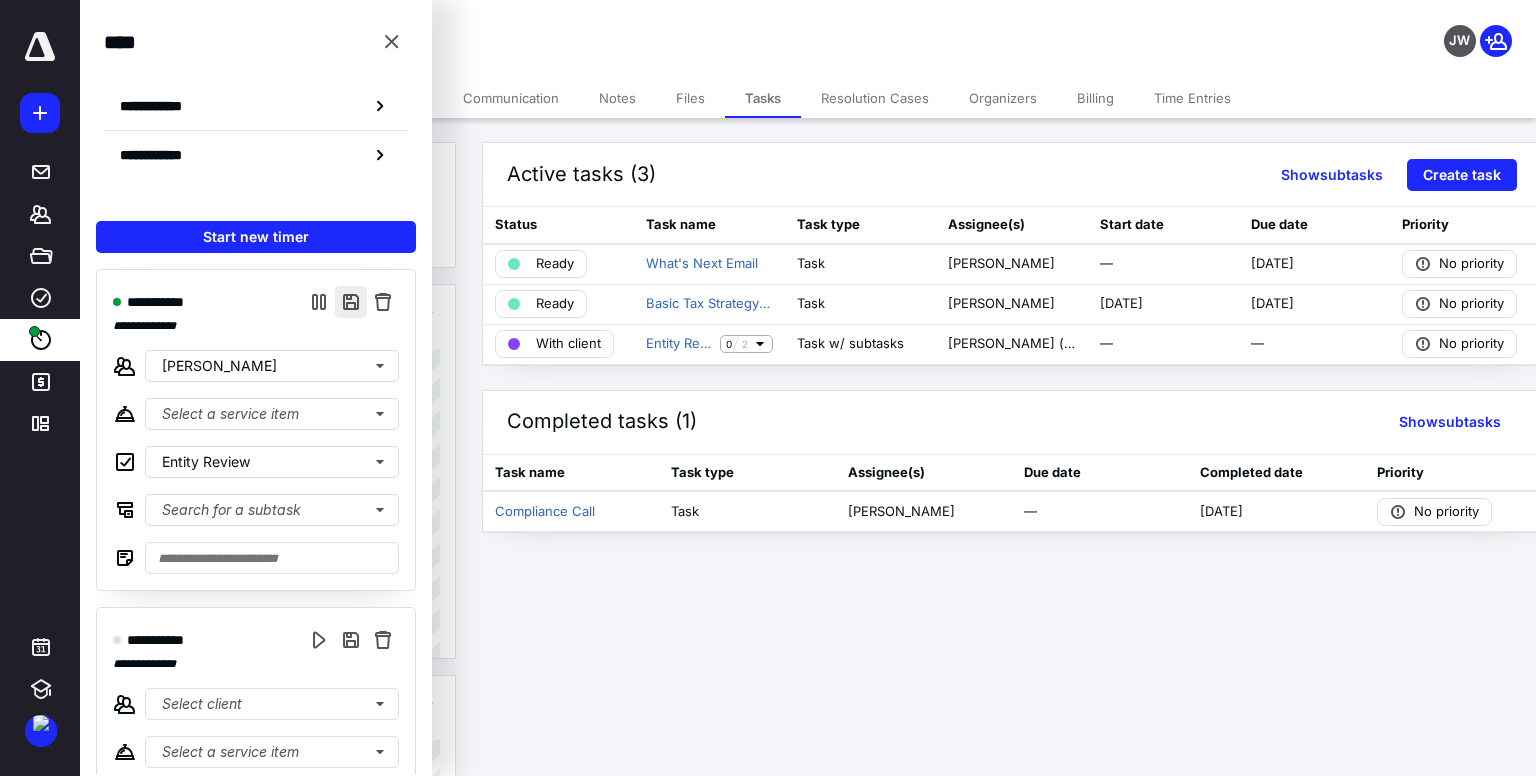click at bounding box center [351, 302] 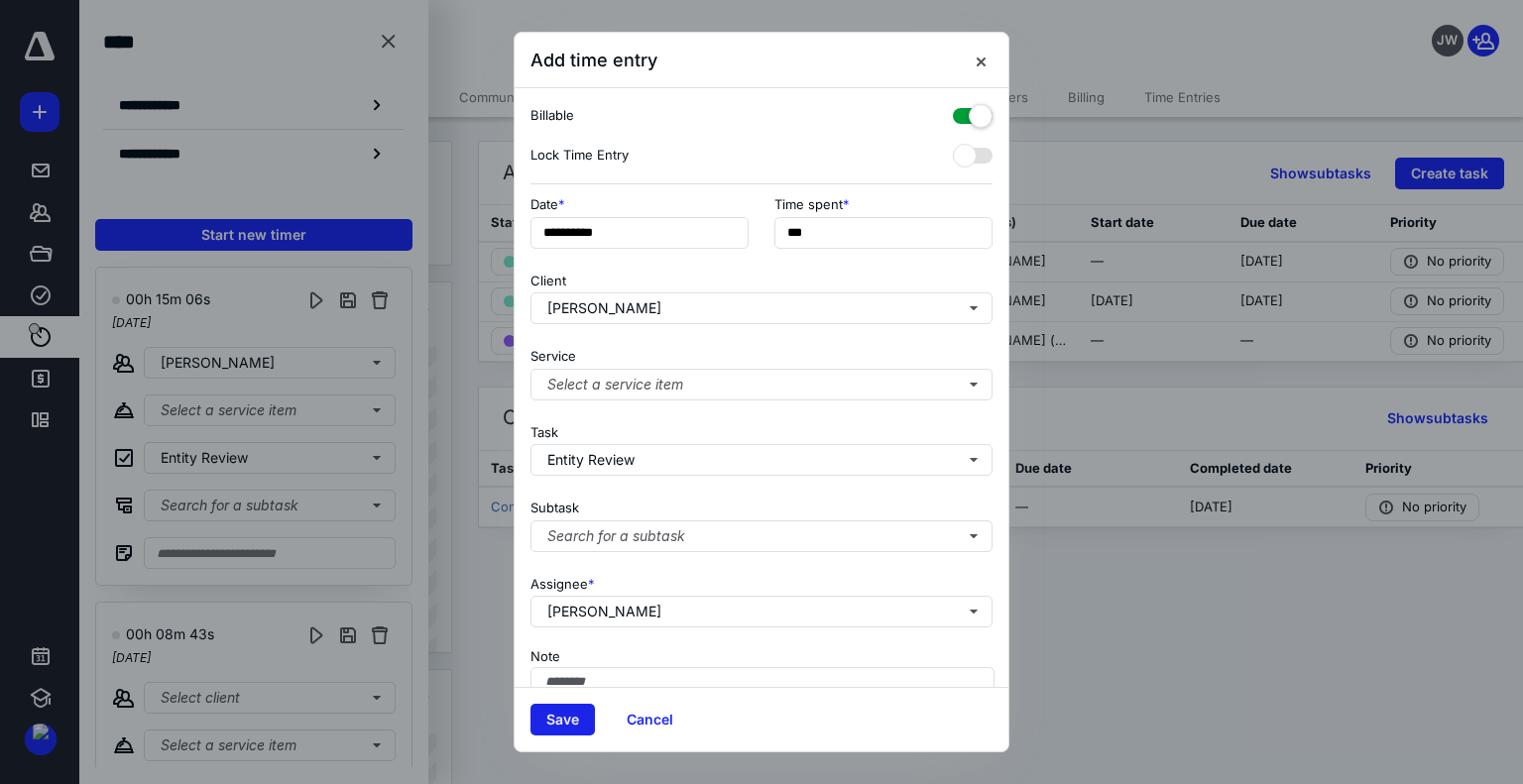 click on "Save" at bounding box center [562, 720] 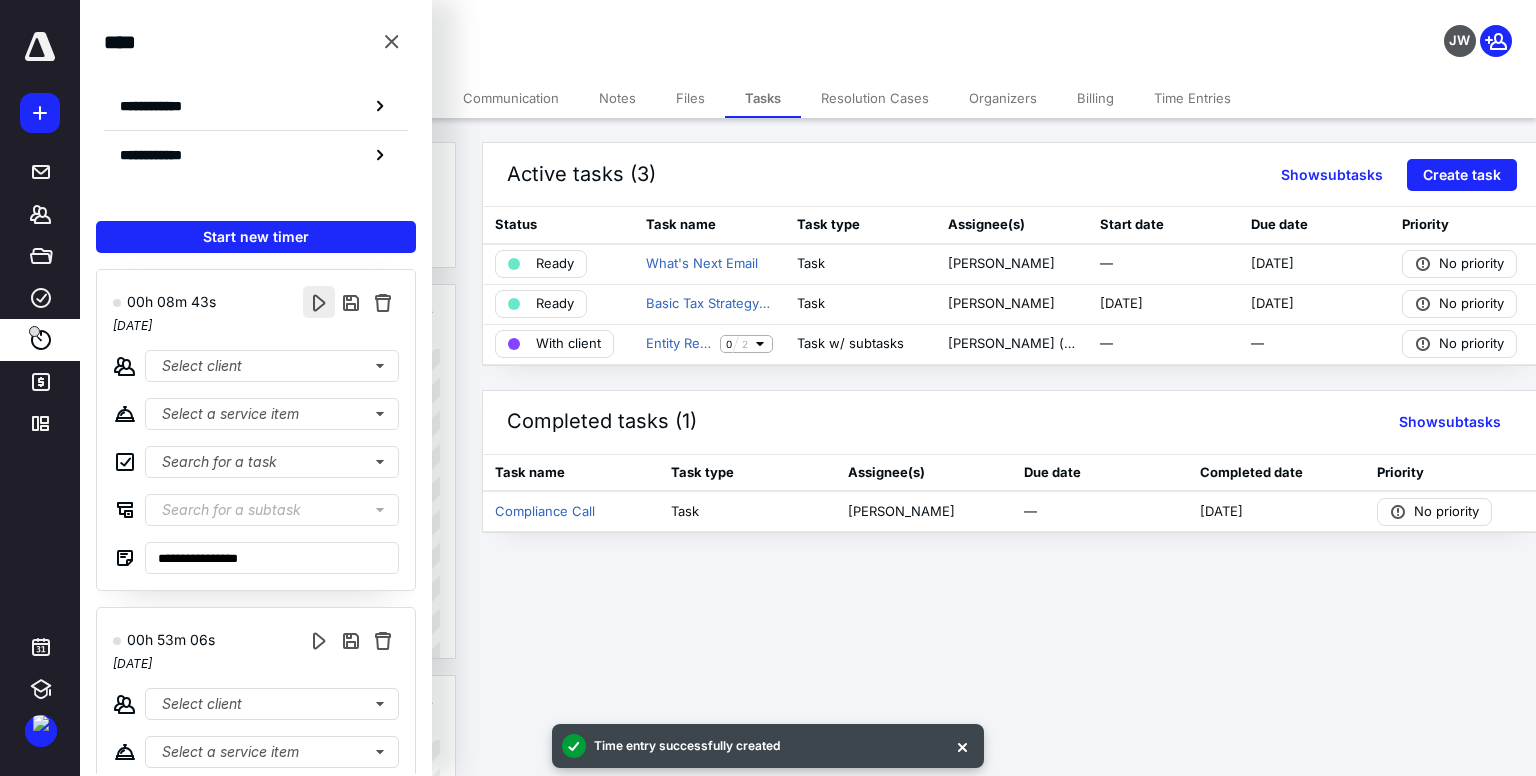 click at bounding box center [319, 302] 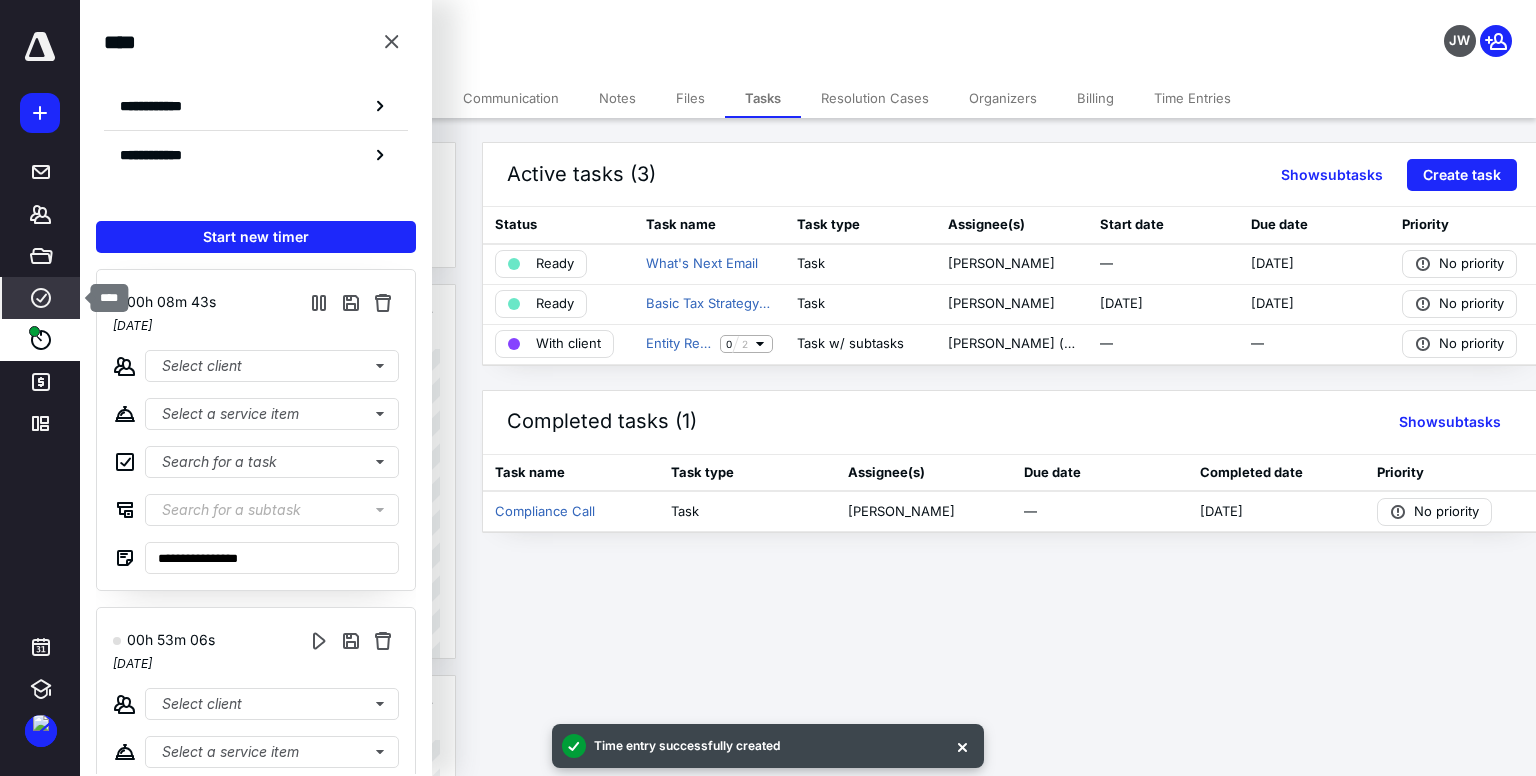 click 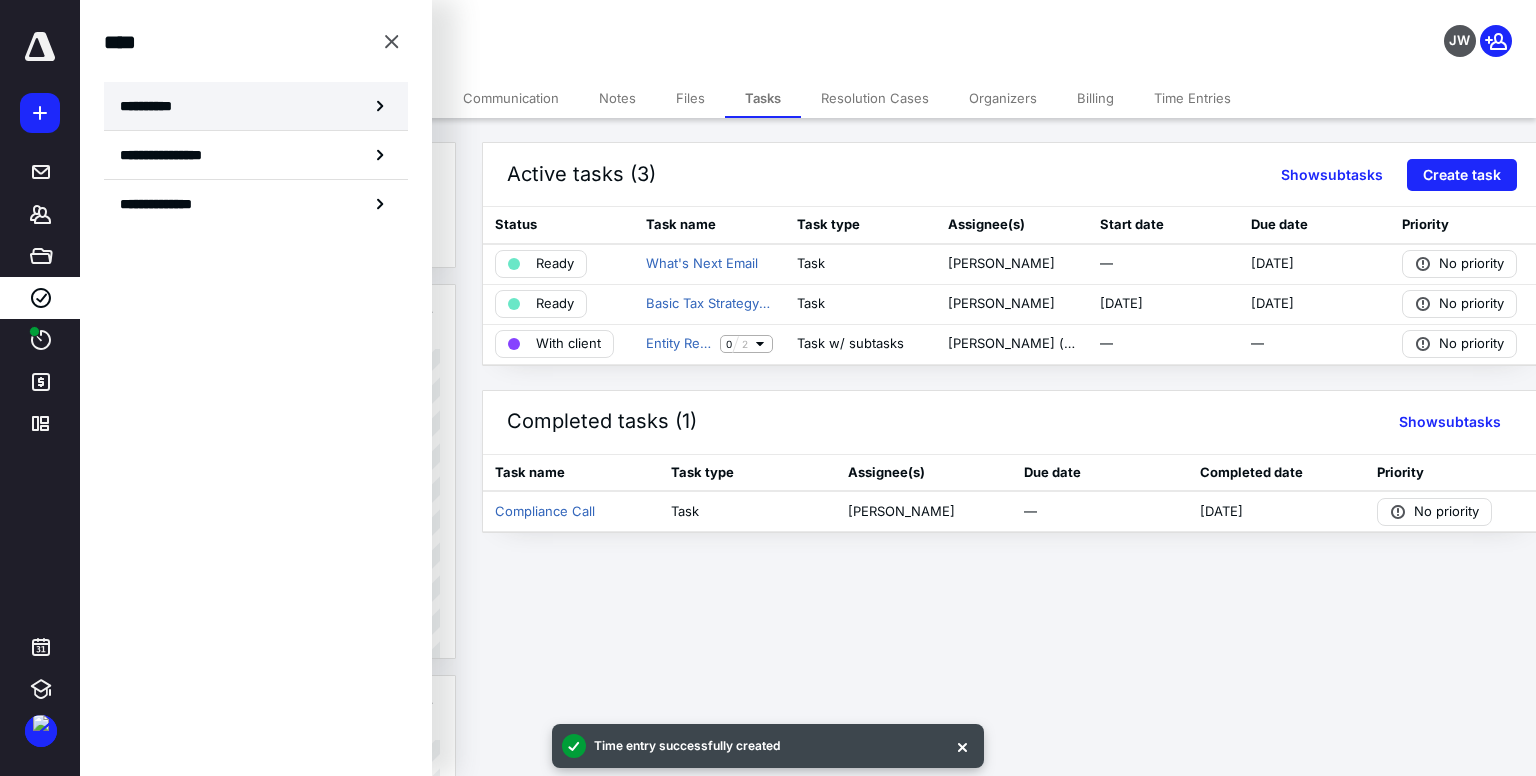 click on "**********" at bounding box center [256, 106] 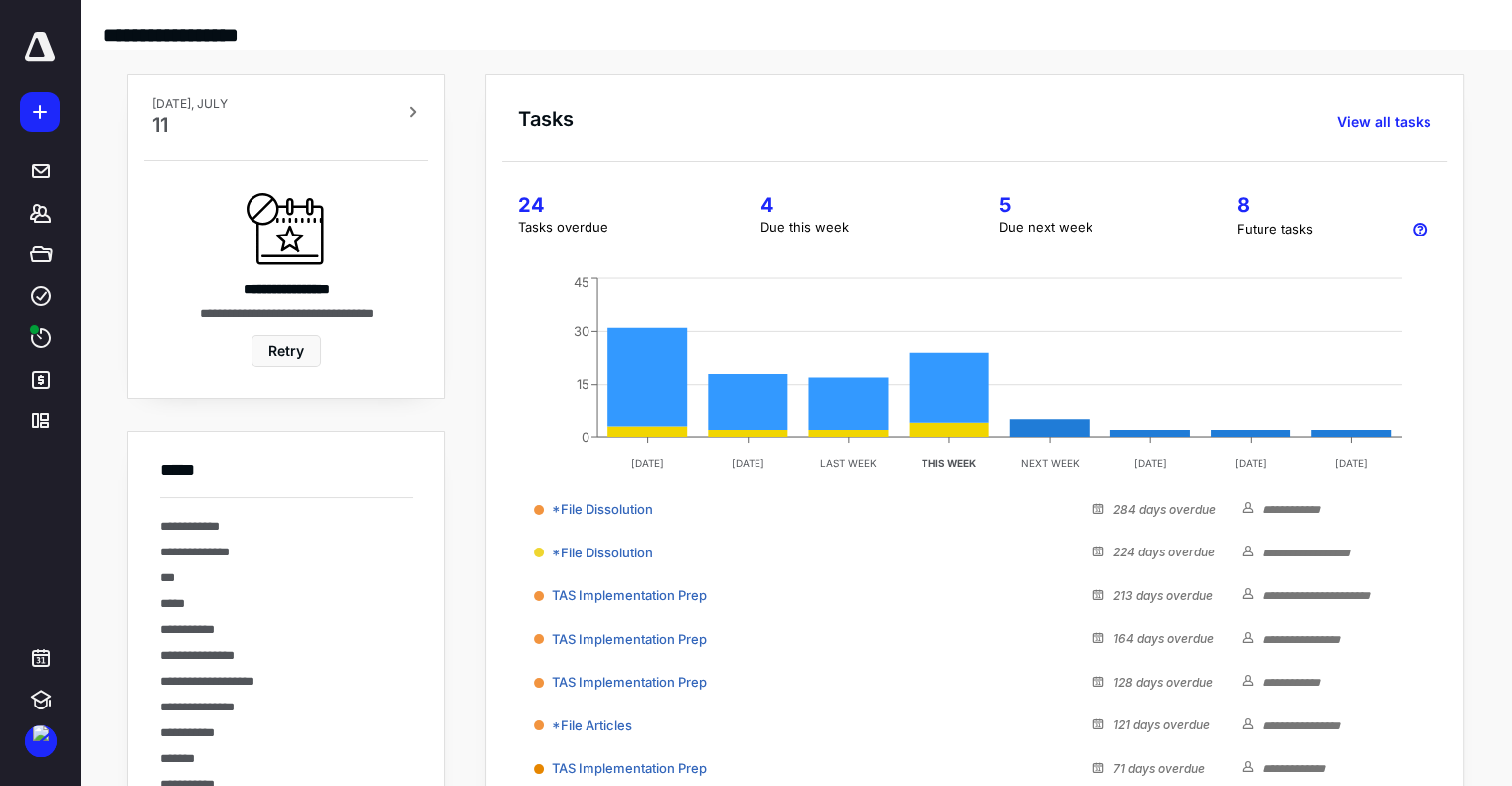 scroll, scrollTop: 0, scrollLeft: 0, axis: both 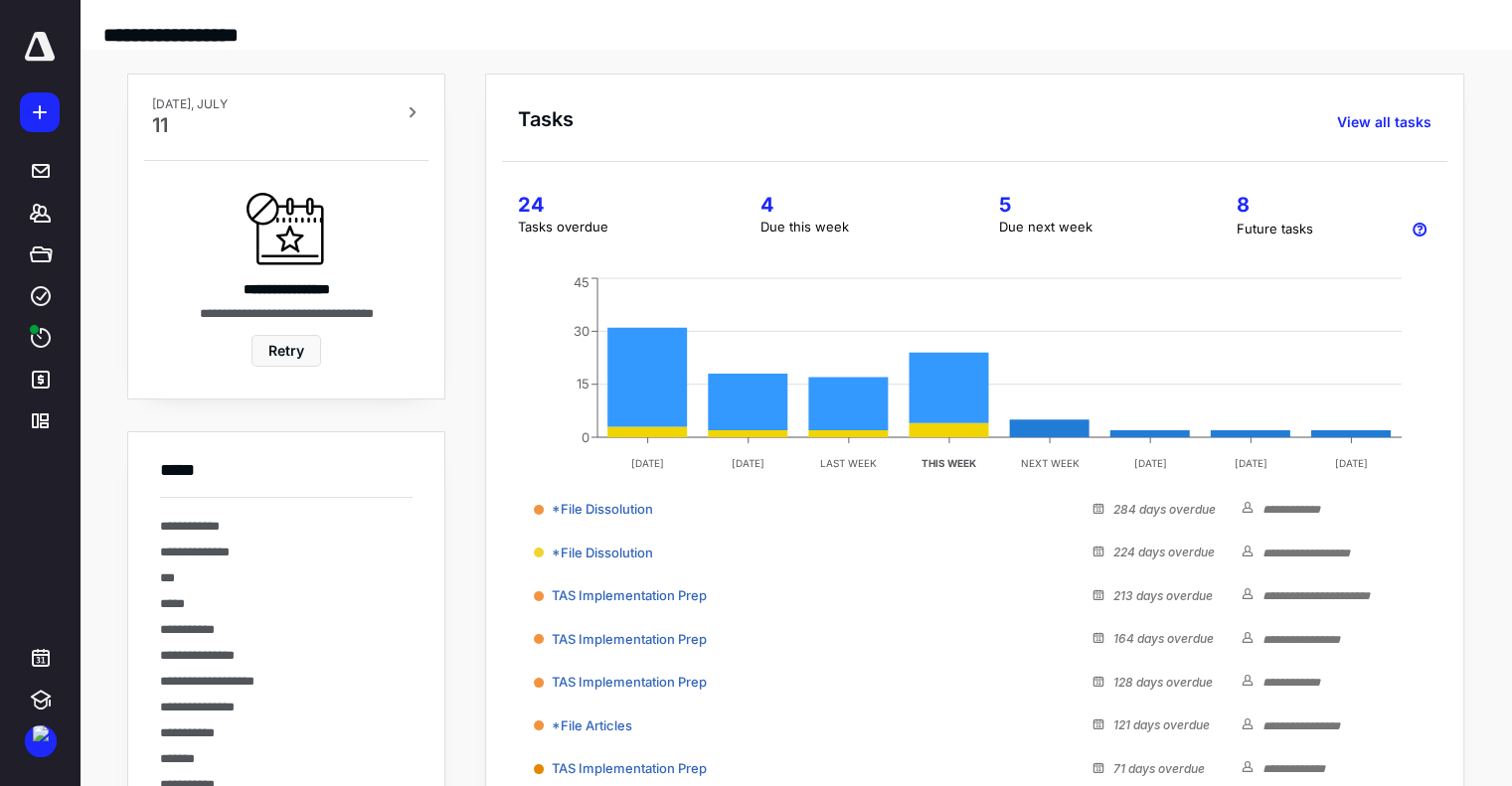 click on "**********" at bounding box center [795, 578] 